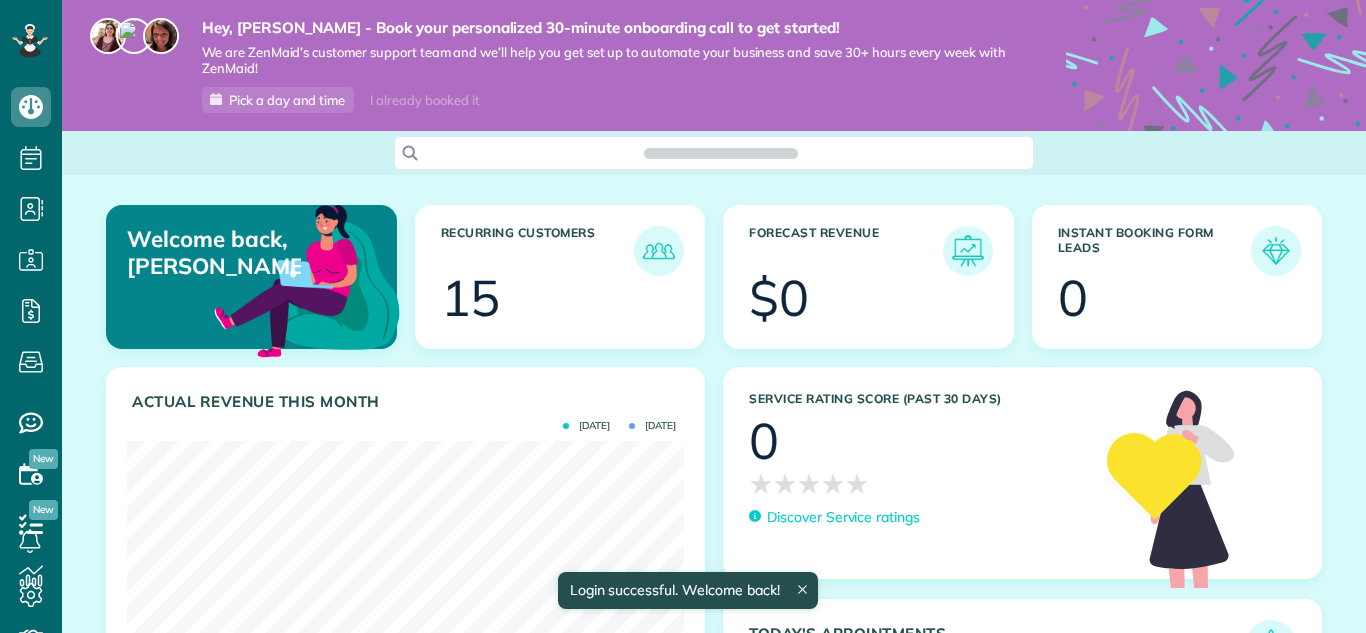 scroll, scrollTop: 0, scrollLeft: 0, axis: both 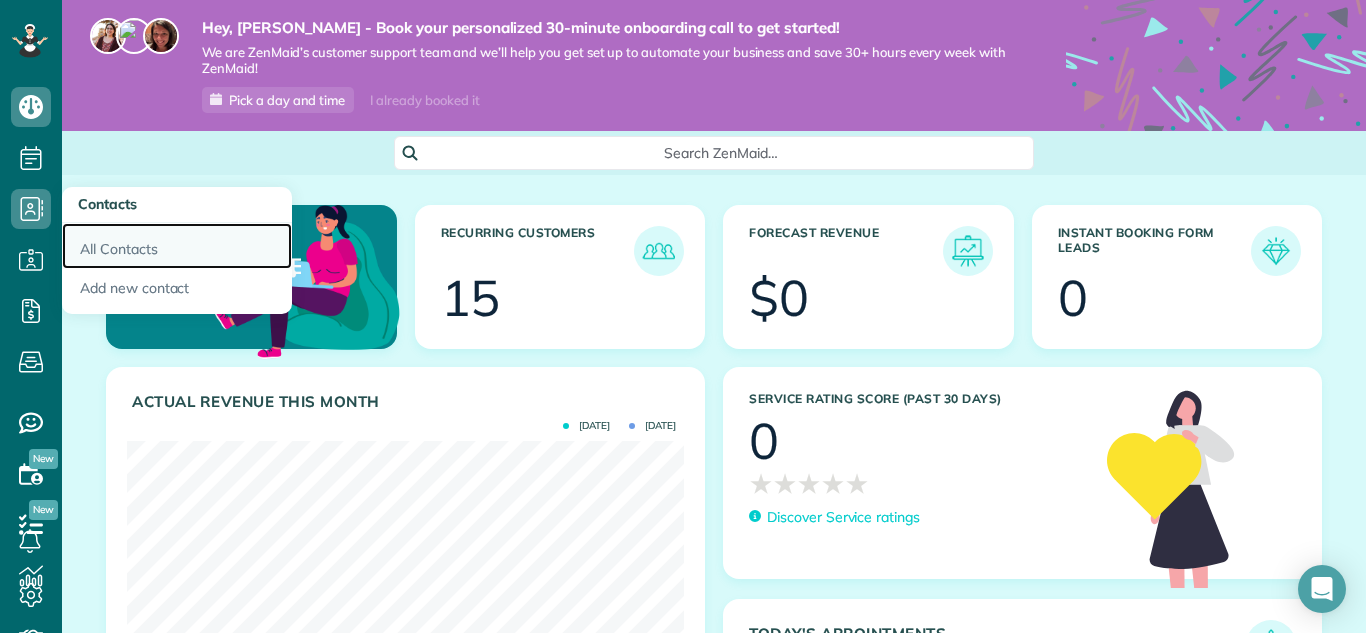 click on "All Contacts" at bounding box center (177, 246) 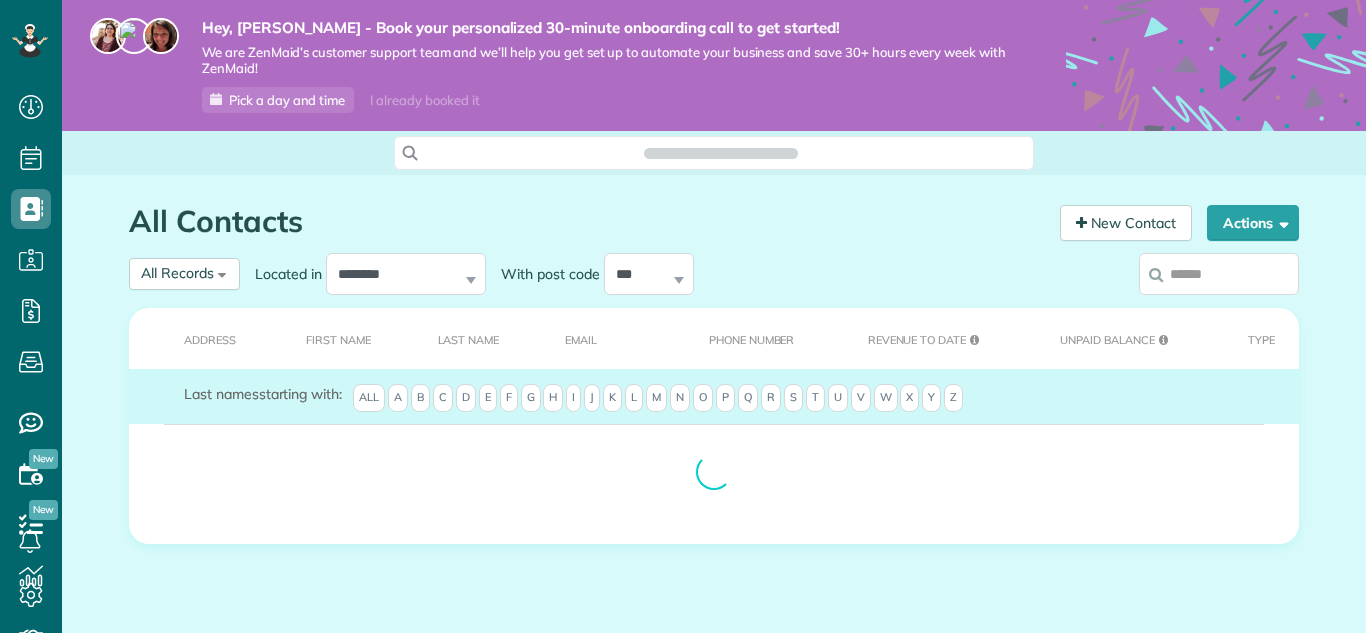 scroll, scrollTop: 0, scrollLeft: 0, axis: both 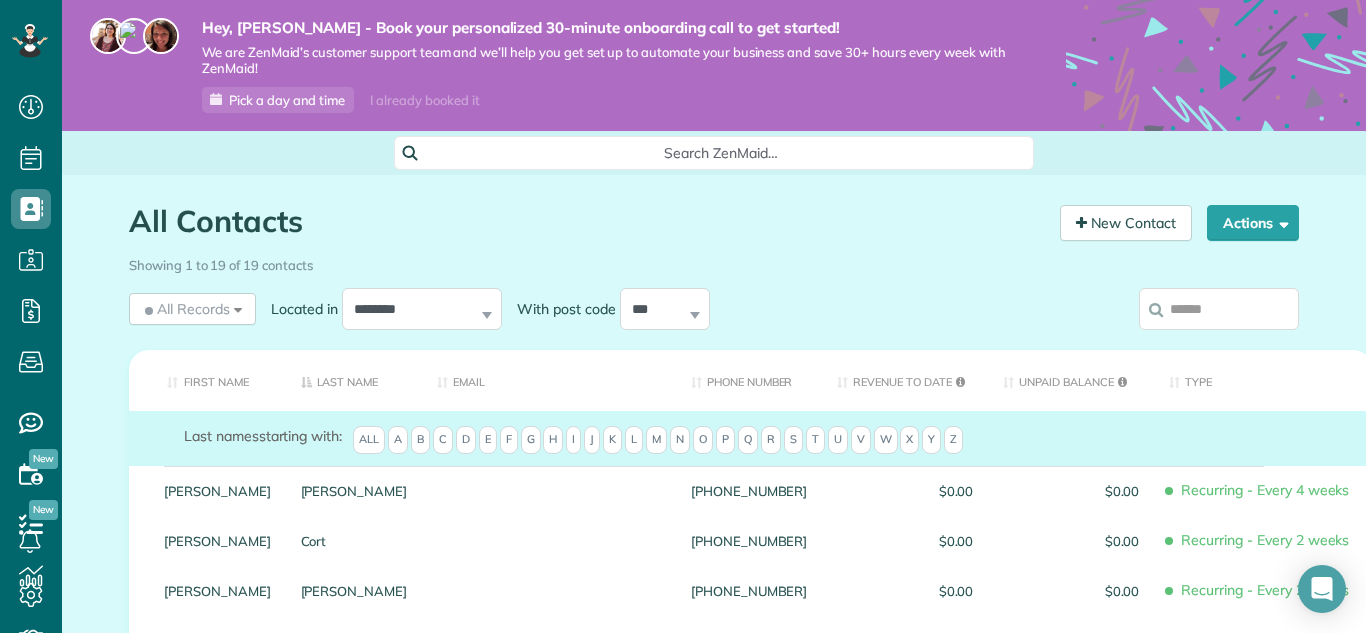 click on "First Name" at bounding box center (207, 380) 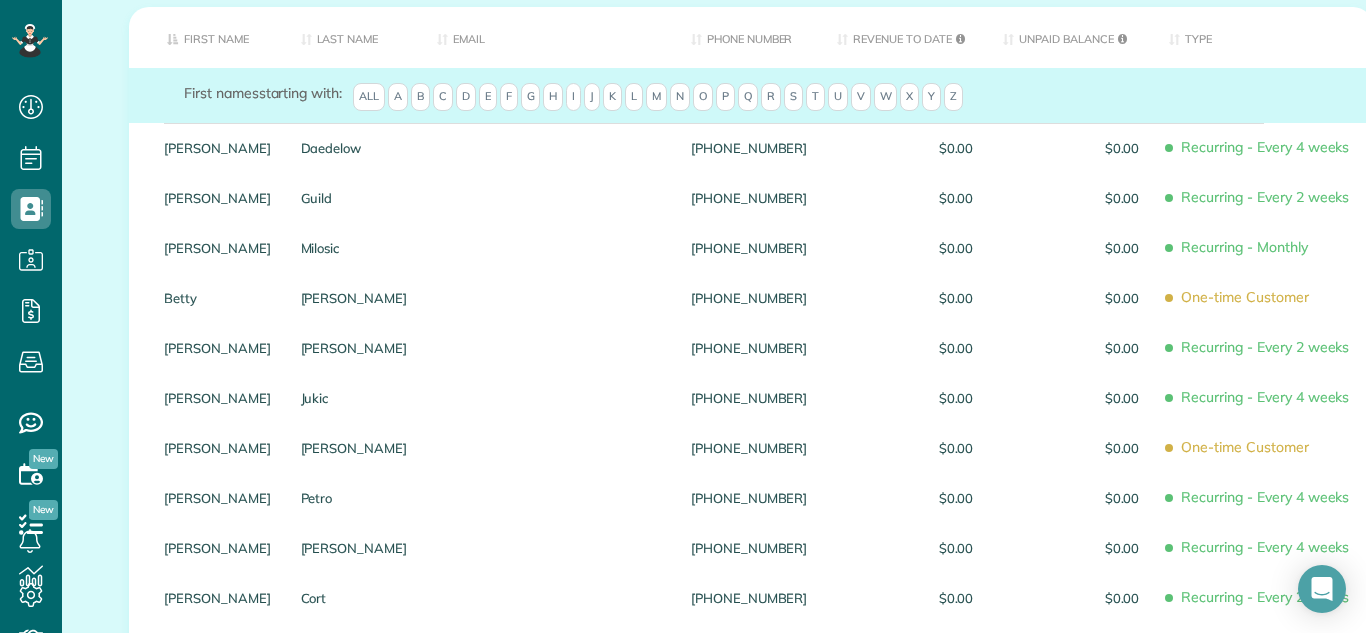 scroll, scrollTop: 99, scrollLeft: 0, axis: vertical 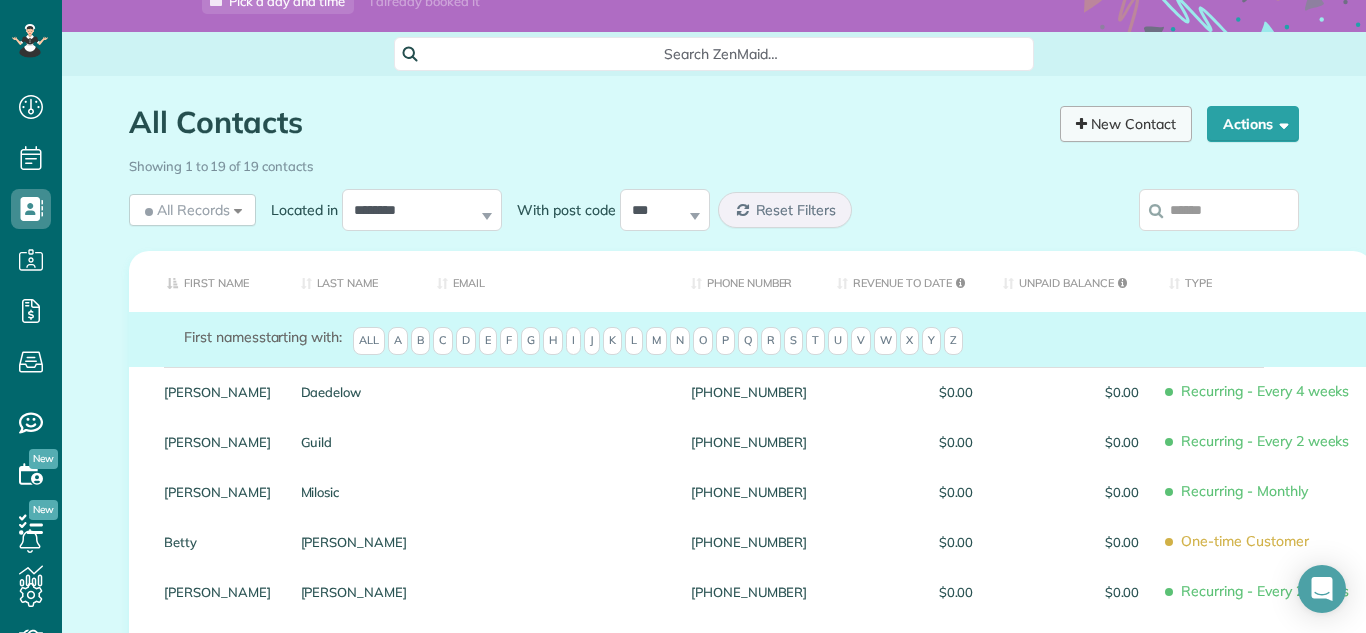 click at bounding box center [1081, 124] 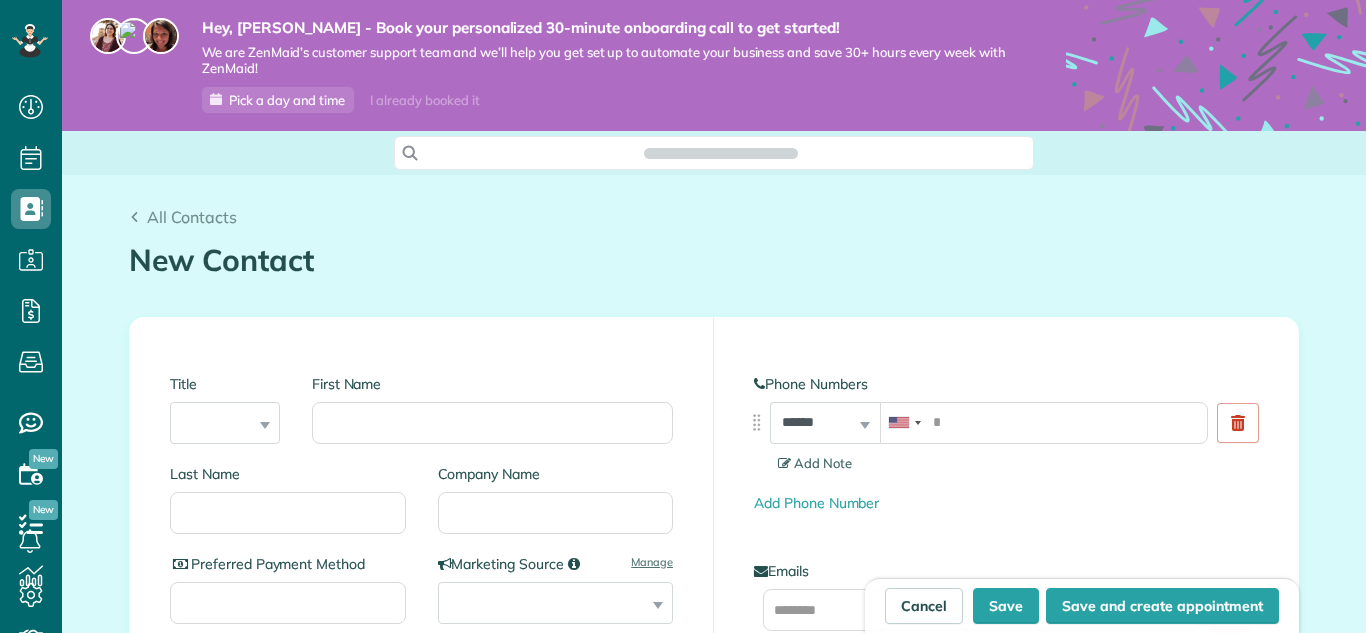 click on "First Name" at bounding box center (492, 423) 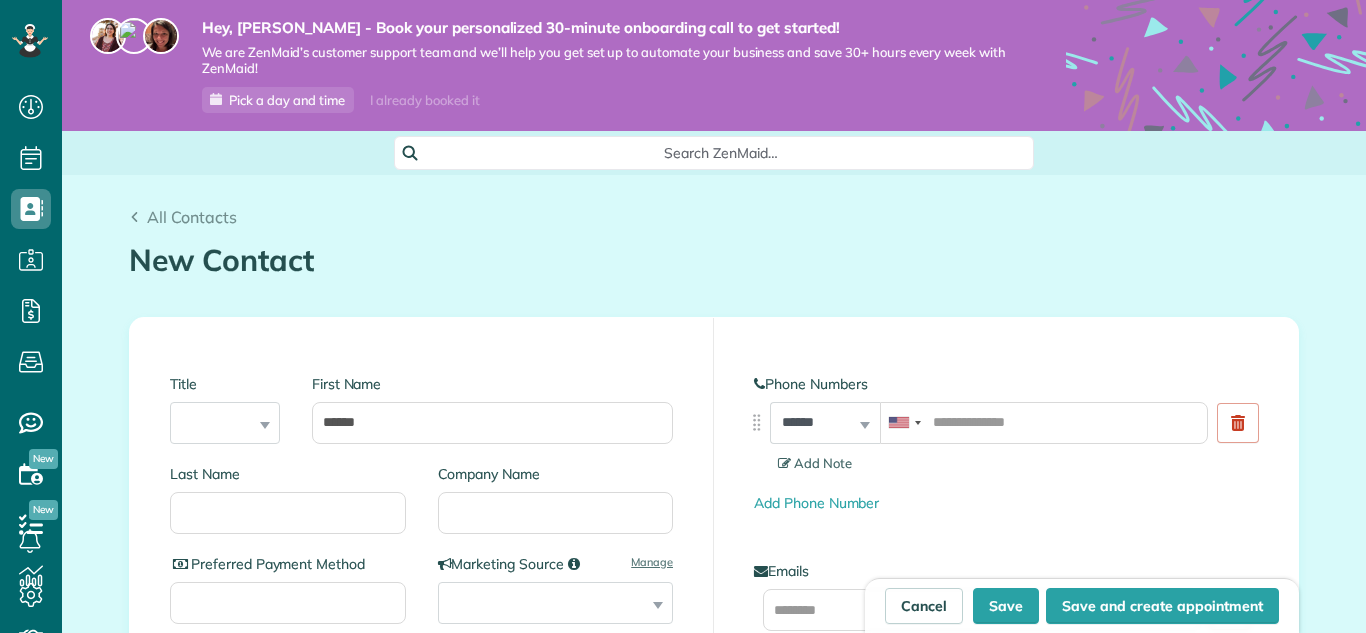 scroll, scrollTop: 633, scrollLeft: 62, axis: both 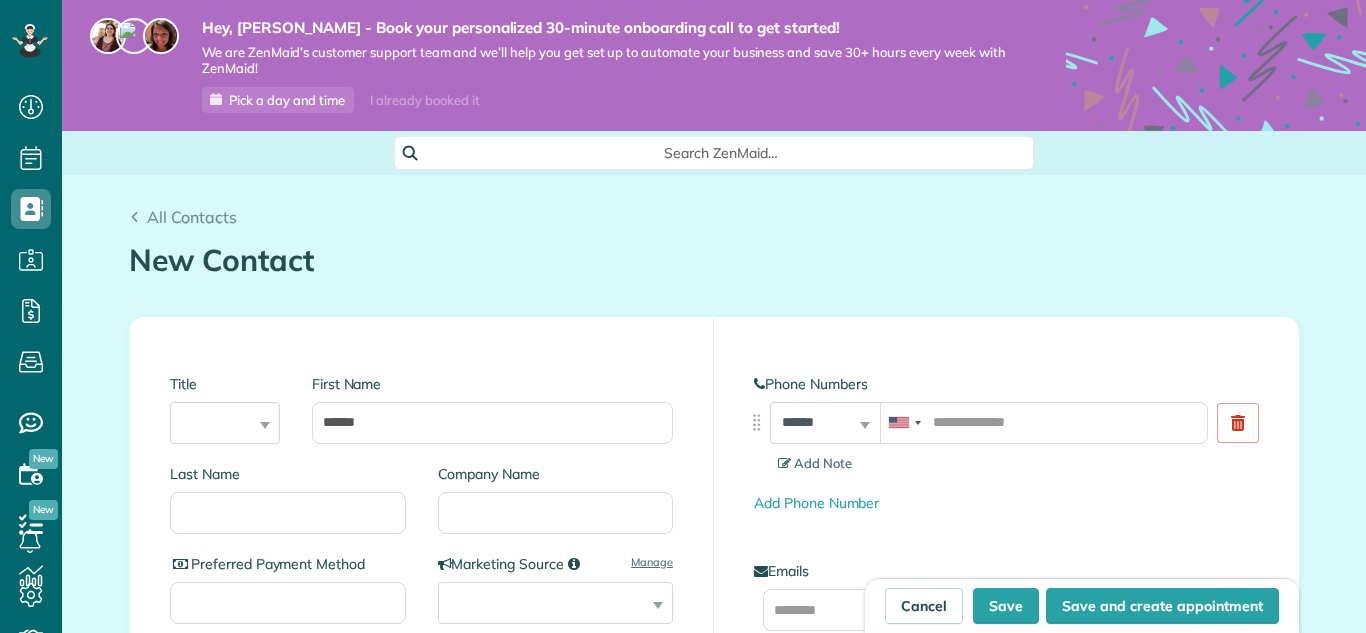 type on "******" 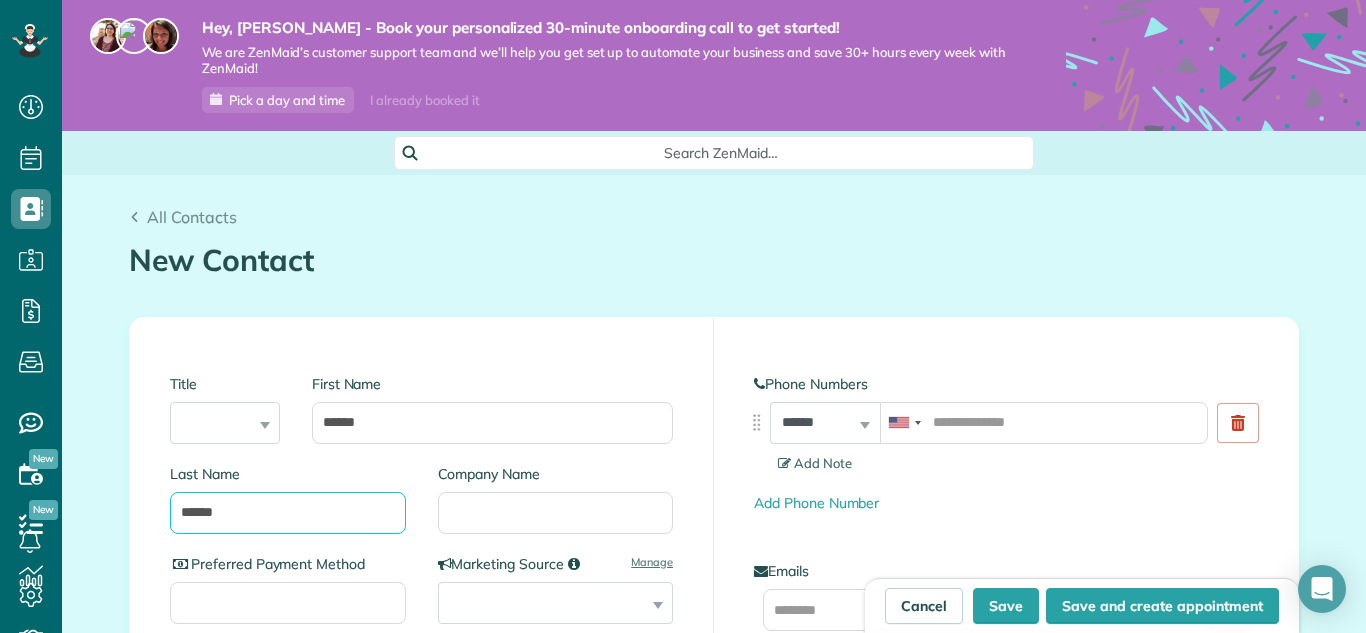 type on "******" 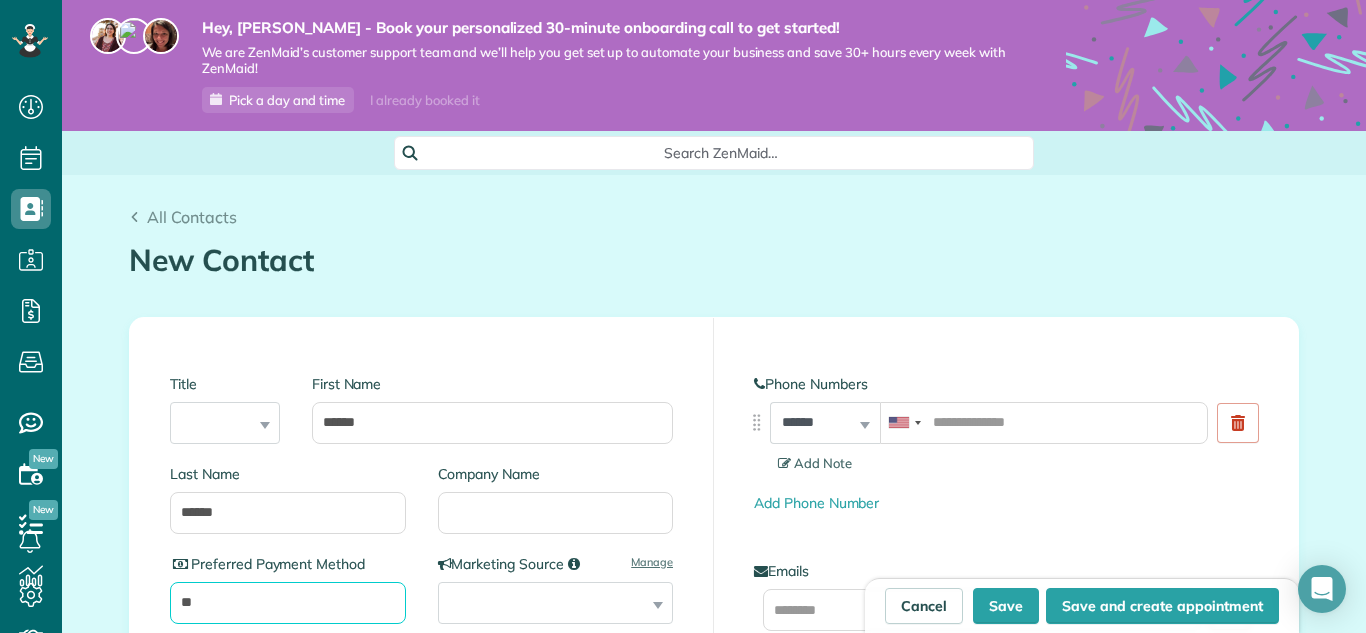 type on "*" 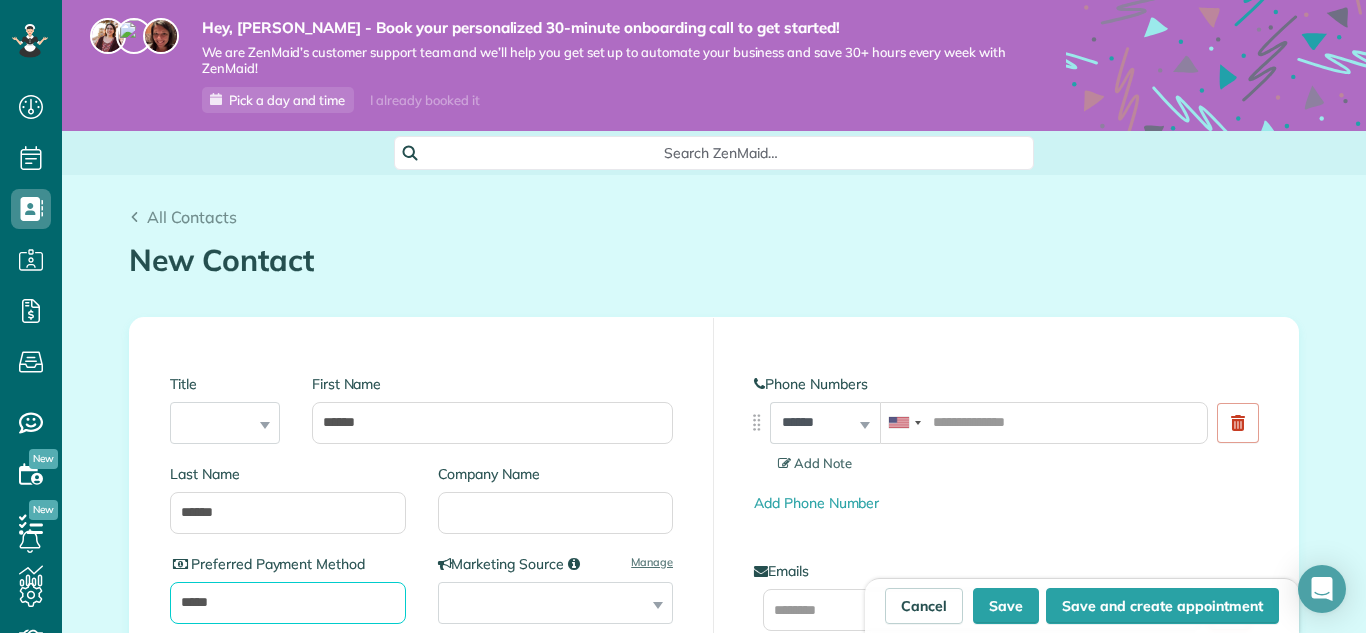 type on "*****" 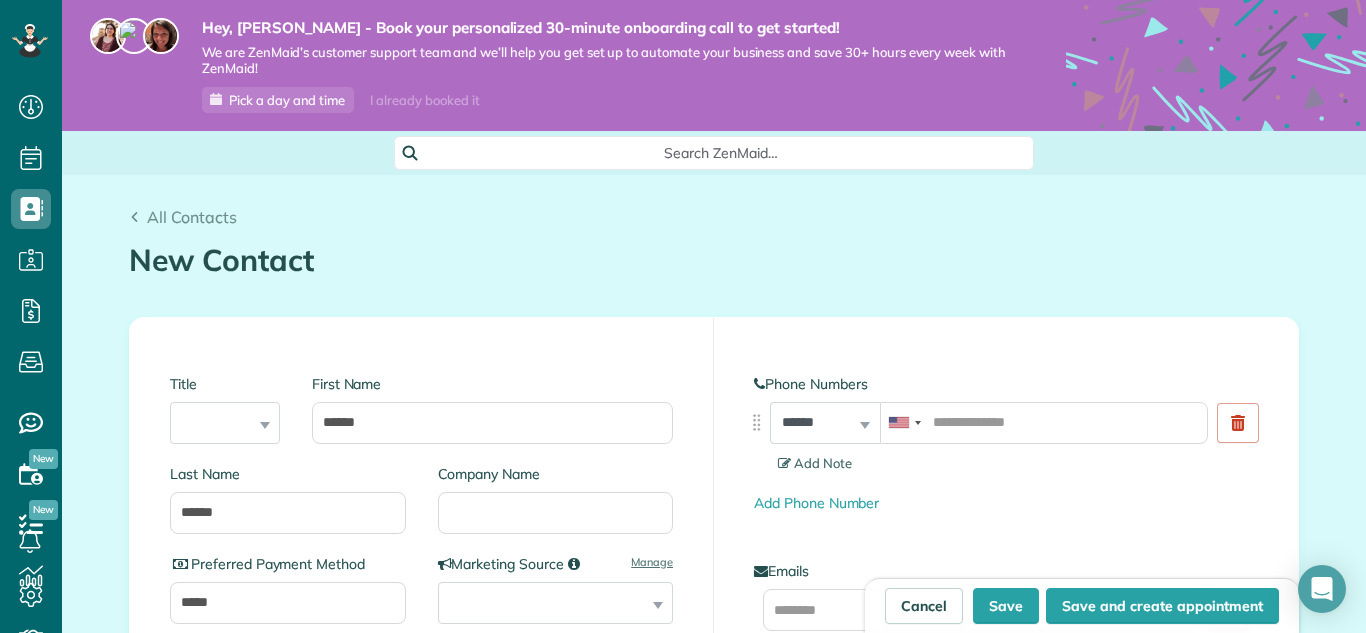 click on "**********" at bounding box center [714, 1357] 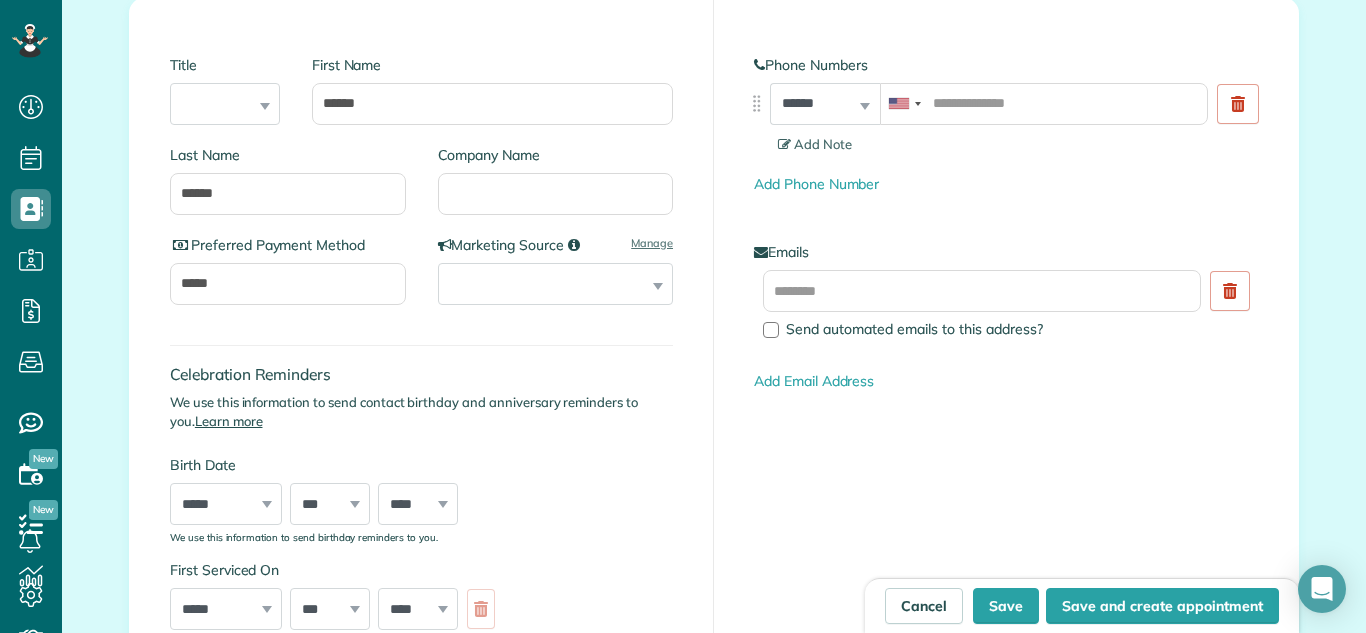 scroll, scrollTop: 320, scrollLeft: 0, axis: vertical 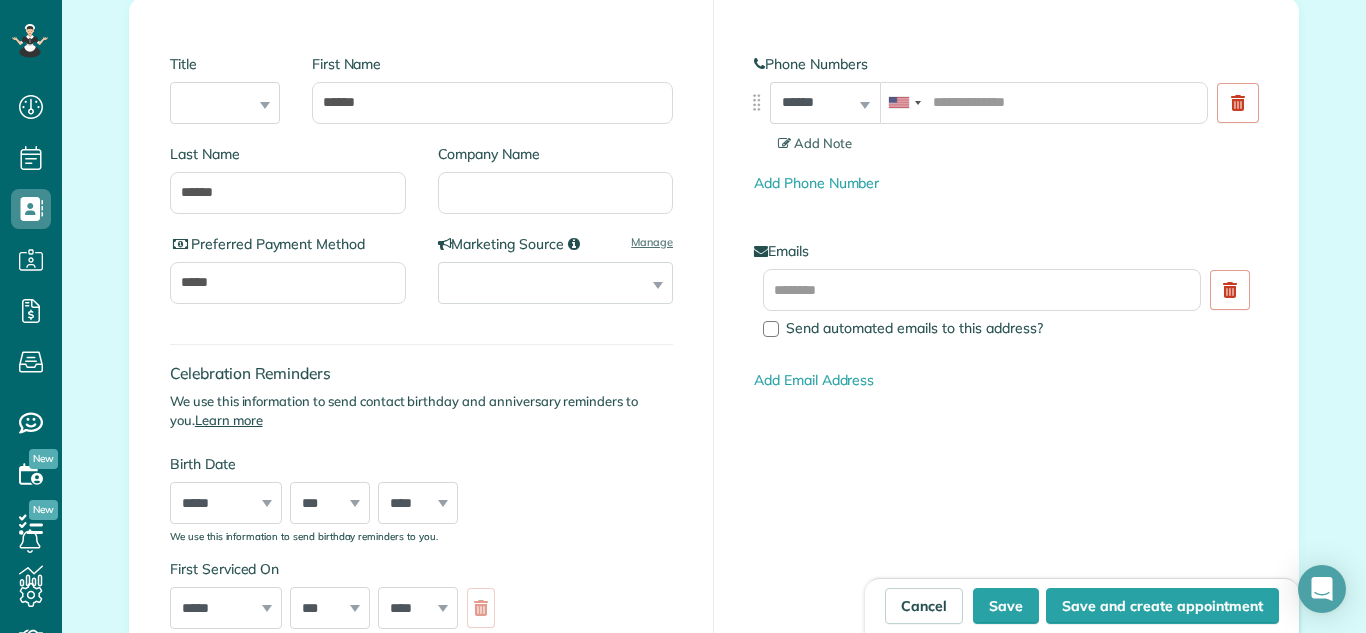 click on "**********" at bounding box center (556, 283) 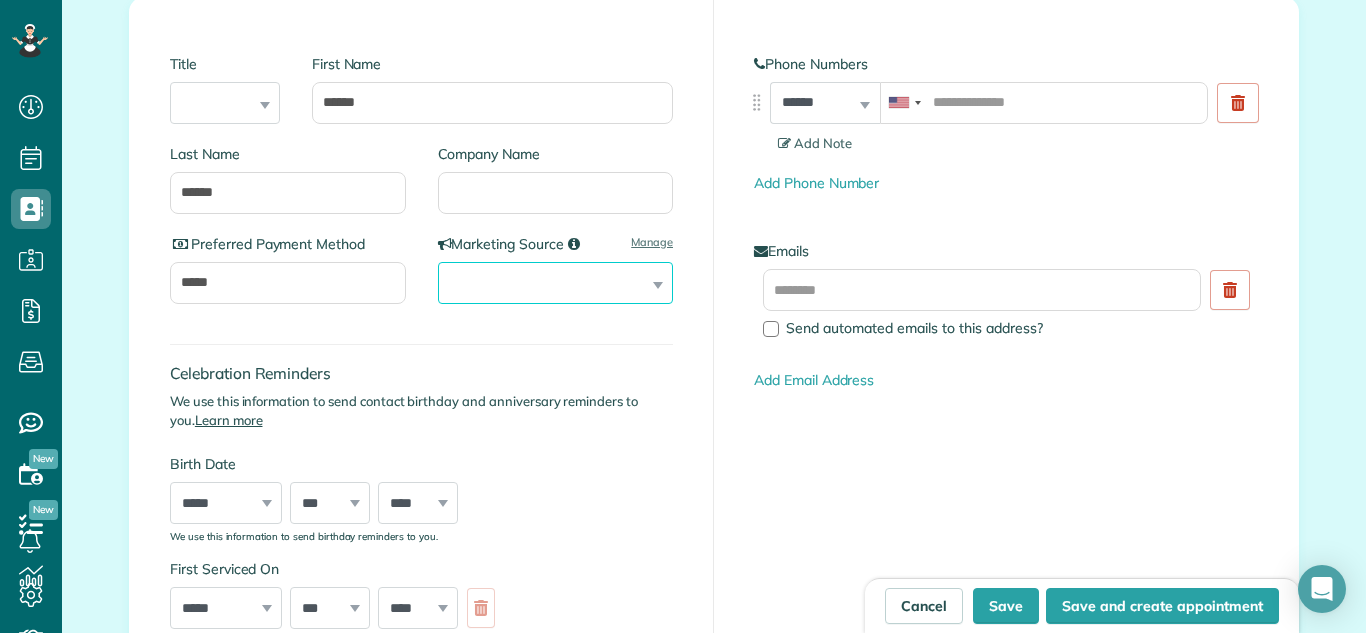 click on "**********" at bounding box center (556, 283) 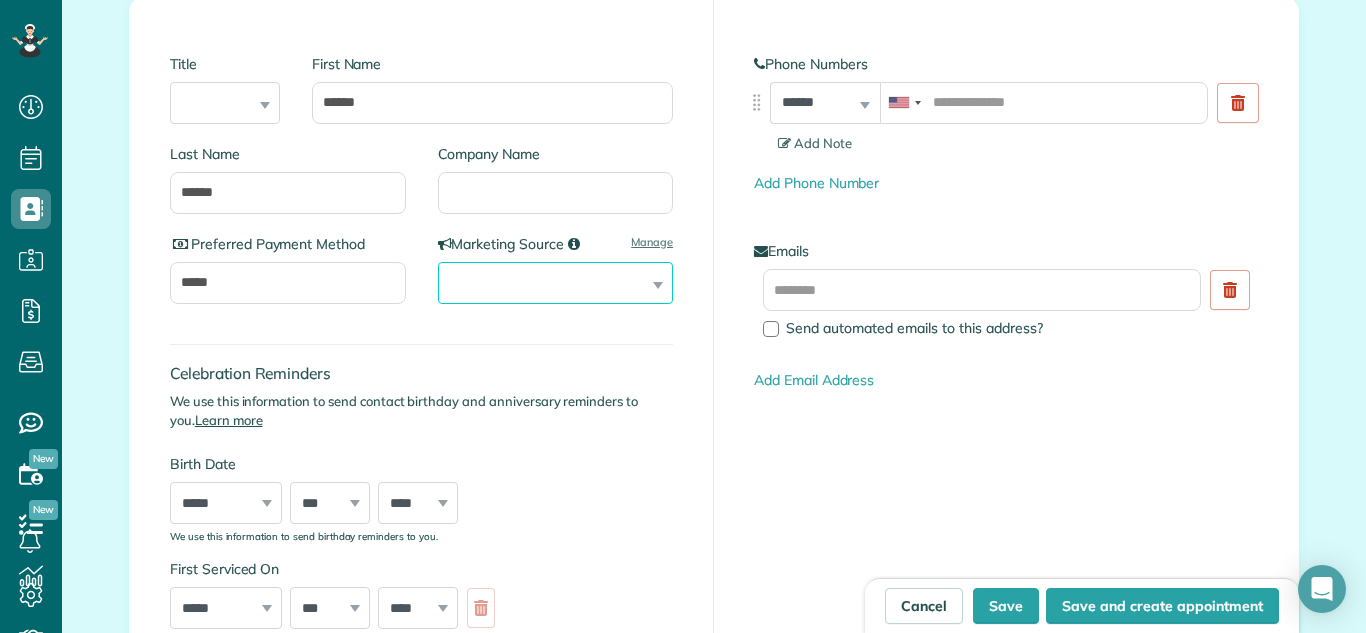 select on "*********" 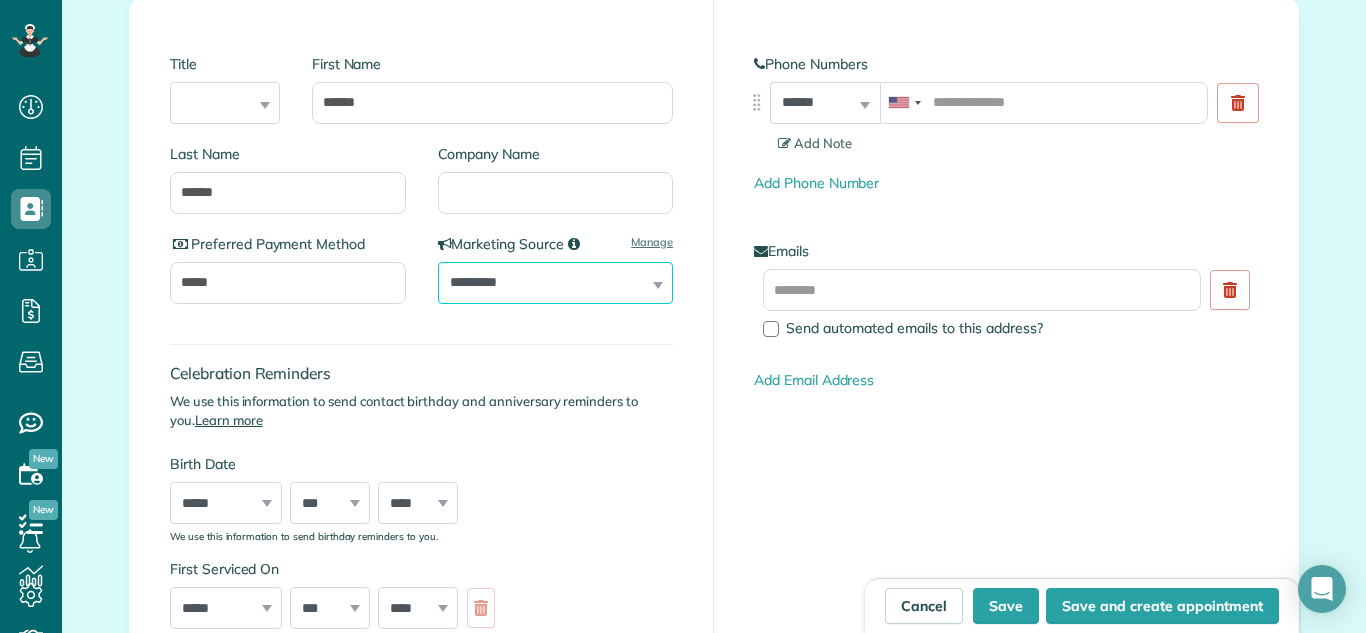 click on "**********" at bounding box center (556, 283) 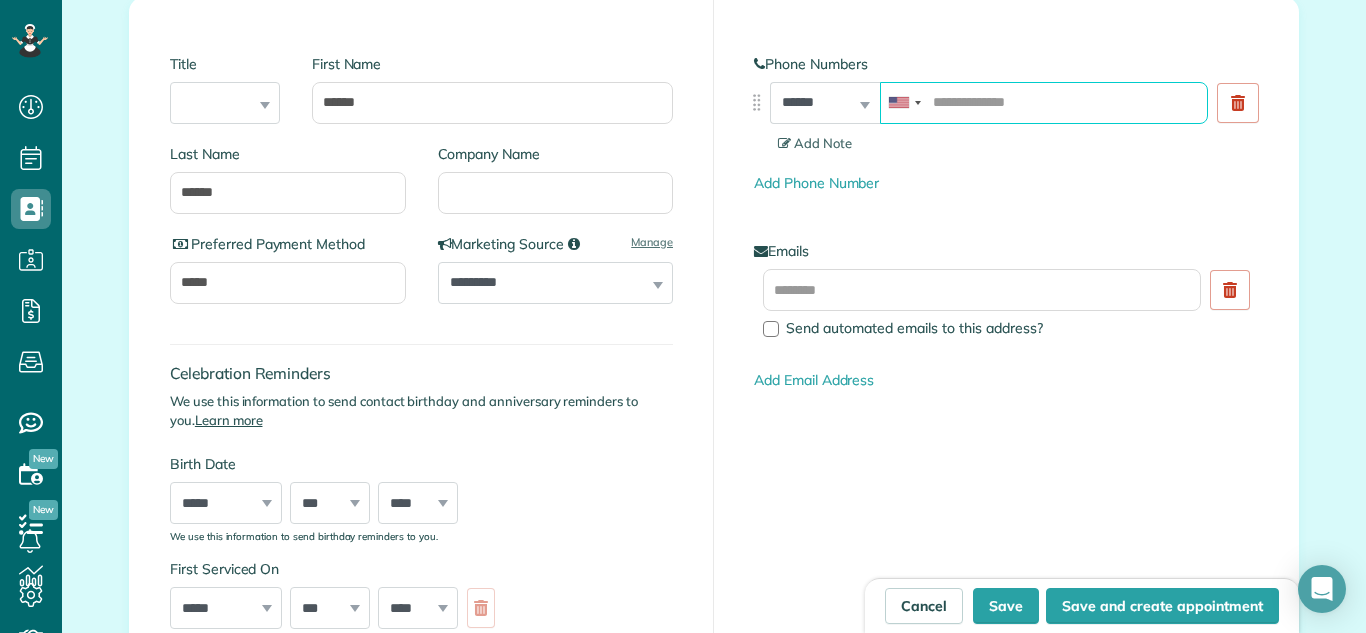 click at bounding box center [1044, 103] 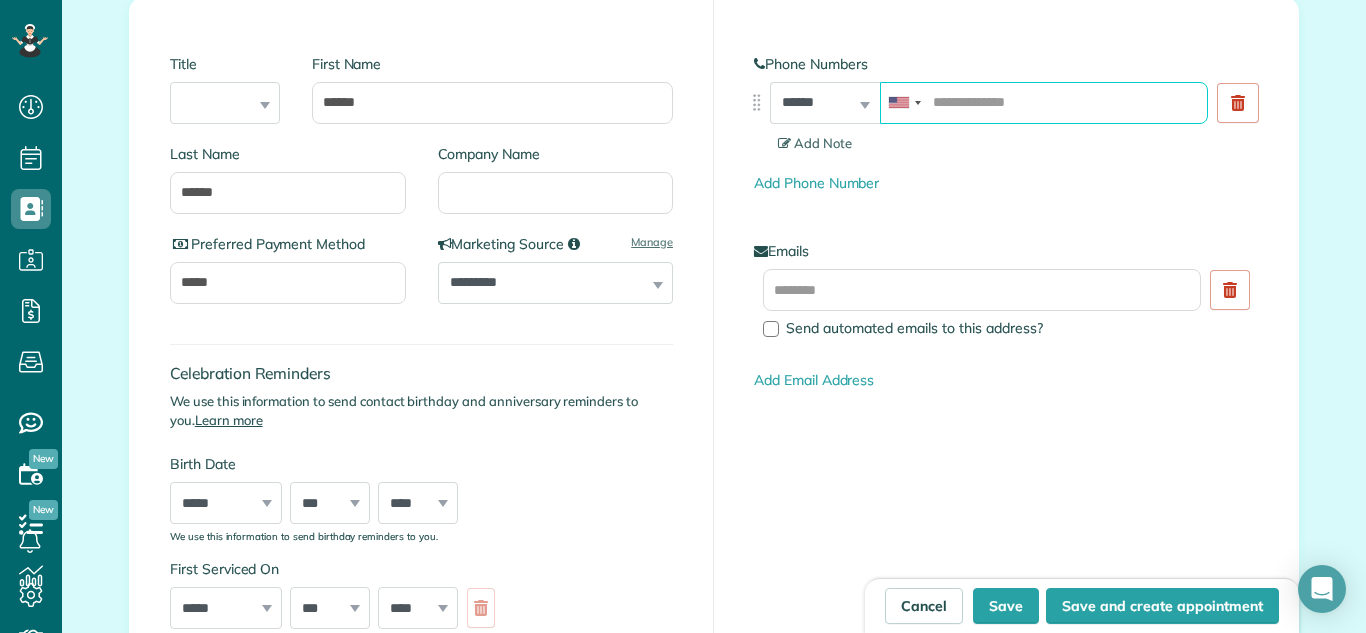 paste on "**********" 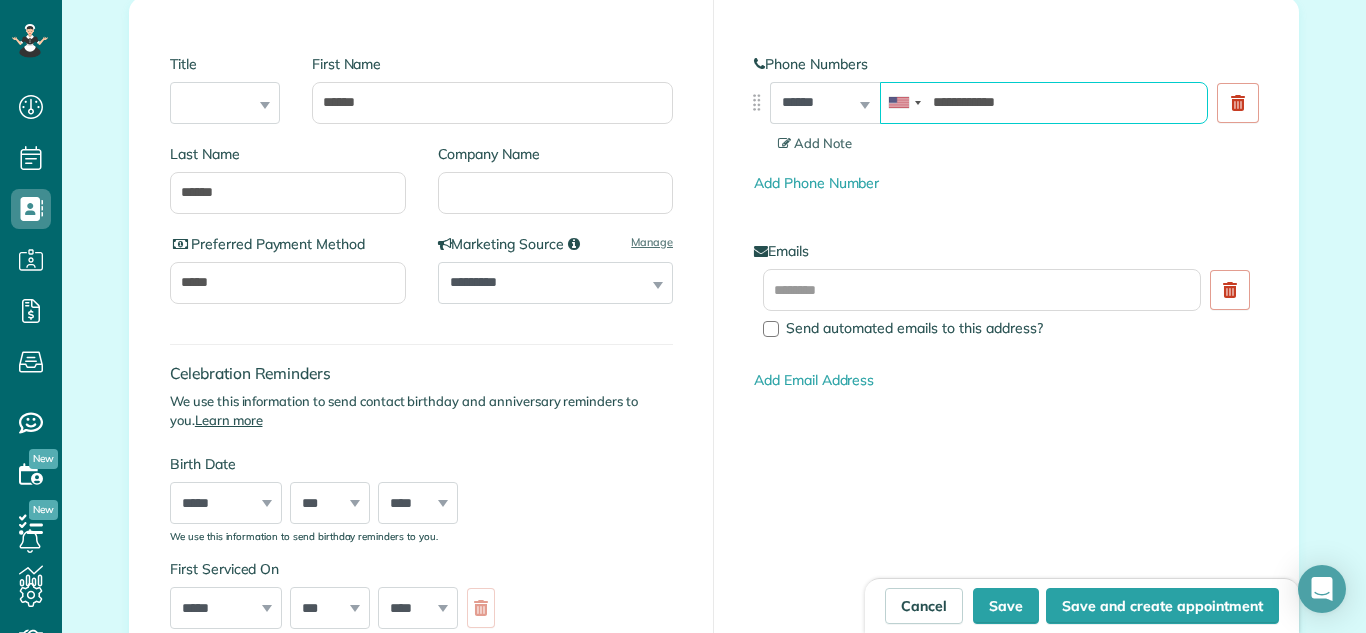 type on "**********" 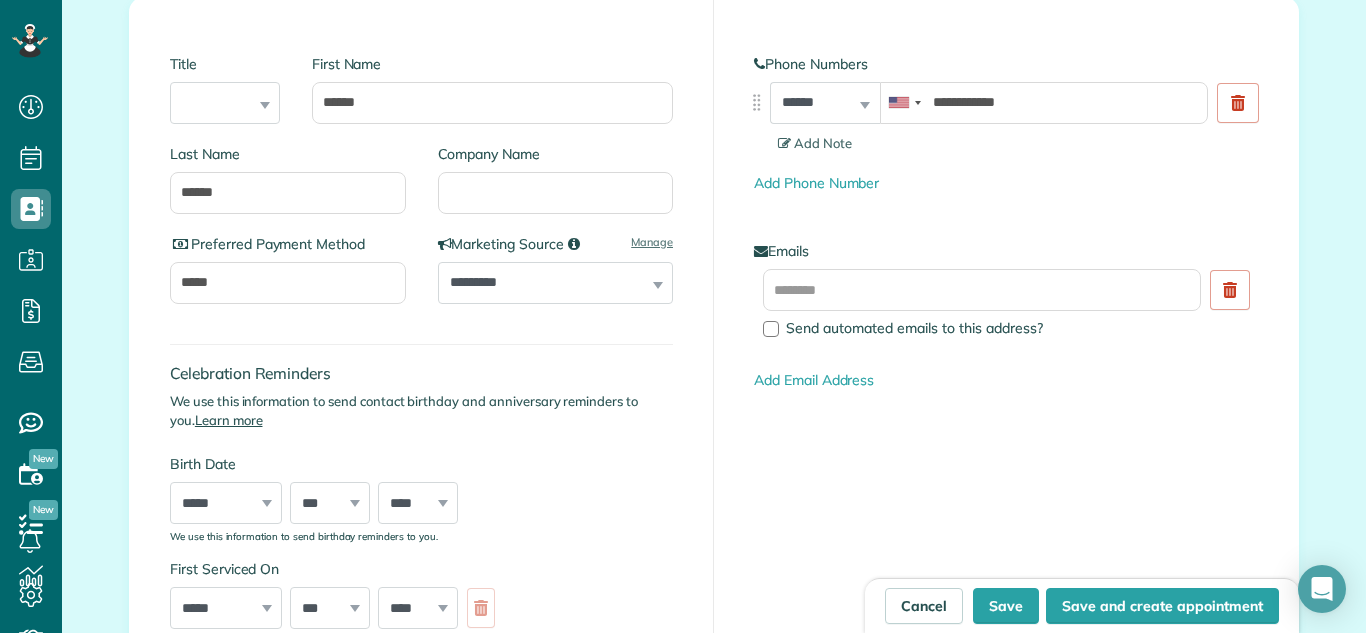 click on "**********" at bounding box center [714, 1037] 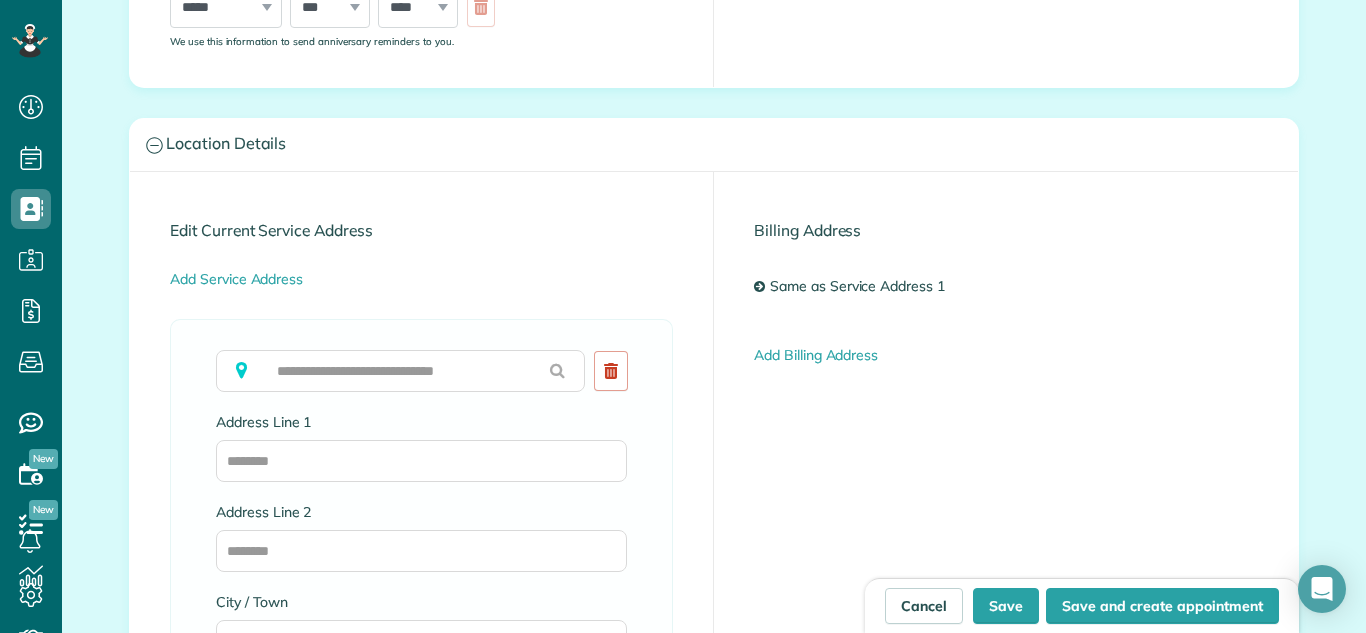 scroll, scrollTop: 960, scrollLeft: 0, axis: vertical 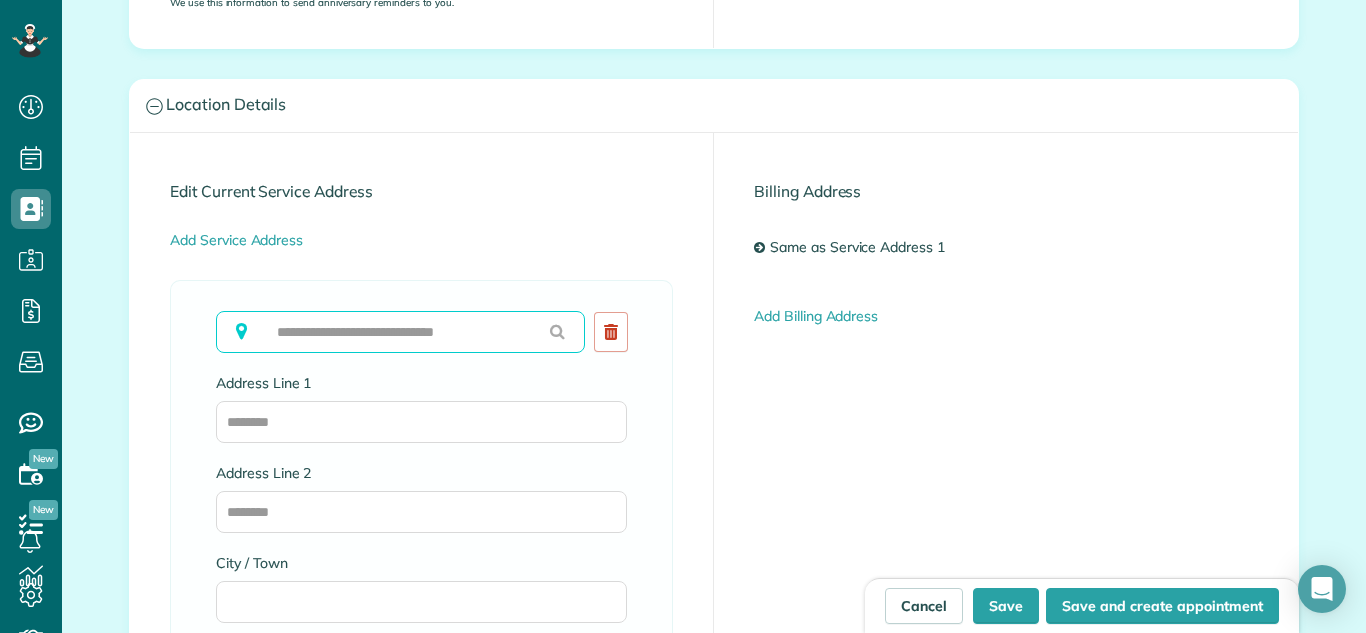 click at bounding box center (400, 332) 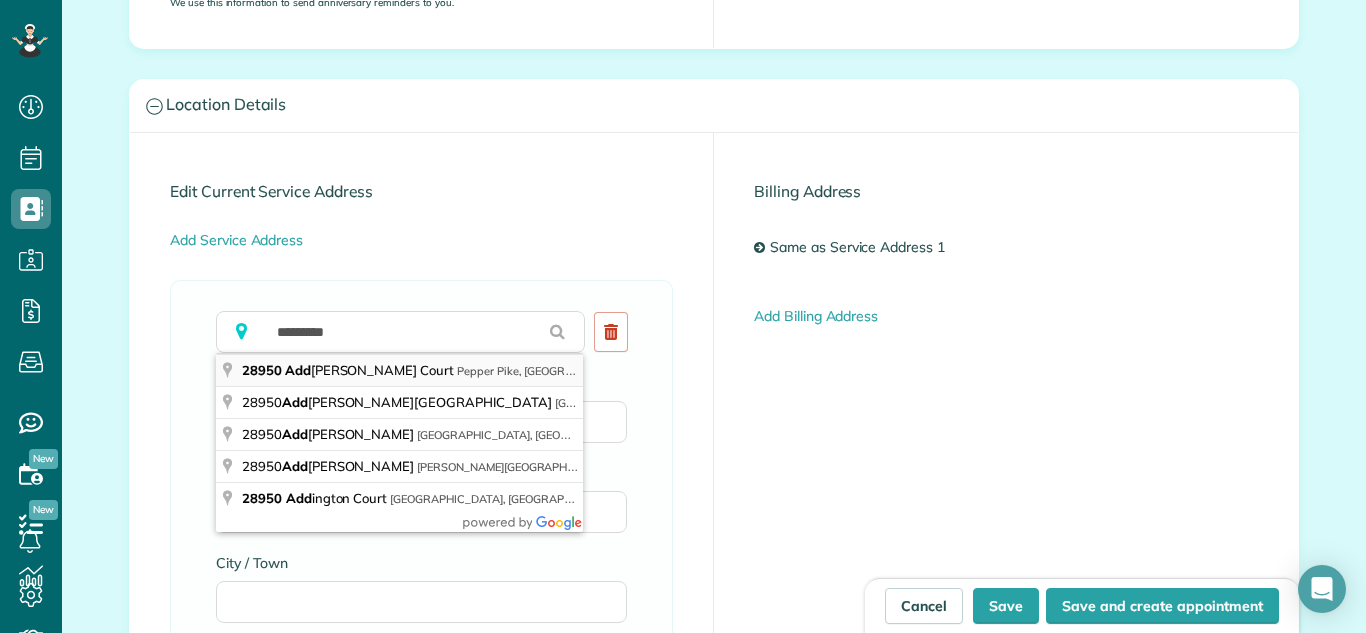 type on "**********" 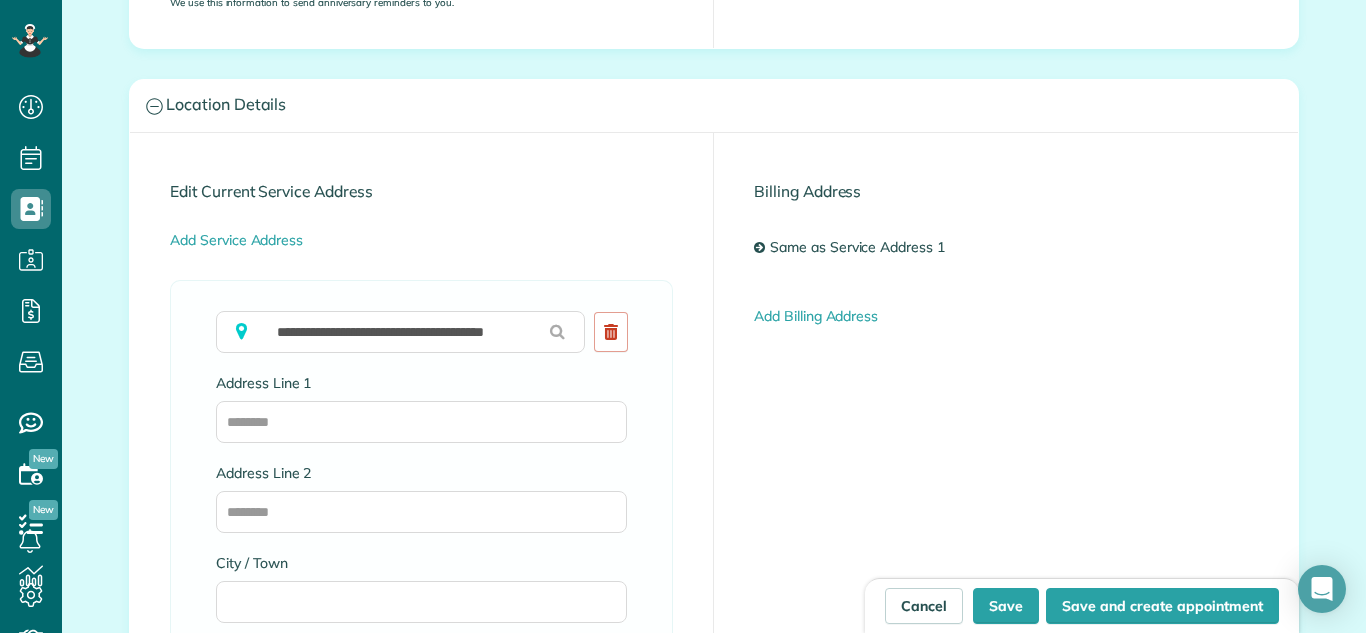 type on "**********" 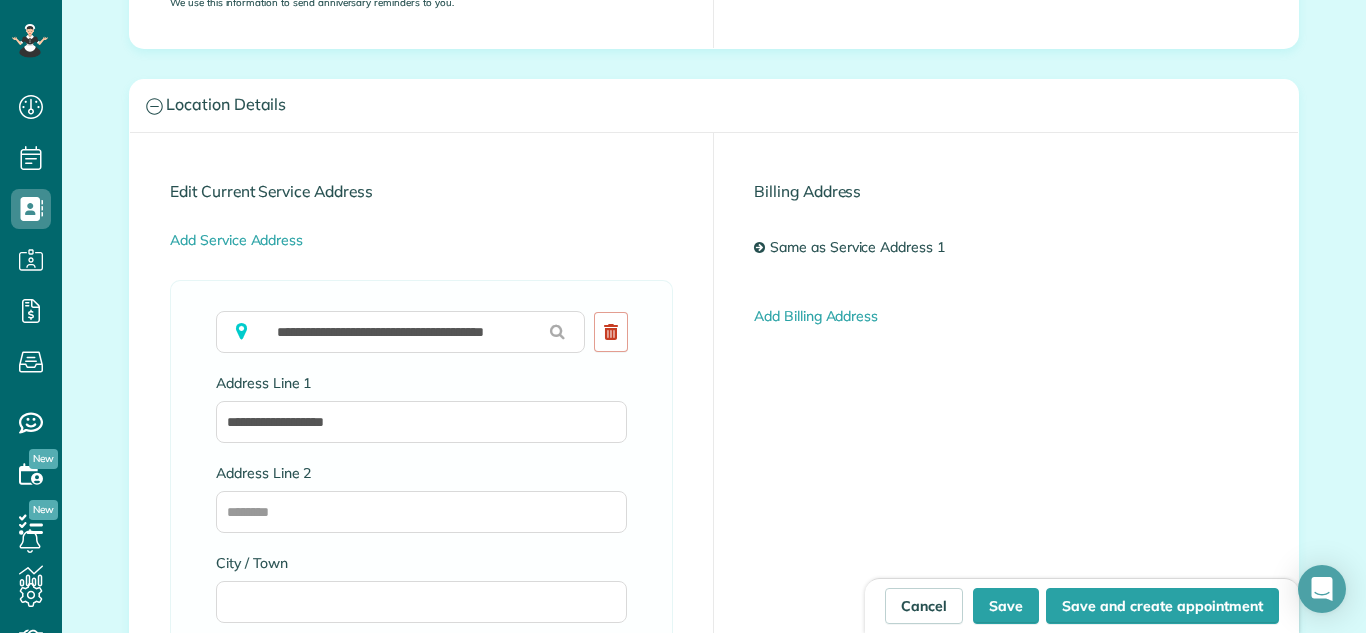 click on "**********" at bounding box center (714, 397) 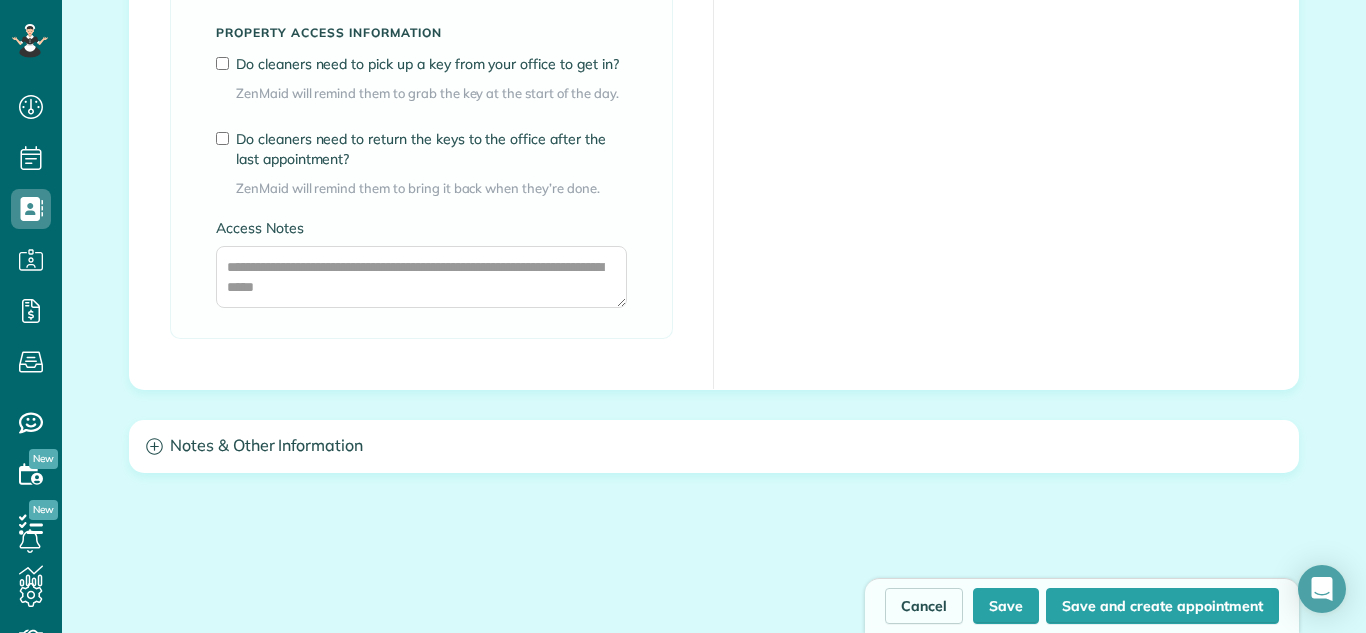 scroll, scrollTop: 1681, scrollLeft: 0, axis: vertical 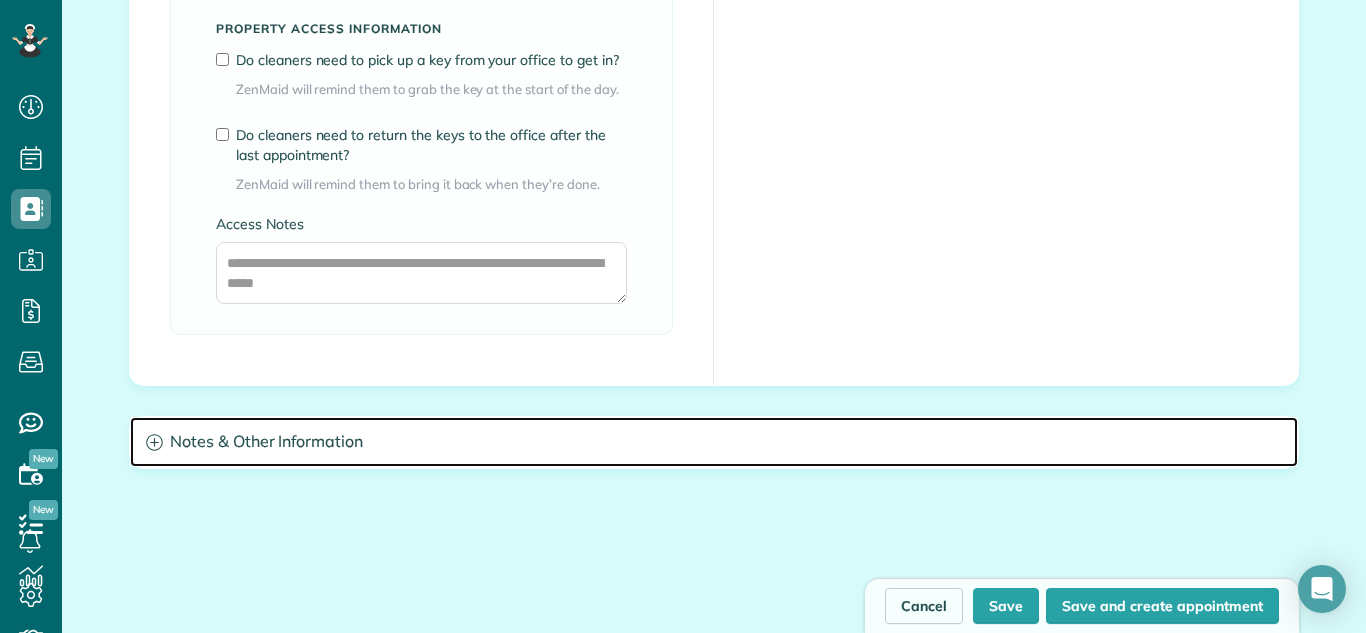 click on "Notes & Other Information" at bounding box center (714, 442) 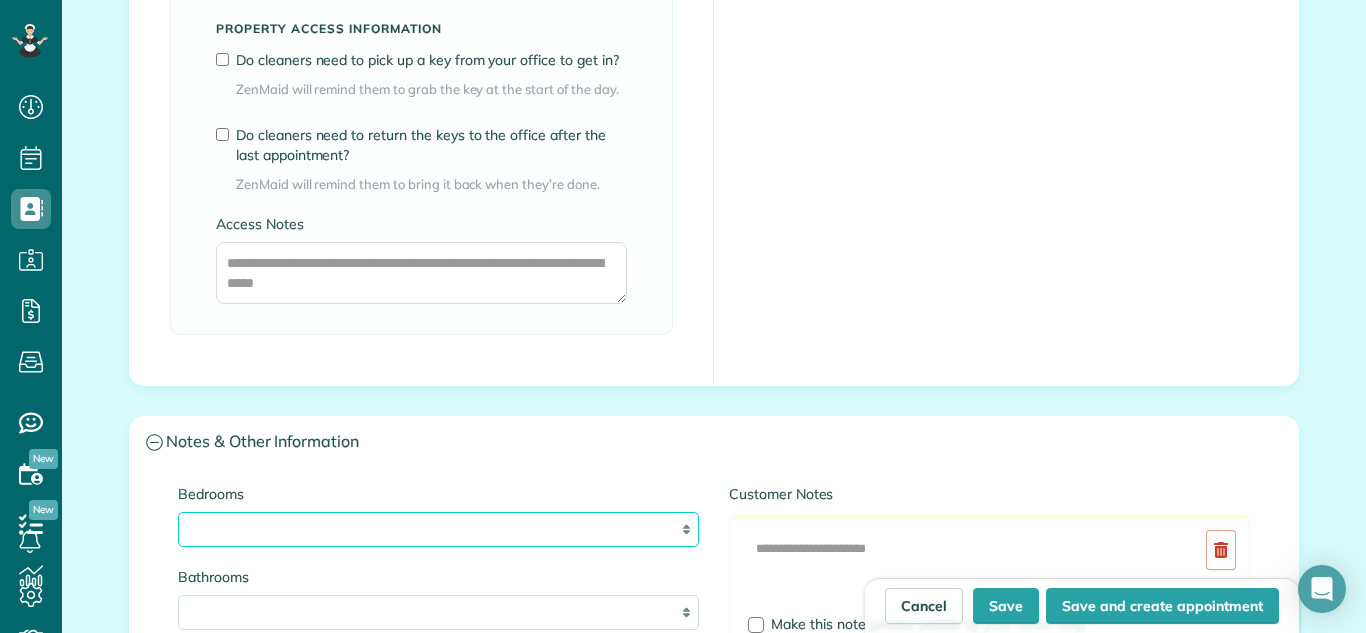 click on "*
*
*
*
**" at bounding box center [438, 529] 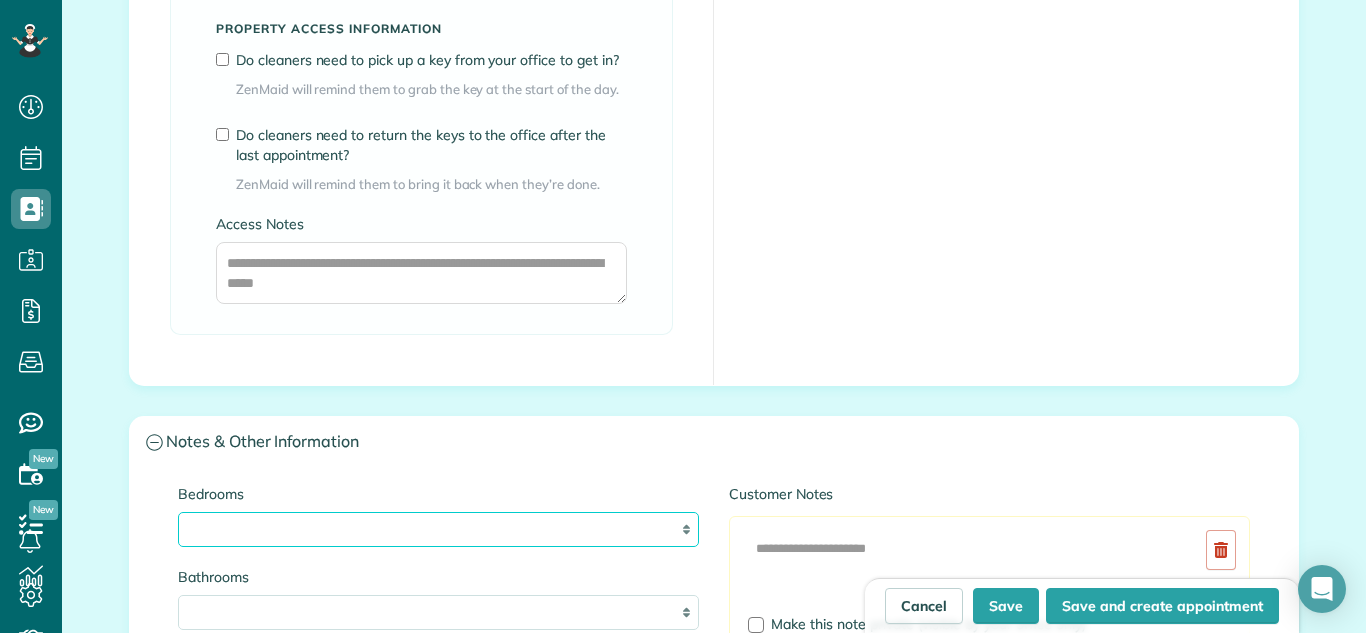 select on "*" 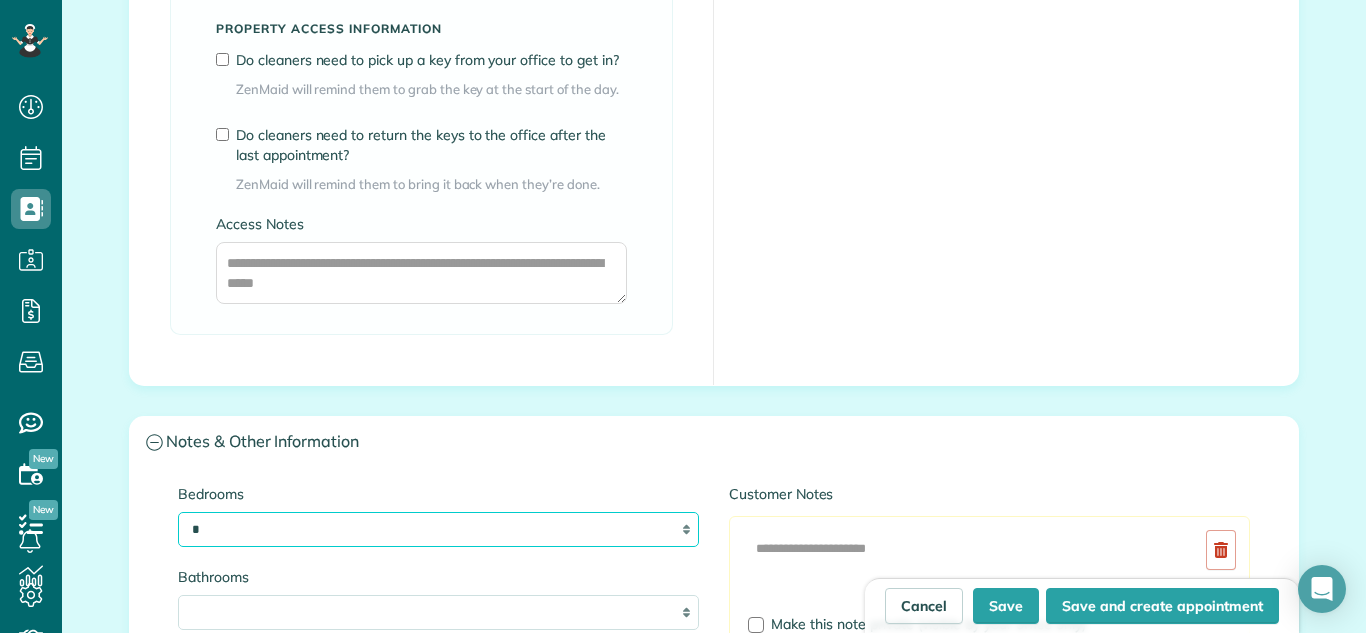 click on "*
*
*
*
**" at bounding box center (438, 529) 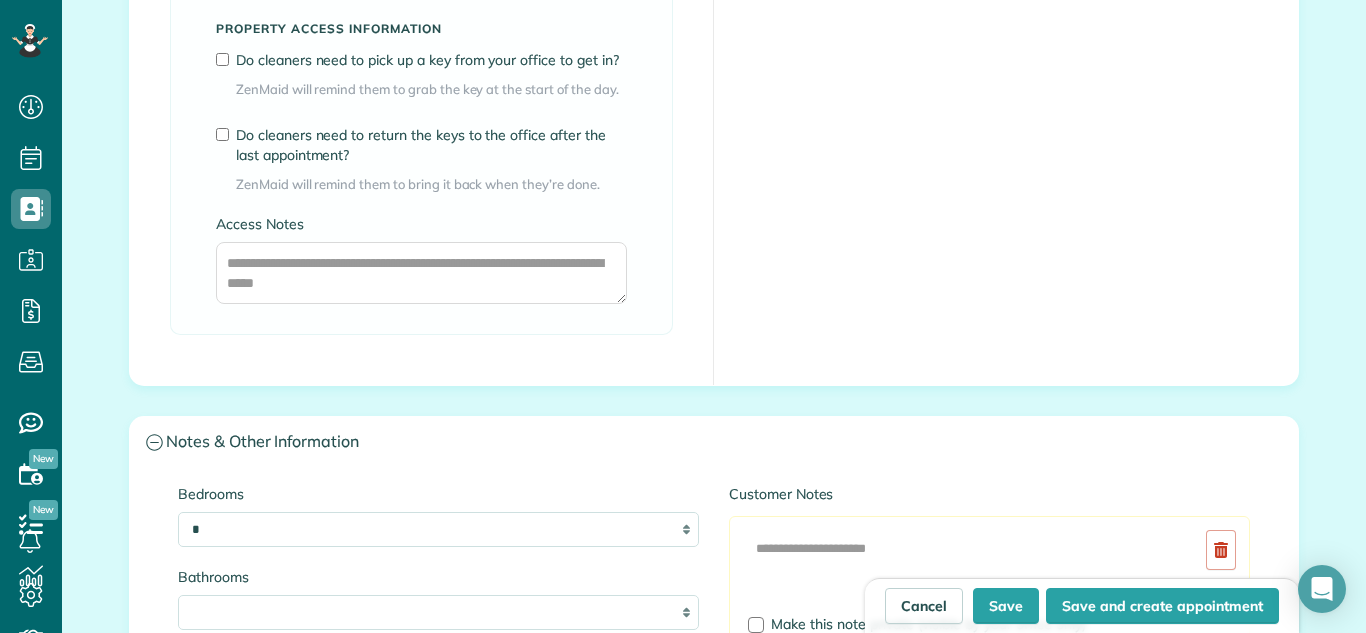click on "Hey, Sam - Book your personalized 30-minute onboarding call to get started!
We are ZenMaid’s customer support team and we’ll help you get set up to automate your business and save 30+ hours every week with ZenMaid!
Pick a day and time
I already booked it
Search ZenMaid…
All Contacts
New Contact
Creating a New Contact
Title
***" at bounding box center (714, 316) 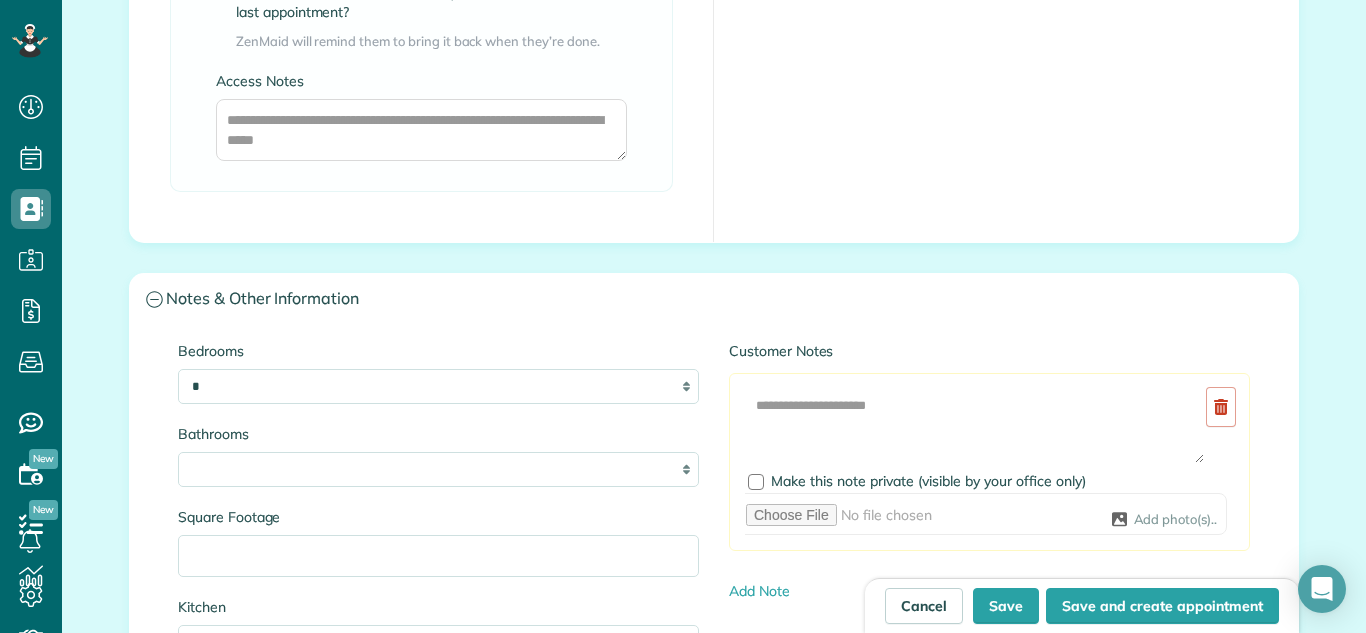scroll, scrollTop: 1841, scrollLeft: 0, axis: vertical 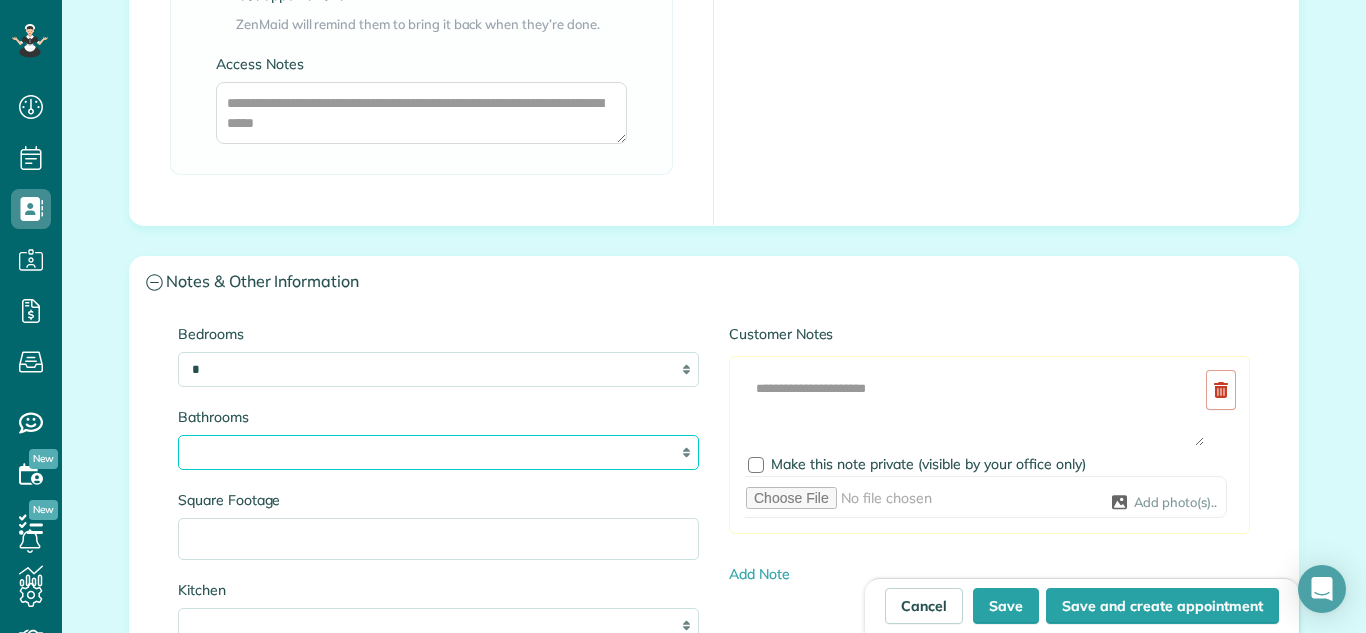 click on "*
***
*
***
*
***
*
***
**" at bounding box center [438, 452] 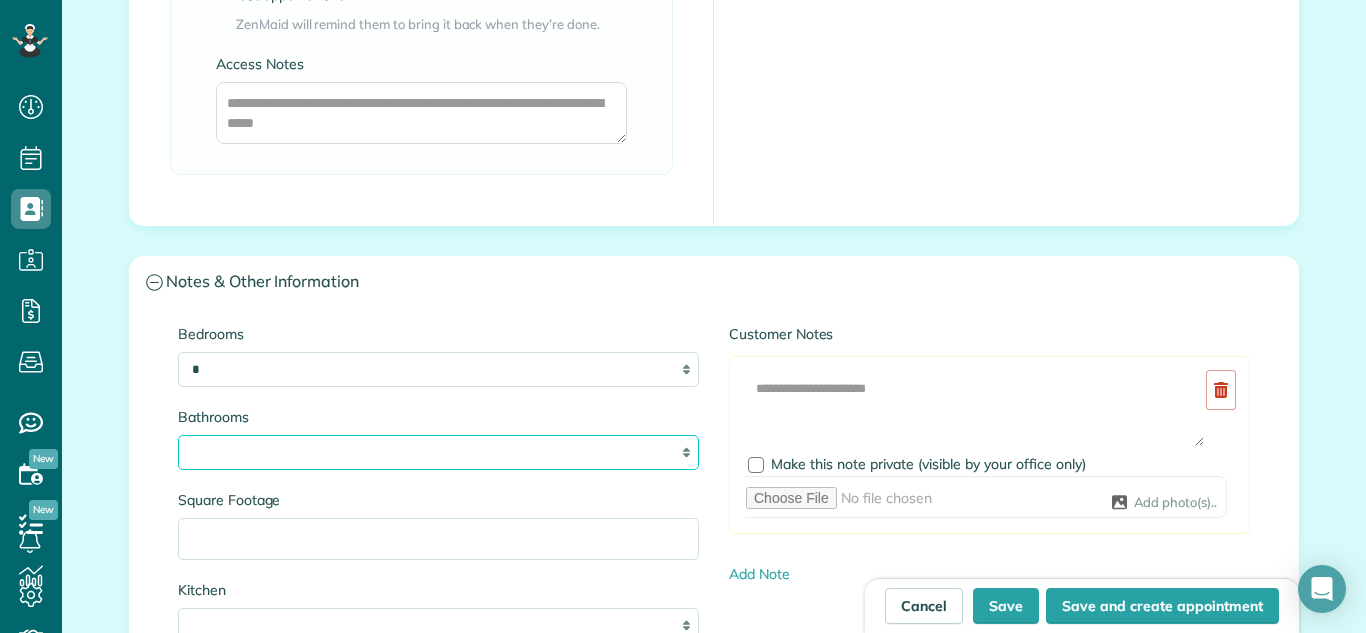 select on "***" 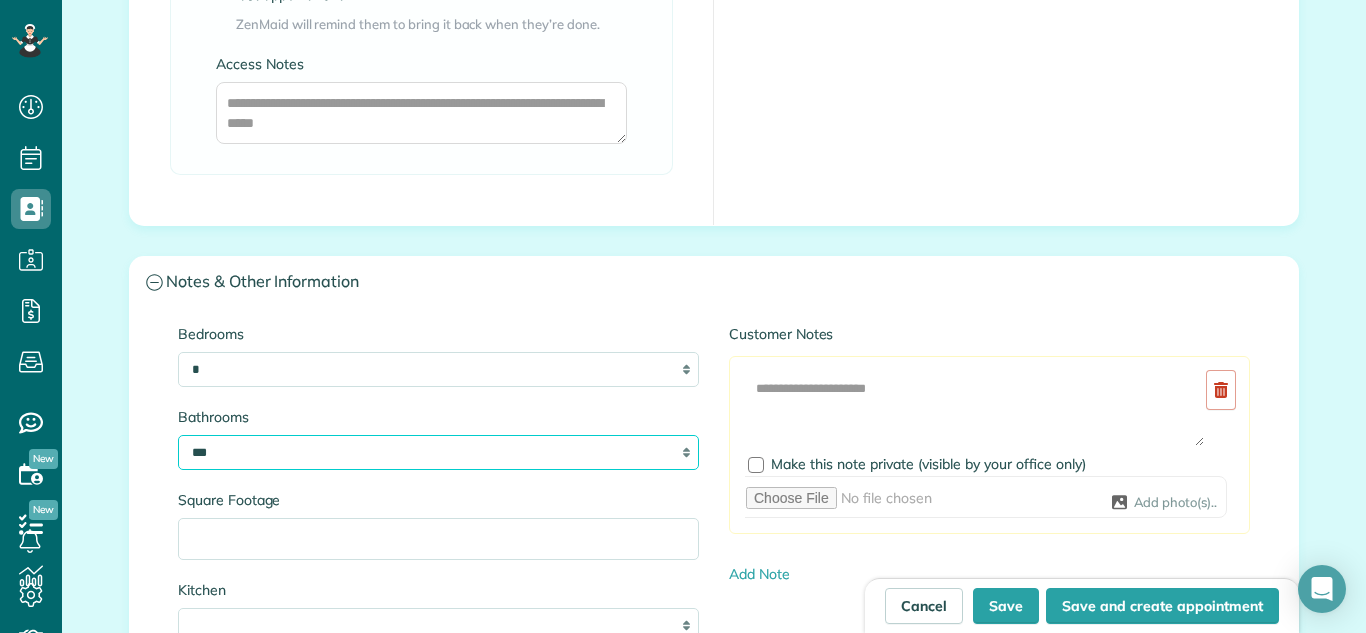 click on "*
***
*
***
*
***
*
***
**" at bounding box center (438, 452) 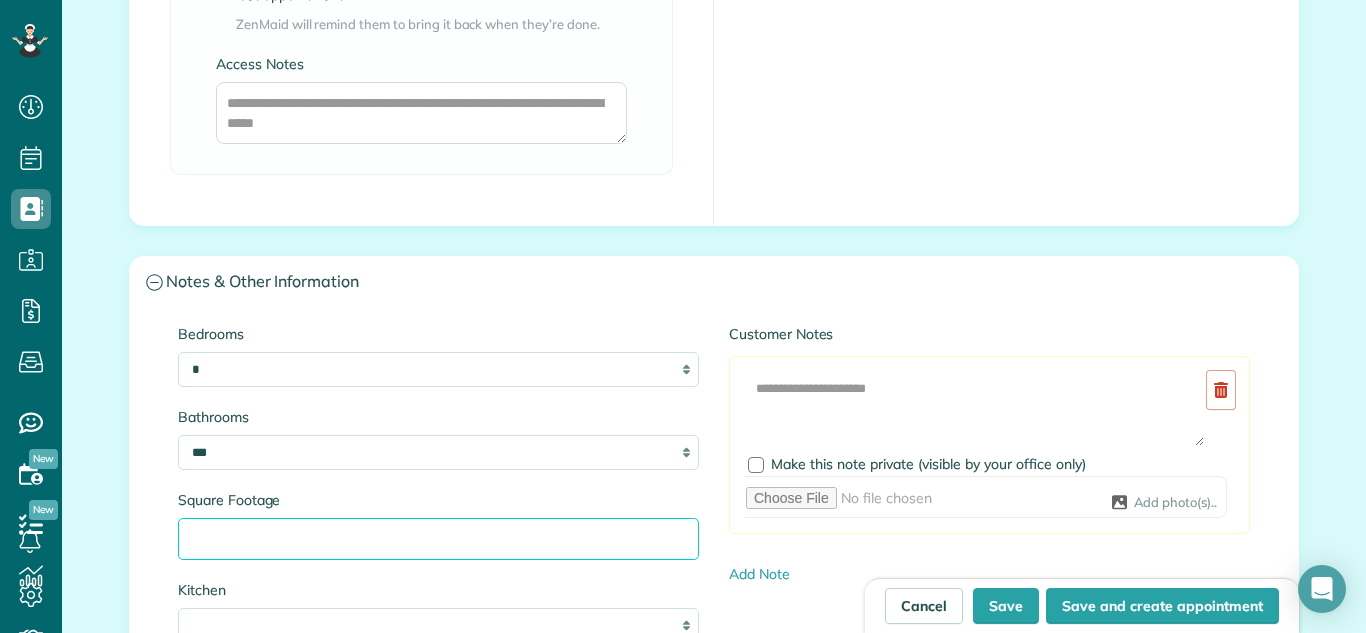 click on "Square Footage" at bounding box center [438, 539] 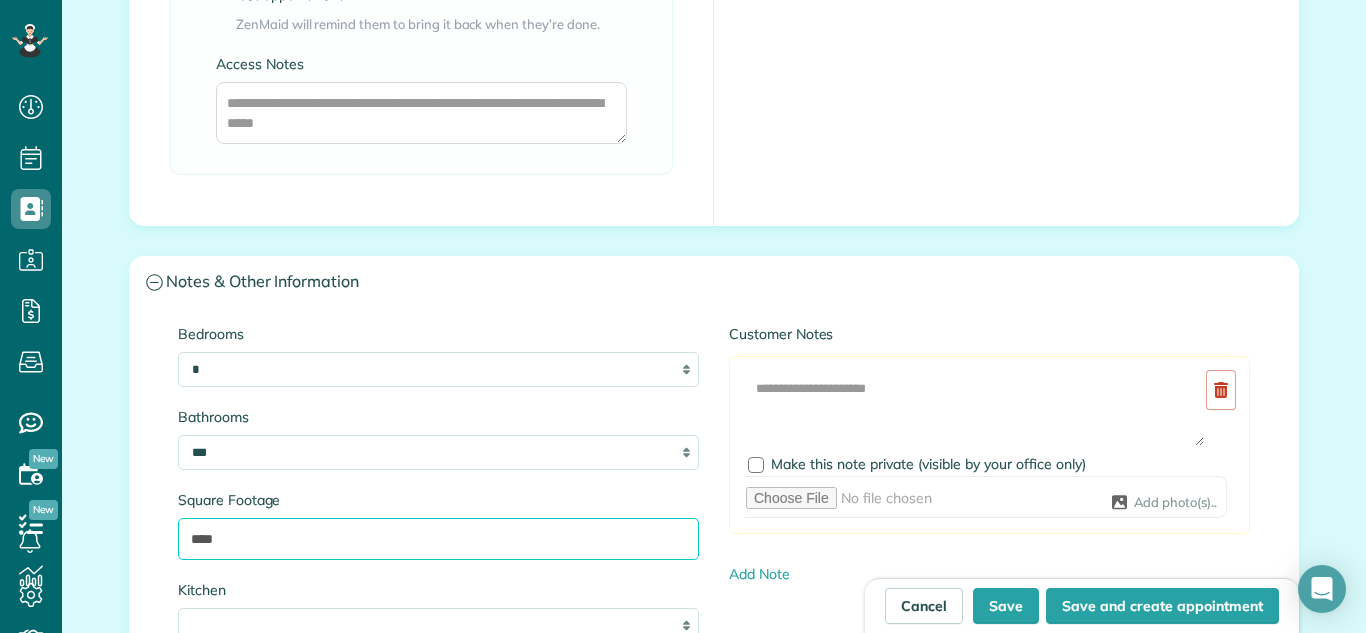 type on "****" 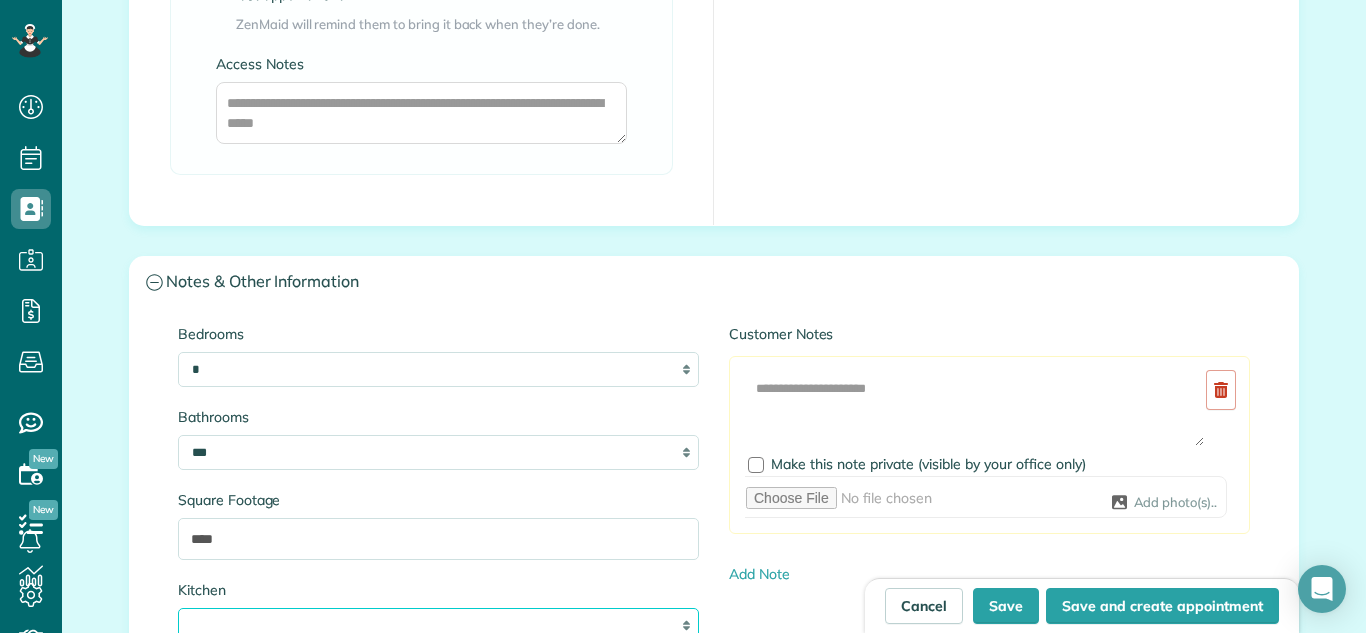 scroll, scrollTop: 1851, scrollLeft: 0, axis: vertical 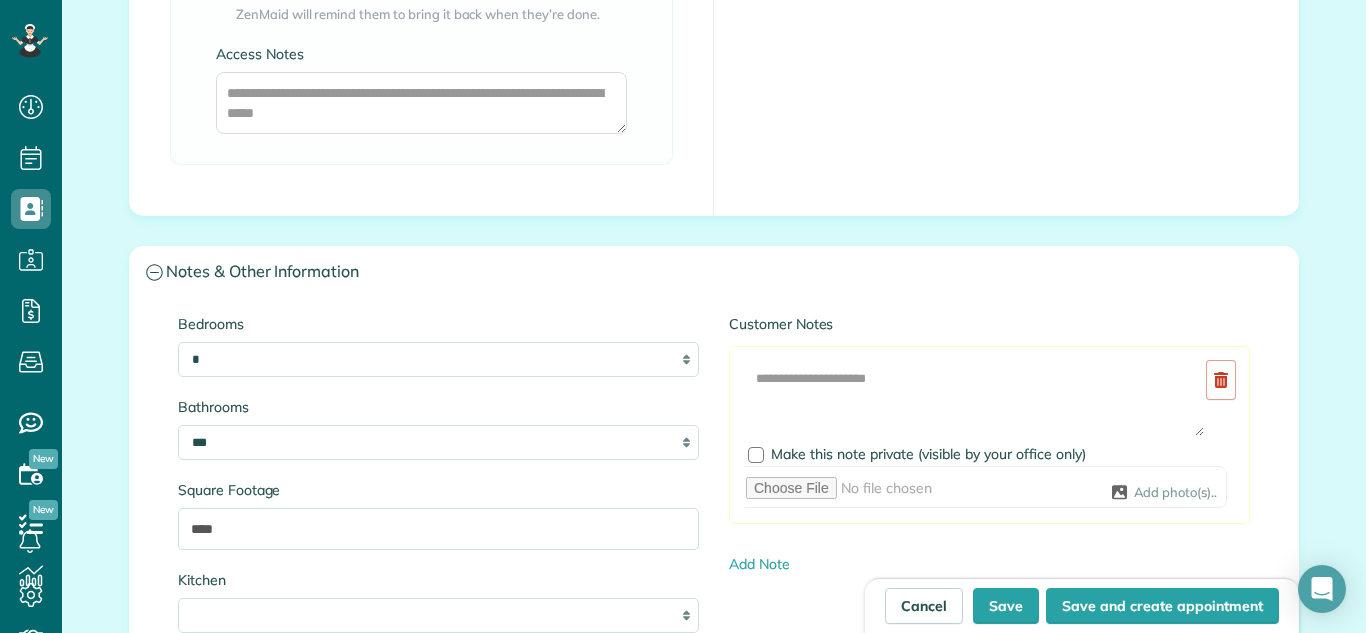 click on "**********" at bounding box center [714, -173] 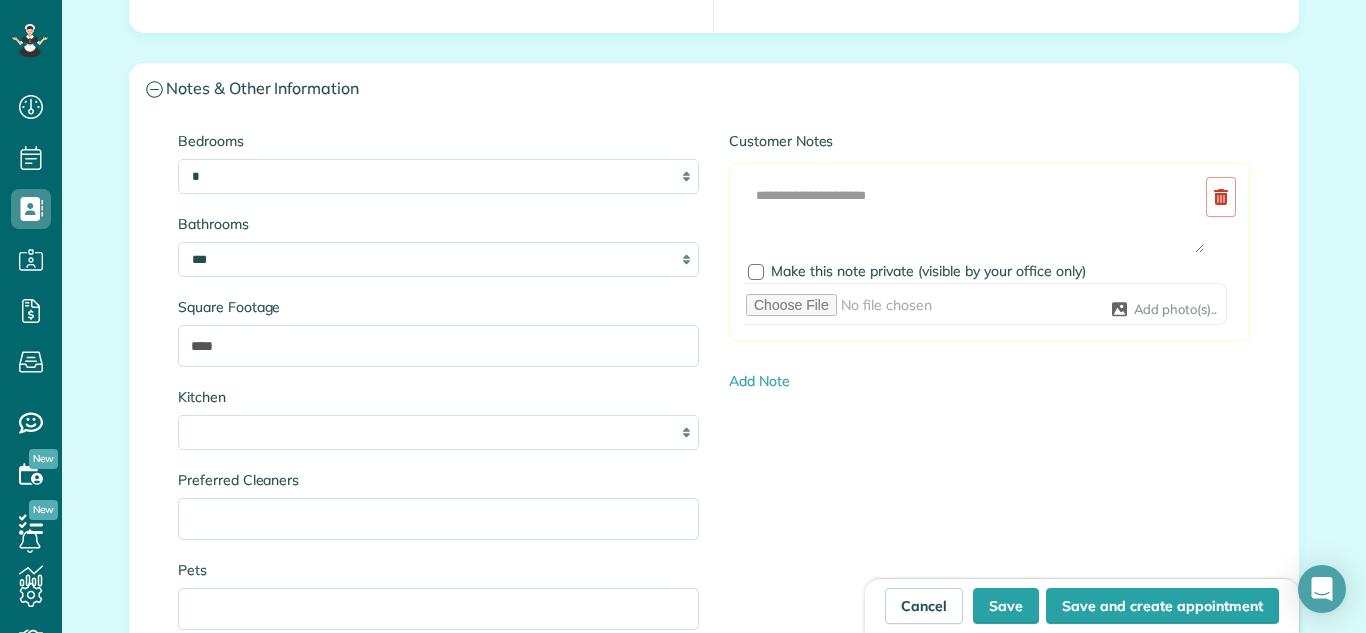 scroll, scrollTop: 2091, scrollLeft: 0, axis: vertical 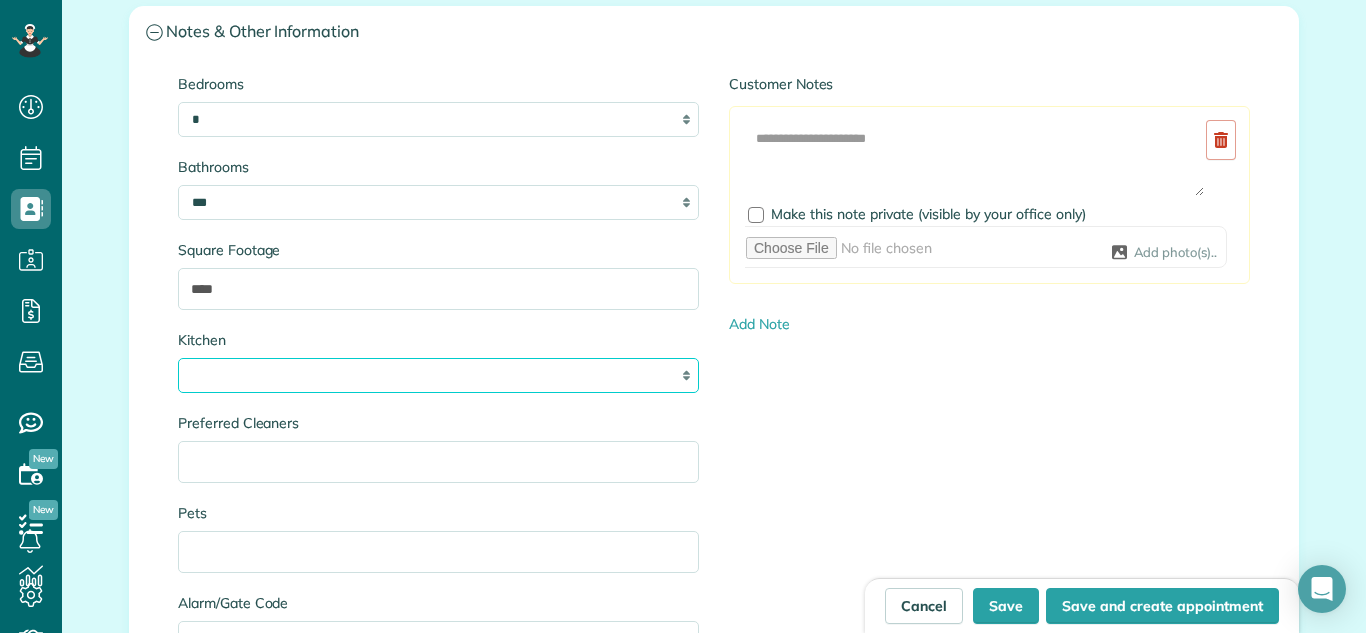 click on "*
*
*
*" at bounding box center (438, 375) 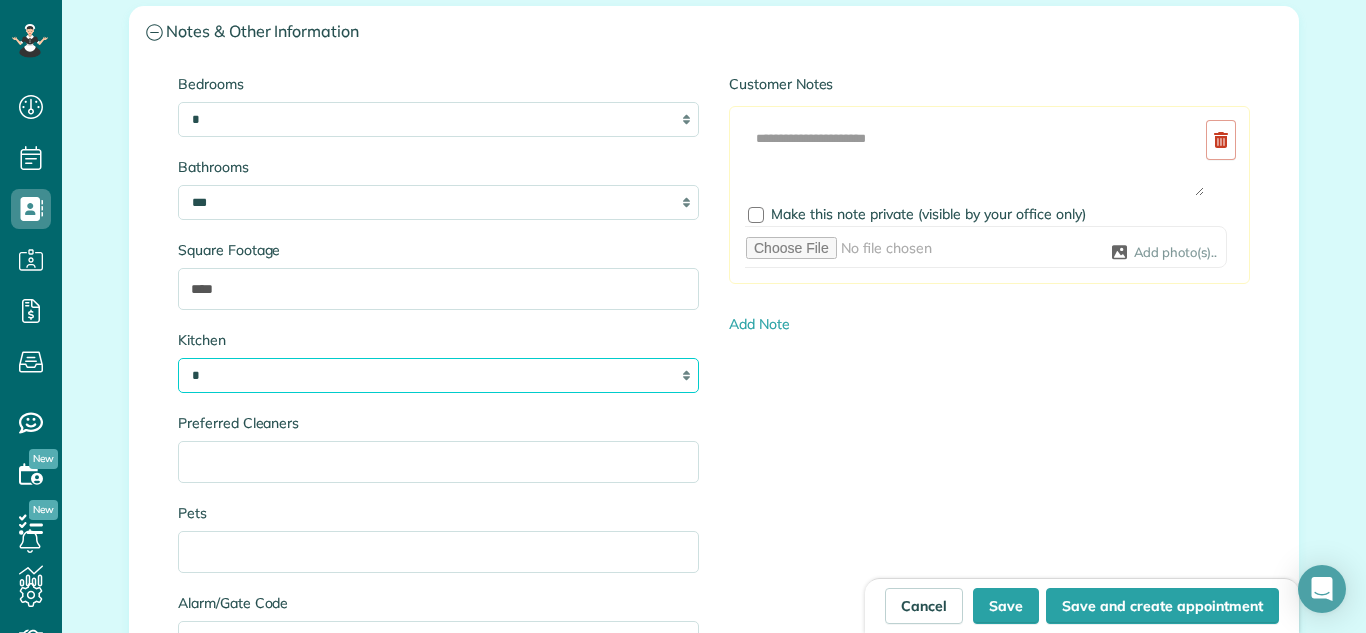 click on "*
*
*
*" at bounding box center [438, 375] 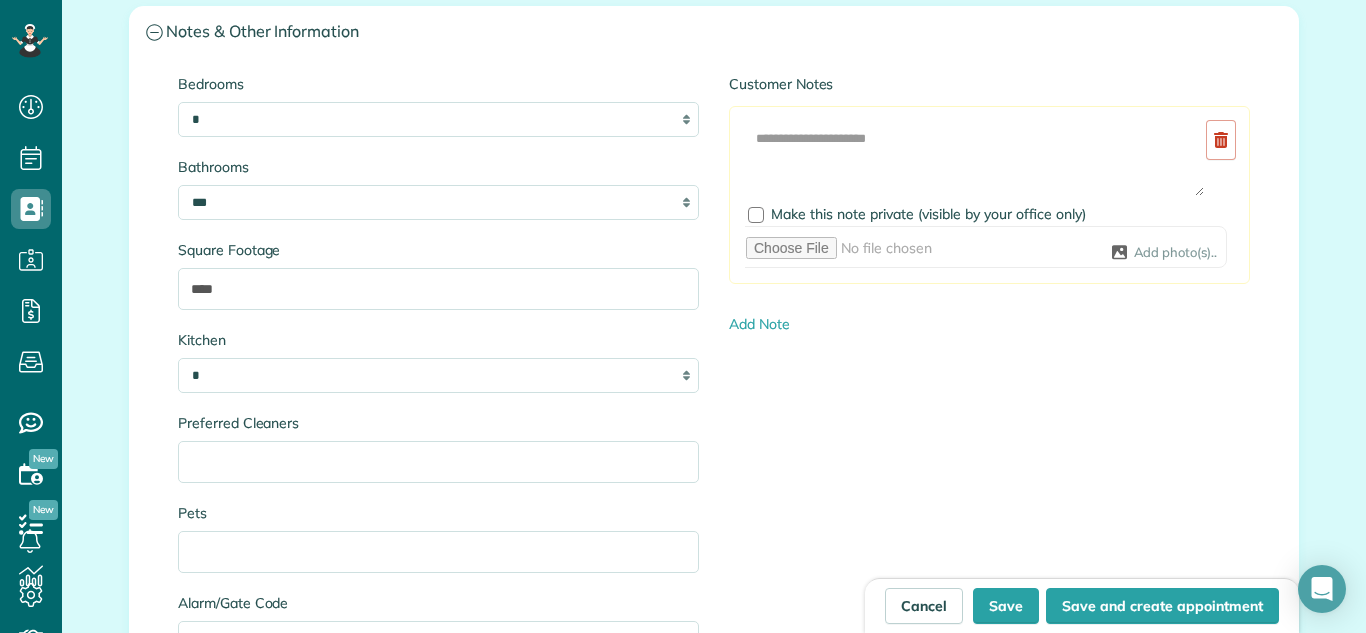 click on "**********" at bounding box center [714, -413] 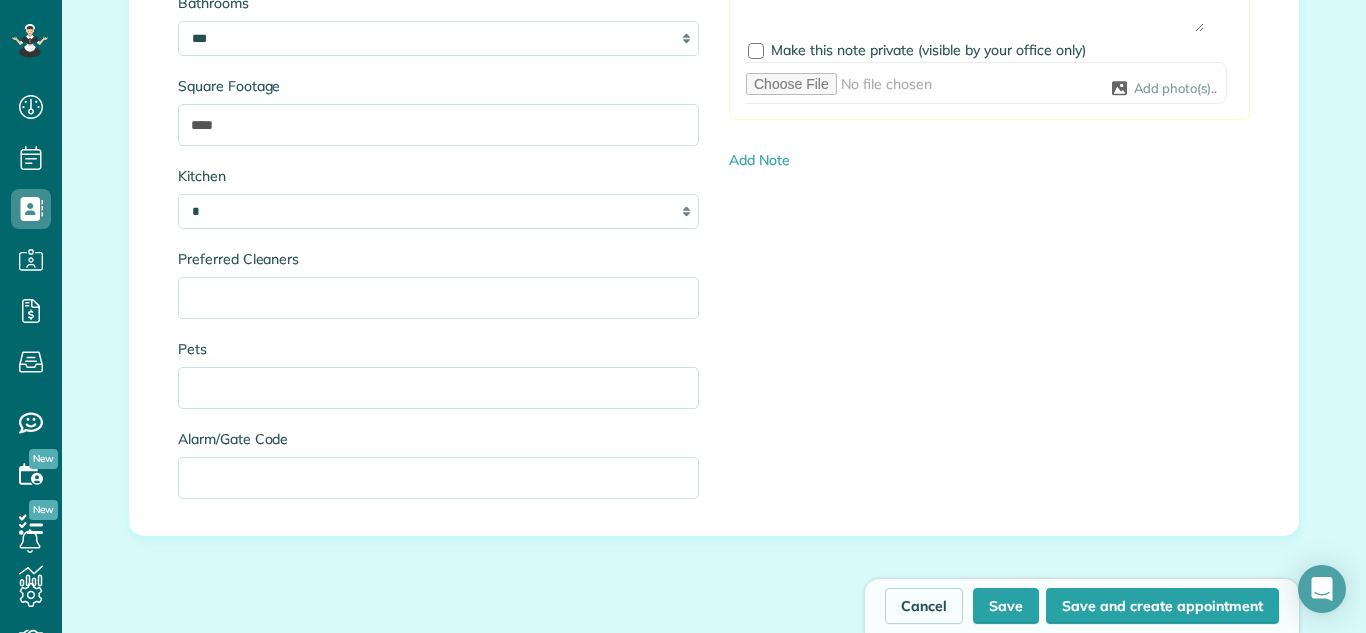 scroll, scrollTop: 2291, scrollLeft: 0, axis: vertical 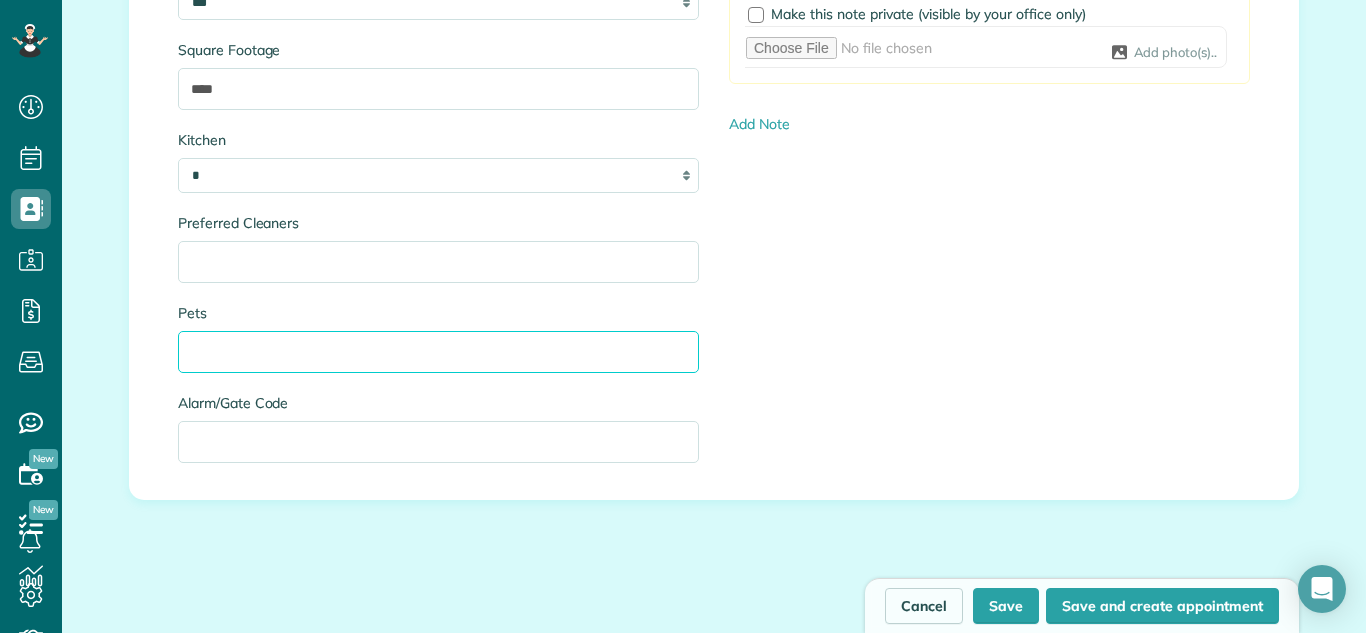 click on "Pets" at bounding box center (438, 352) 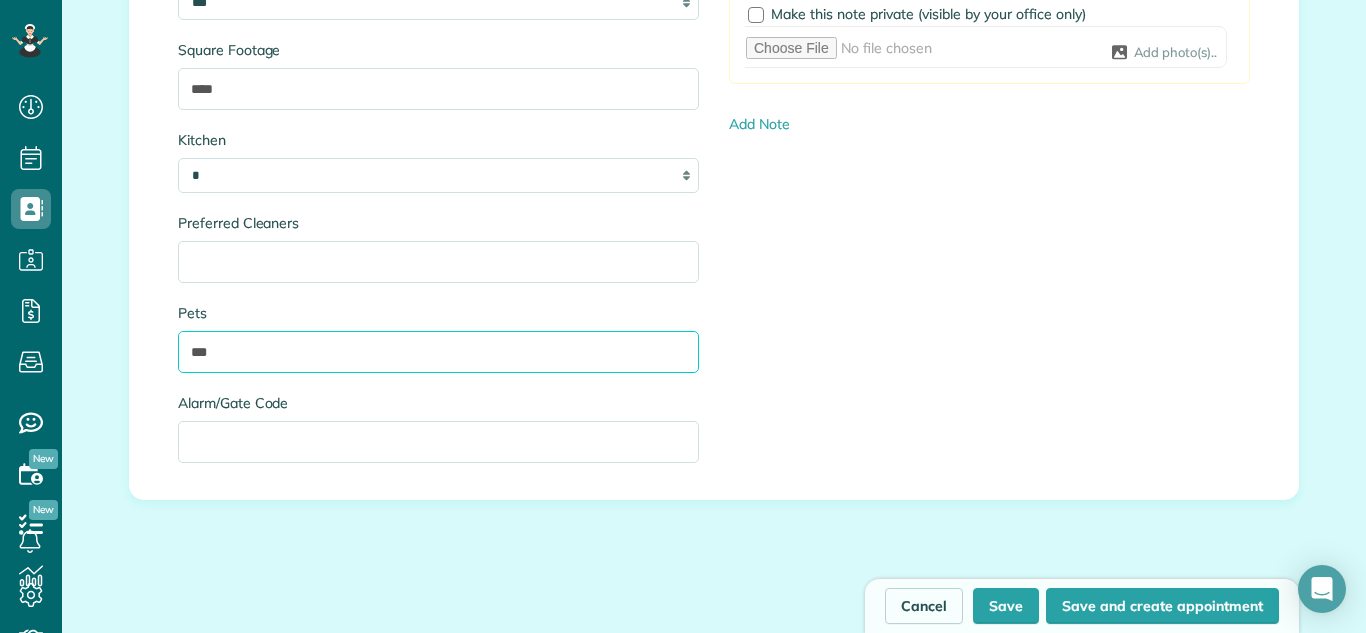 type on "***" 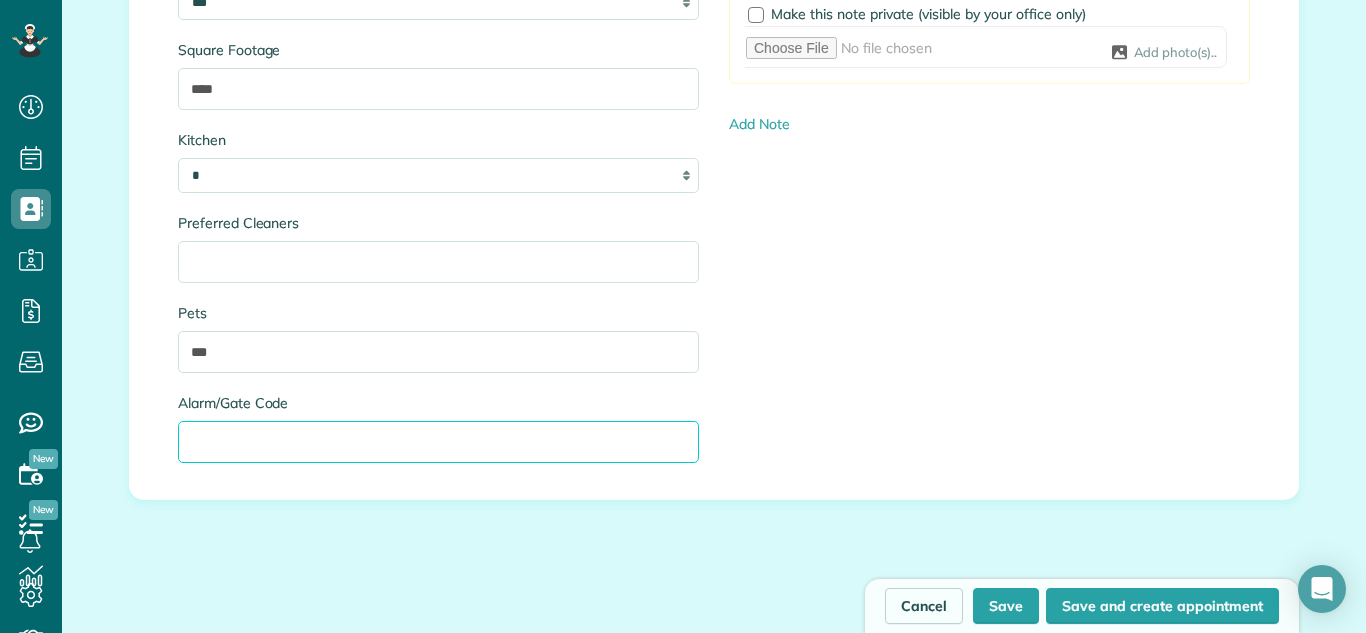 click on "Alarm/Gate Code" at bounding box center [438, 442] 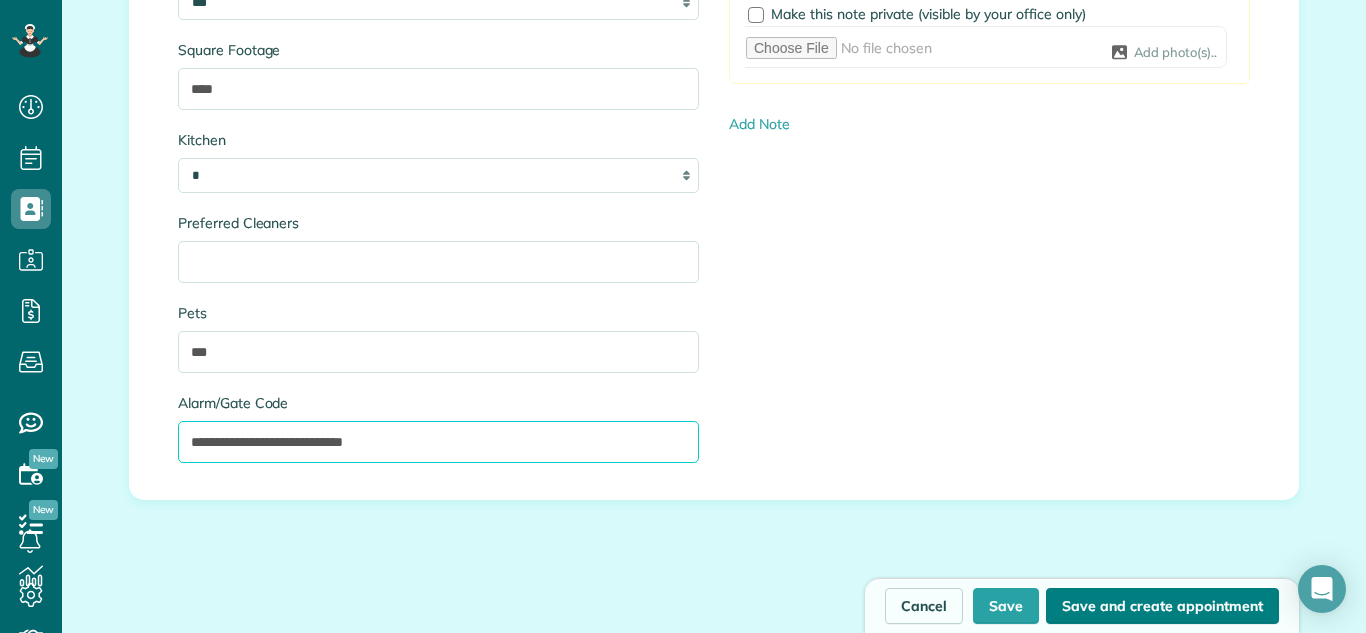 type on "**********" 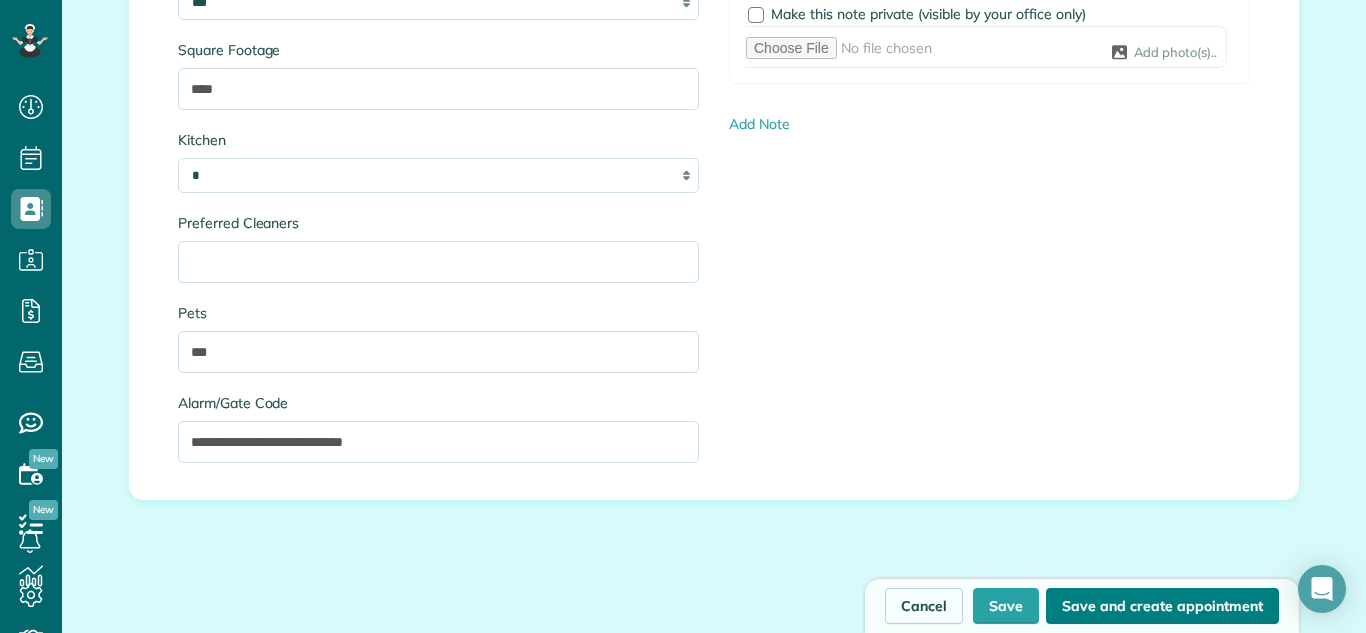 click on "Save and create appointment" at bounding box center [1162, 606] 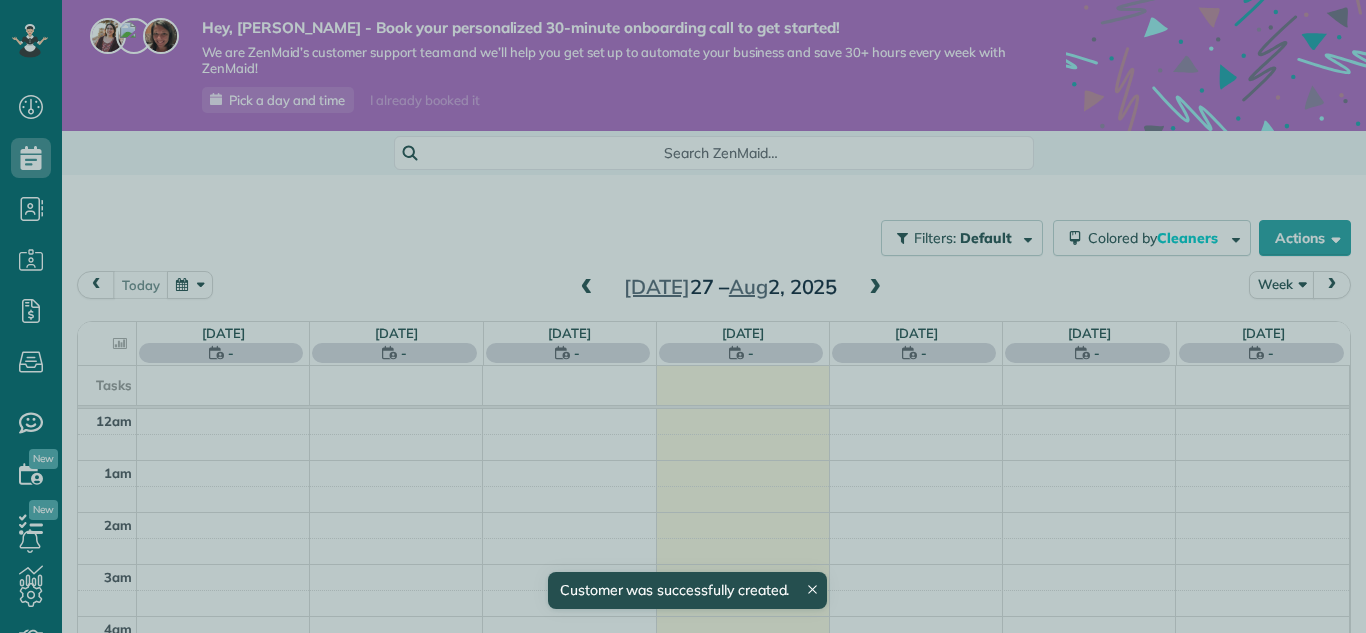 scroll, scrollTop: 0, scrollLeft: 0, axis: both 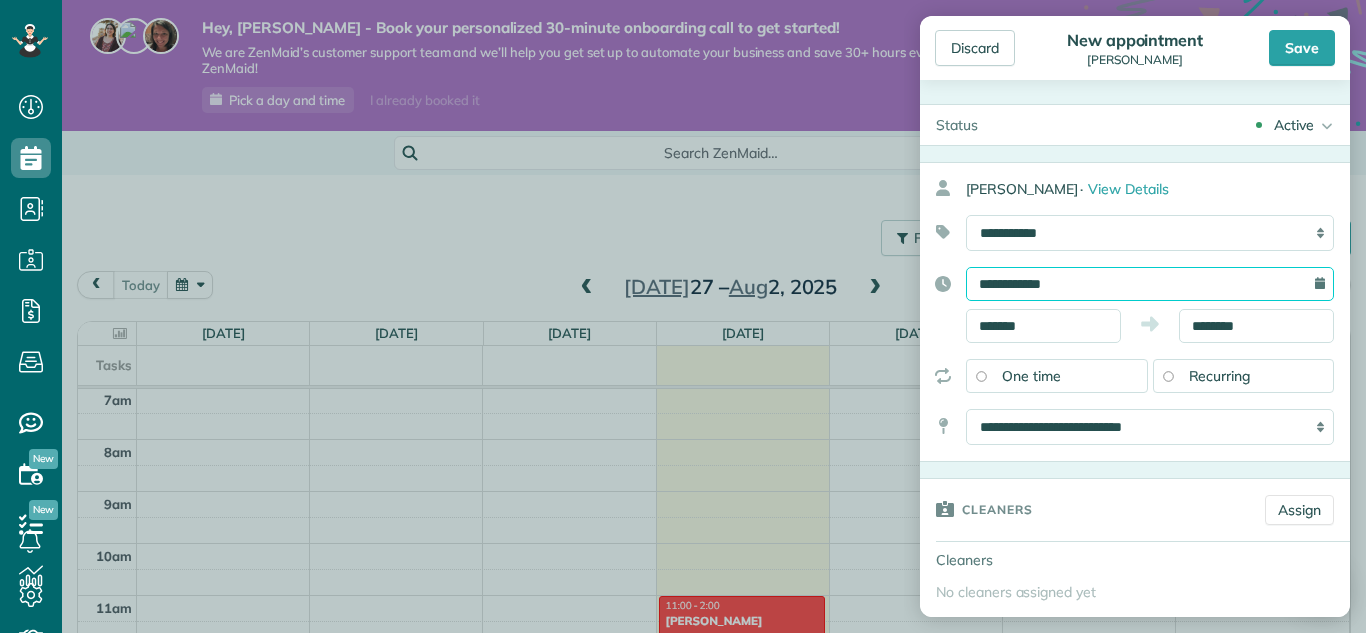 click on "**********" at bounding box center (1150, 284) 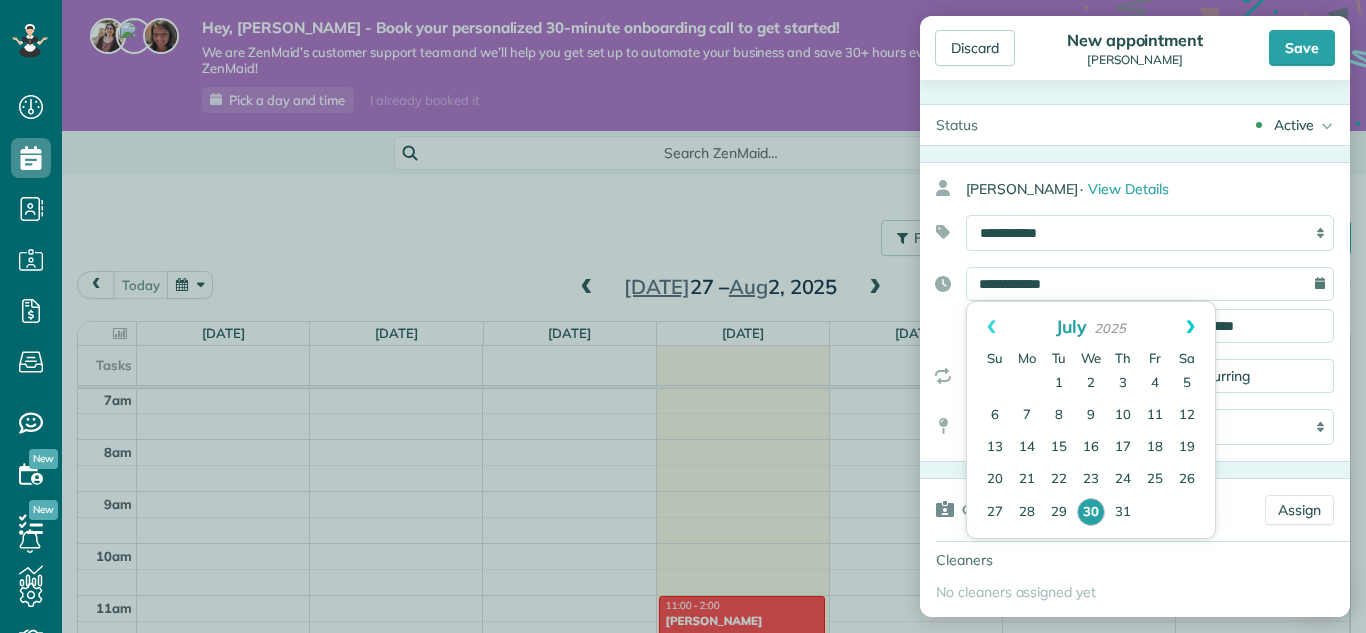 click on "Next" at bounding box center (1190, 327) 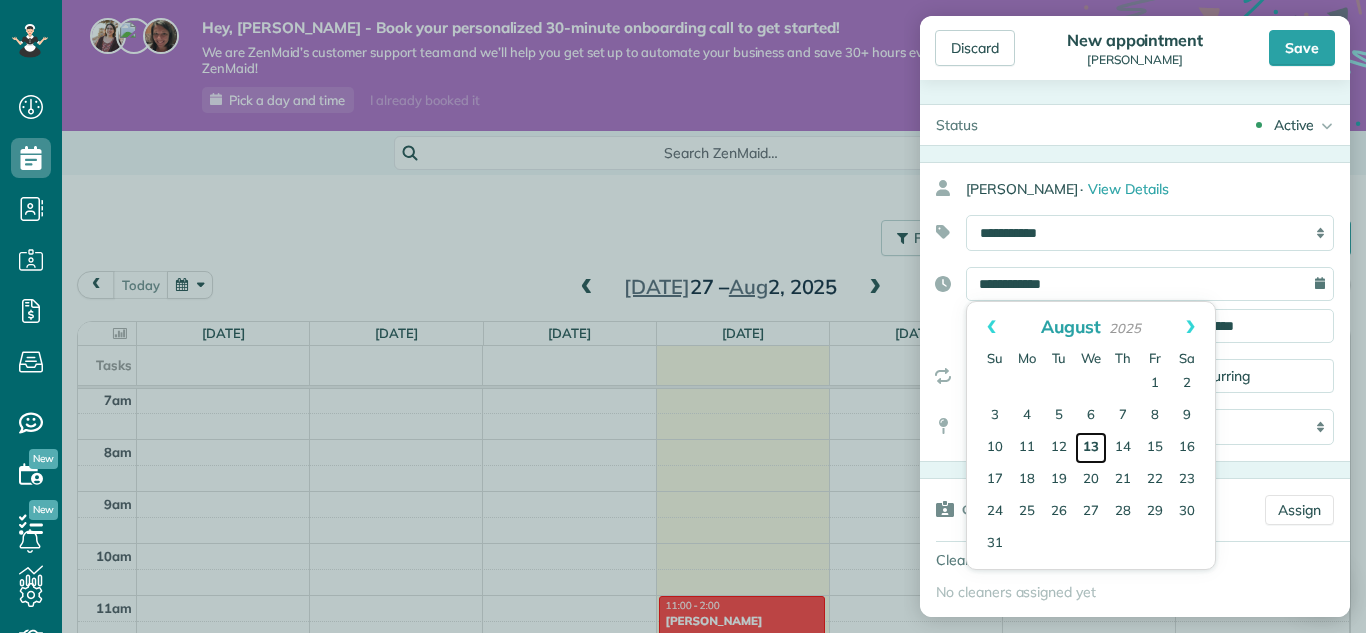 click on "13" at bounding box center (1091, 448) 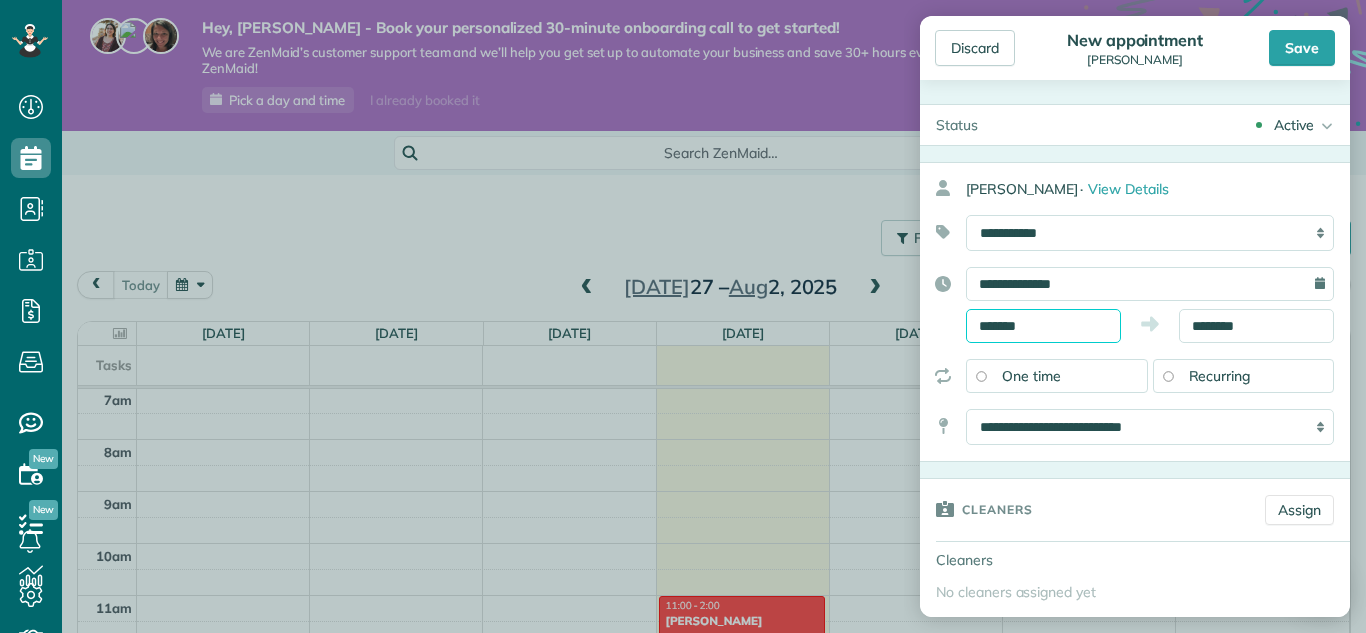 click on "*******" at bounding box center (1043, 326) 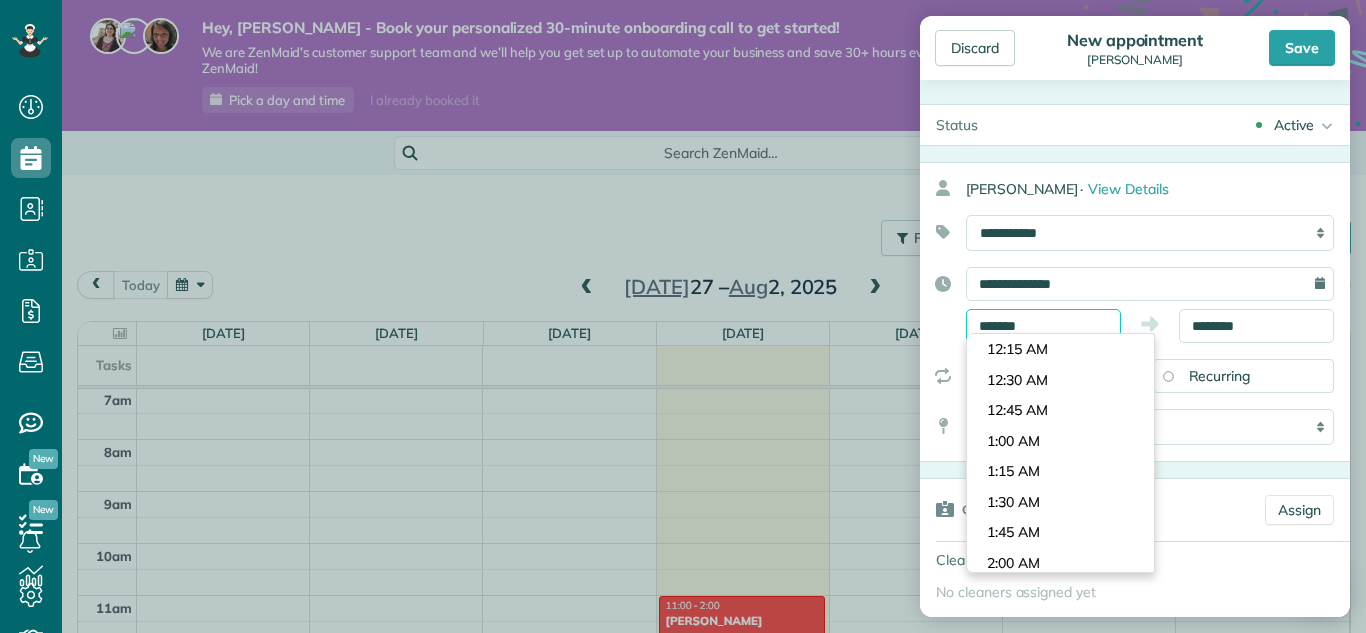scroll, scrollTop: 1038, scrollLeft: 0, axis: vertical 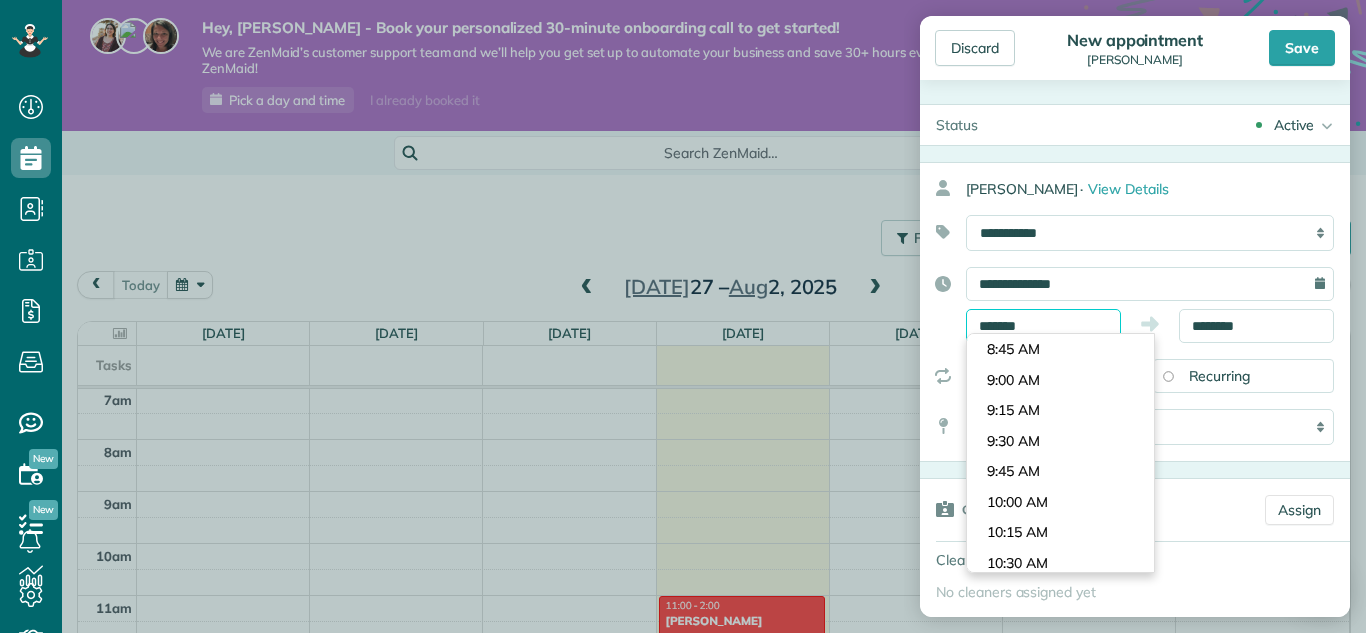 click on "*******" at bounding box center (1043, 326) 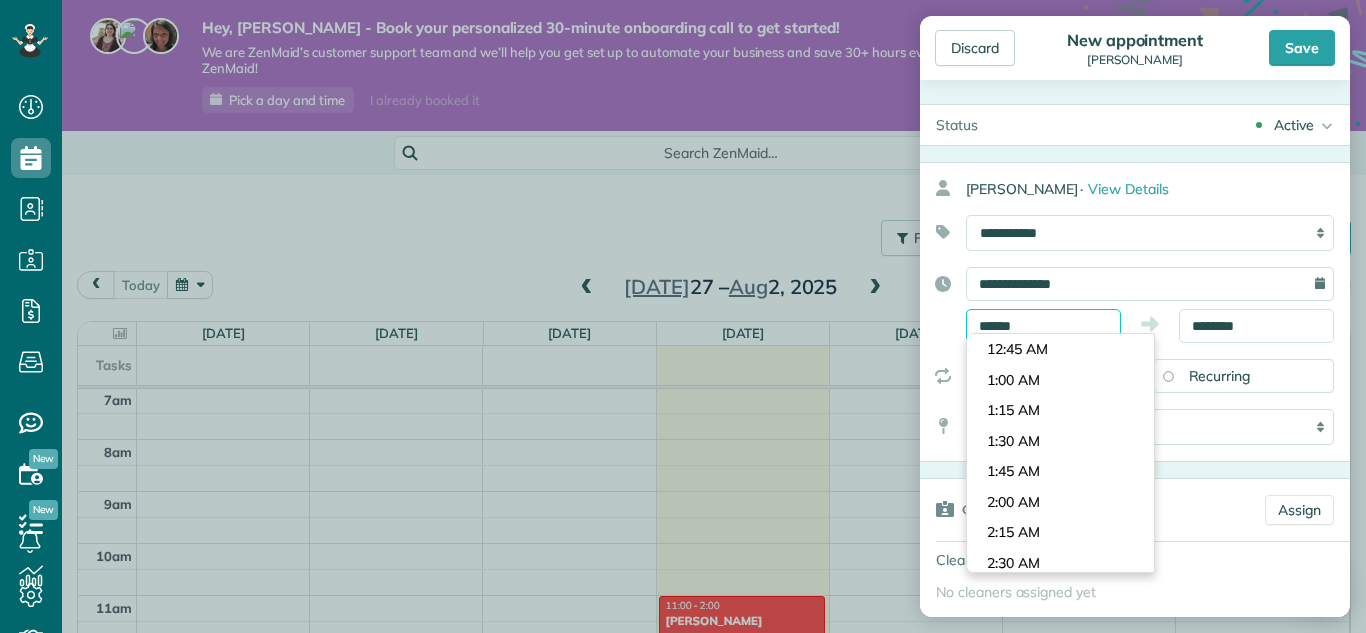 scroll, scrollTop: 1527, scrollLeft: 0, axis: vertical 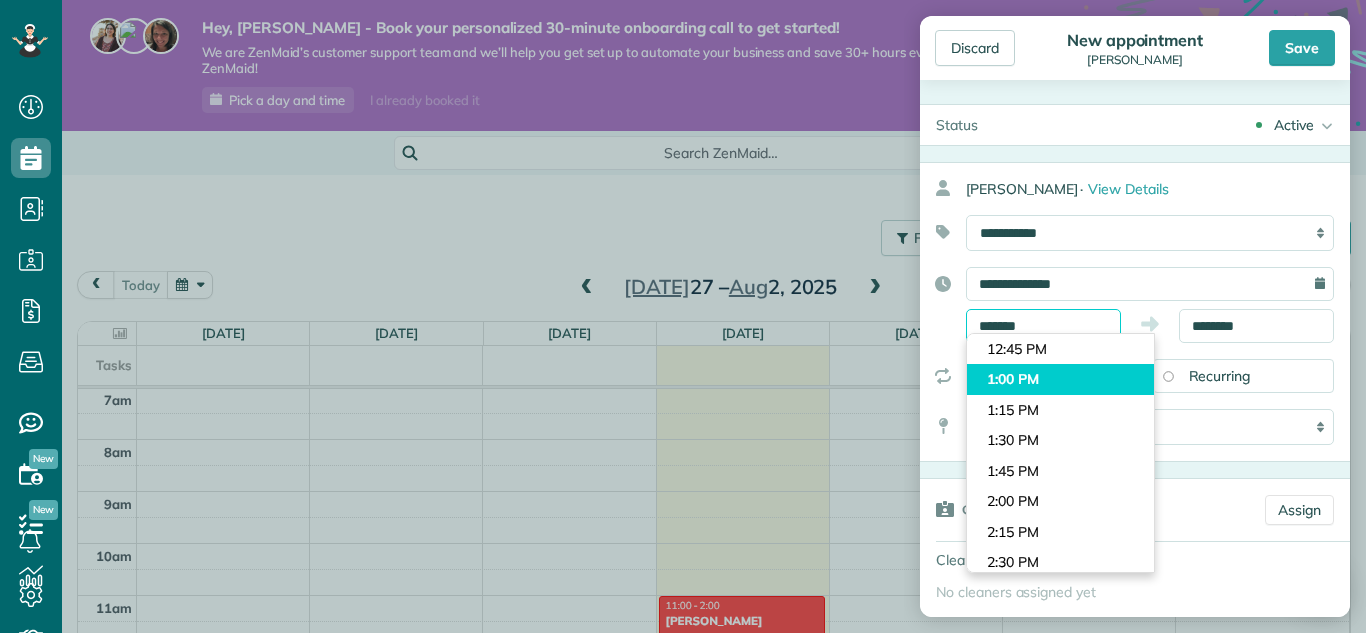 type on "*******" 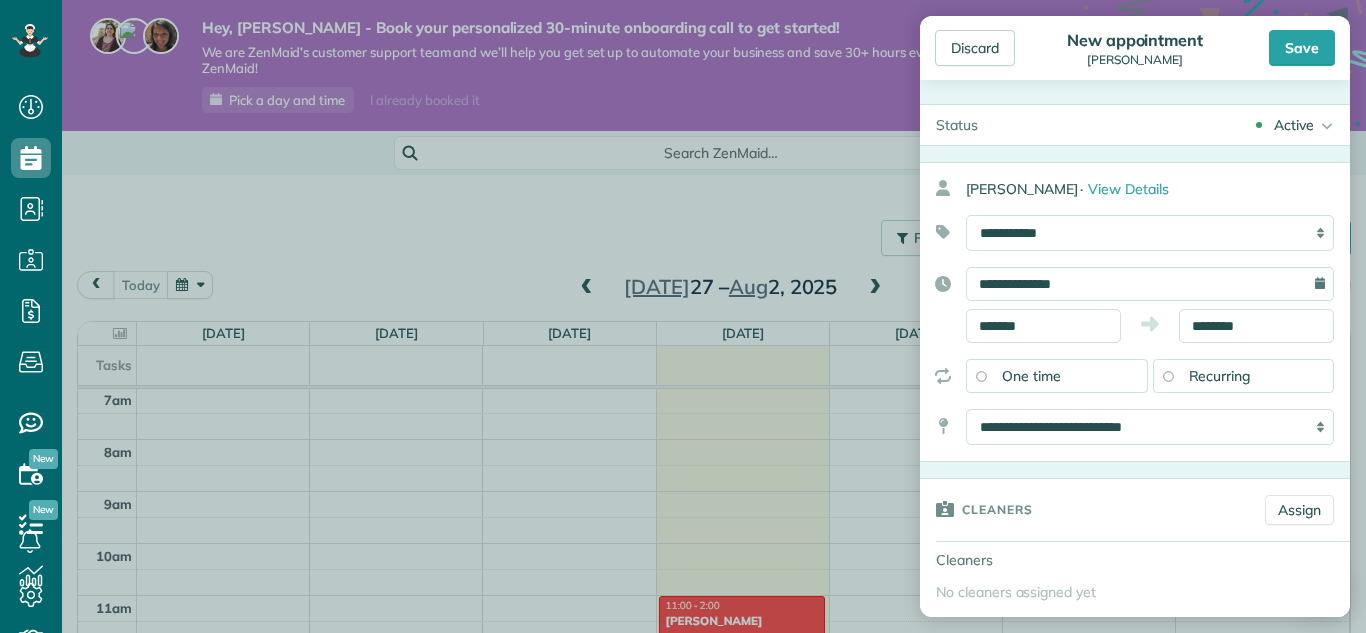 click on "Dashboard
Scheduling
Calendar View
List View
Dispatch View - Weekly scheduling (Beta)" at bounding box center [683, 316] 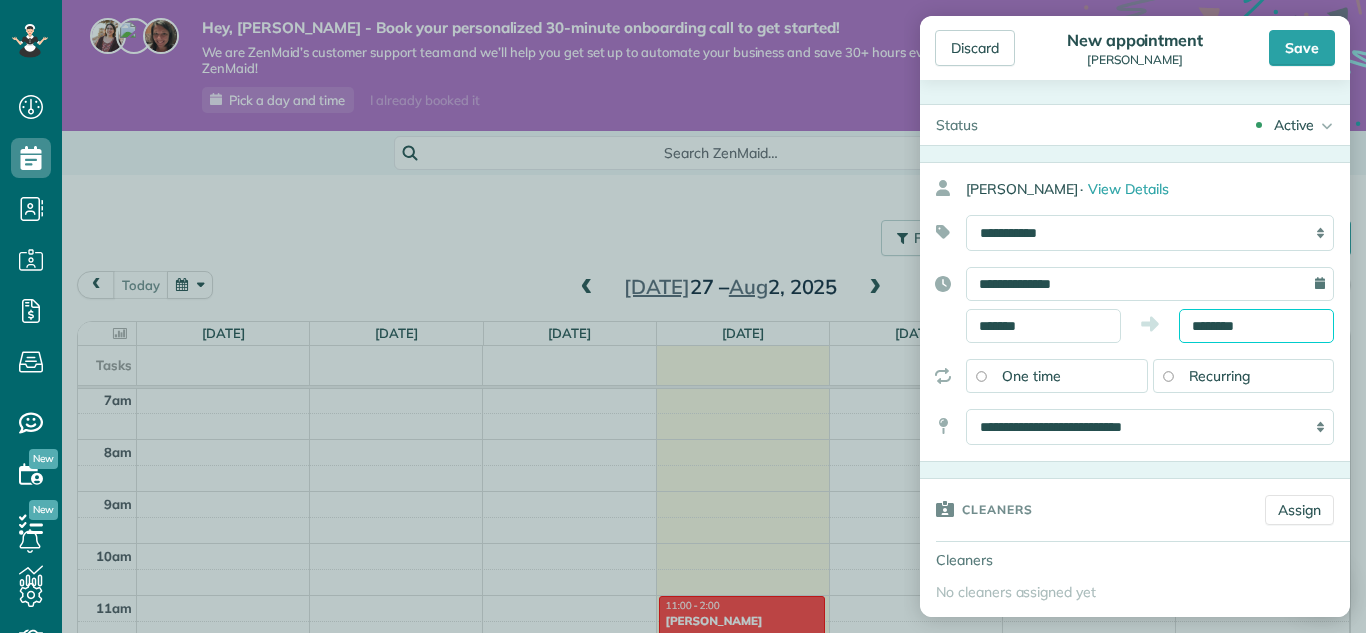 click on "********" at bounding box center (1256, 326) 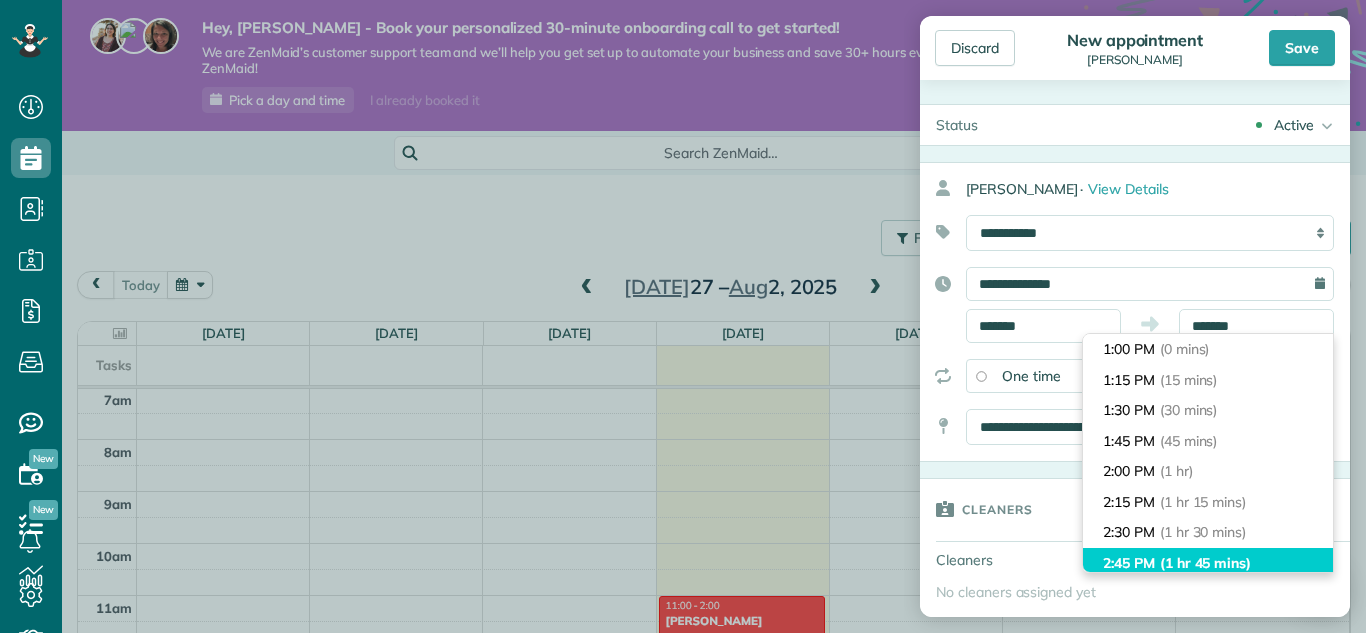 click on "2:45 PM  (1 hr 45 mins)" at bounding box center [1208, 563] 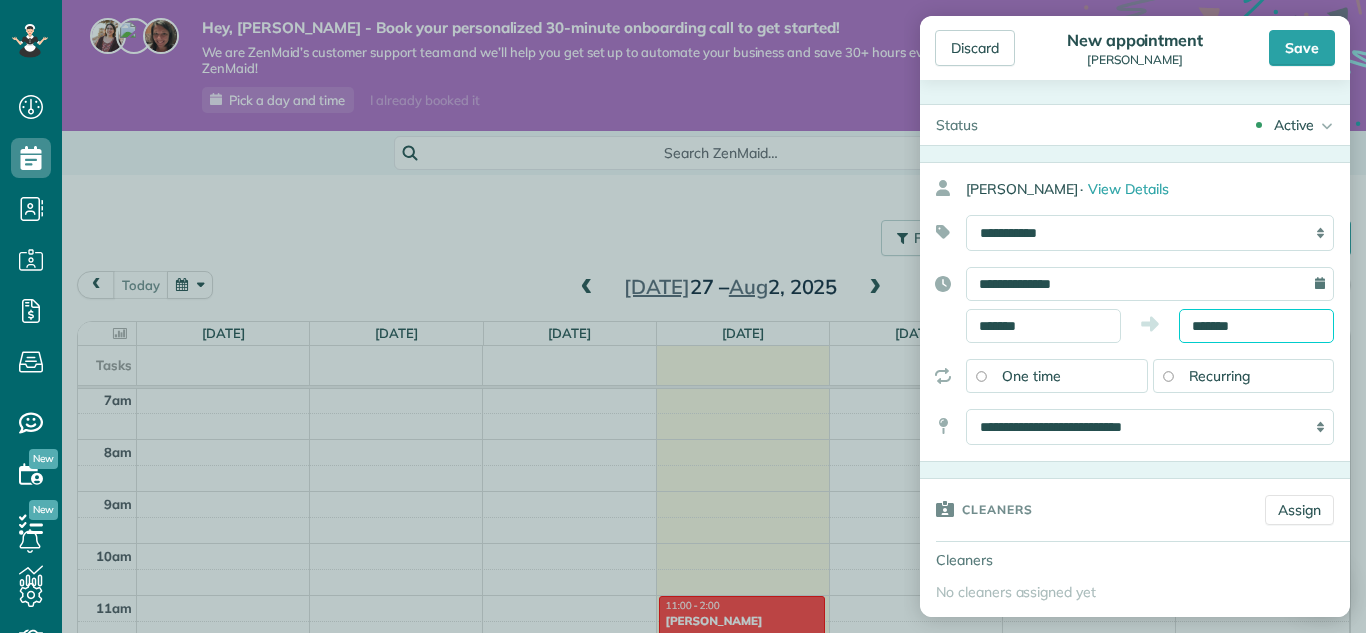 scroll, scrollTop: 183, scrollLeft: 0, axis: vertical 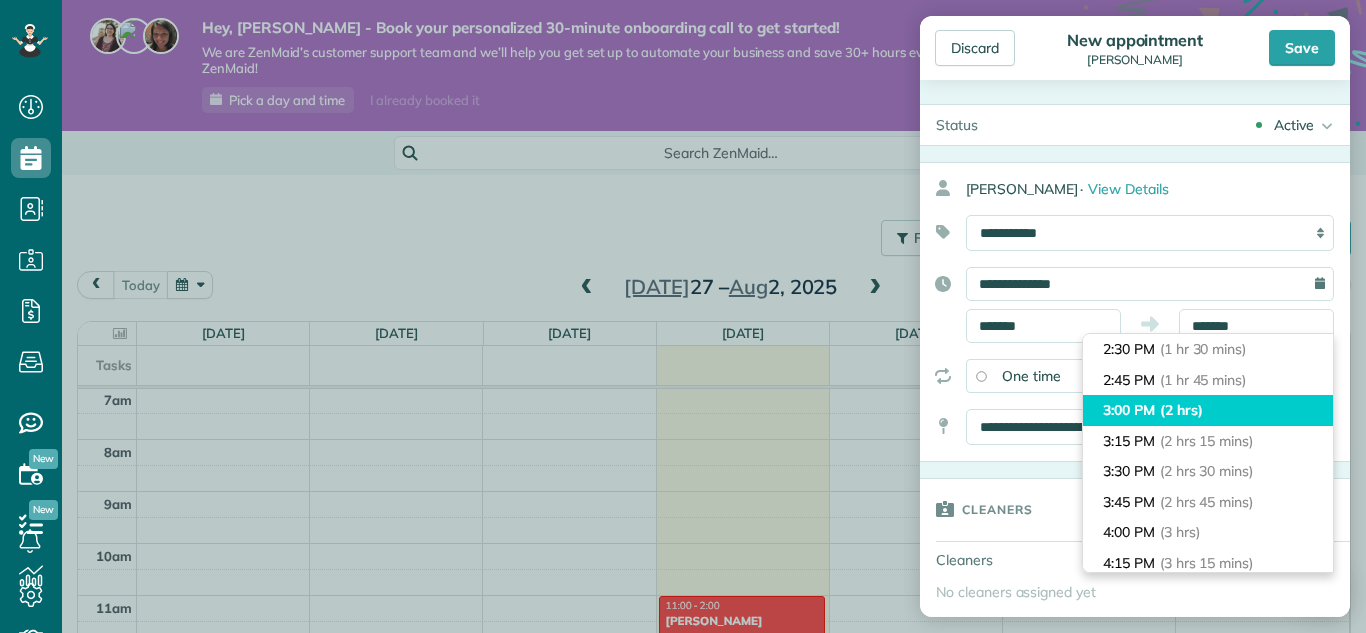 type on "*******" 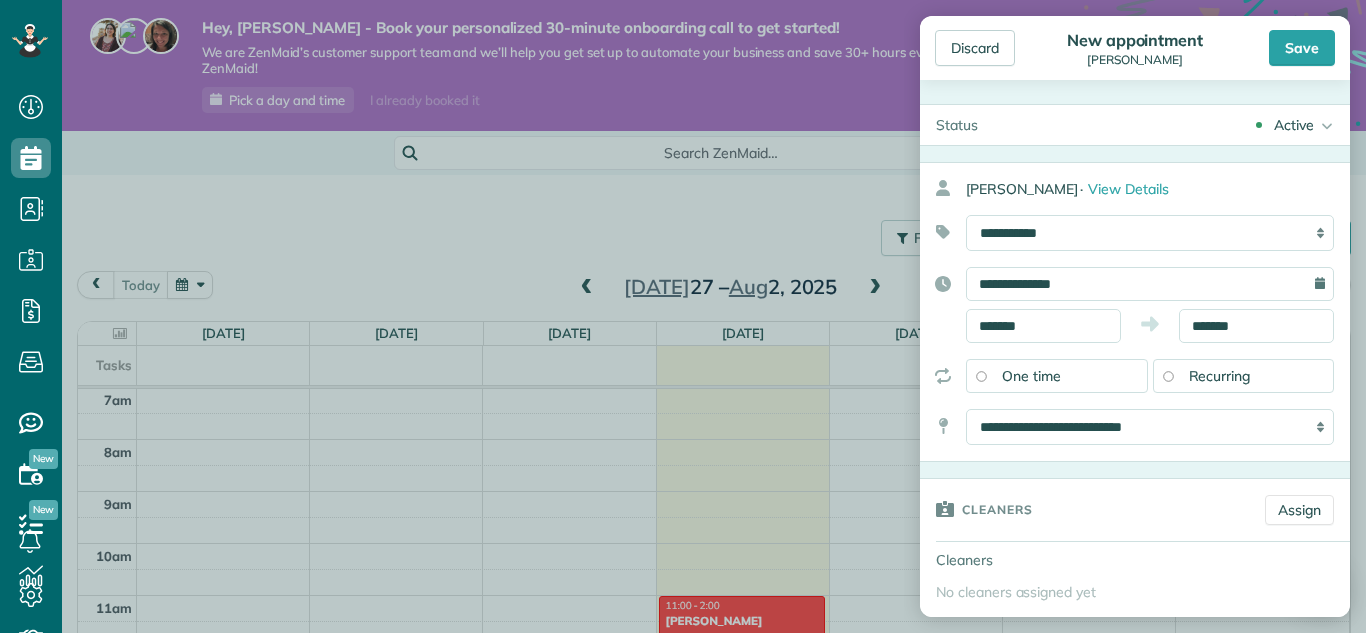 click on "Recurring" at bounding box center [1244, 376] 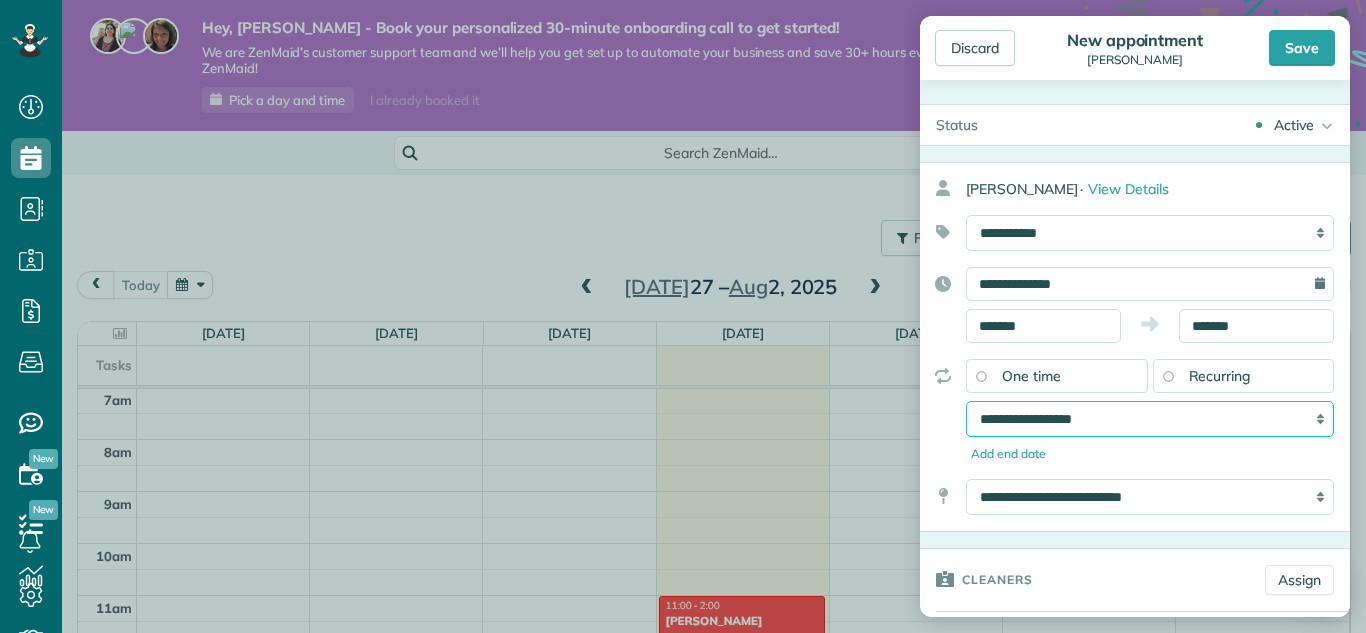 click on "**********" at bounding box center (1150, 419) 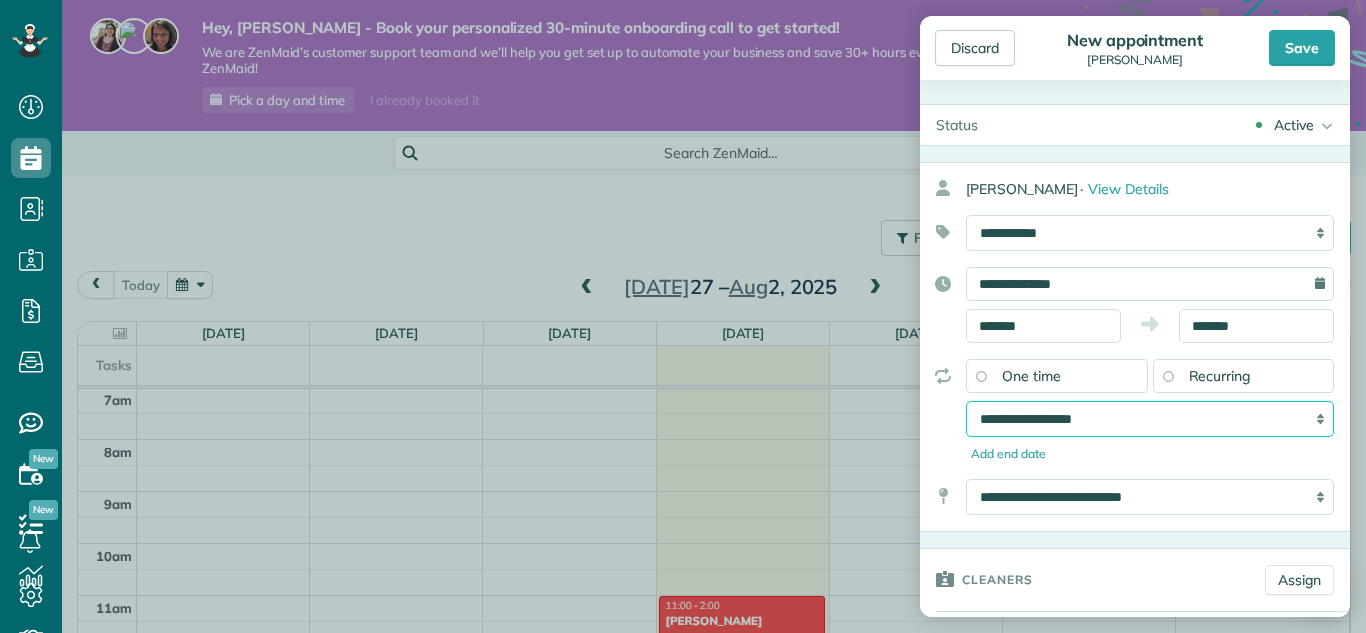 select on "**********" 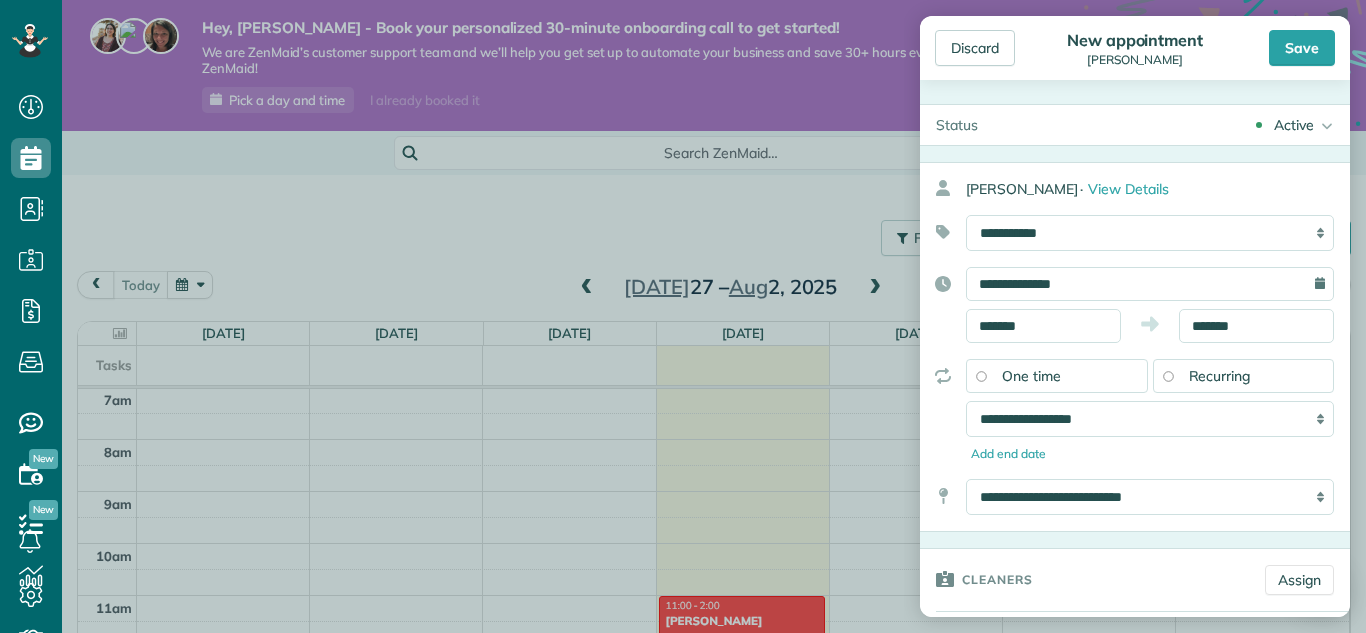 click on "Cleaners" at bounding box center (1084, 579) 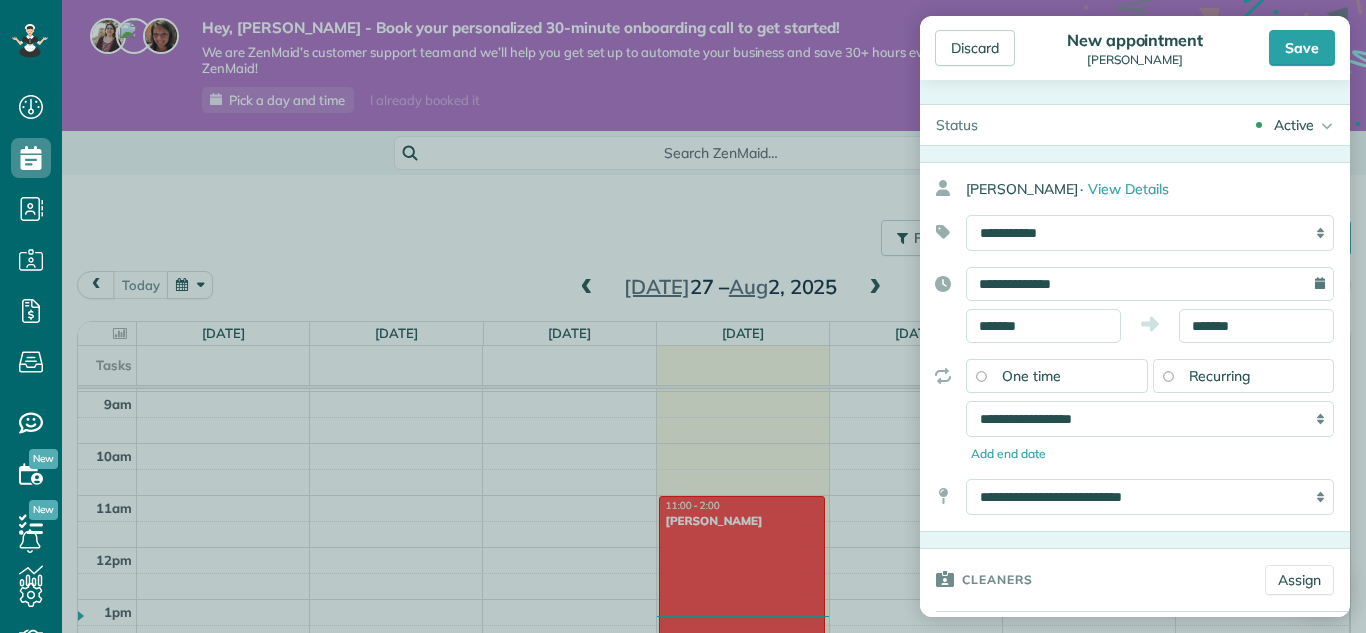 scroll, scrollTop: 565, scrollLeft: 0, axis: vertical 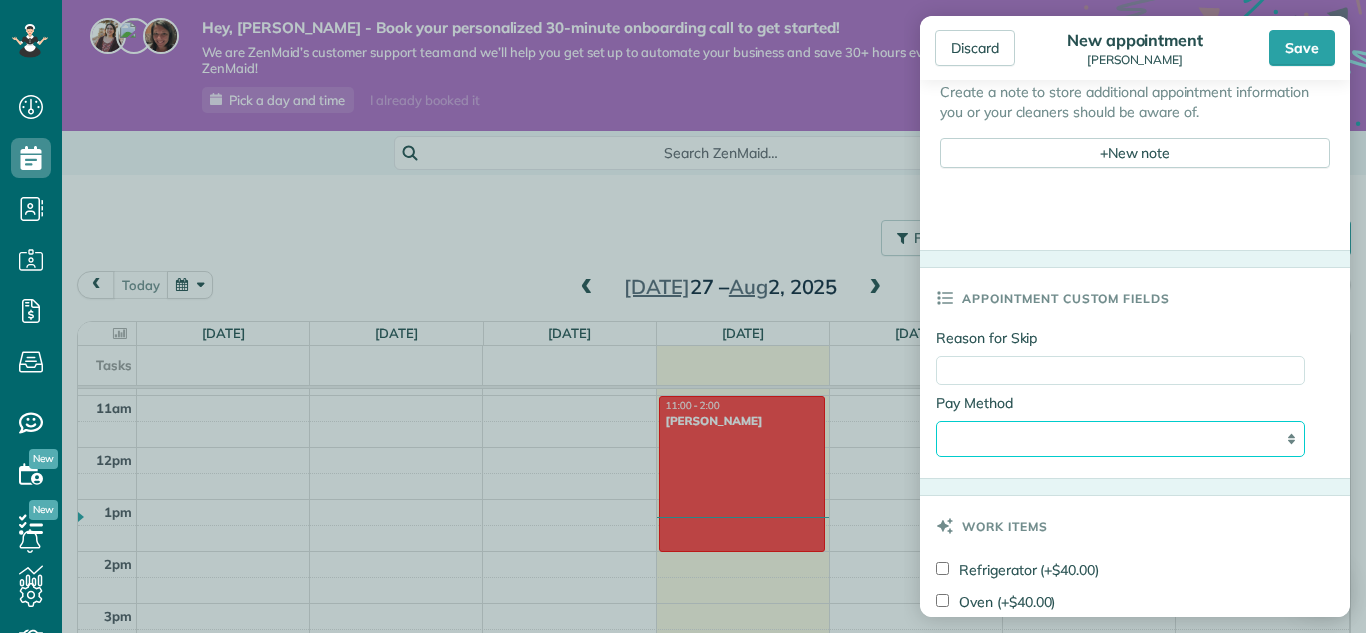 click on "**********" at bounding box center (1120, 439) 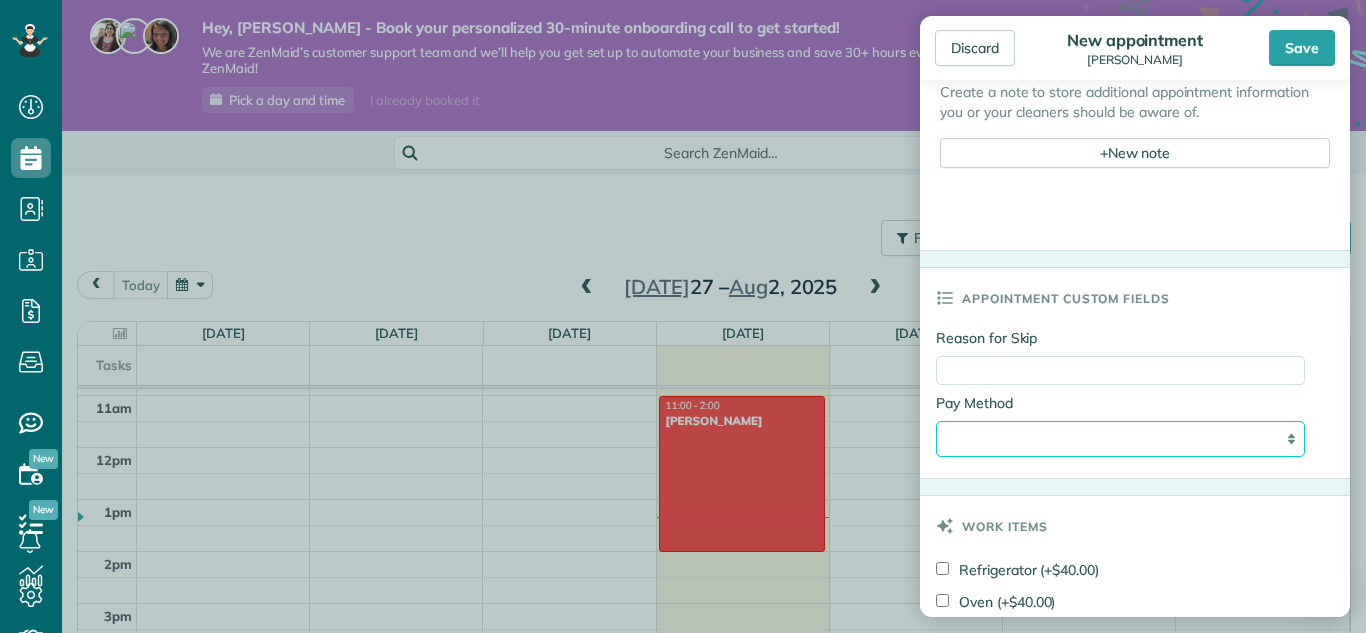 select on "*****" 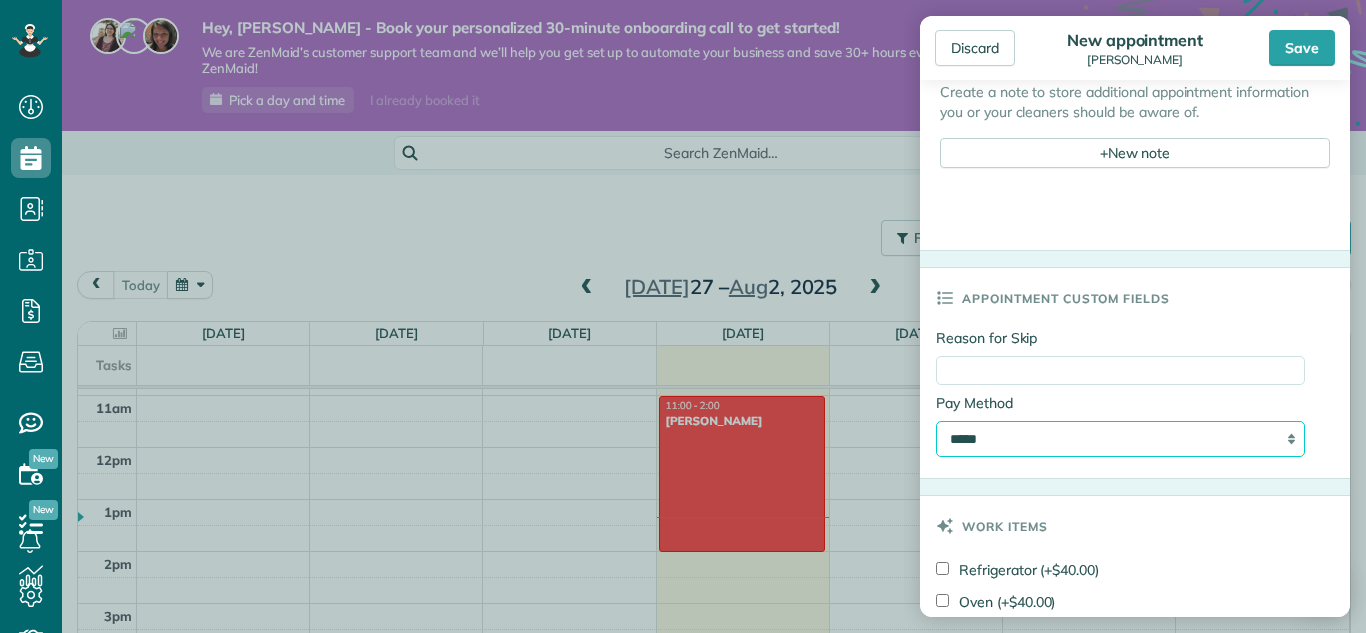 click on "**********" at bounding box center (1120, 439) 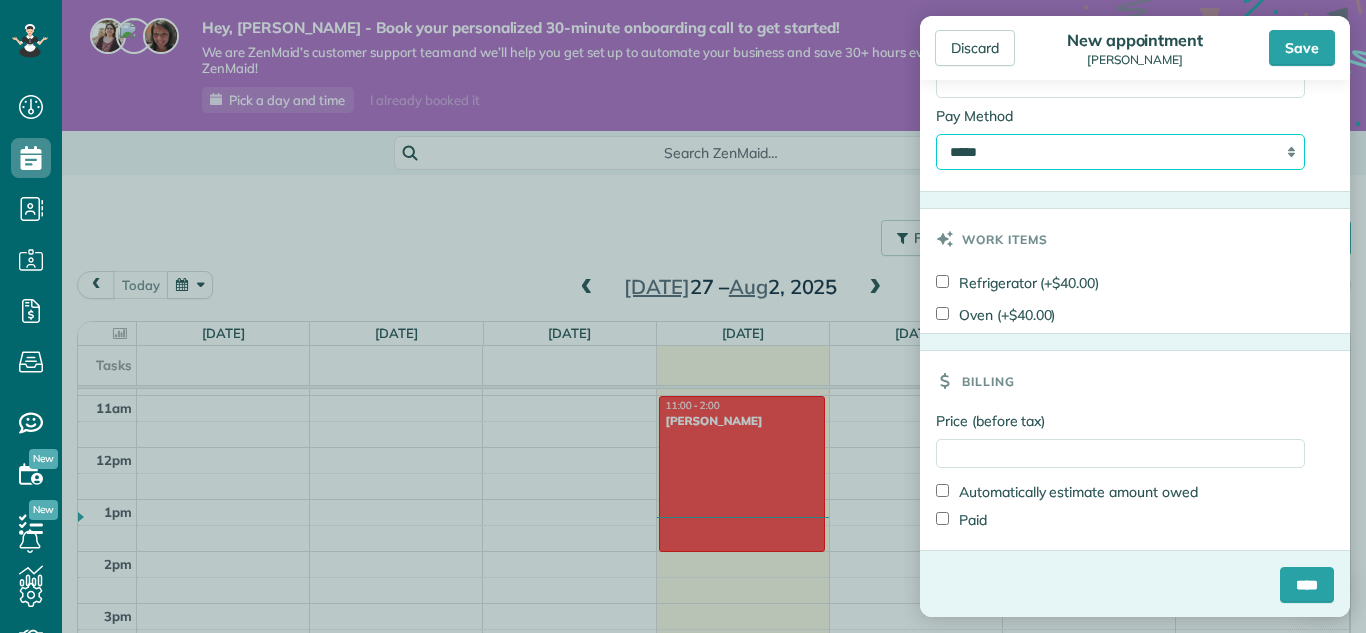 scroll, scrollTop: 1175, scrollLeft: 0, axis: vertical 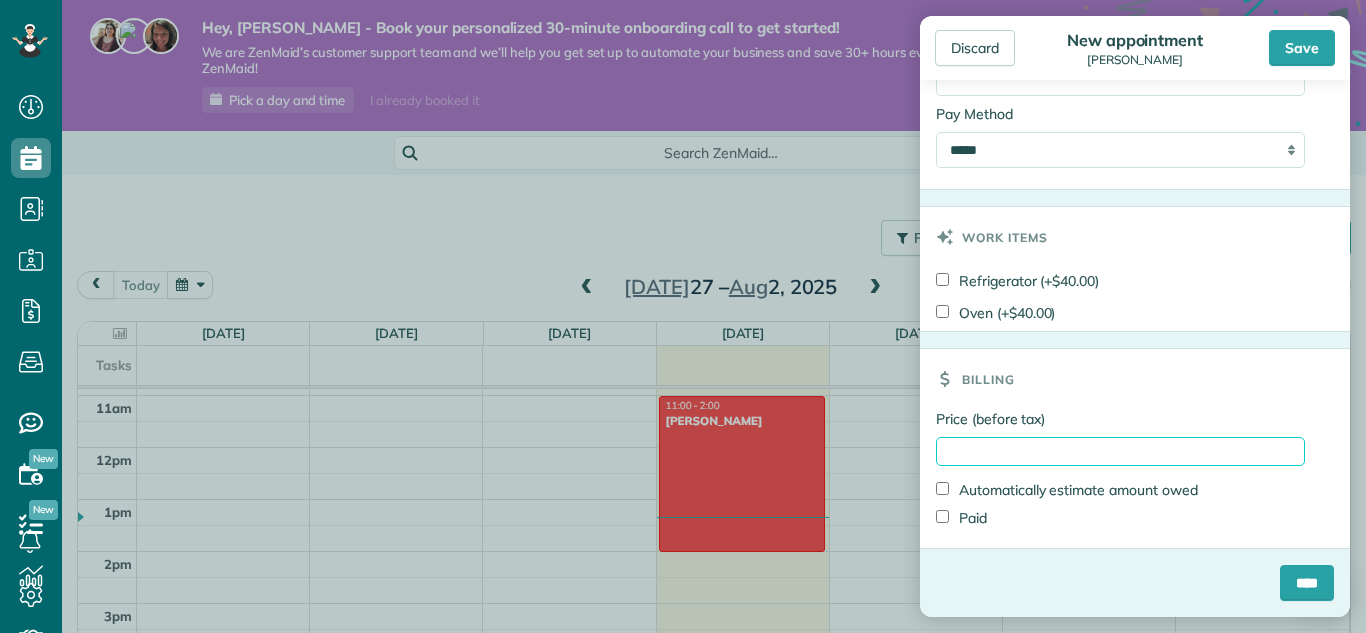 click on "Price (before tax)" at bounding box center (1120, 451) 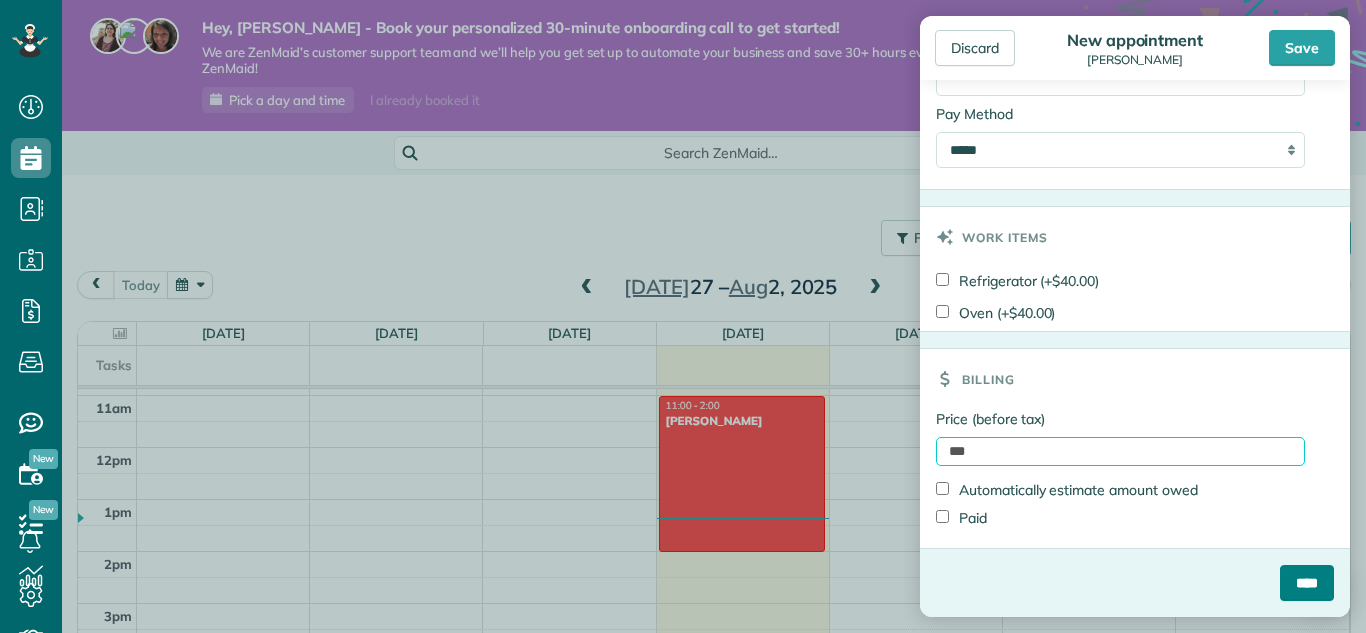 type on "***" 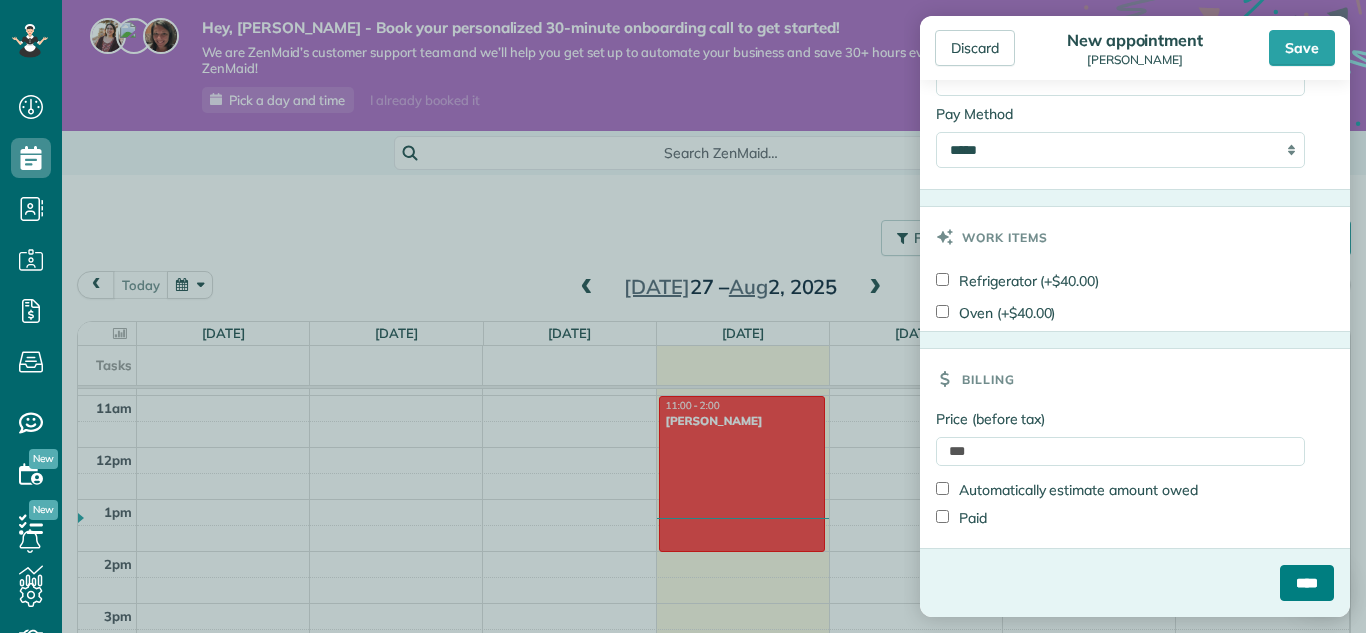 click on "****" at bounding box center [1307, 583] 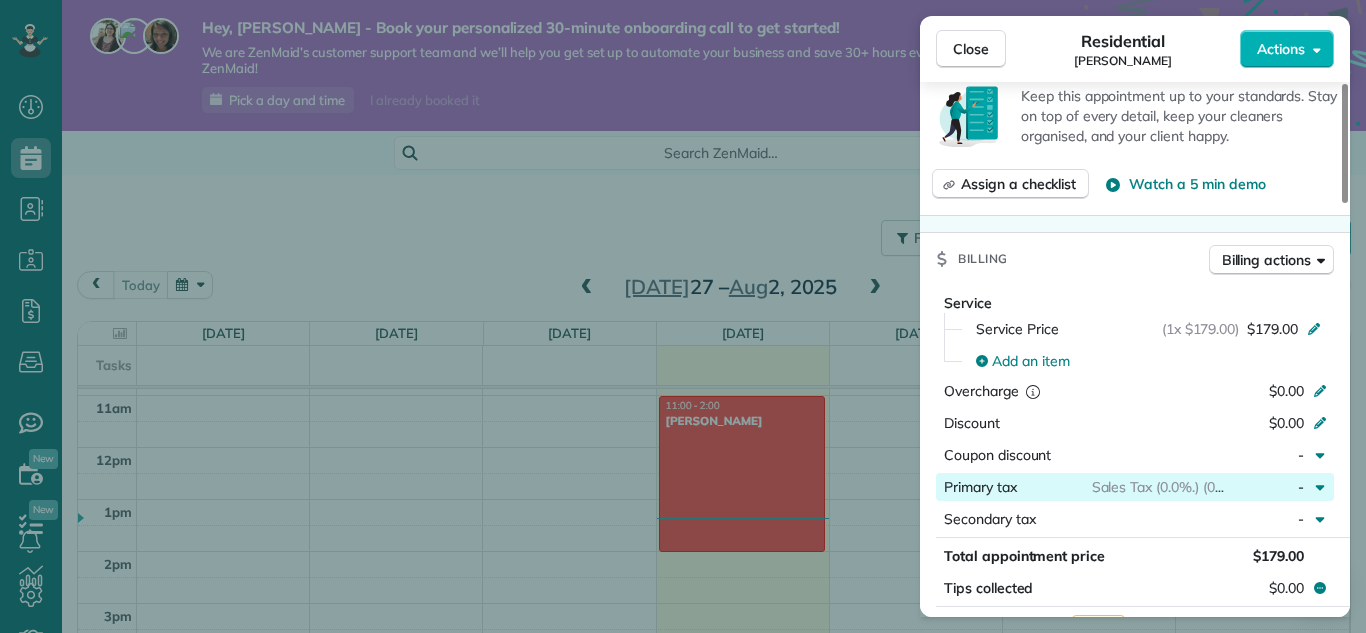 scroll, scrollTop: 746, scrollLeft: 0, axis: vertical 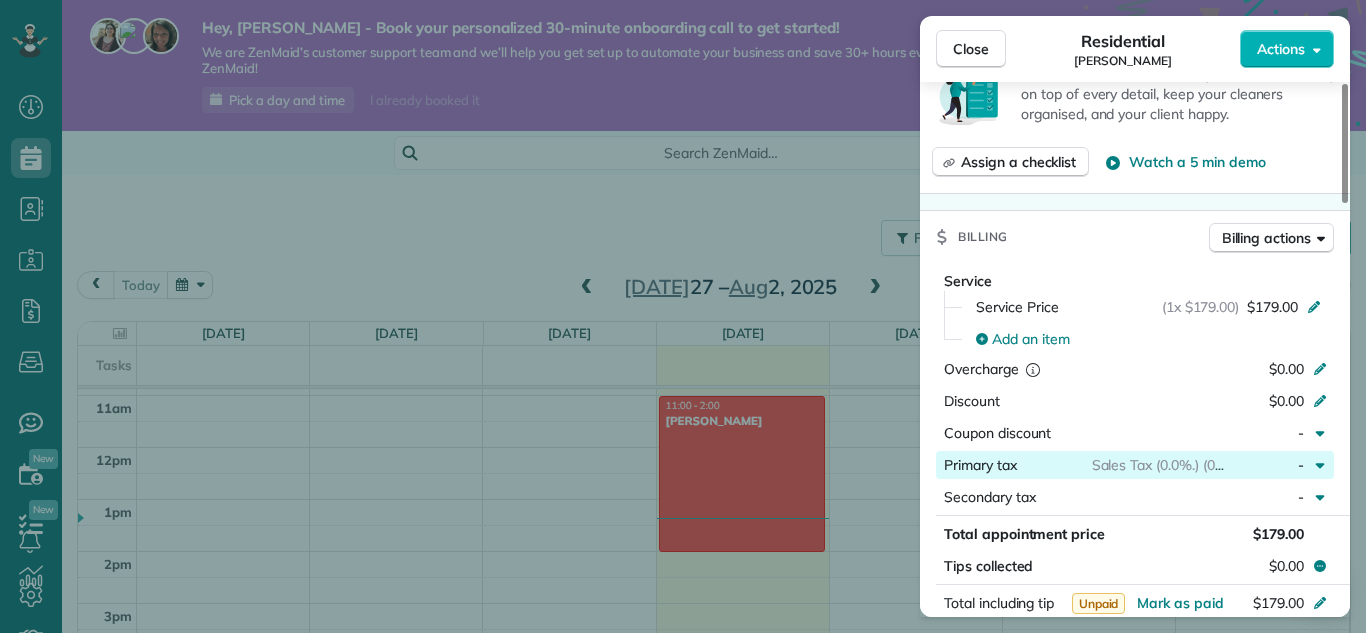 click 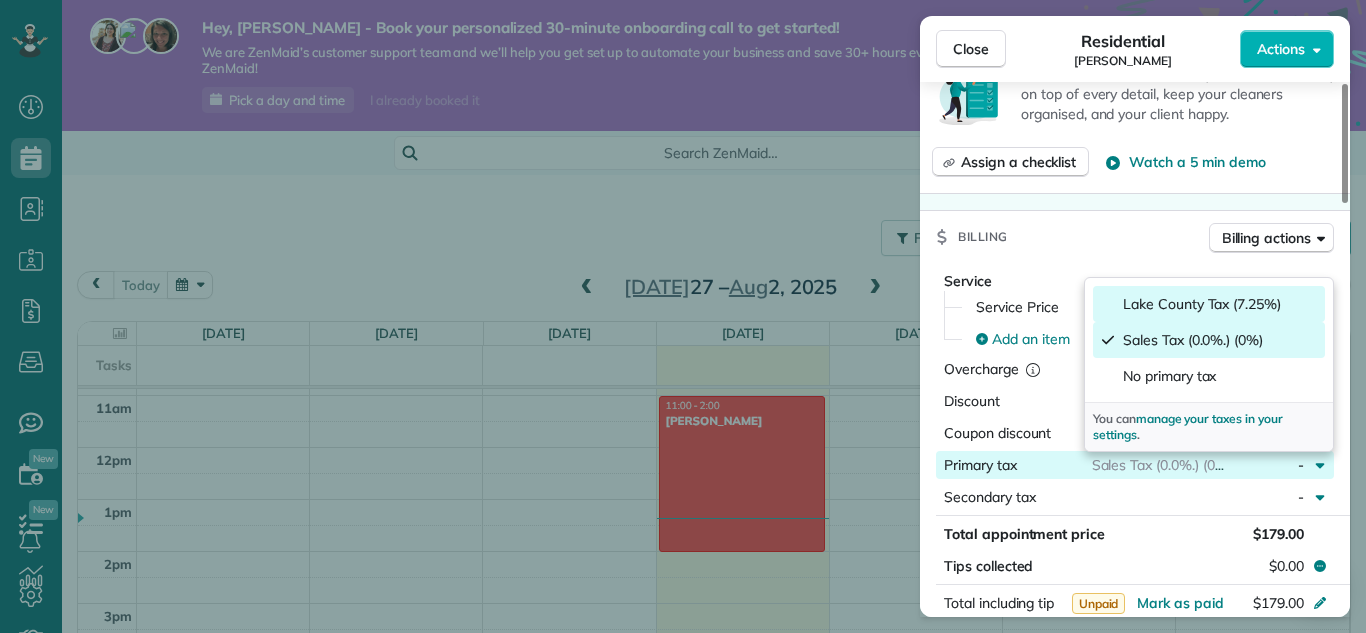 click on "Lake County Tax (7.25%)" at bounding box center [1202, 304] 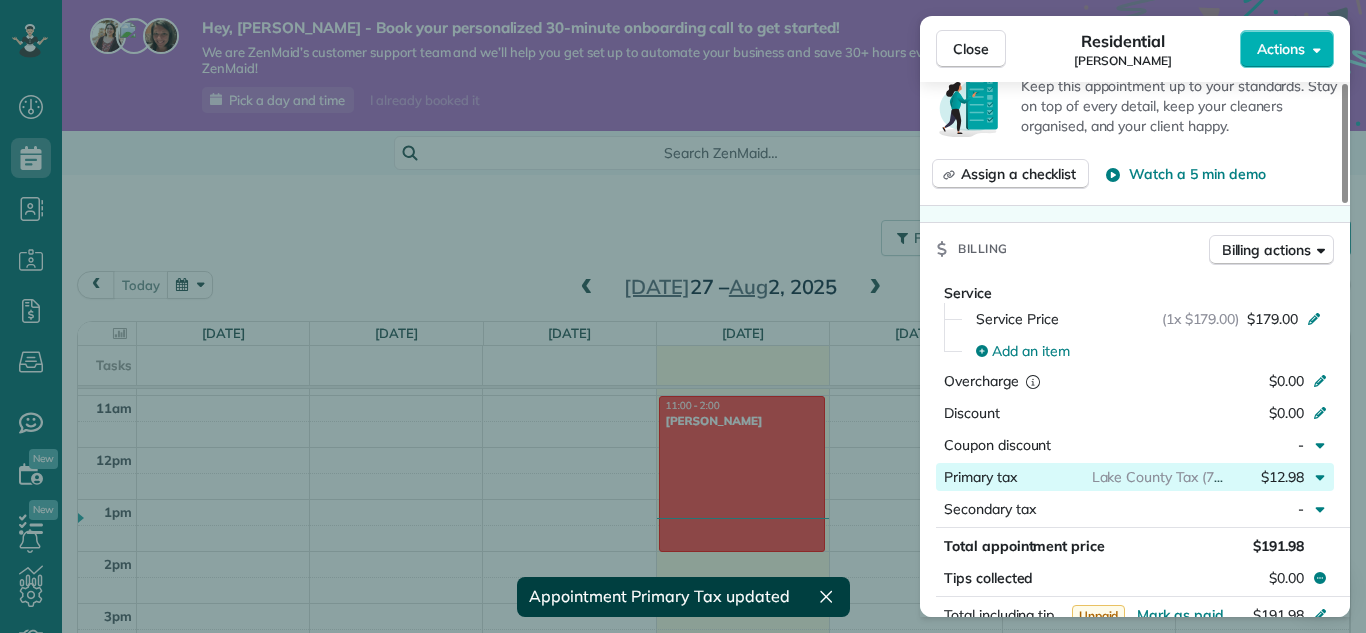 scroll, scrollTop: 726, scrollLeft: 0, axis: vertical 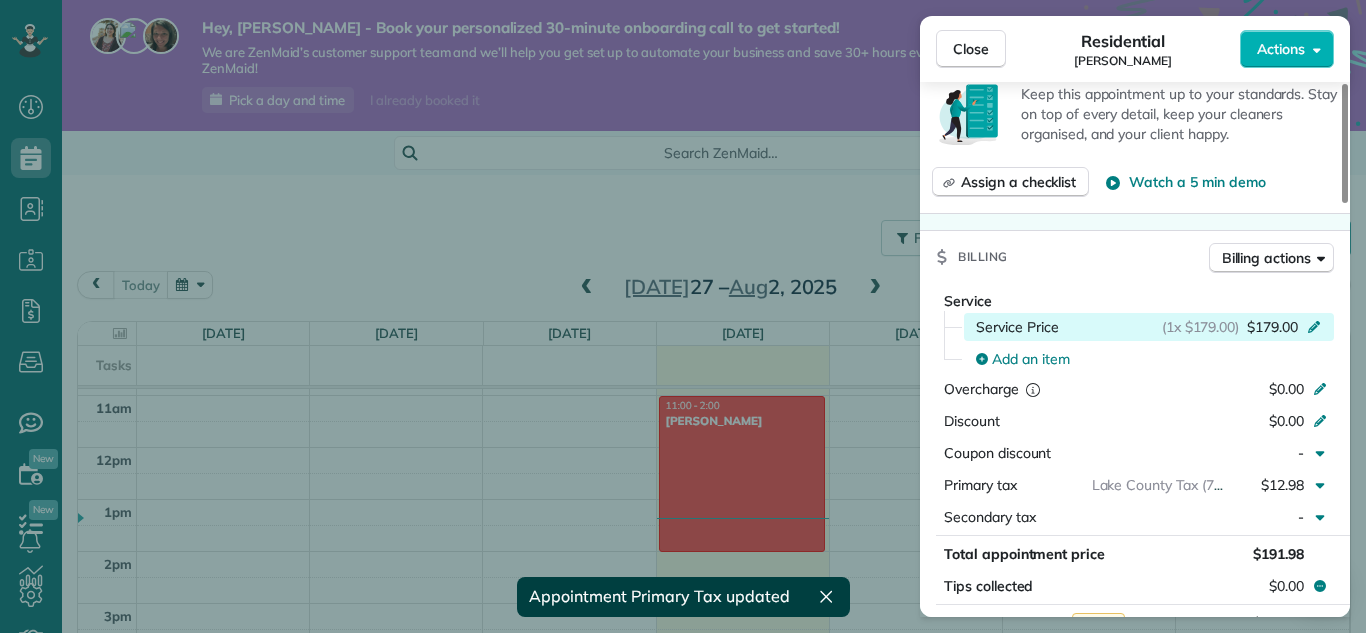 click 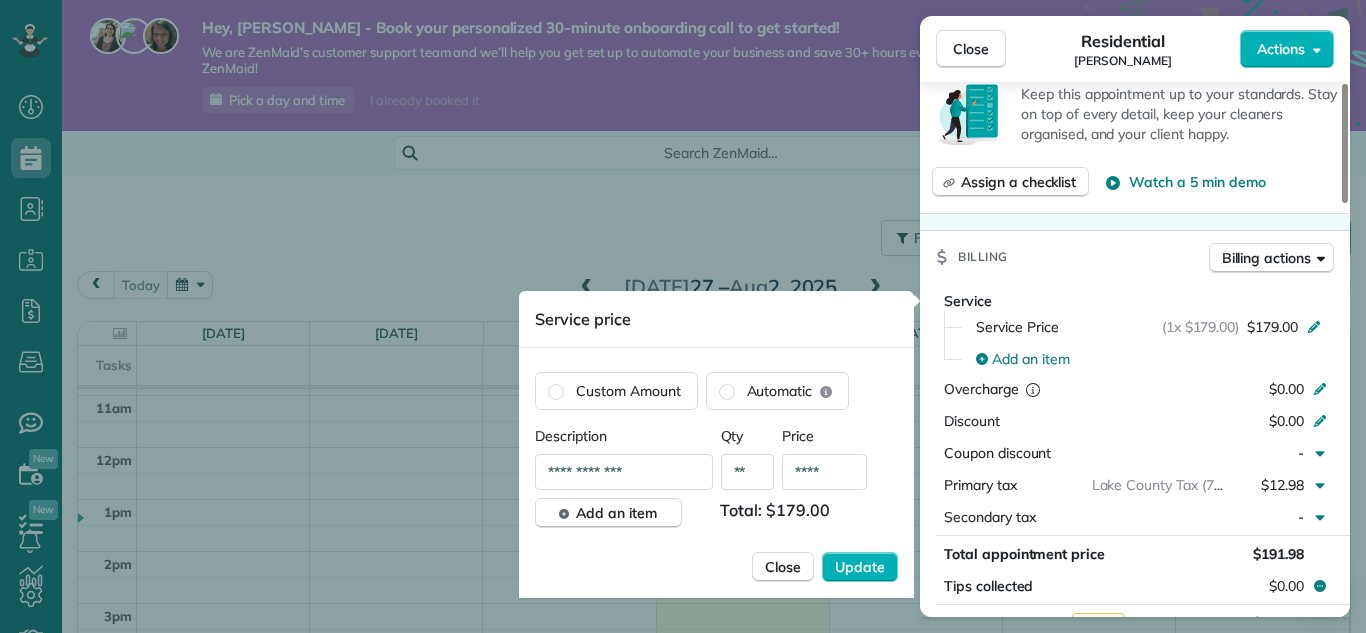 click on "****" at bounding box center [824, 472] 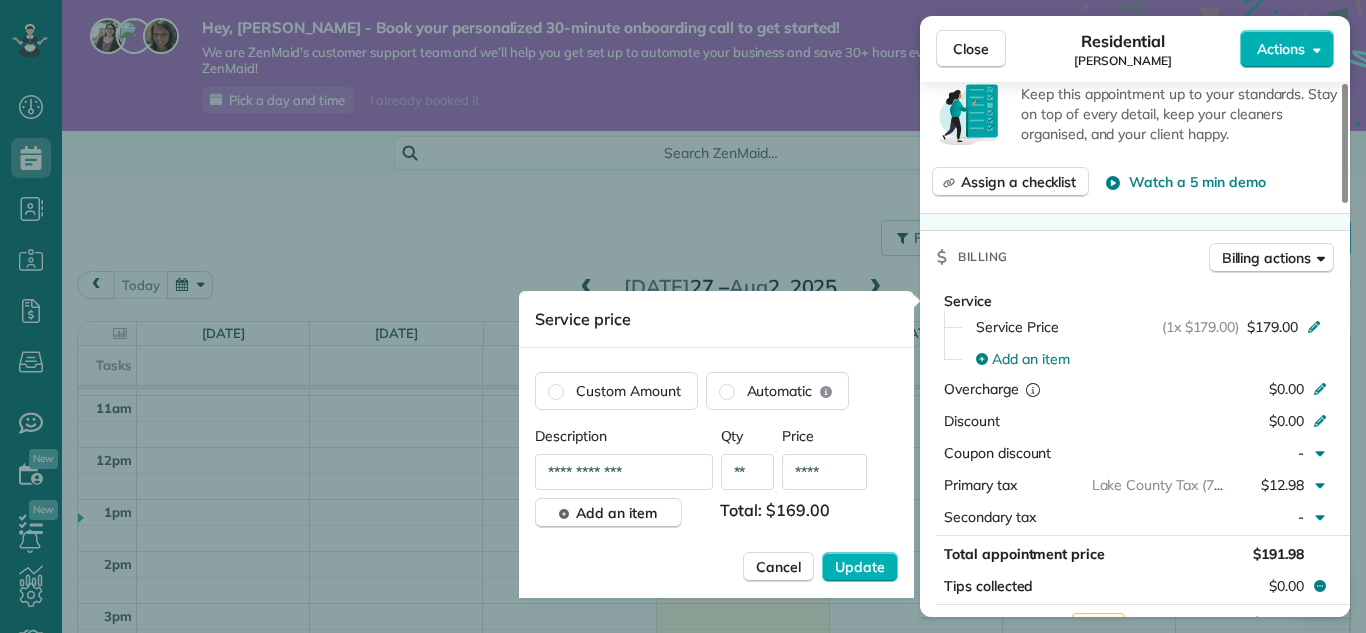 type on "****" 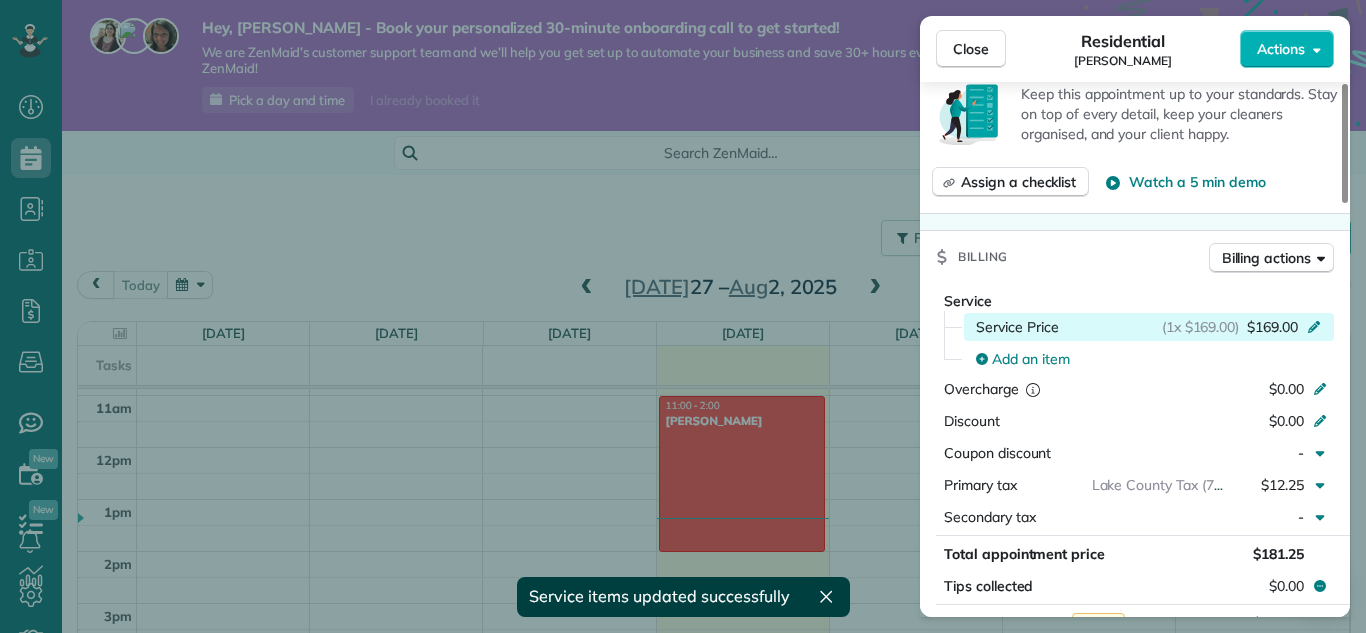 click 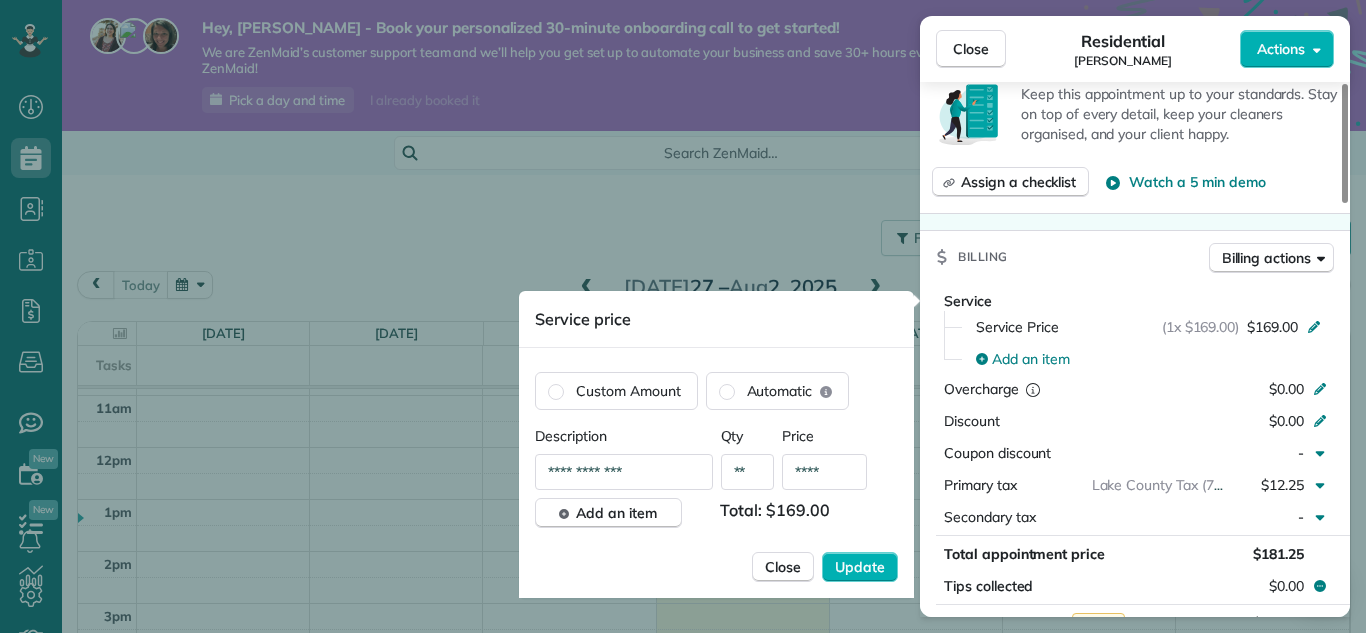 click on "****" at bounding box center (824, 472) 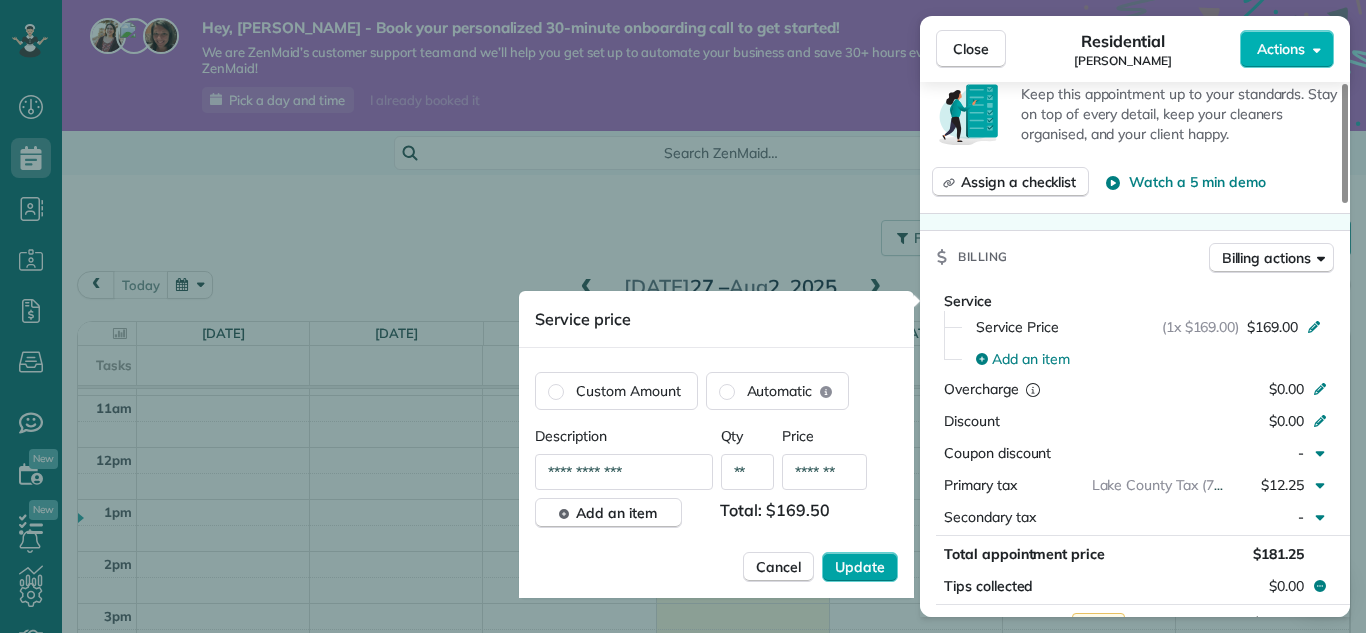 type on "*******" 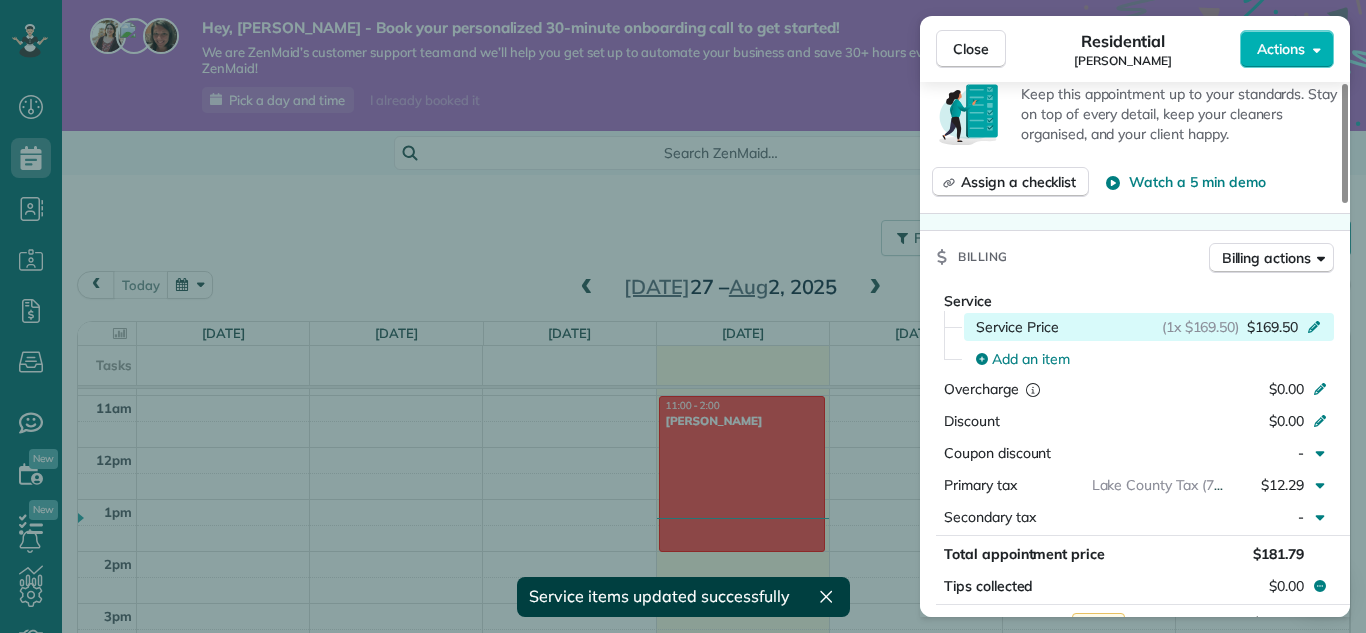 click 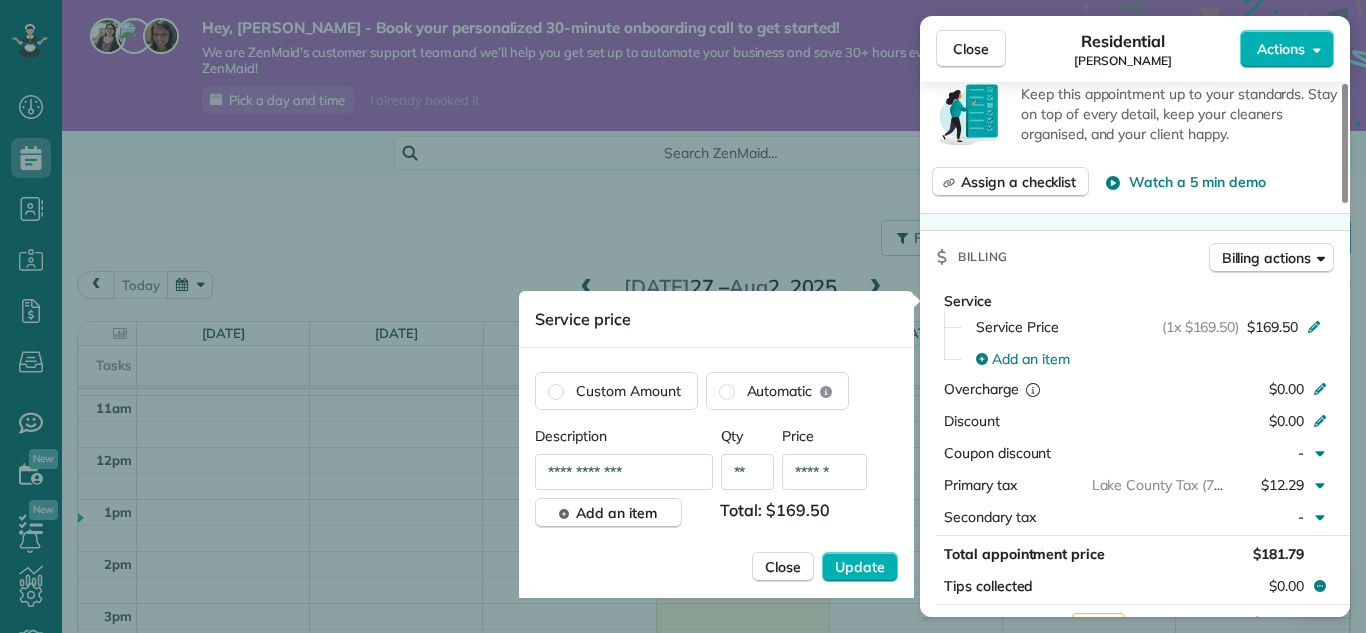 click on "******" at bounding box center [824, 472] 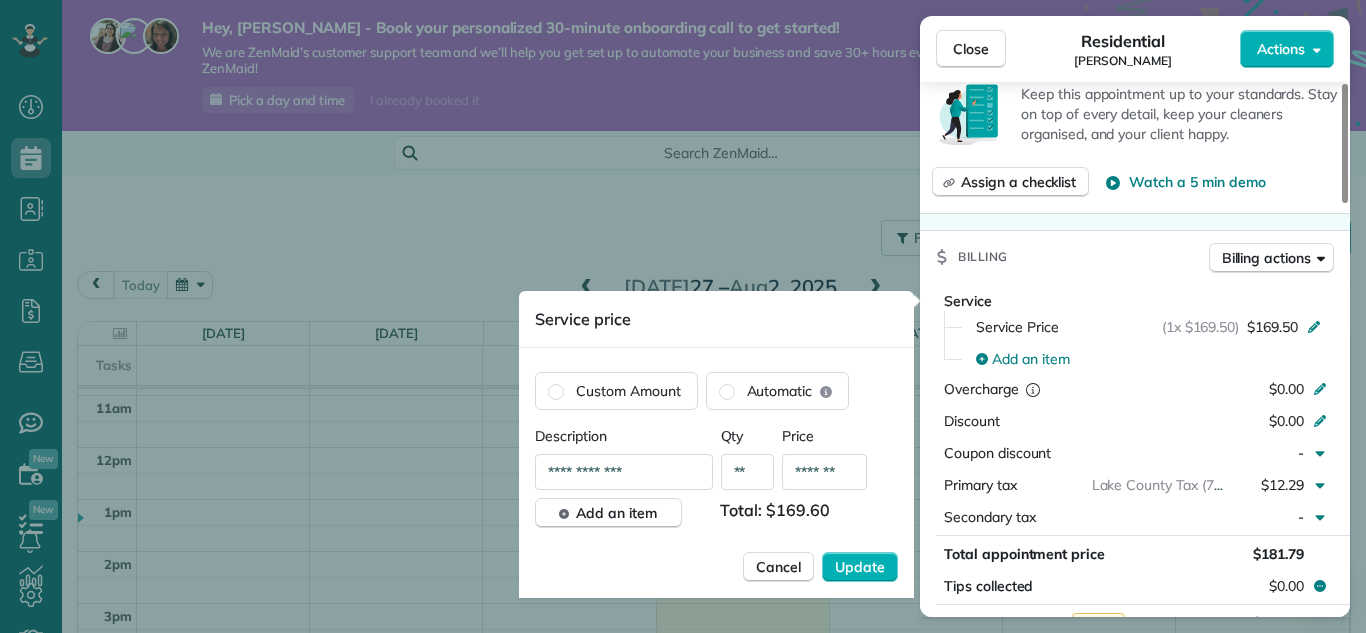 type on "*******" 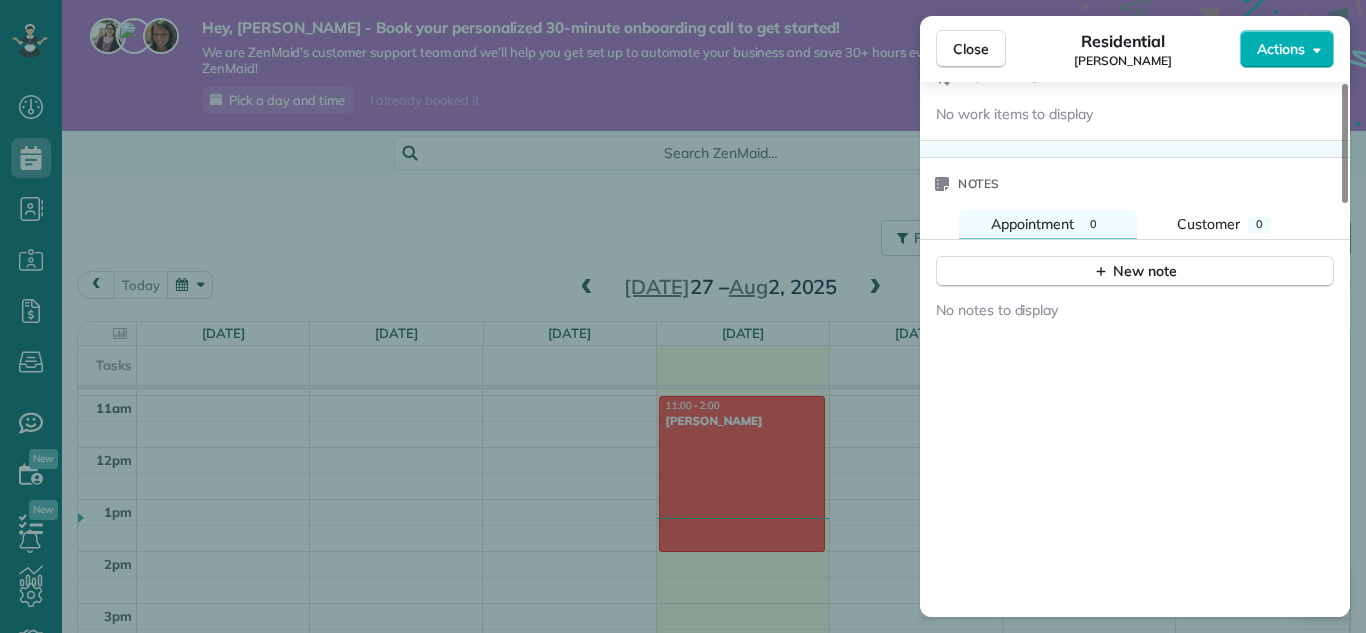 scroll, scrollTop: 1671, scrollLeft: 0, axis: vertical 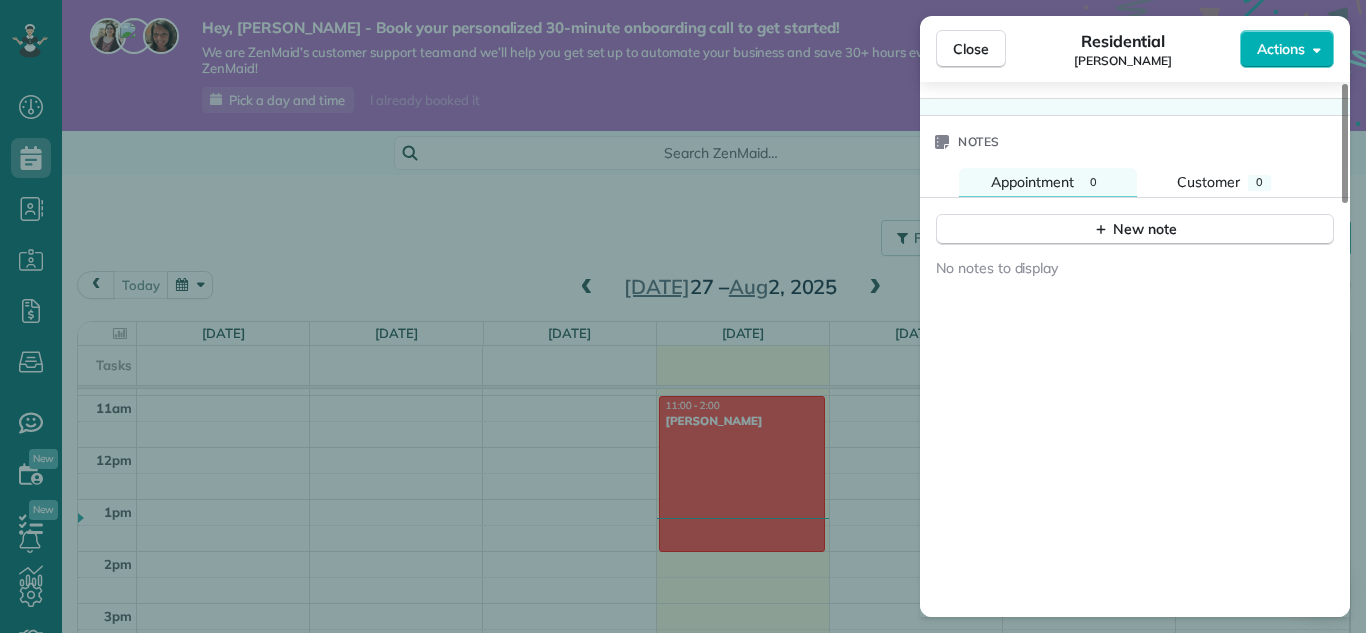 click on "Close Residential Dennis Devine Actions Status Active Dennis Devine · Open profile MOBILE (216) 402-9095 Copy No email on record Add email View Details Residential Wednesday, August 13, 2025 1:00 PM 3:00 PM 2 hours and 0 minutes Repeats every 2 weeks Edit recurring service Next (Aug 27) 28950 Addison Court ? OH 44124 Open access information Service was not rated yet Setup ratings Cleaners Time in and out Assign Invite Cleaners No cleaners assigned yet Checklist Try Now Keep this appointment up to your standards. Stay on top of every detail, keep your cleaners organised, and your client happy. Assign a checklist Watch a 5 min demo Billing Billing actions Service Service Price (1x $169.60) $169.60 Add an item Overcharge $0.00 Discount $0.00 Coupon discount - Primary tax Lake County Tax (7.25%) $12.30 Secondary tax - Total appointment price $181.90 Tips collected $0.00 Unpaid Mark as paid Total including tip $181.90 Get paid online in no-time! Send an invoice and reward your cleaners with tips Reason for Skip -" at bounding box center (683, 316) 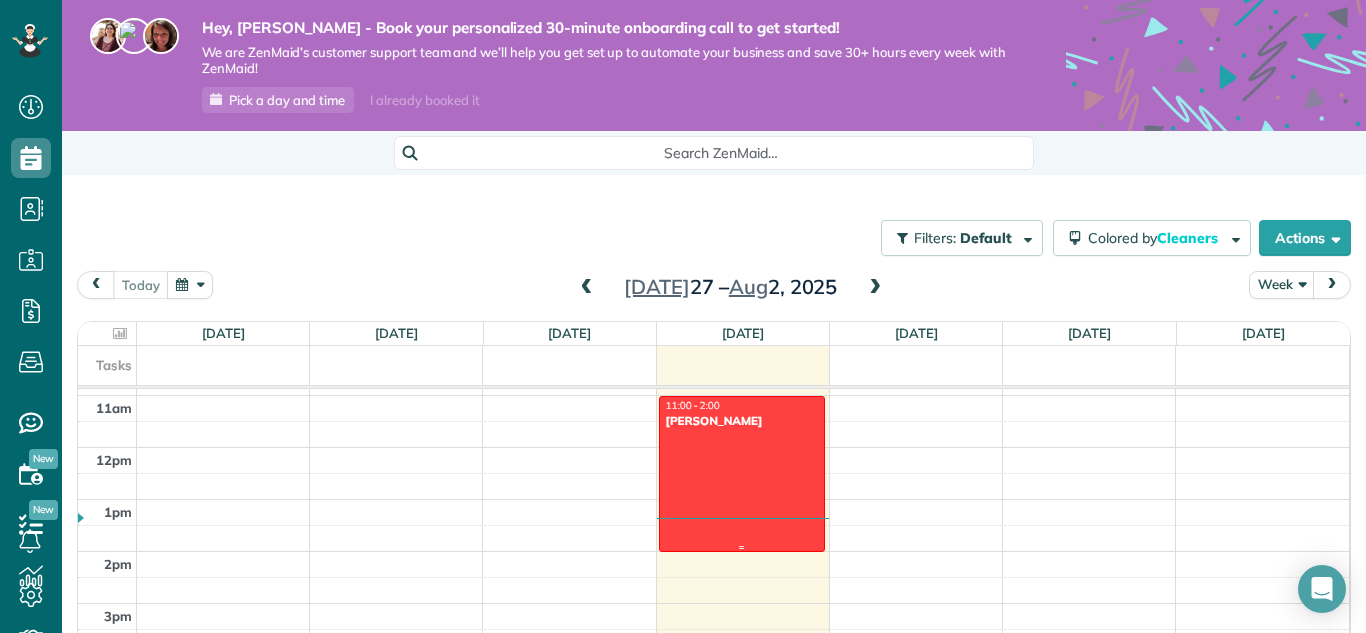 click at bounding box center (742, 474) 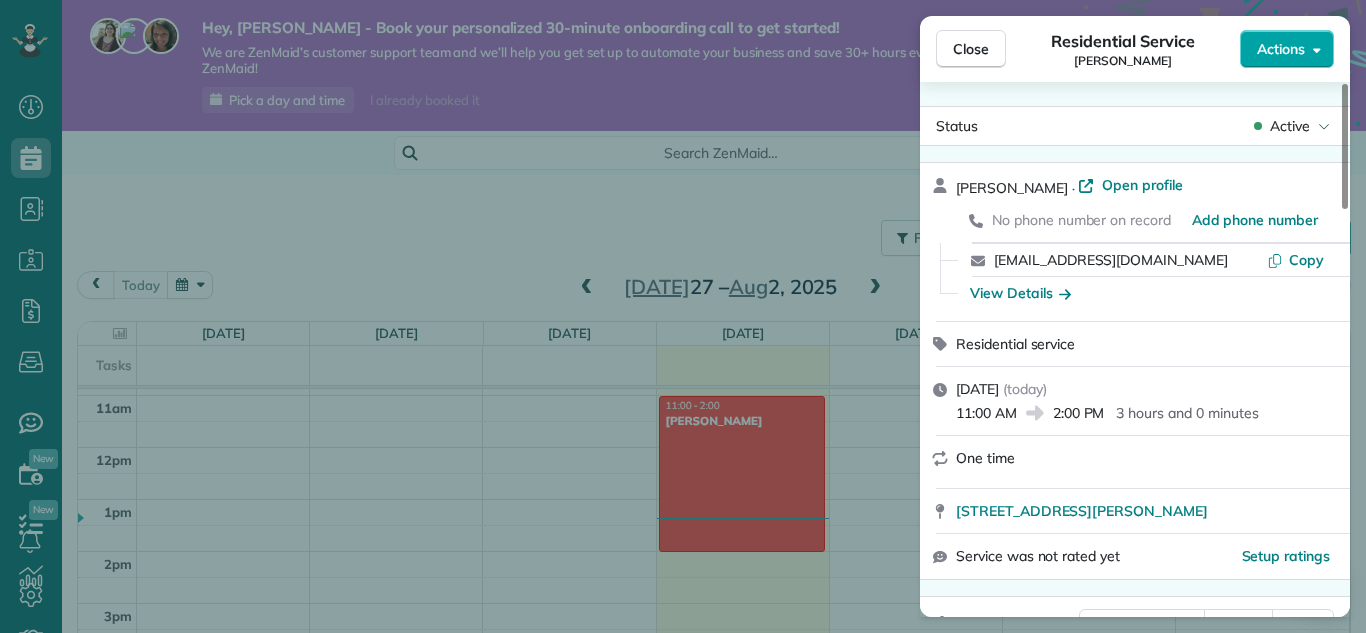 click on "Actions" at bounding box center [1281, 49] 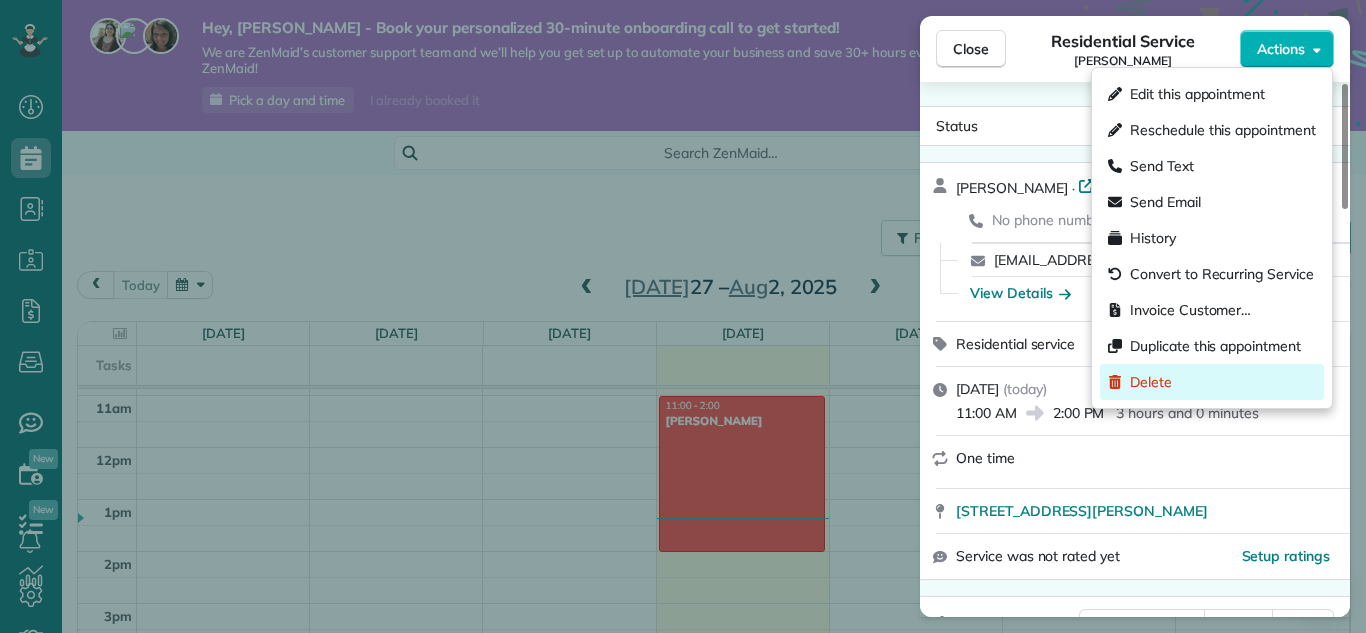 click on "Delete" at bounding box center [1212, 382] 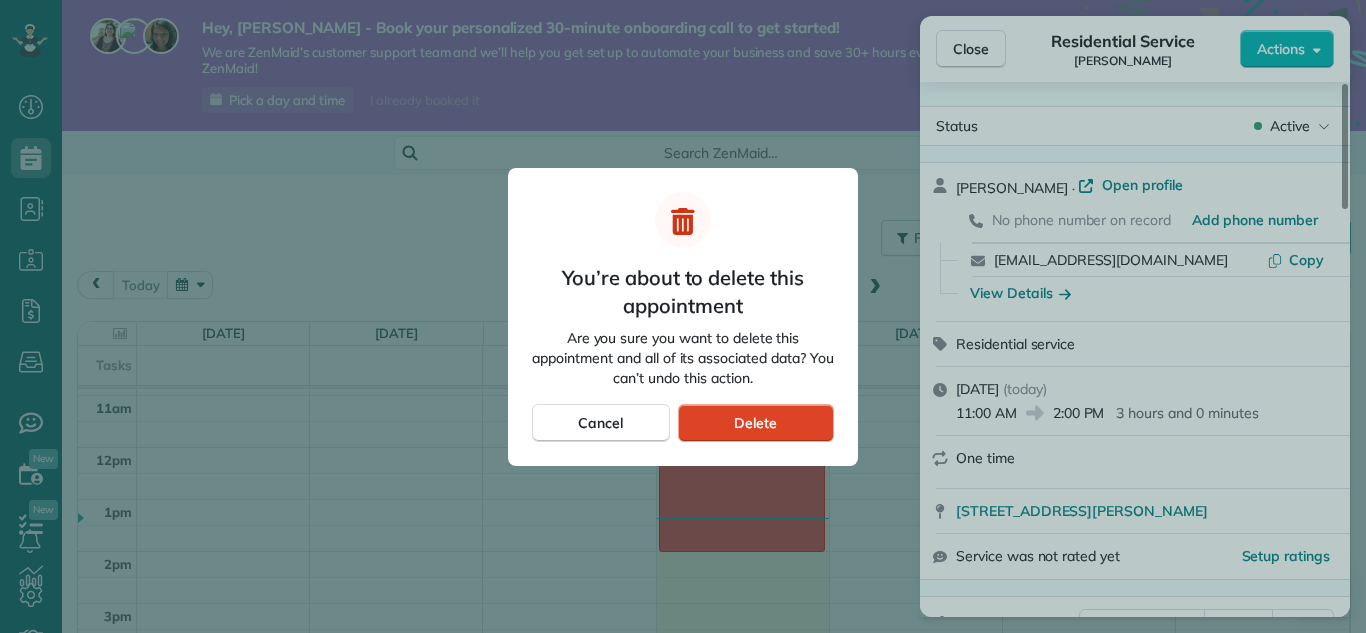 click on "Delete" at bounding box center [756, 423] 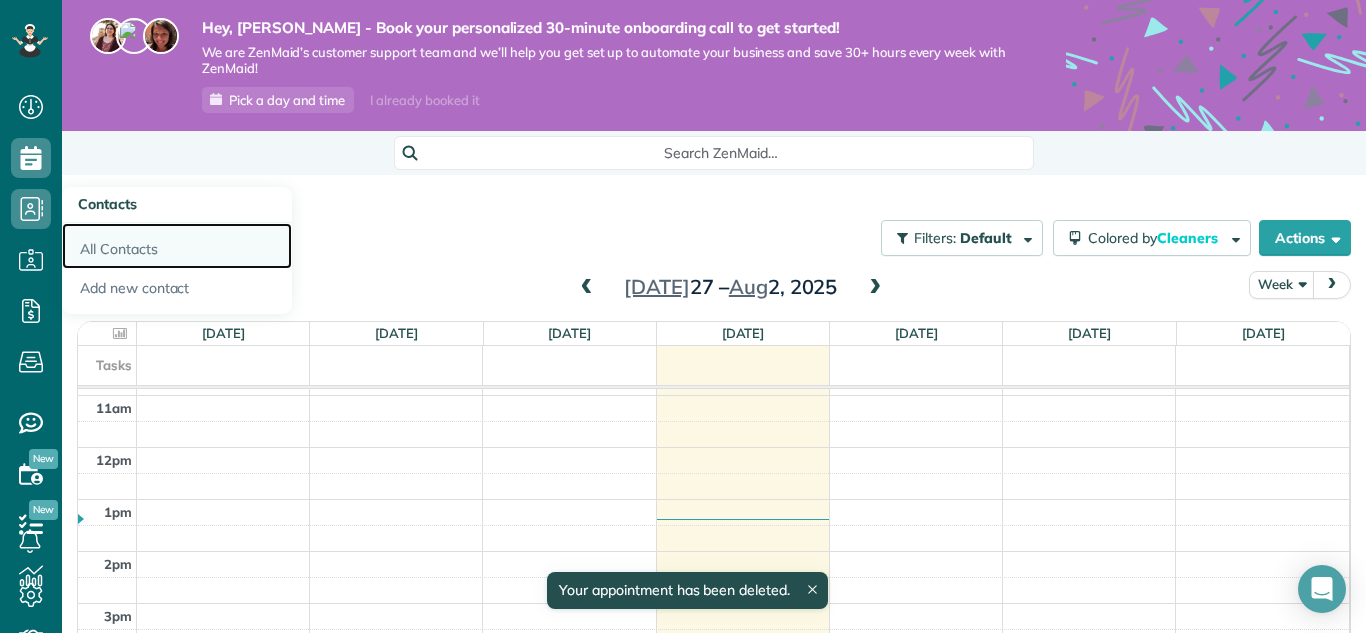 click on "All Contacts" at bounding box center [177, 246] 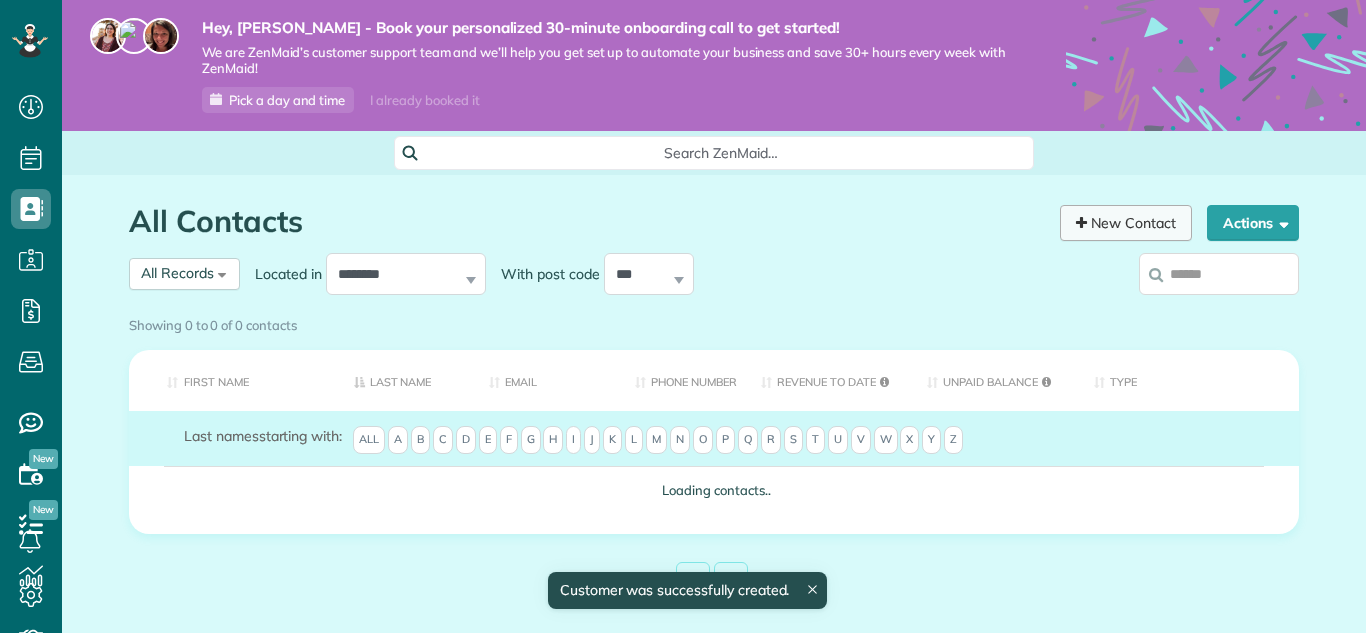 click on "New Contact" at bounding box center (1126, 223) 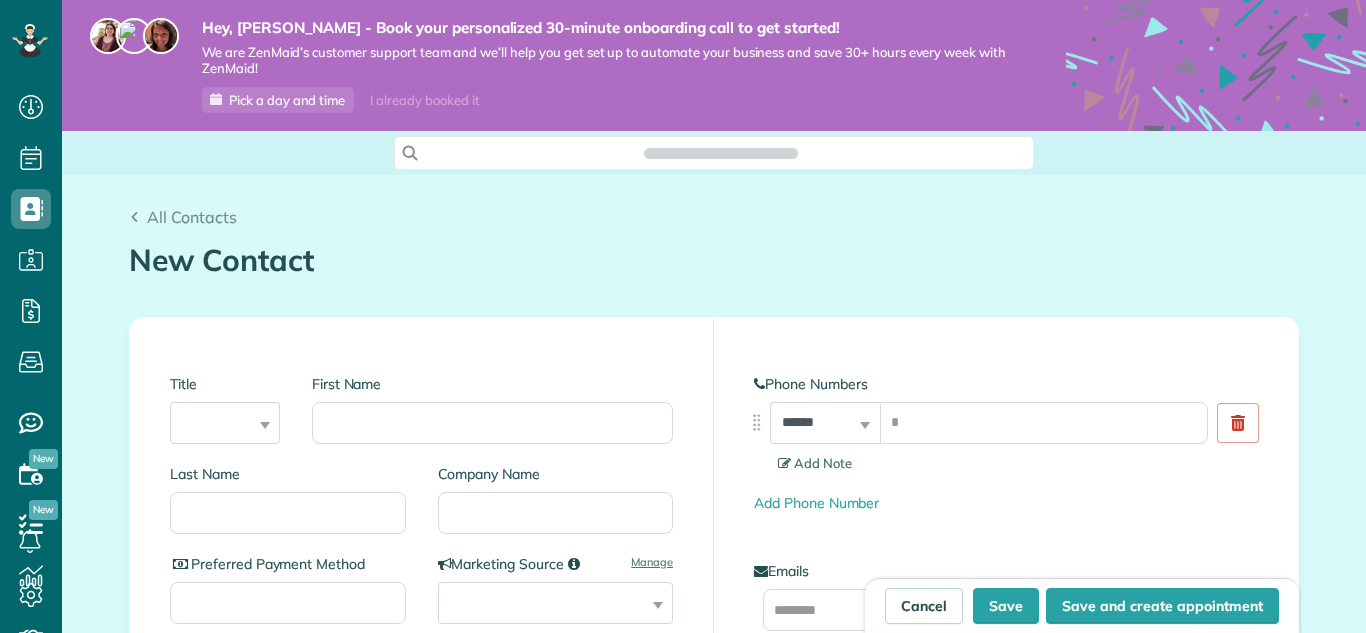 scroll, scrollTop: 0, scrollLeft: 0, axis: both 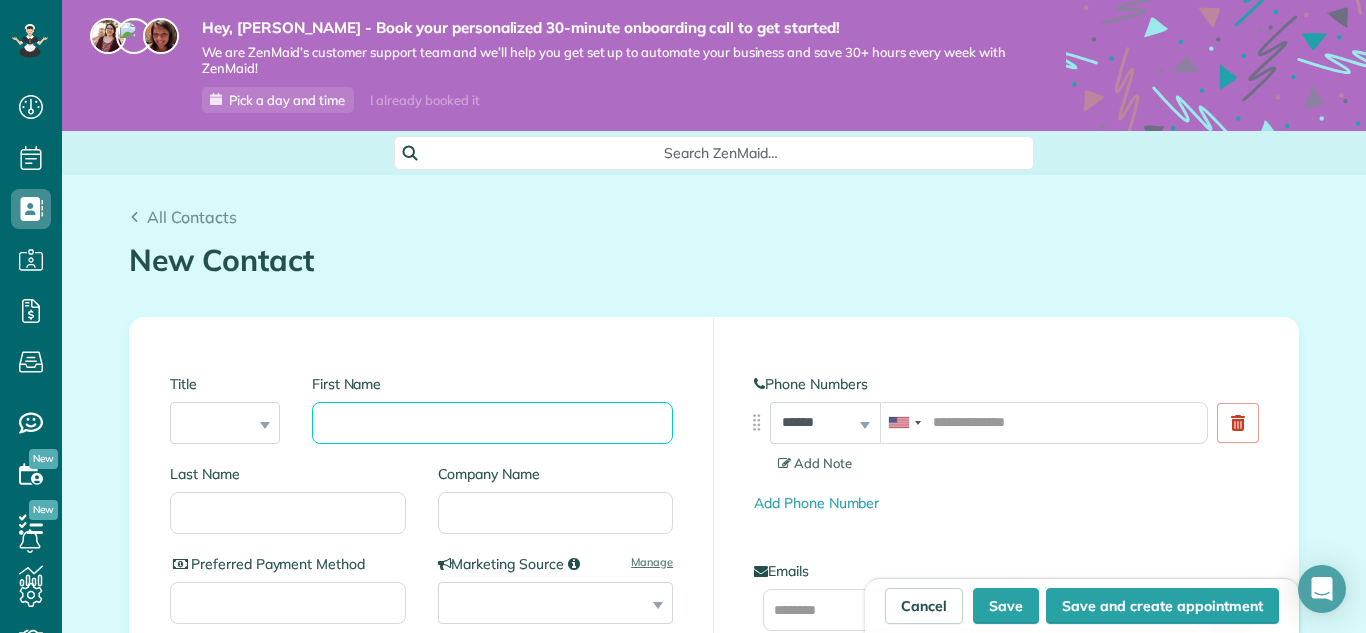 click on "First Name" at bounding box center (492, 423) 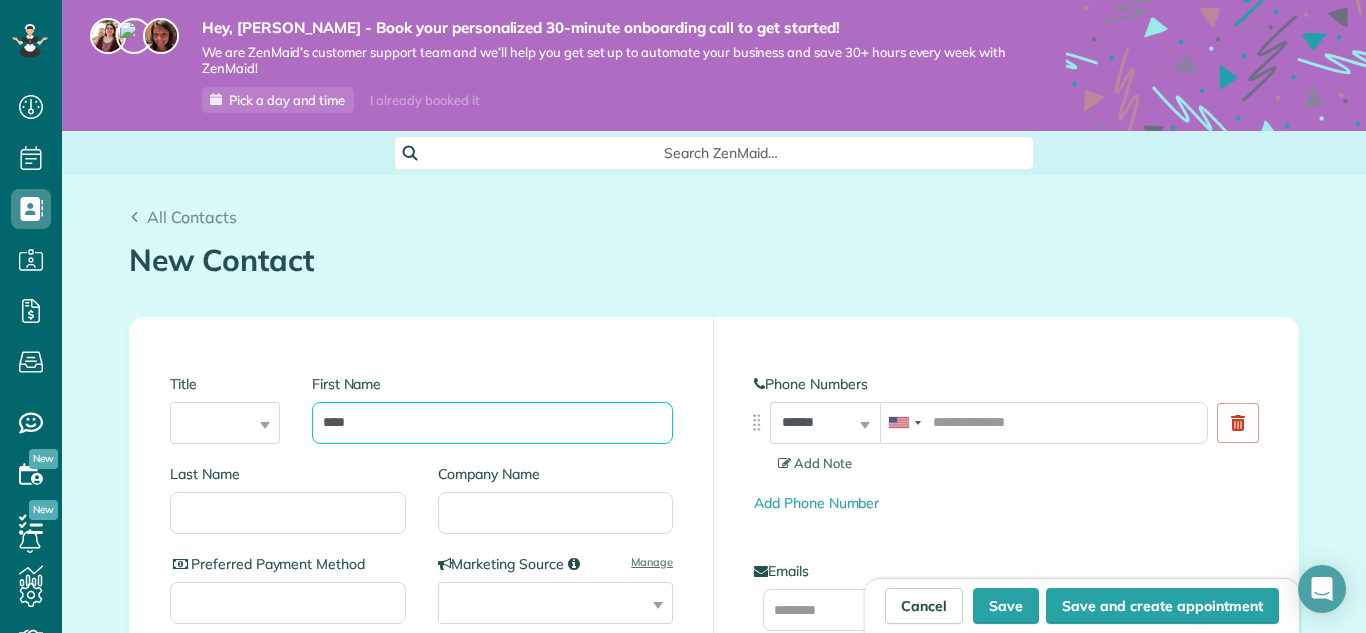 type on "****" 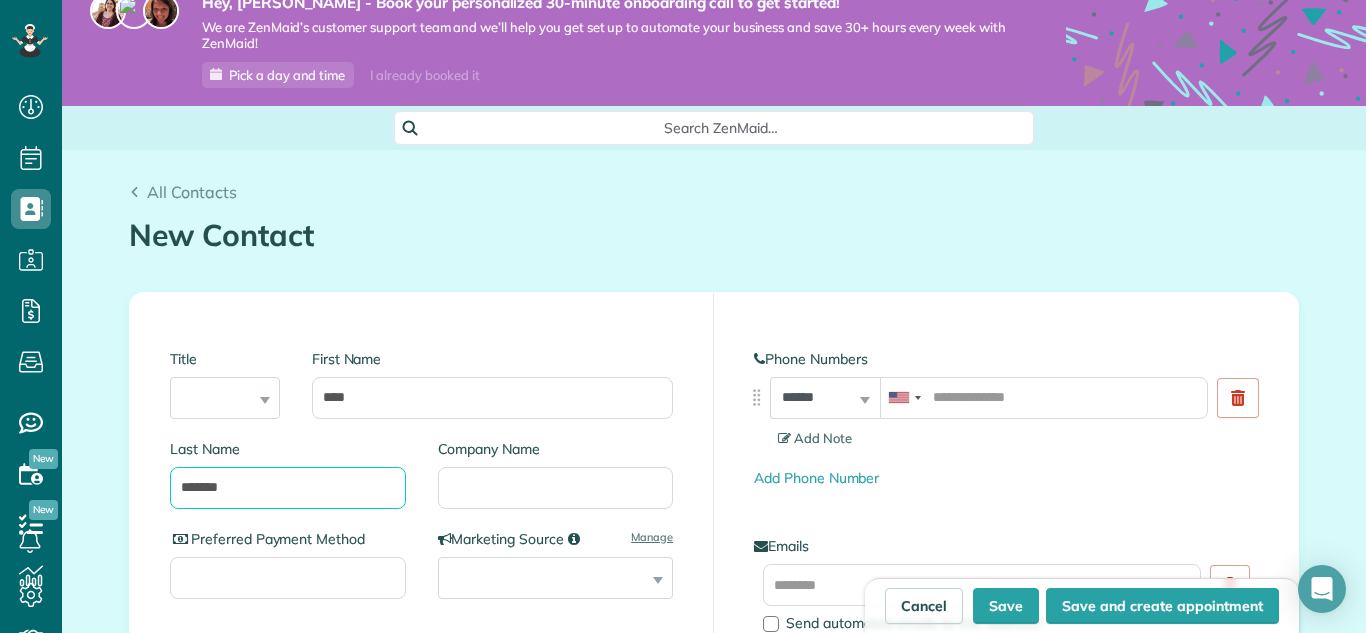 scroll, scrollTop: 31, scrollLeft: 0, axis: vertical 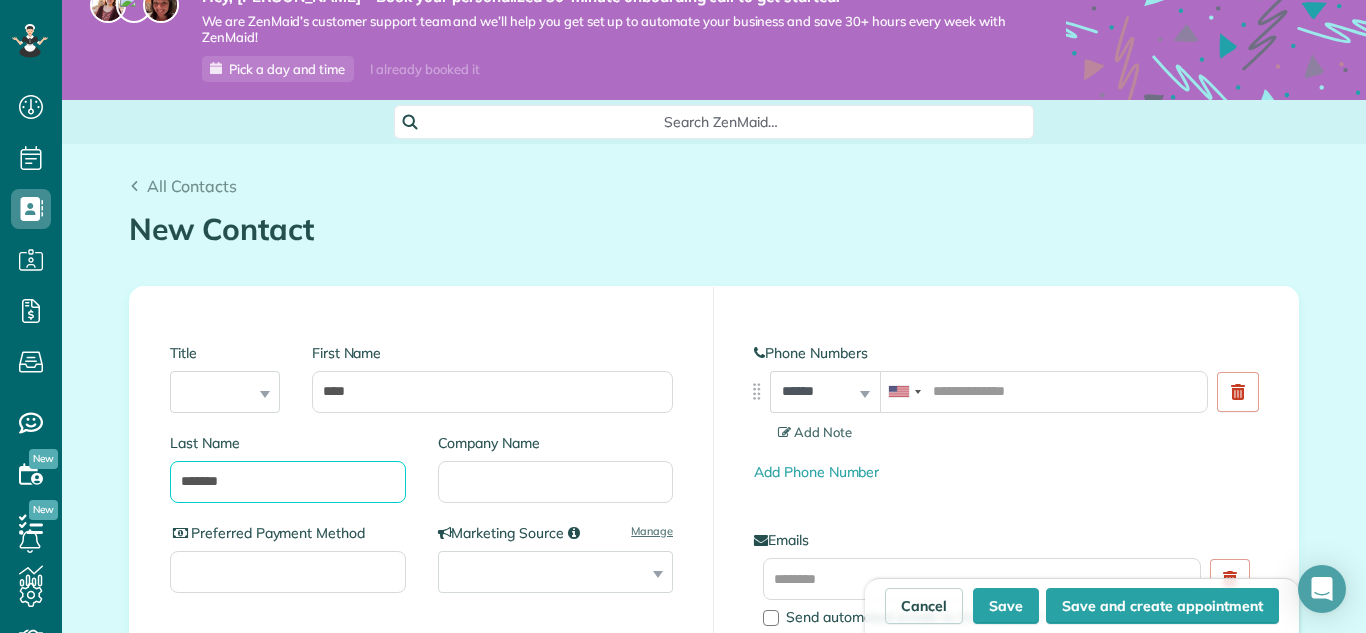 type on "*******" 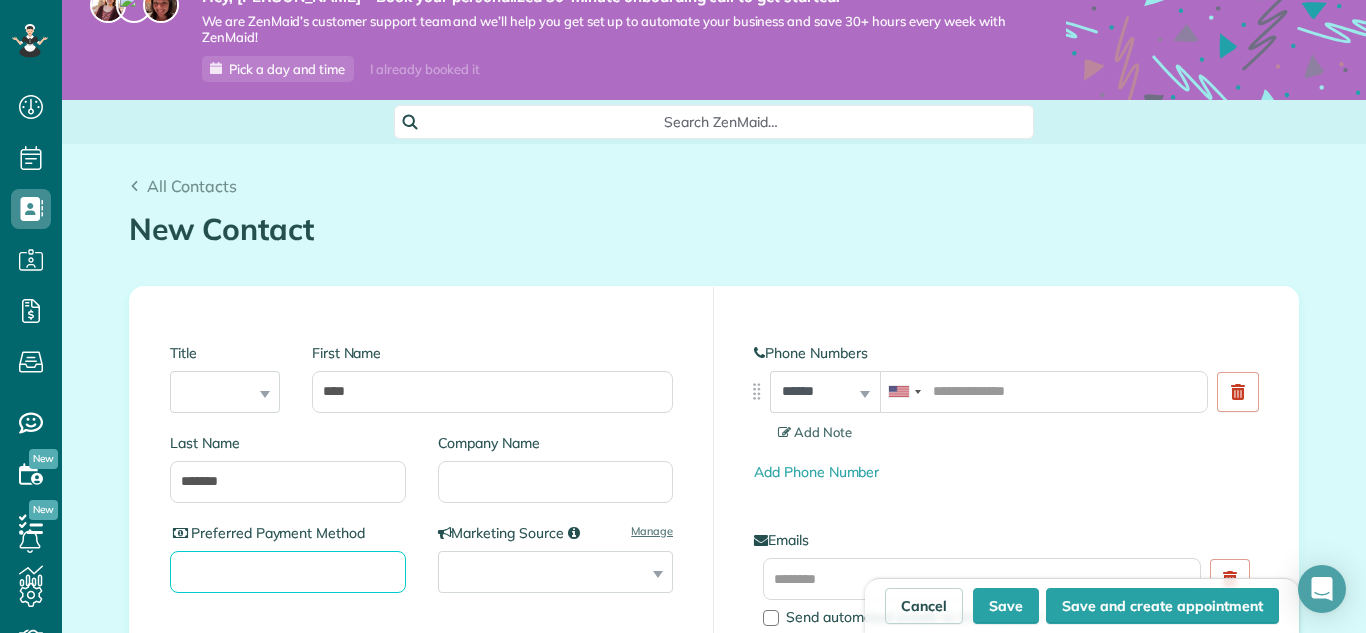 click on "Preferred Payment Method" at bounding box center (288, 572) 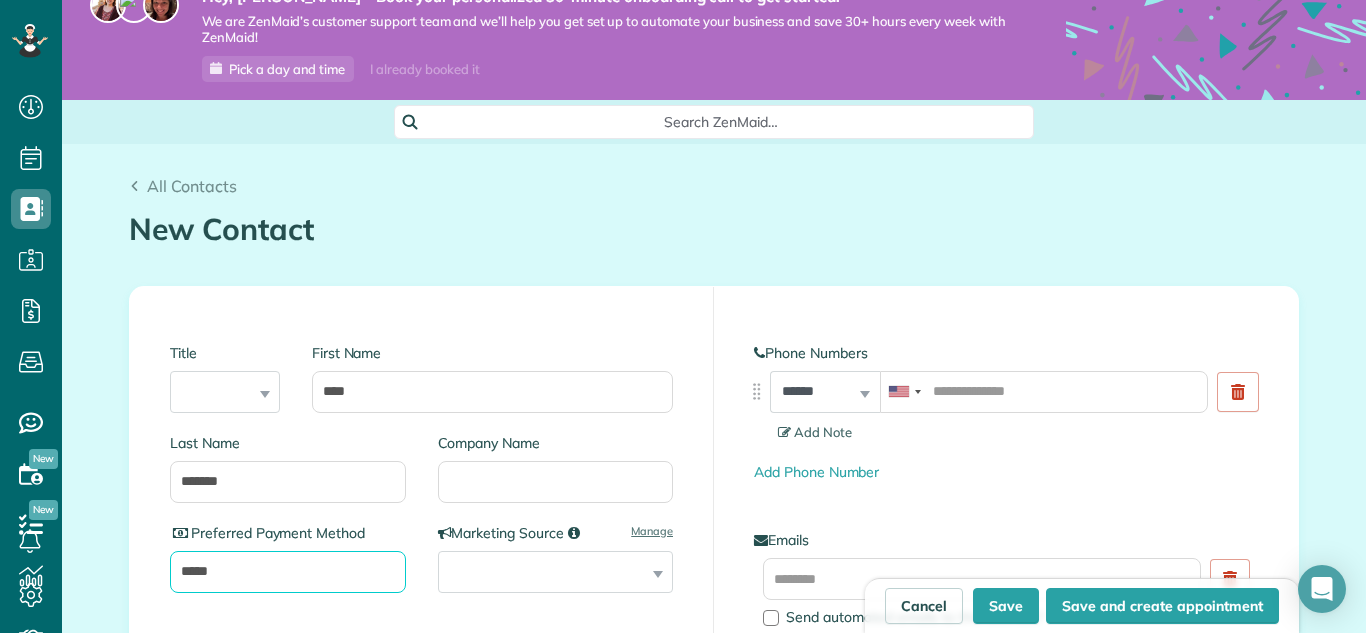 type on "*****" 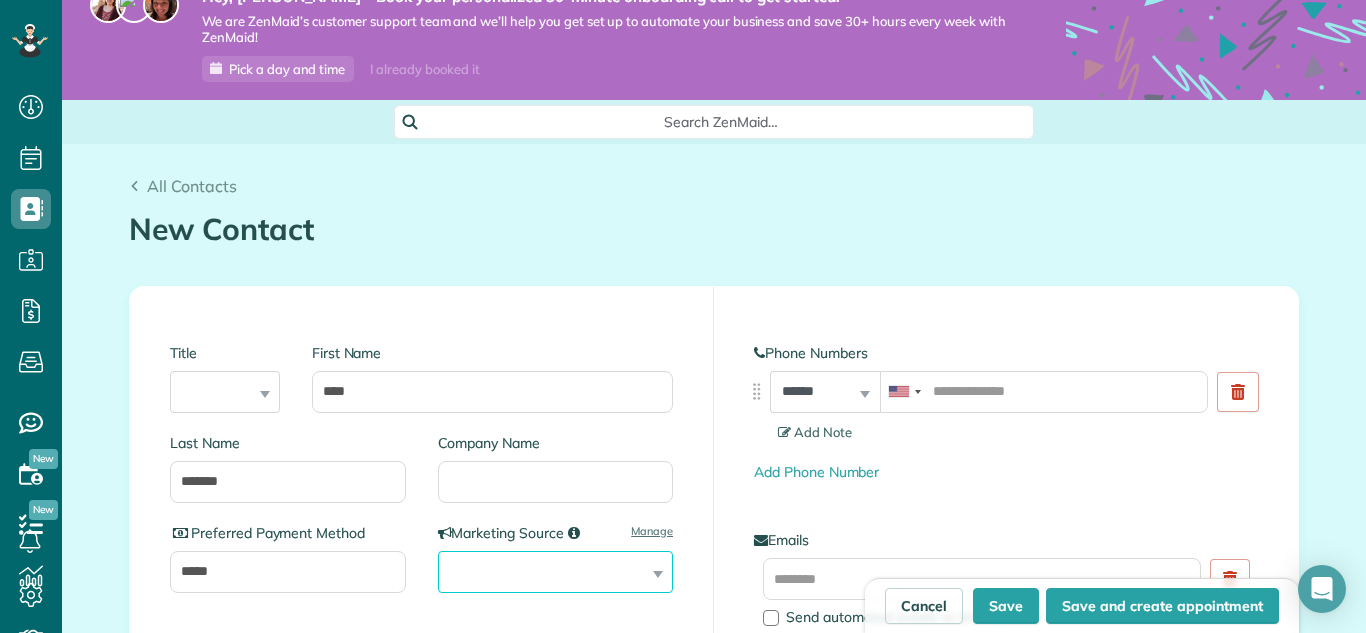 click on "**********" at bounding box center [556, 572] 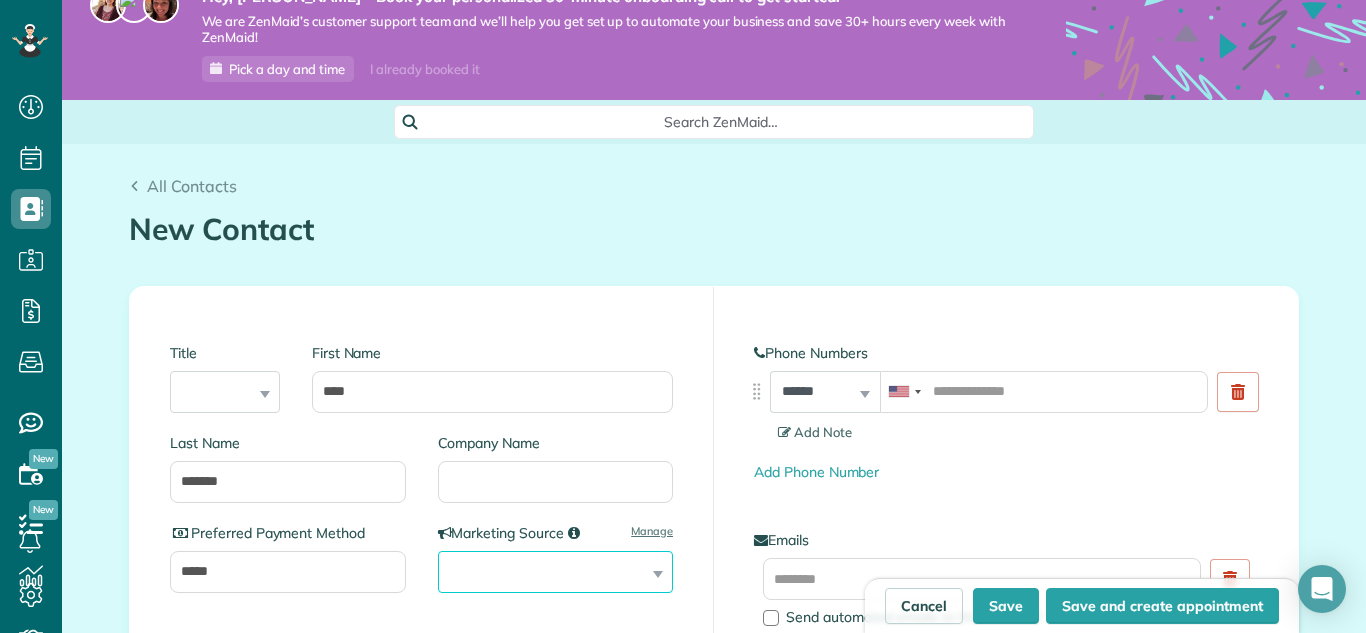 select on "*********" 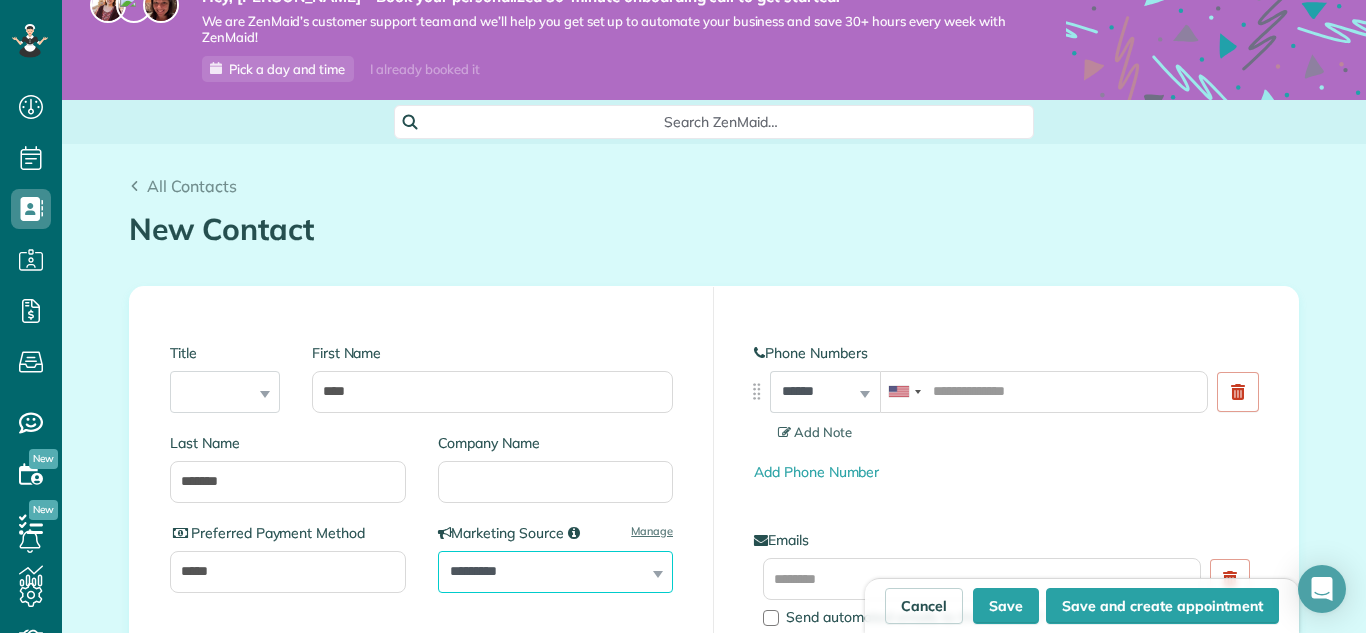 click on "**********" at bounding box center (556, 572) 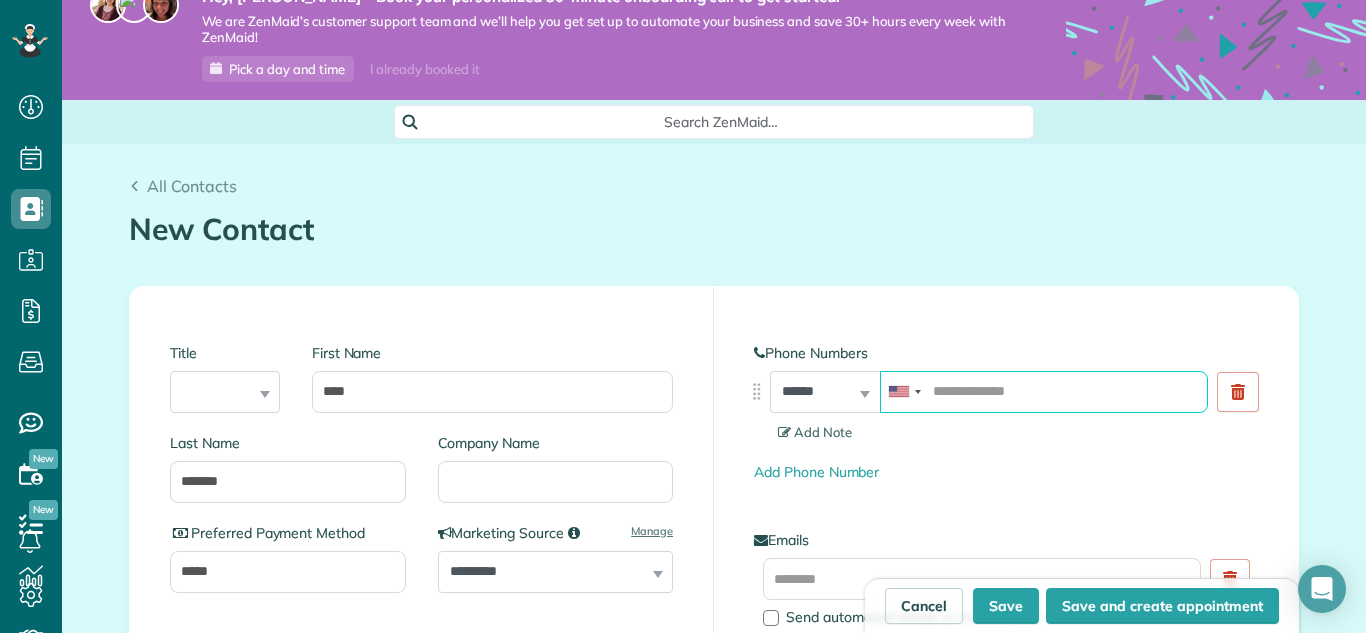 click at bounding box center [1044, 392] 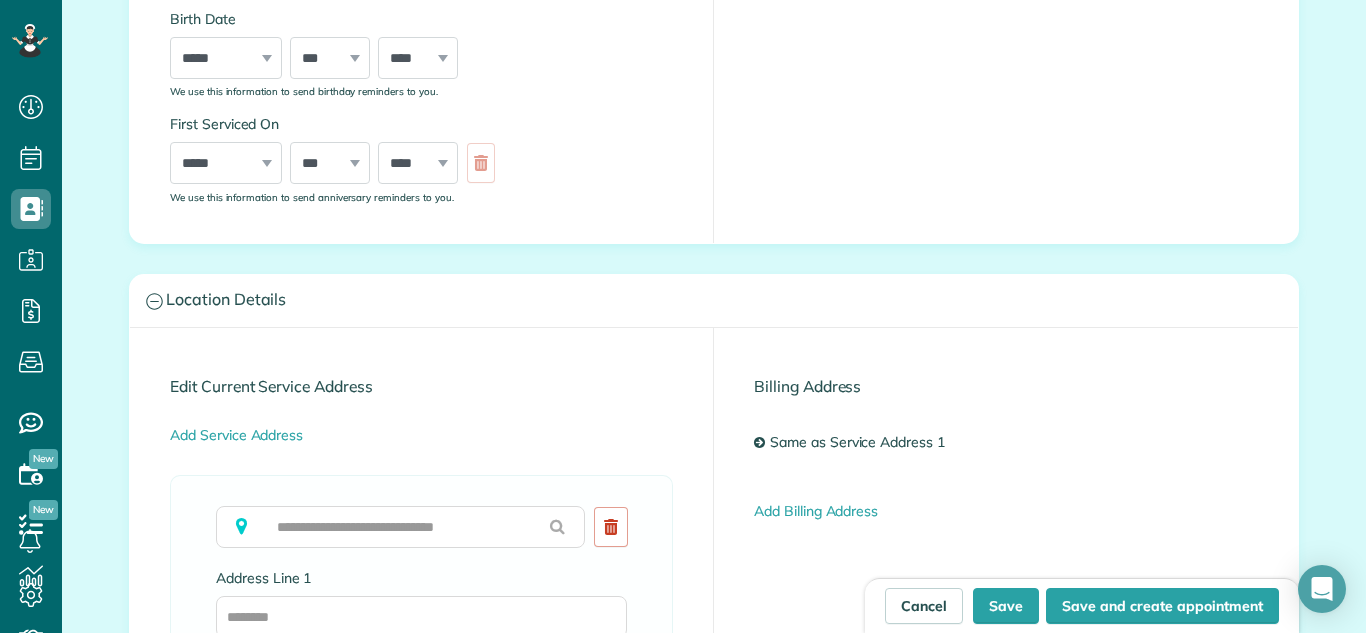 scroll, scrollTop: 816, scrollLeft: 0, axis: vertical 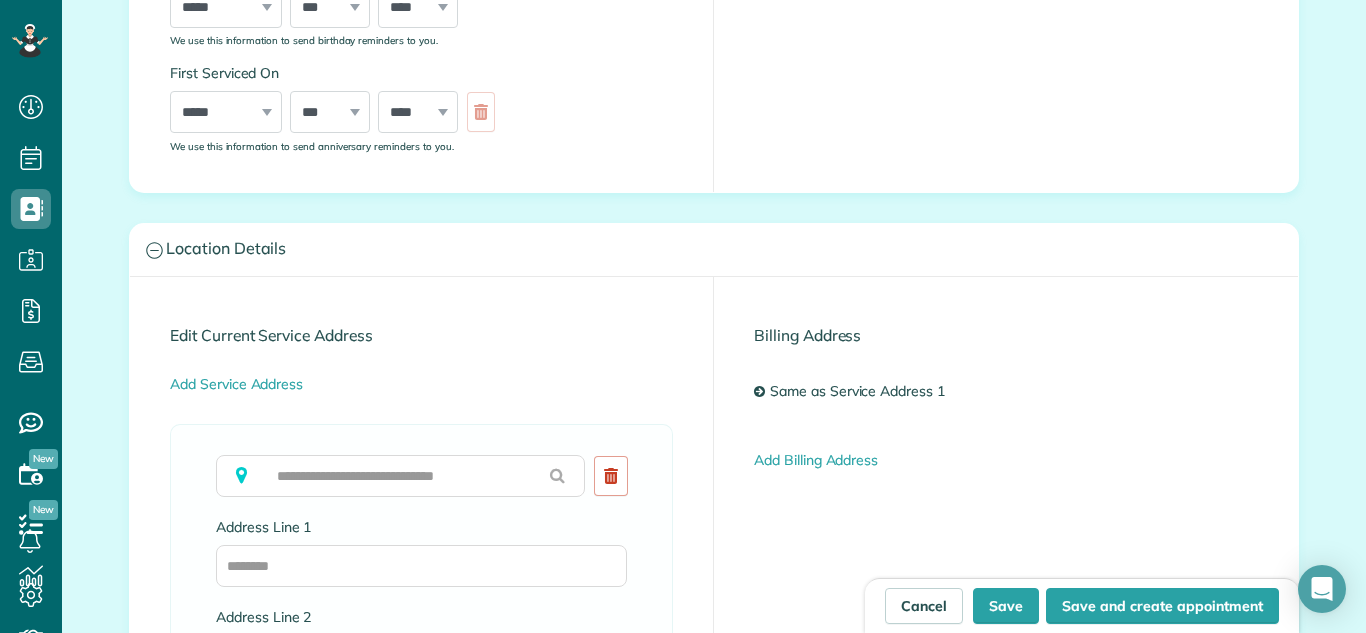 type on "**********" 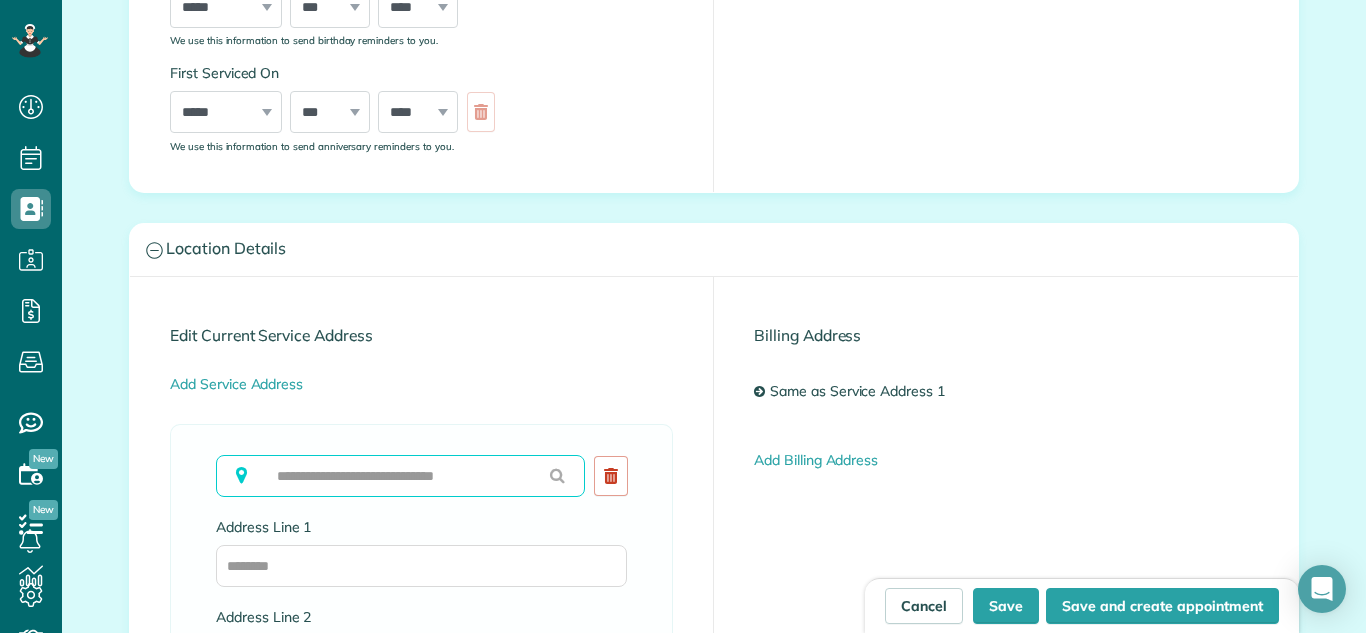 click at bounding box center [400, 476] 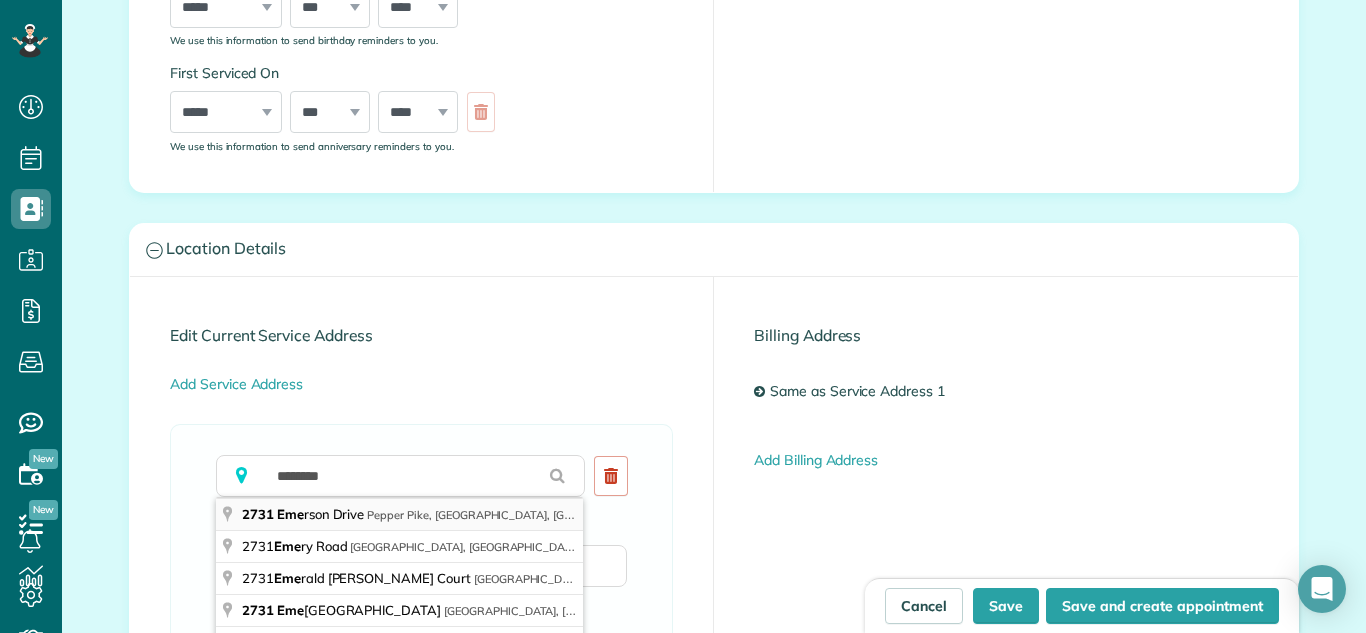 type on "**********" 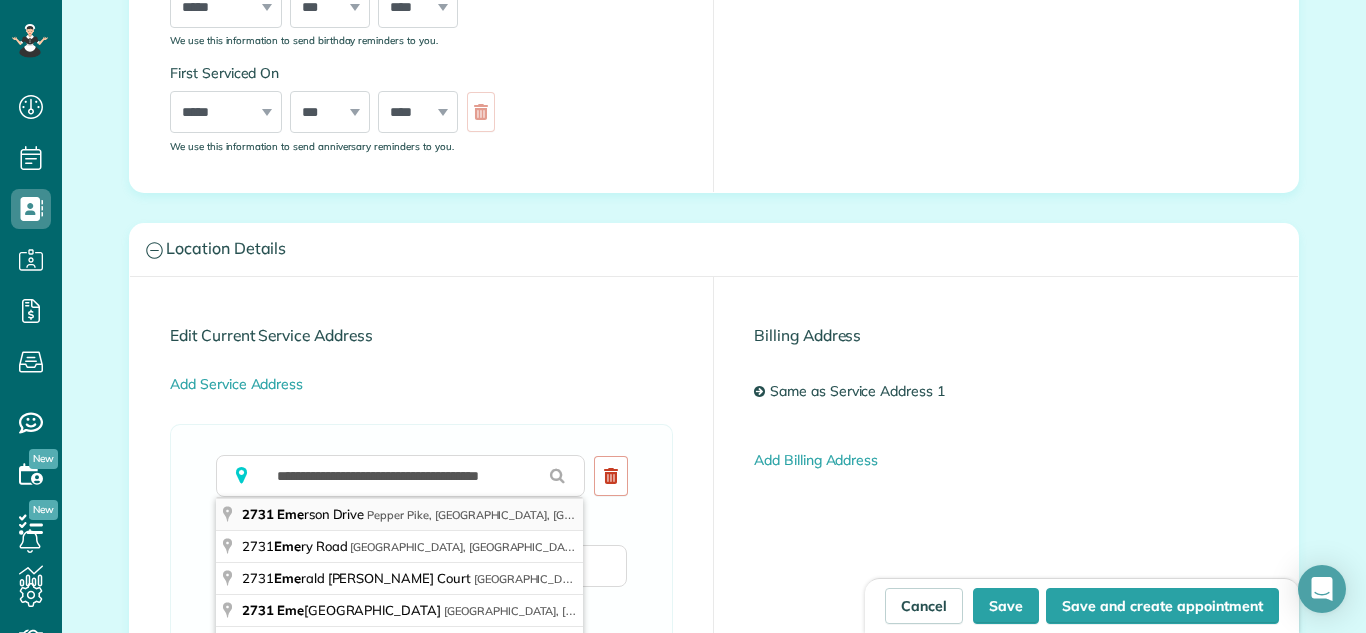 type on "**********" 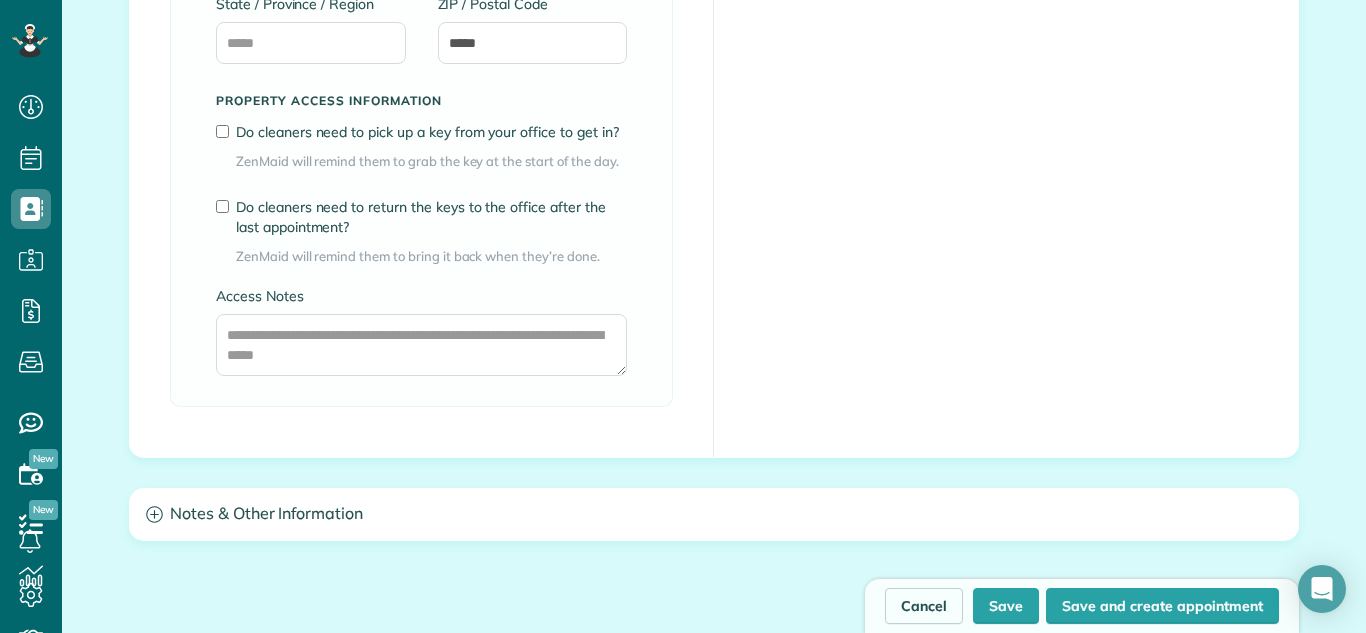 scroll, scrollTop: 1907, scrollLeft: 0, axis: vertical 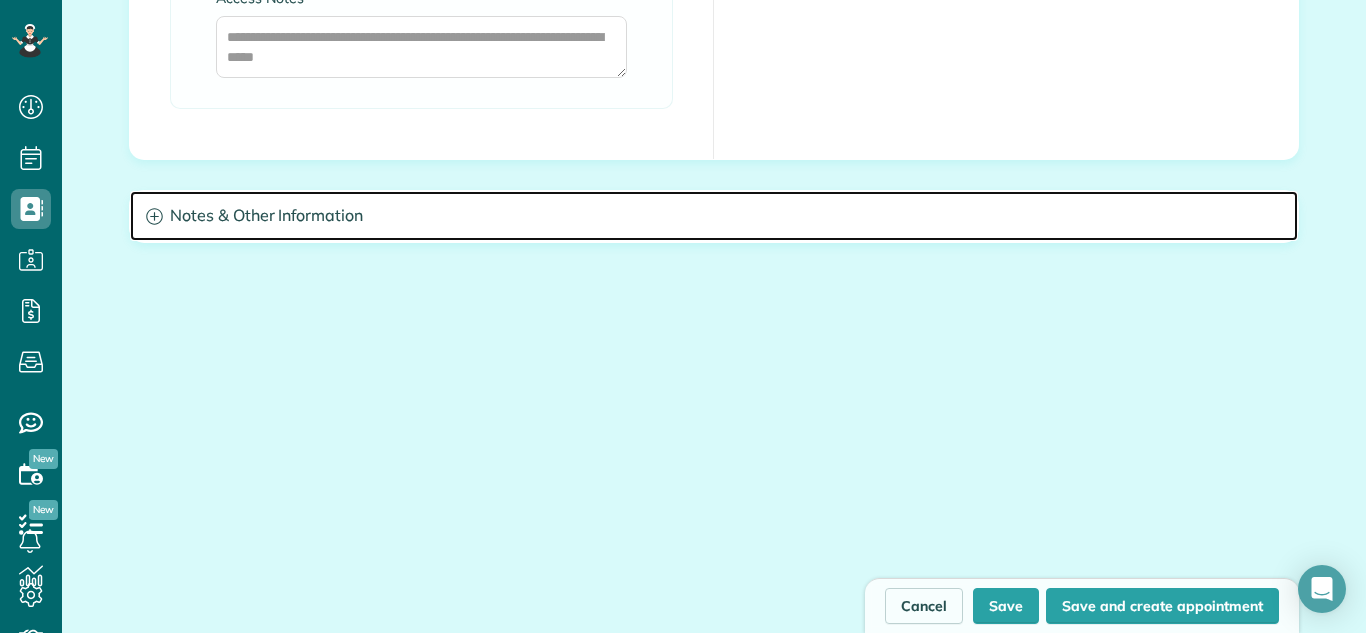 click on "Notes & Other Information" at bounding box center [714, 216] 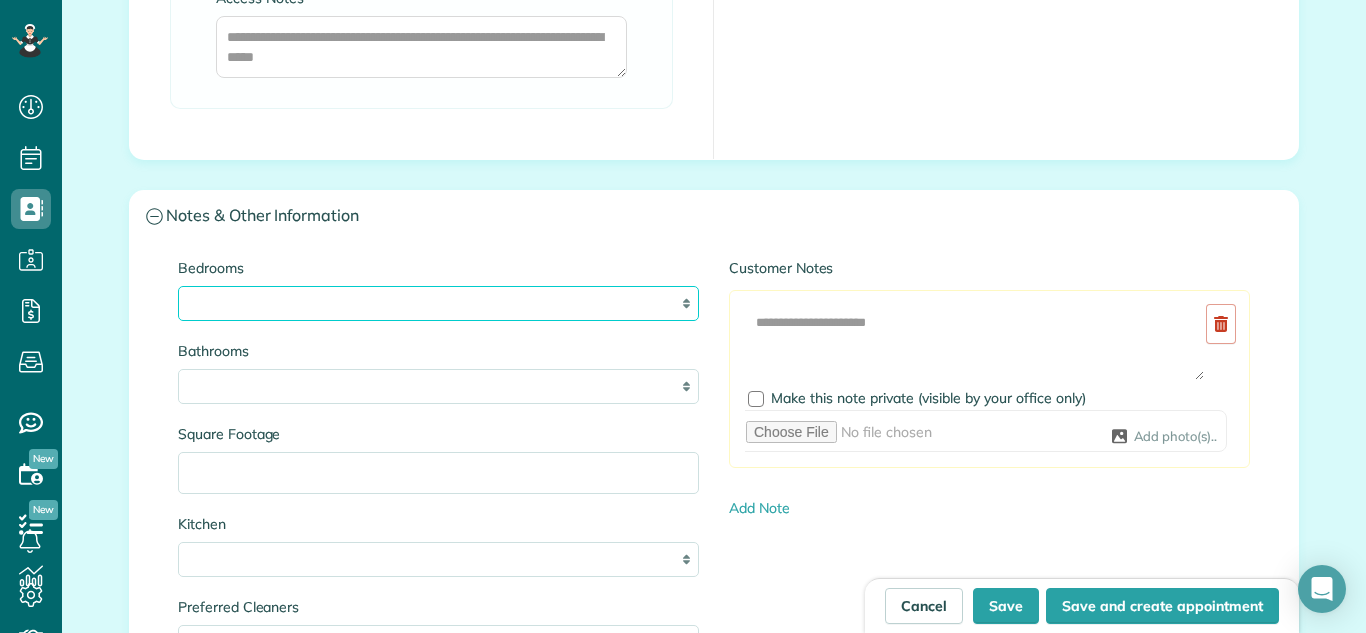 click on "*
*
*
*
**" at bounding box center (438, 303) 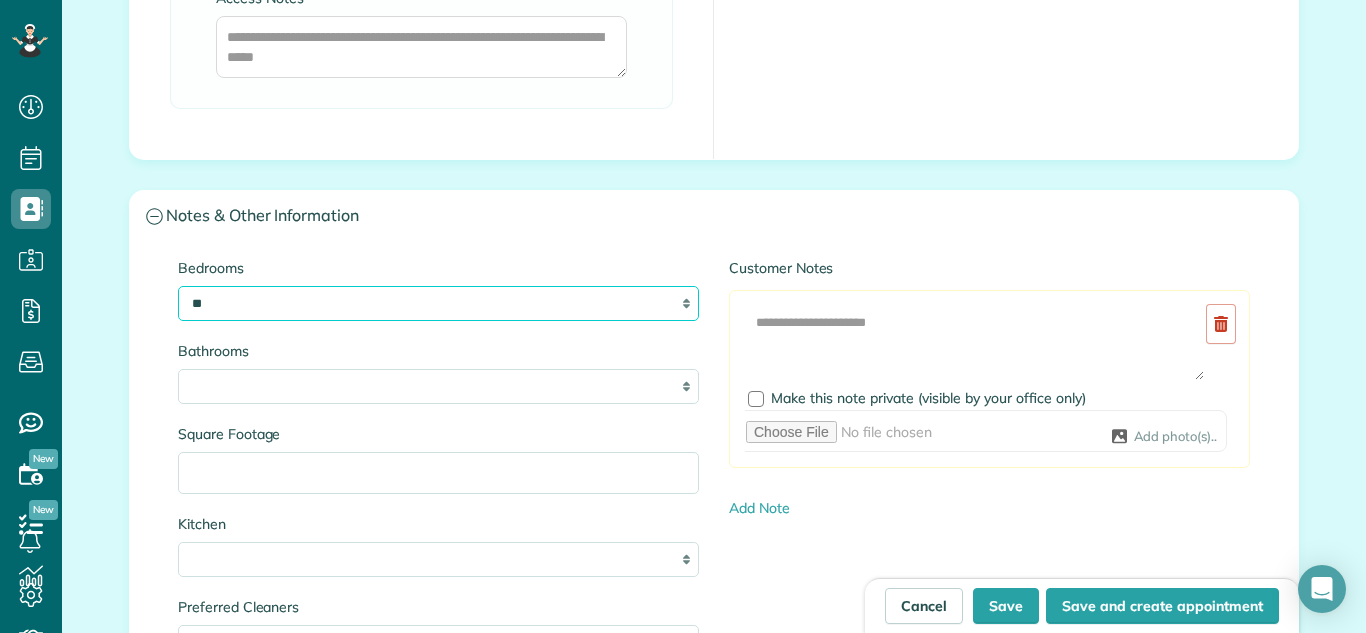 click on "*
*
*
*
**" at bounding box center (438, 303) 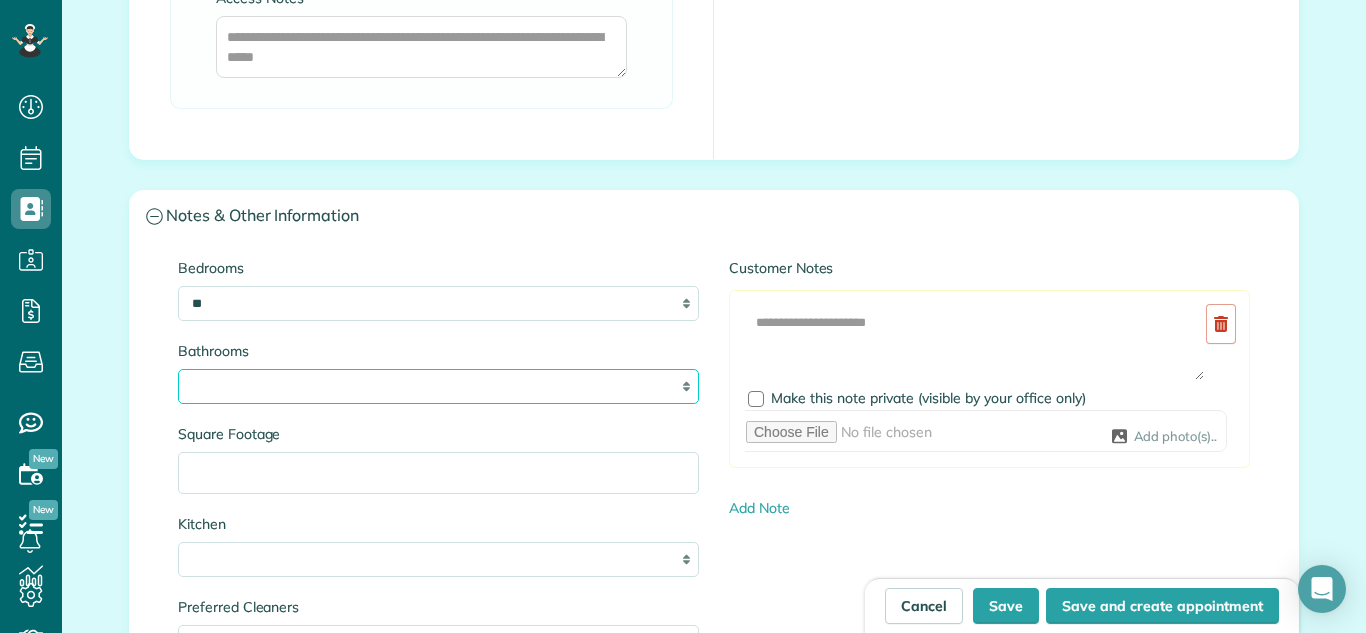 click on "*
***
*
***
*
***
*
***
**" at bounding box center [438, 386] 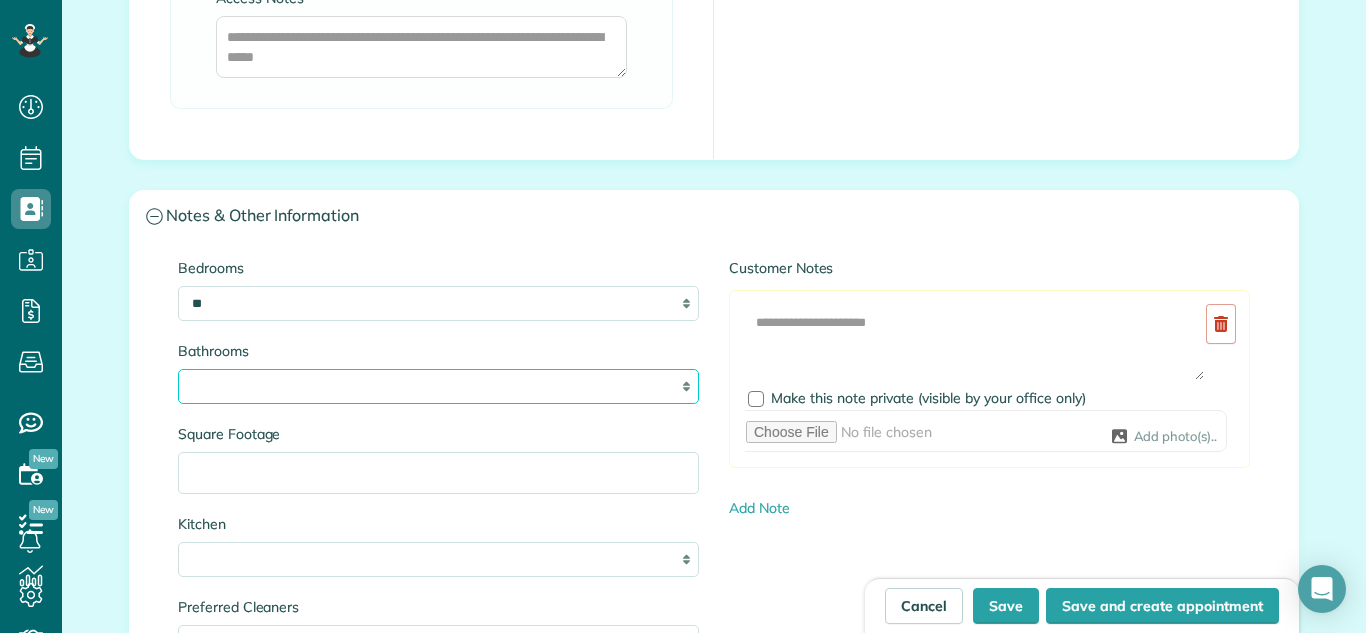 select on "***" 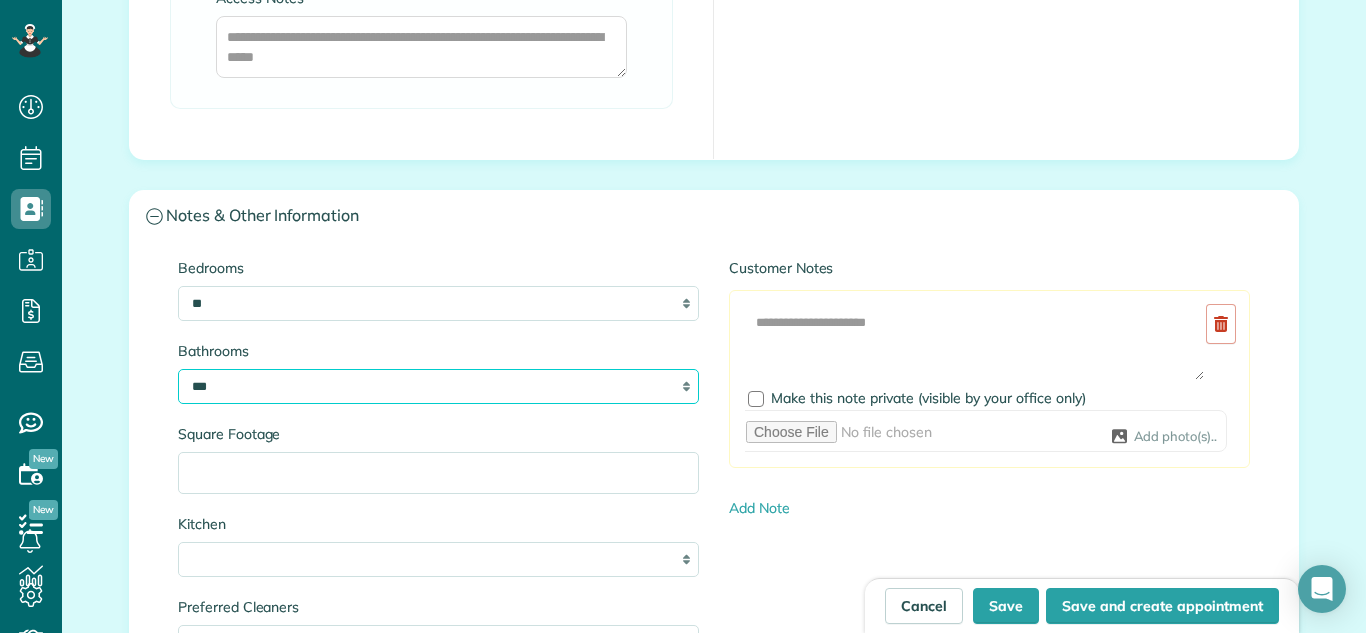 click on "*
***
*
***
*
***
*
***
**" at bounding box center [438, 386] 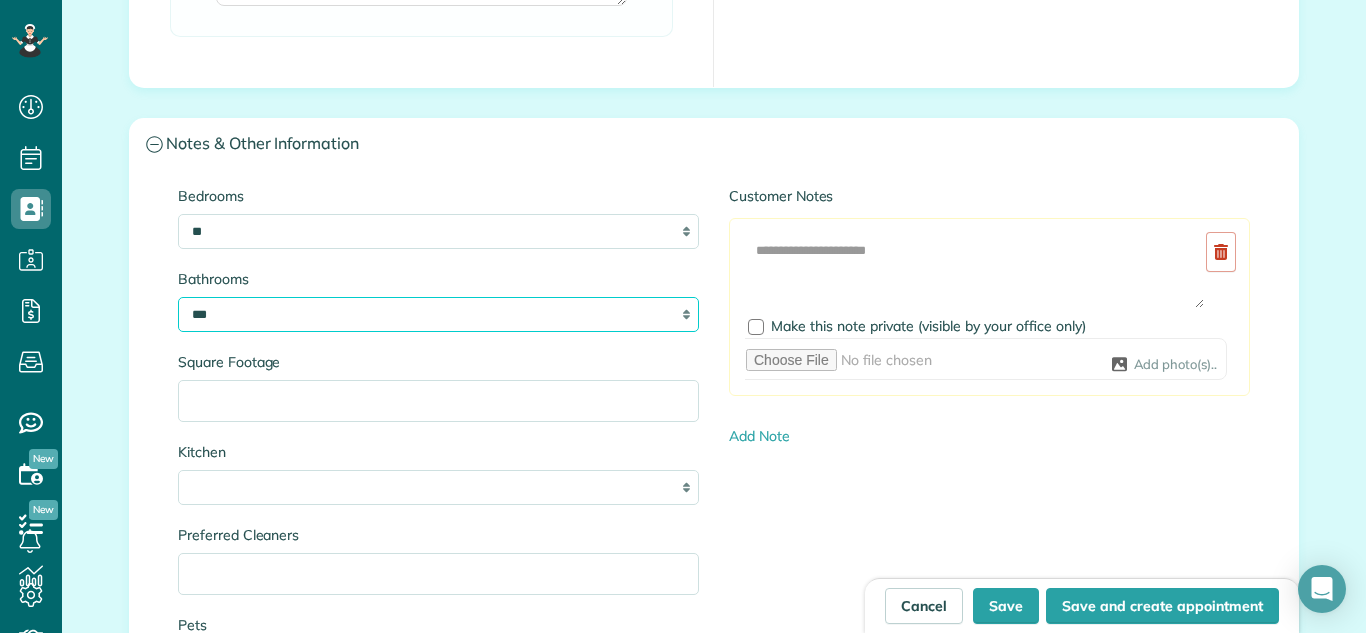 scroll, scrollTop: 1988, scrollLeft: 0, axis: vertical 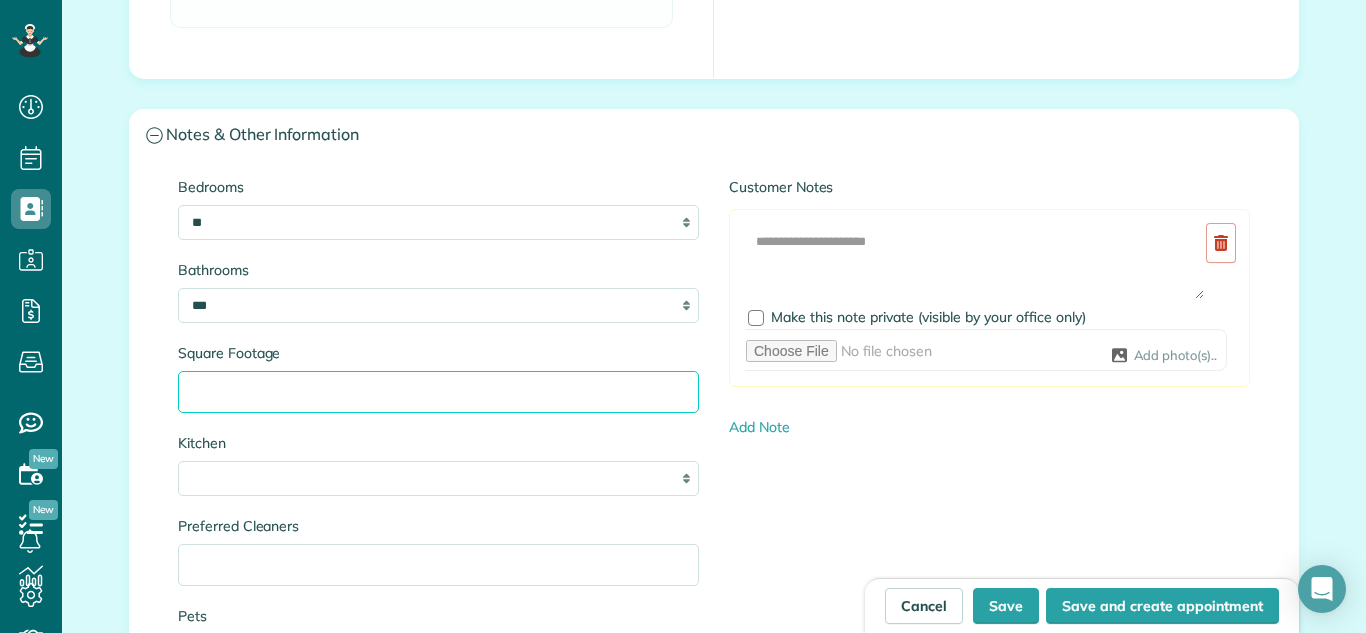 click on "Square Footage" at bounding box center [438, 392] 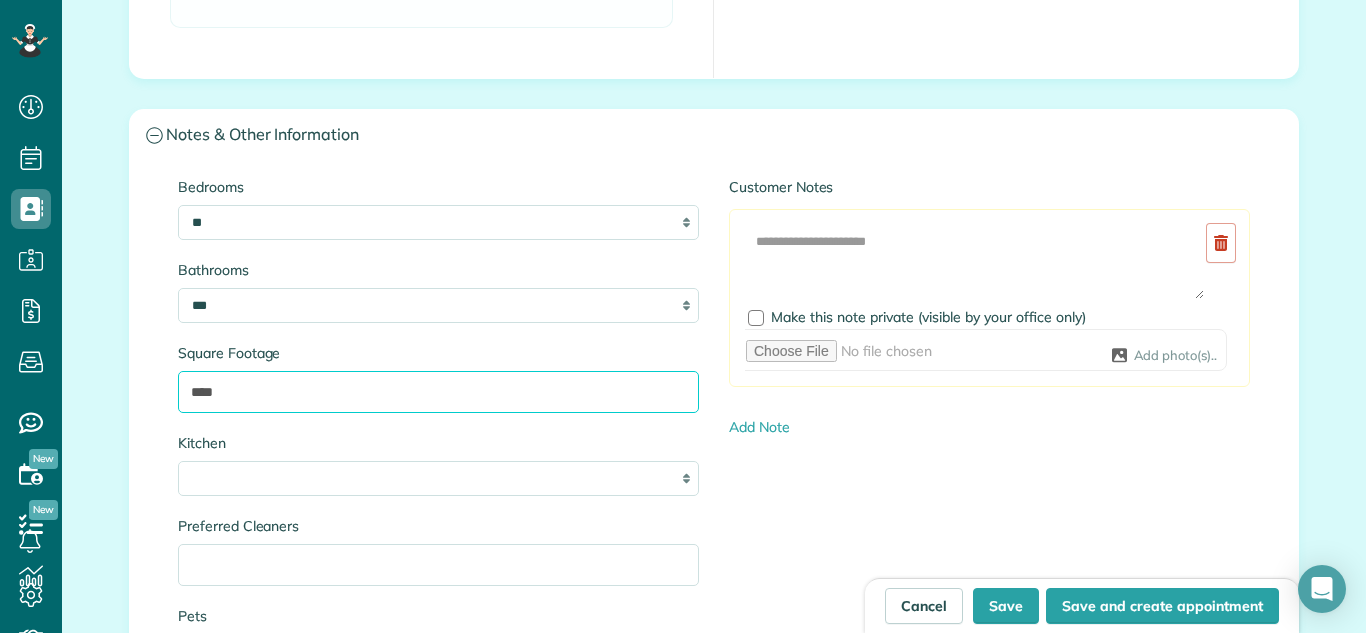 type on "****" 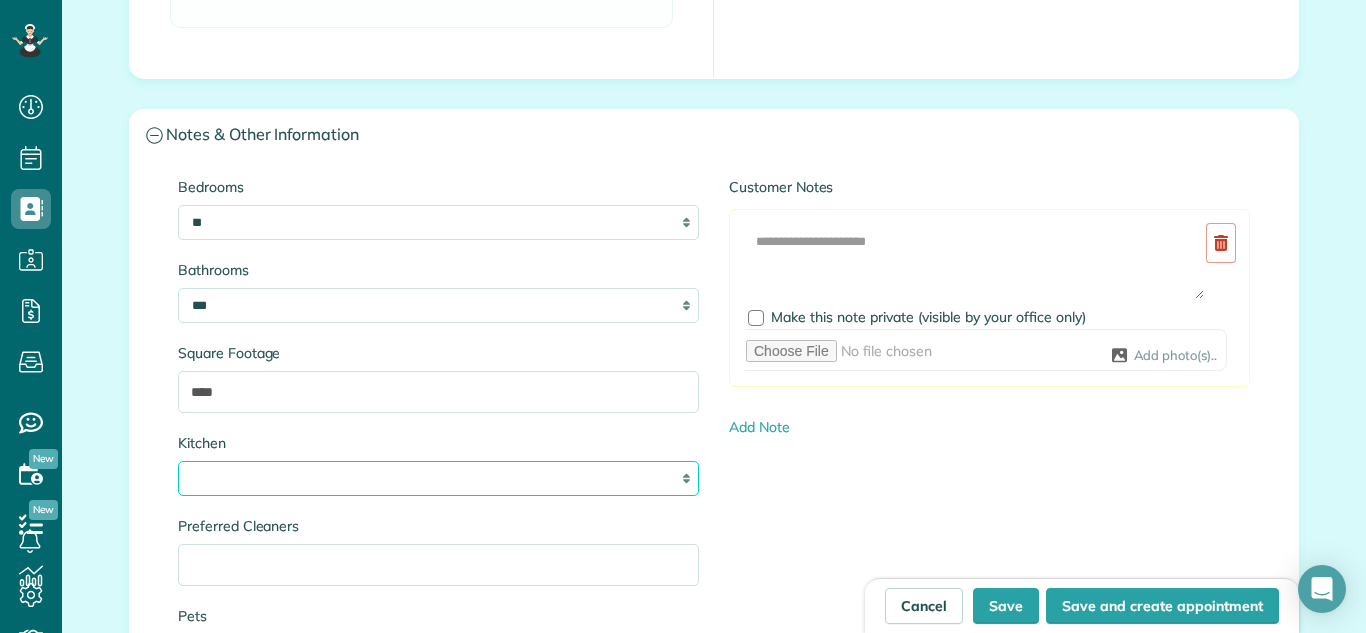 click on "*
*
*
*" at bounding box center [438, 478] 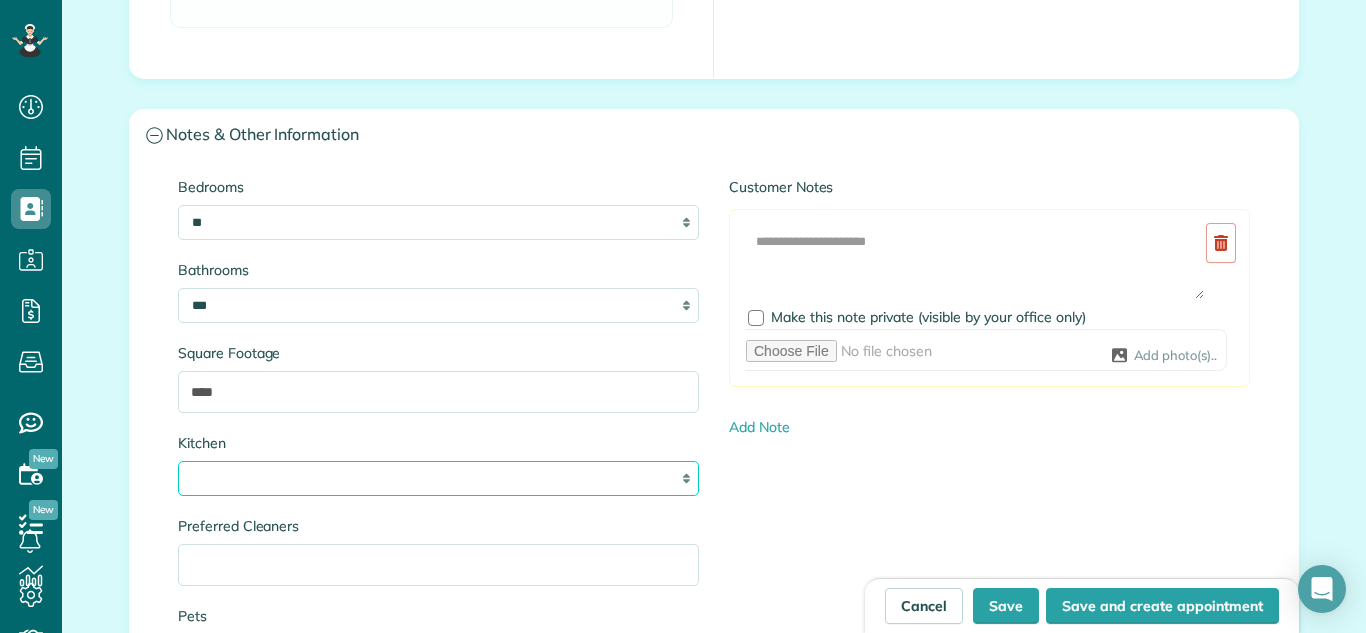select on "*" 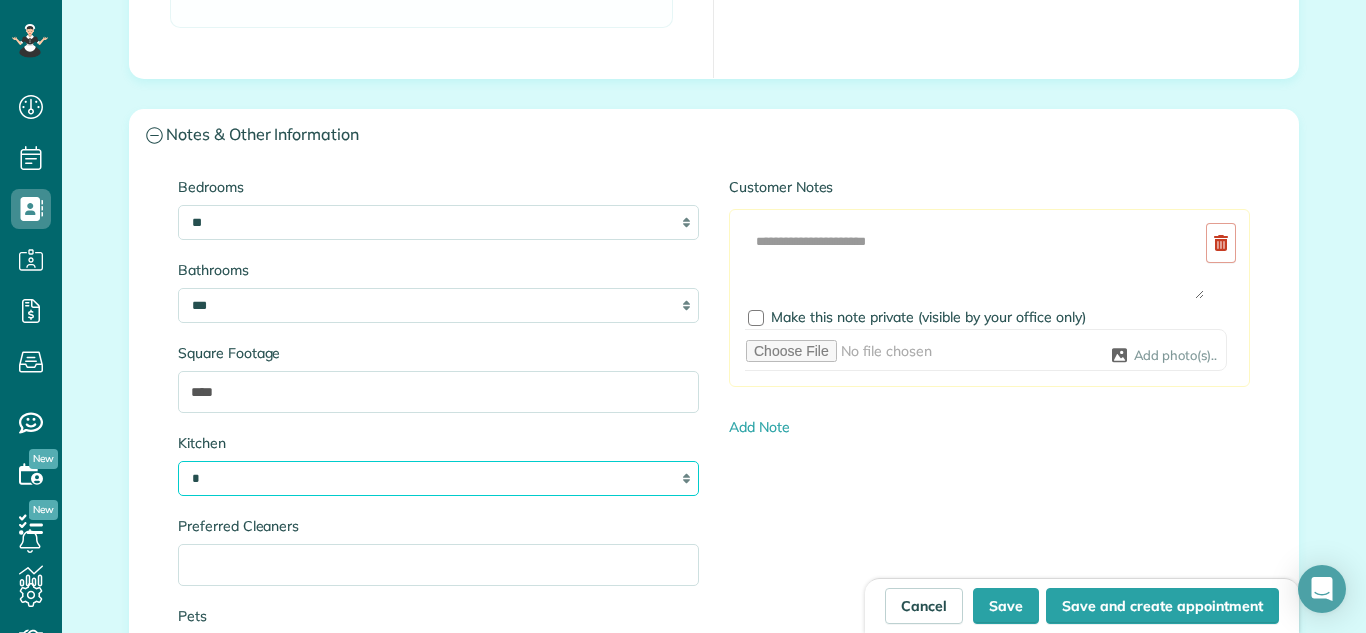 click on "*
*
*
*" at bounding box center (438, 478) 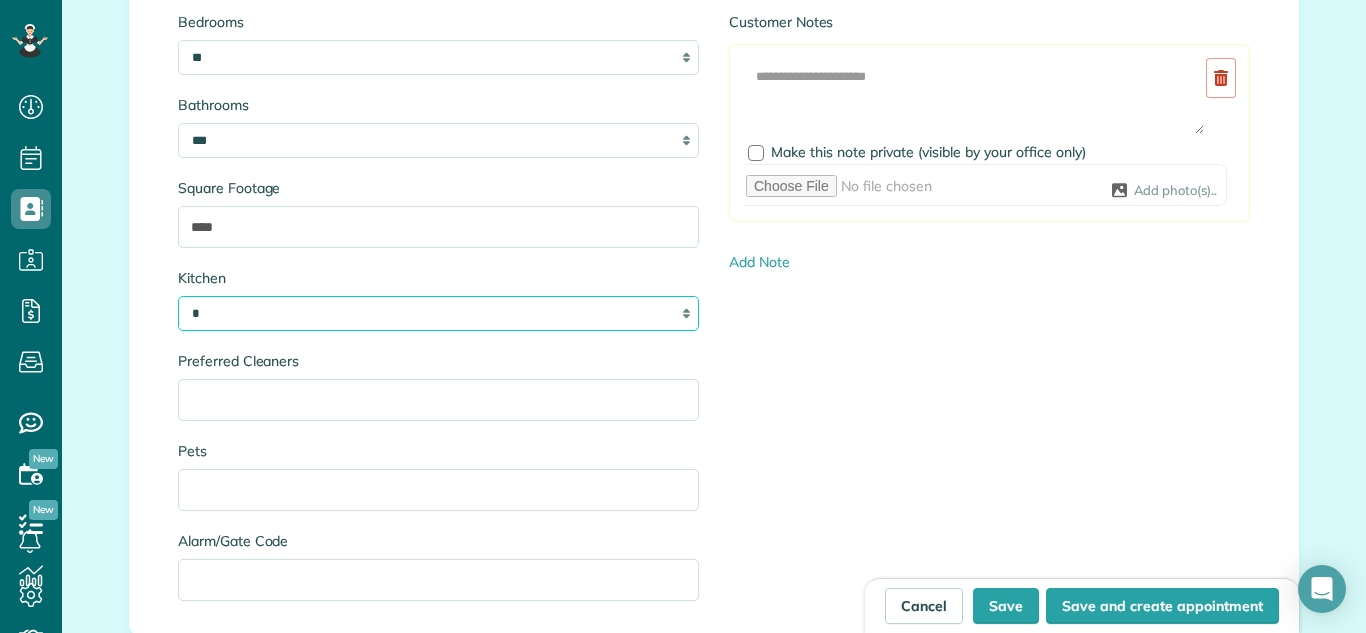 scroll, scrollTop: 2155, scrollLeft: 0, axis: vertical 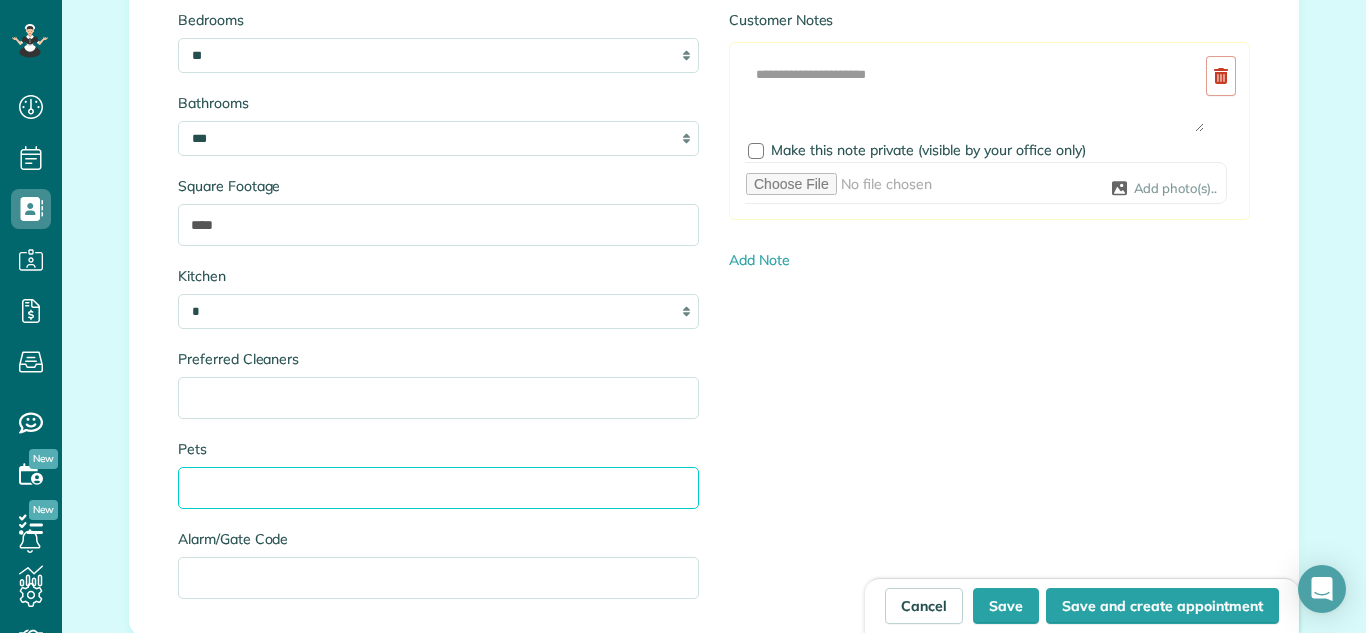 click on "Pets" at bounding box center [438, 488] 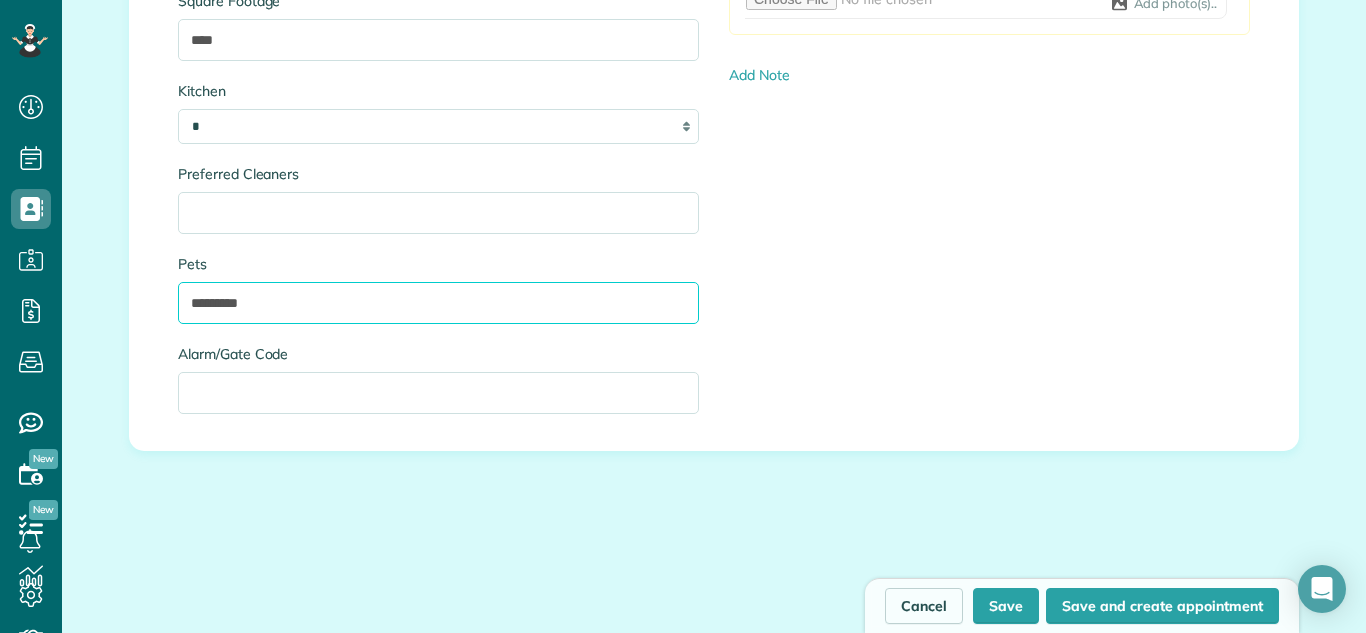 scroll, scrollTop: 2548, scrollLeft: 0, axis: vertical 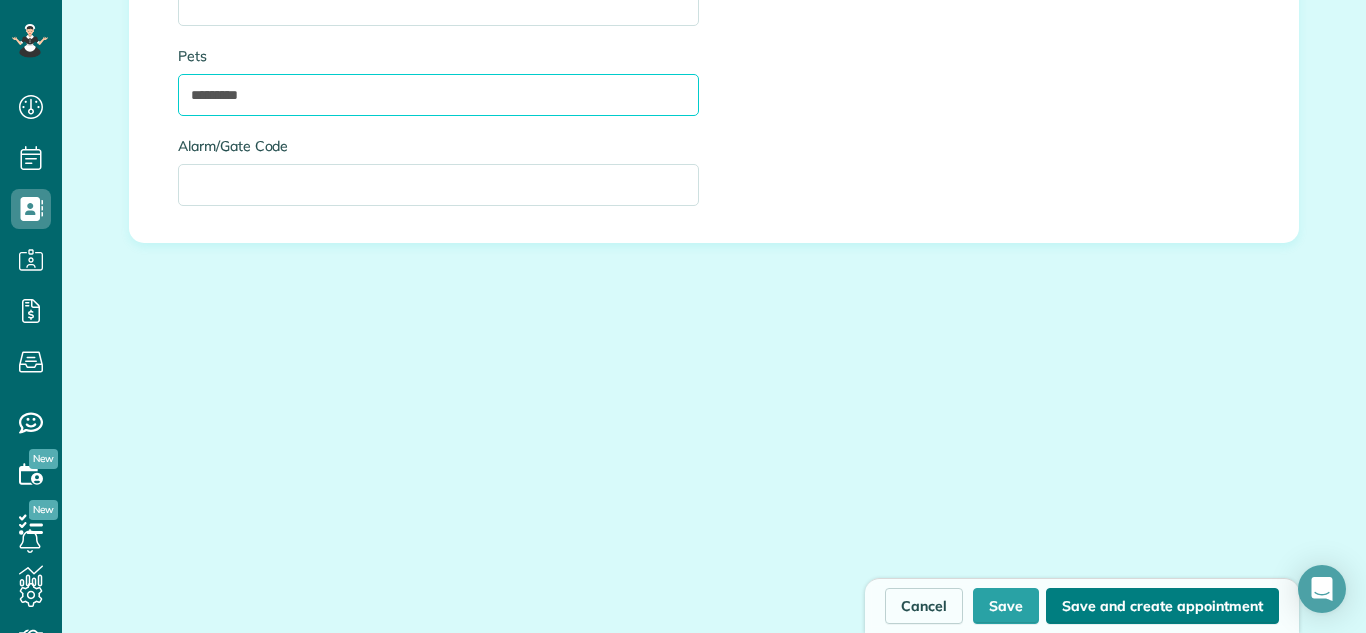 type on "*********" 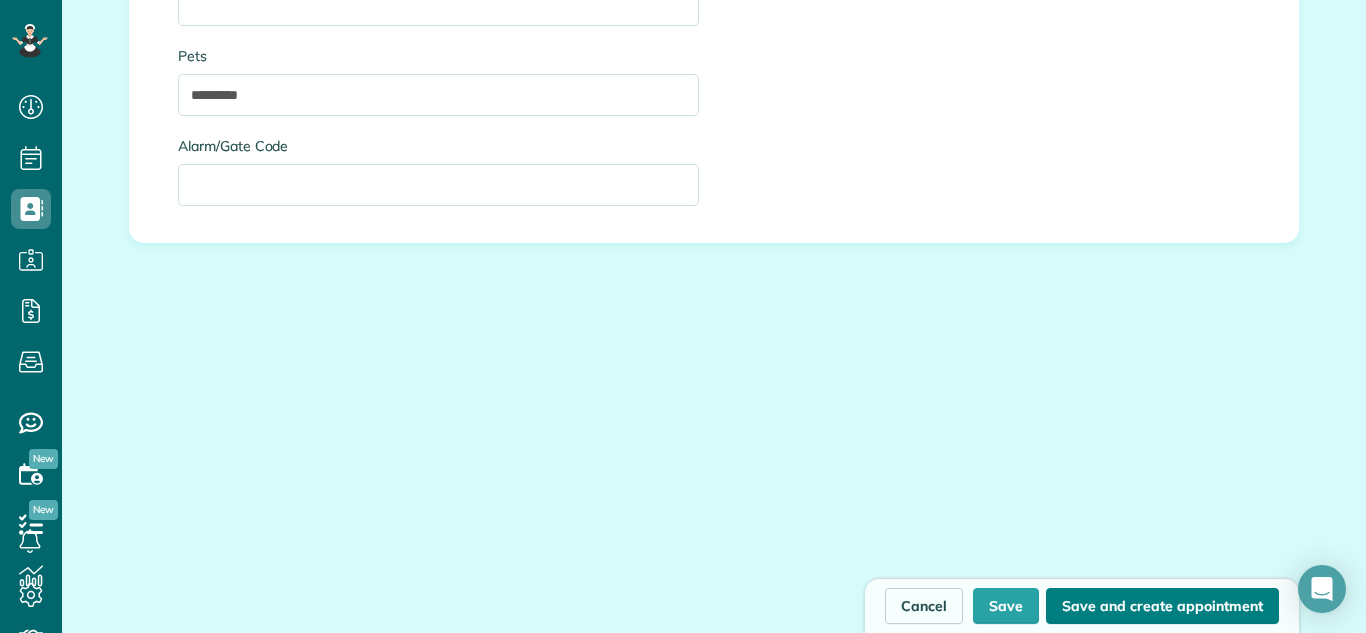 click on "Save and create appointment" at bounding box center [1162, 606] 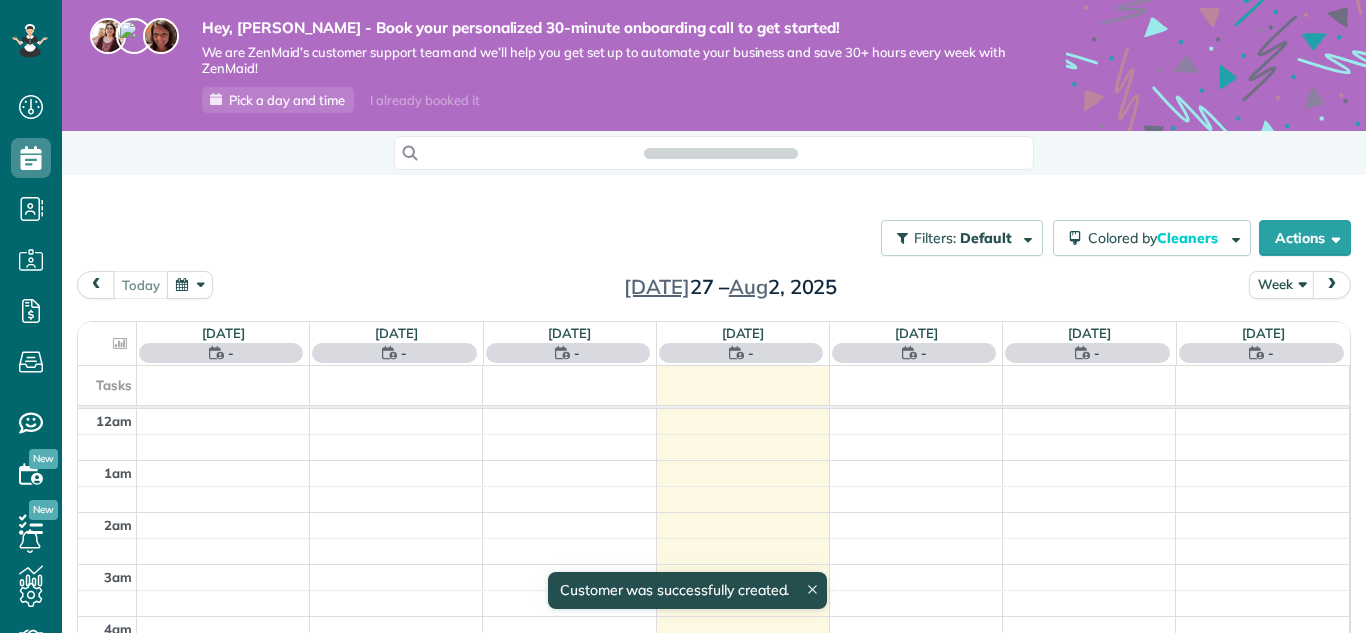scroll, scrollTop: 0, scrollLeft: 0, axis: both 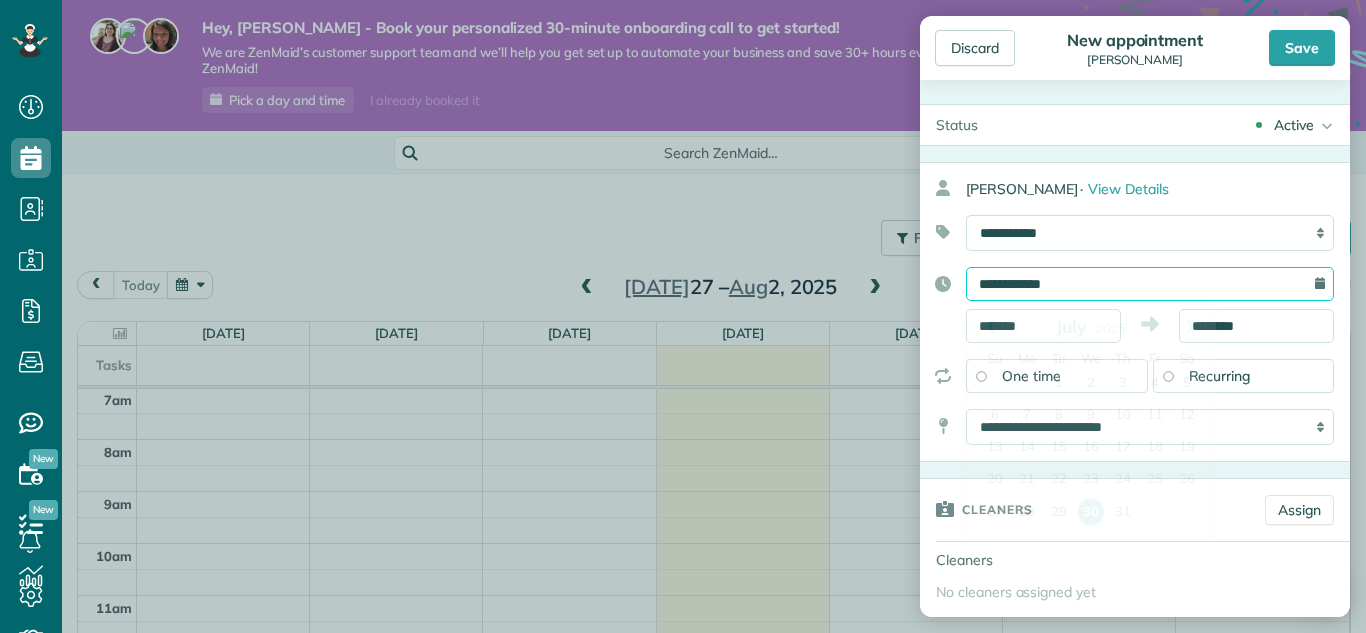click on "**********" at bounding box center [1150, 284] 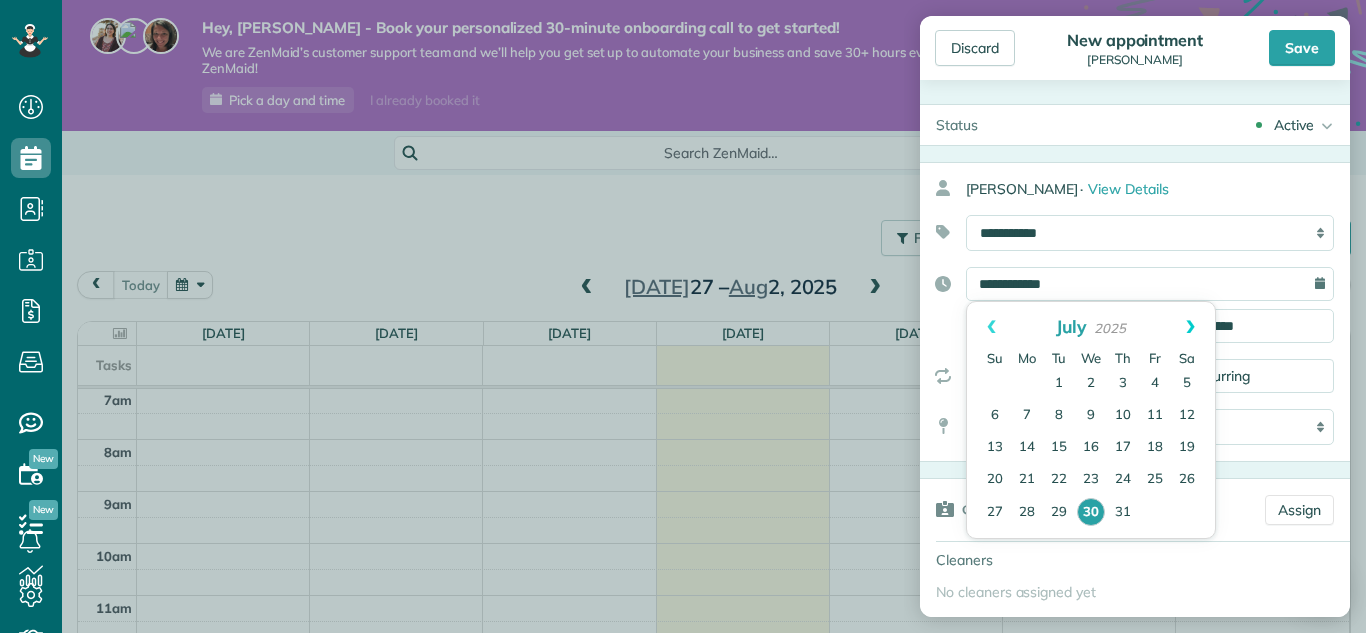 click on "Next" at bounding box center (1190, 327) 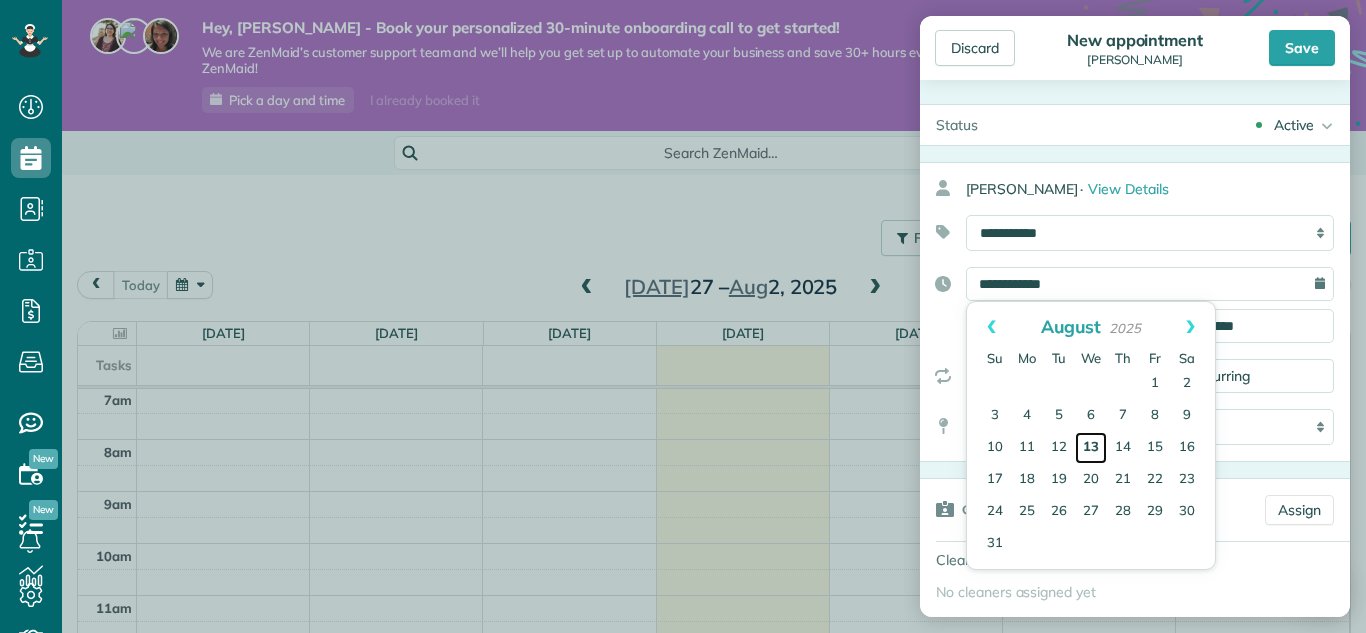 click on "13" at bounding box center (1091, 448) 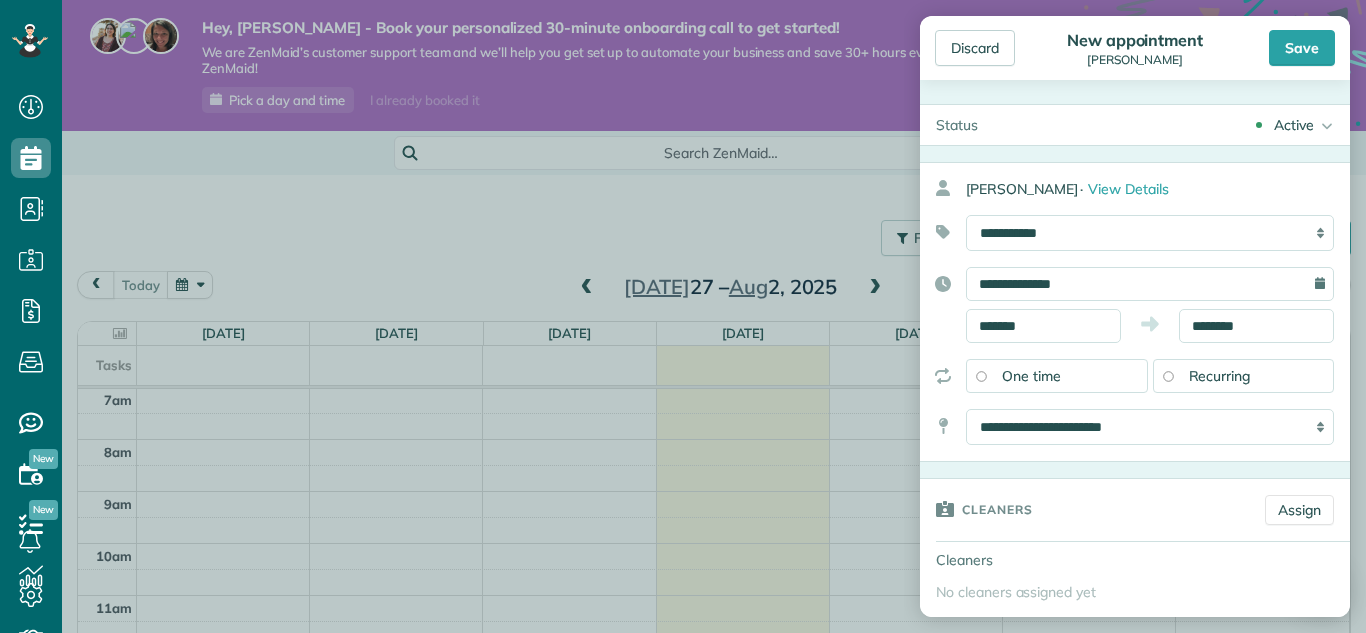 click on "Recurring" at bounding box center (1244, 376) 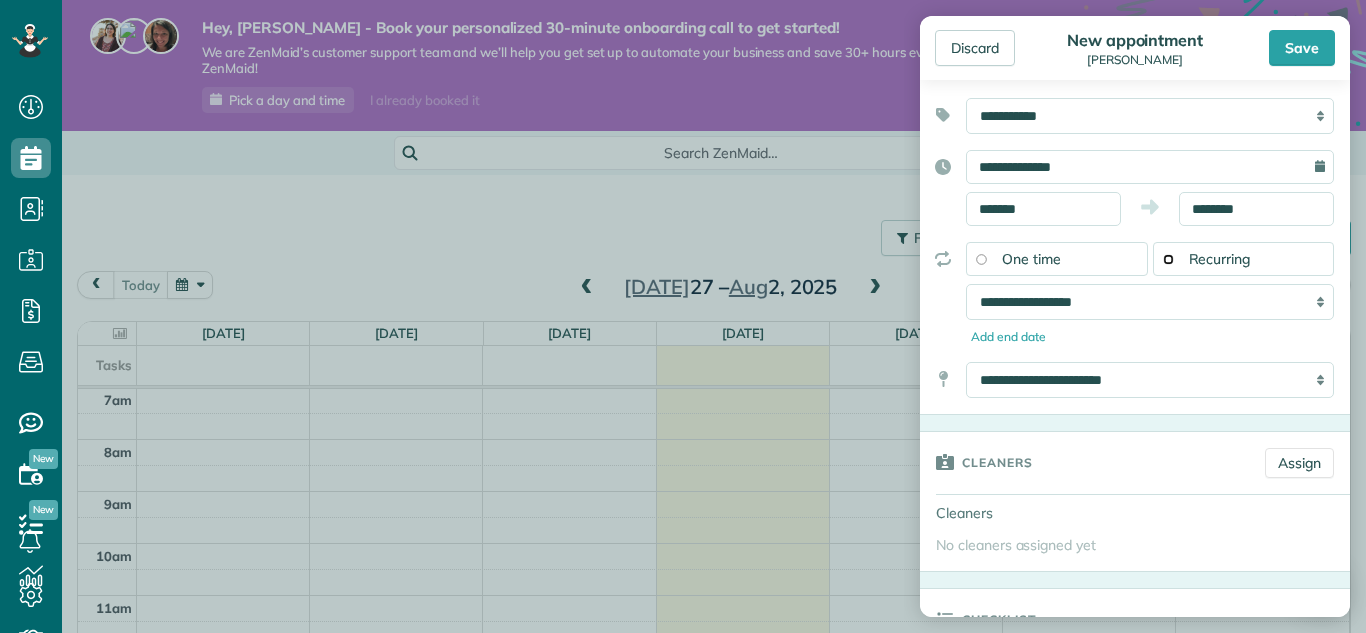 scroll, scrollTop: 121, scrollLeft: 0, axis: vertical 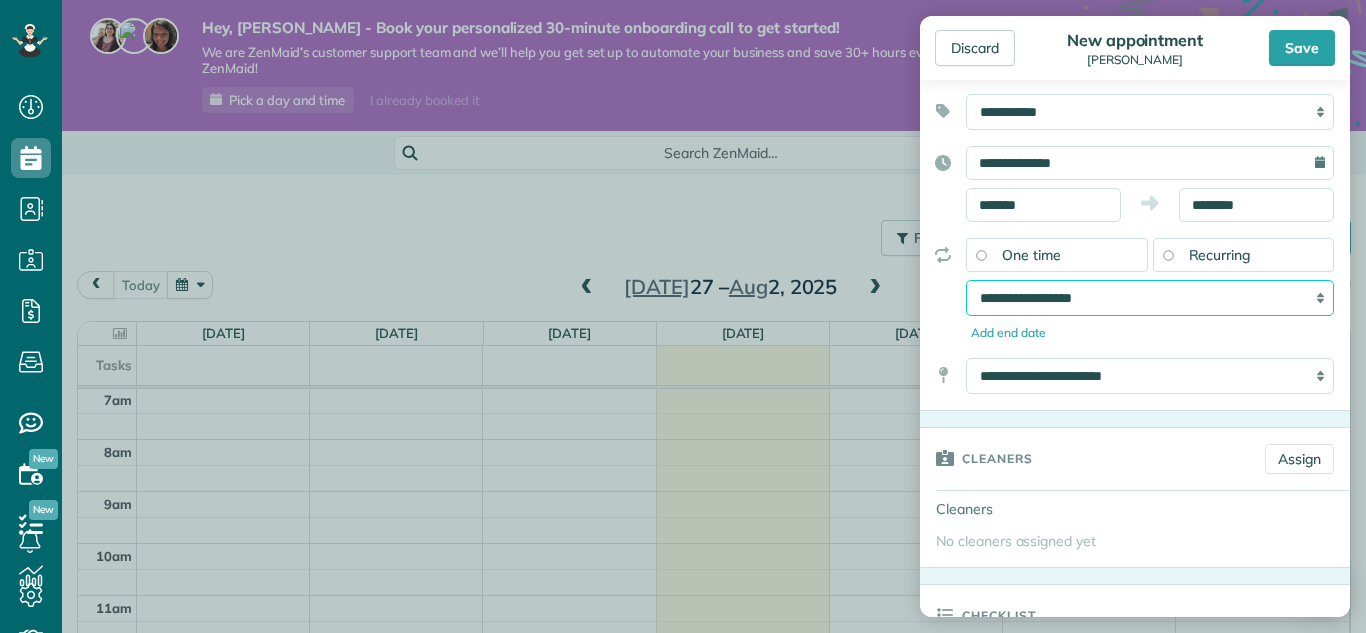 click on "**********" at bounding box center (1150, 298) 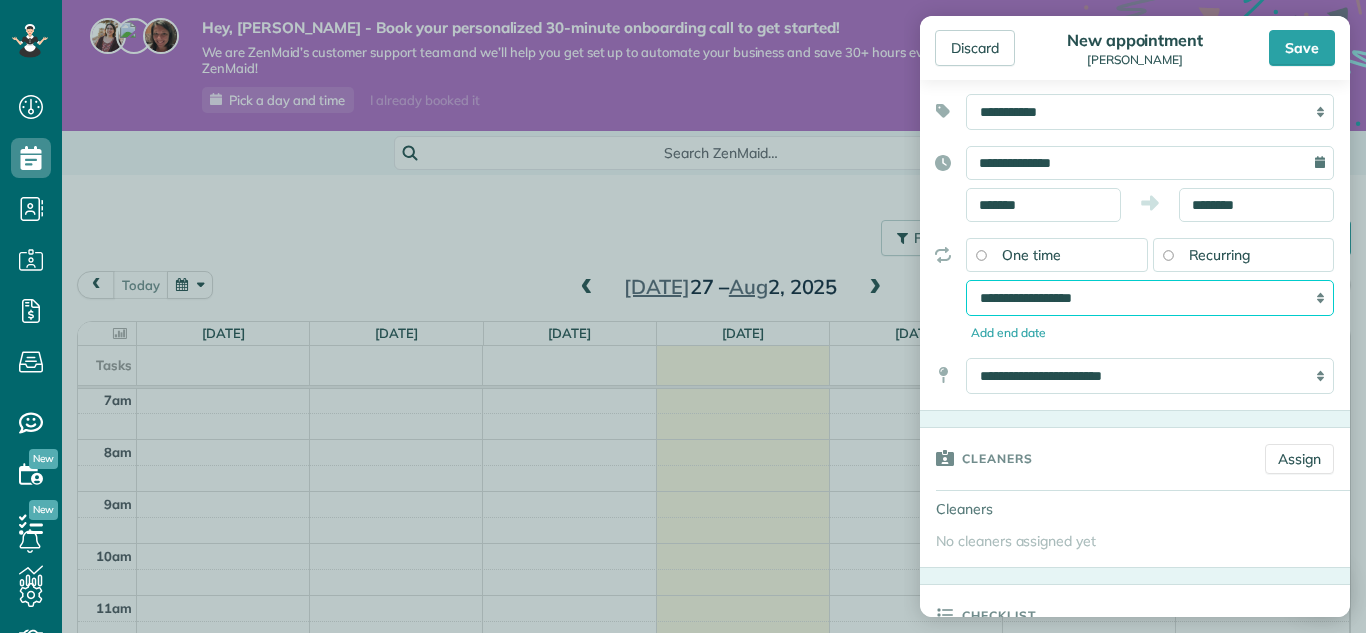 select on "**********" 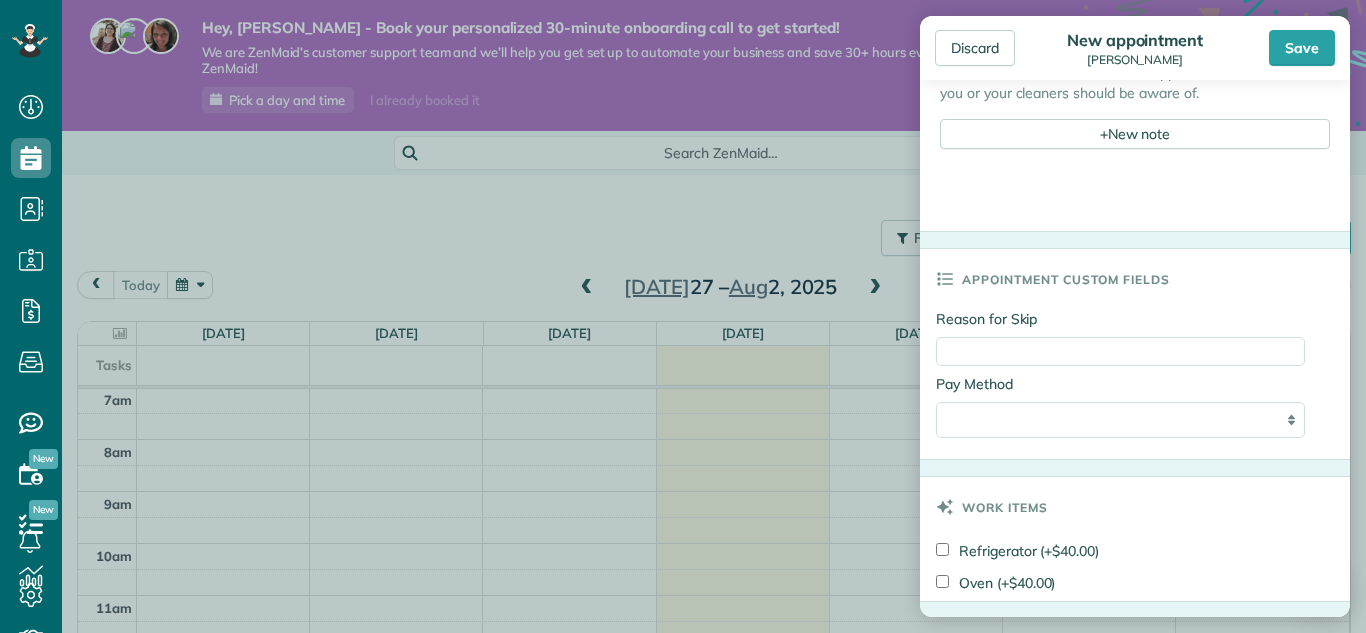 scroll, scrollTop: 900, scrollLeft: 0, axis: vertical 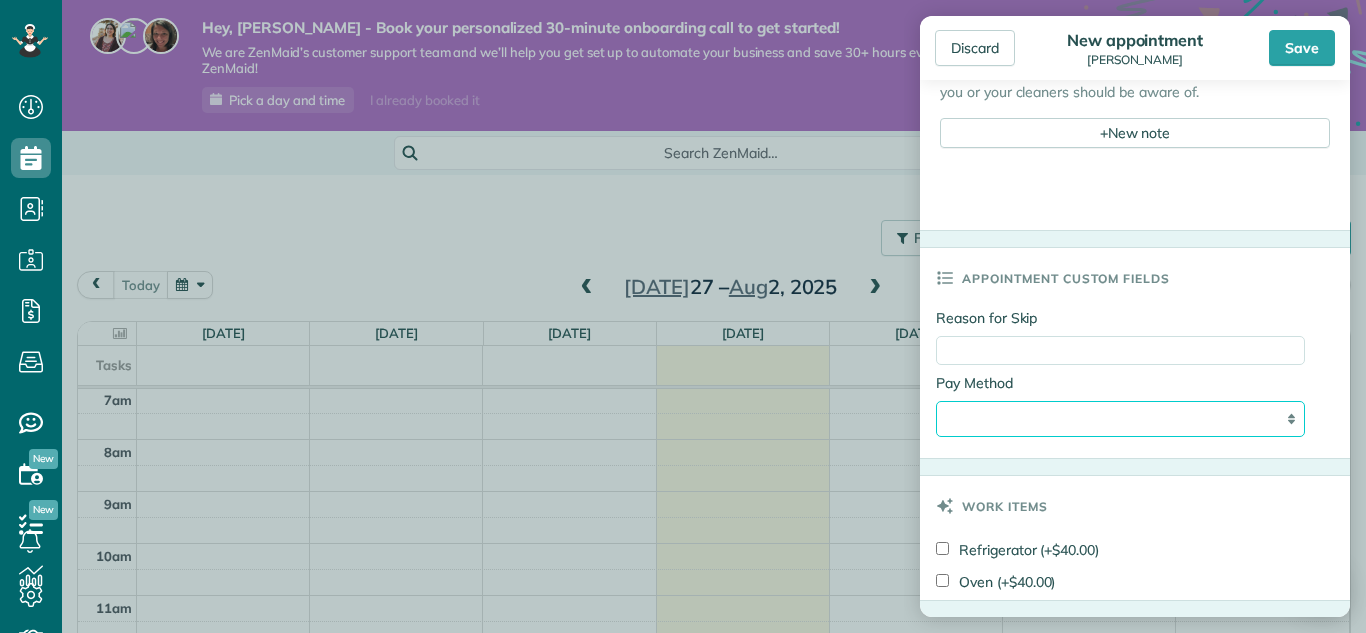 click on "**********" at bounding box center (1120, 419) 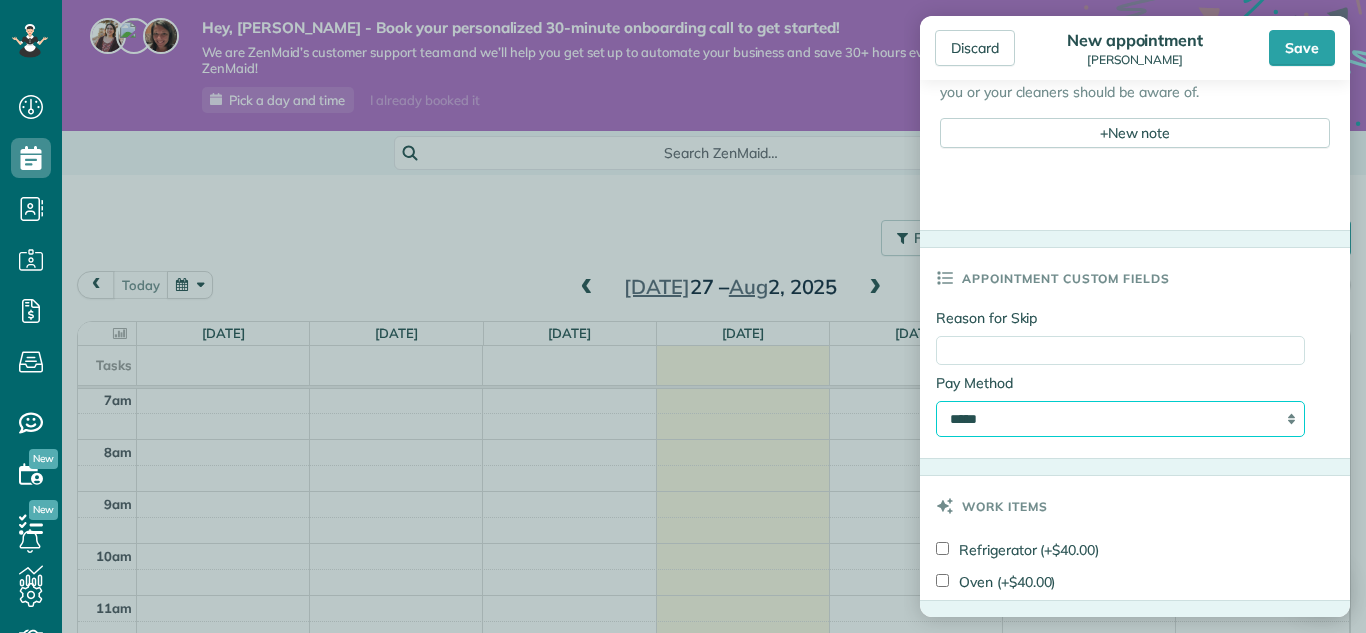 click on "**********" at bounding box center [1120, 419] 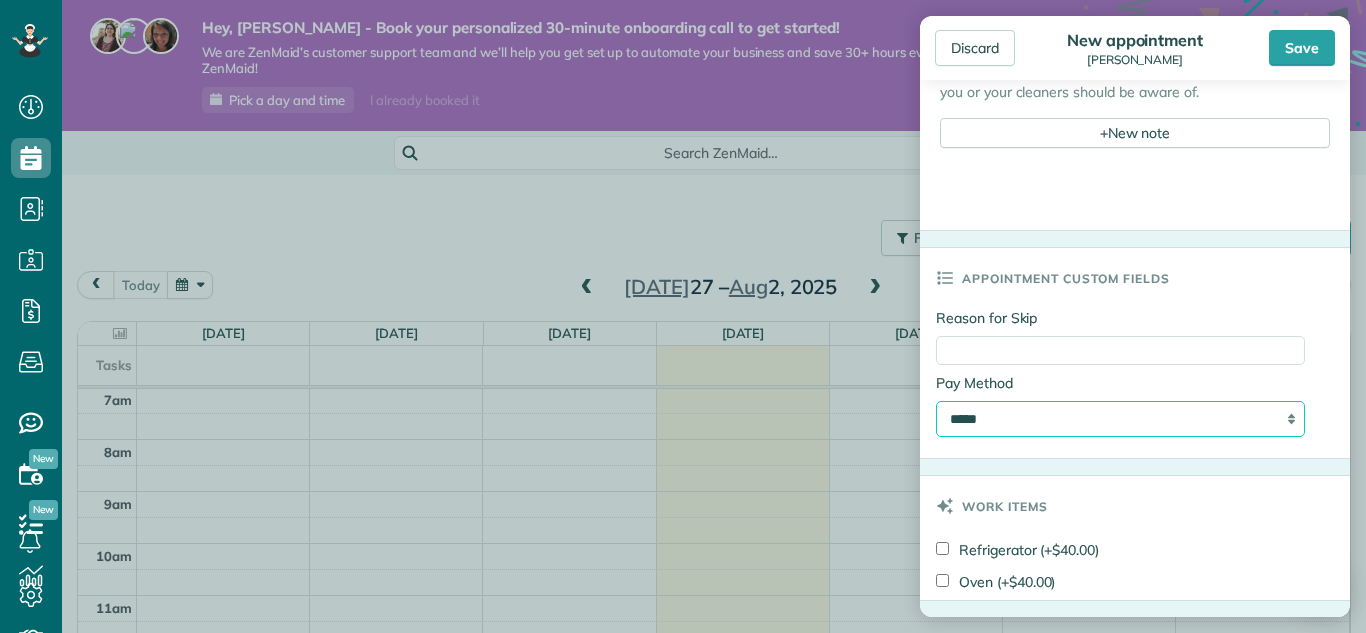 scroll, scrollTop: 1175, scrollLeft: 0, axis: vertical 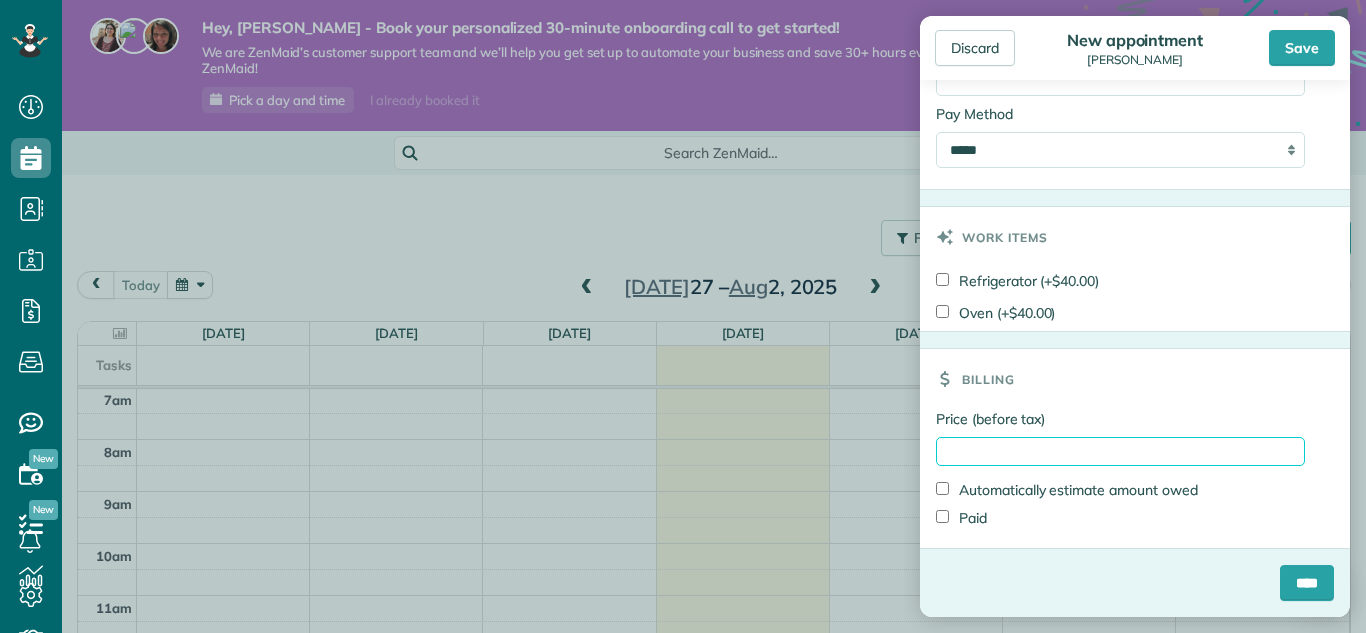 click on "Price (before tax)" at bounding box center (1120, 451) 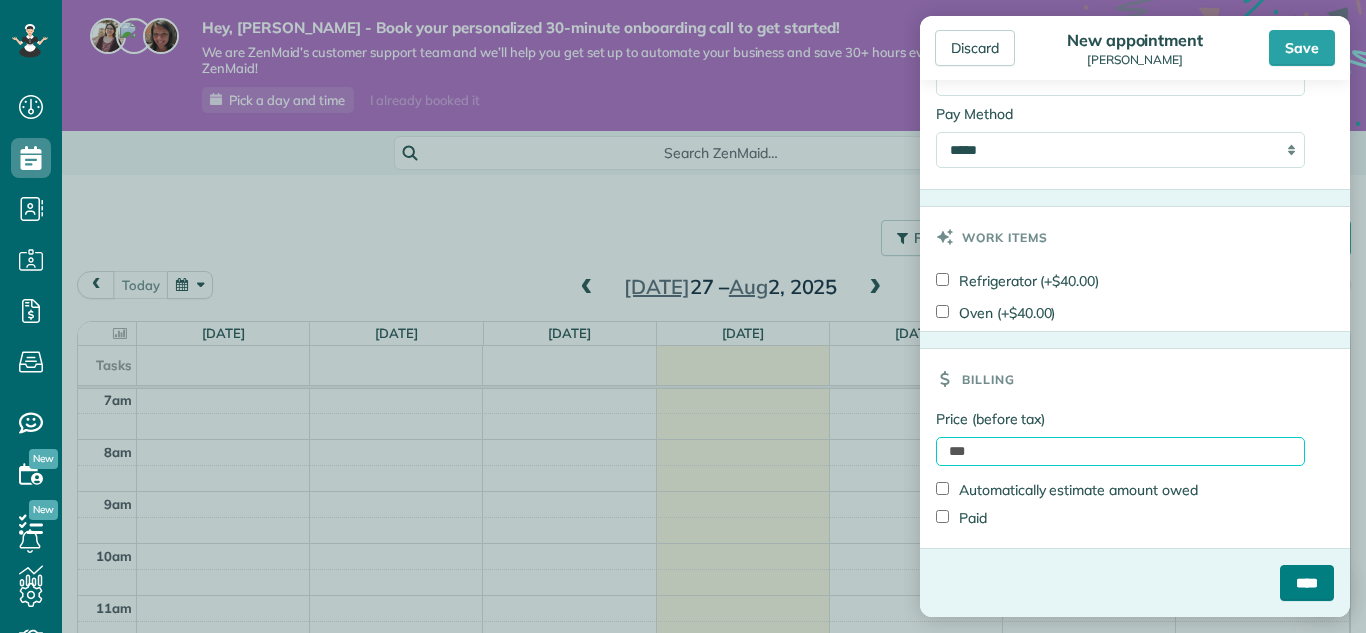 type on "***" 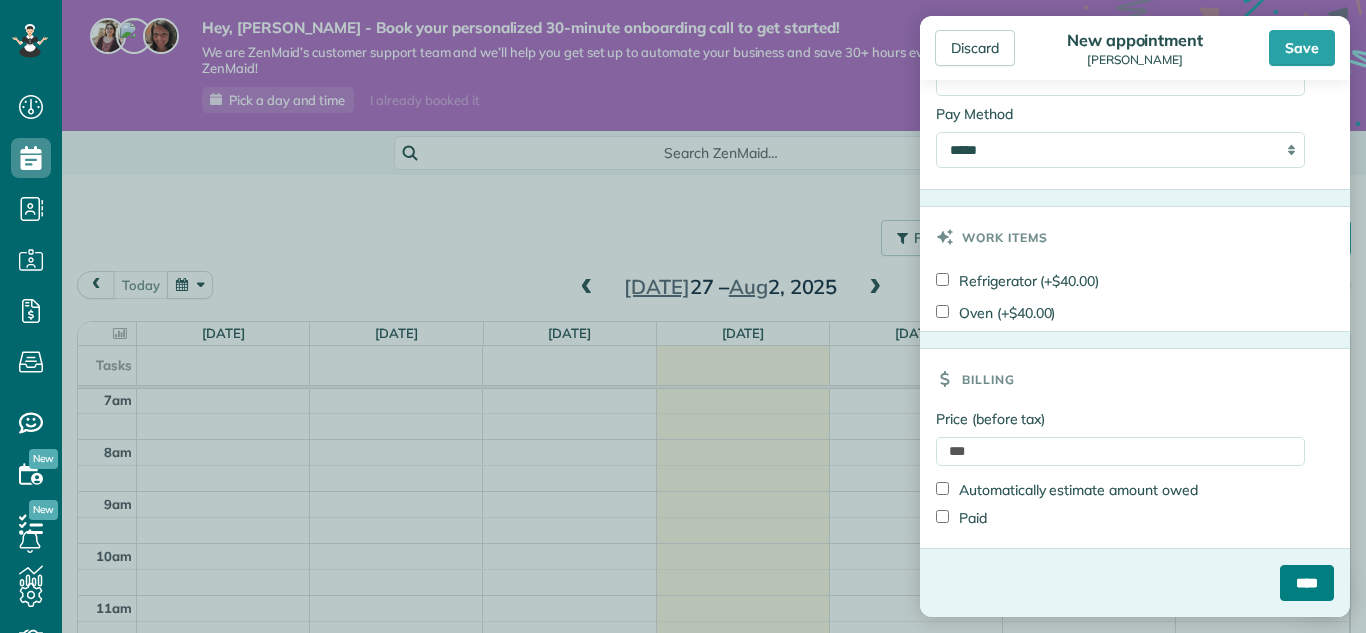 click on "****" at bounding box center [1307, 583] 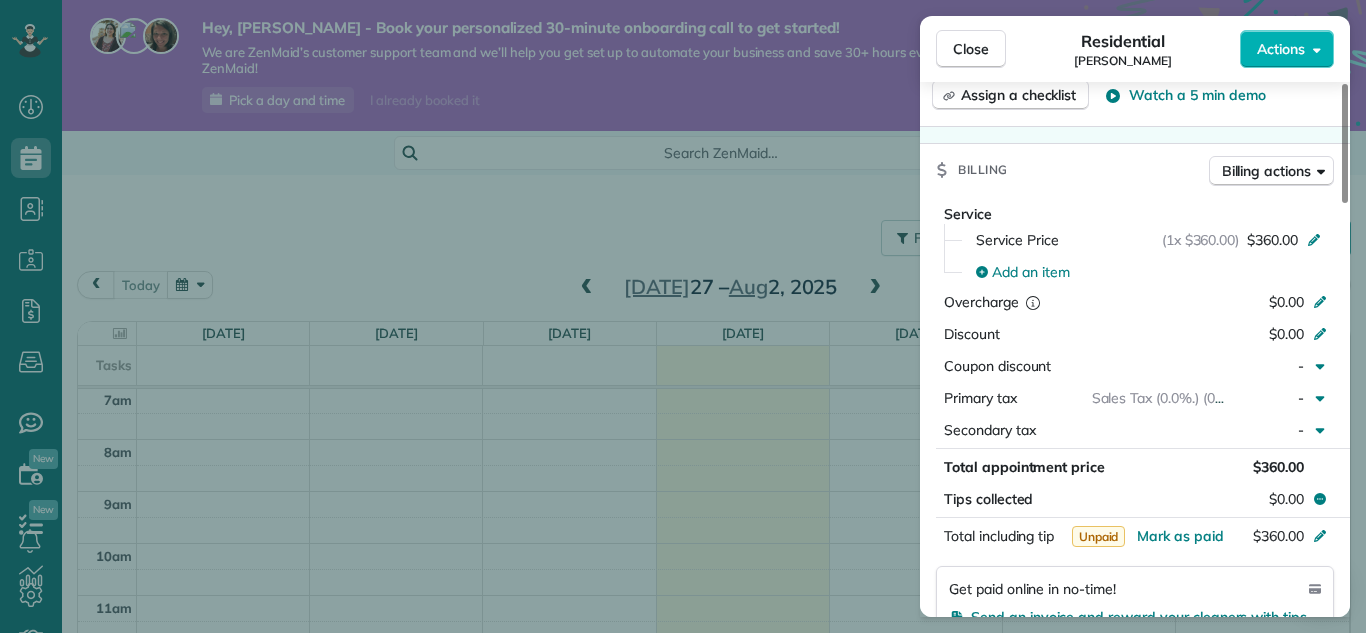 scroll, scrollTop: 816, scrollLeft: 0, axis: vertical 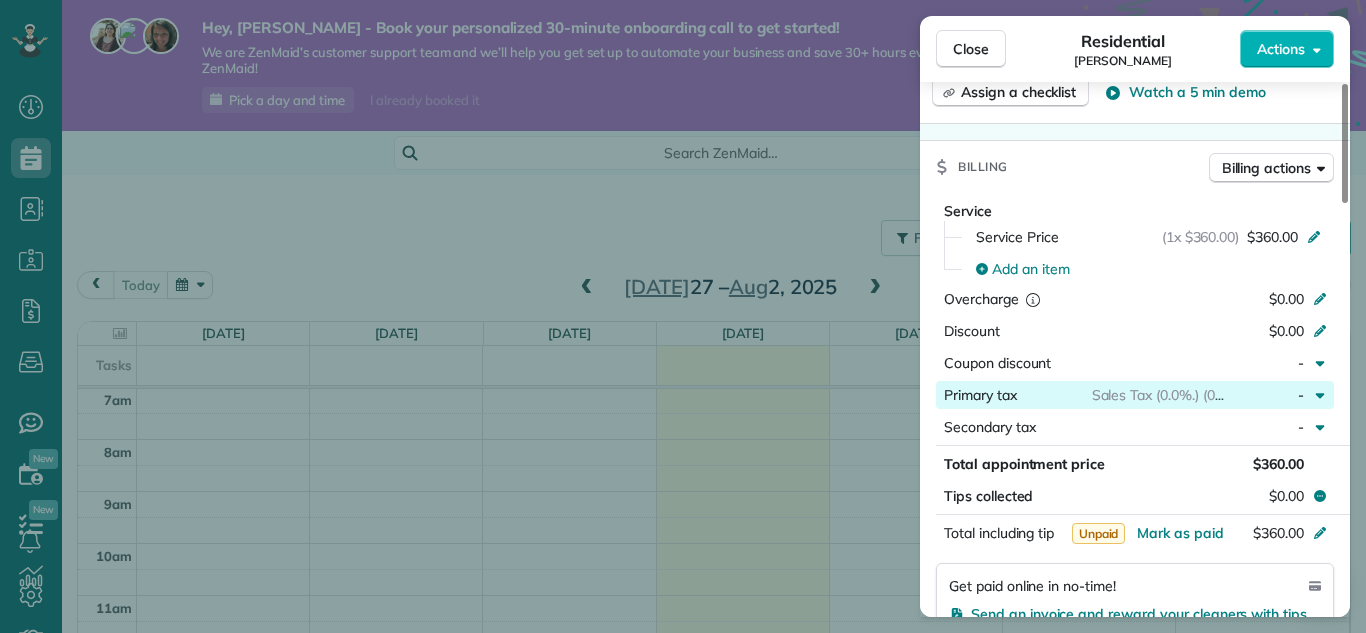 click 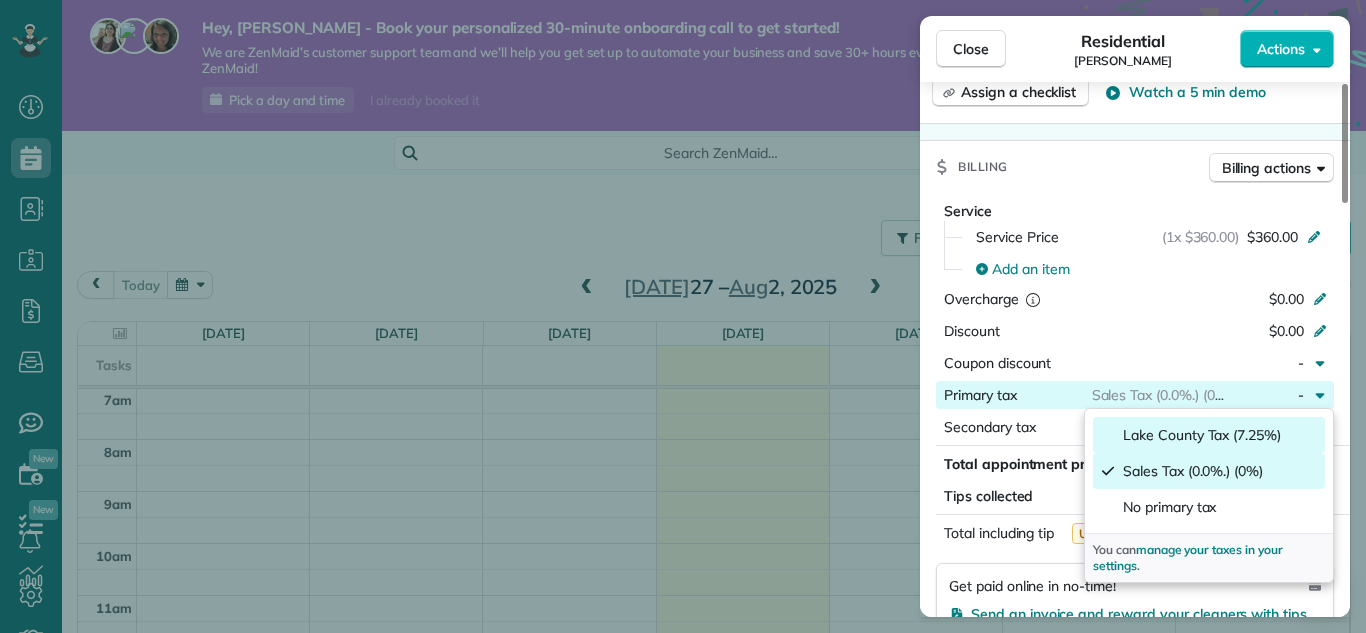 click on "Lake County Tax (7.25%)" at bounding box center (1202, 435) 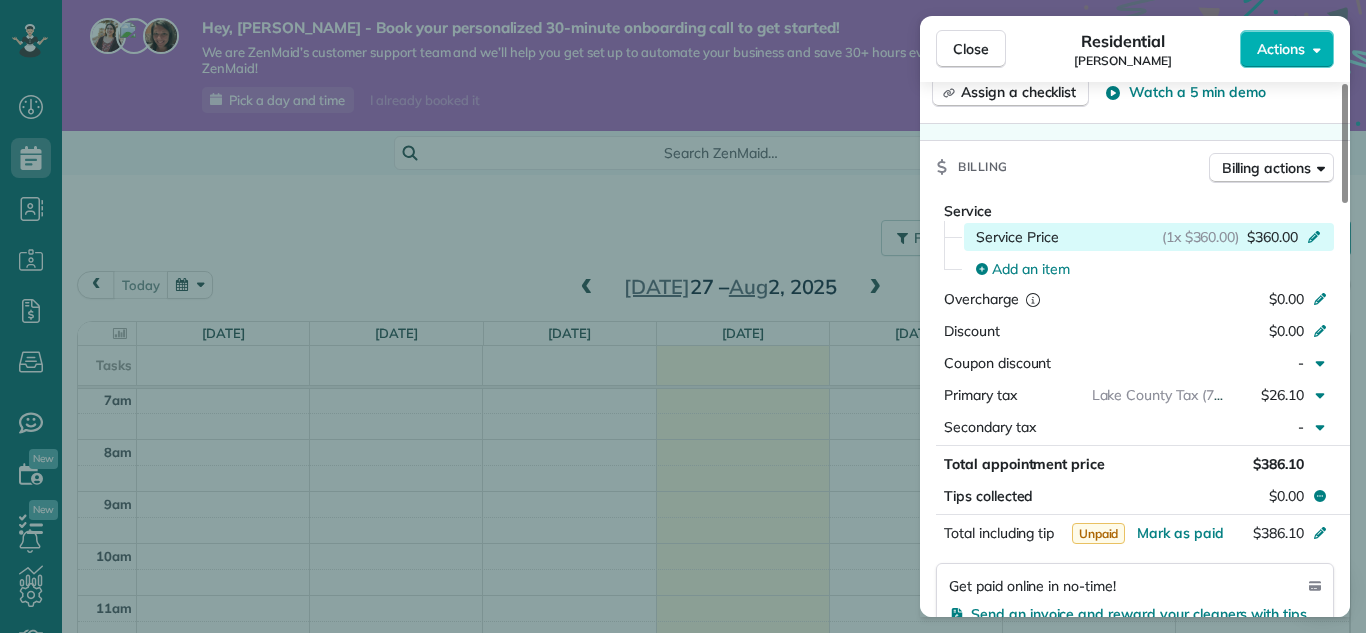click 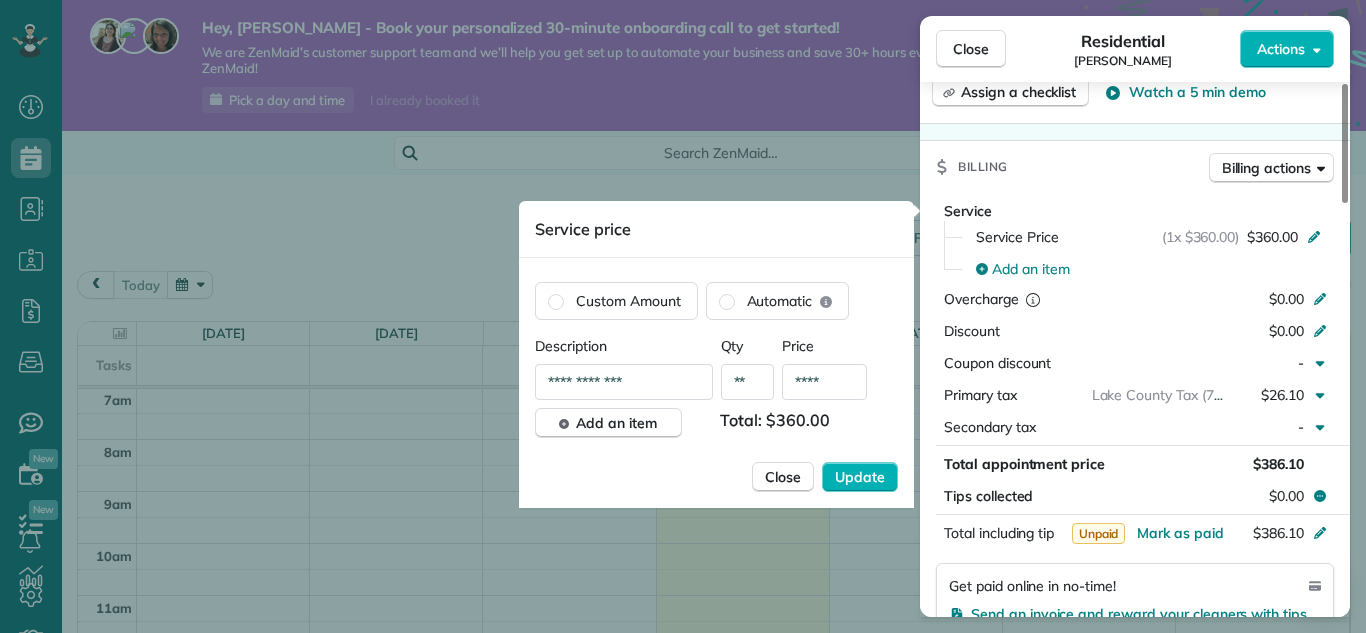 click on "****" at bounding box center (824, 382) 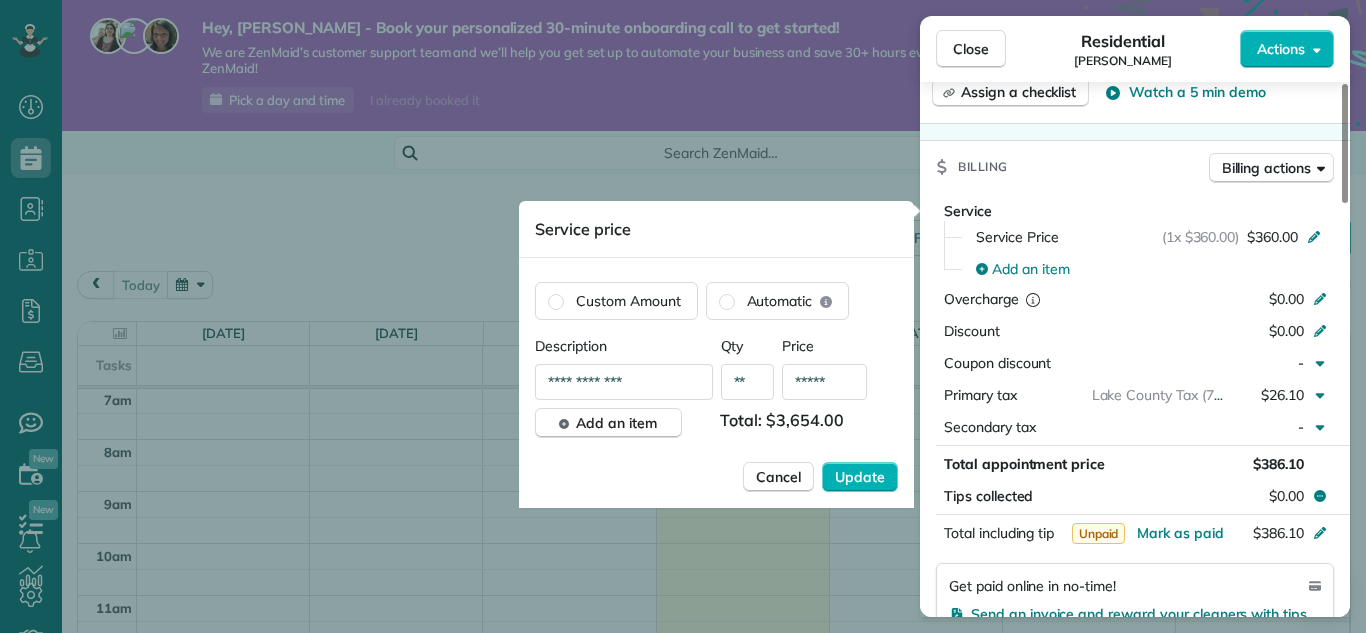 type on "*****" 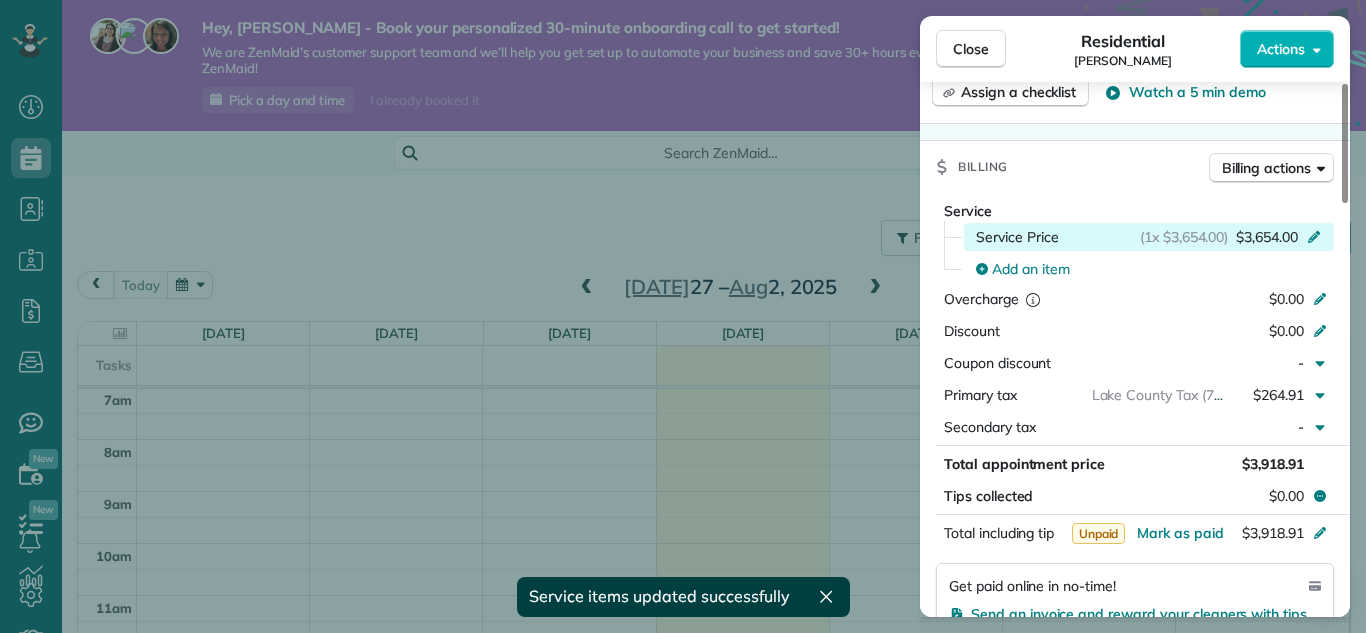 click 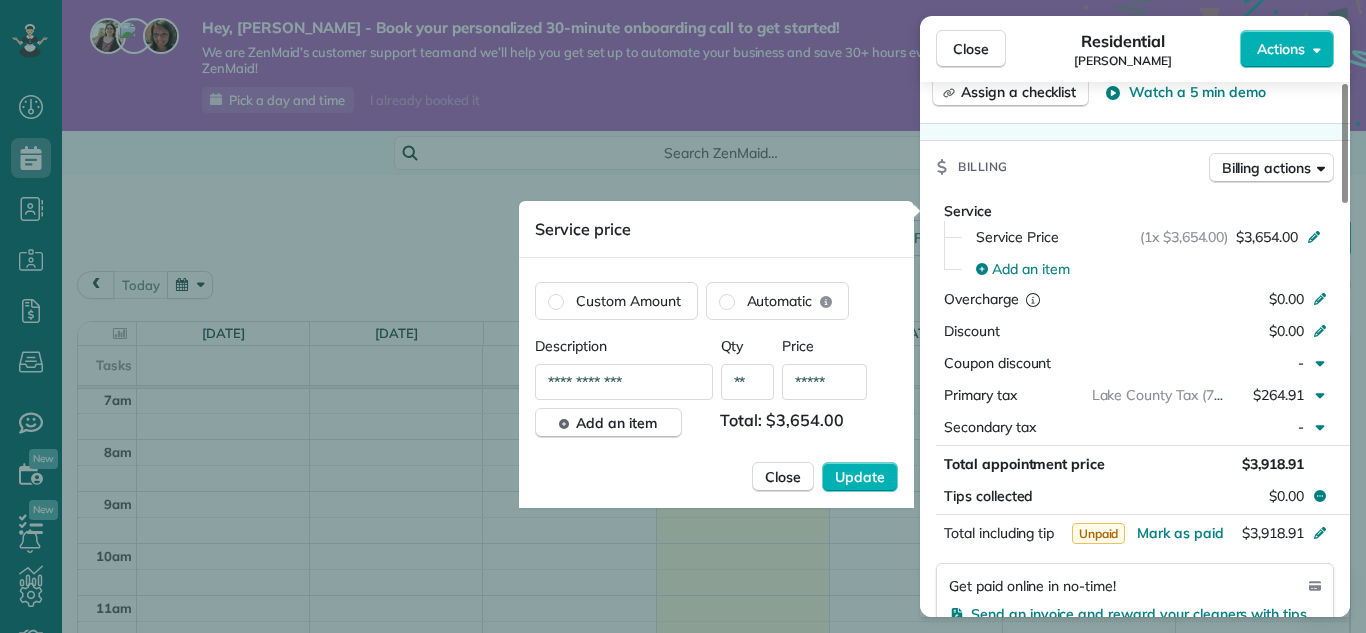 click on "*****" at bounding box center [824, 382] 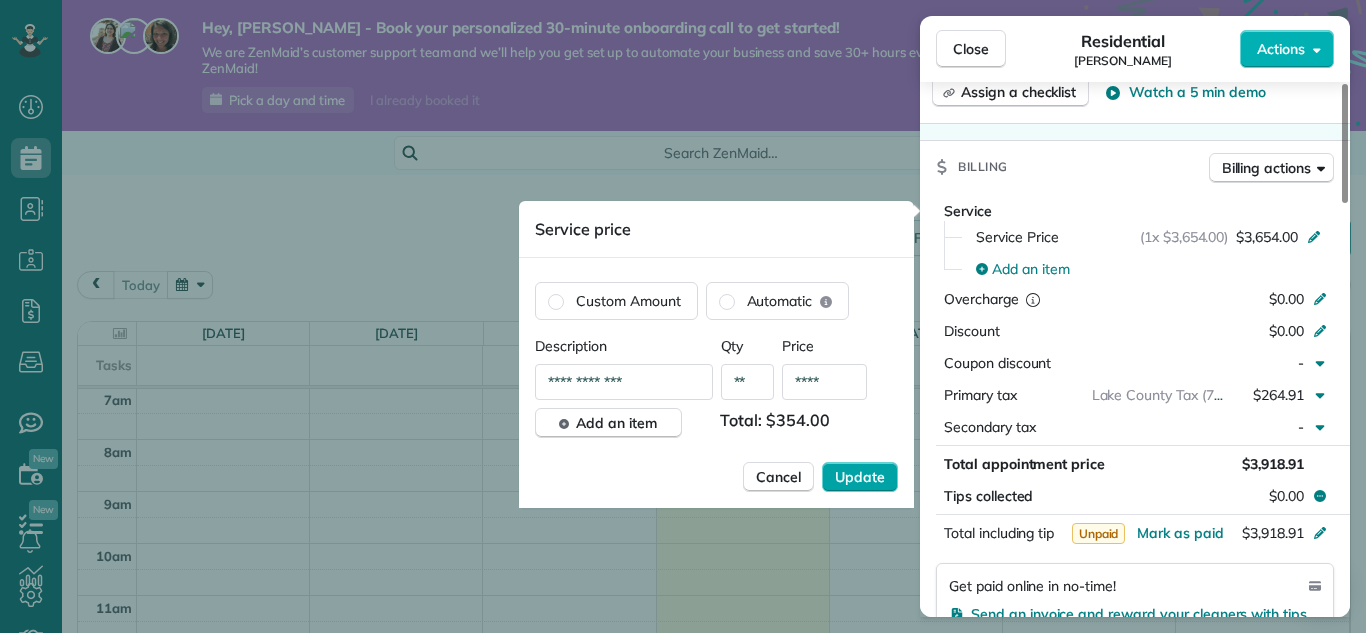 type on "****" 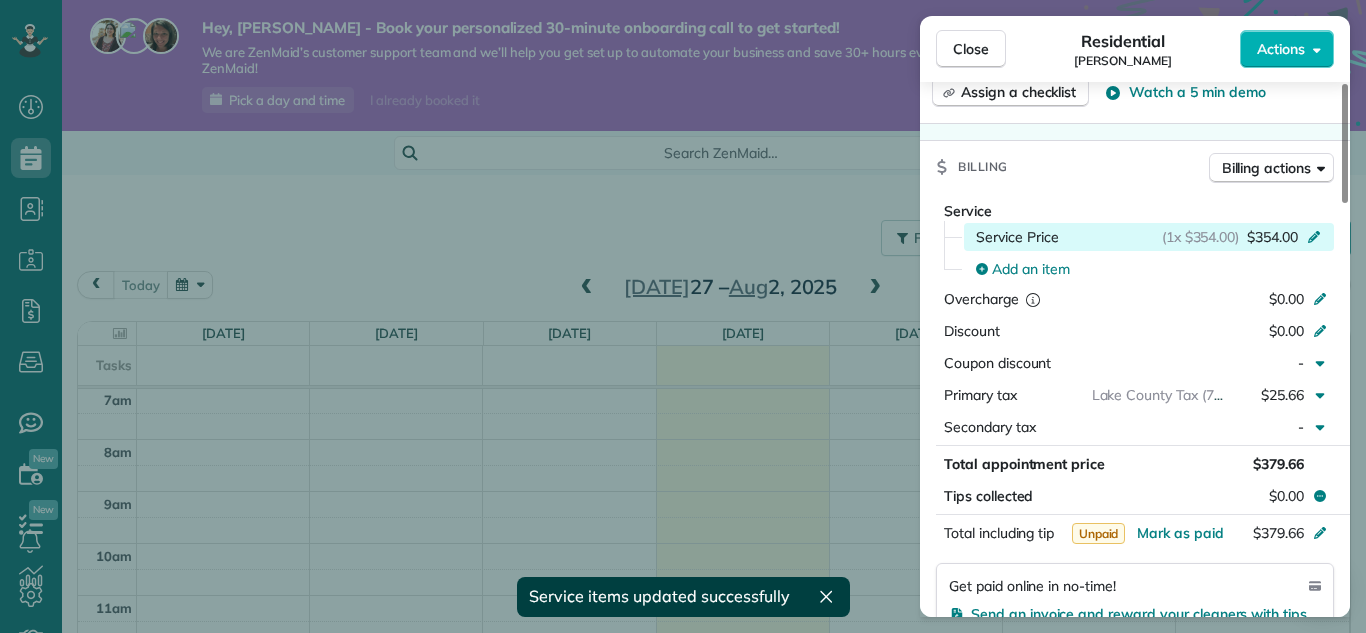 click 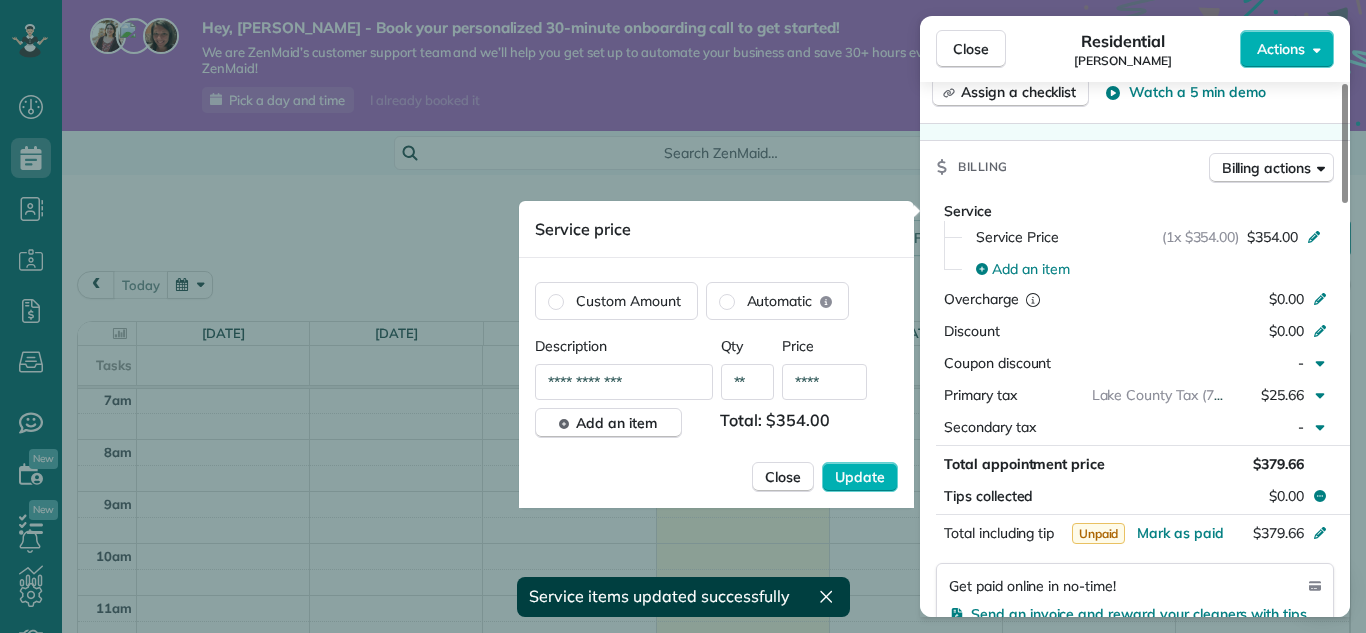 click on "****" at bounding box center [824, 382] 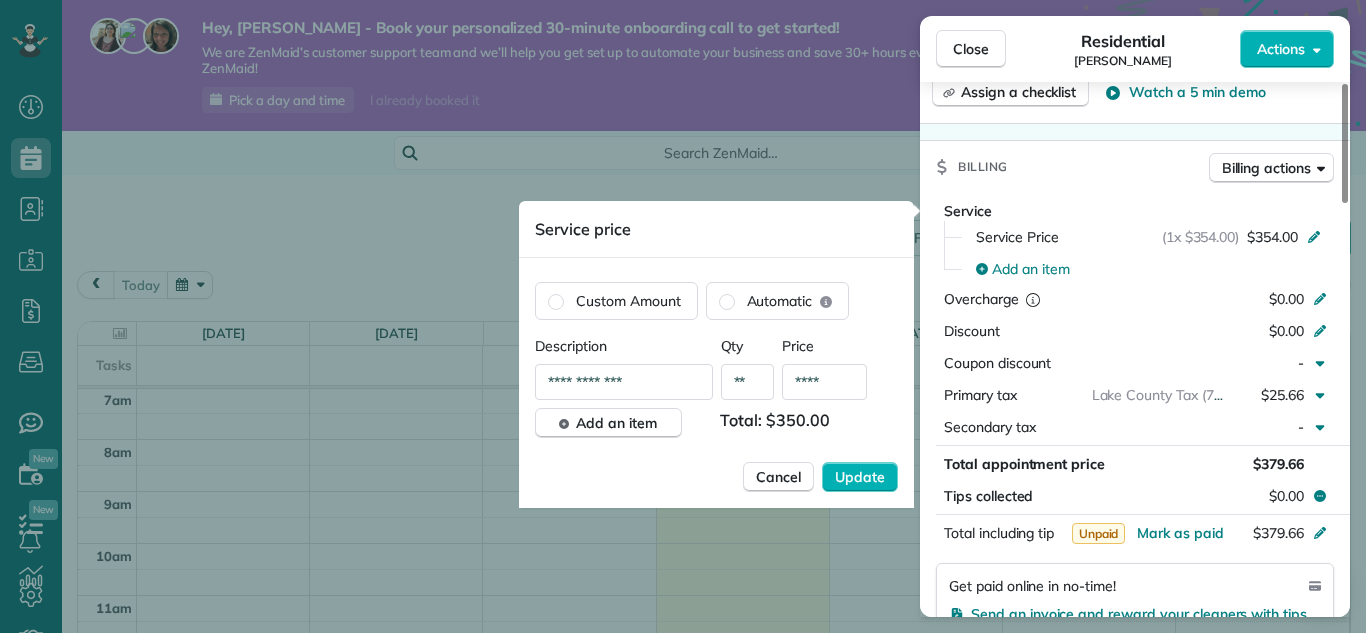 type on "****" 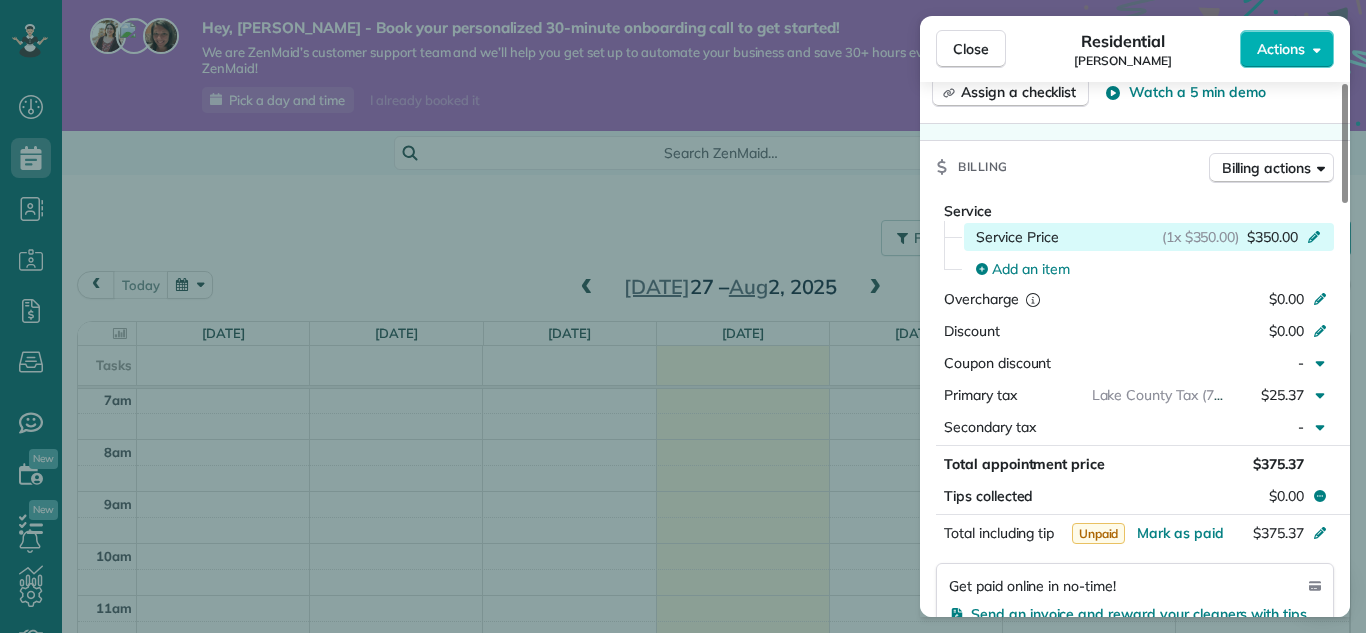 click 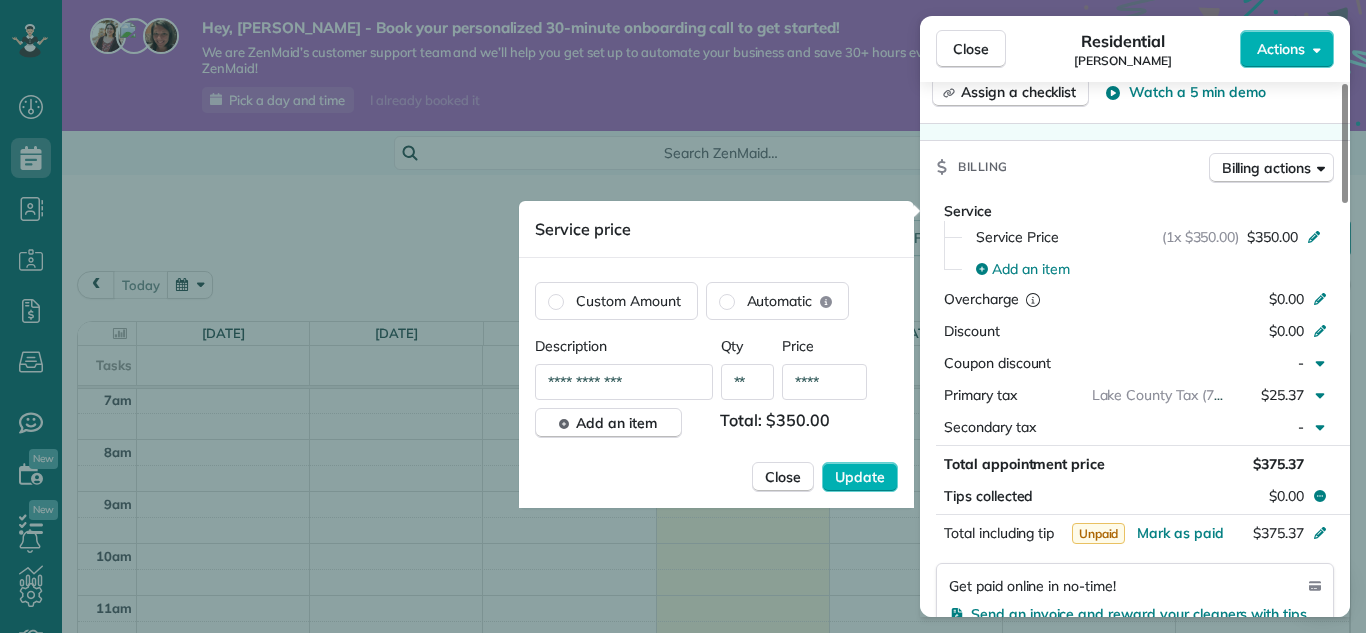 click on "****" at bounding box center [824, 382] 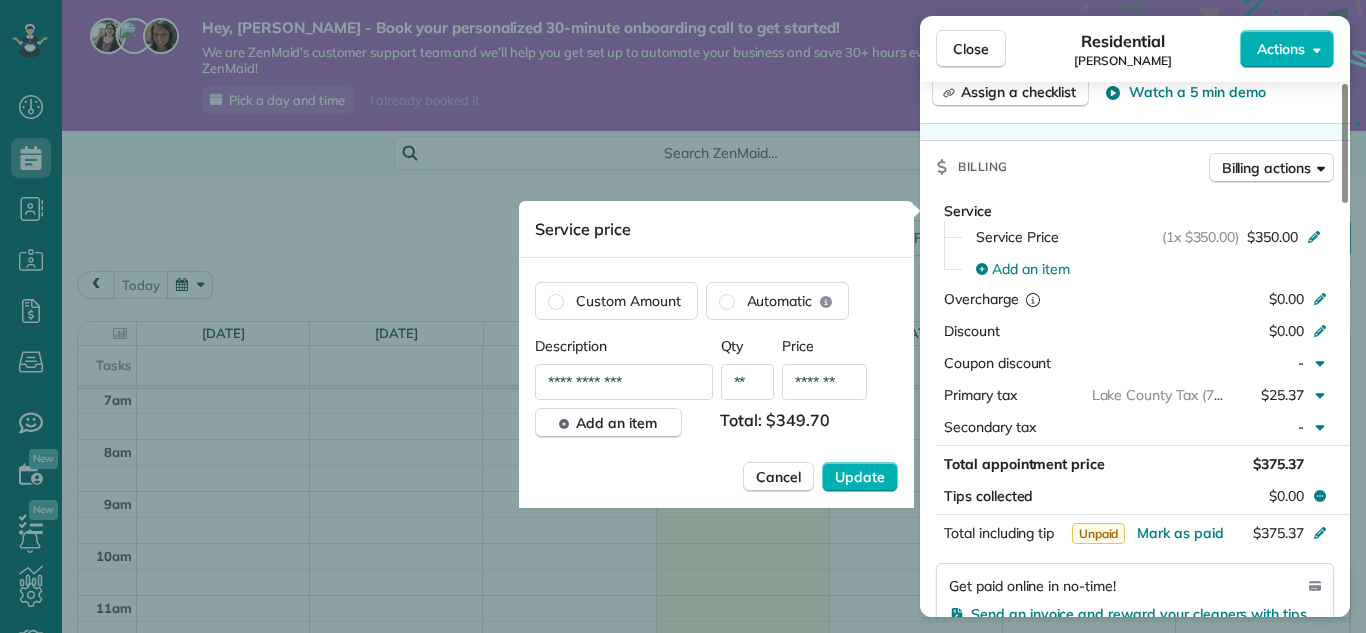 type on "*******" 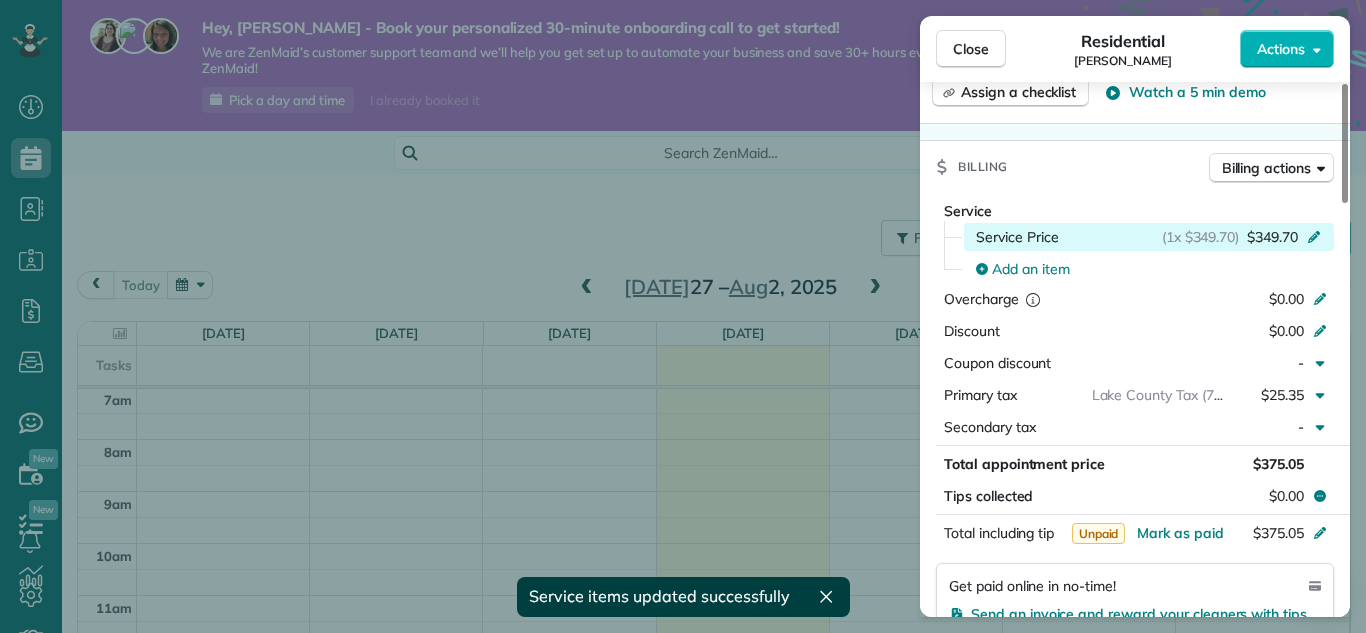 click 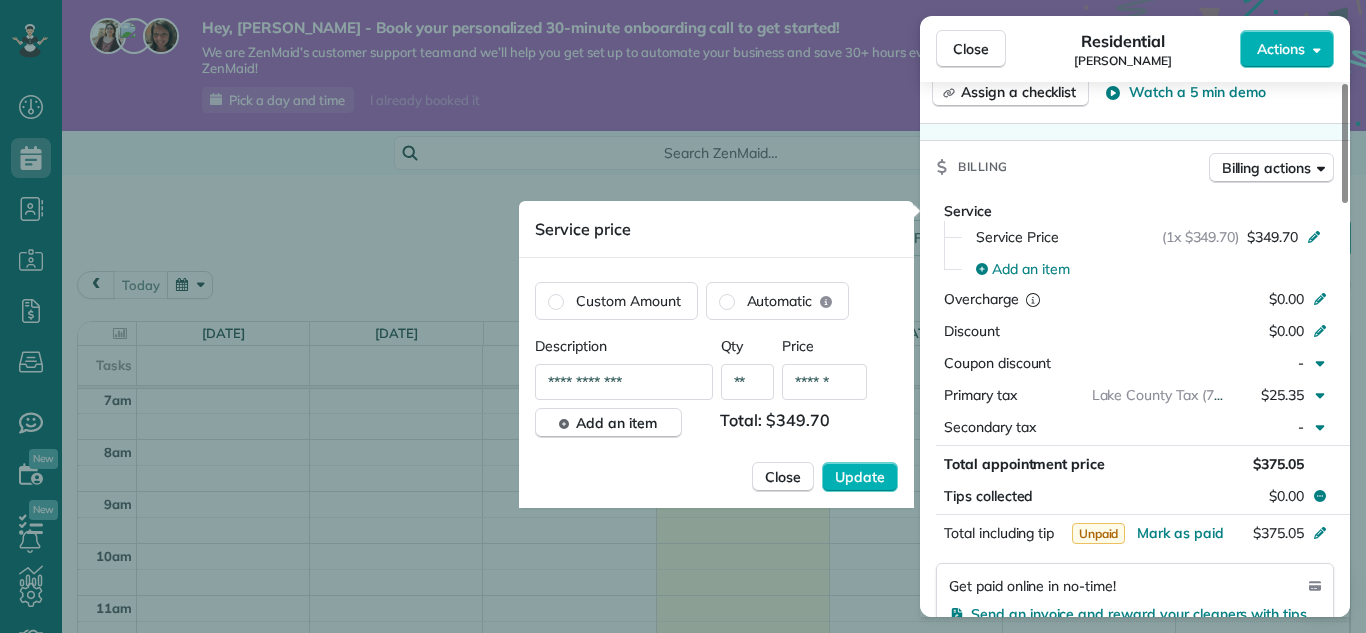 click on "******" at bounding box center (824, 382) 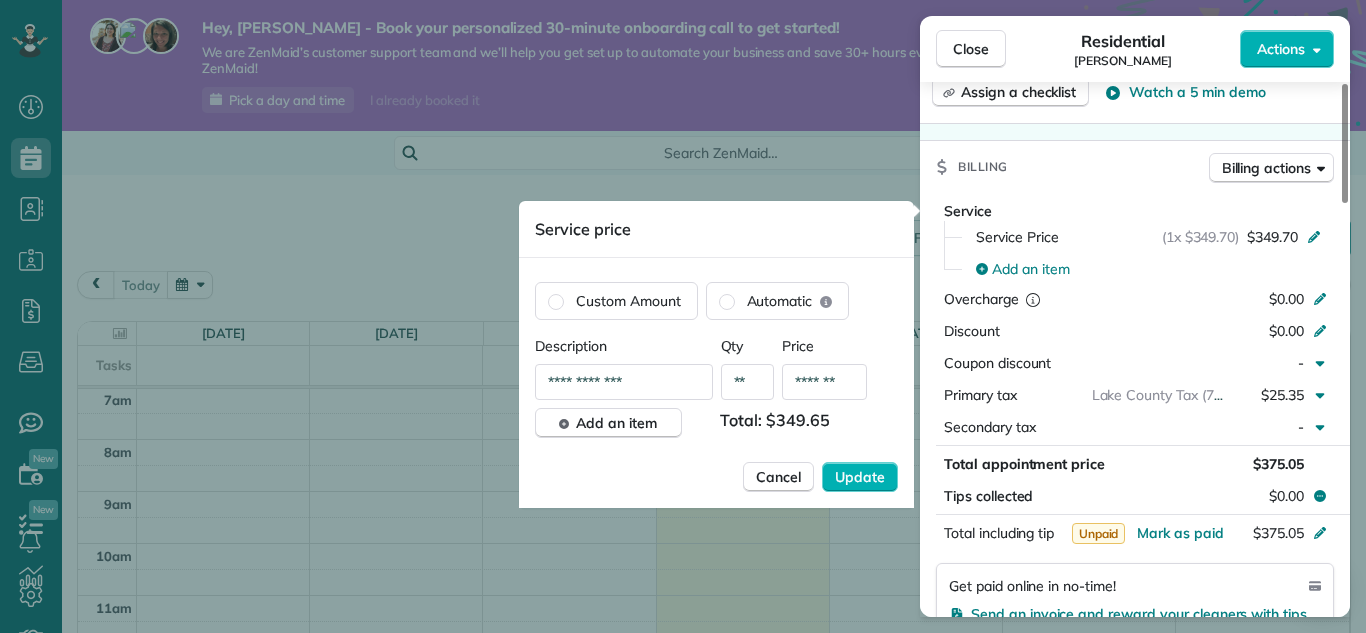 type on "*******" 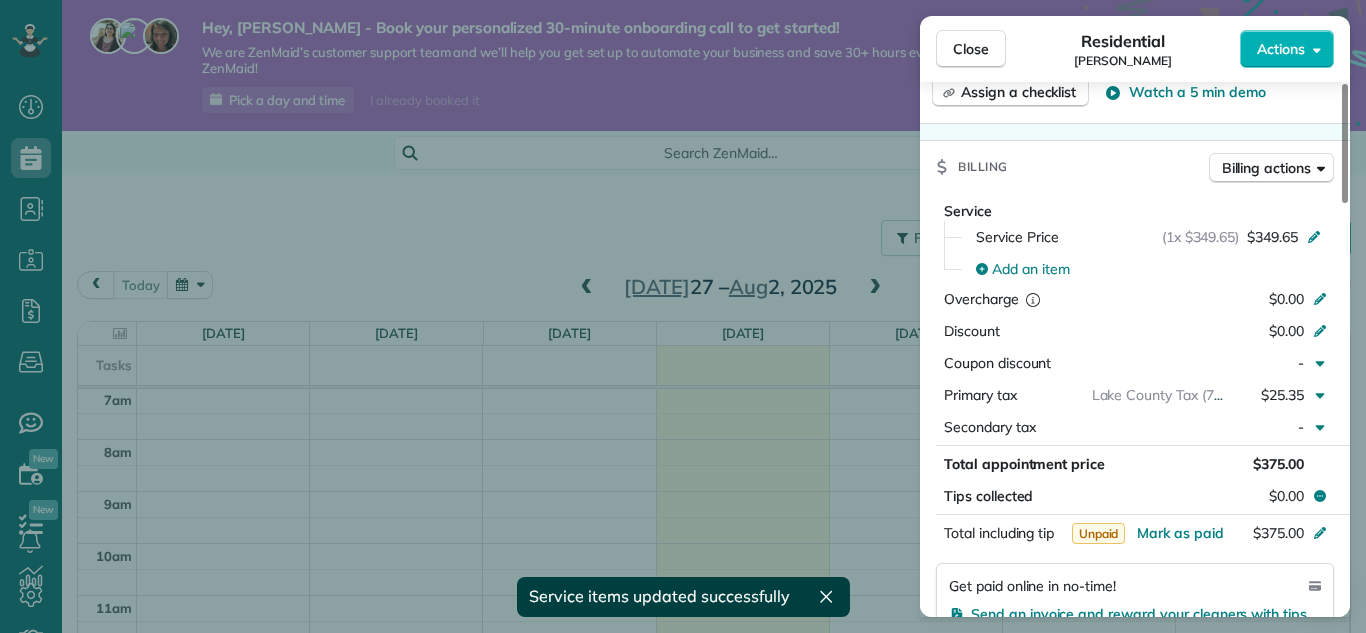 click on "Close Residential Wade Nielsen Actions Status Active Wade Nielsen · Open profile MOBILE (801) 349-7079 Copy No email on record Add email View Details Residential Wednesday, August 13, 2025 9:00 AM 11:00 AM 2 hours and 0 minutes Repeats every 4 weeks Edit recurring service Next (Sep 10) 2731 Emerson Drive ? ? 44124 Open access information Service was not rated yet Setup ratings Cleaners Time in and out Assign Invite Cleaners No cleaners assigned yet Checklist Try Now Keep this appointment up to your standards. Stay on top of every detail, keep your cleaners organised, and your client happy. Assign a checklist Watch a 5 min demo Billing Billing actions Service Service Price (1x $349.65) $349.65 Add an item Overcharge $0.00 Discount $0.00 Coupon discount - Primary tax Lake County Tax (7.25%) $25.35 Secondary tax - Total appointment price $375.00 Tips collected $0.00 Unpaid Mark as paid Total including tip $375.00 Get paid online in no-time! Send an invoice and reward your cleaners with tips Reason for Skip - 0" at bounding box center (683, 316) 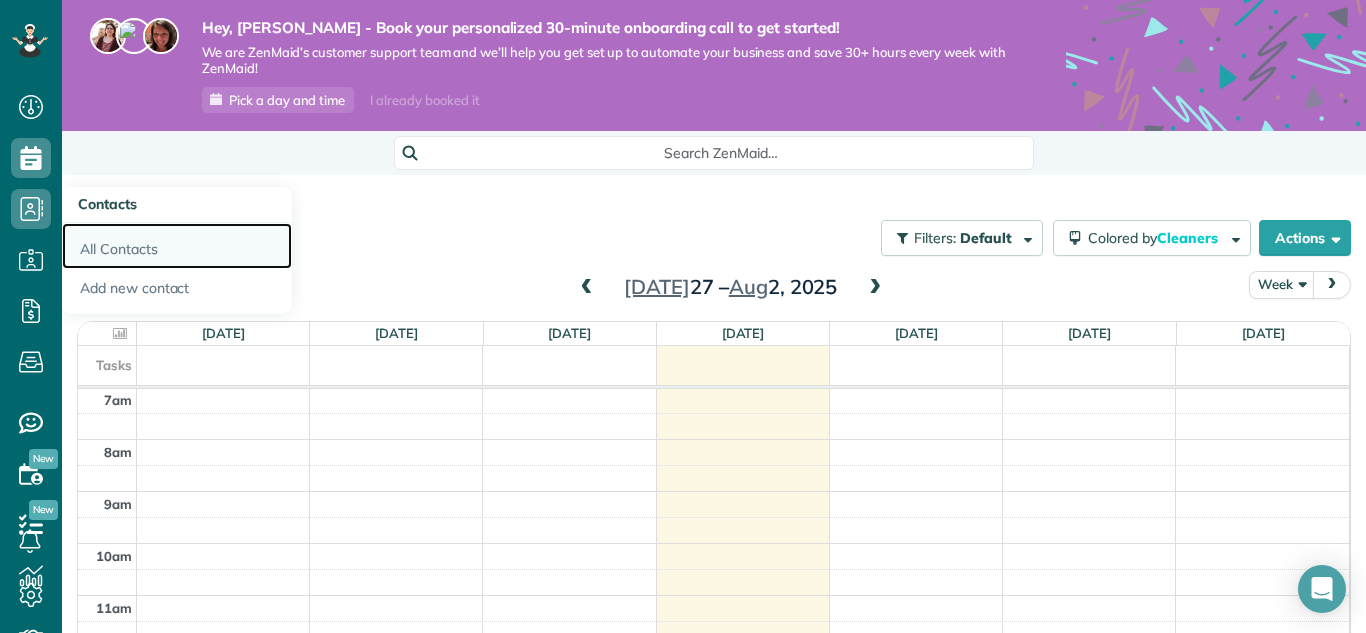 click on "All Contacts" at bounding box center [177, 246] 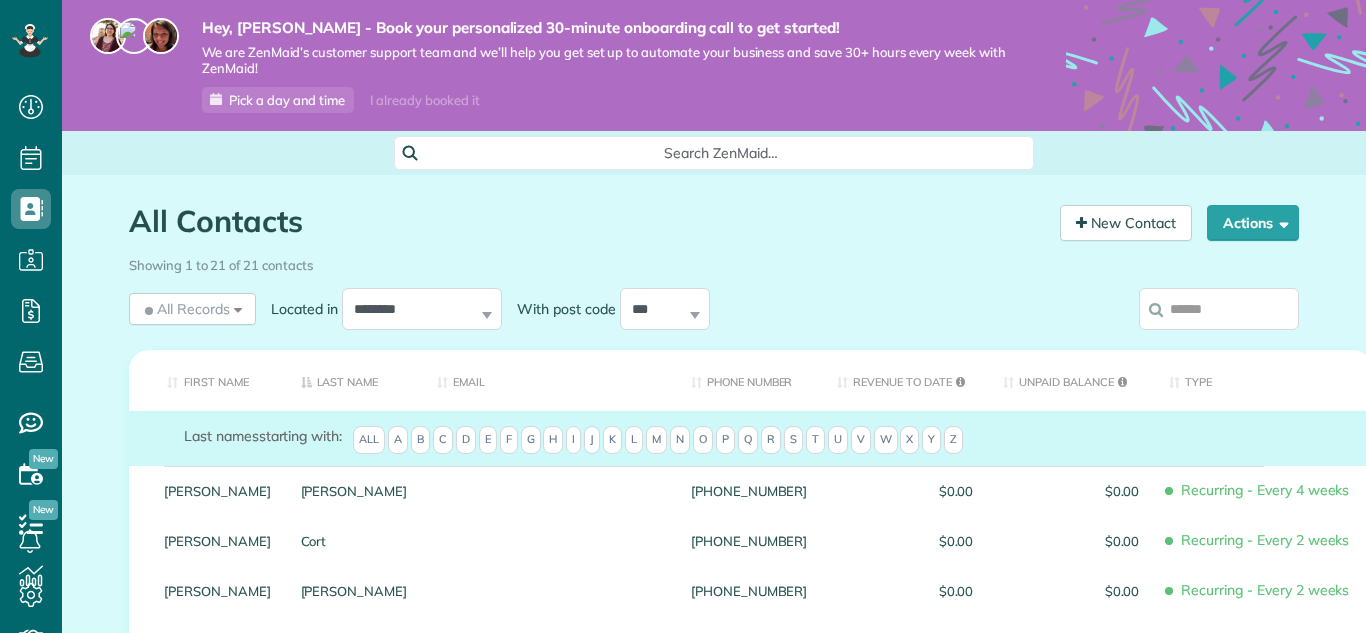 click on "First Name" at bounding box center (207, 380) 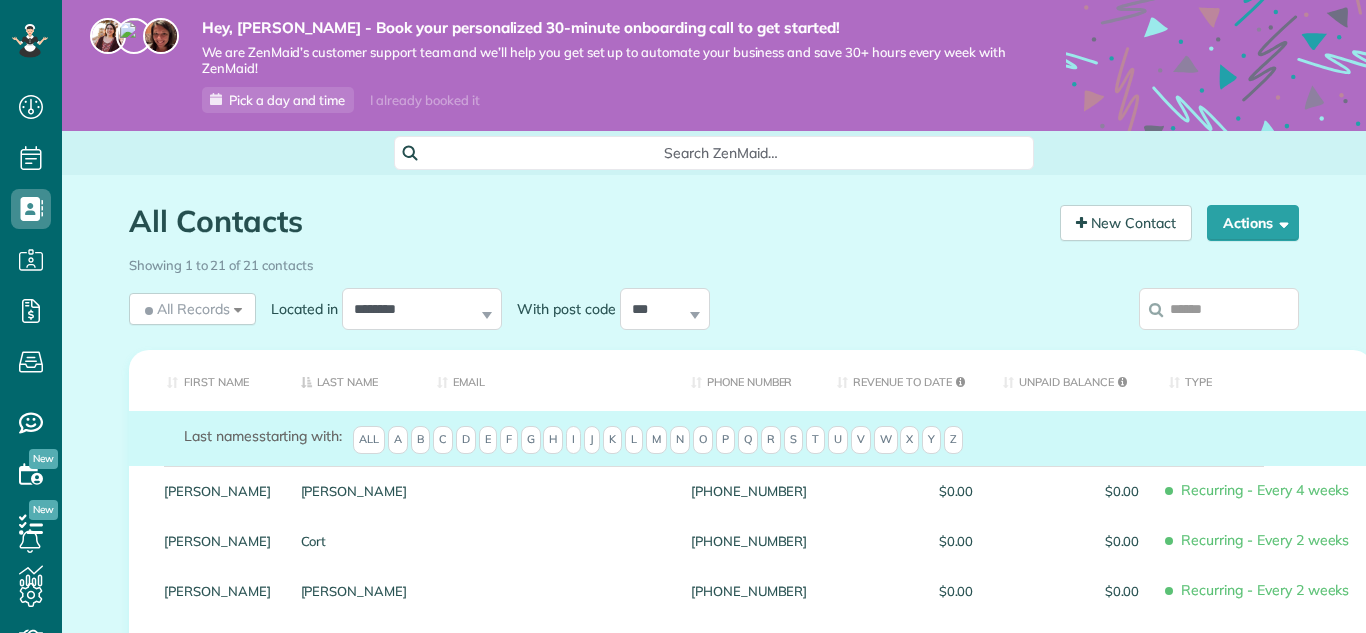scroll, scrollTop: 0, scrollLeft: 0, axis: both 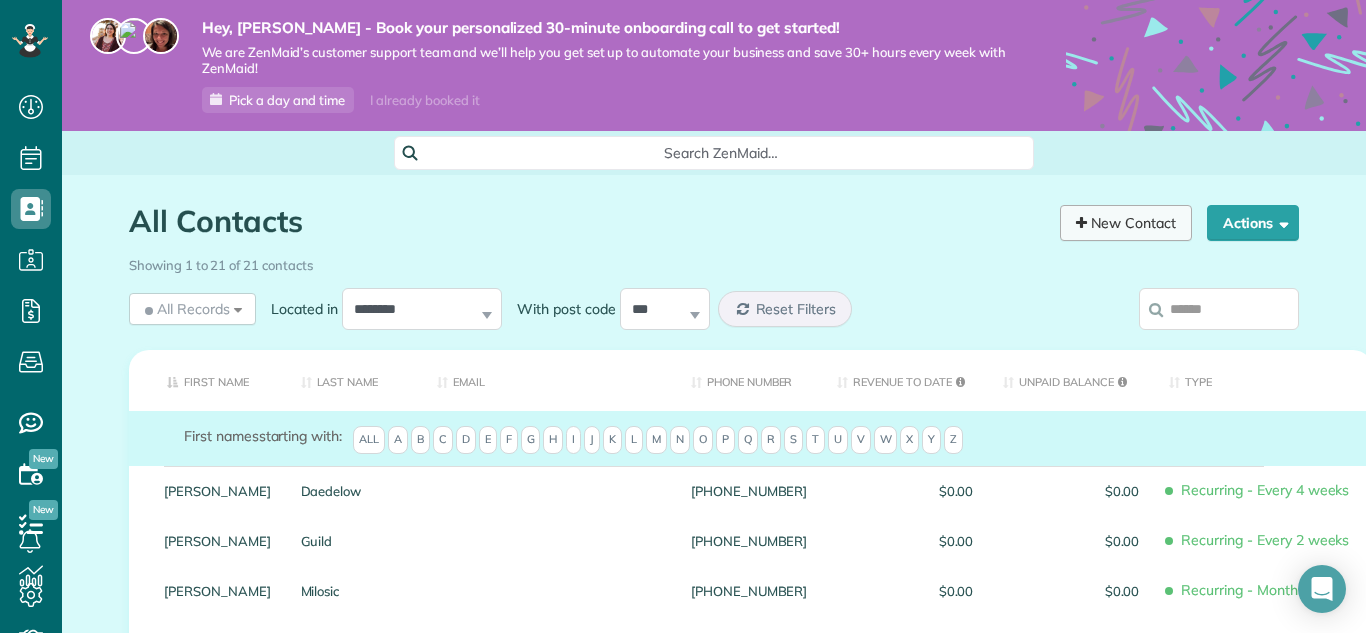 click on "New Contact" at bounding box center (1126, 223) 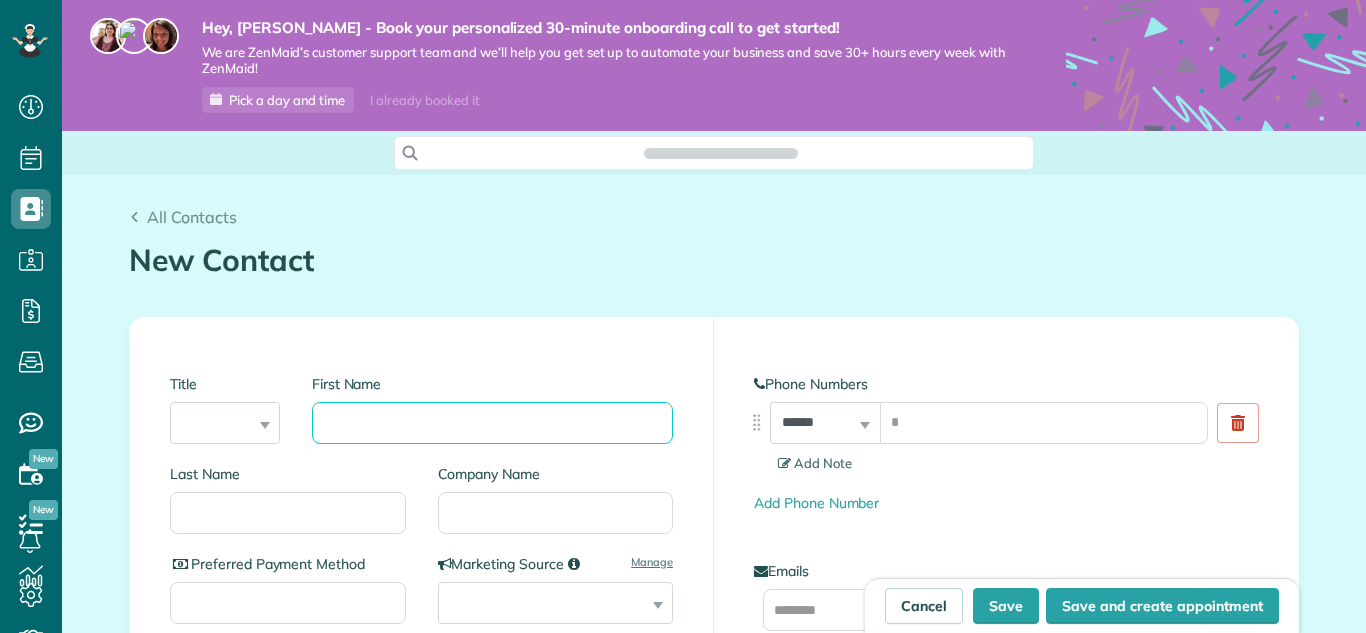 click on "First Name" at bounding box center (492, 423) 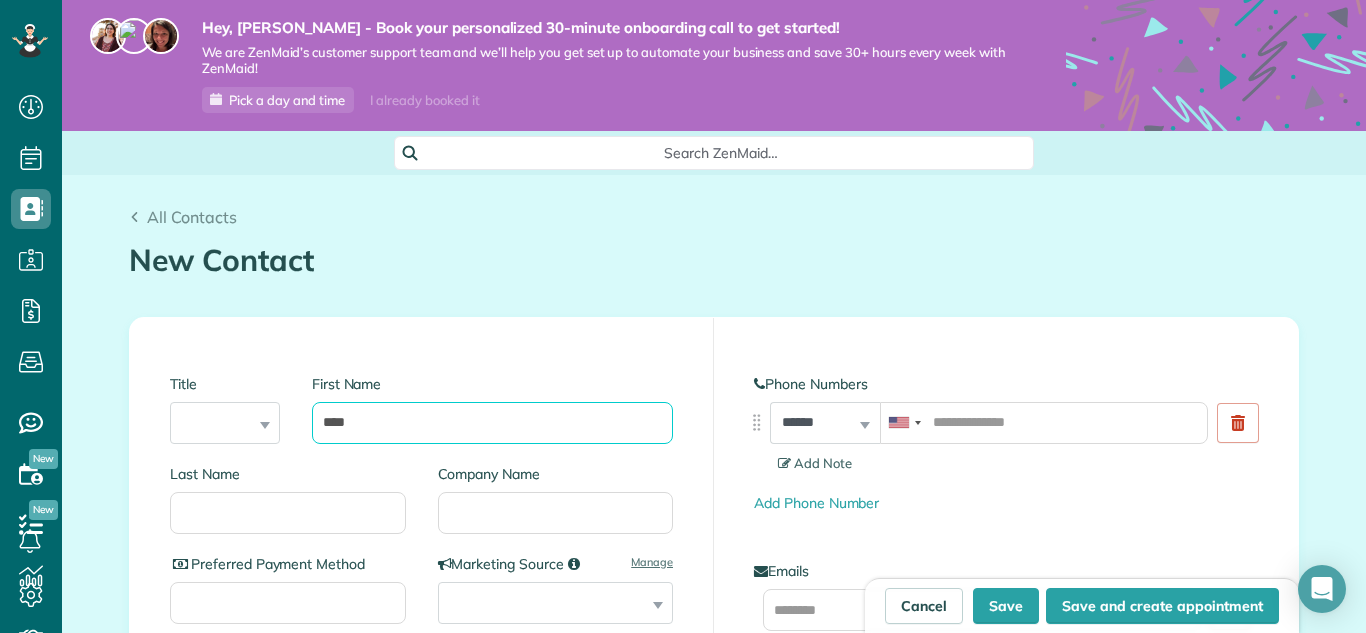 scroll, scrollTop: 633, scrollLeft: 62, axis: both 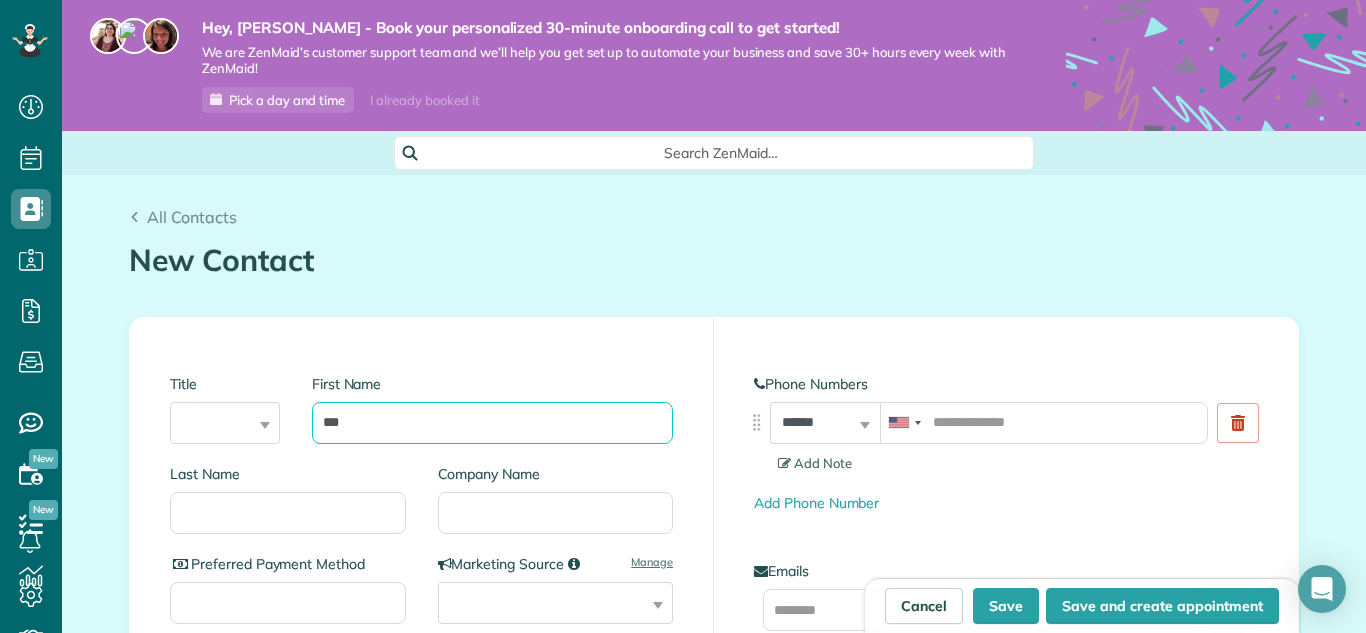 type on "***" 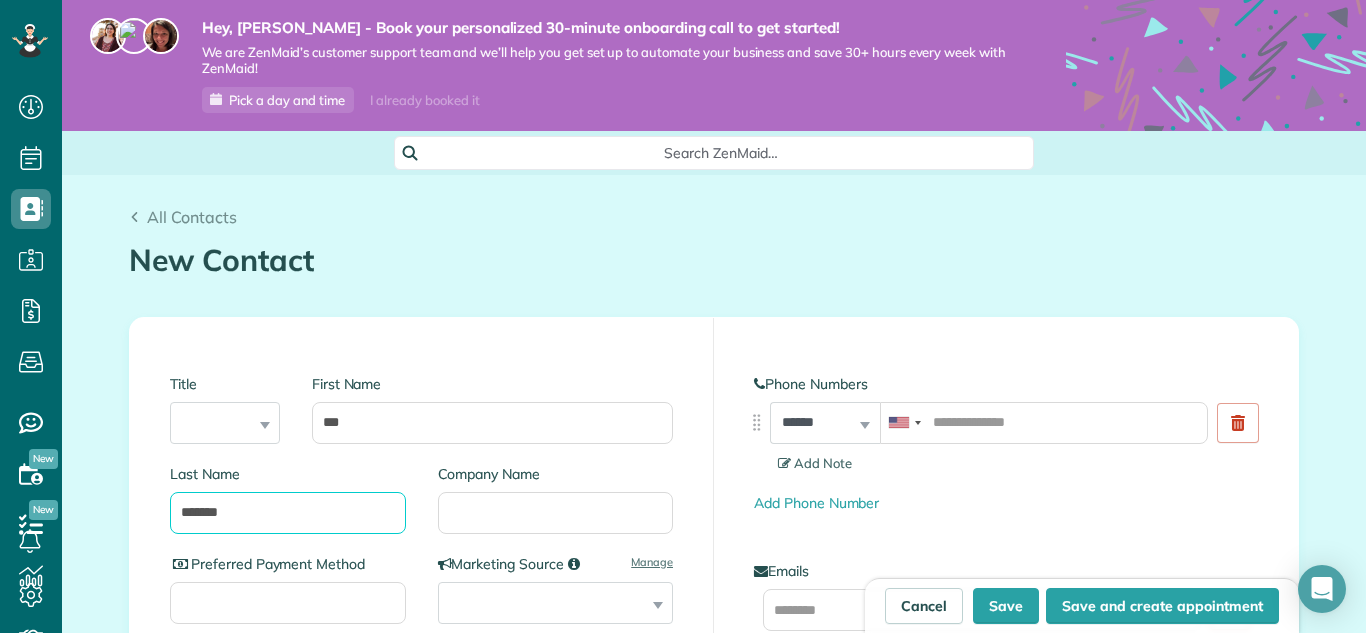 type on "*******" 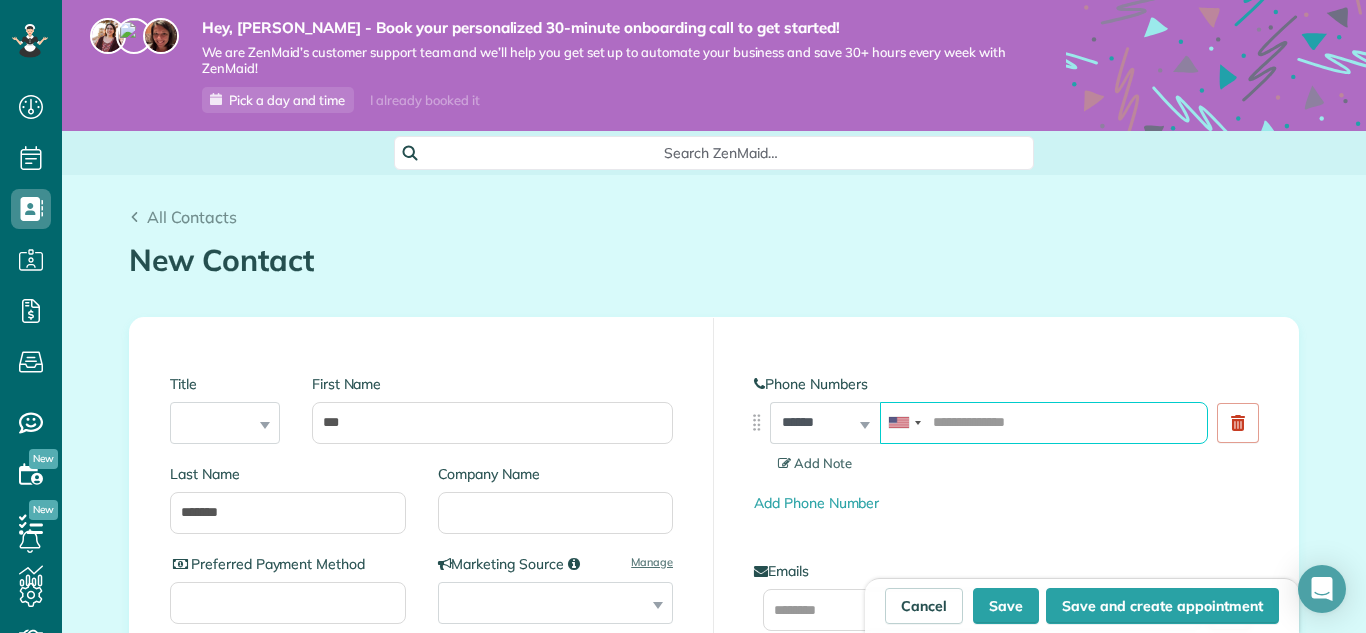 click at bounding box center [1044, 423] 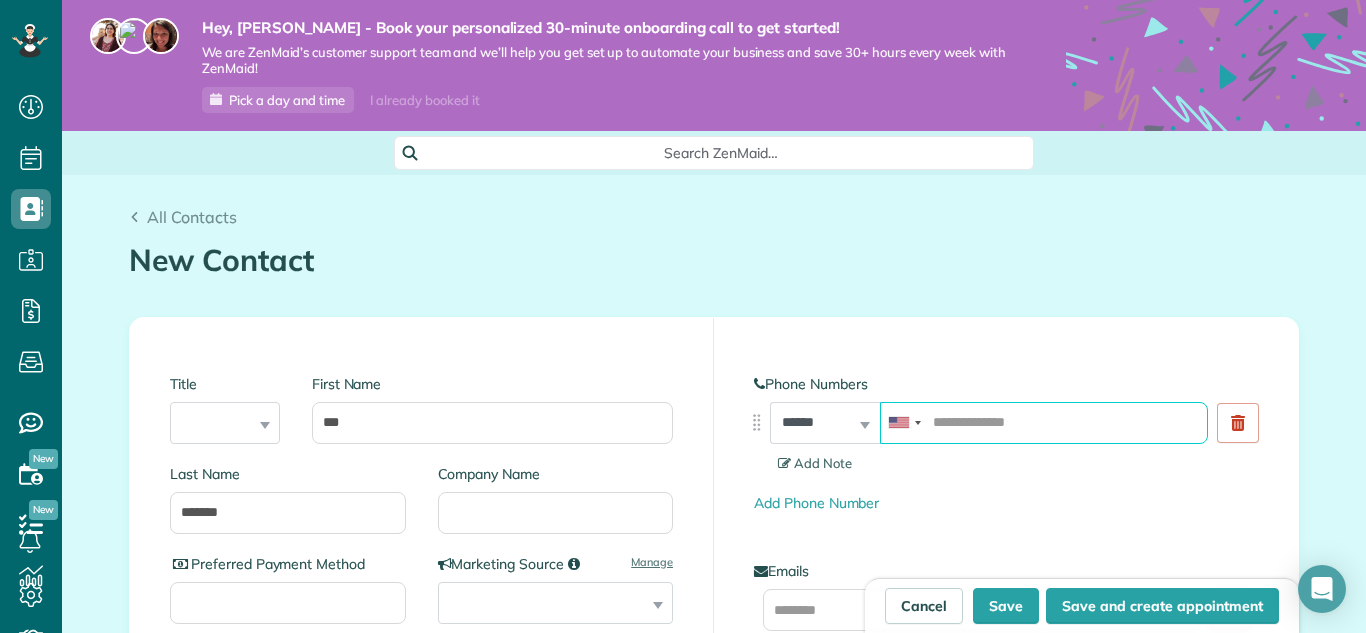 click at bounding box center (1044, 423) 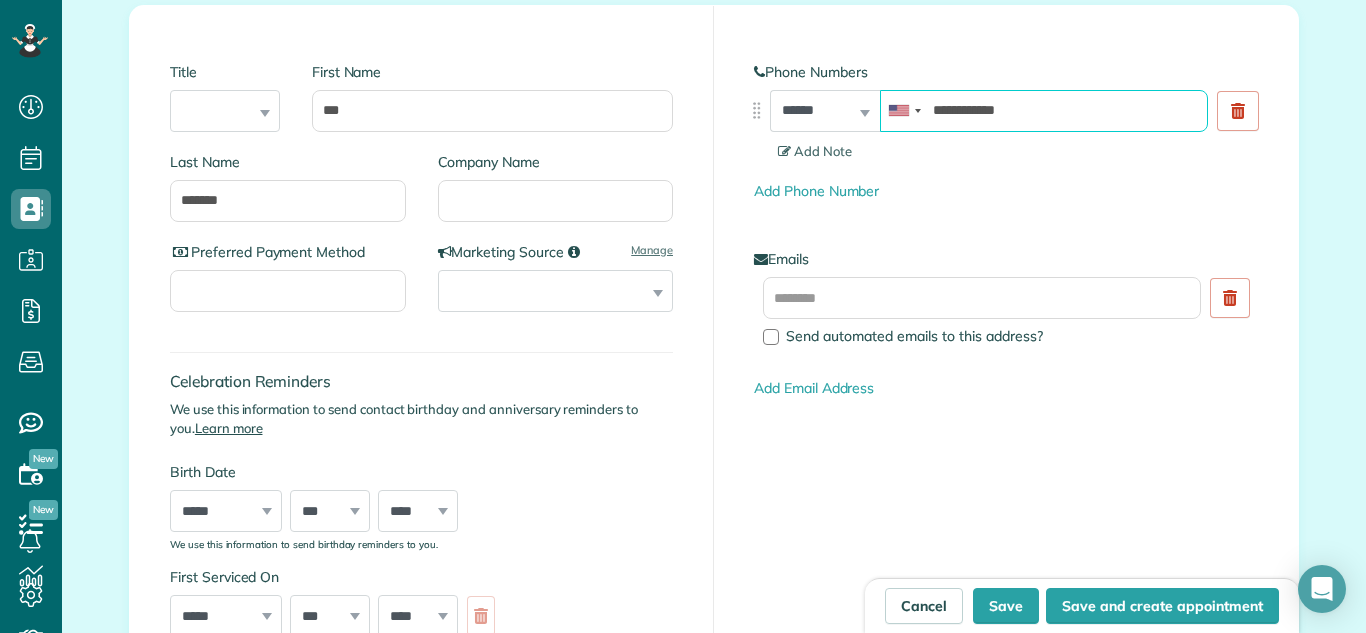 scroll, scrollTop: 412, scrollLeft: 0, axis: vertical 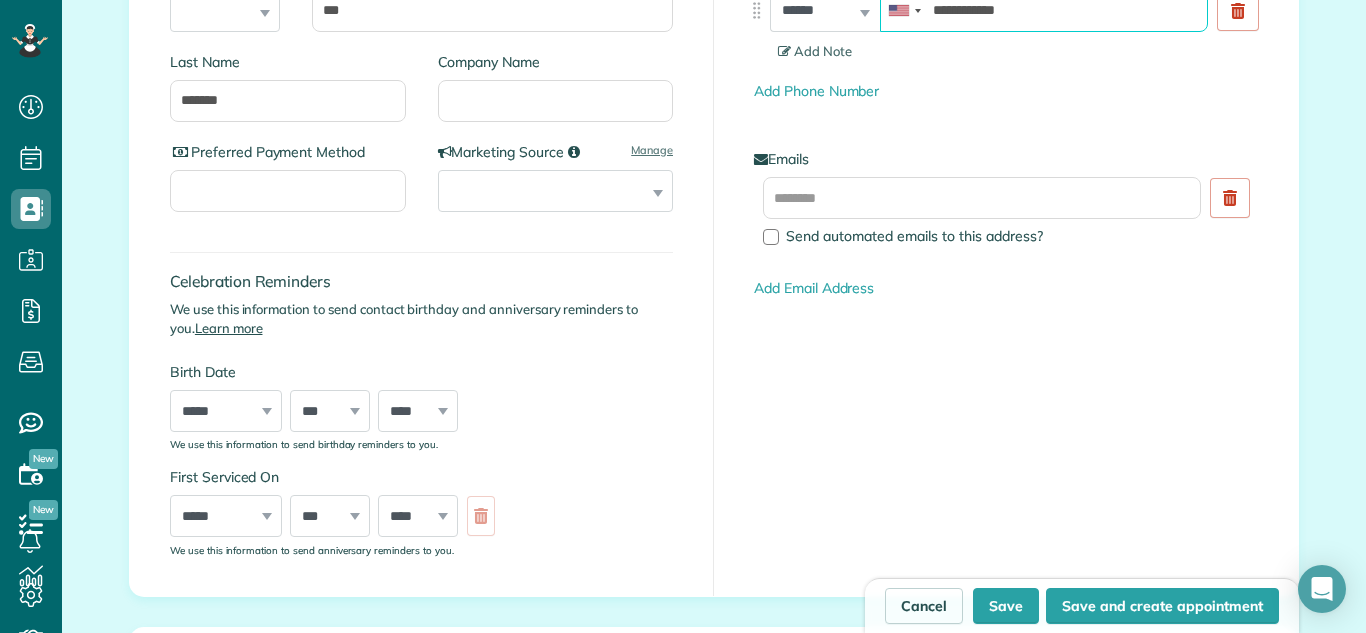 type on "**********" 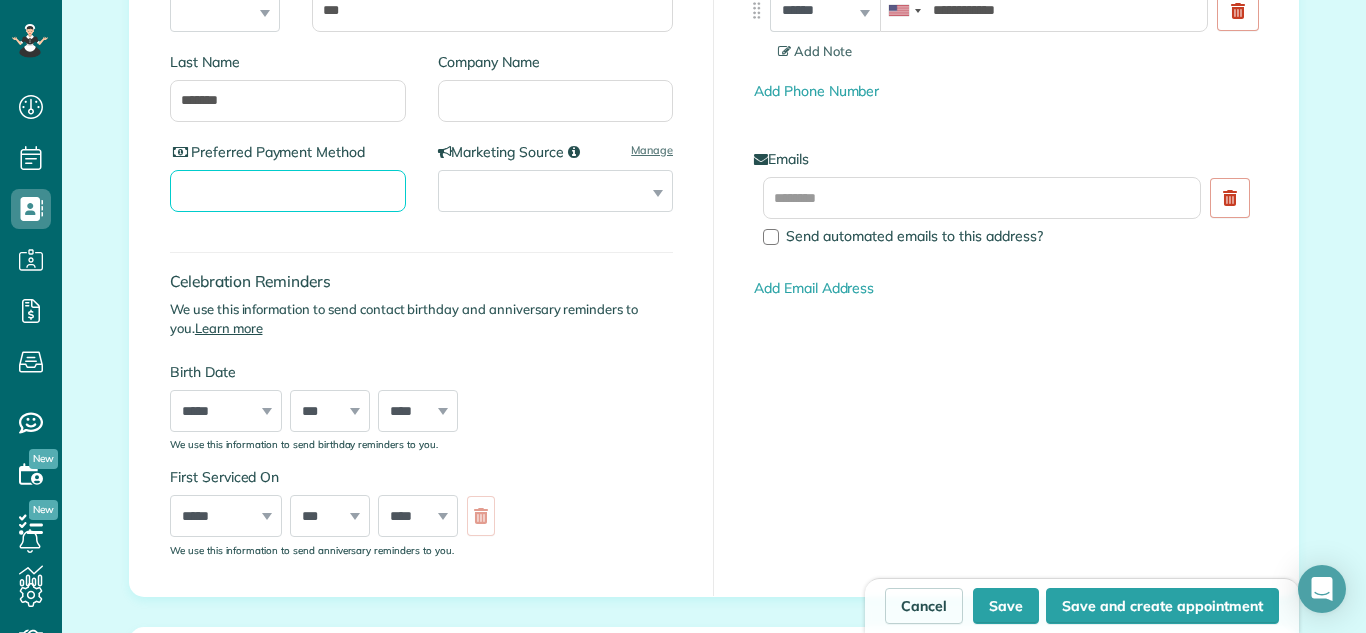 click on "Preferred Payment Method" at bounding box center (288, 191) 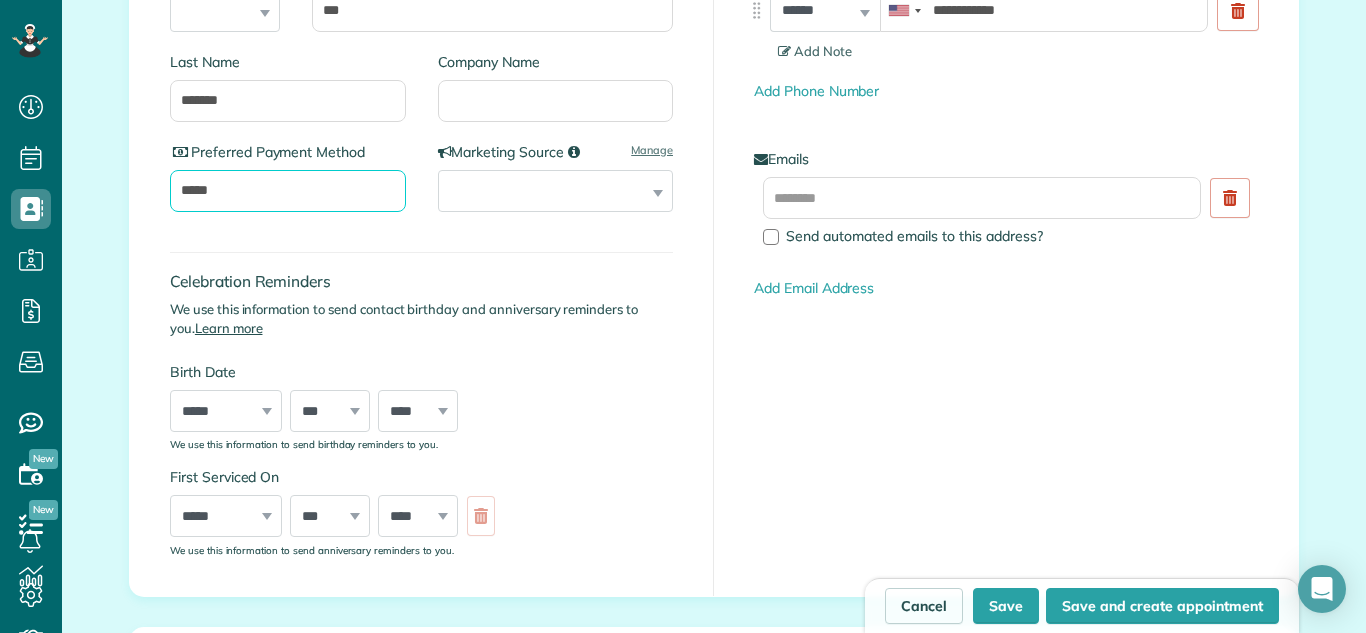 type on "*****" 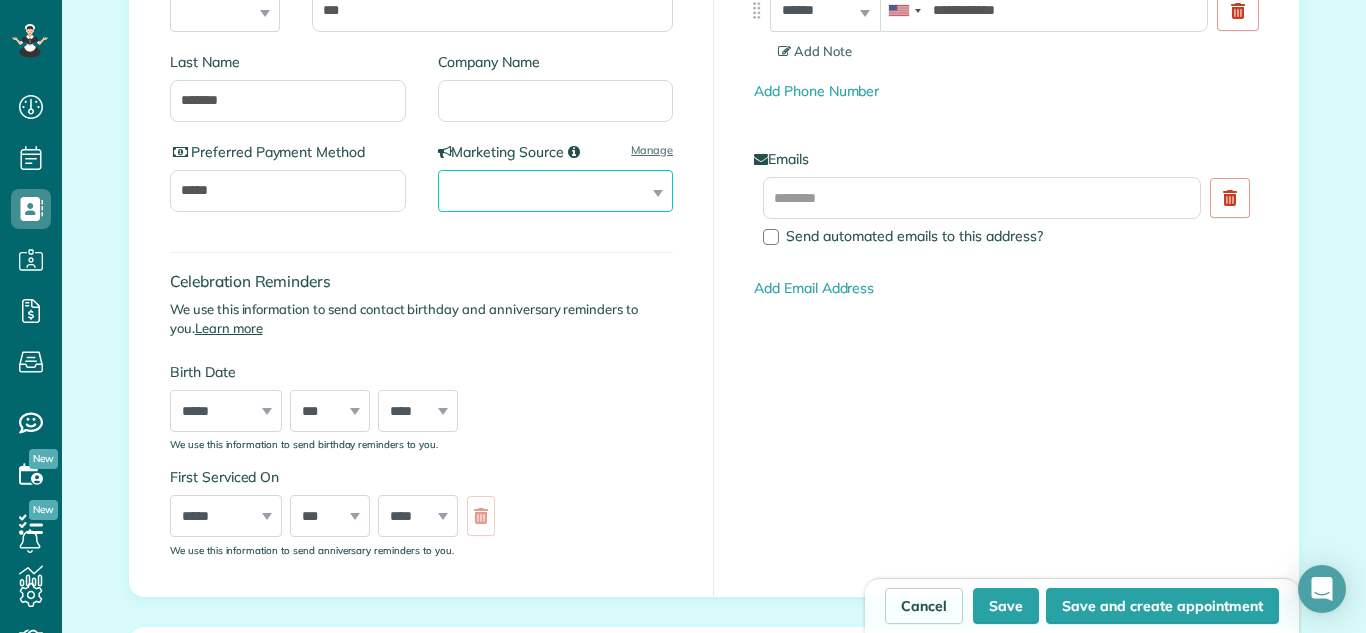click on "**********" at bounding box center (556, 191) 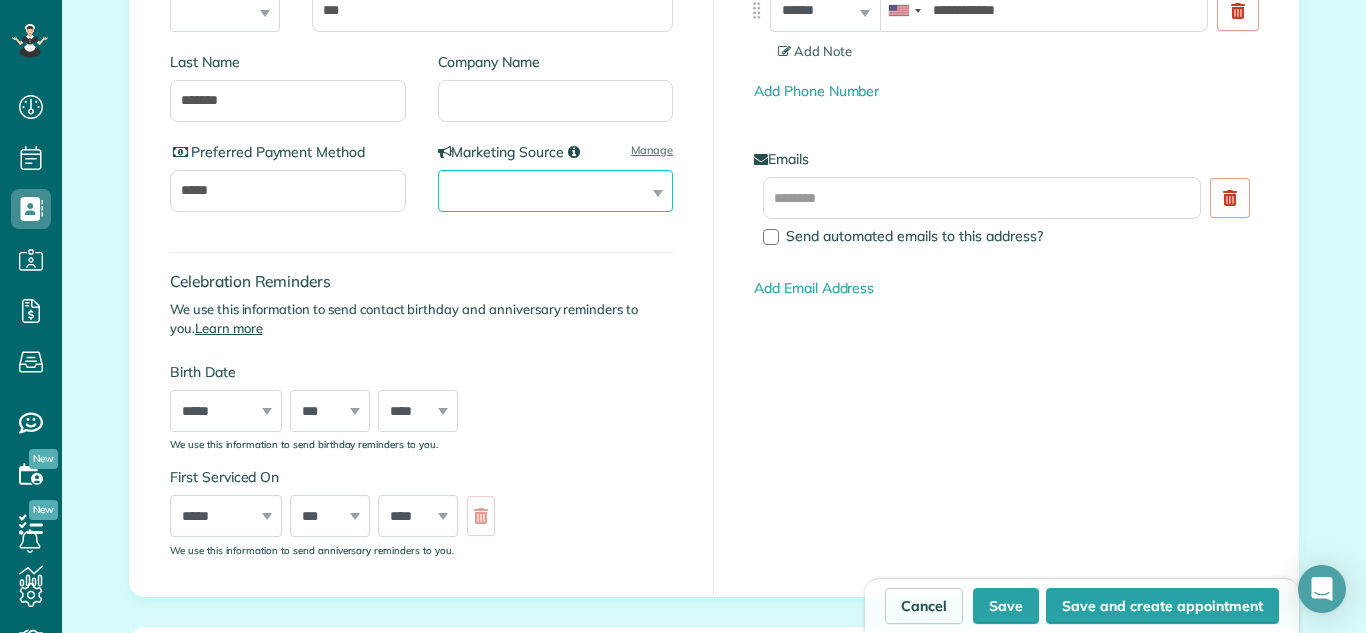 select on "*********" 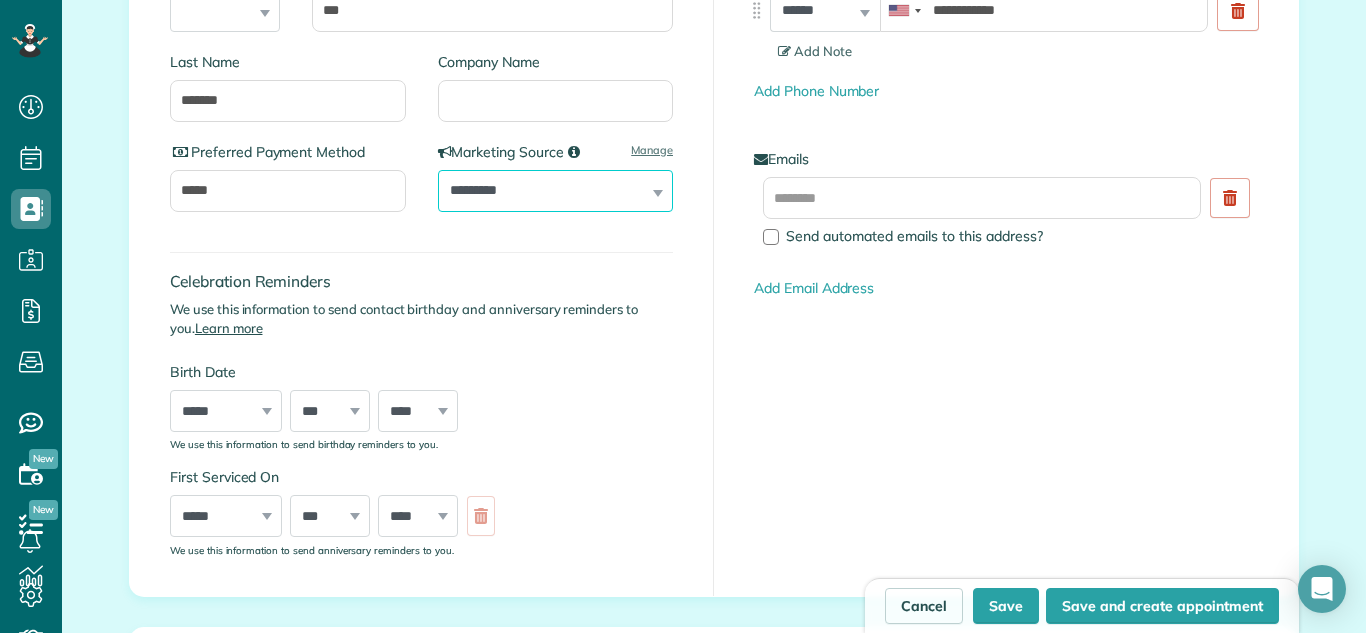click on "**********" at bounding box center (556, 191) 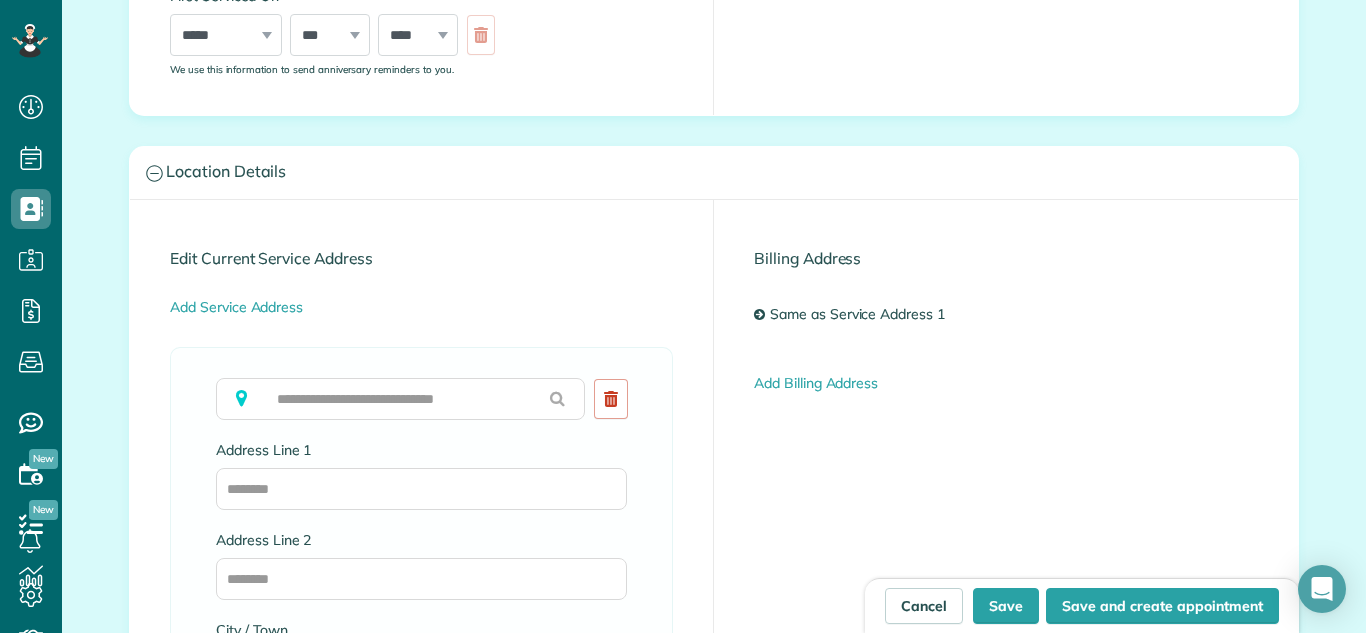 scroll, scrollTop: 1040, scrollLeft: 0, axis: vertical 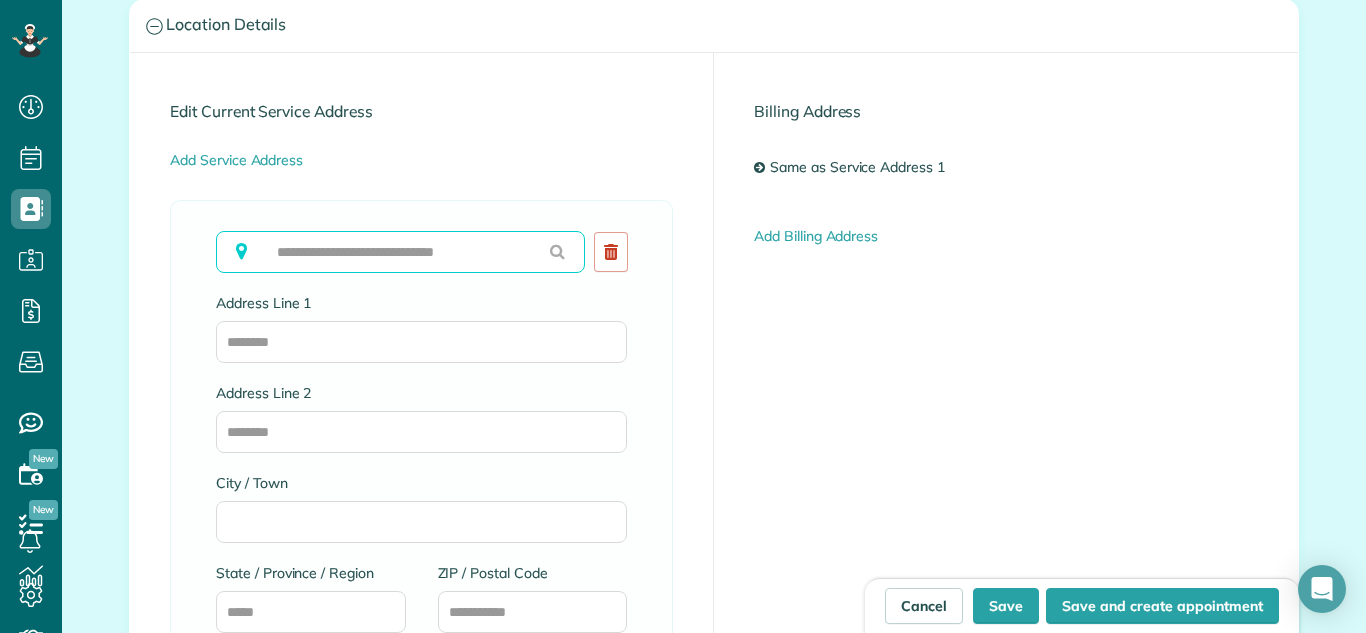 click at bounding box center (400, 252) 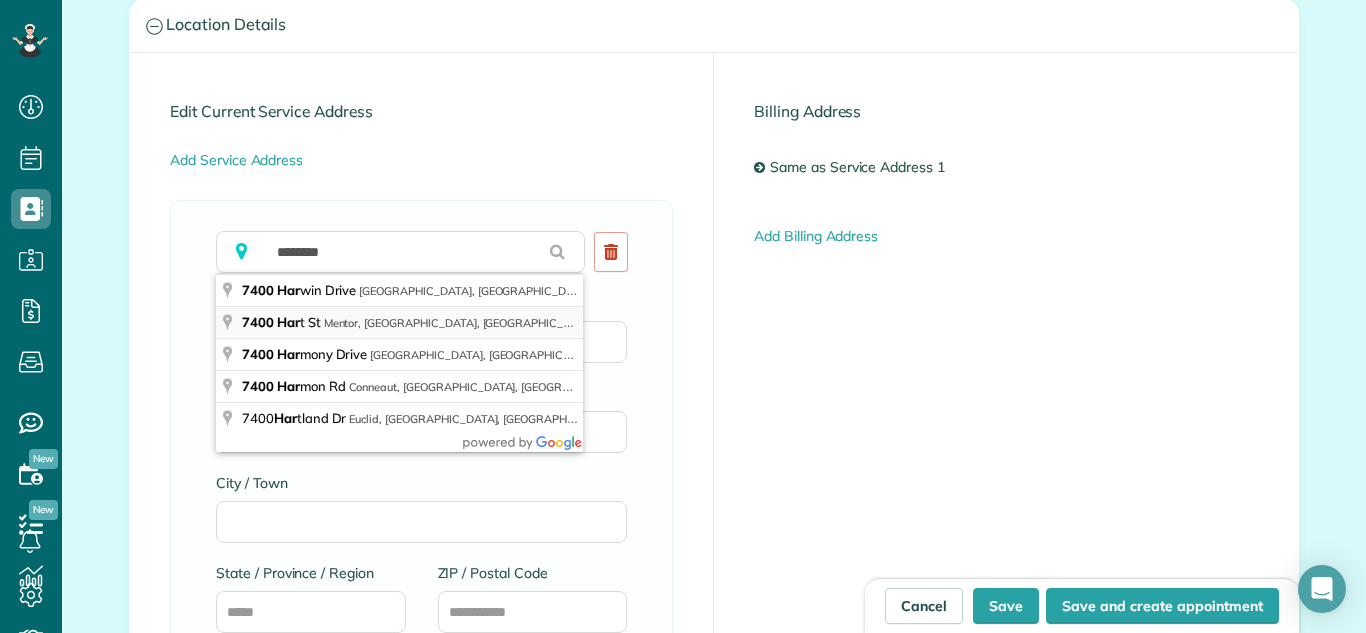 type on "**********" 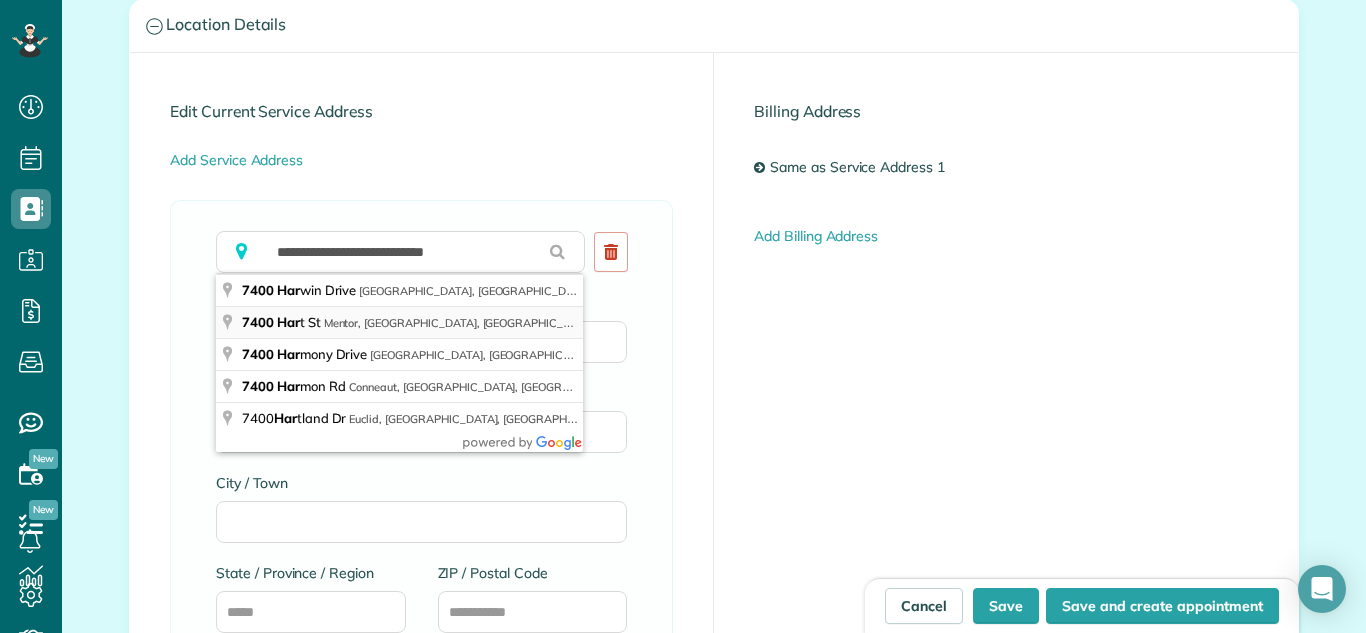 type on "**********" 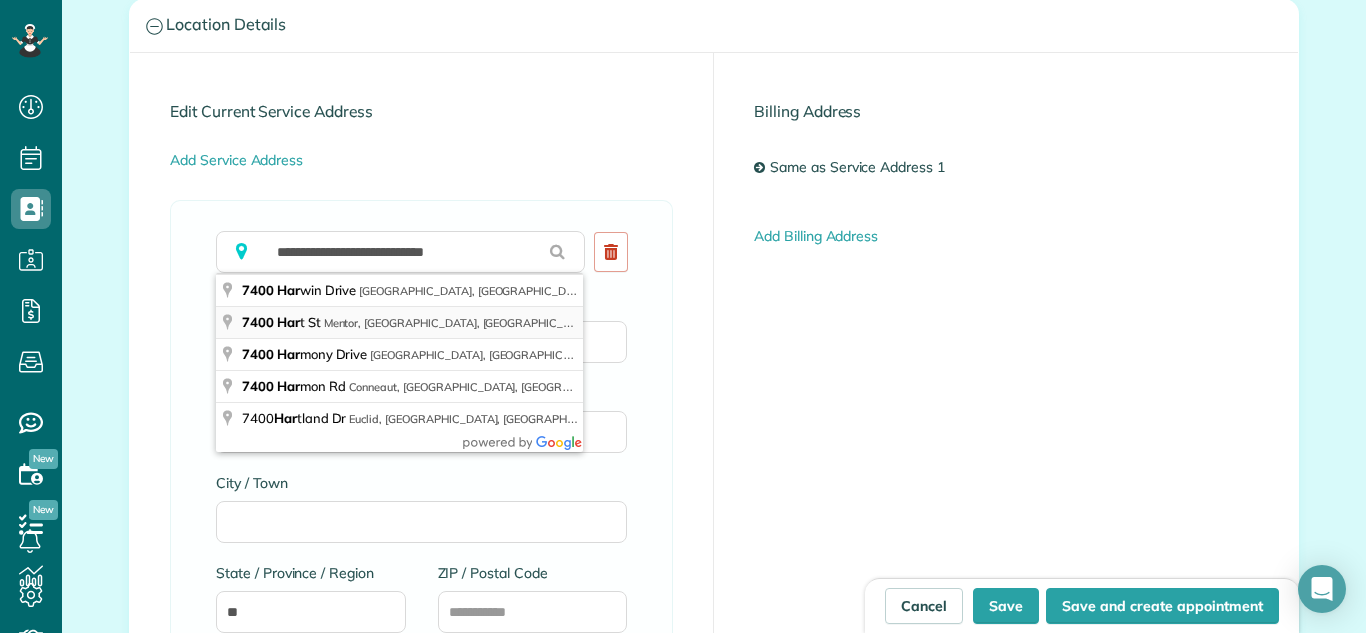 type on "*****" 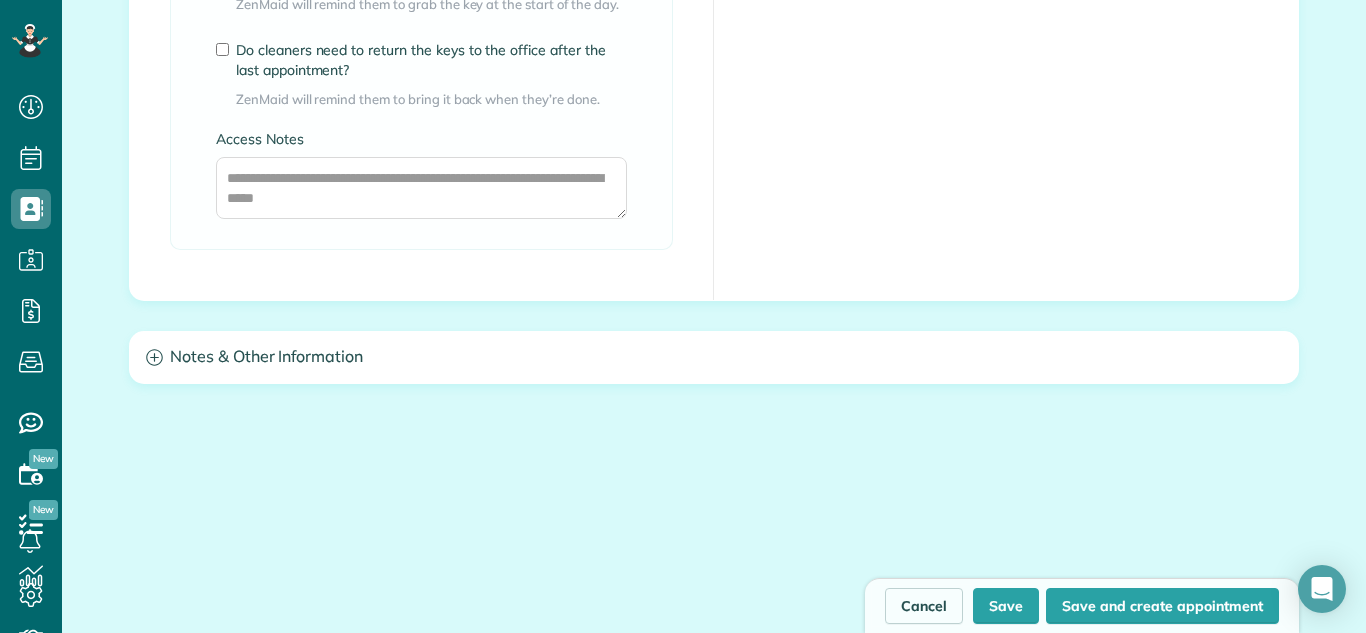 scroll, scrollTop: 1907, scrollLeft: 0, axis: vertical 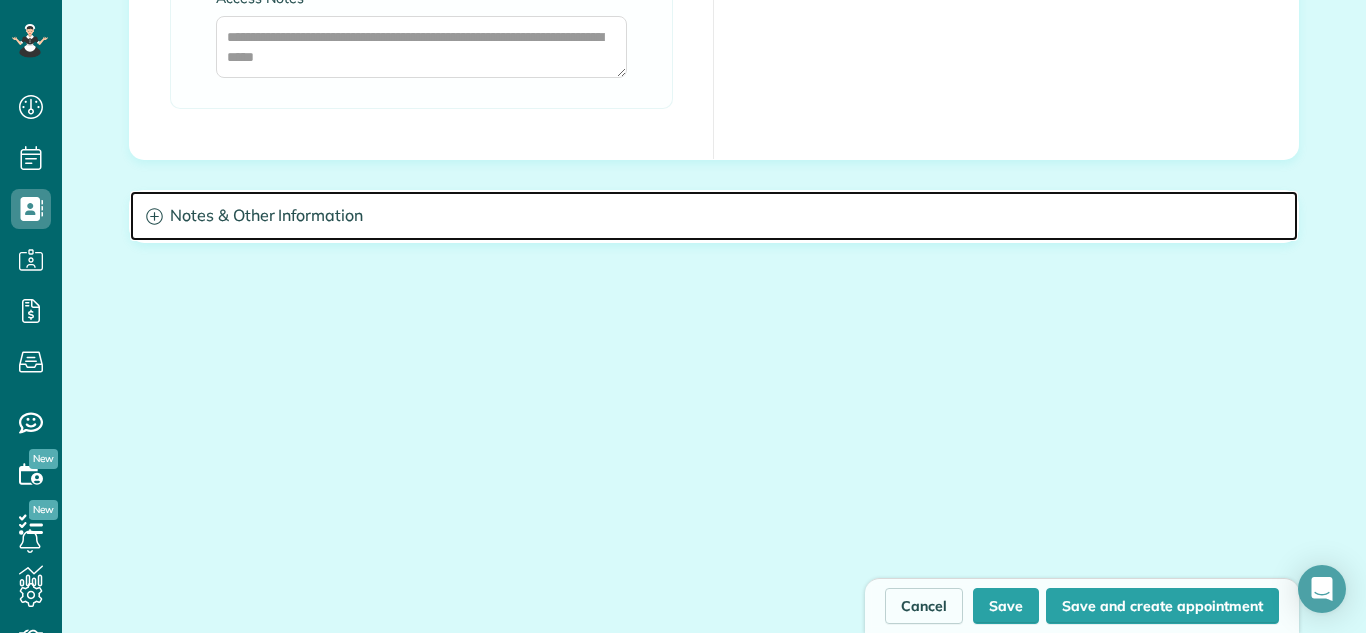 click on "Notes & Other Information" at bounding box center [714, 216] 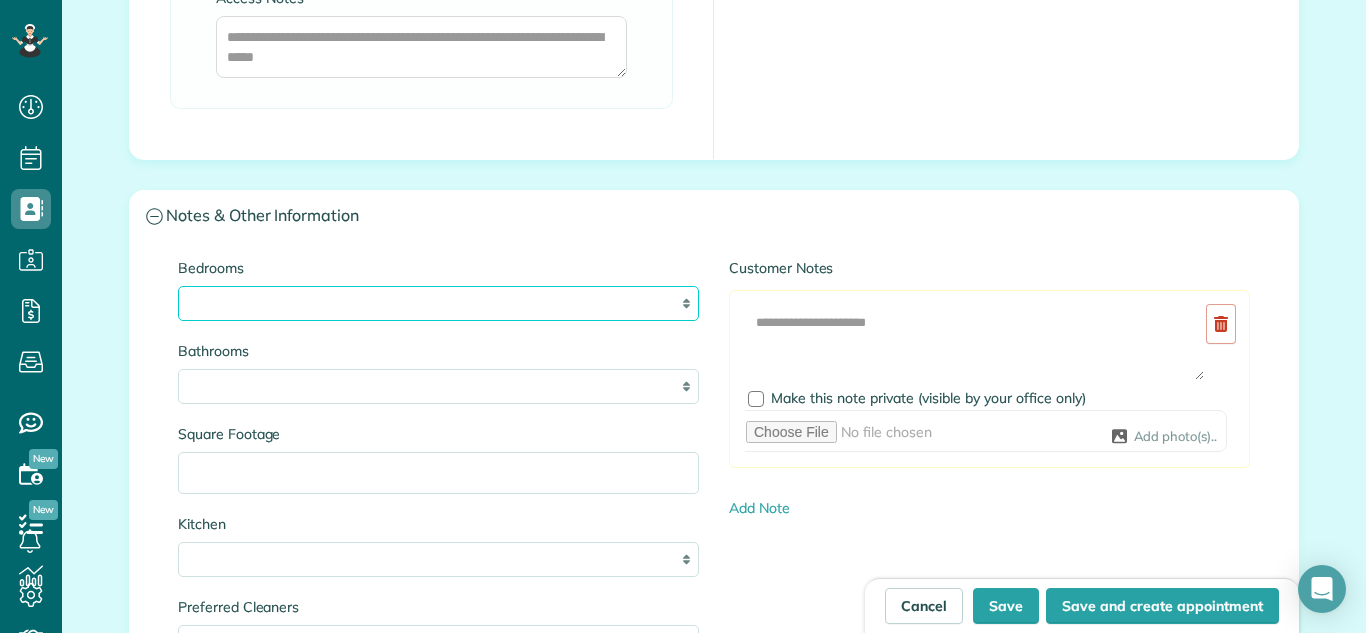 click on "*
*
*
*
**" at bounding box center (438, 303) 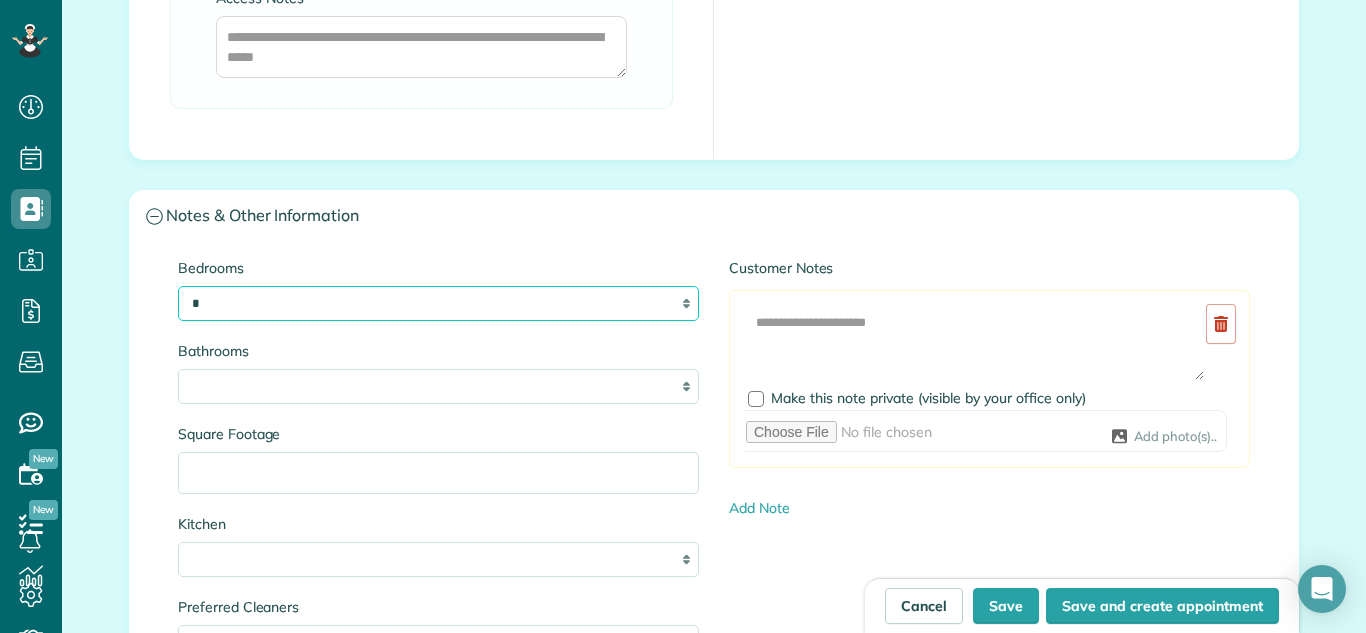 click on "*
*
*
*
**" at bounding box center (438, 303) 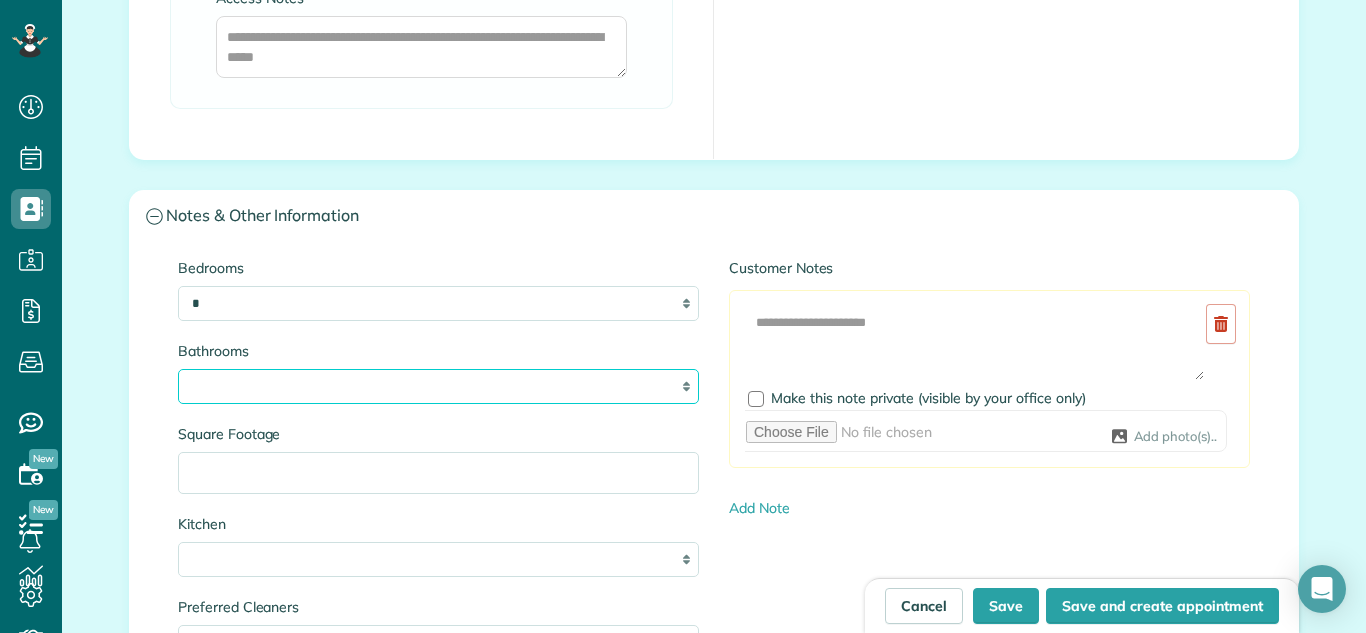 click on "*
***
*
***
*
***
*
***
**" at bounding box center [438, 386] 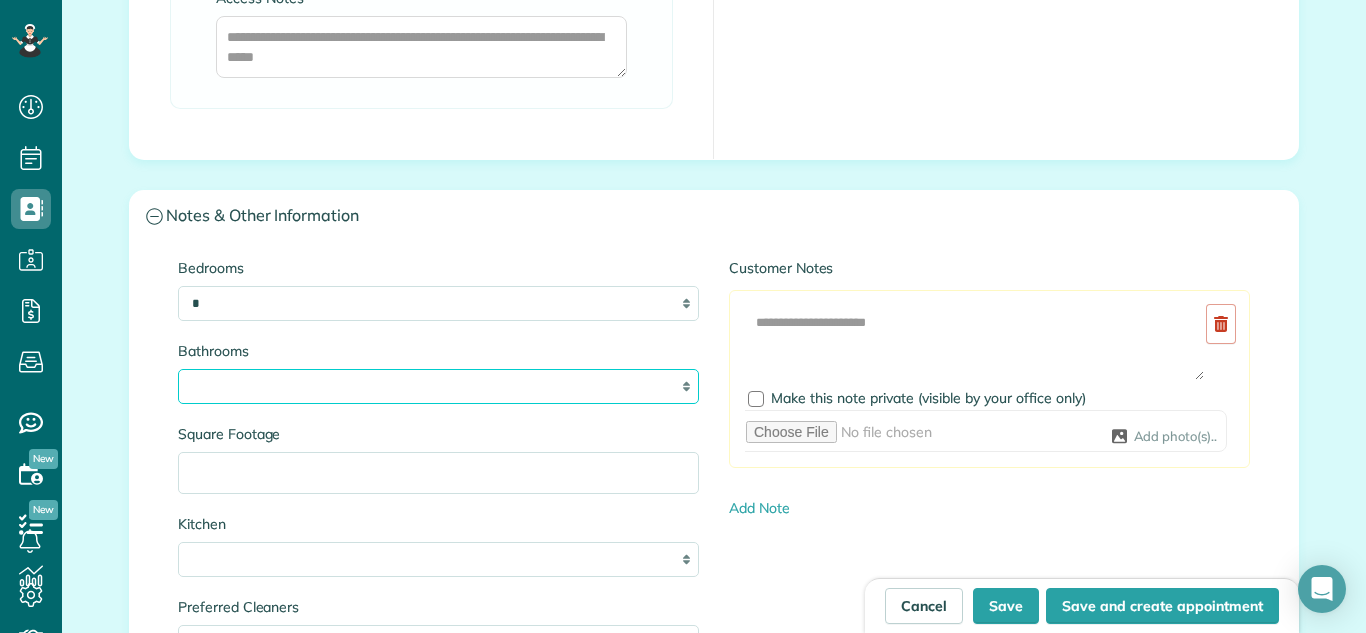 select on "*" 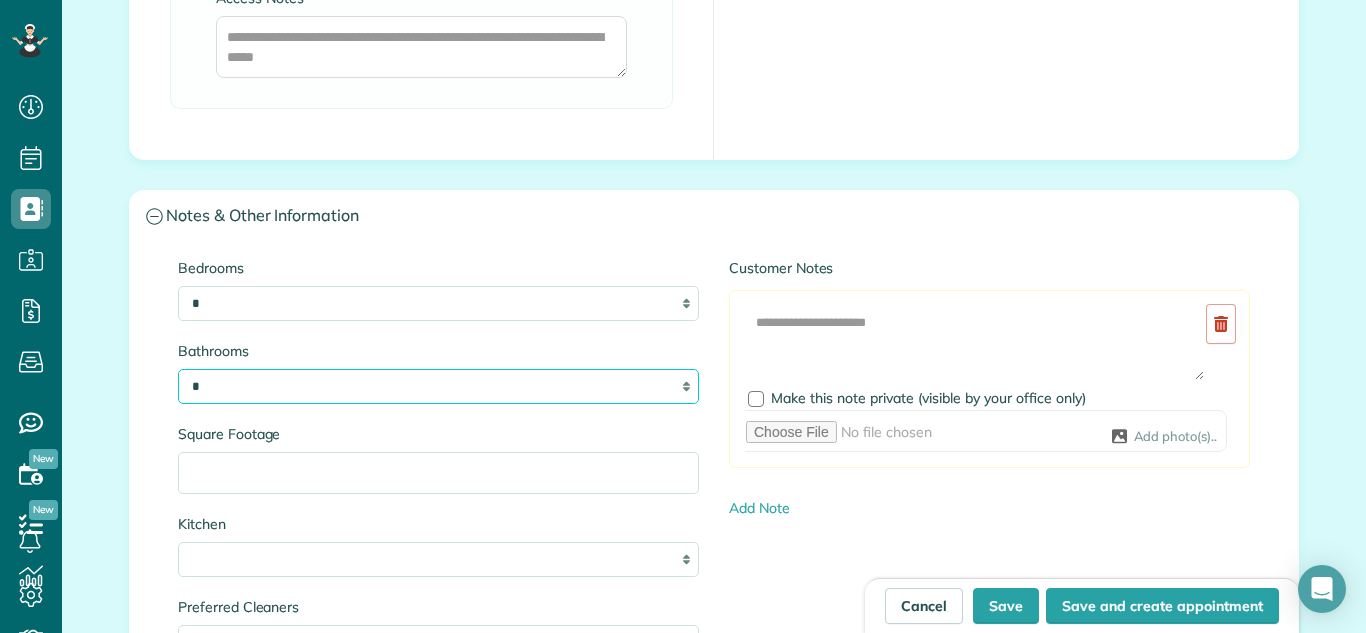 click on "*
***
*
***
*
***
*
***
**" at bounding box center [438, 386] 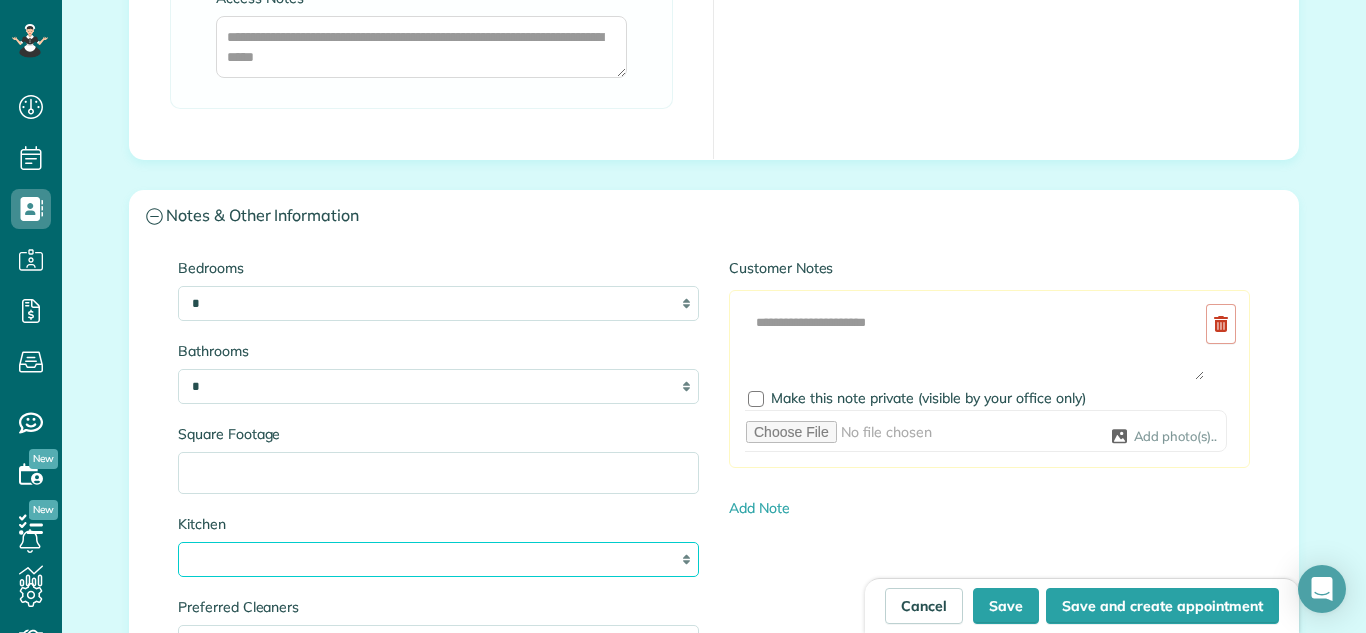 click on "*
*
*
*" at bounding box center [438, 559] 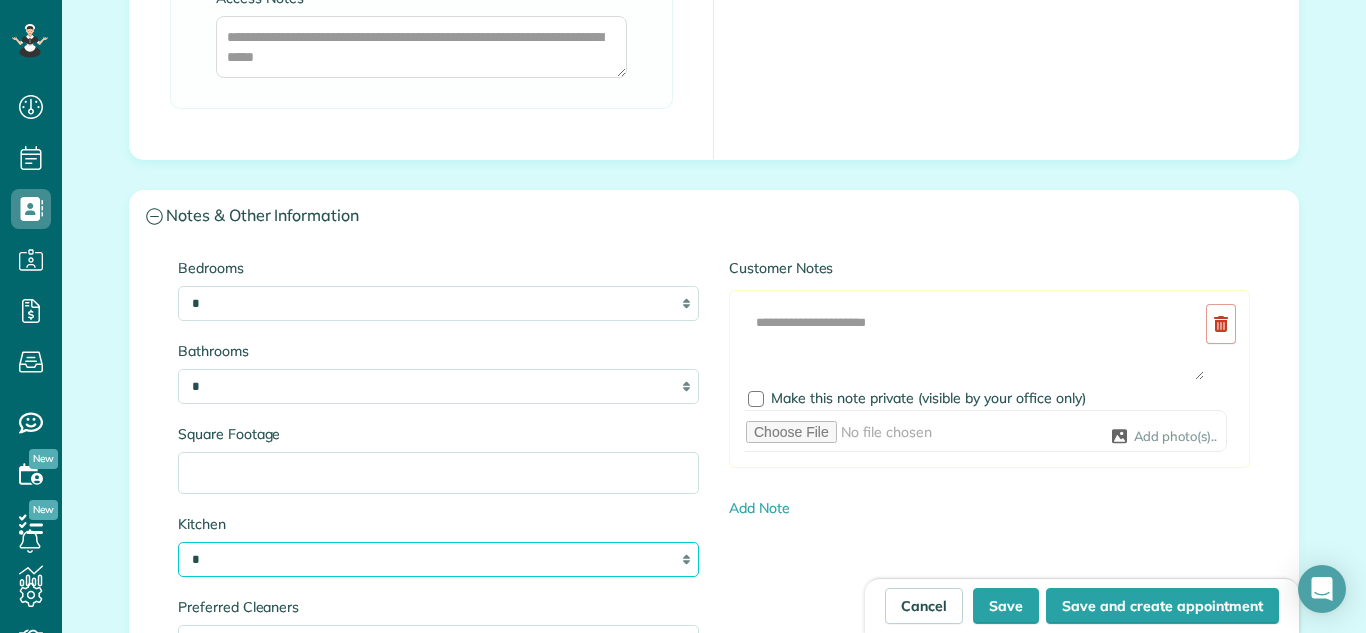 click on "*
*
*
*" at bounding box center [438, 559] 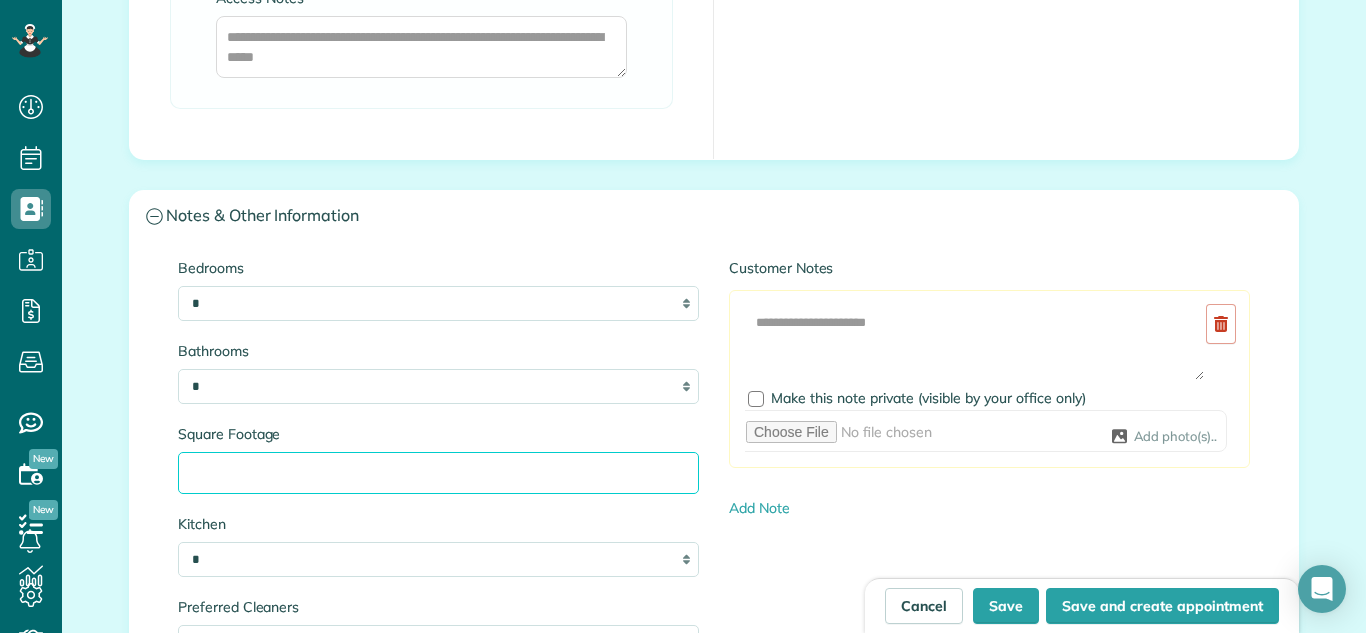 click on "Square Footage" at bounding box center (438, 473) 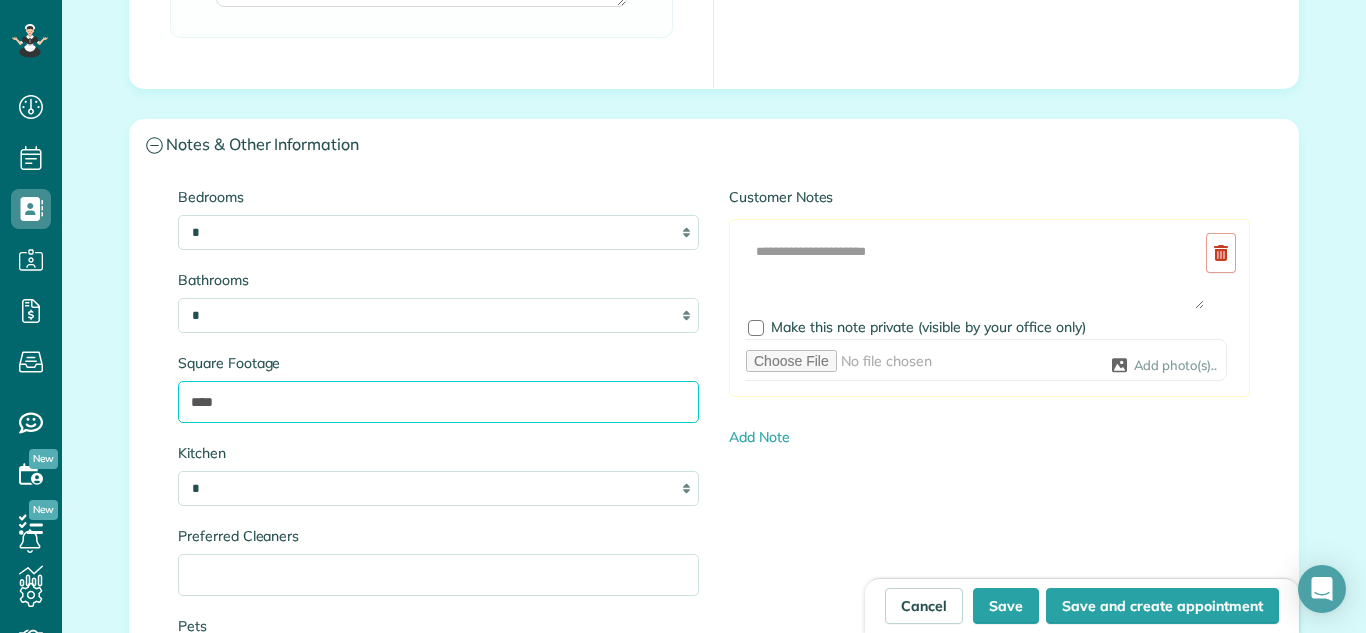 scroll, scrollTop: 1642, scrollLeft: 0, axis: vertical 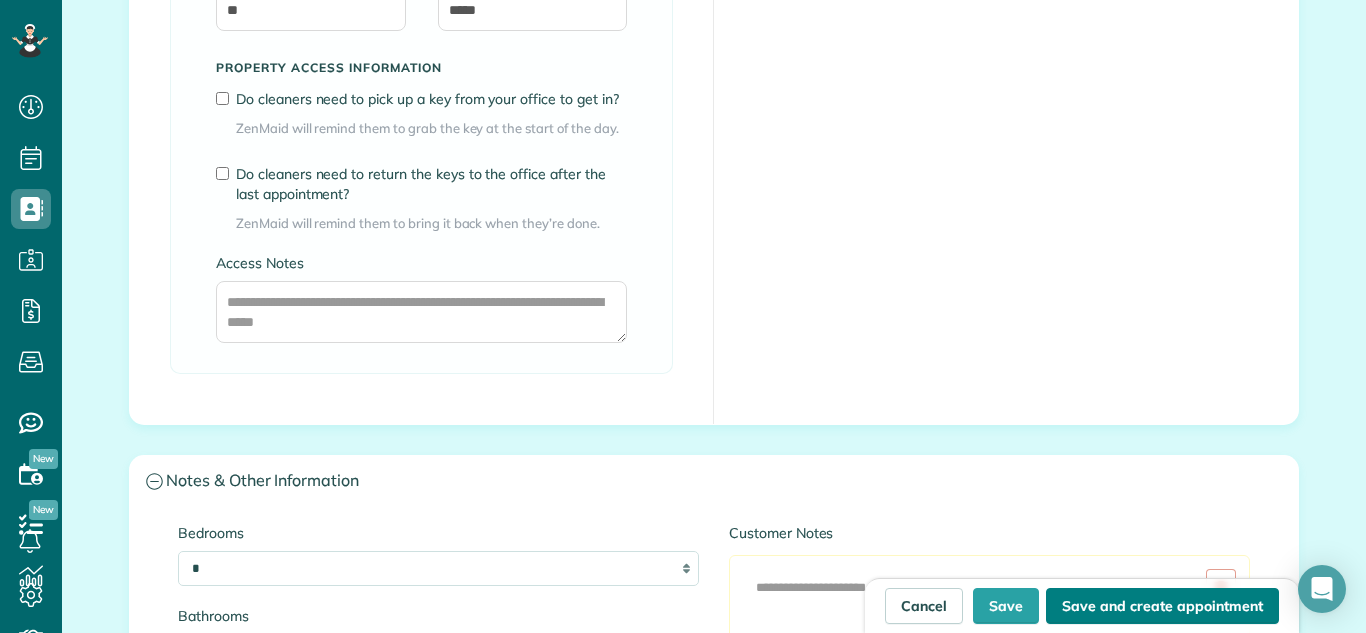type on "****" 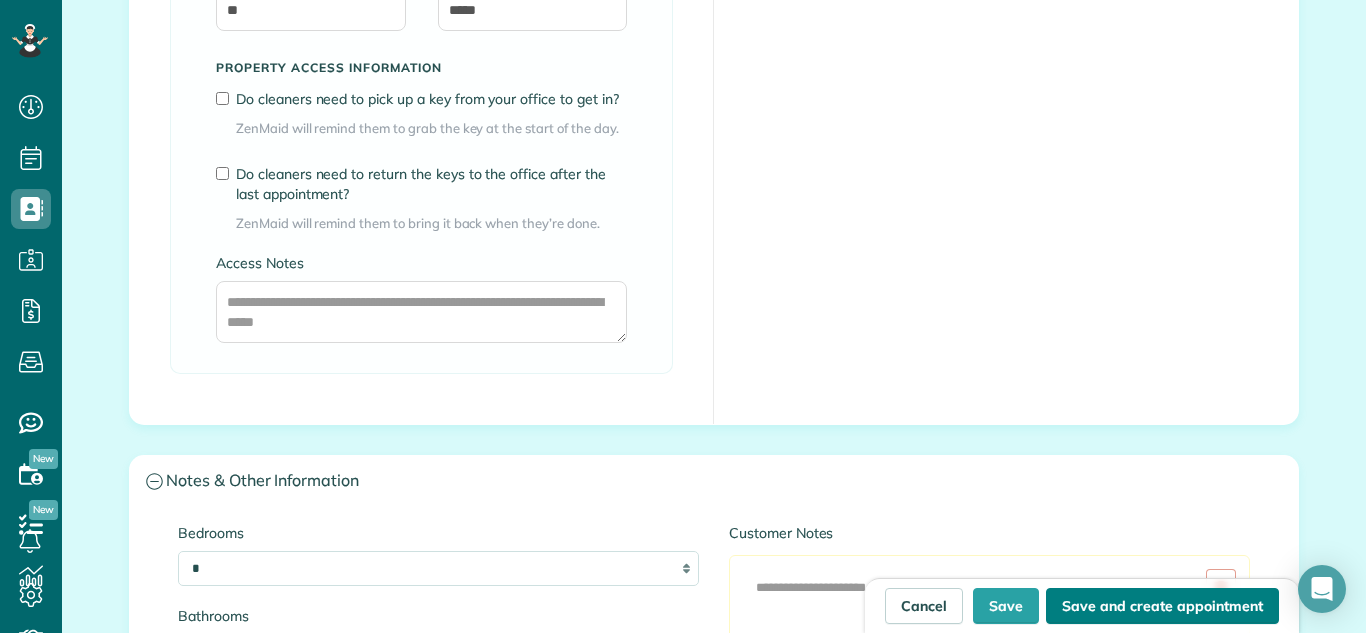 click on "Save and create appointment" at bounding box center [1162, 606] 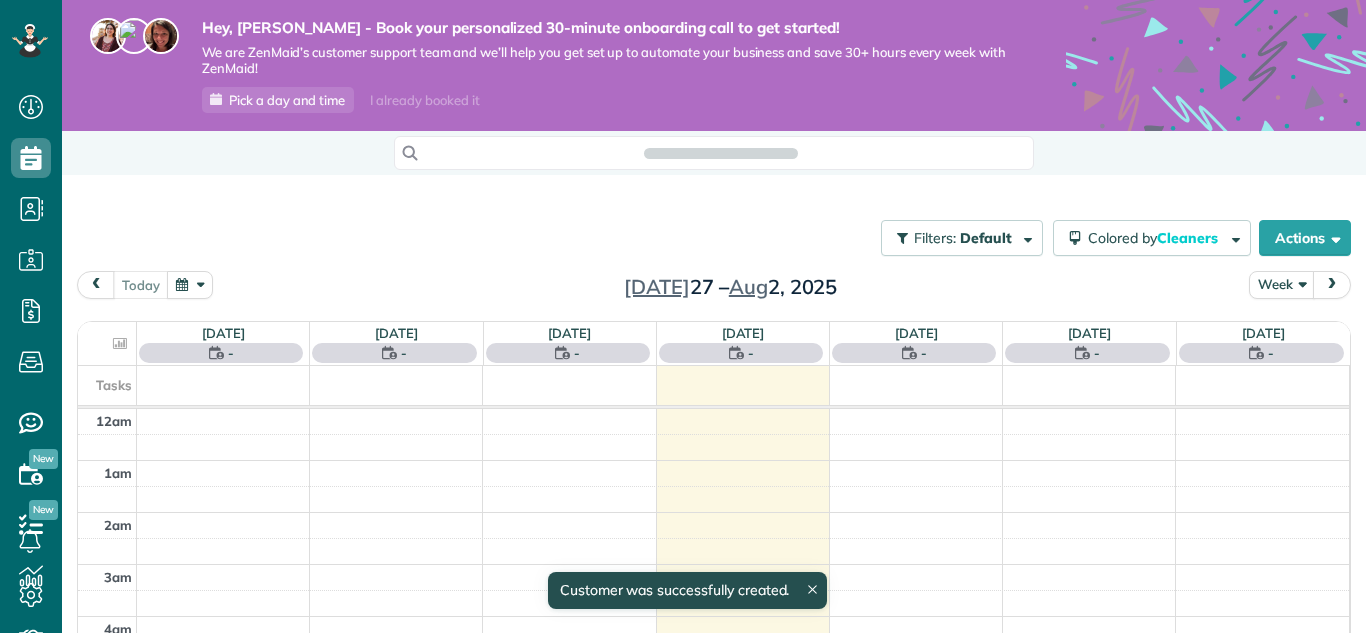 scroll, scrollTop: 0, scrollLeft: 0, axis: both 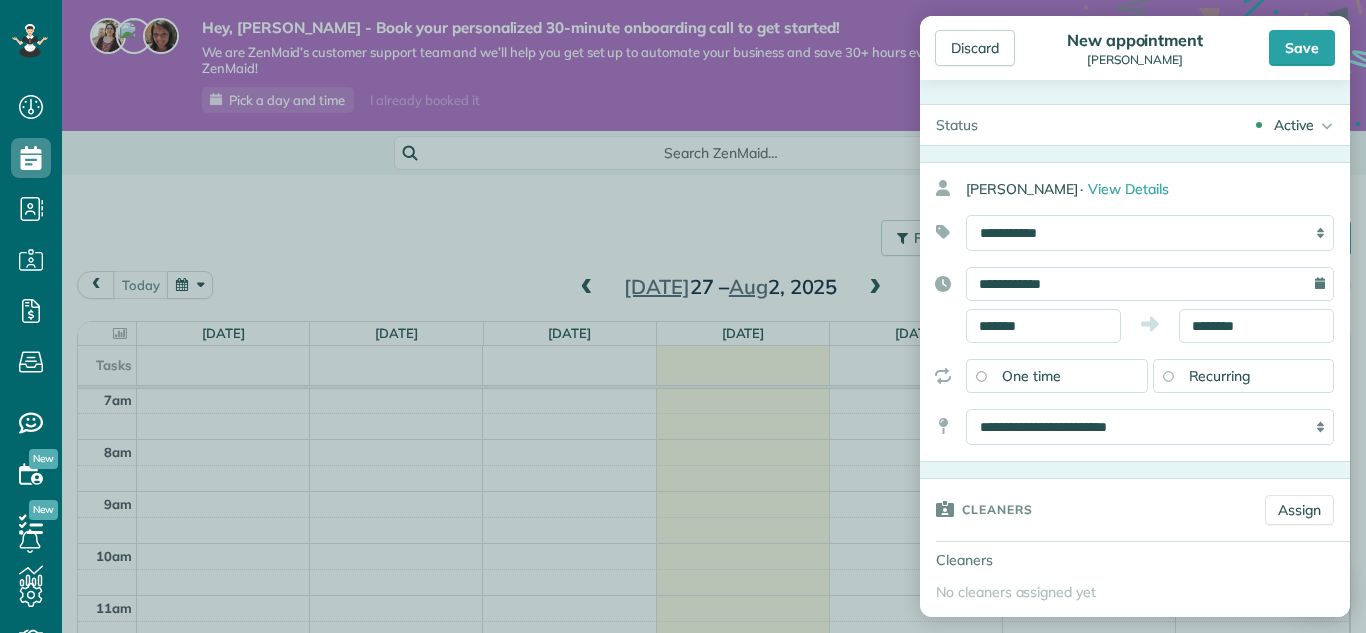 click on "Recurring" at bounding box center (1220, 376) 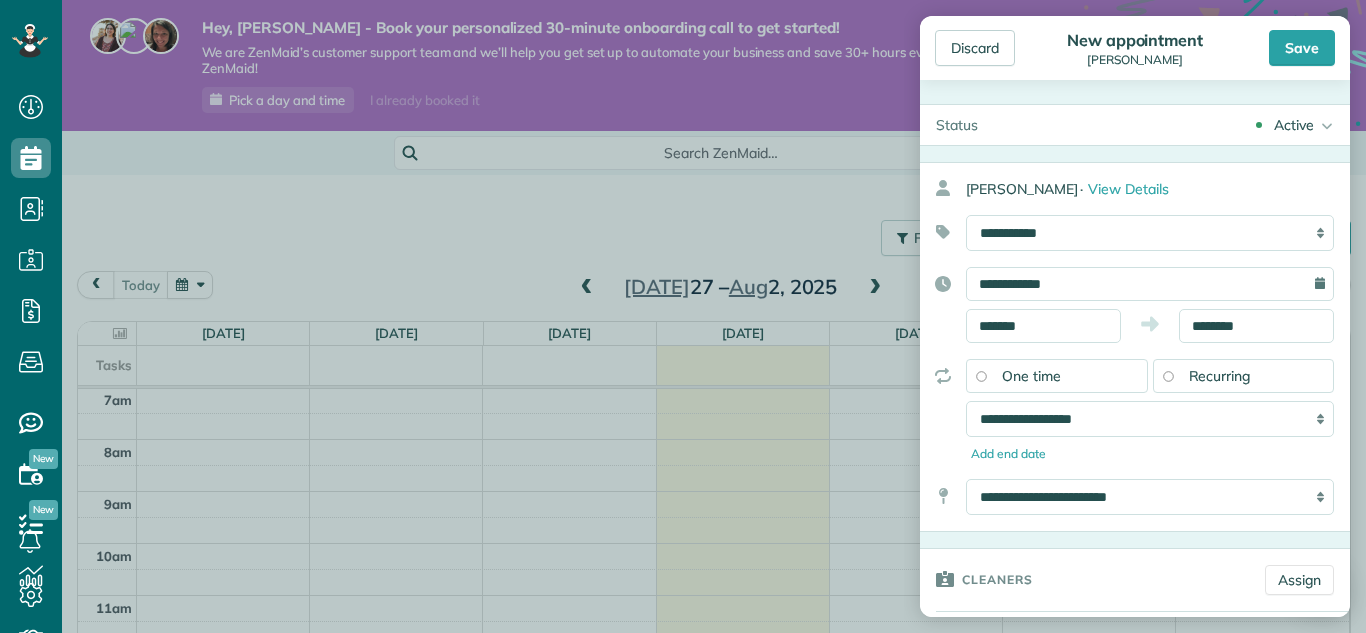 click on "**********" at bounding box center [1150, 284] 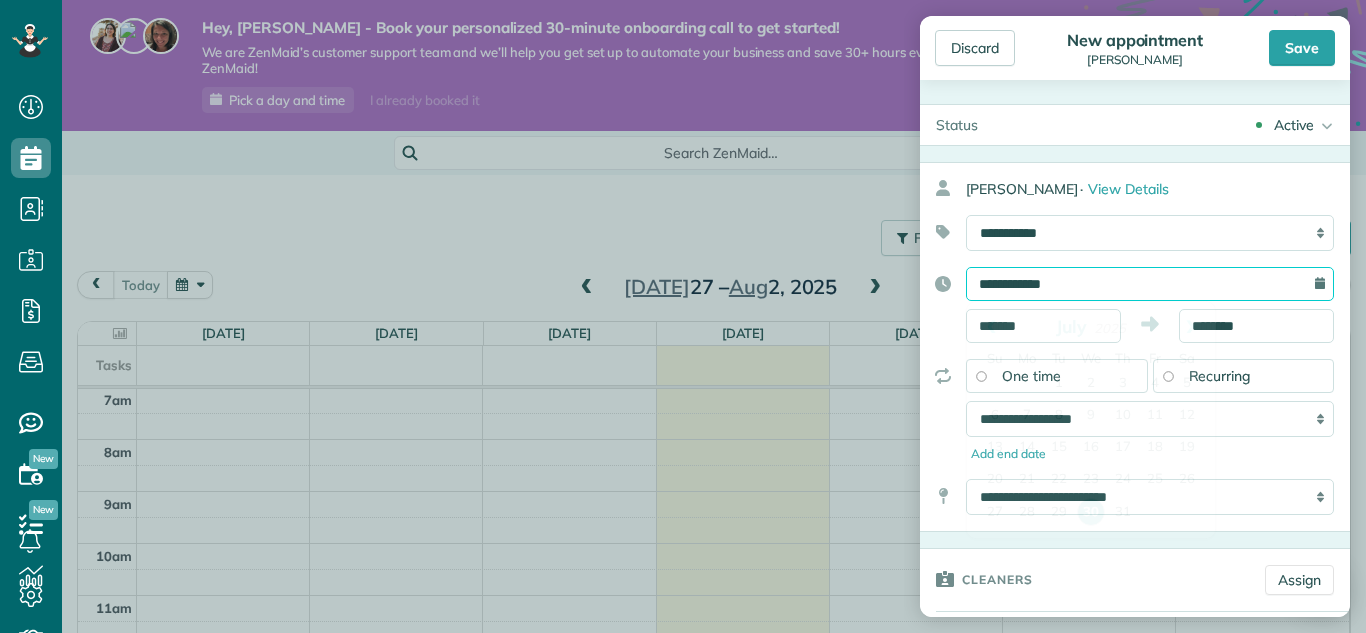 click on "**********" at bounding box center [1150, 284] 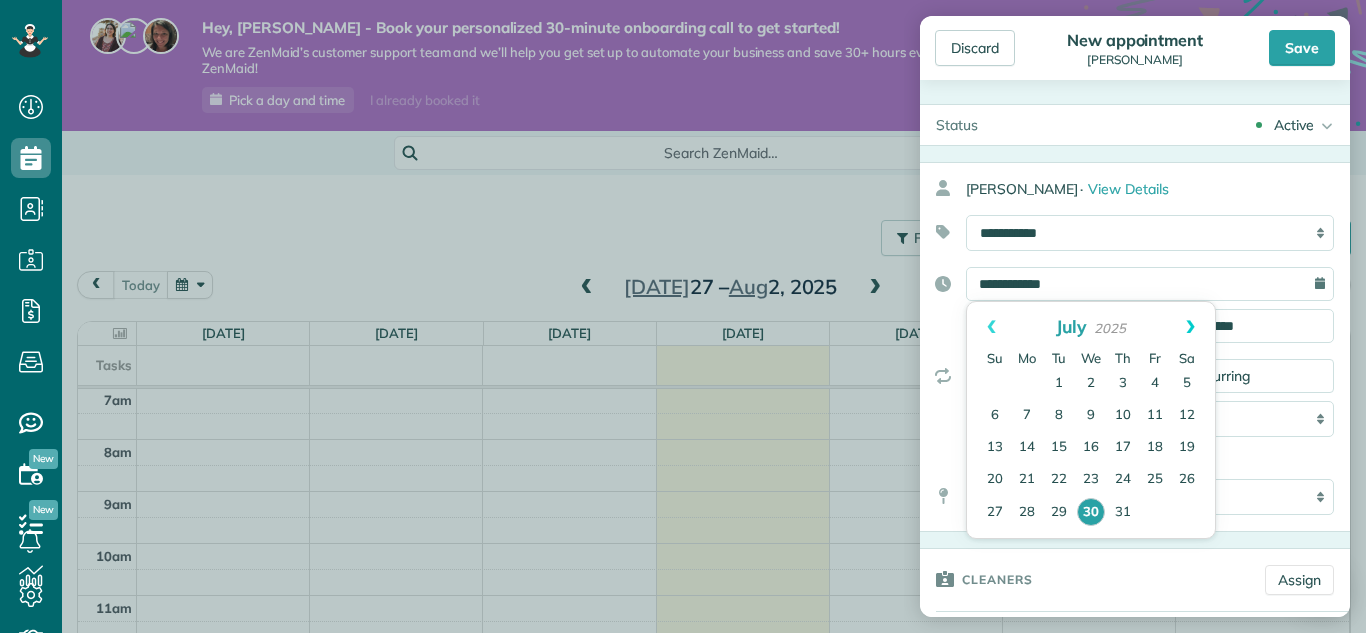 click on "Next" at bounding box center (1190, 327) 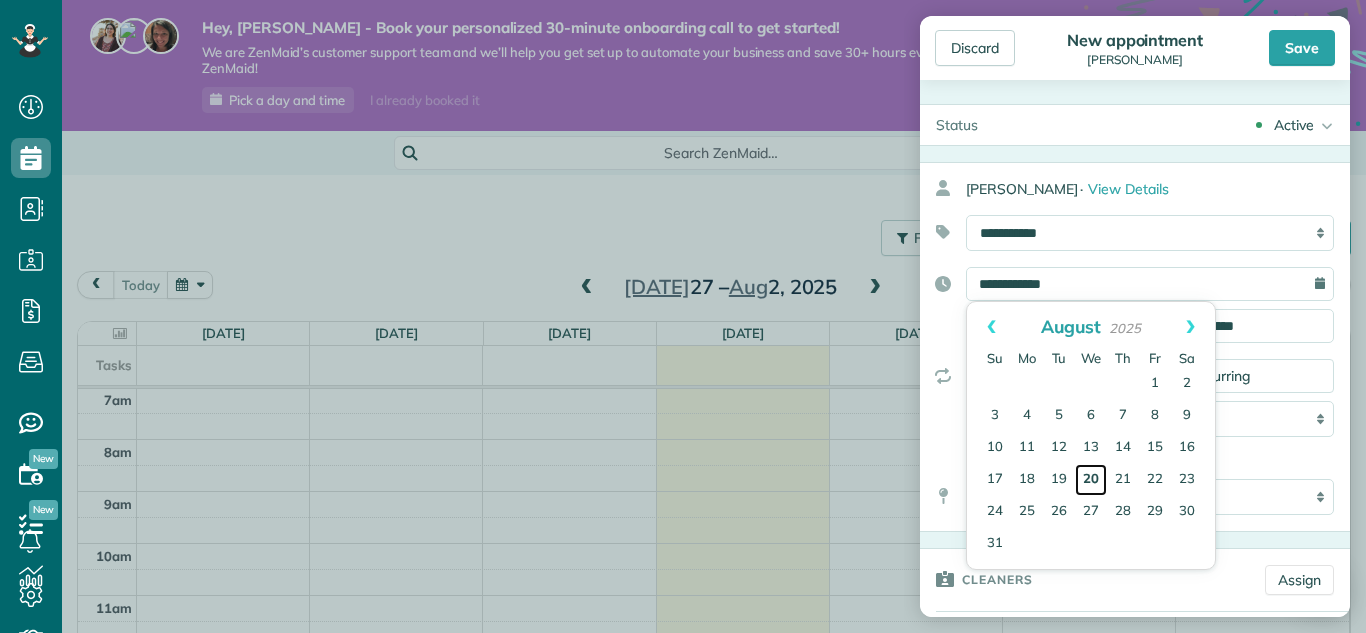 click on "20" at bounding box center (1091, 480) 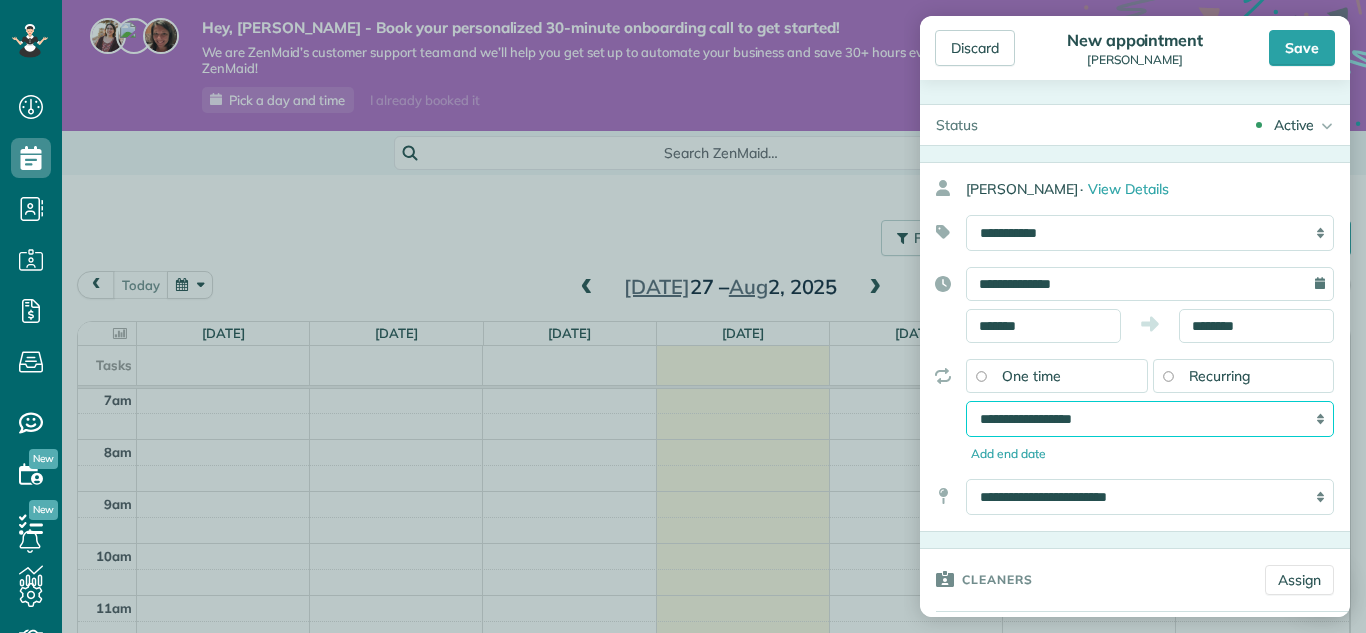 click on "**********" at bounding box center (1150, 419) 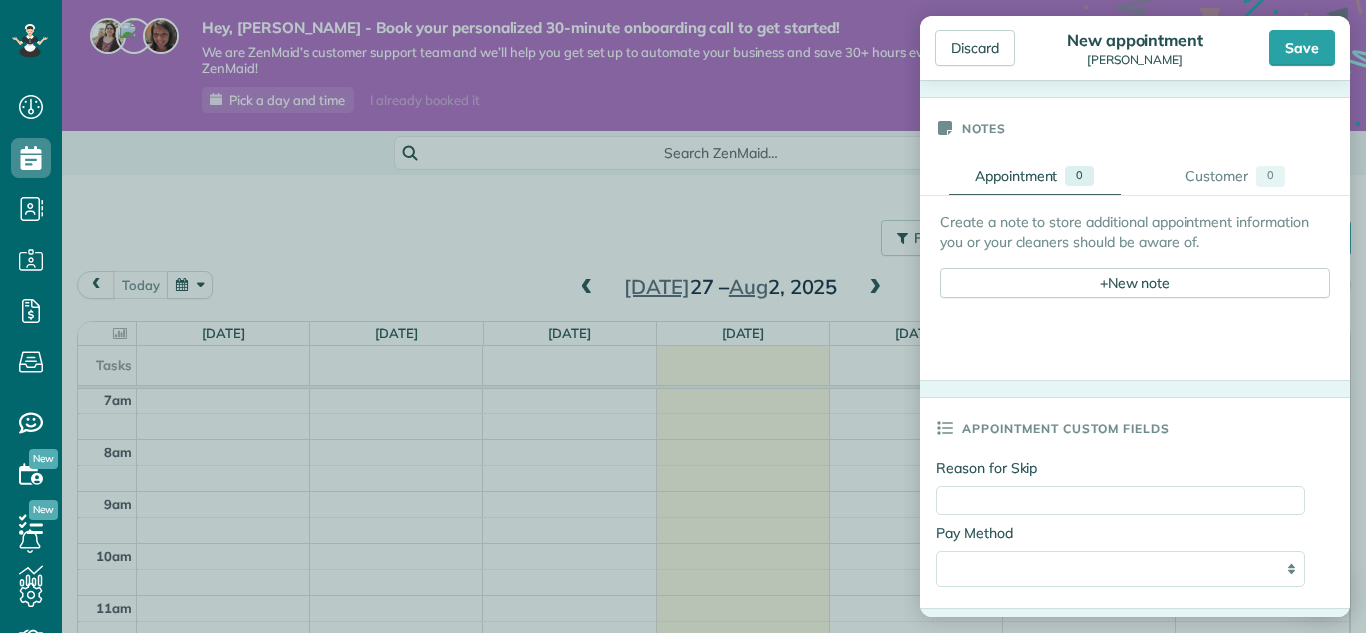 scroll, scrollTop: 942, scrollLeft: 0, axis: vertical 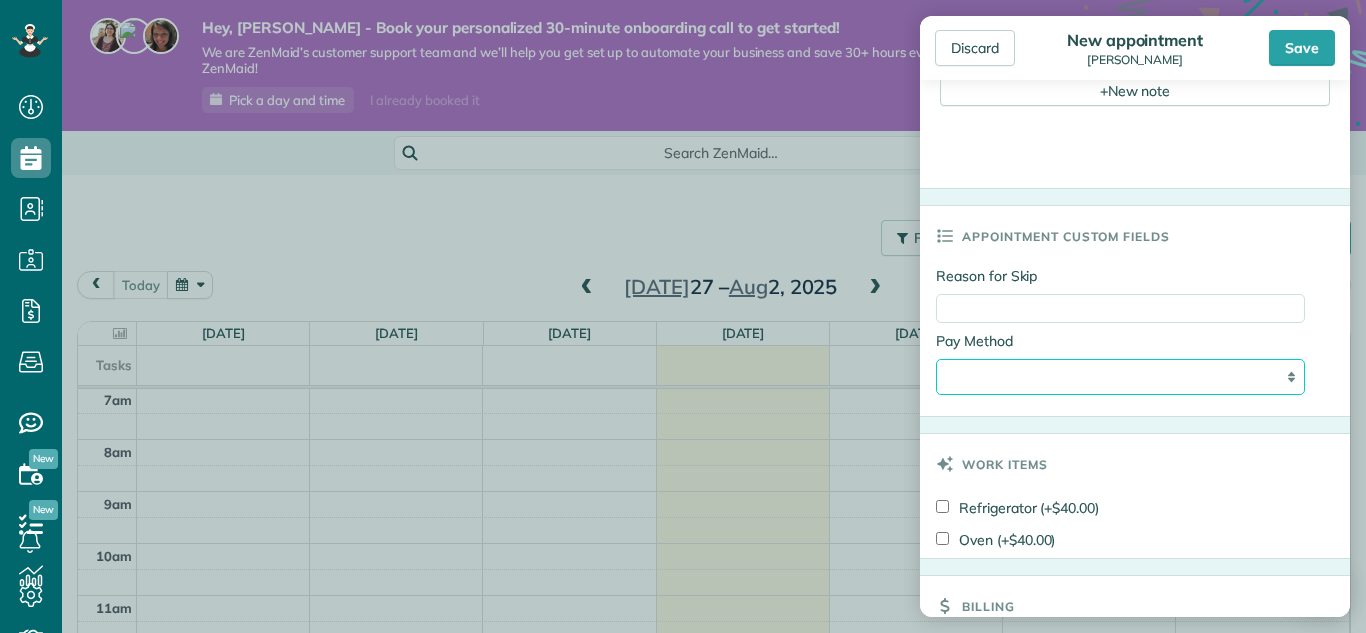 click on "**********" at bounding box center [1120, 377] 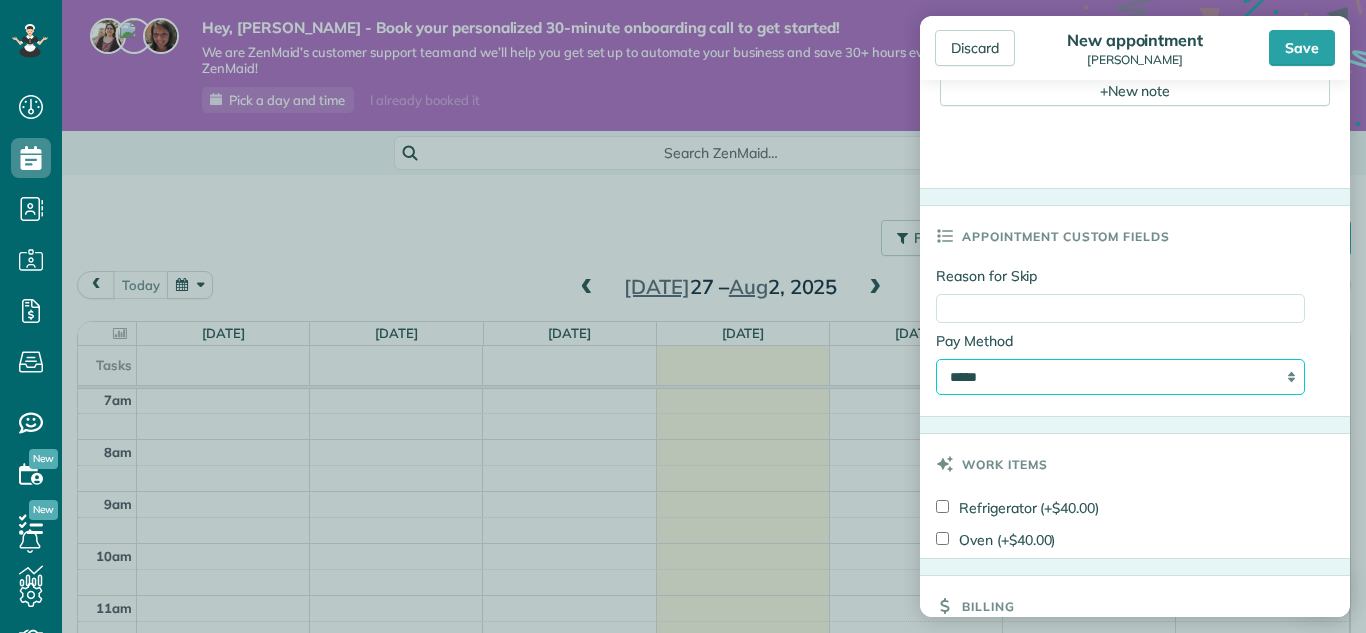 click on "**********" at bounding box center [1120, 377] 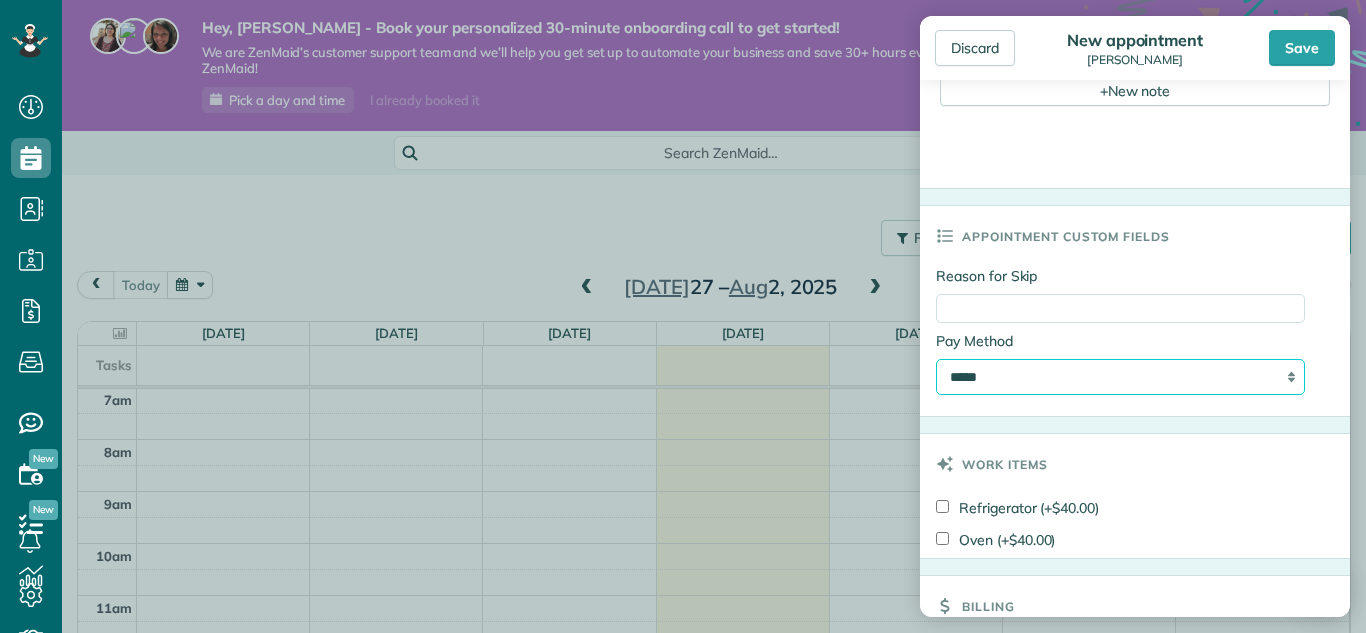scroll, scrollTop: 1175, scrollLeft: 0, axis: vertical 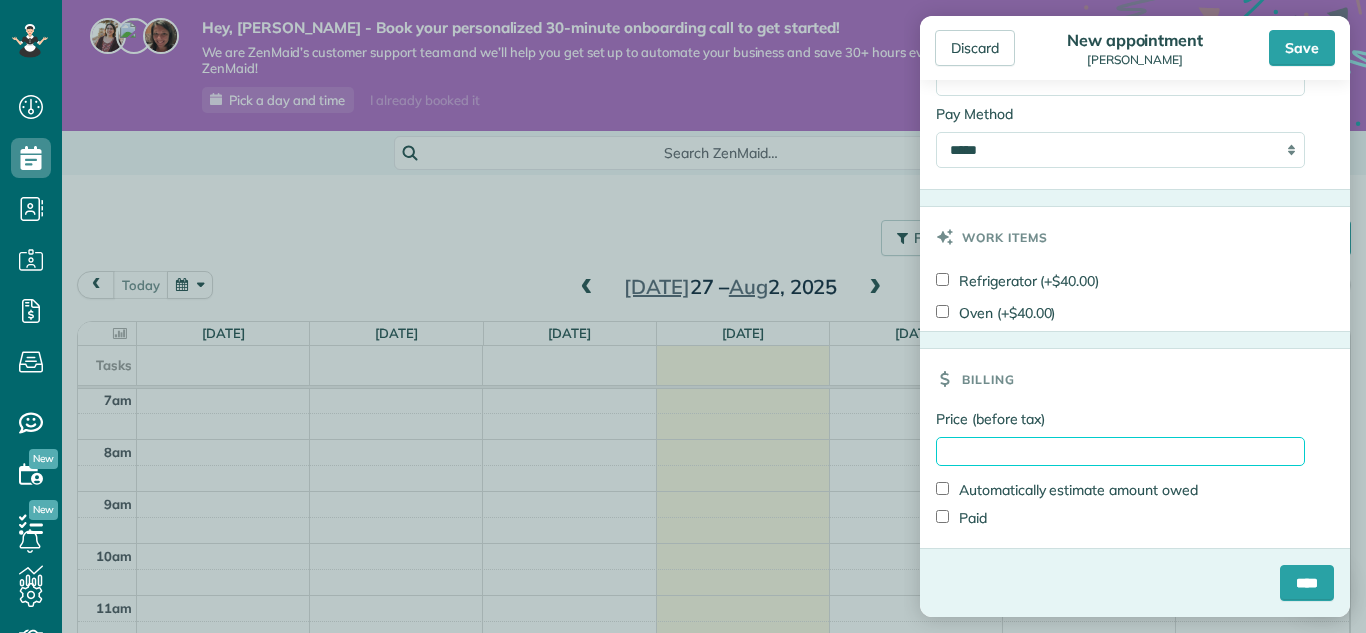 click on "Price (before tax)" at bounding box center [1120, 451] 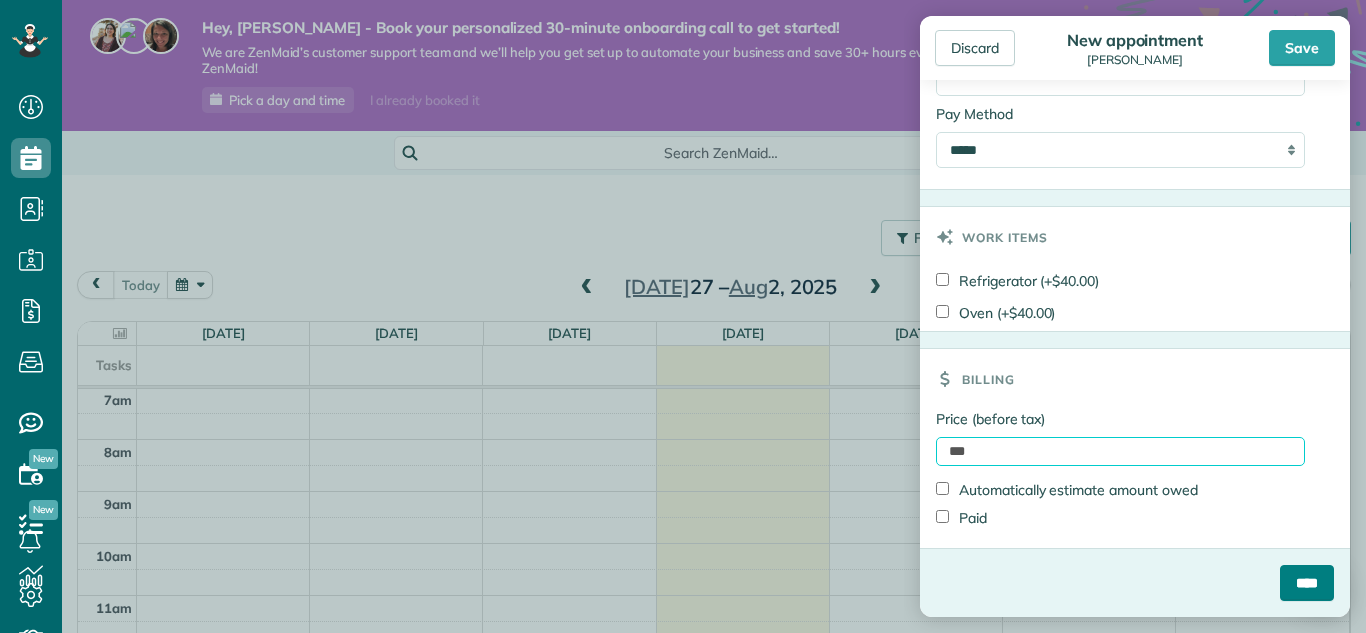 type on "***" 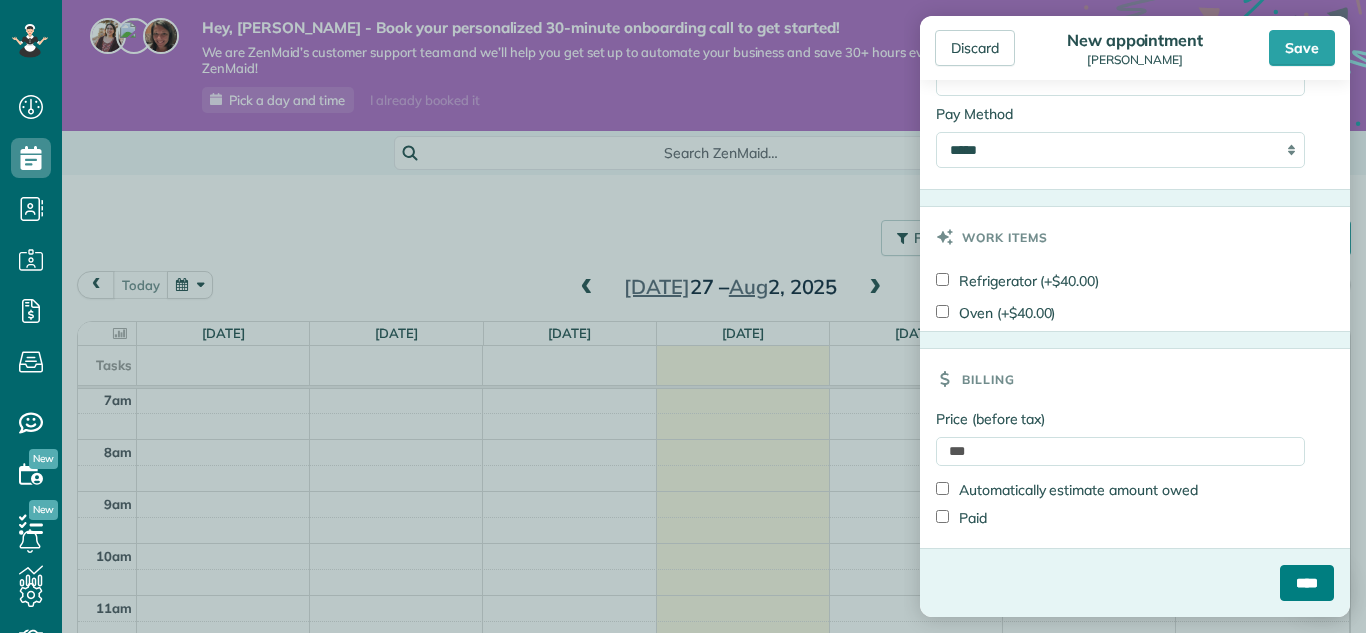 click on "****" at bounding box center [1307, 583] 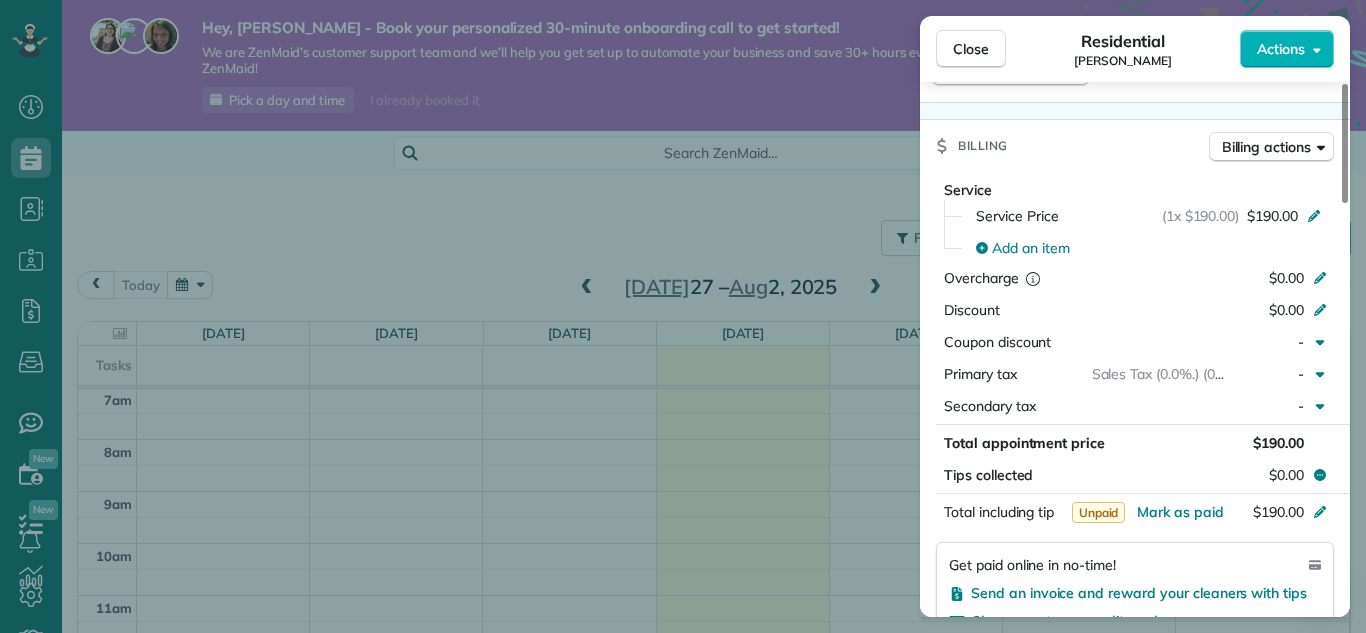 scroll, scrollTop: 840, scrollLeft: 0, axis: vertical 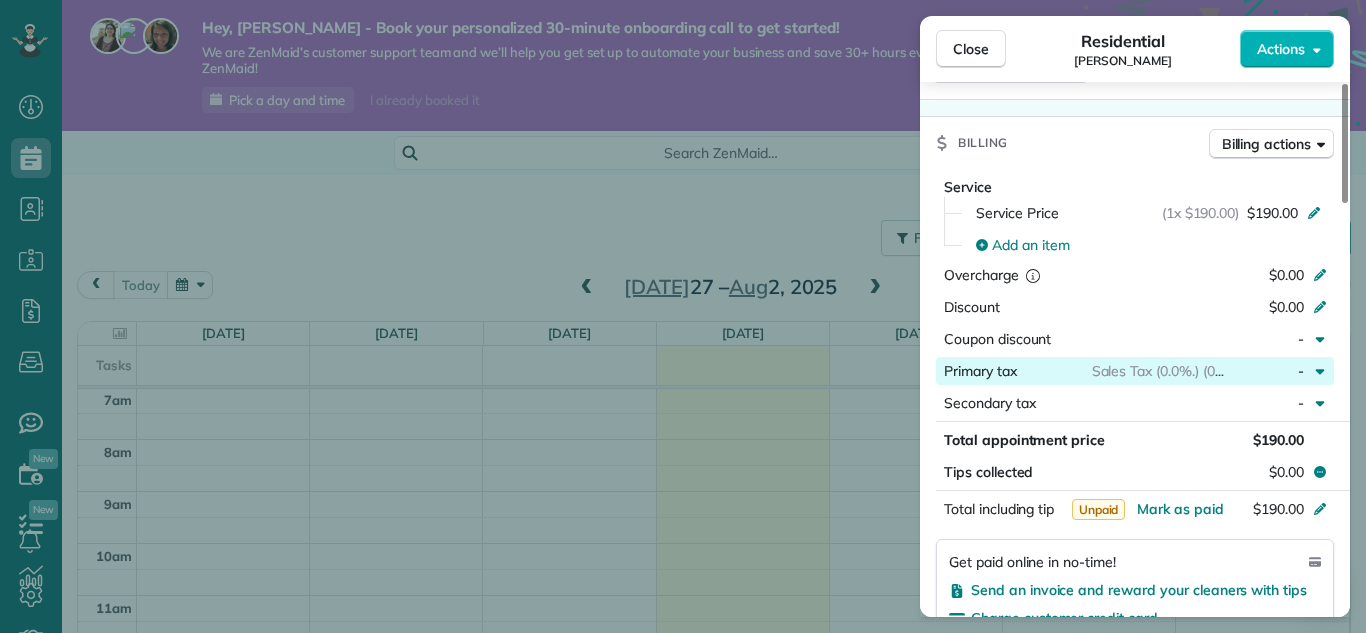 click on "-" at bounding box center (1268, 371) 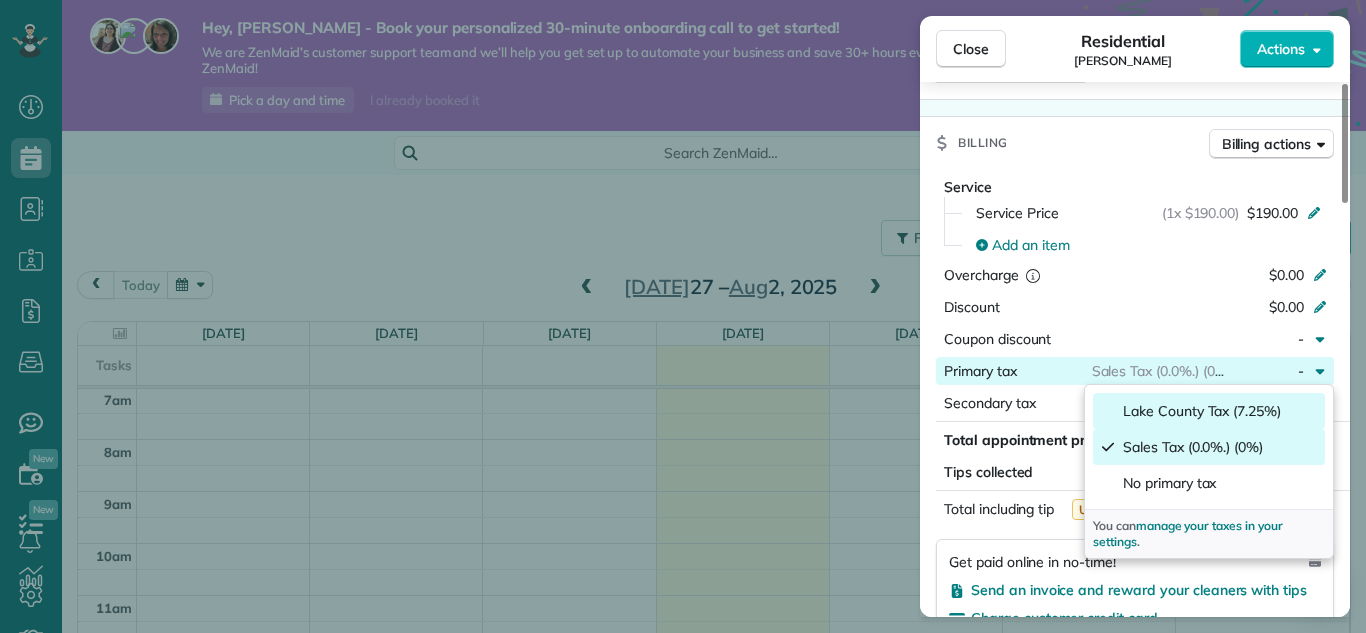 click on "Lake County Tax (7.25%)" at bounding box center (1202, 411) 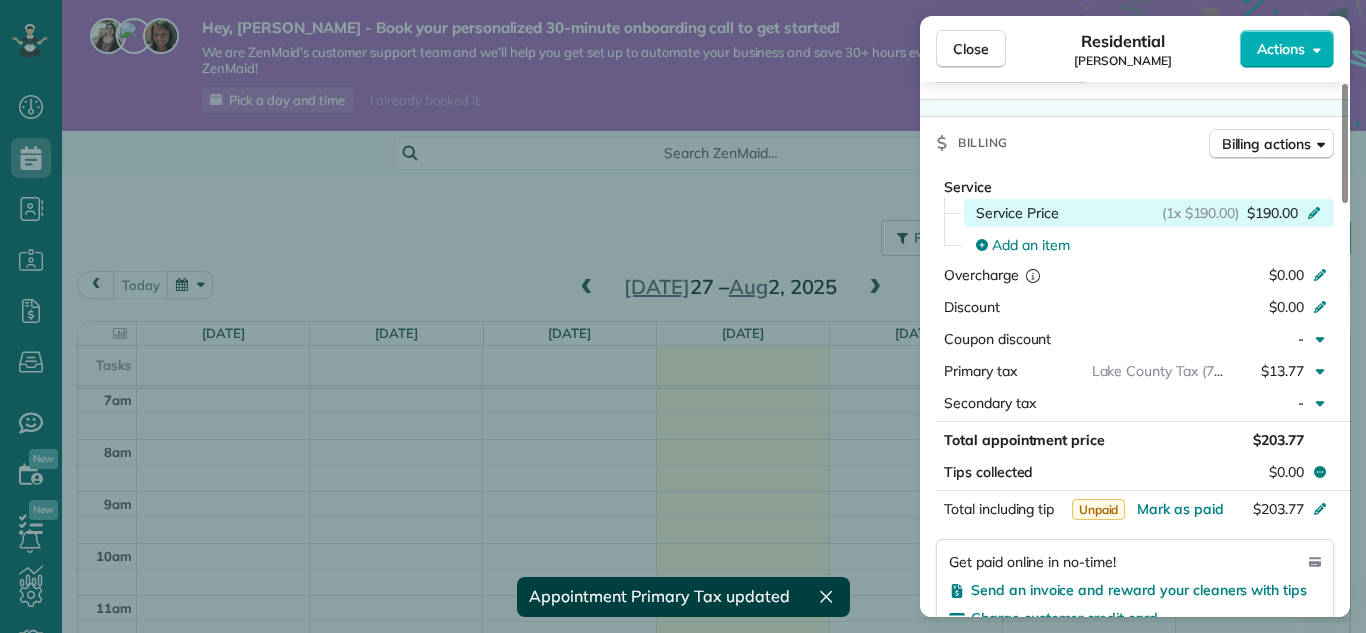 click 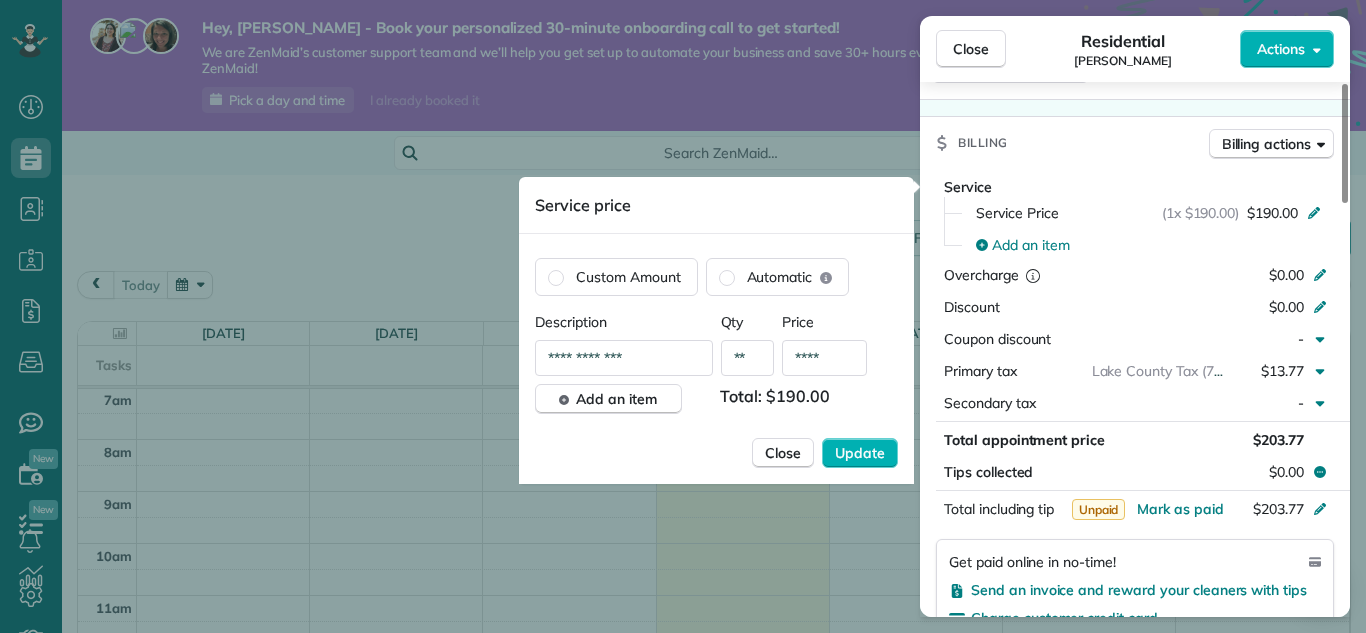 click on "****" at bounding box center [824, 358] 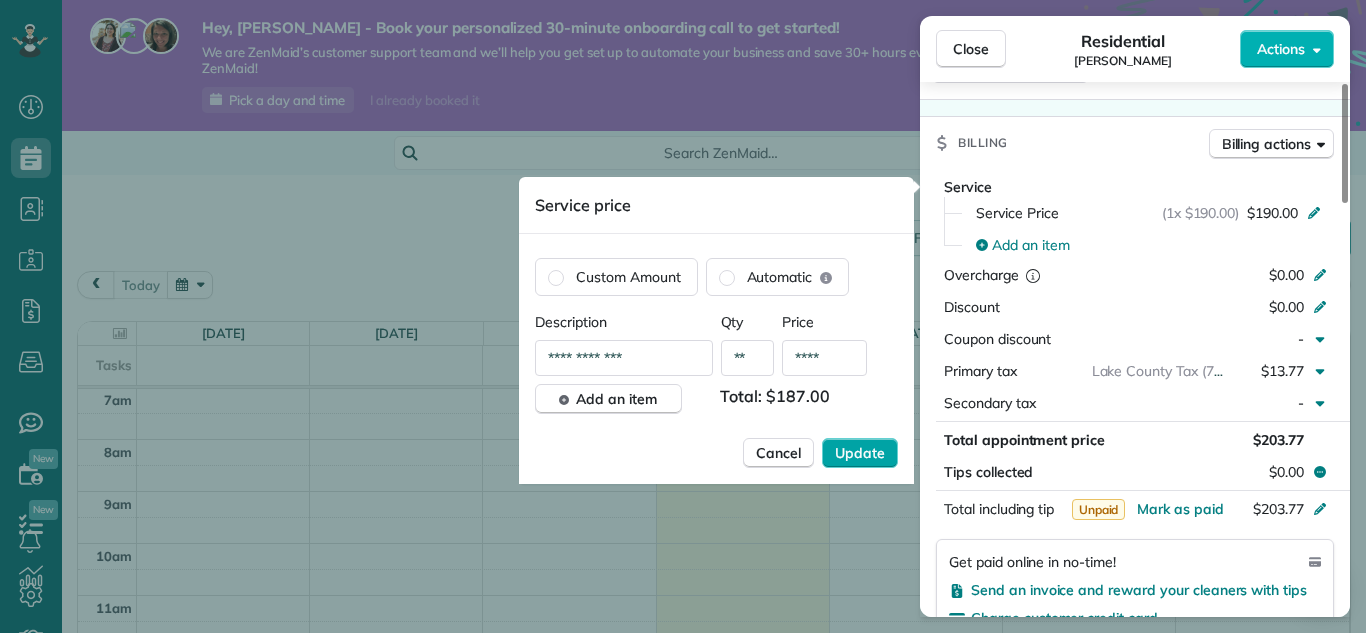 type on "****" 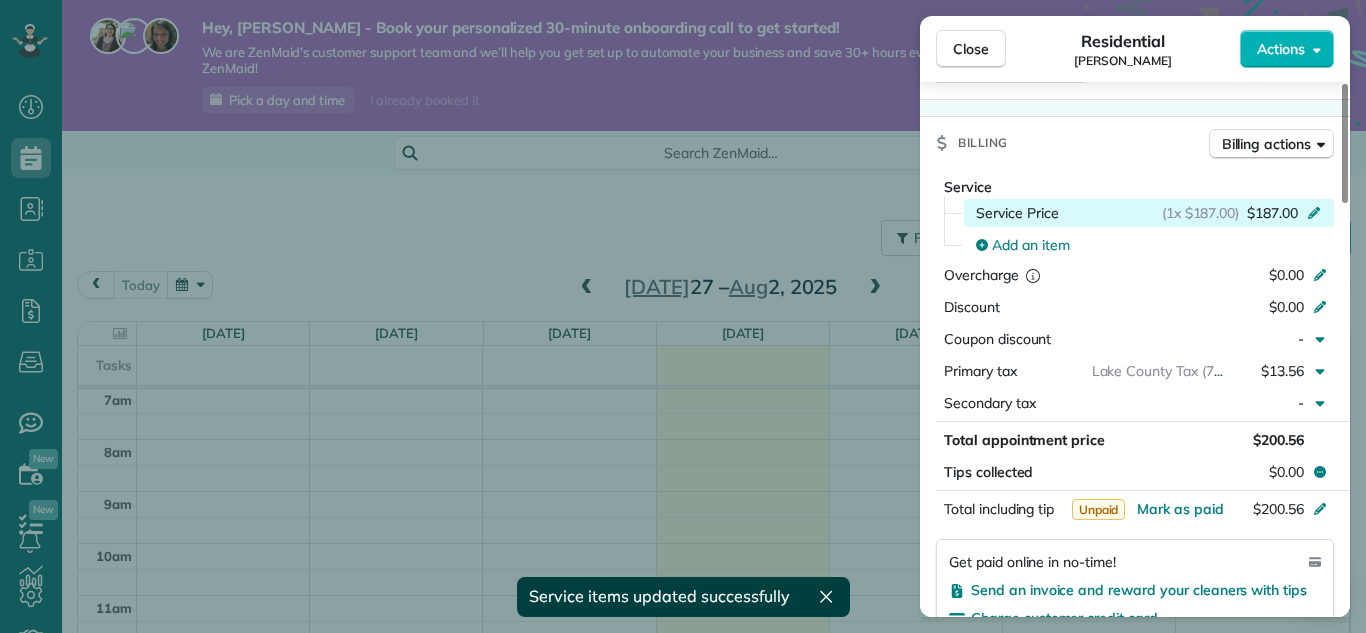 click 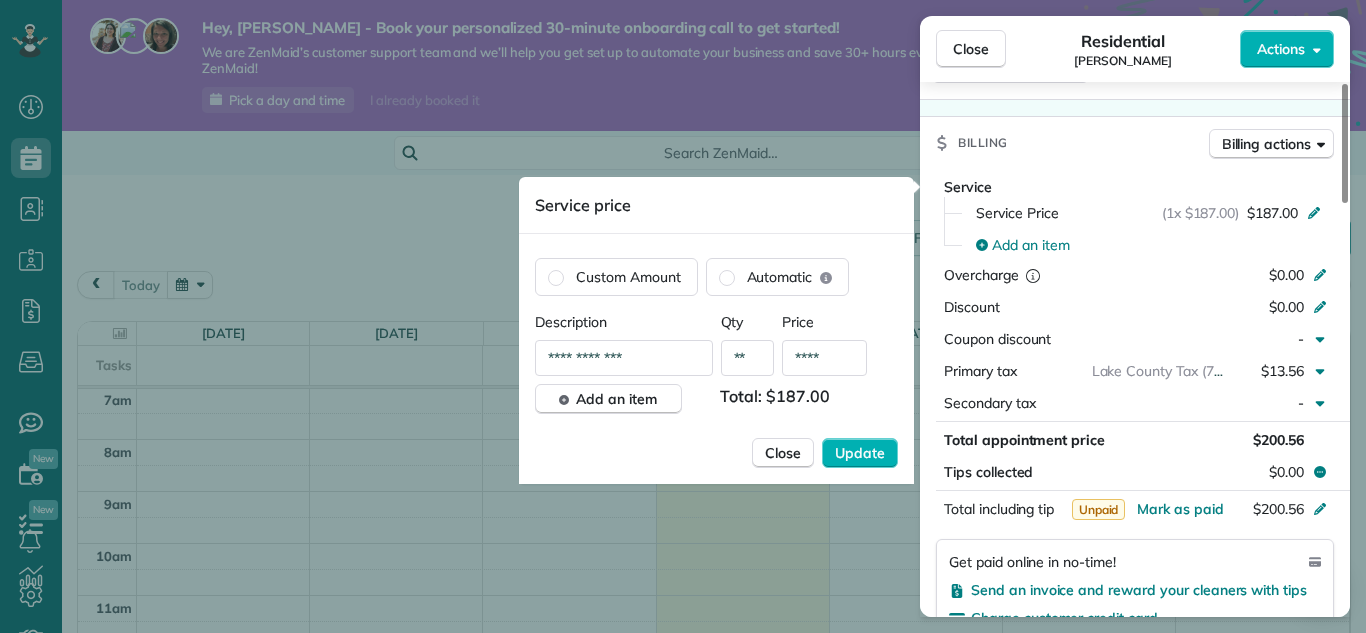 click on "****" at bounding box center [824, 358] 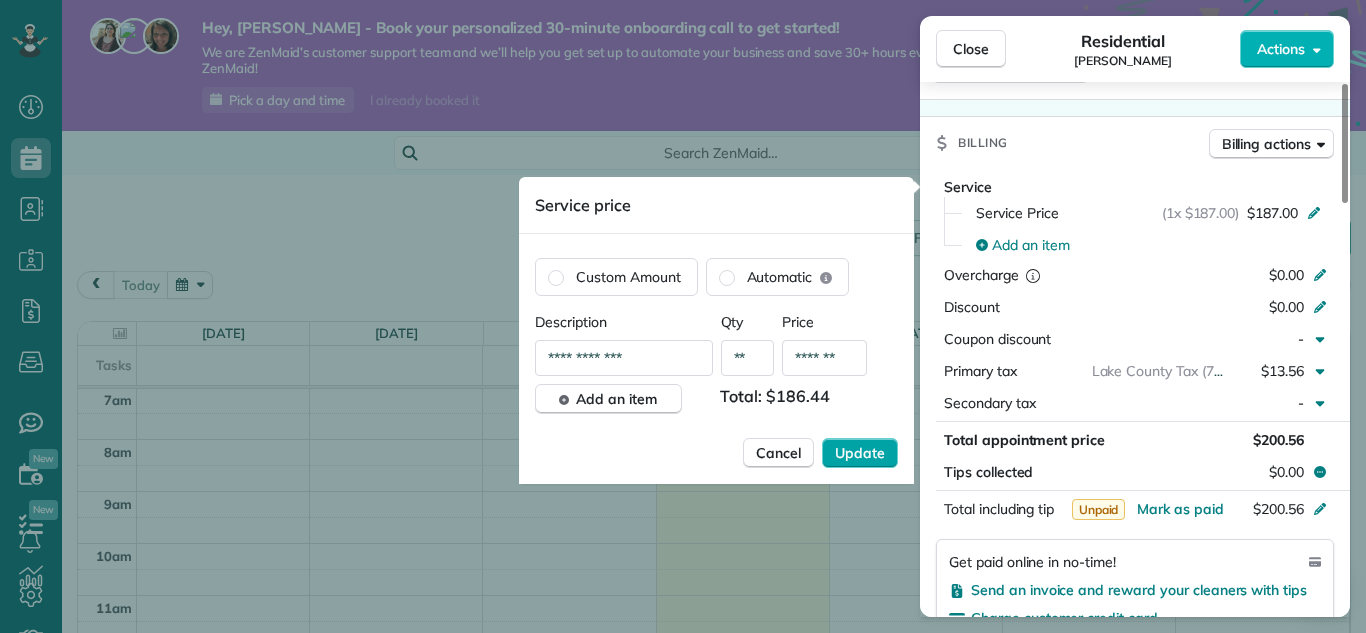 type on "*******" 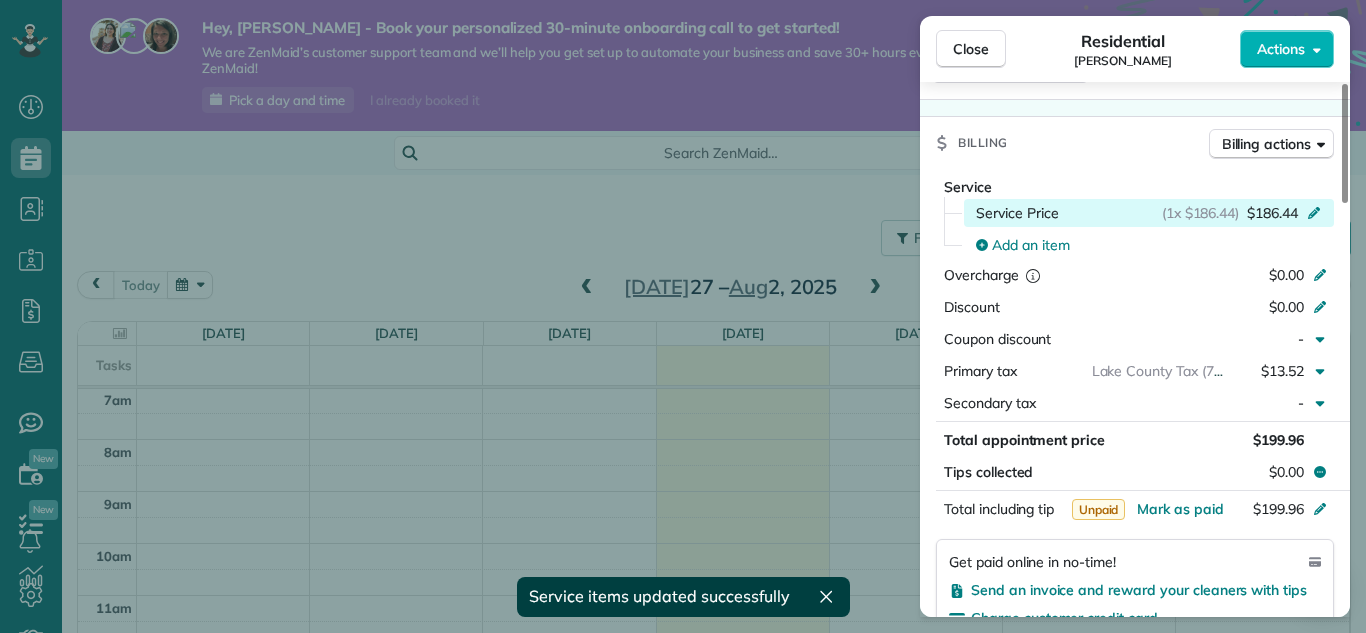 click 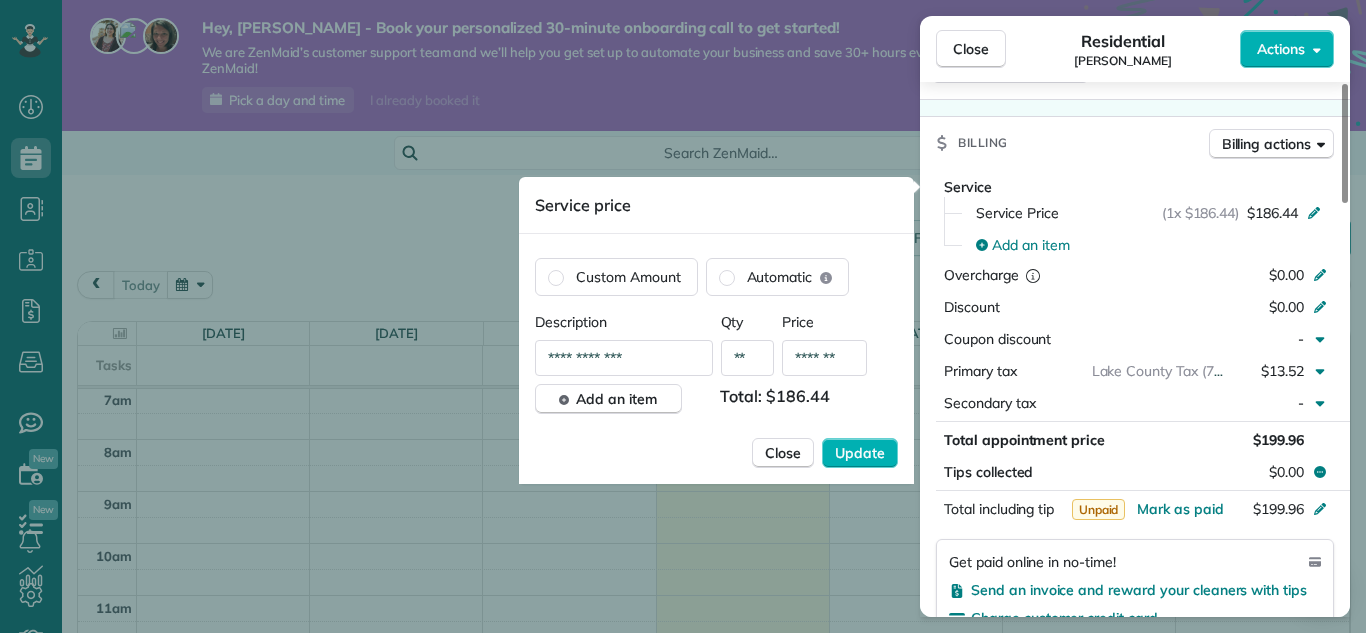 click on "*******" at bounding box center [824, 358] 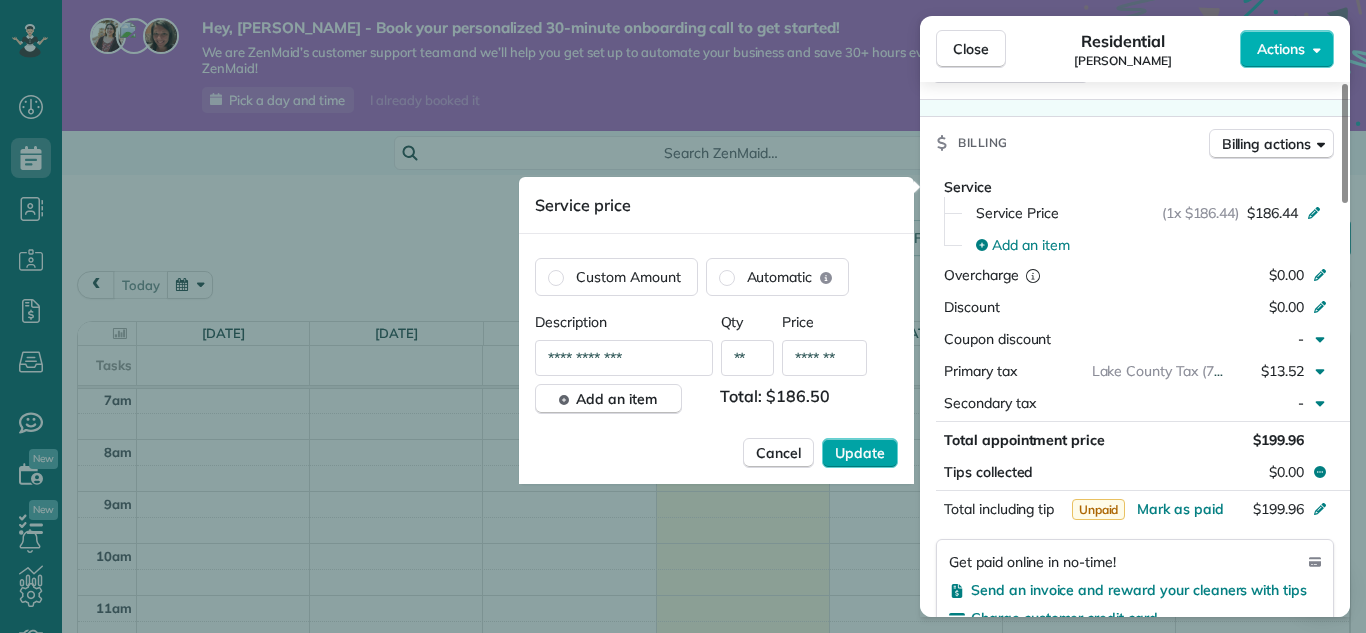 type on "*******" 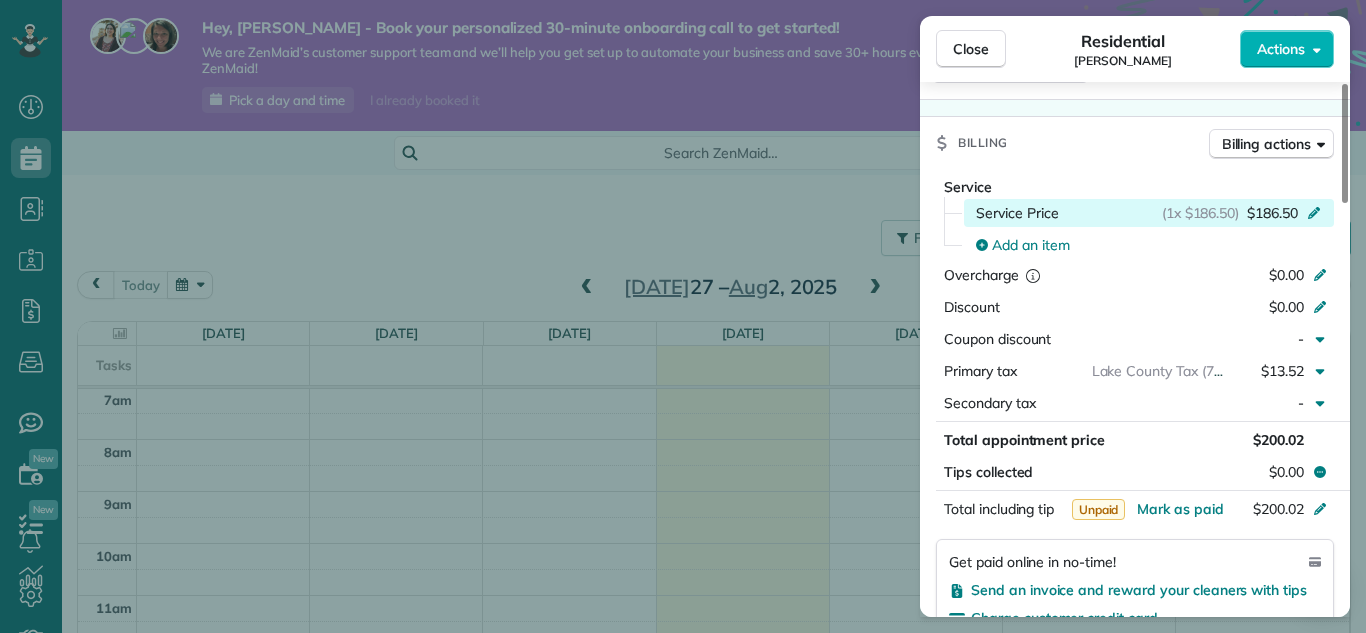 click 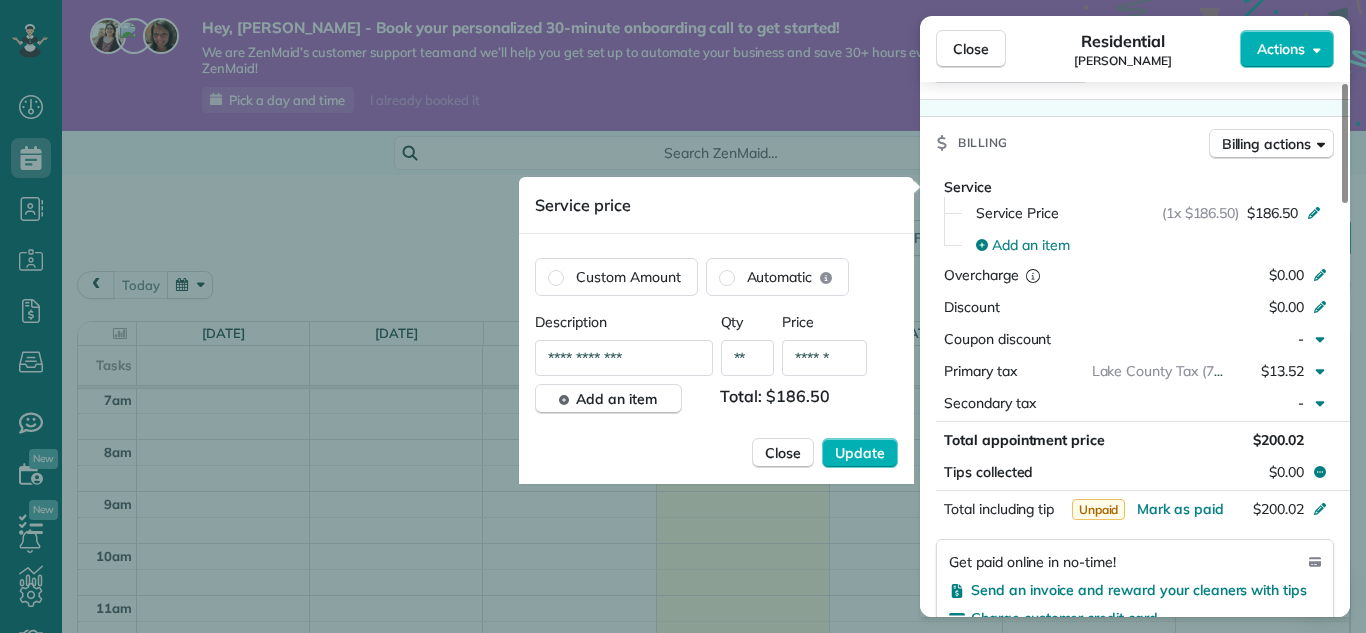click on "******" at bounding box center [824, 358] 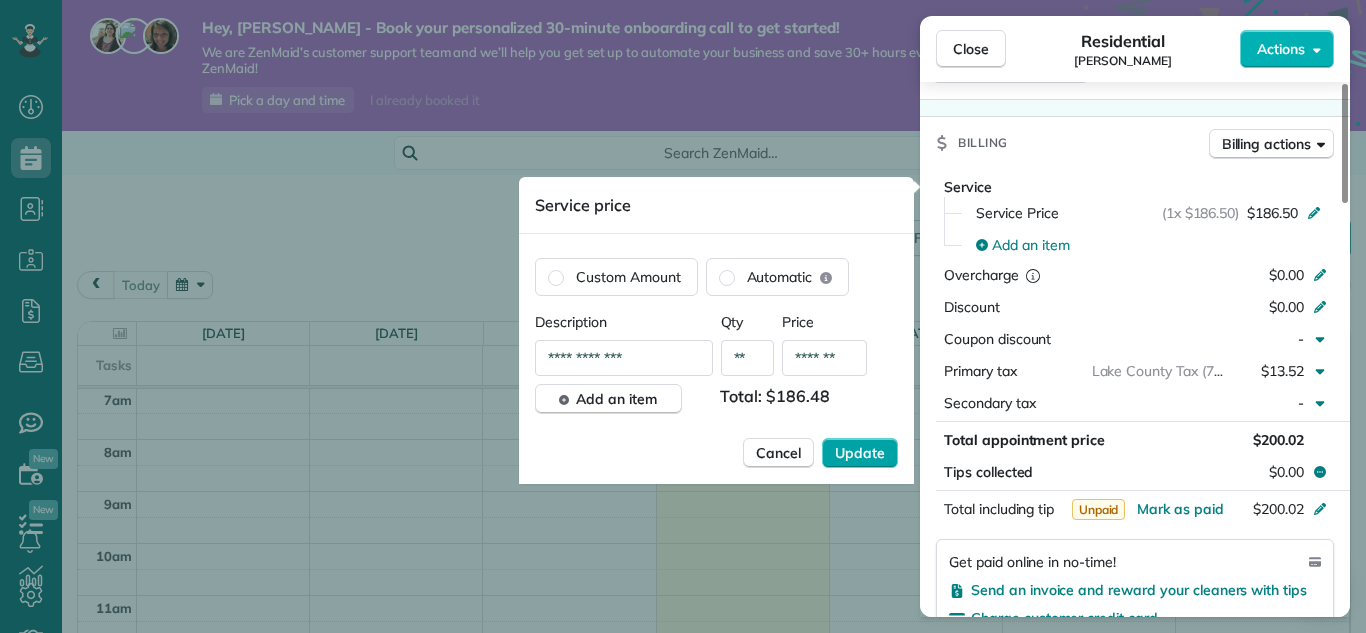 type on "*******" 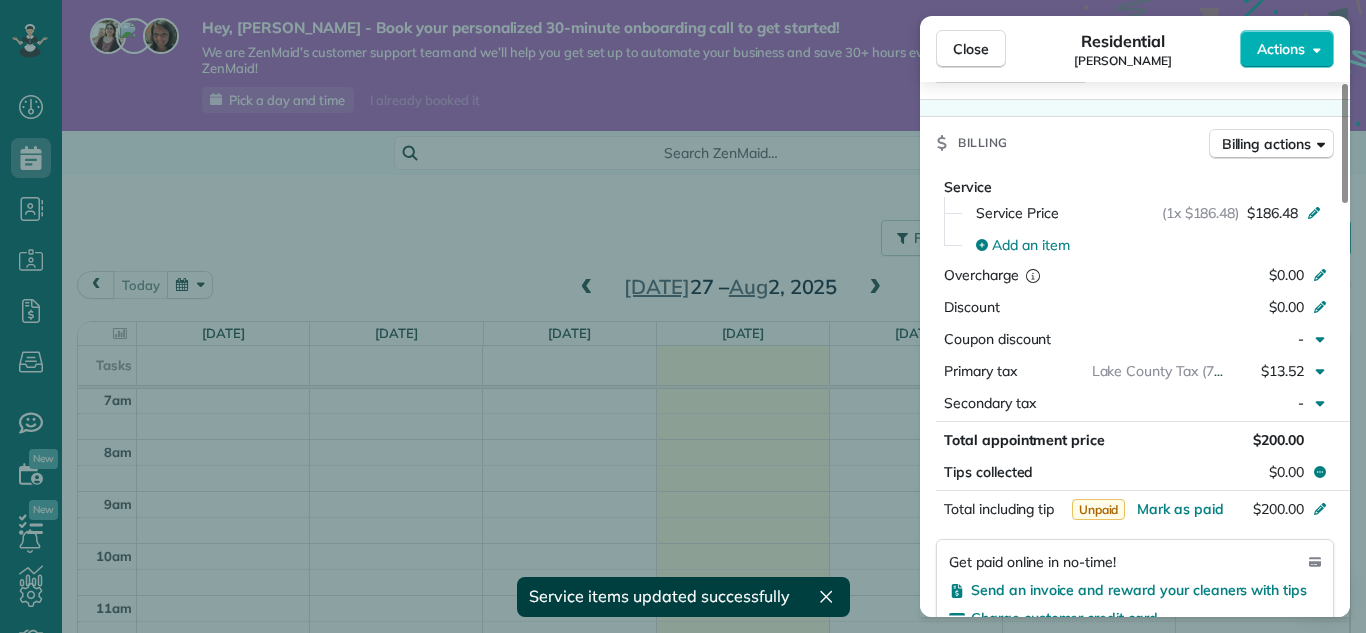 click on "Close Residential Kim Ehlrich Actions Status Active Kim Ehlrich · Open profile MOBILE (216) 408-1324 Copy No email on record Add email View Details Residential Wednesday, August 20, 2025 9:00 AM 11:00 AM 2 hours and 0 minutes Repeats every 4 weeks Edit recurring service Next (Sep 17) 7400 Hart Street ? OH 44060 Open access information Service was not rated yet Setup ratings Cleaners Time in and out Assign Invite Cleaners No cleaners assigned yet Checklist Try Now Keep this appointment up to your standards. Stay on top of every detail, keep your cleaners organised, and your client happy. Assign a checklist Watch a 5 min demo Billing Billing actions Service Service Price (1x $186.48) $186.48 Add an item Overcharge $0.00 Discount $0.00 Coupon discount - Primary tax Lake County Tax (7.25%) $13.52 Secondary tax - Total appointment price $200.00 Tips collected $0.00 Unpaid Mark as paid Total including tip $200.00 Get paid online in no-time! Send an invoice and reward your cleaners with tips Reason for Skip - Check" at bounding box center [683, 316] 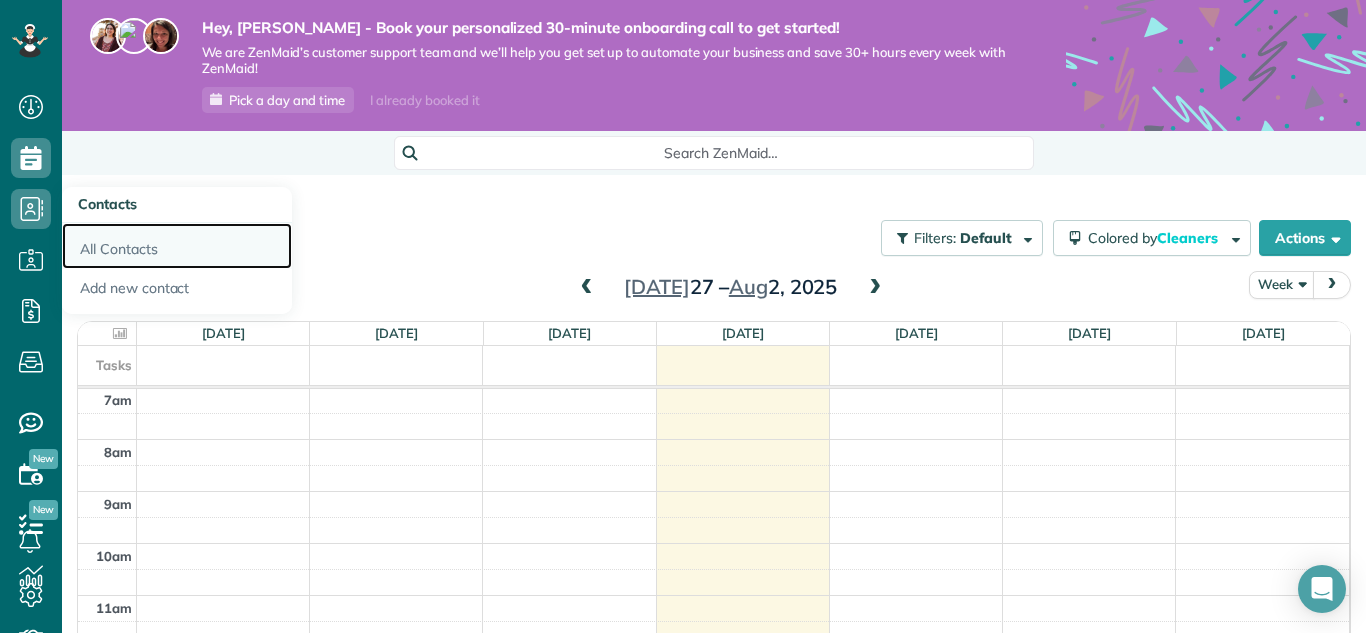 click on "All Contacts" at bounding box center (177, 246) 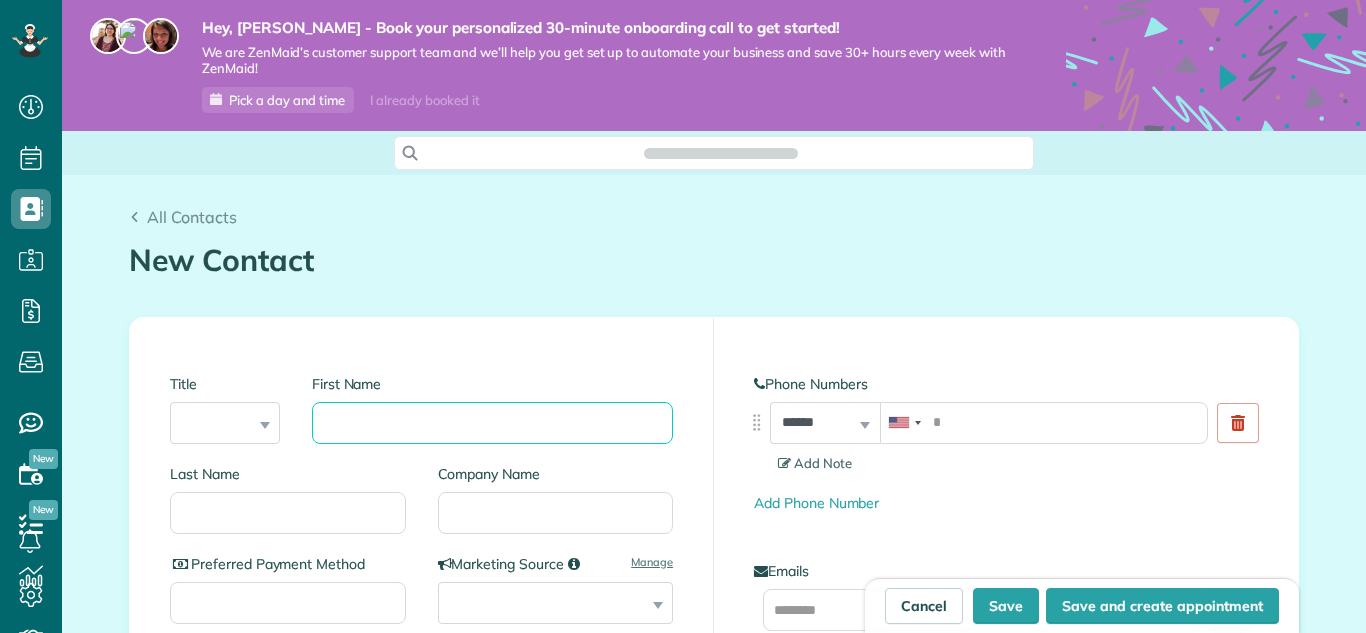 click on "First Name" at bounding box center (492, 423) 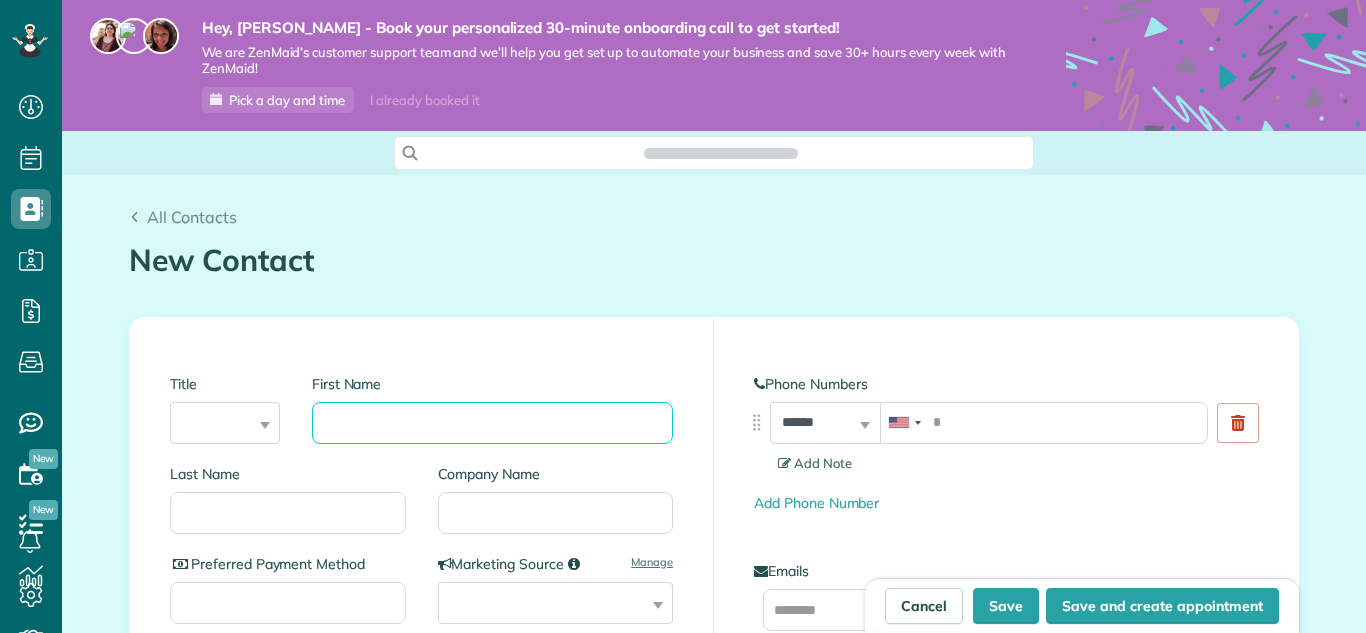 scroll, scrollTop: 0, scrollLeft: 0, axis: both 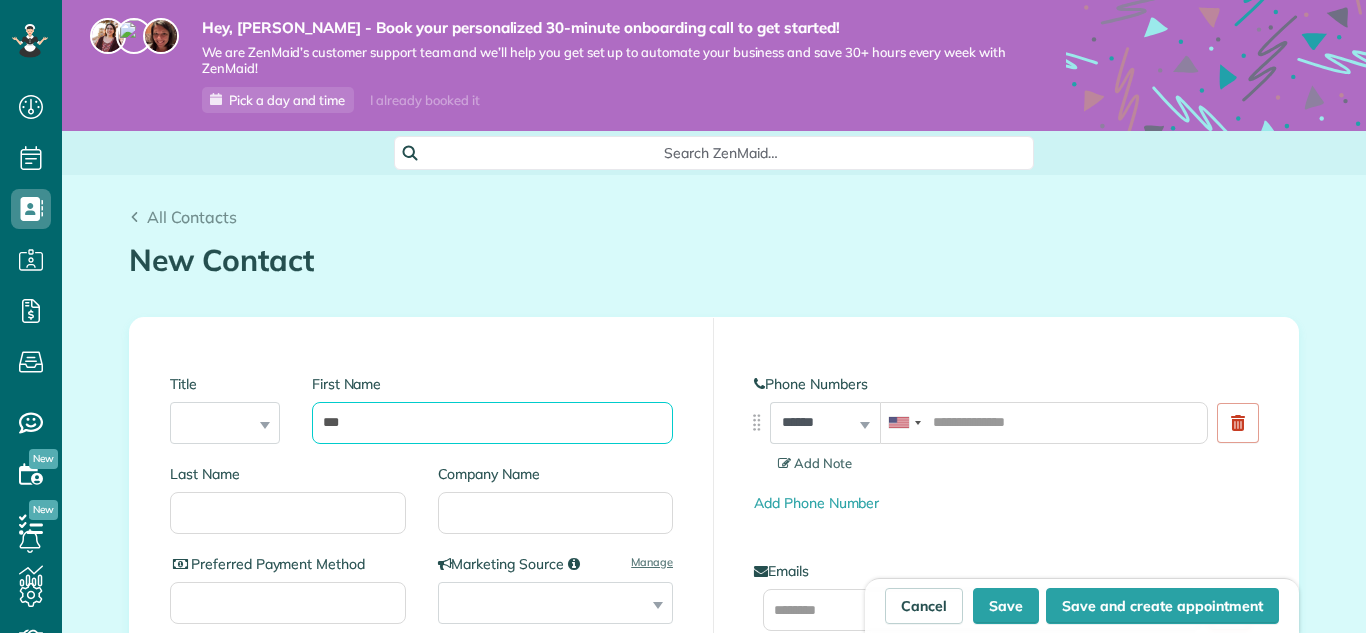 type on "***" 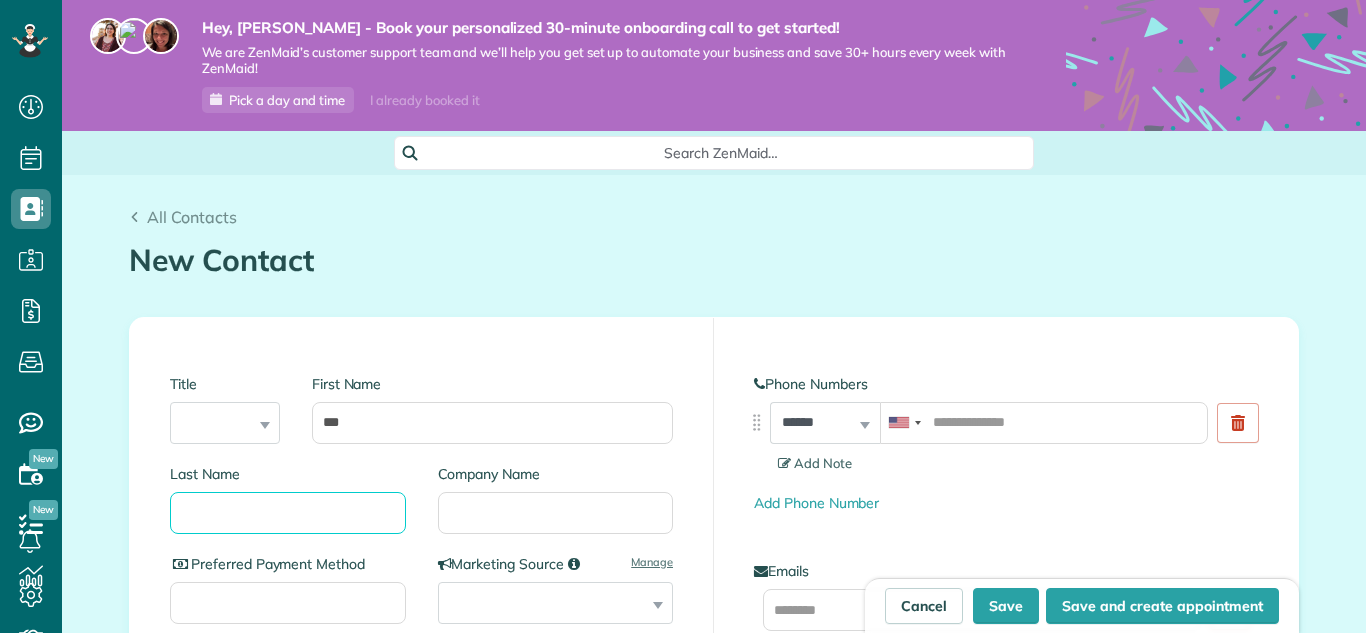 scroll, scrollTop: 633, scrollLeft: 62, axis: both 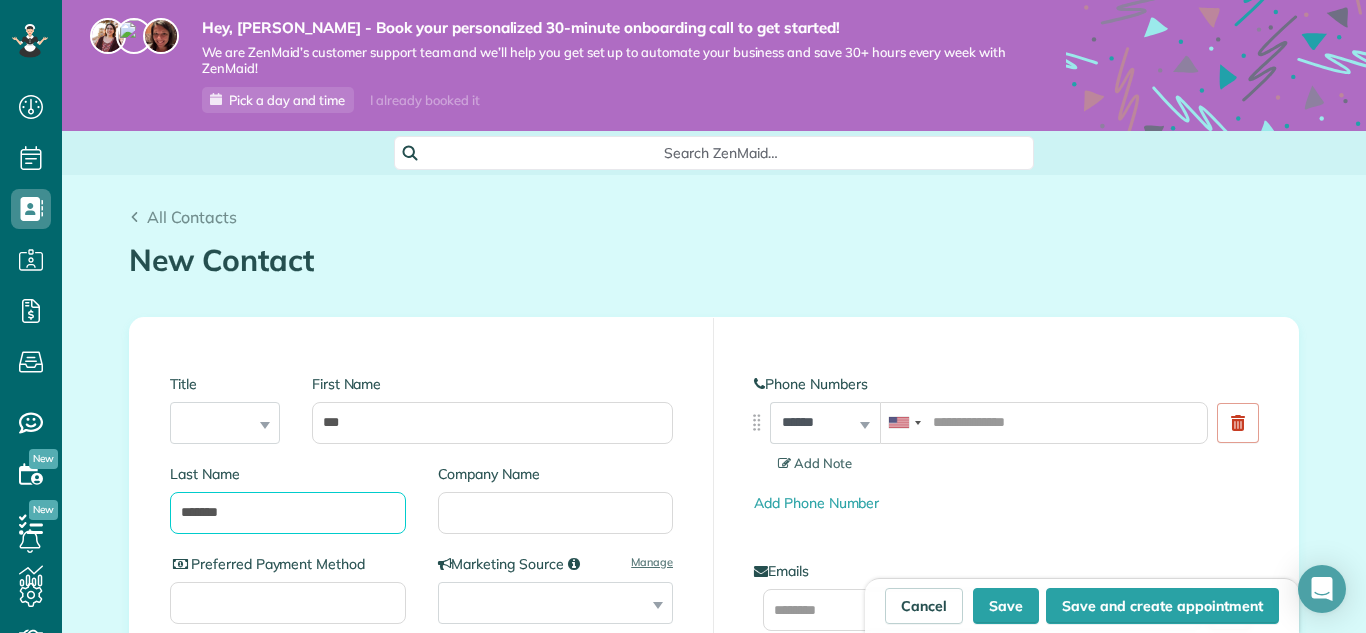 type on "*******" 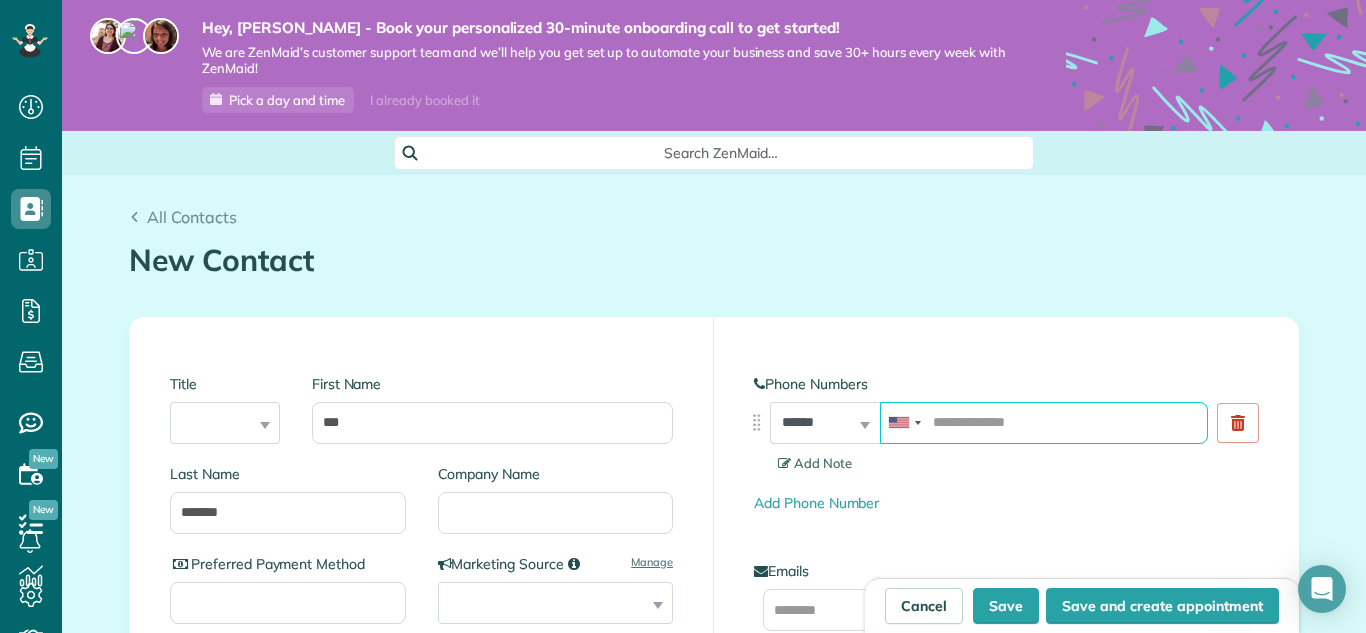 click at bounding box center [1044, 423] 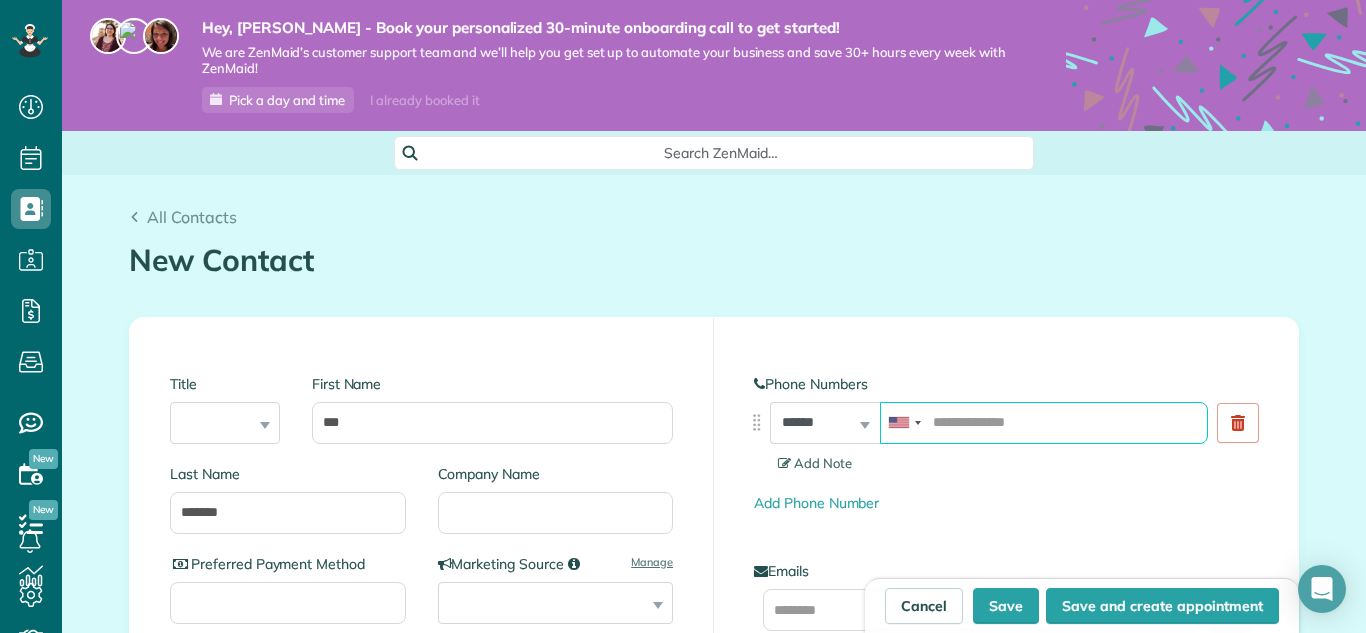 click at bounding box center [1044, 423] 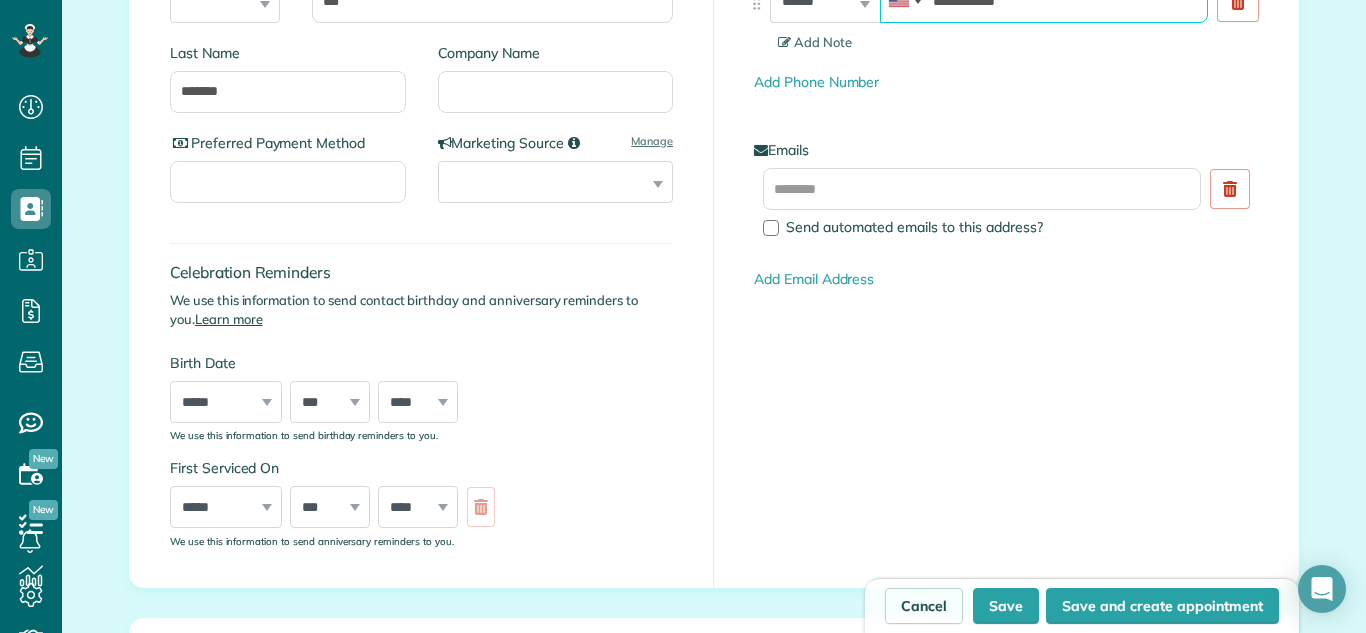 scroll, scrollTop: 424, scrollLeft: 0, axis: vertical 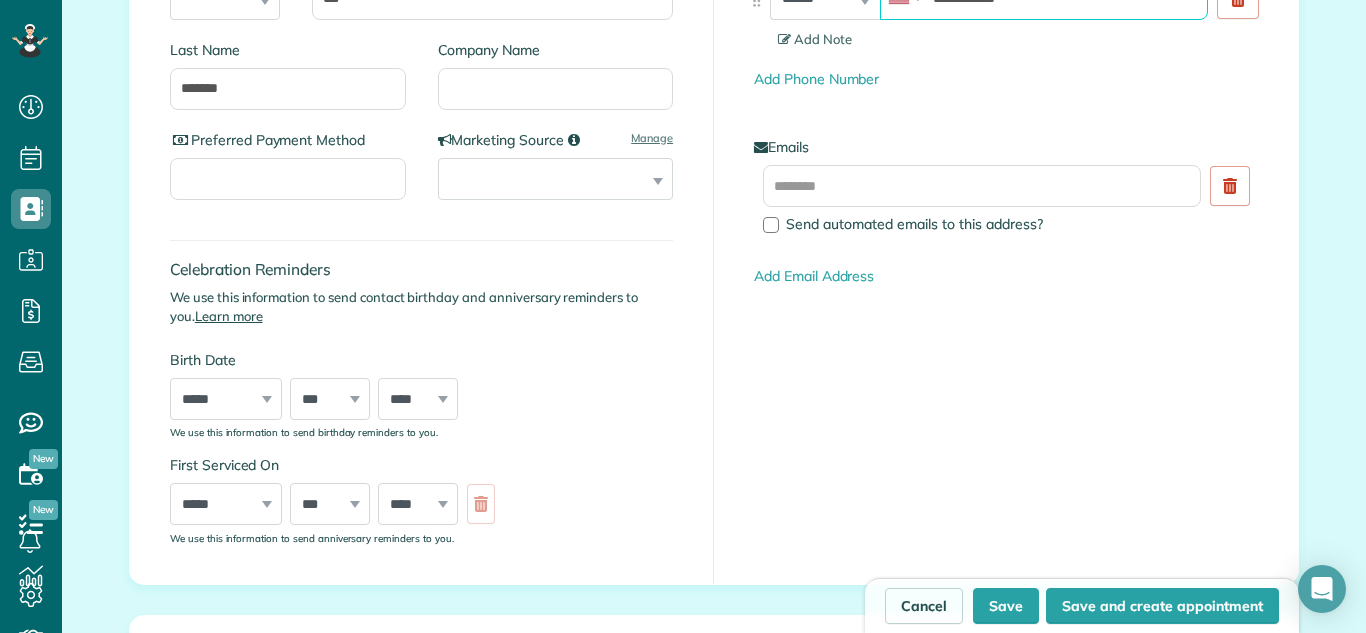type on "**********" 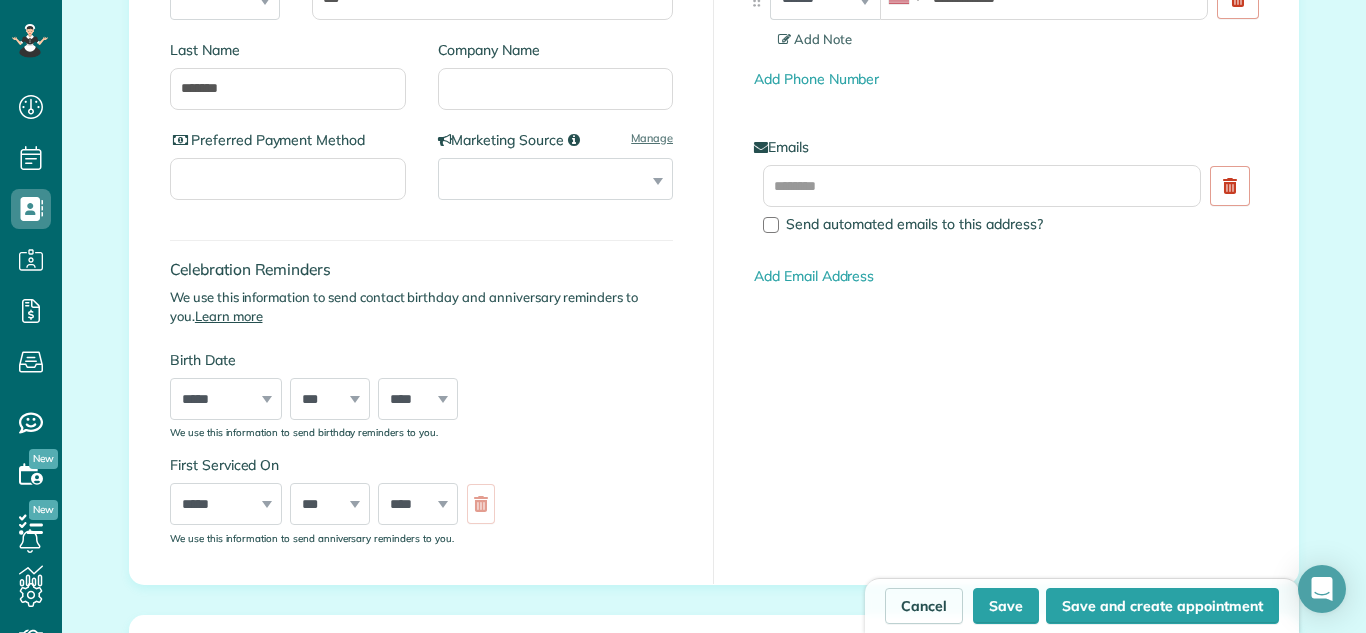 click at bounding box center (288, 179) 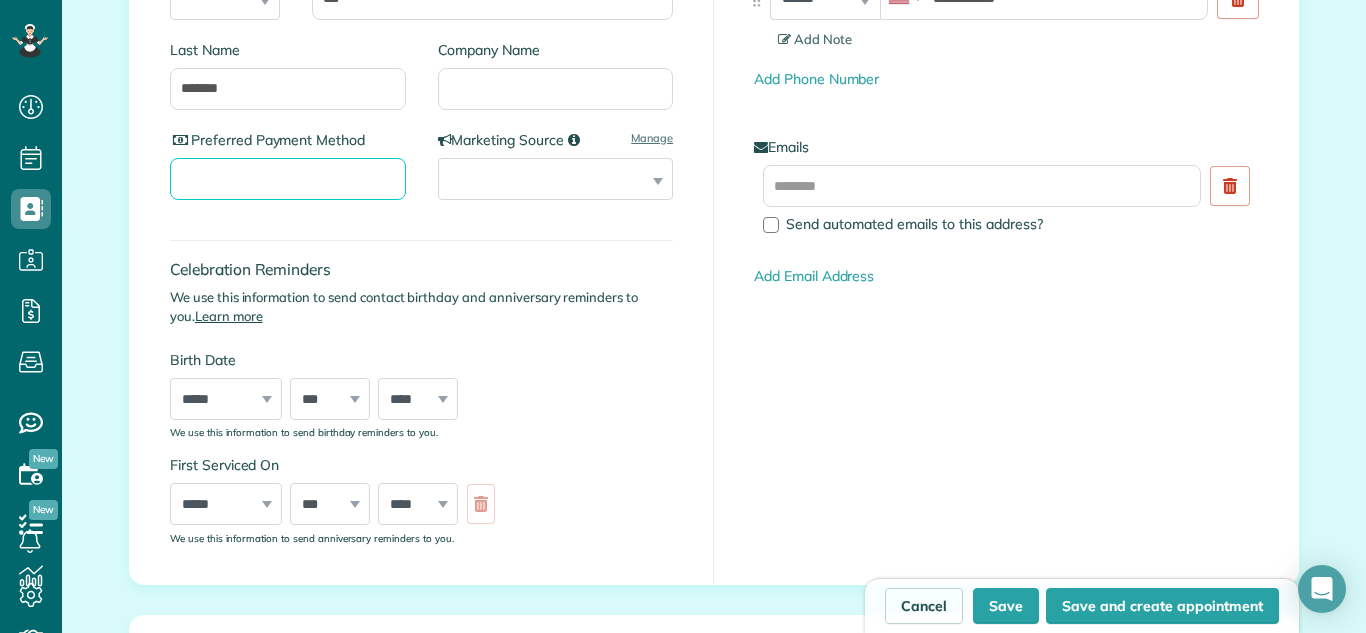 click on "Preferred Payment Method" at bounding box center [288, 179] 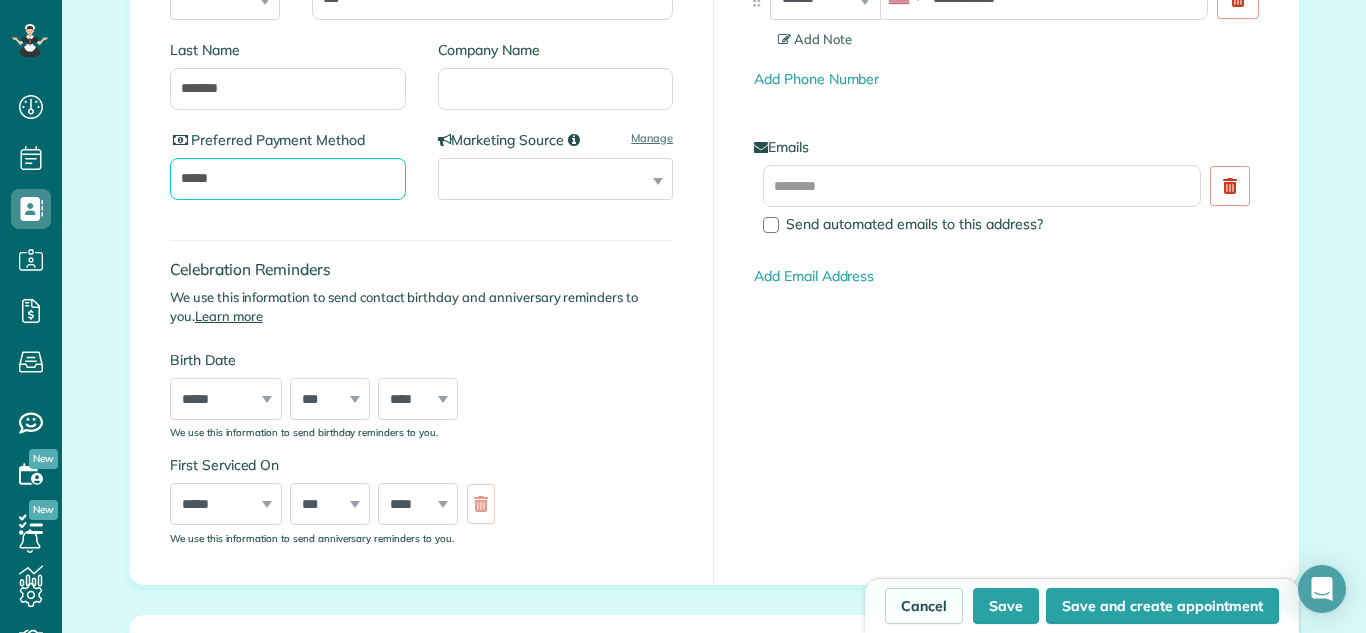 type on "*****" 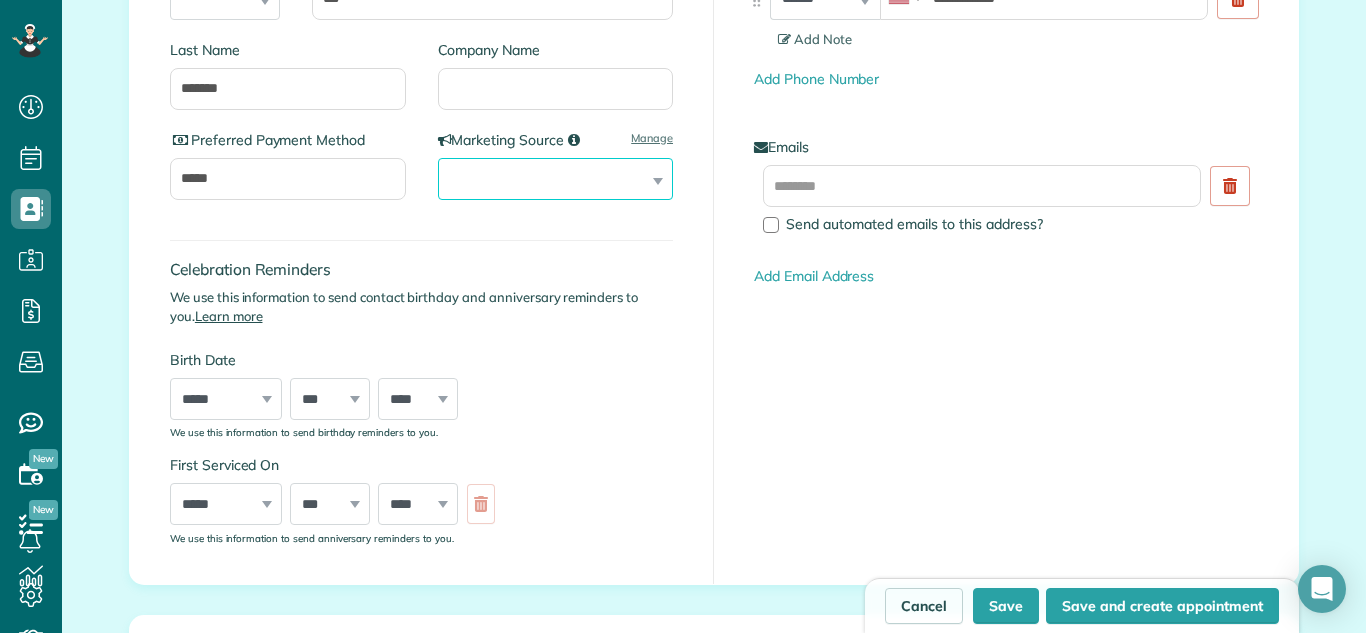 click on "**********" at bounding box center (556, 179) 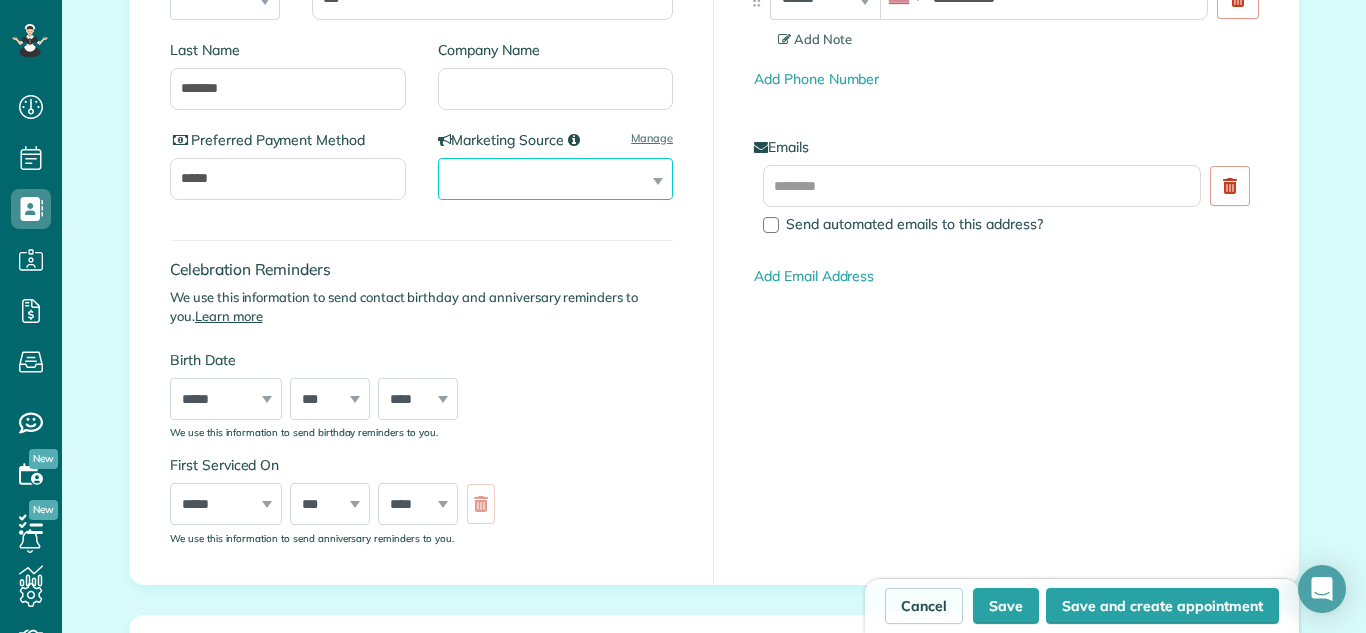 select on "*********" 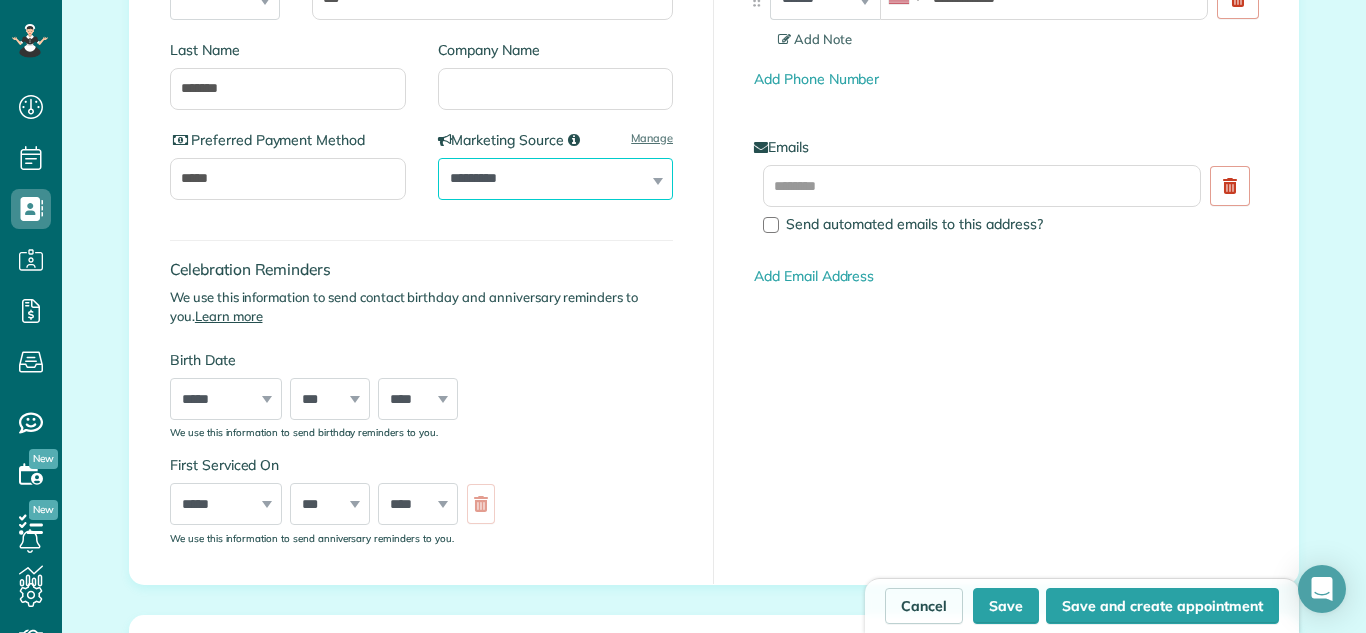 click on "**********" at bounding box center [556, 179] 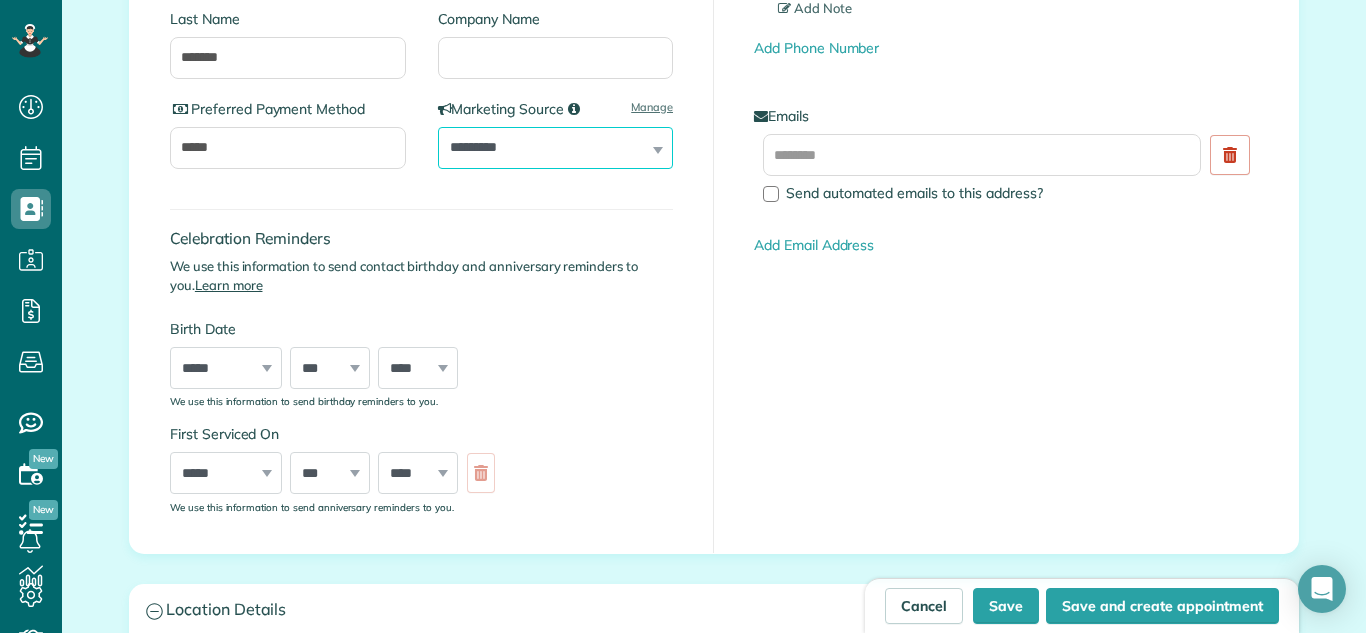 scroll, scrollTop: 967, scrollLeft: 0, axis: vertical 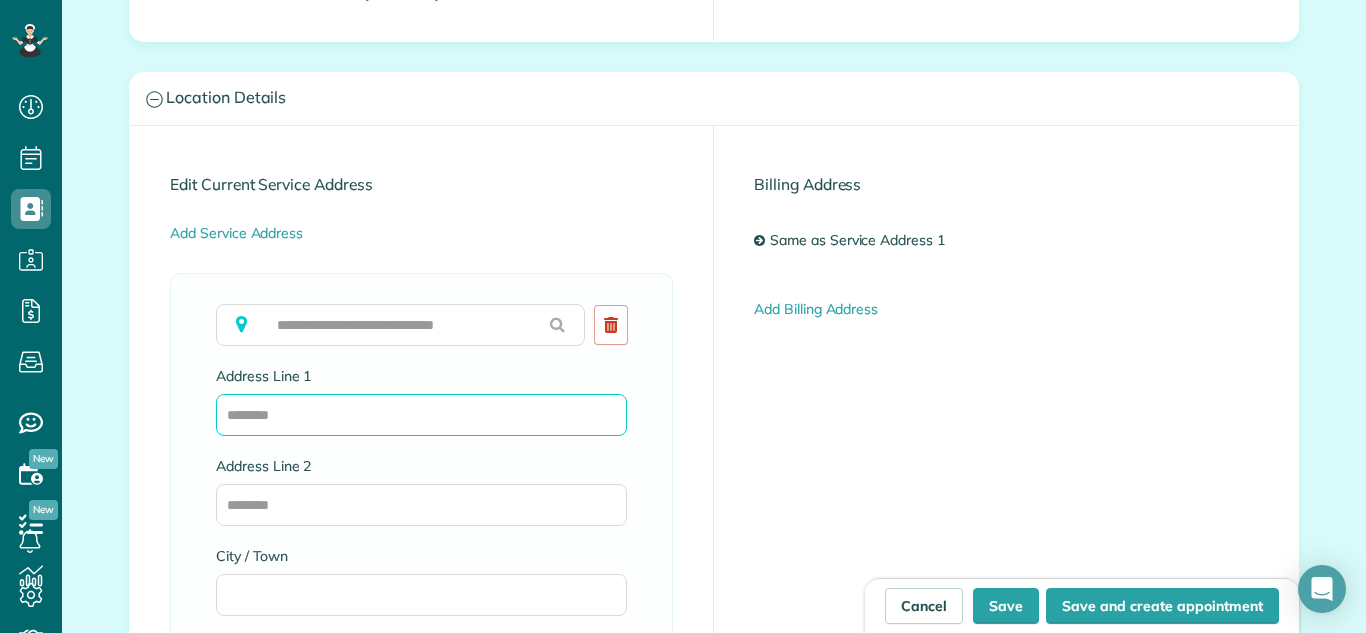 click on "Address Line 1" at bounding box center (421, 415) 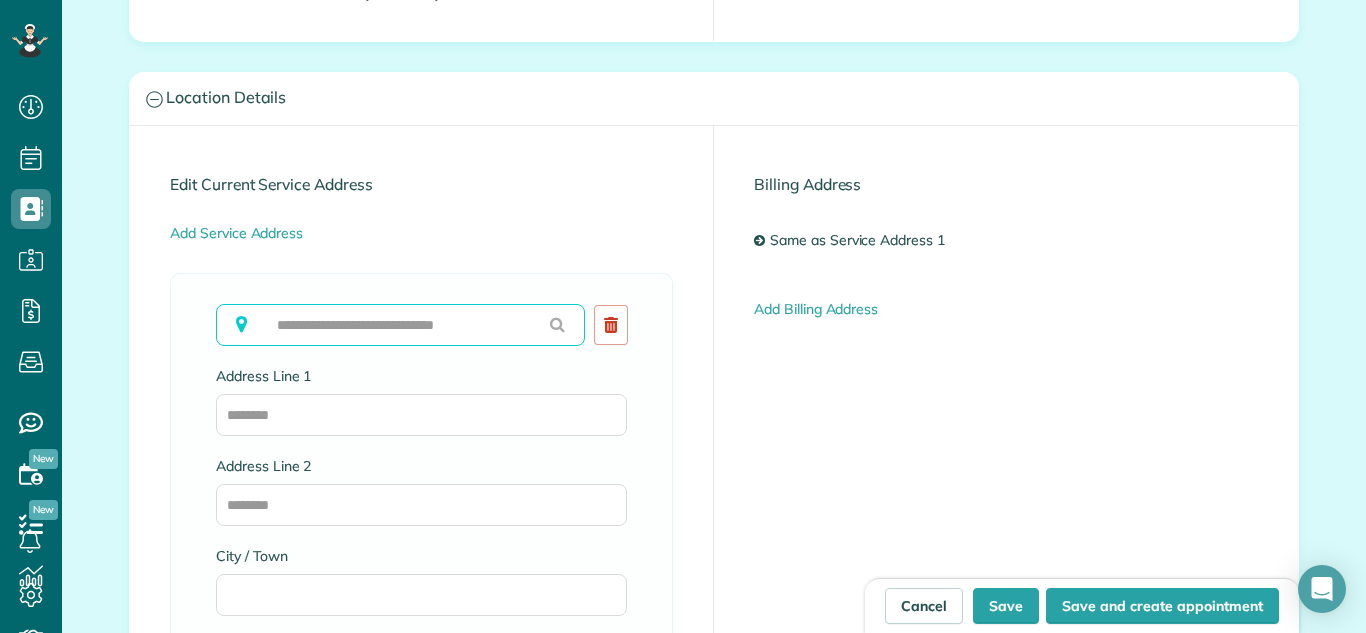 click at bounding box center (400, 325) 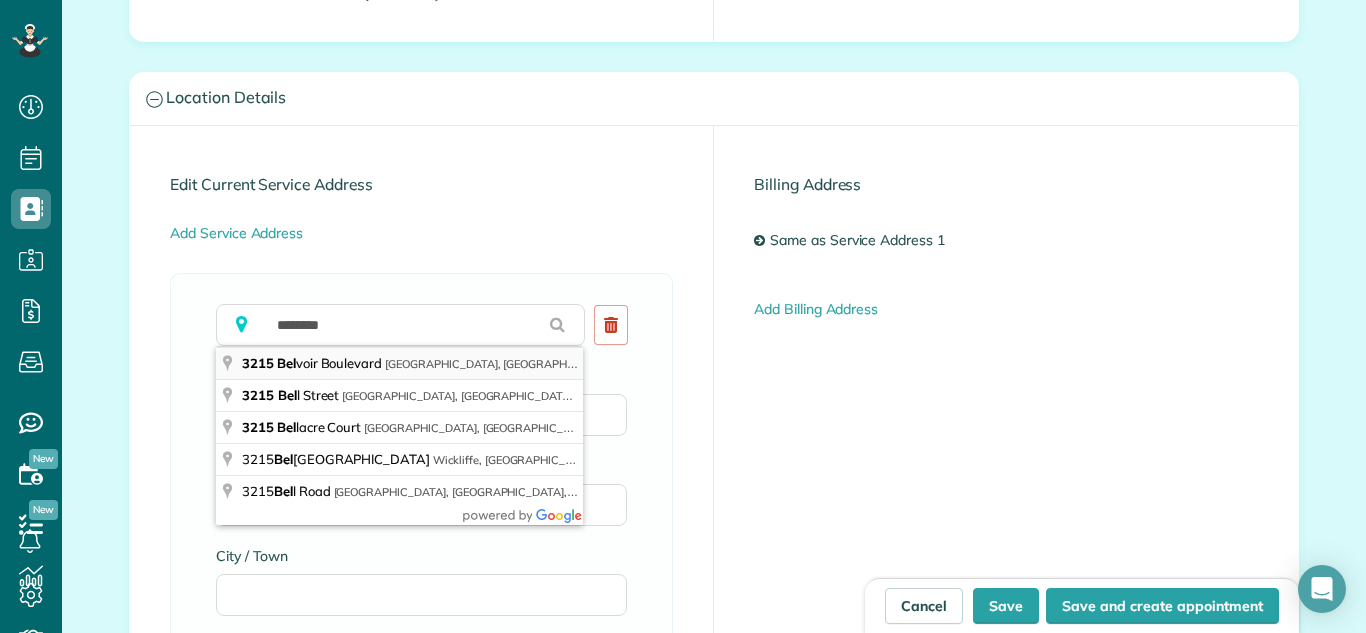 type on "**********" 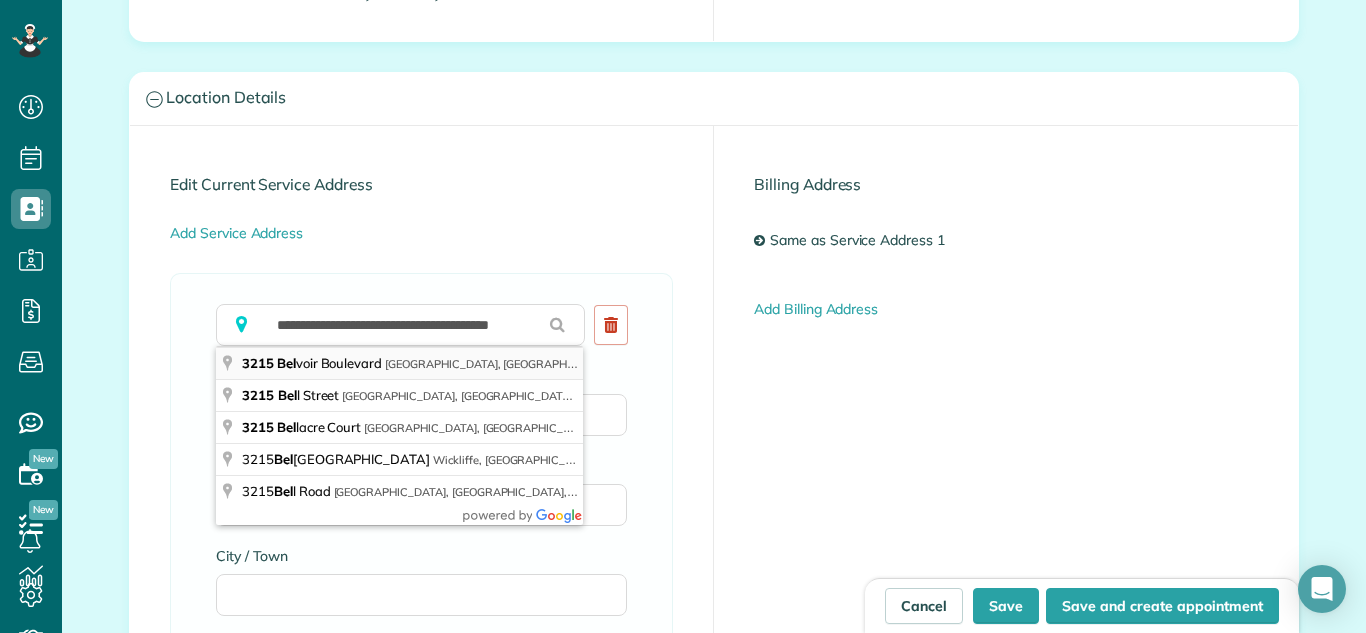 type on "**********" 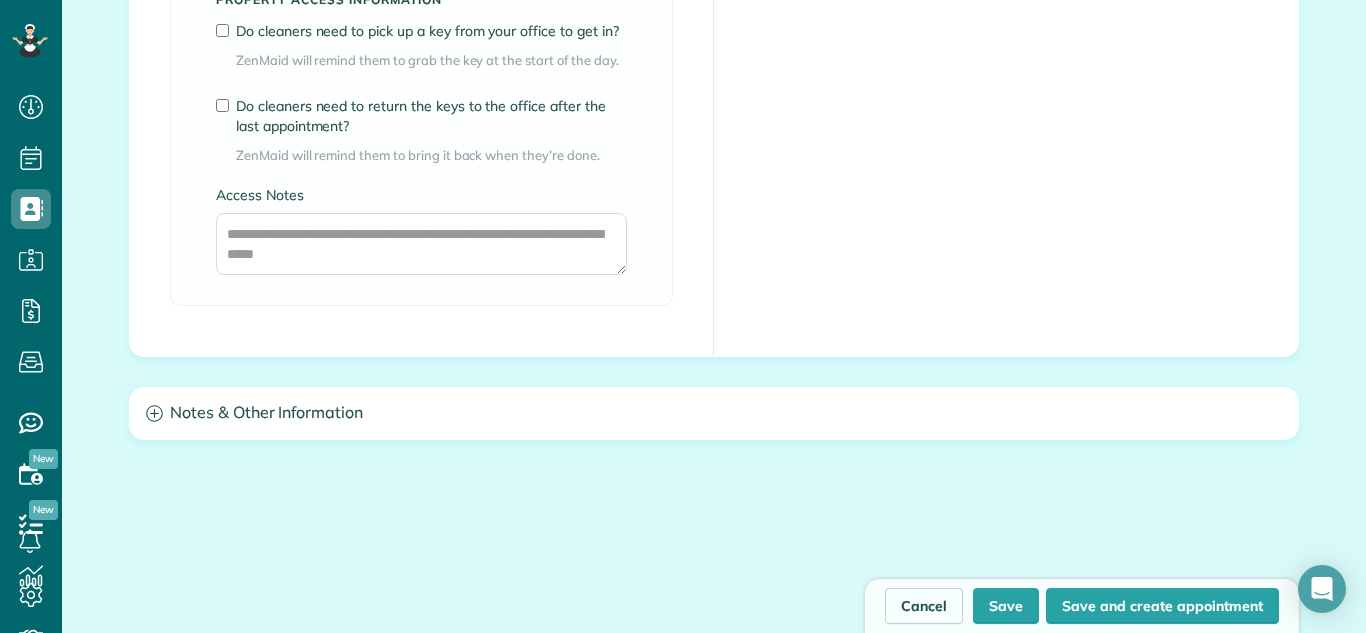 scroll, scrollTop: 1899, scrollLeft: 0, axis: vertical 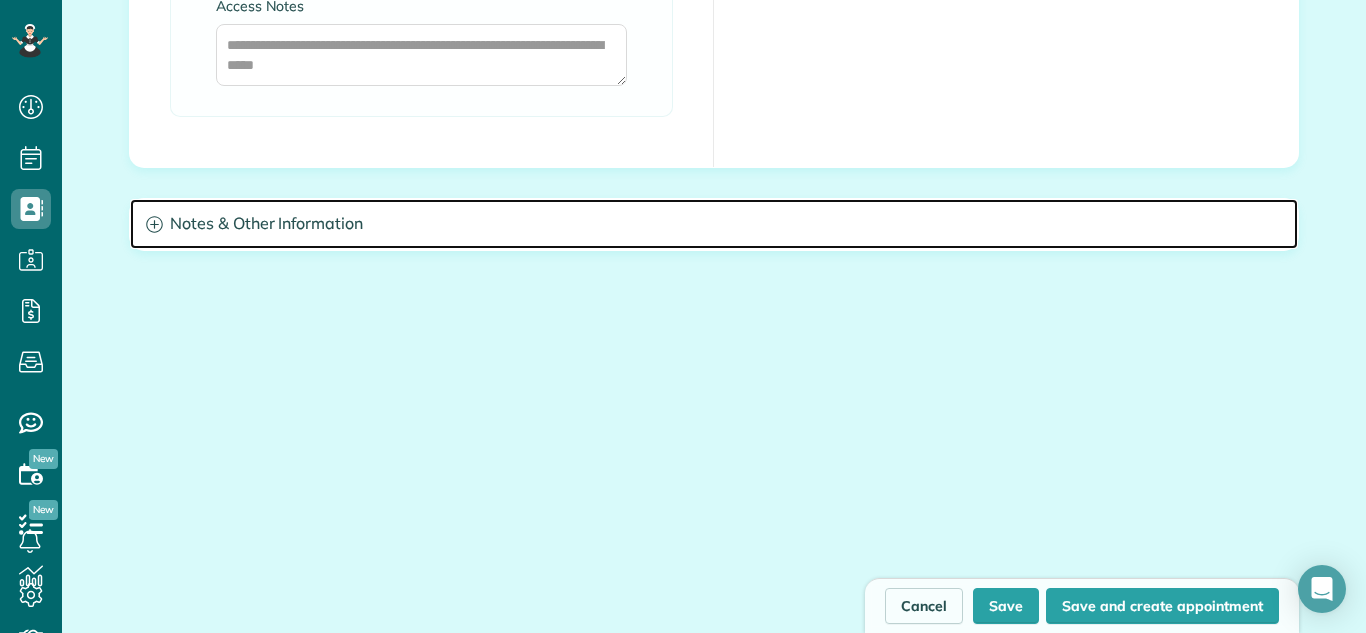 click on "Notes & Other Information" at bounding box center (714, 224) 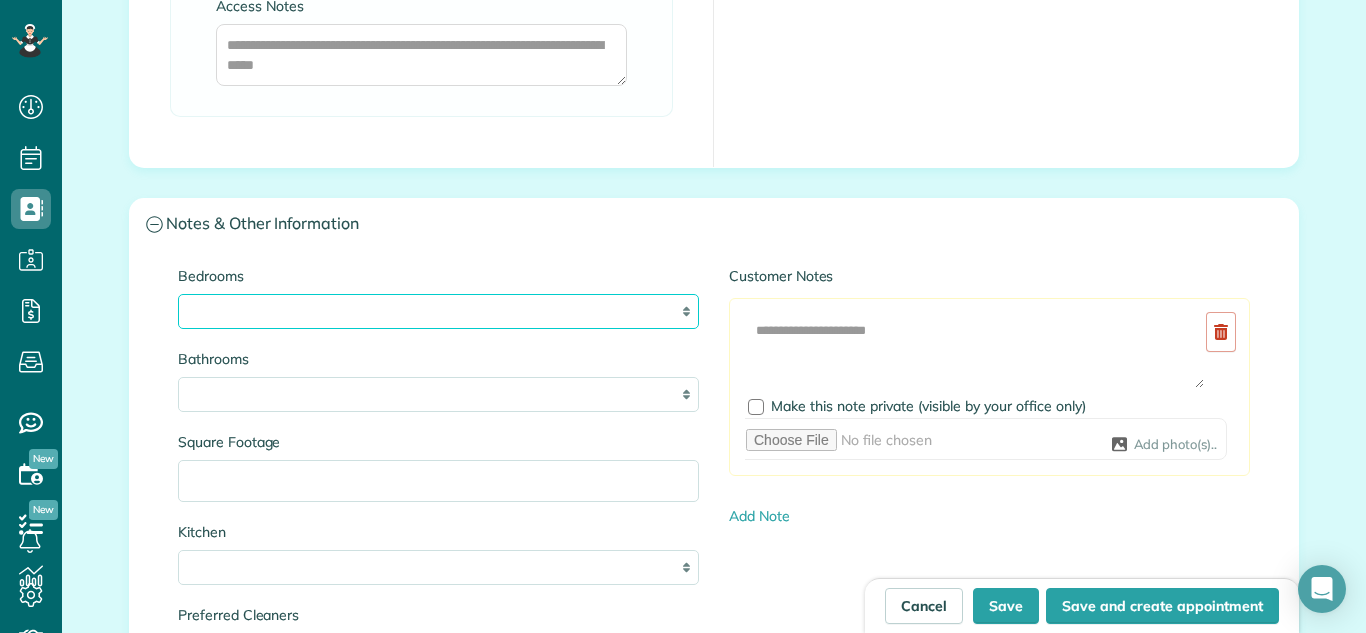 click on "*
*
*
*
**" at bounding box center (438, 311) 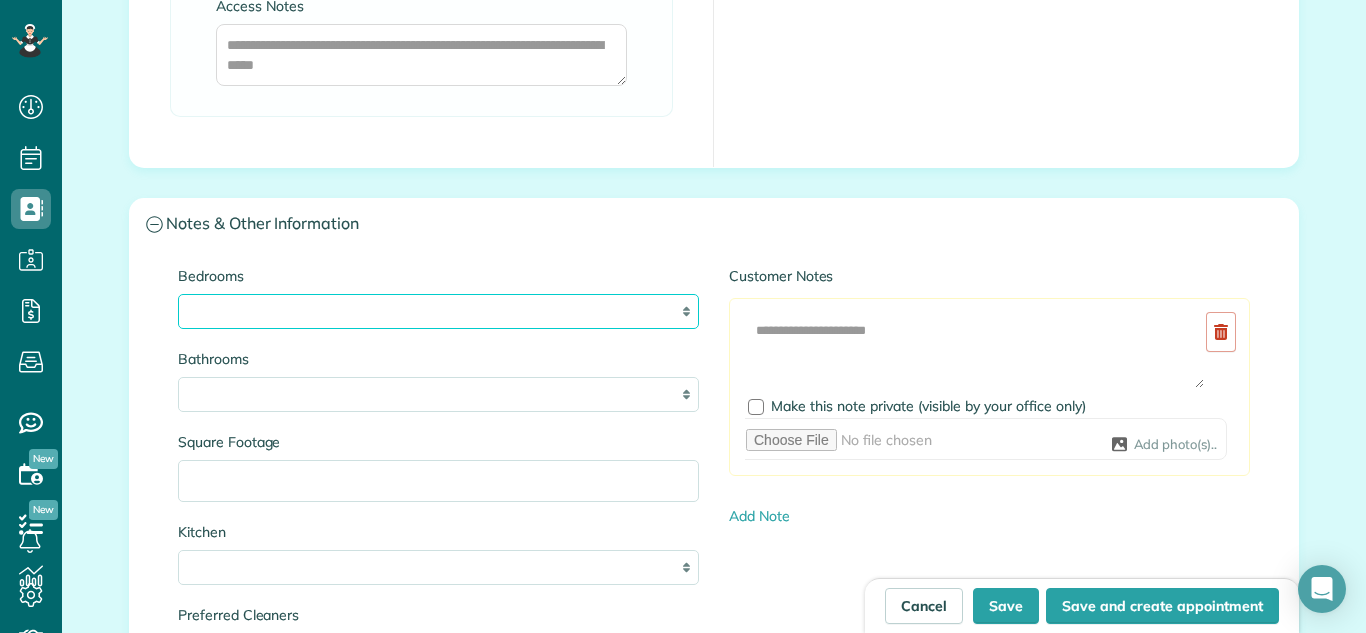 select on "*" 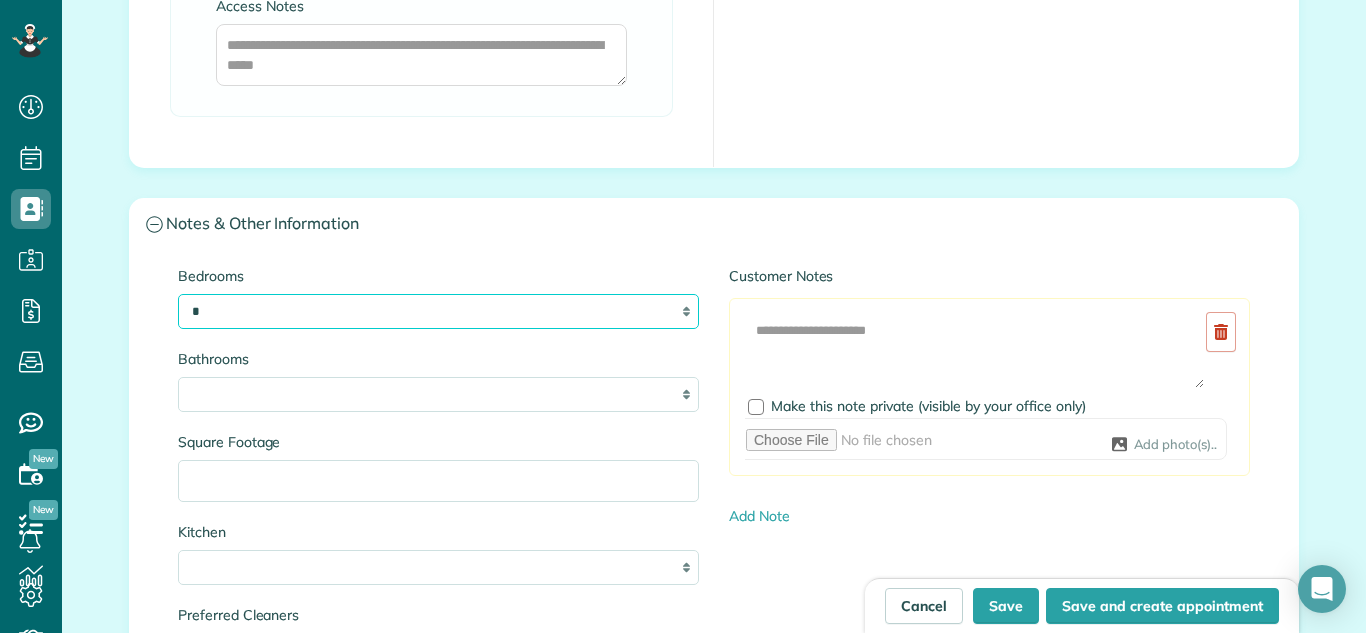 click on "*
*
*
*
**" at bounding box center [438, 311] 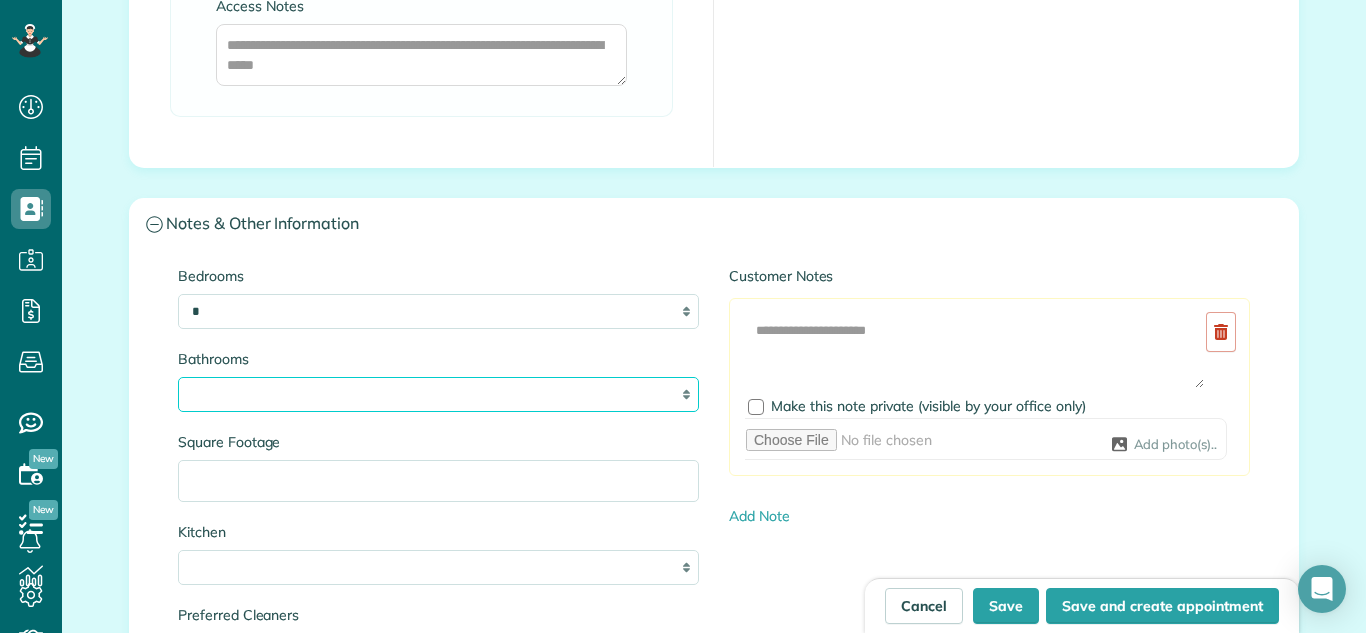 click on "*
***
*
***
*
***
*
***
**" at bounding box center [438, 394] 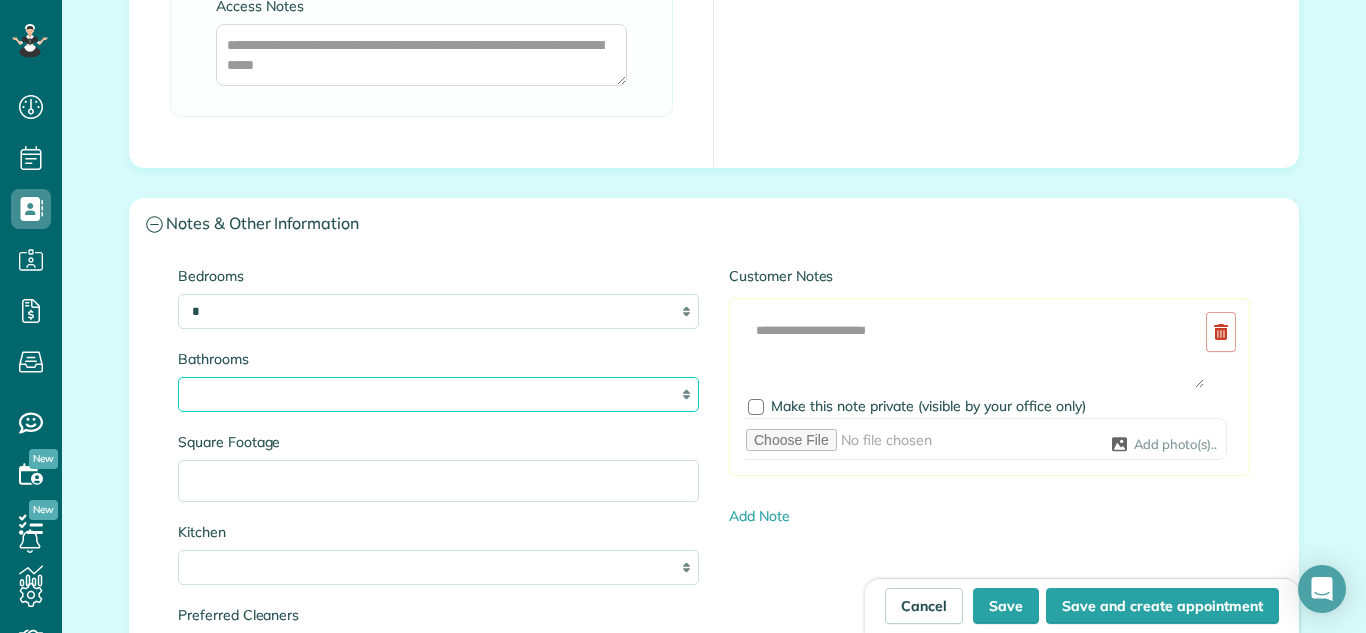 select on "*" 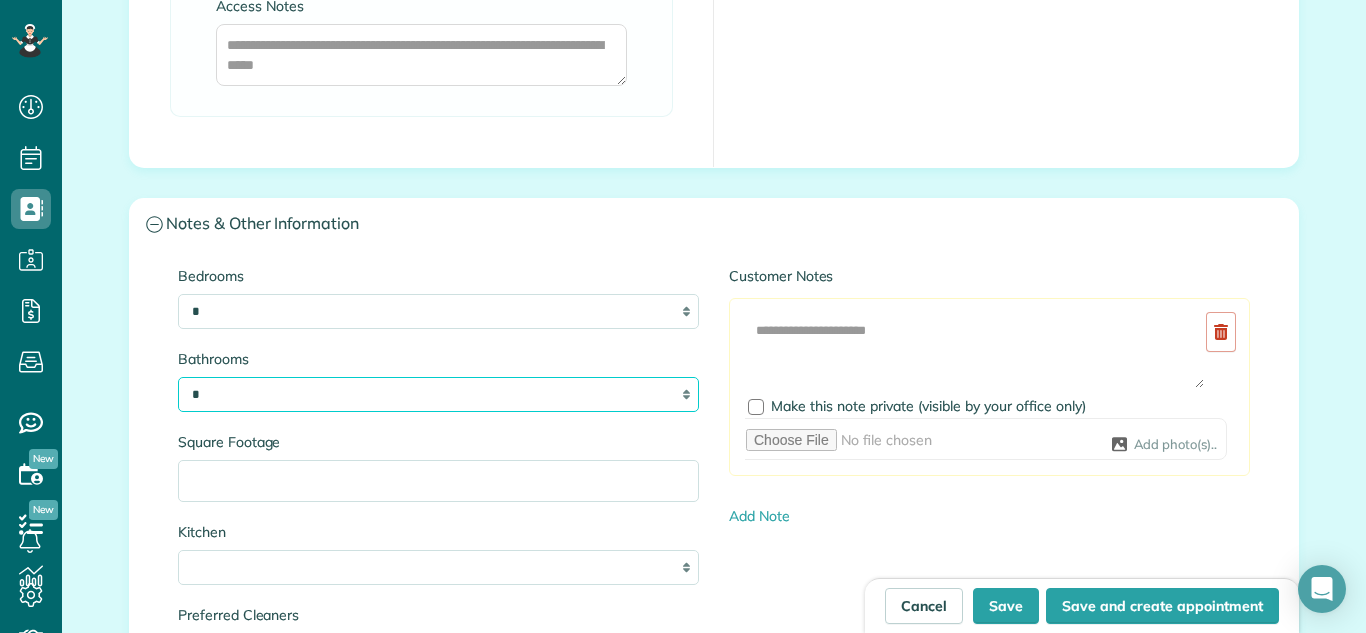click on "*
***
*
***
*
***
*
***
**" at bounding box center [438, 394] 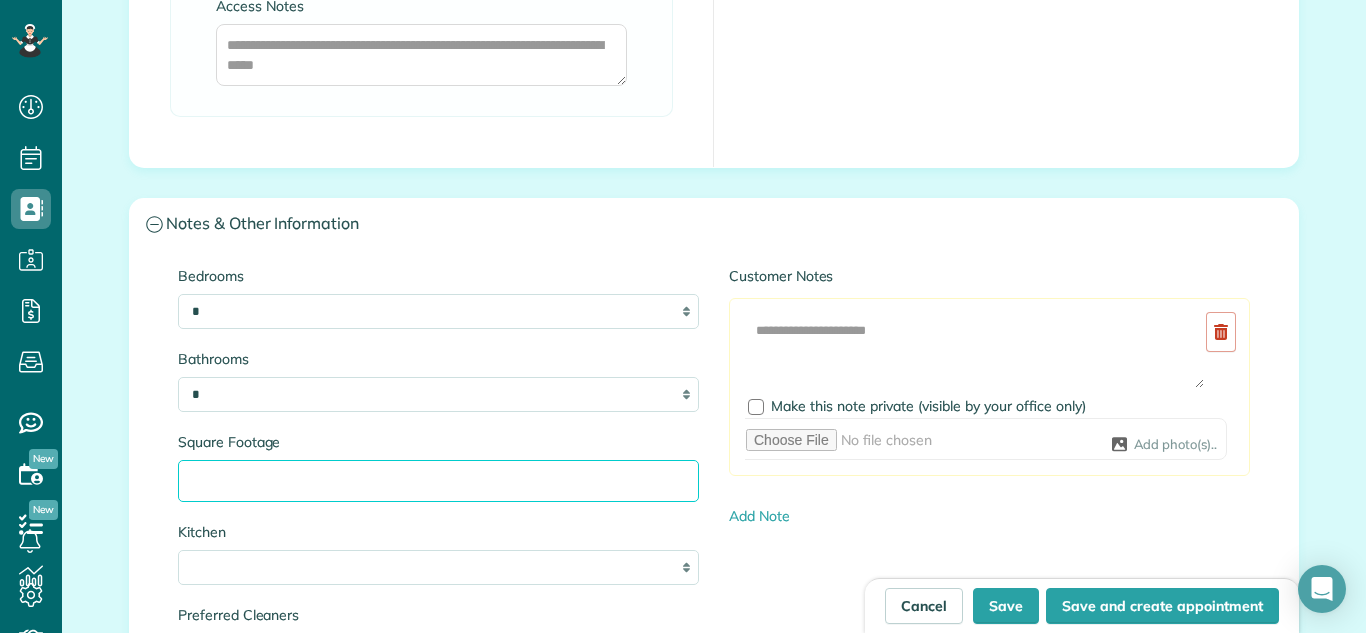 click on "Square Footage" at bounding box center (438, 481) 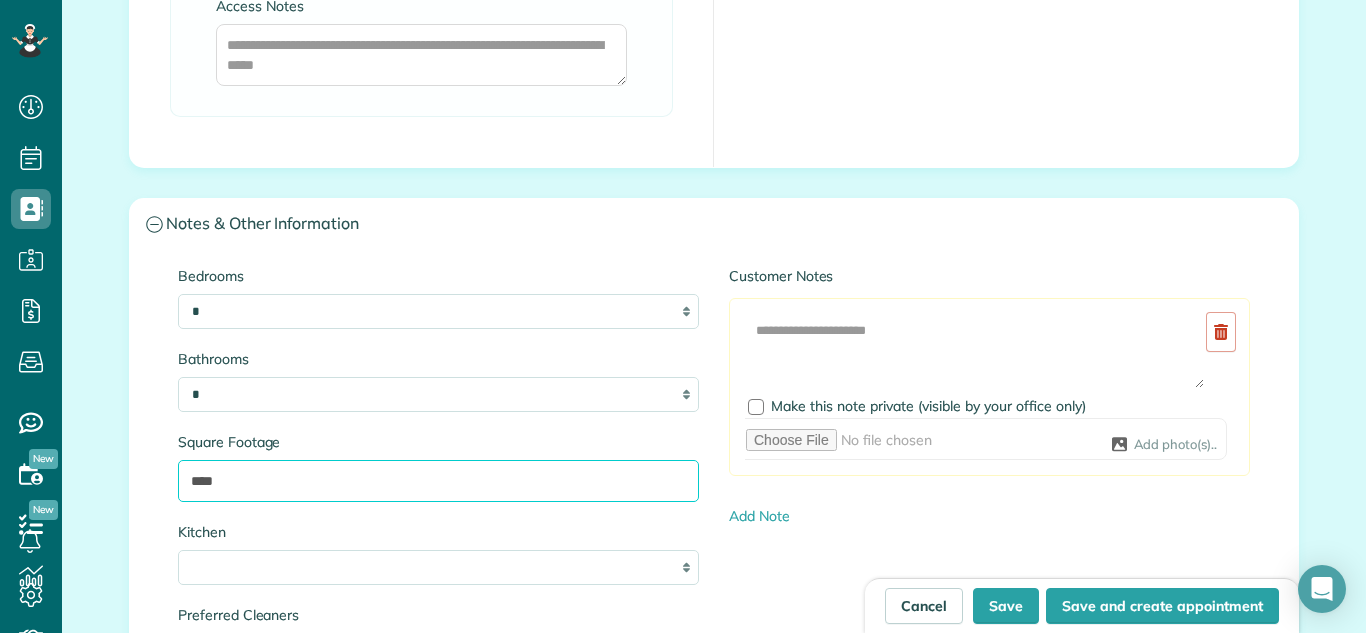 type on "****" 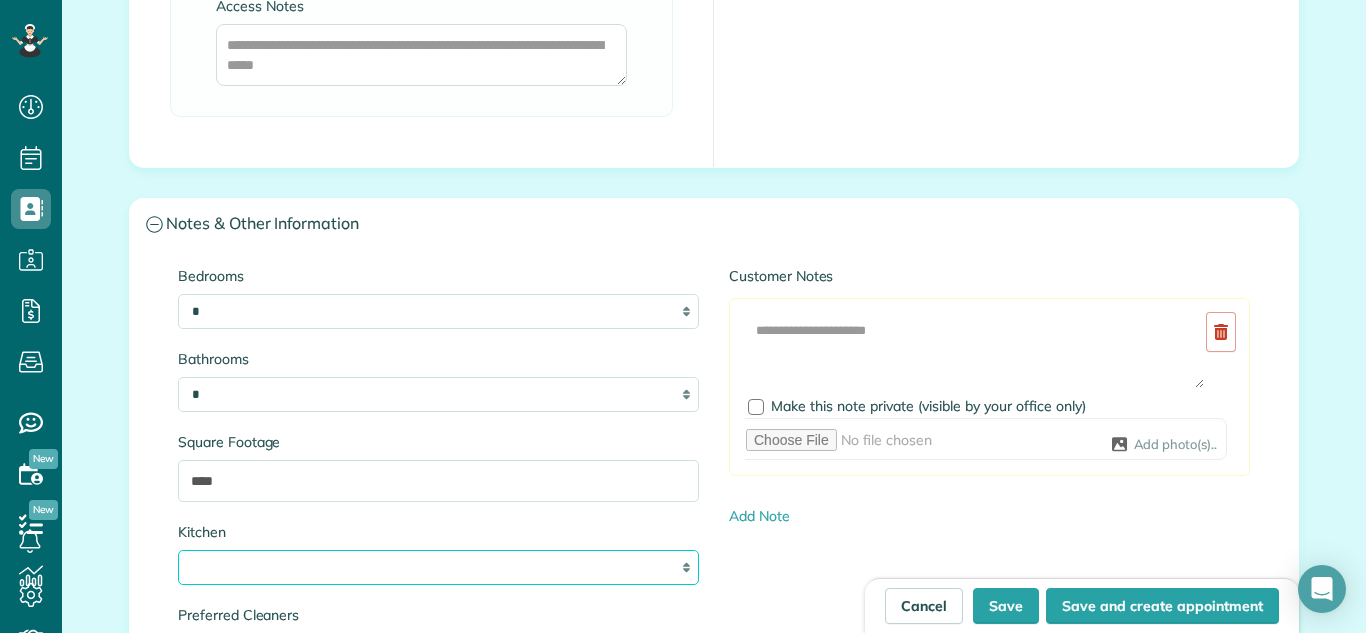 click on "*
*
*
*" at bounding box center (438, 567) 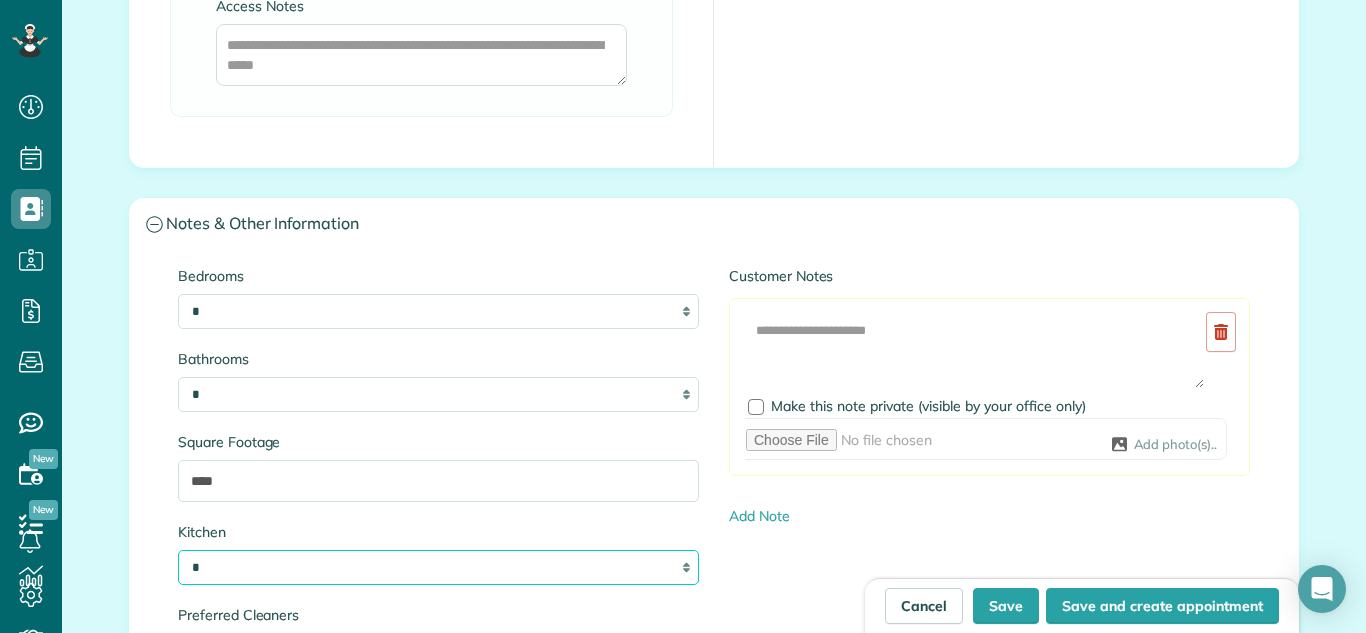 click on "*
*
*
*" at bounding box center (438, 567) 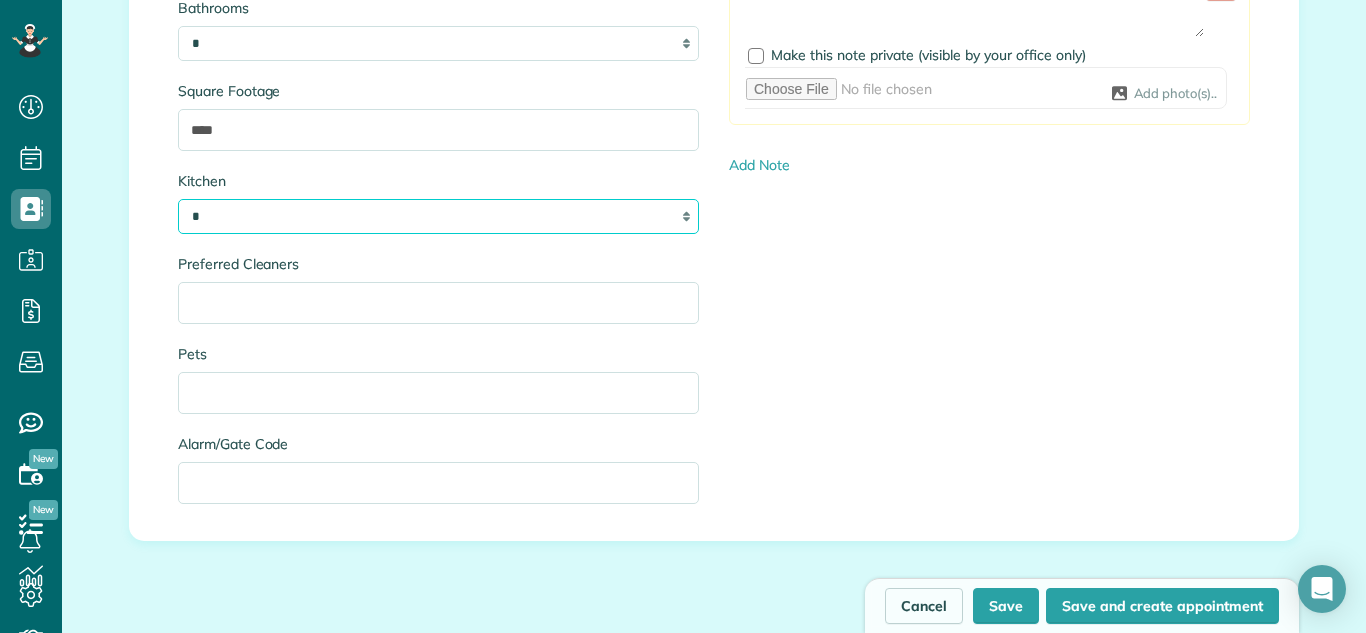 scroll, scrollTop: 2251, scrollLeft: 0, axis: vertical 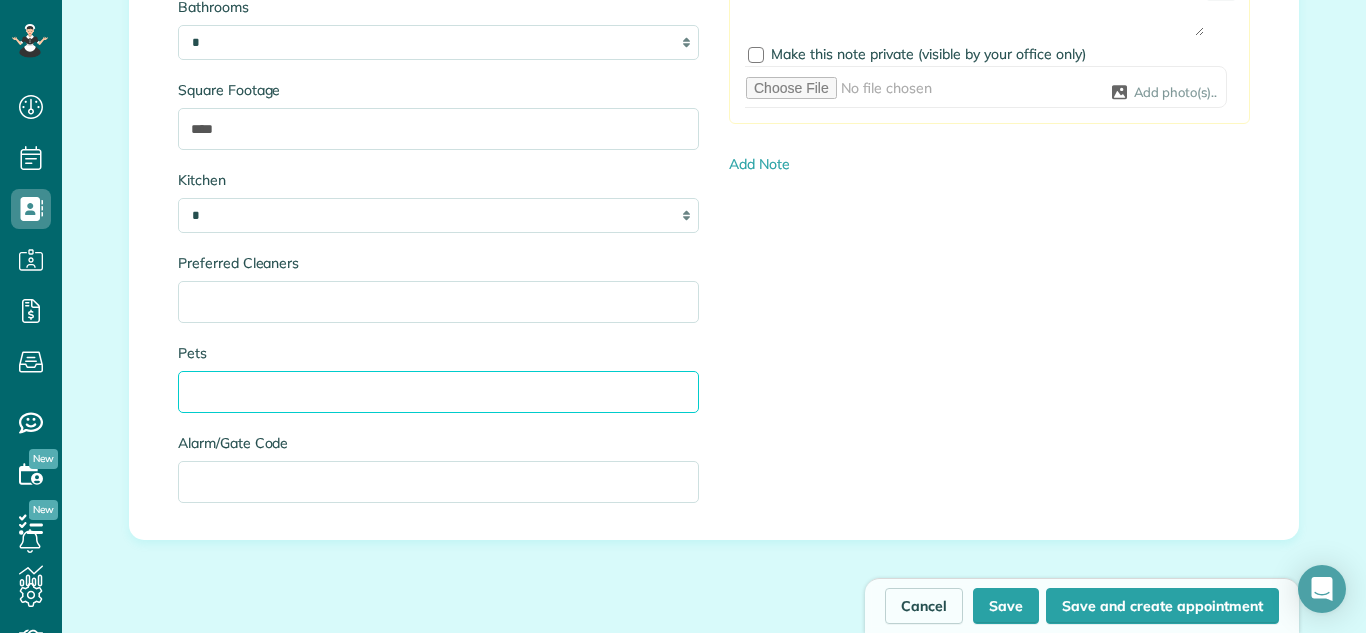 click on "Pets" at bounding box center [438, 392] 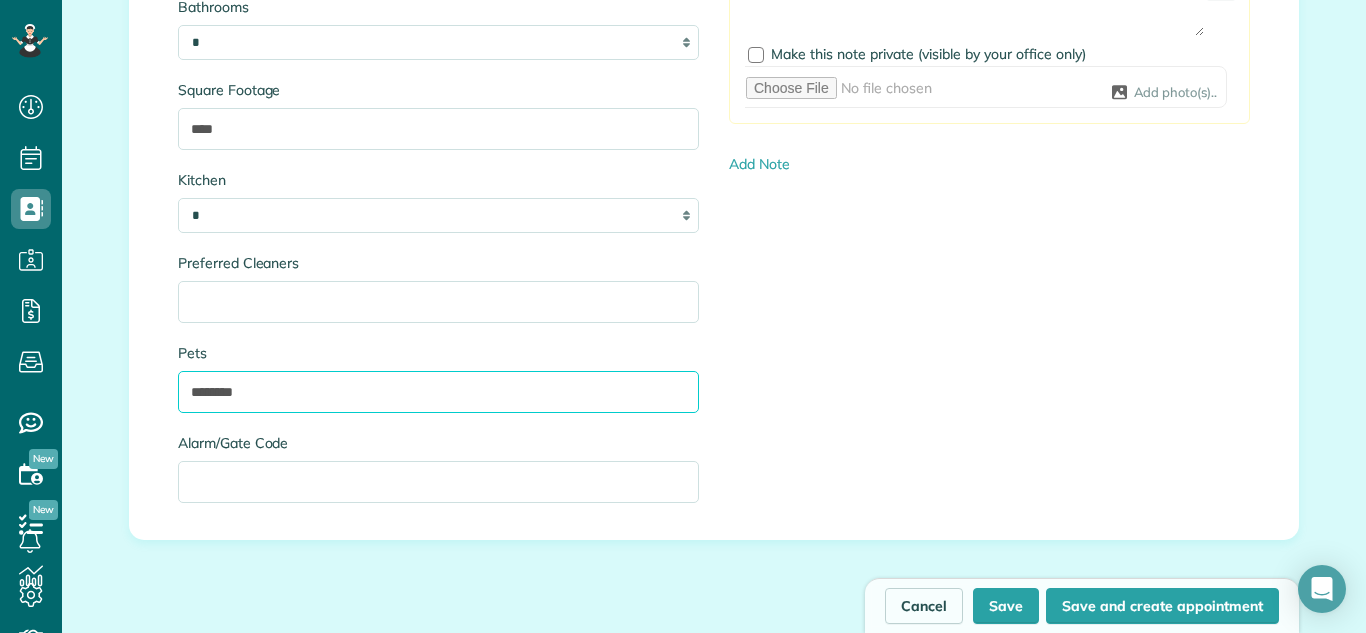 scroll, scrollTop: 2077, scrollLeft: 0, axis: vertical 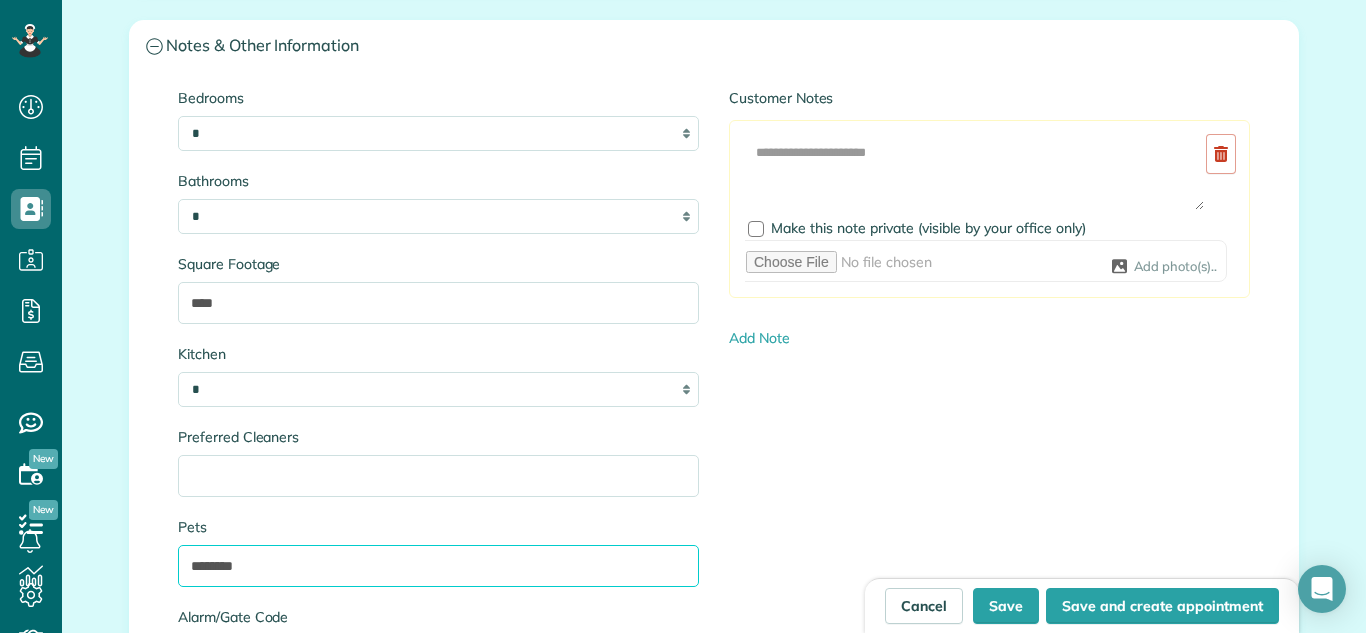 type on "********" 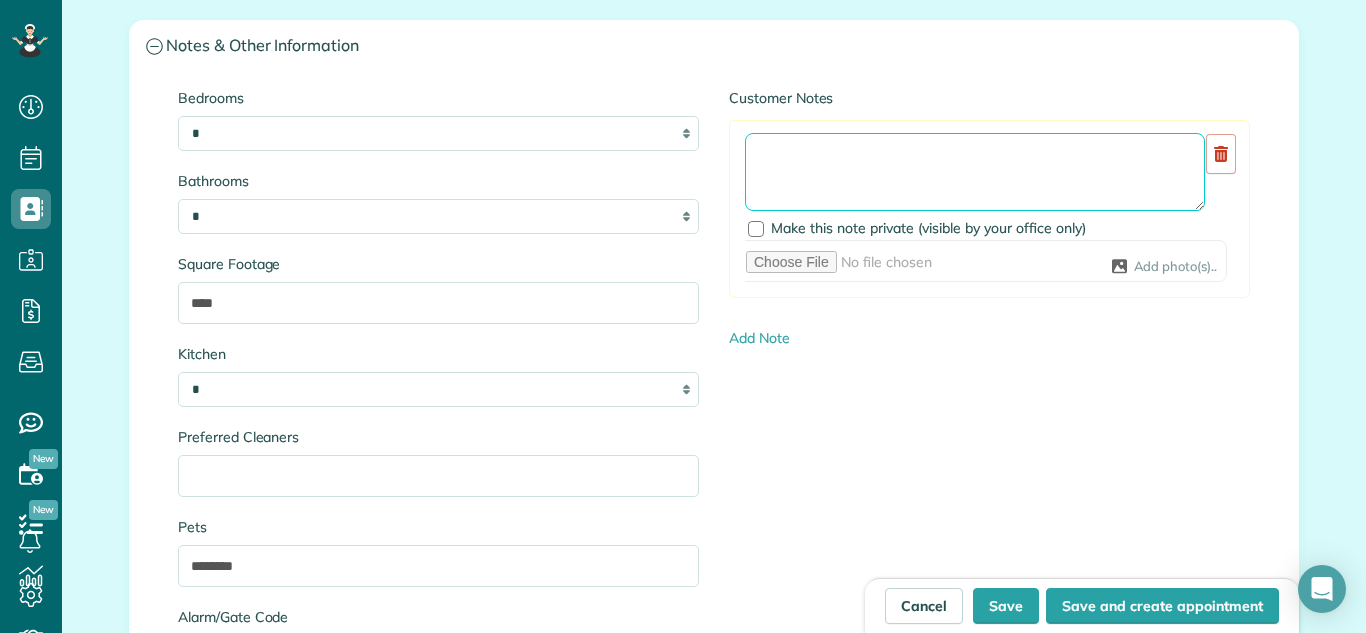 click at bounding box center [975, 172] 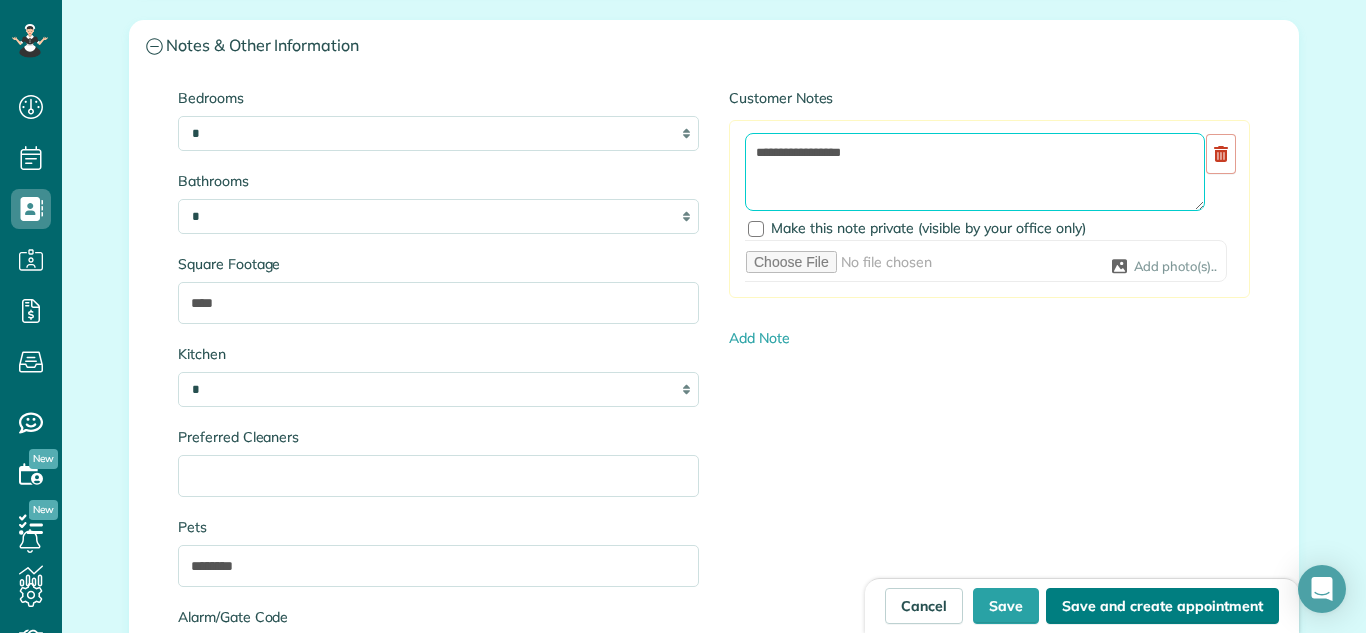 type on "**********" 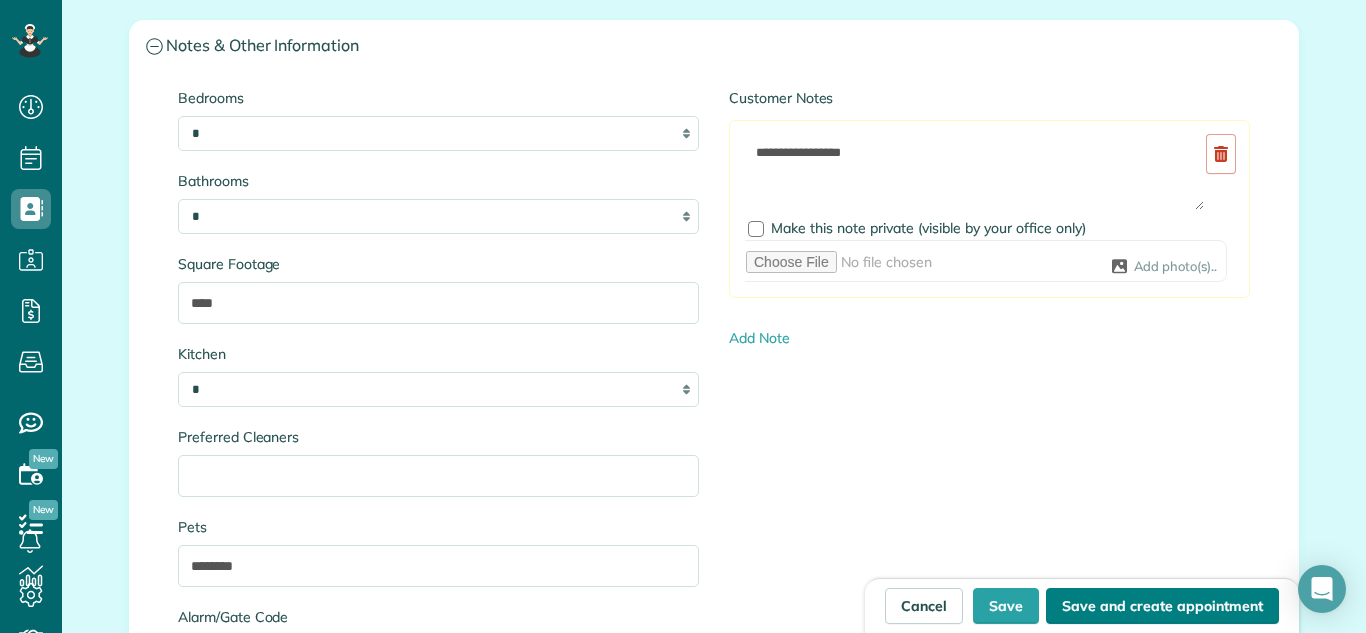 click on "Save and create appointment" at bounding box center (1162, 606) 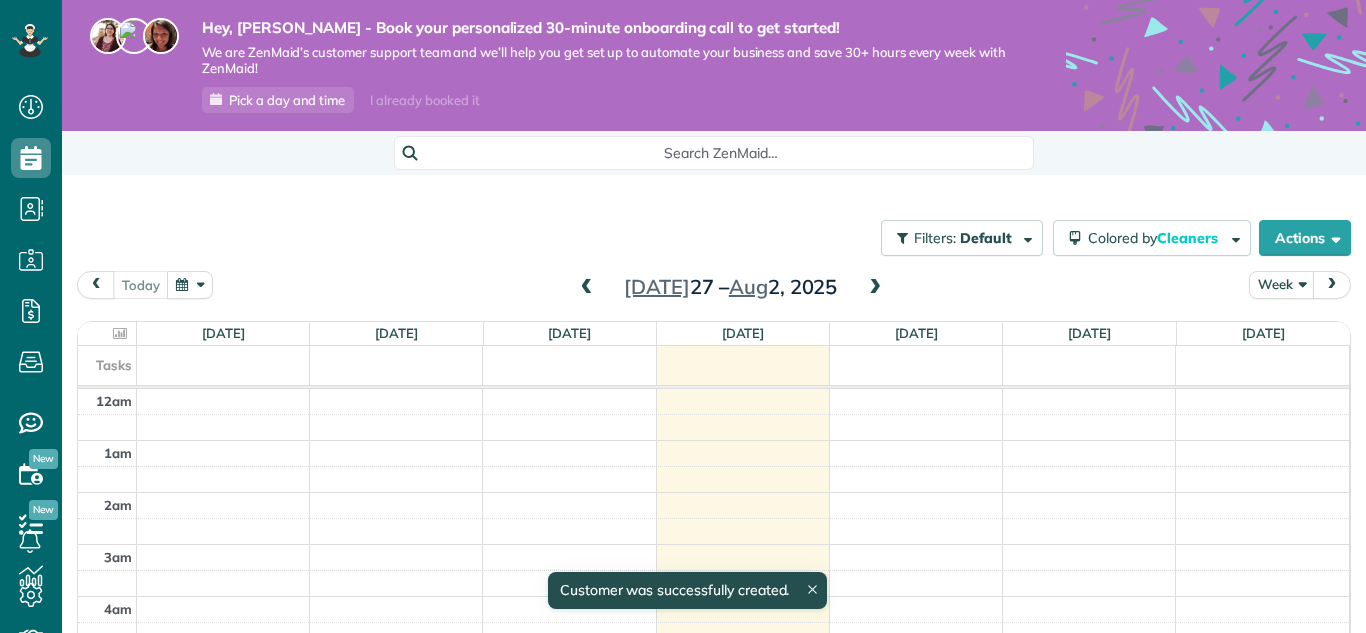 scroll, scrollTop: 0, scrollLeft: 0, axis: both 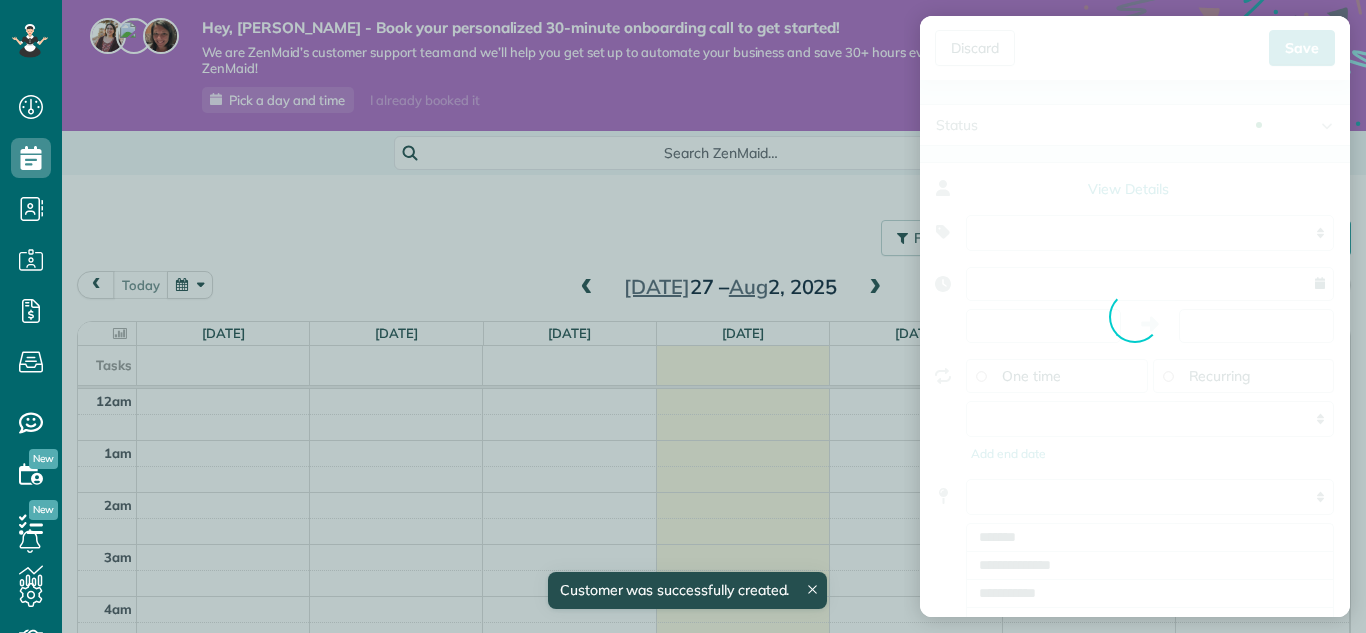 type on "**********" 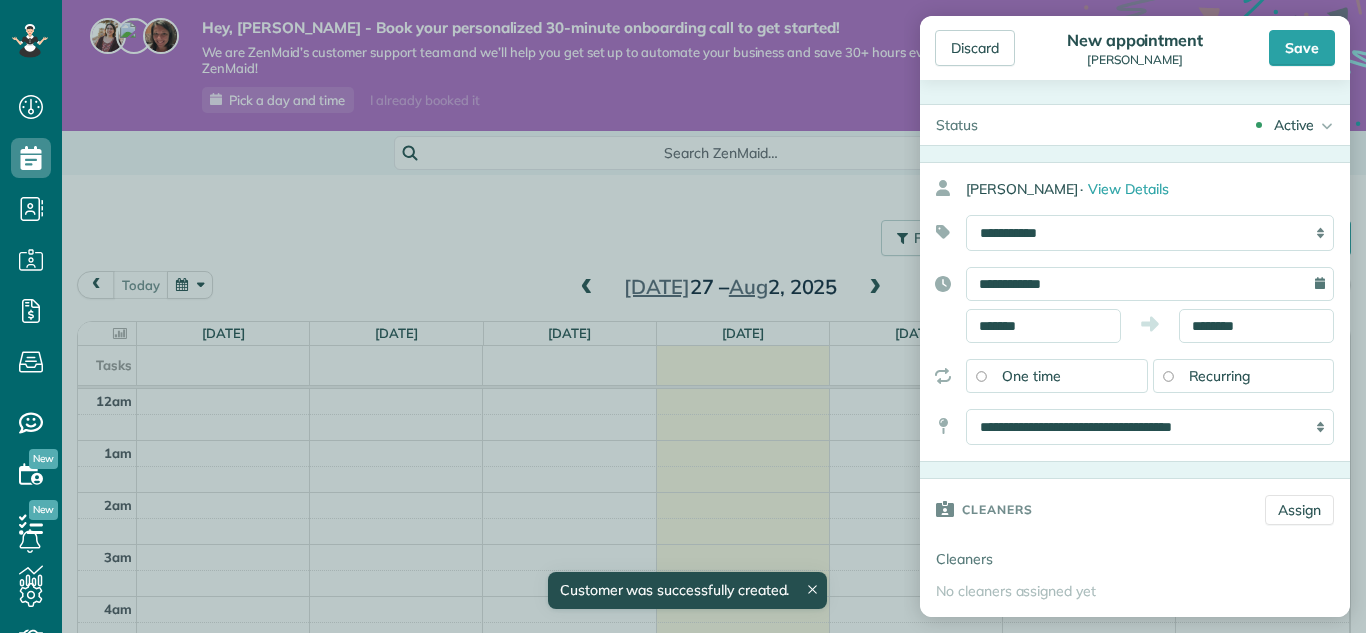 scroll, scrollTop: 633, scrollLeft: 62, axis: both 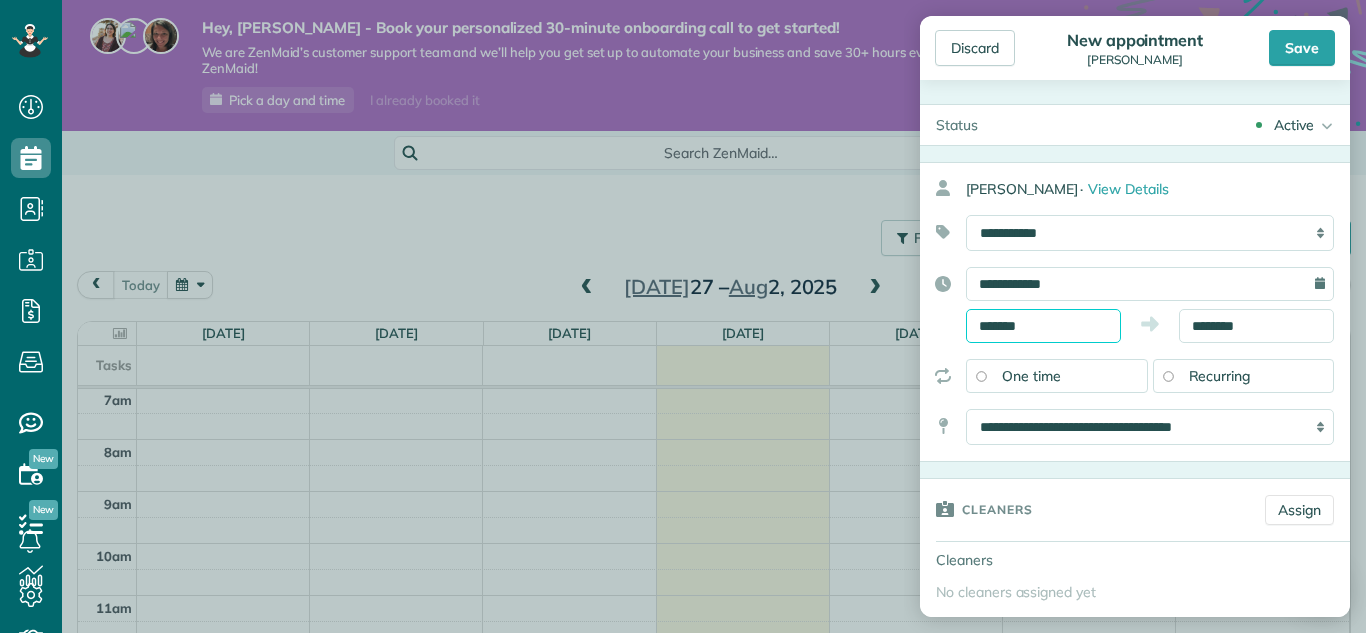 click on "*******" at bounding box center [1043, 326] 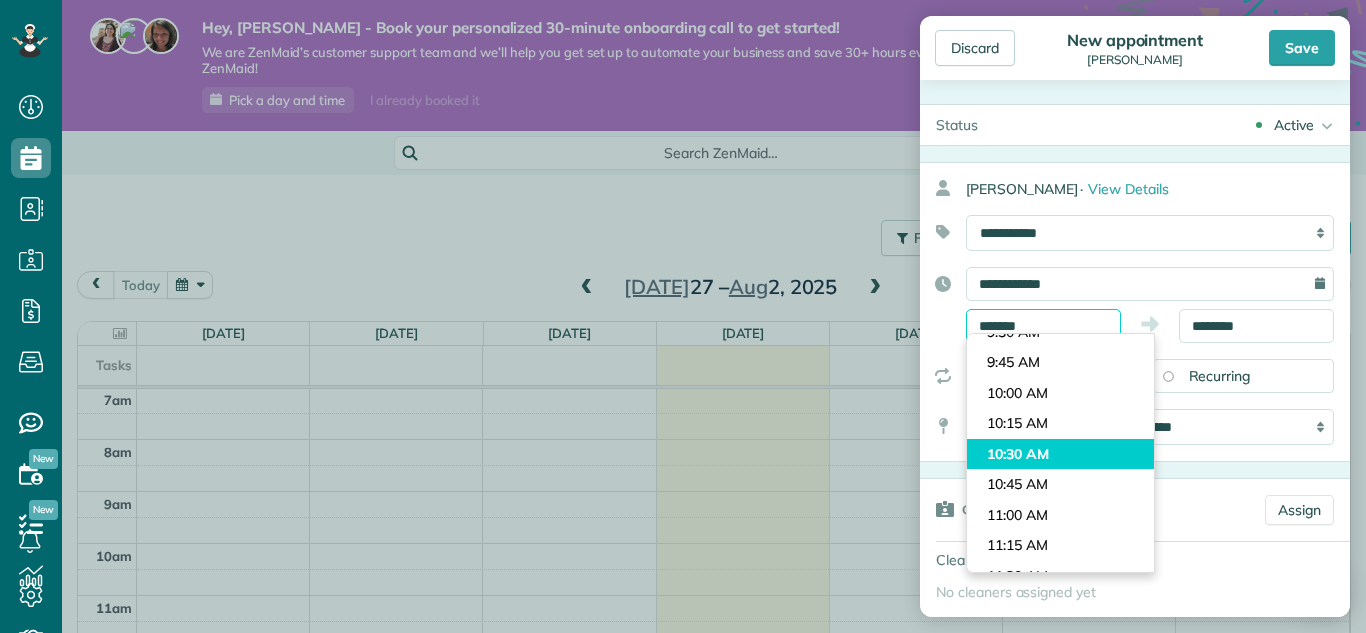 scroll, scrollTop: 1148, scrollLeft: 0, axis: vertical 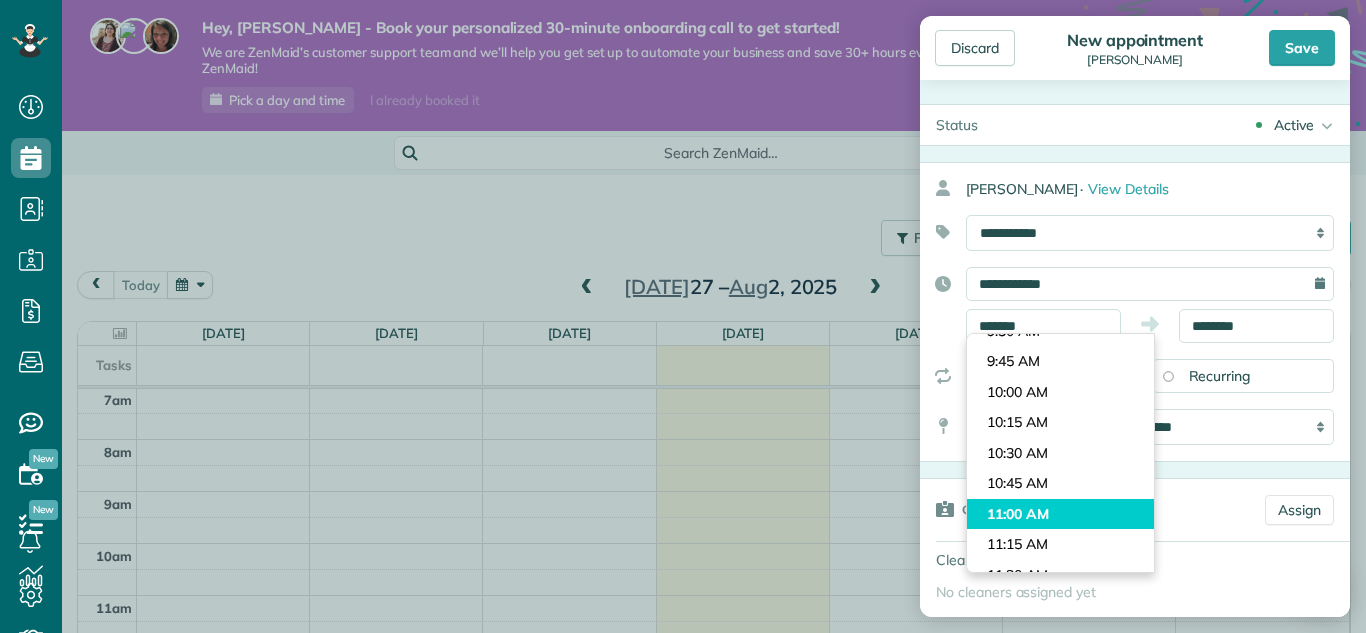 type on "********" 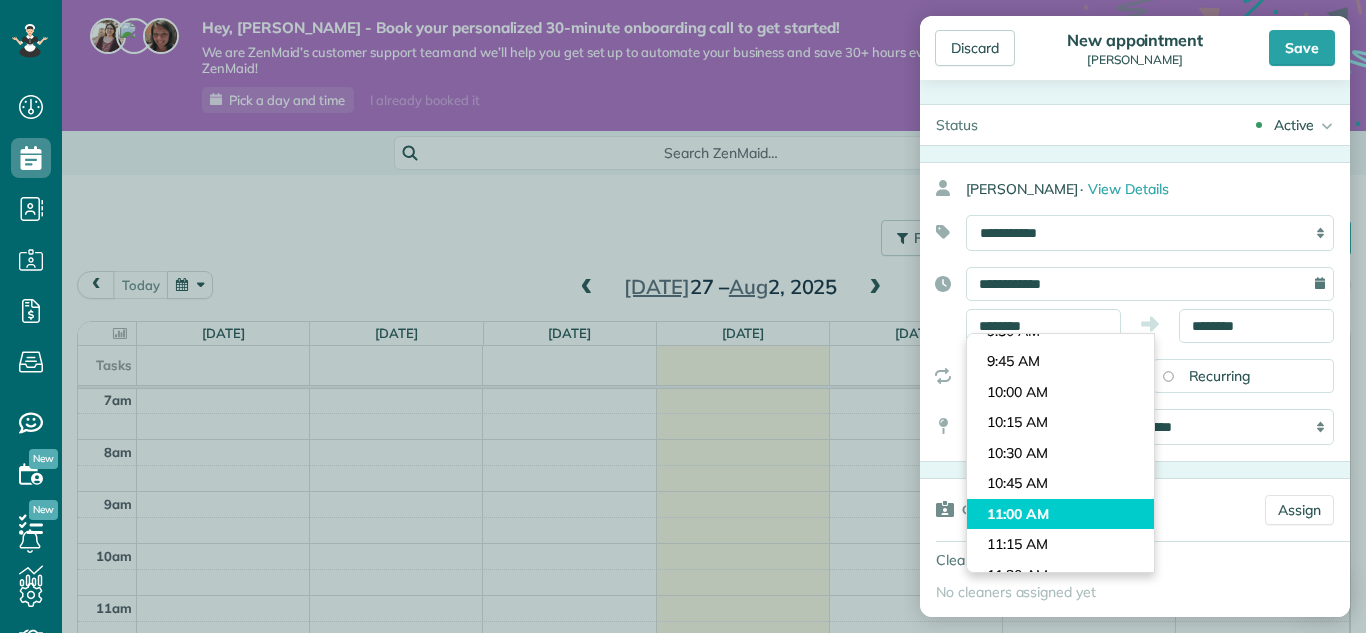 click on "Dashboard
Scheduling
Calendar View
List View
Dispatch View - Weekly scheduling (Beta)" at bounding box center (683, 316) 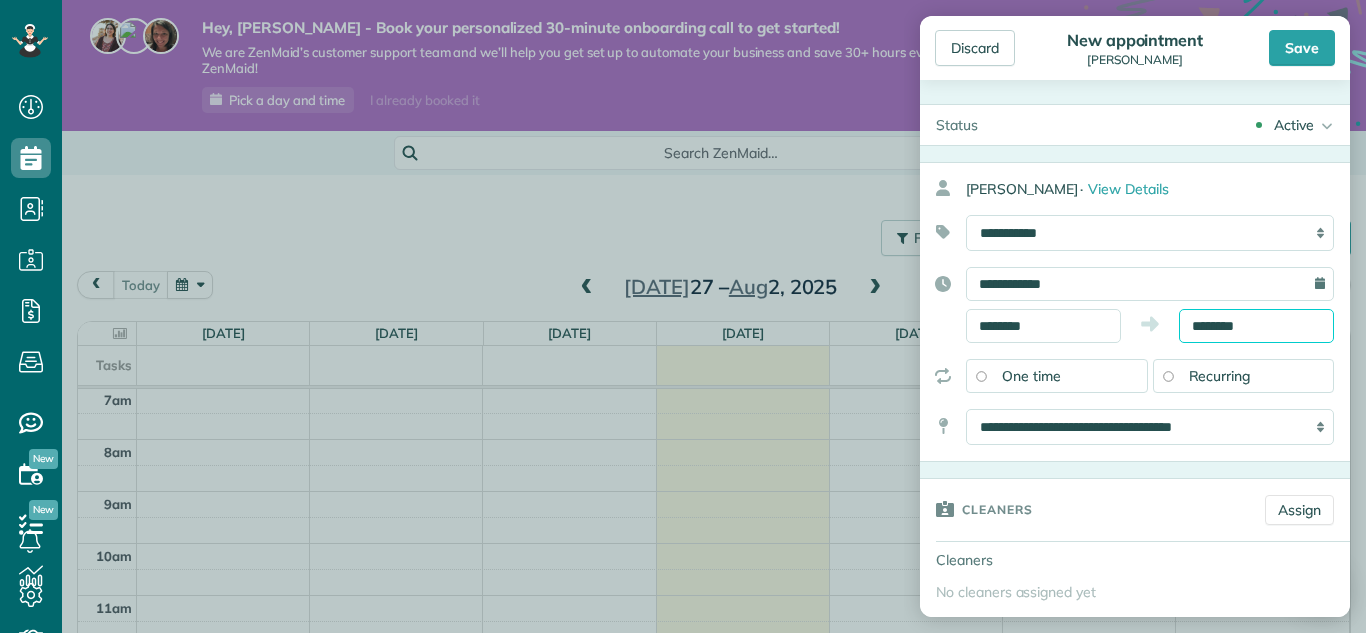 click on "Dashboard
Scheduling
Calendar View
List View
Dispatch View - Weekly scheduling (Beta)" at bounding box center (683, 316) 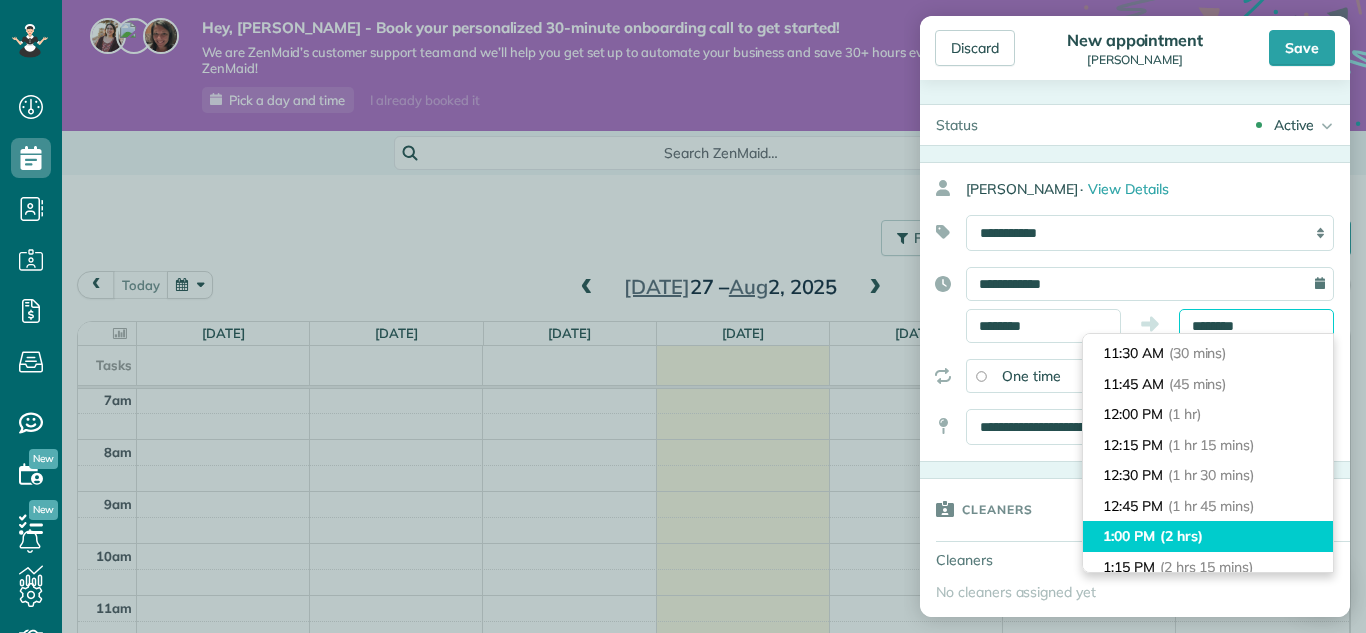 scroll, scrollTop: 84, scrollLeft: 0, axis: vertical 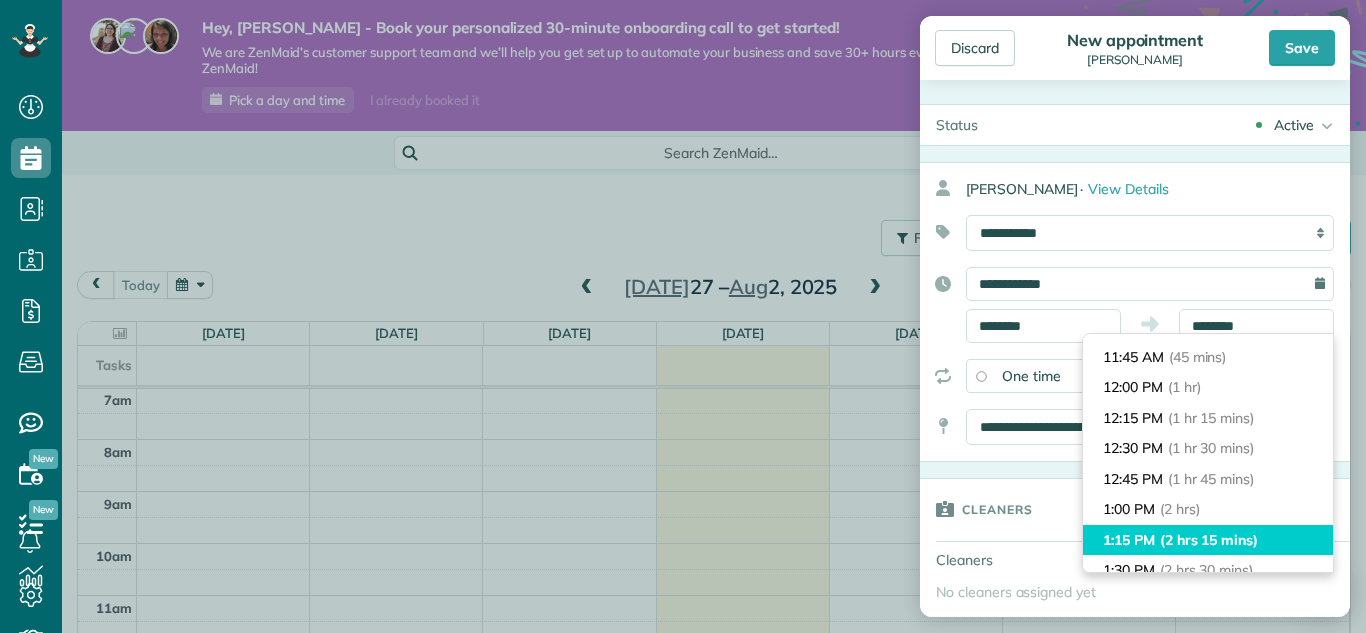 type on "*******" 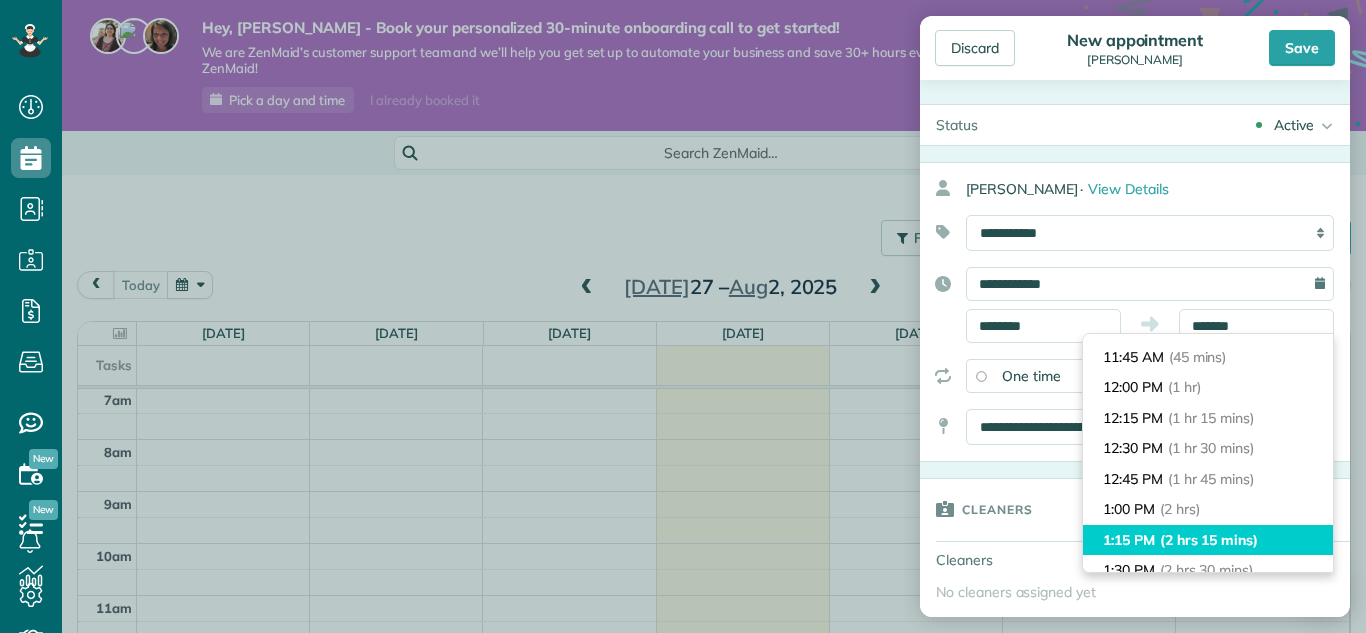 click on "(2 hrs 15 mins)" at bounding box center (1209, 540) 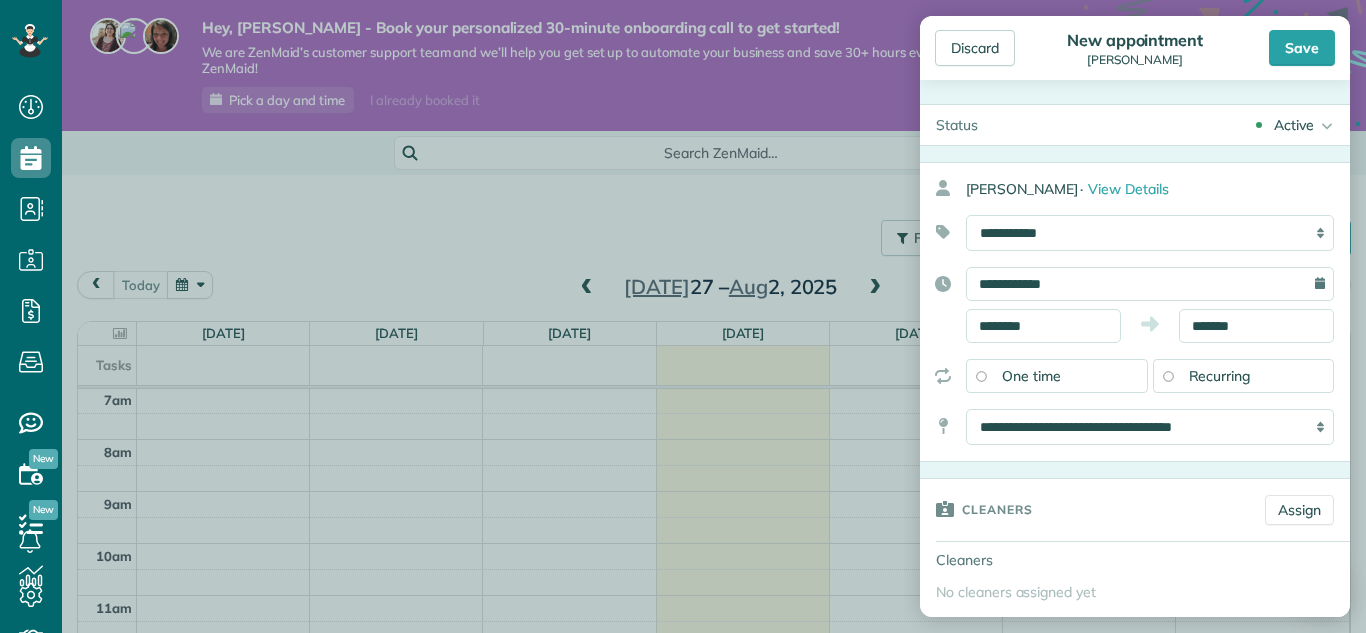 click on "Recurring" at bounding box center [1220, 376] 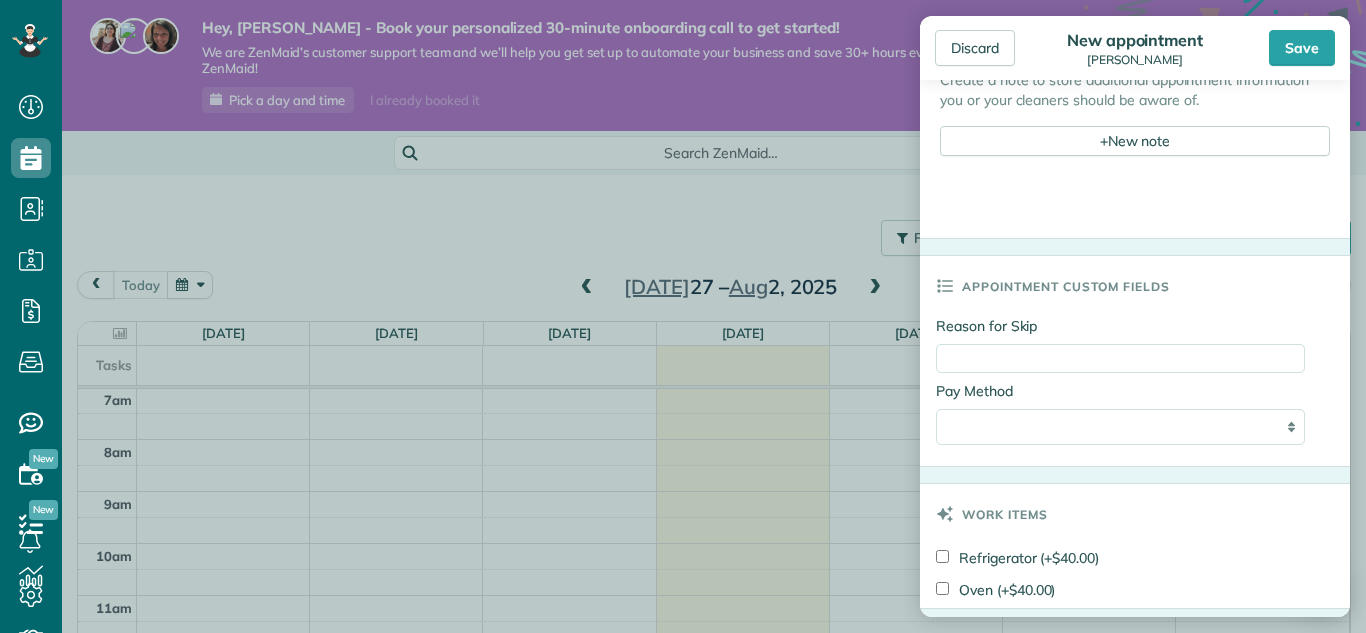 scroll, scrollTop: 915, scrollLeft: 0, axis: vertical 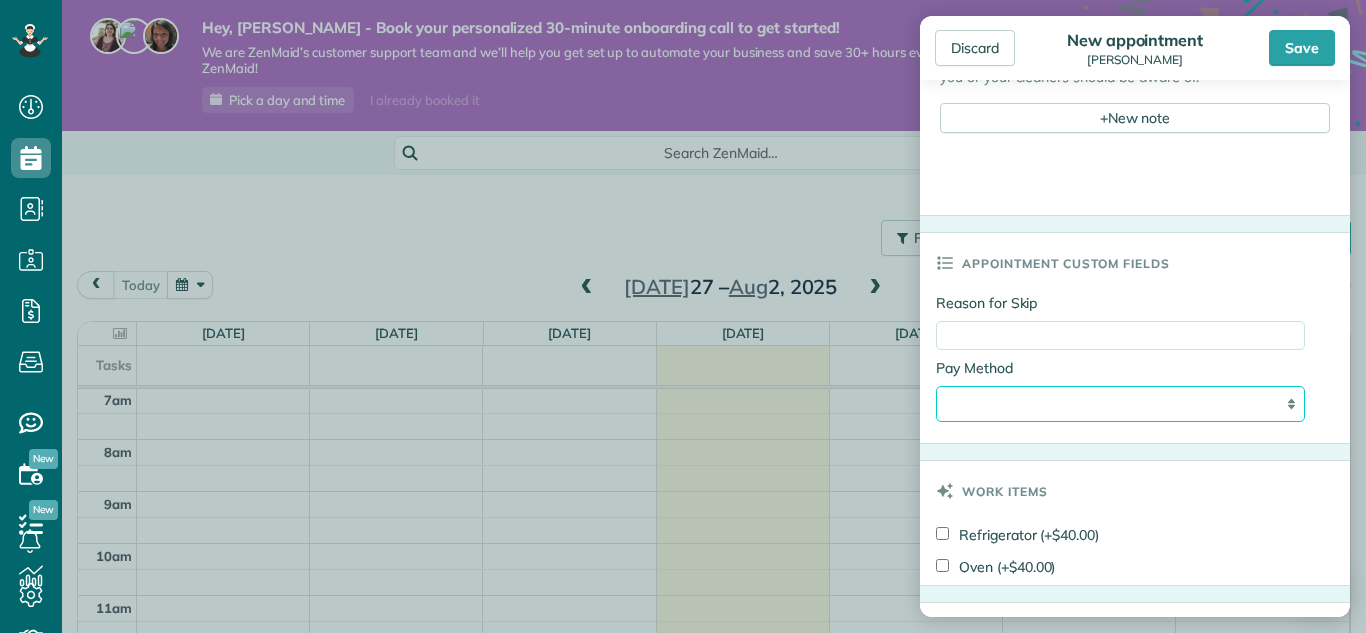 click on "**********" at bounding box center (1120, 404) 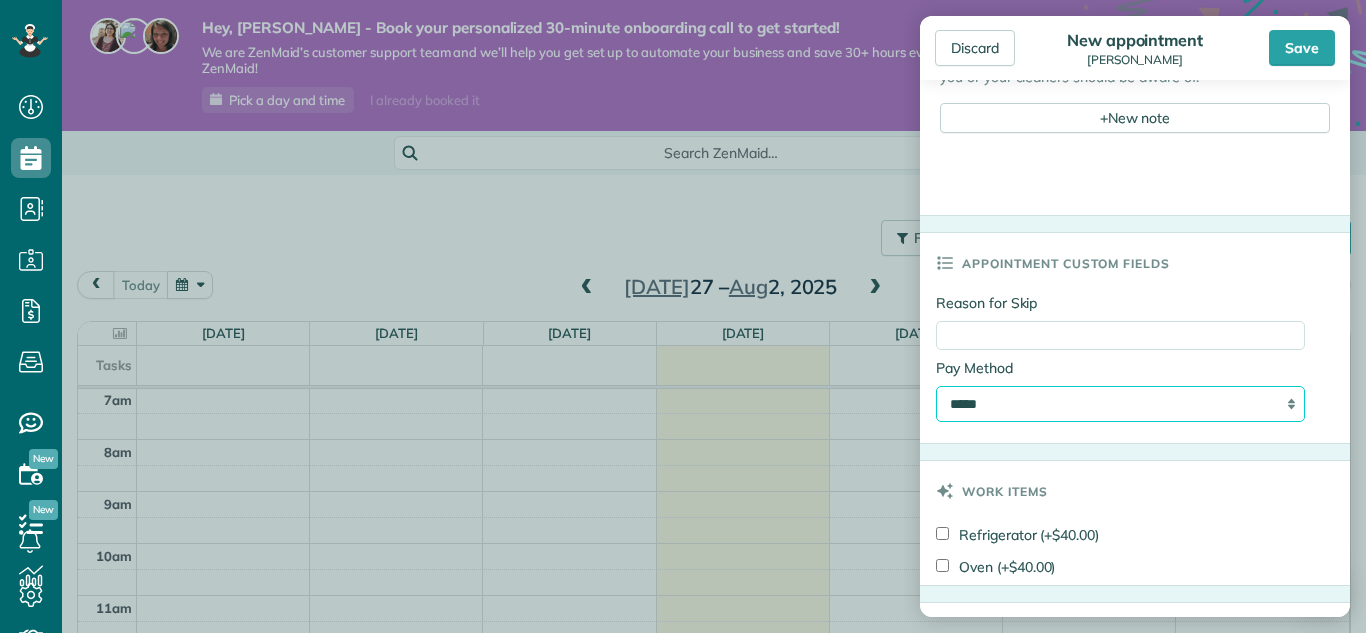click on "**********" at bounding box center (1120, 404) 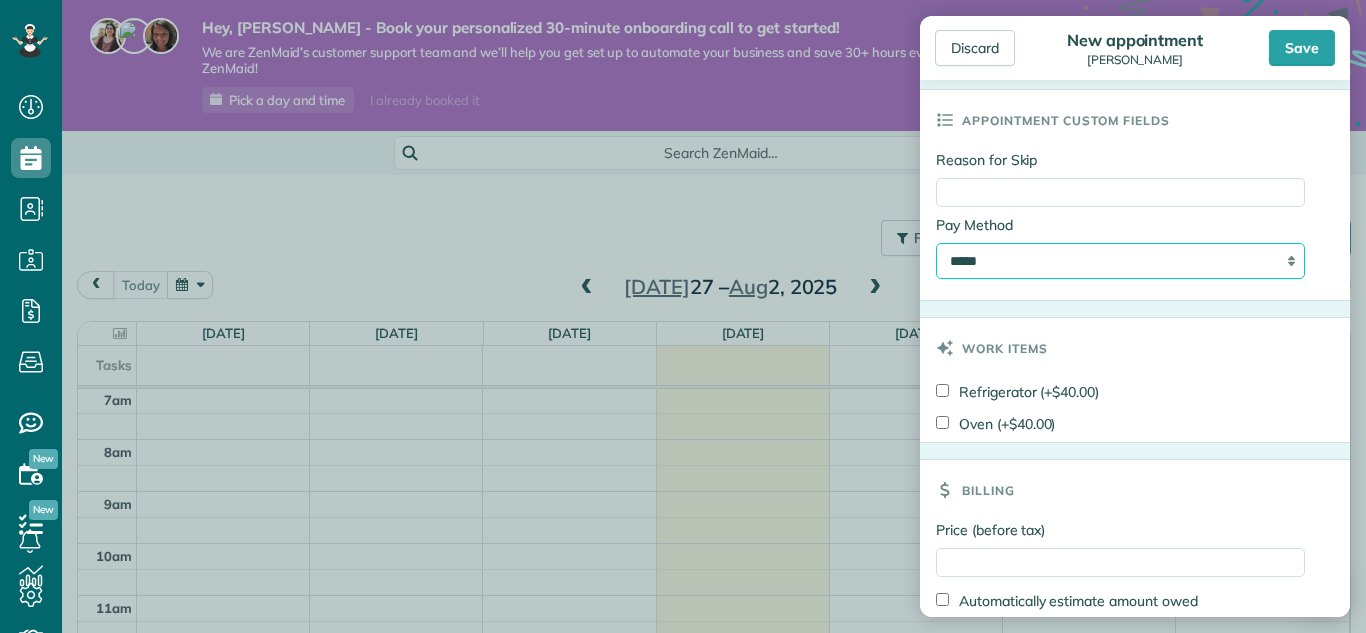 scroll, scrollTop: 1175, scrollLeft: 0, axis: vertical 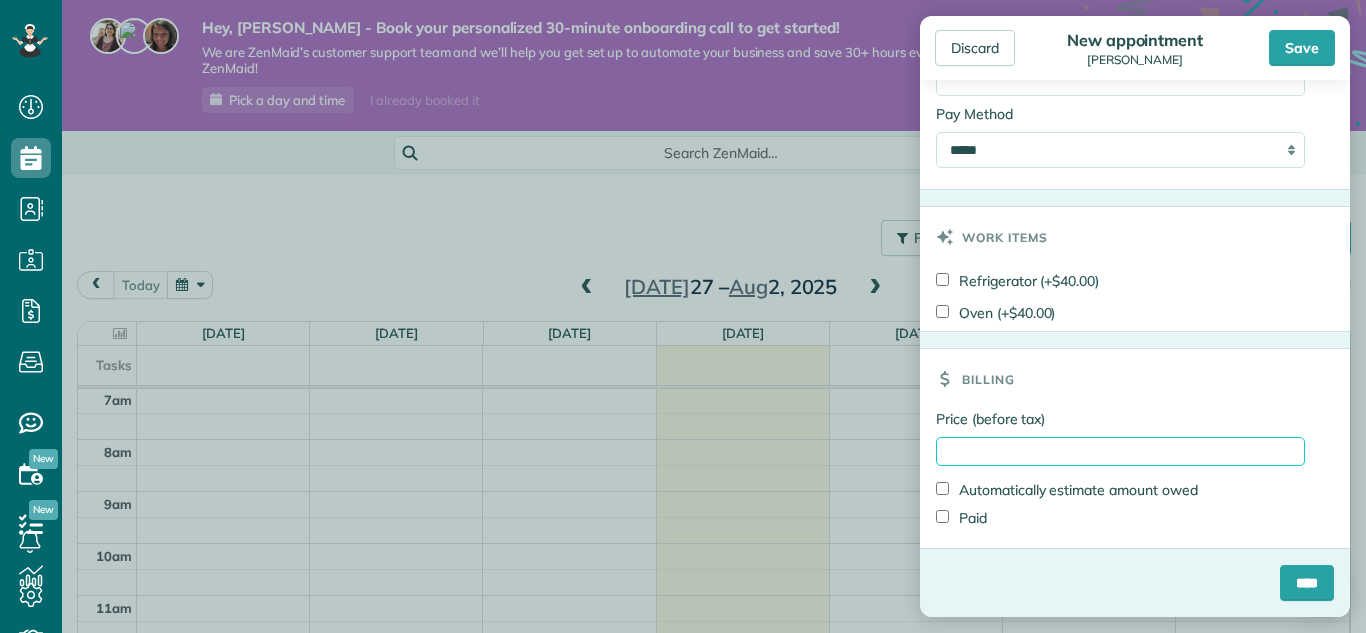 click on "Price (before tax)" at bounding box center (1120, 451) 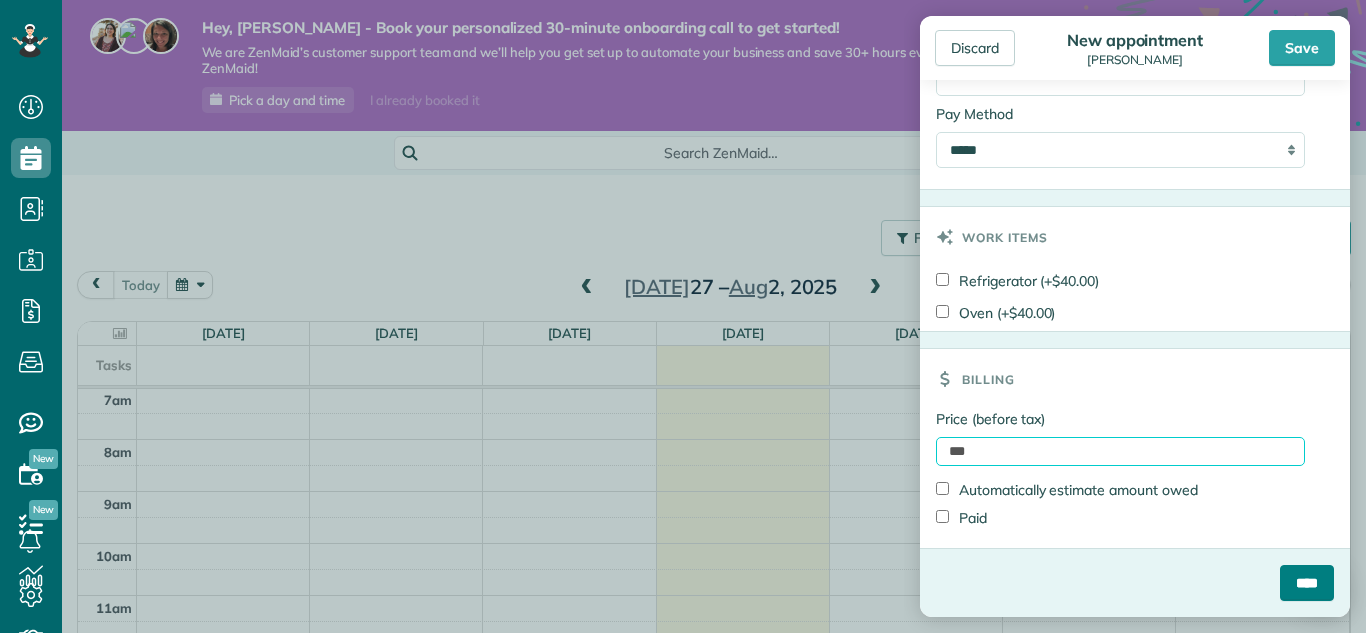 type on "***" 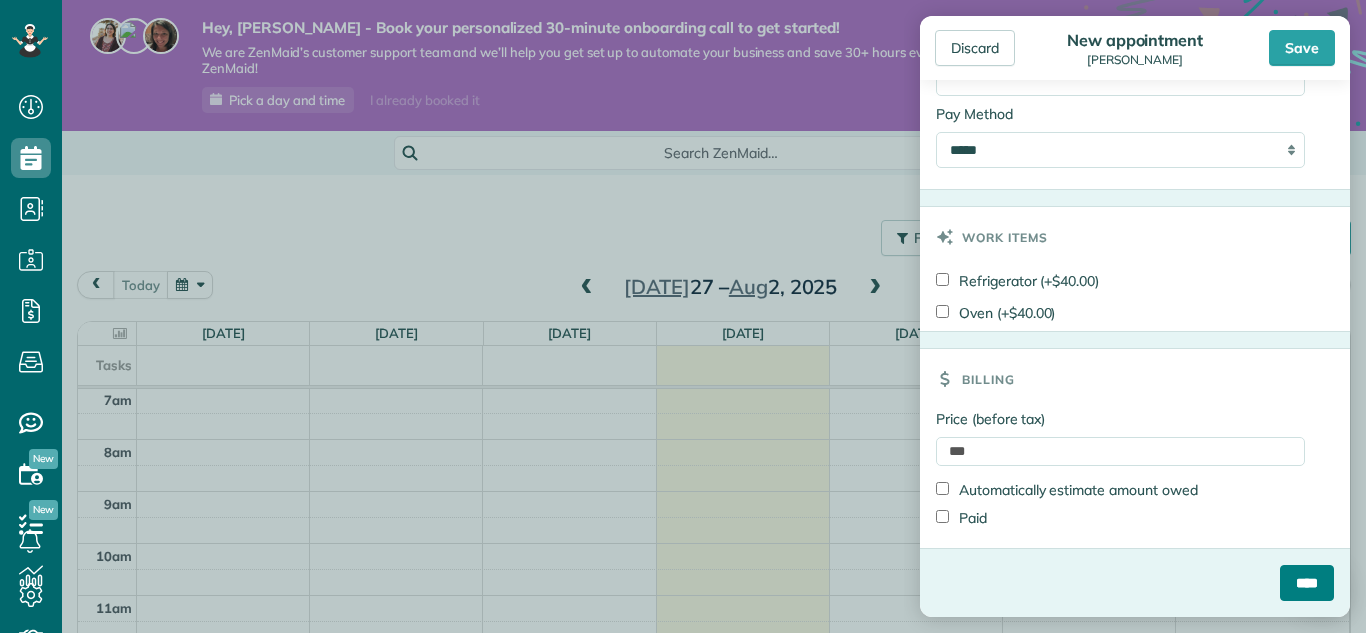 click on "****" at bounding box center (1307, 583) 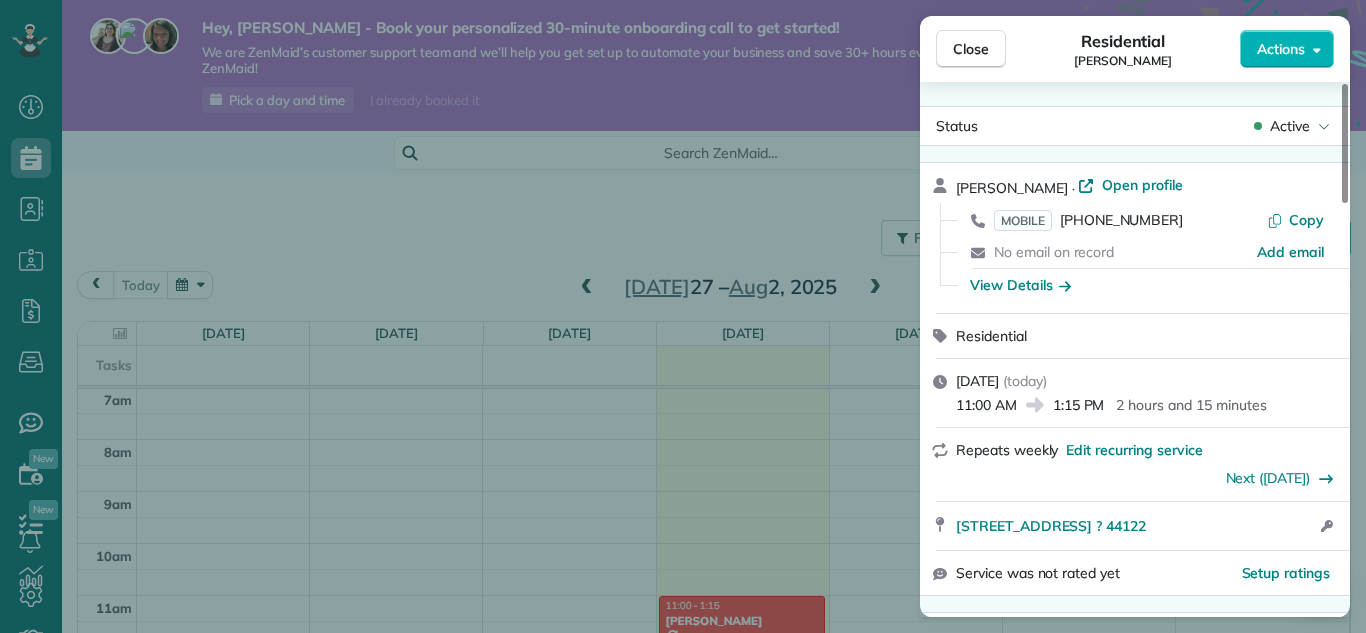 click on "Close Residential Rae Smedley Actions Status Active Rae Smedley · Open profile MOBILE (330) 428-0729 Copy No email on record Add email View Details Residential Wednesday, July 30, 2025 ( today ) 11:00 AM 1:15 PM 2 hours and 15 minutes Repeats weekly Edit recurring service Next (Aug 06) 3215 Belvoir Boulevard Beachwood ? 44122 Open access information Service was not rated yet Setup ratings Cleaners Time in and out Assign Invite Cleaners No cleaners assigned yet Checklist Try Now Keep this appointment up to your standards. Stay on top of every detail, keep your cleaners organised, and your client happy. Assign a checklist Watch a 5 min demo Billing Billing actions Service Service Price (1x $200.00) $200.00 Add an item Overcharge $0.00 Discount $0.00 Coupon discount - Primary tax Sales Tax (0.0%.) (0%) - Secondary tax - Total appointment price $200.00 Tips collected $0.00 Unpaid Mark as paid Total including tip $200.00 Get paid online in no-time! Send an invoice and reward your cleaners with tips - Pay Method 0" at bounding box center (683, 316) 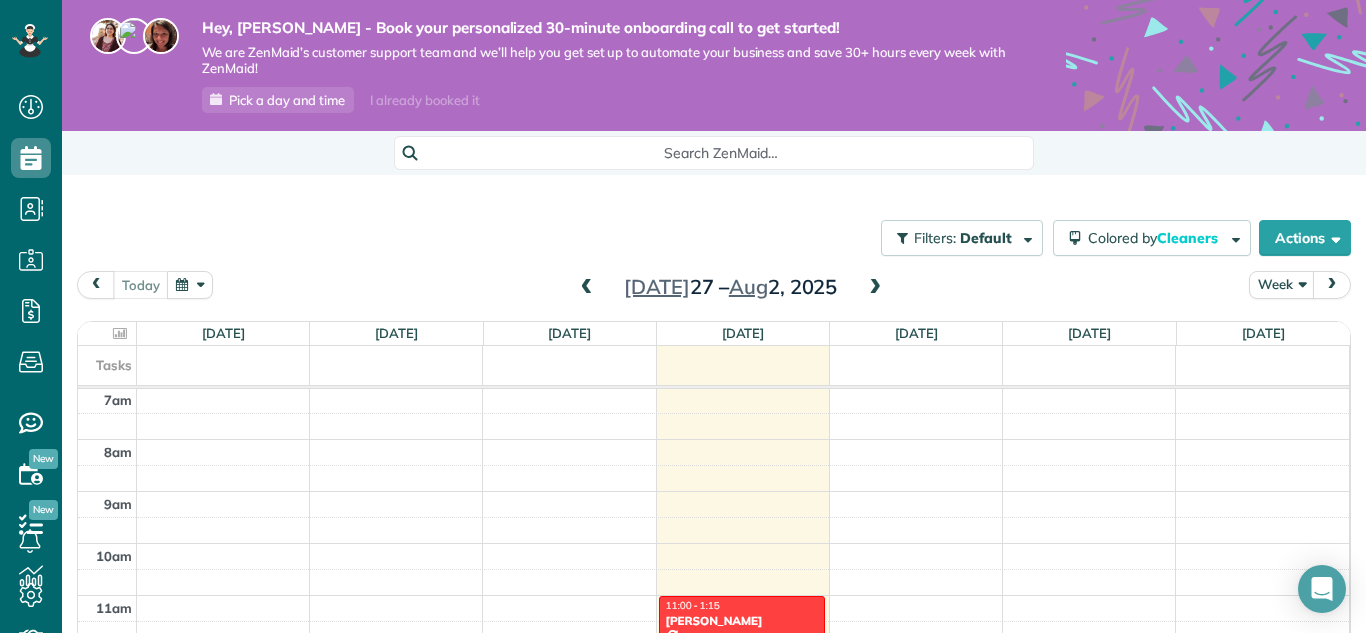click on "11:00 - 1:15" at bounding box center (693, 605) 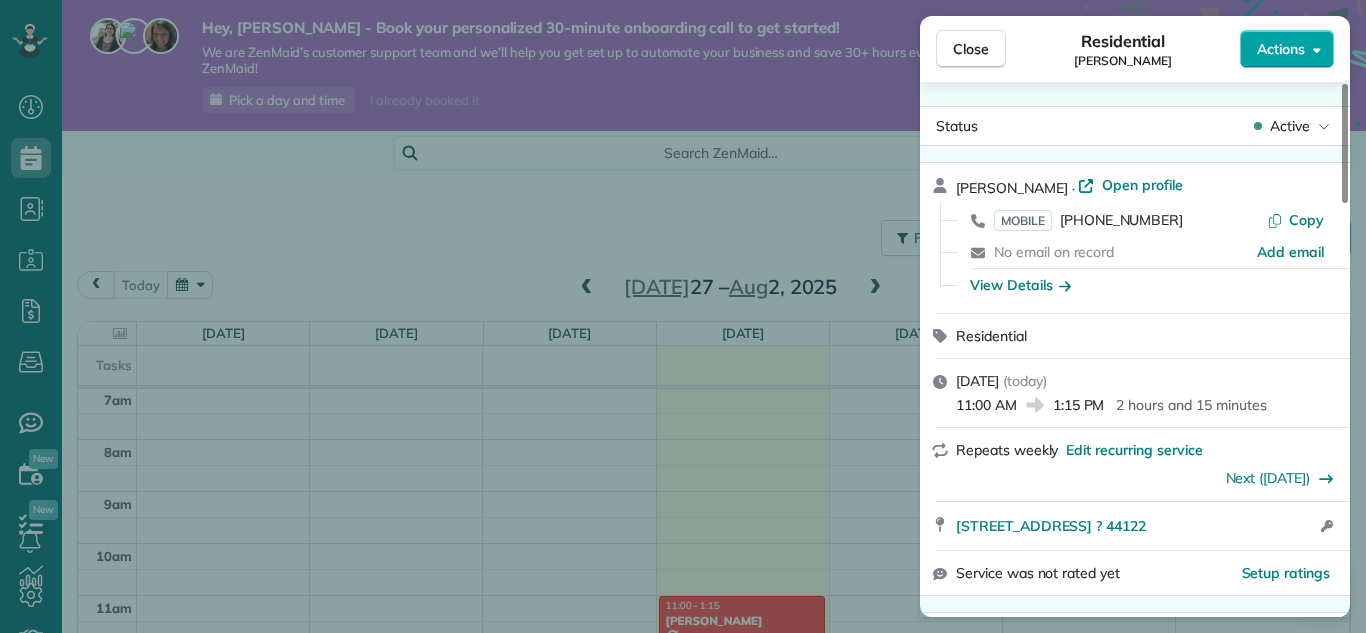 click on "Actions" at bounding box center (1287, 49) 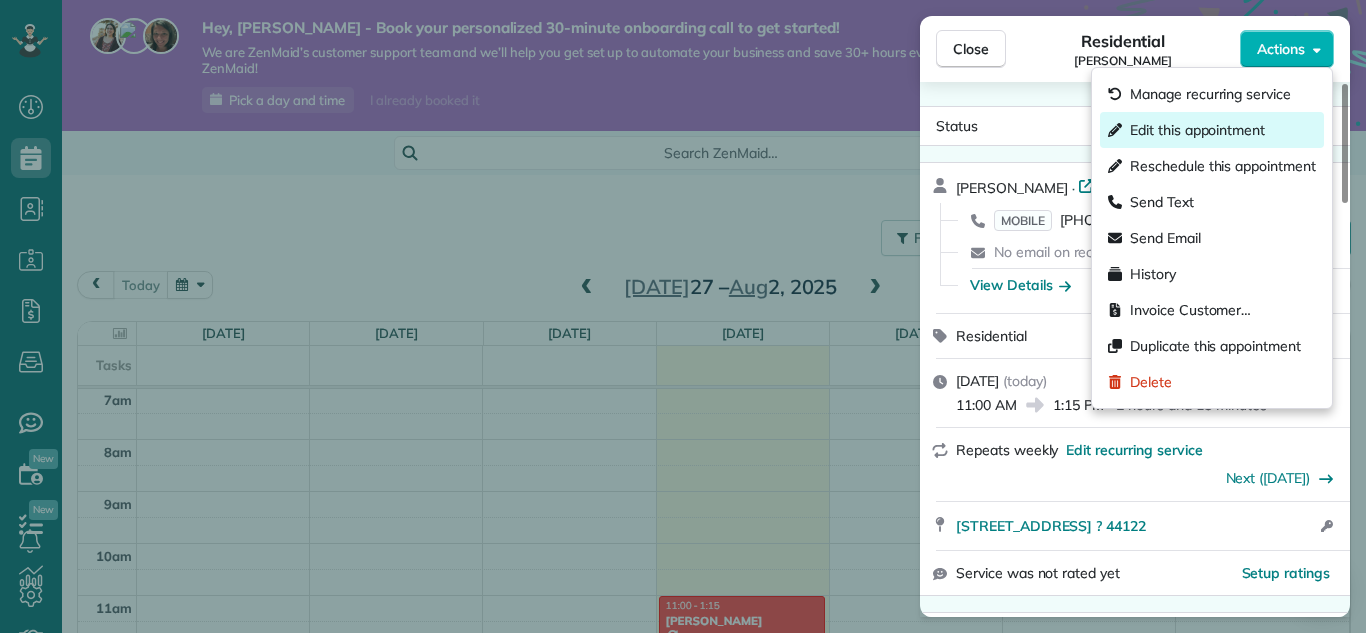 click on "Edit this appointment" at bounding box center [1197, 130] 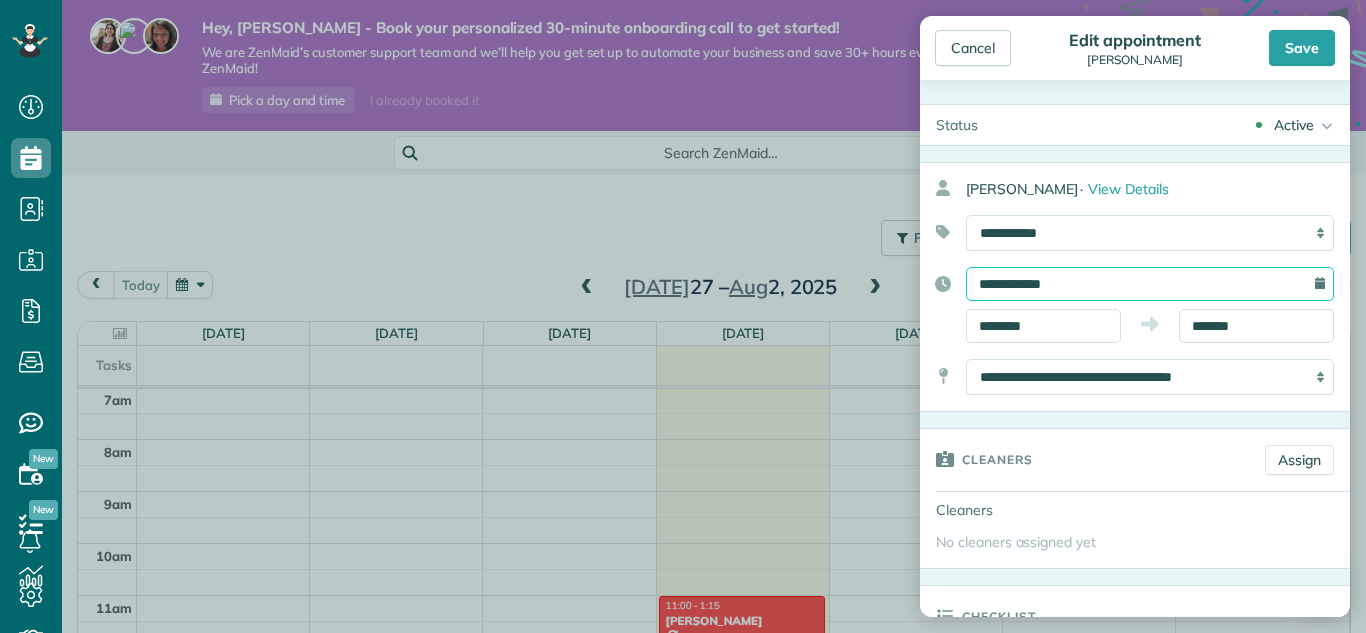 click on "**********" at bounding box center [1150, 284] 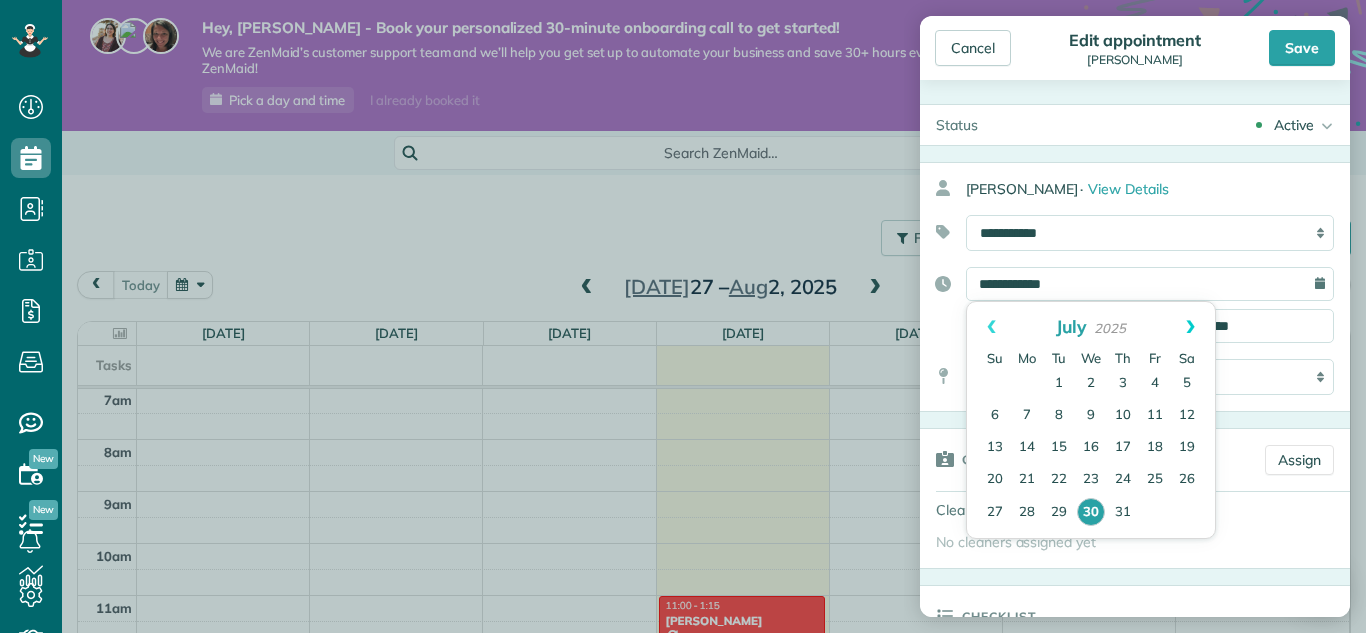 click on "Next" at bounding box center [1190, 327] 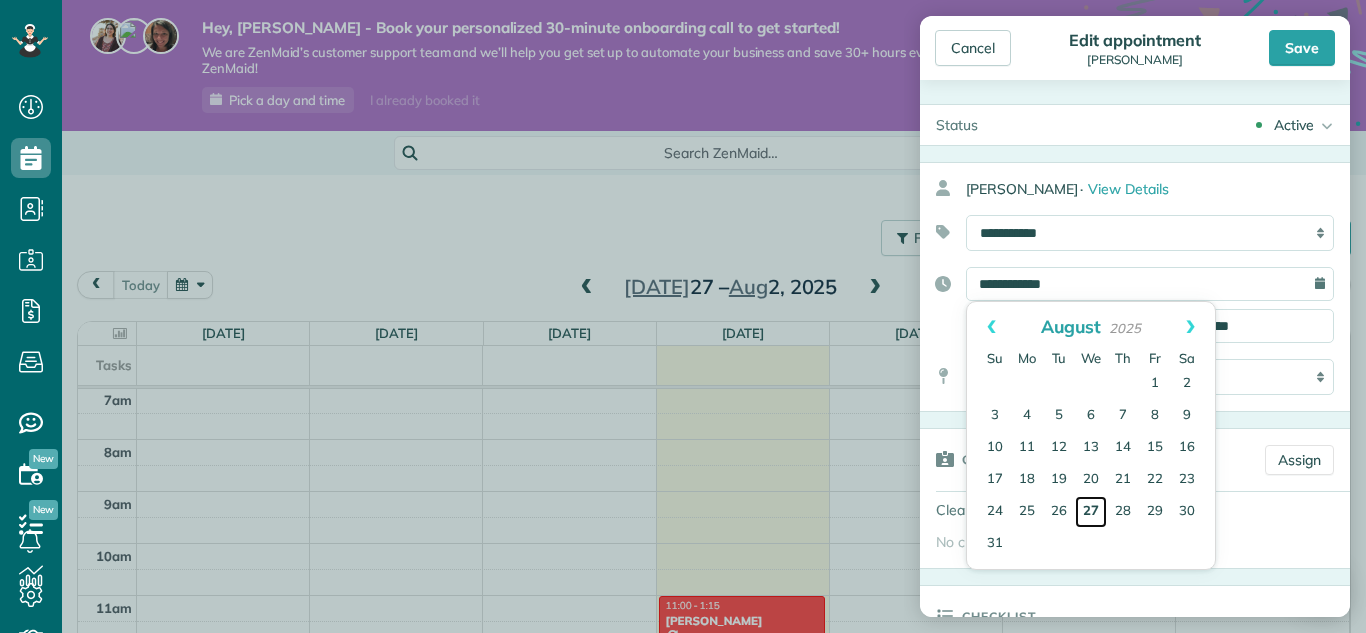 click on "27" at bounding box center [1091, 512] 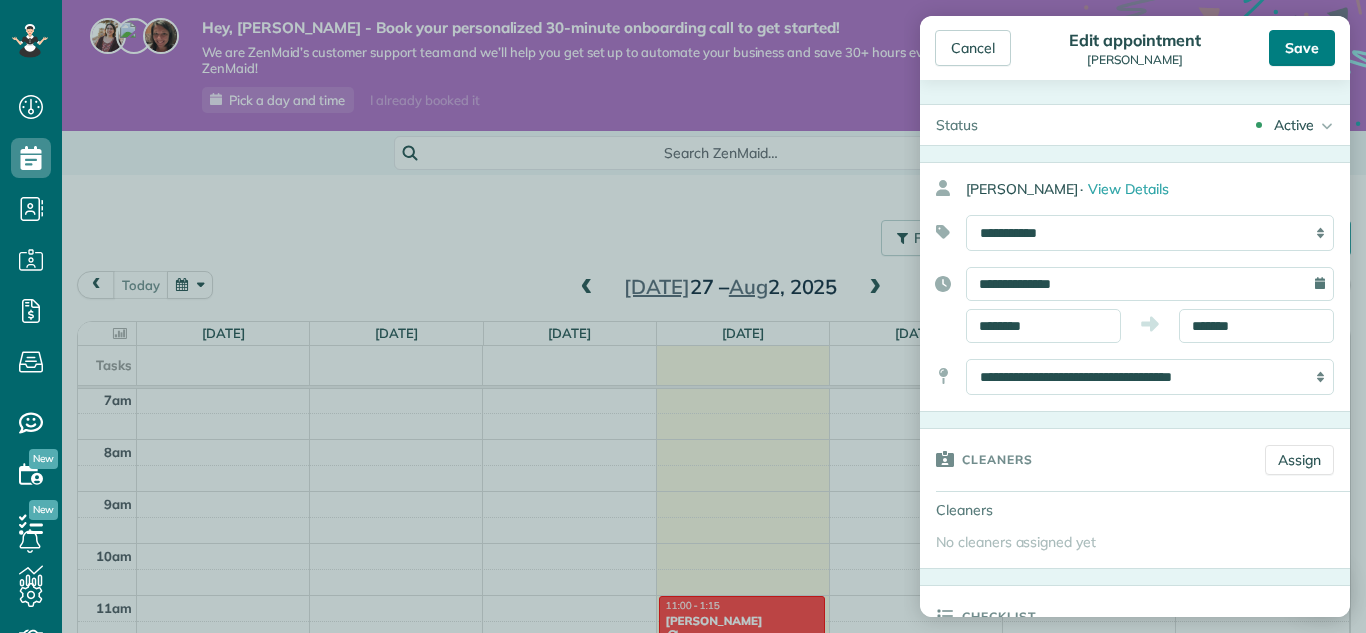 click on "Save" at bounding box center (1302, 48) 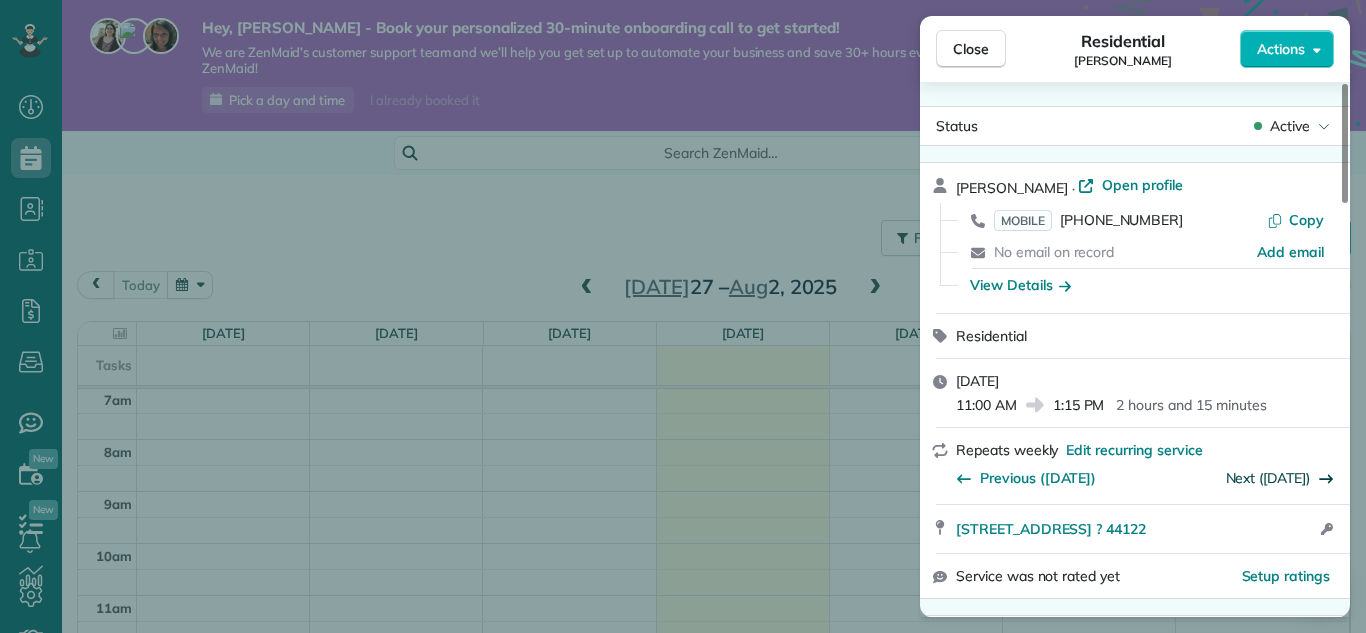 click on "Next (Aug 27)" at bounding box center [1268, 478] 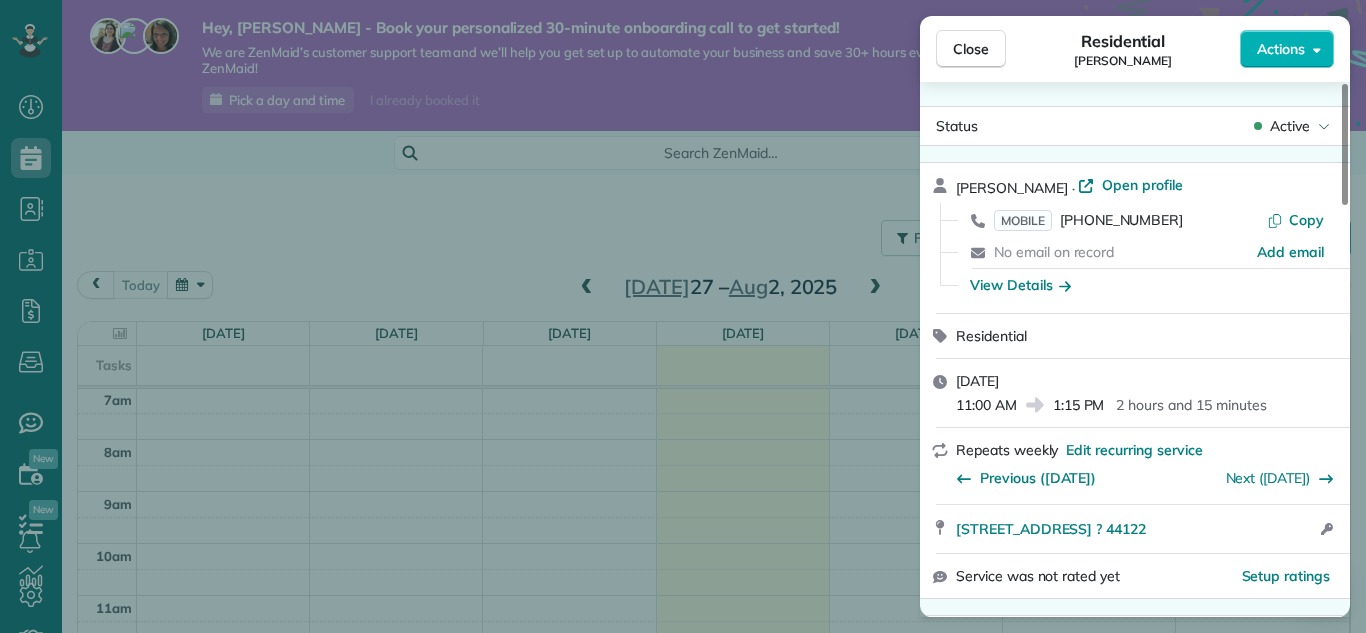click on "Close Residential Rae Smedley Actions Status Active Rae Smedley · Open profile MOBILE (330) 428-0729 Copy No email on record Add email View Details Residential Wednesday, August 27, 2025 11:00 AM 1:15 PM 2 hours and 15 minutes Repeats weekly Edit recurring service Previous (Aug 27) Next (Sep 03) 3215 Belvoir Boulevard Beachwood ? 44122 Open access information Service was not rated yet Setup ratings Cleaners Time in and out Assign Invite Cleaners No cleaners assigned yet Checklist Try Now Keep this appointment up to your standards. Stay on top of every detail, keep your cleaners organised, and your client happy. Assign a checklist Watch a 5 min demo Billing Billing actions Service Add an item Overcharge $0.00 Discount $0.00 Coupon discount - Primary tax Sales Tax (0.0%.) (0%) - Secondary tax - Total appointment price $0.00 Tips collected $0.00 Mark as paid Total including tip $0.00 Get paid online in no-time! Send an invoice and reward your cleaners with tips Charge customer credit card Reason for Skip - 0 1" at bounding box center [683, 316] 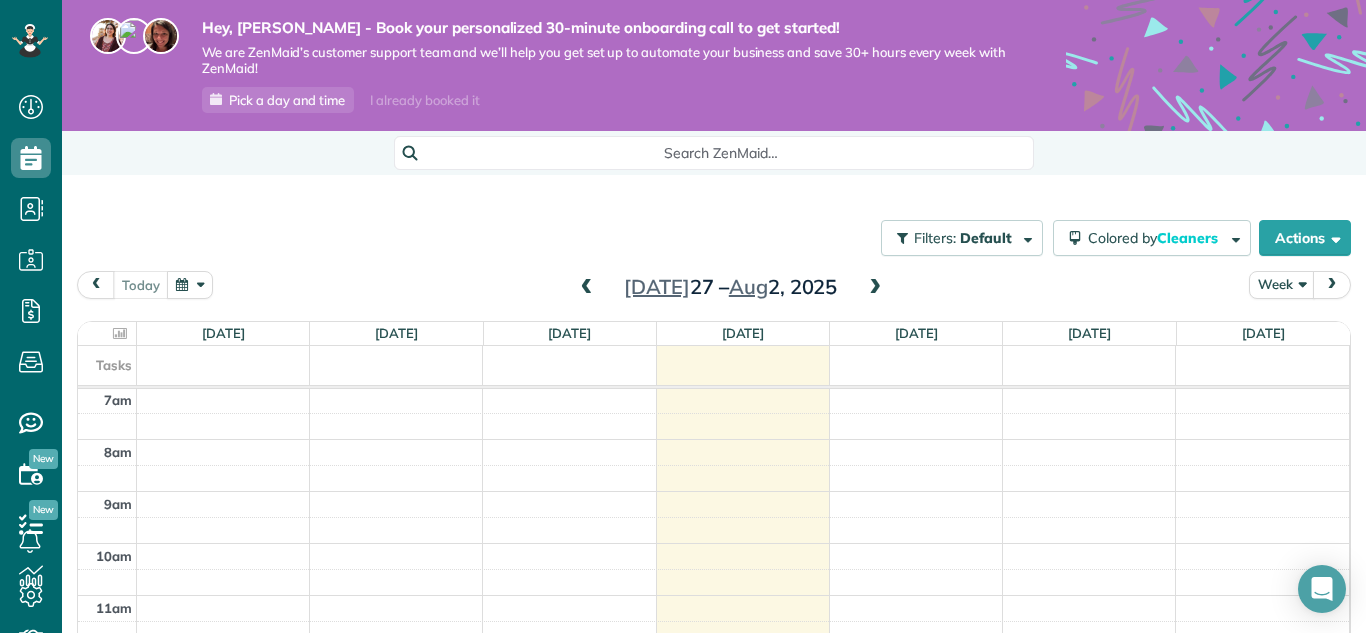 click at bounding box center (875, 288) 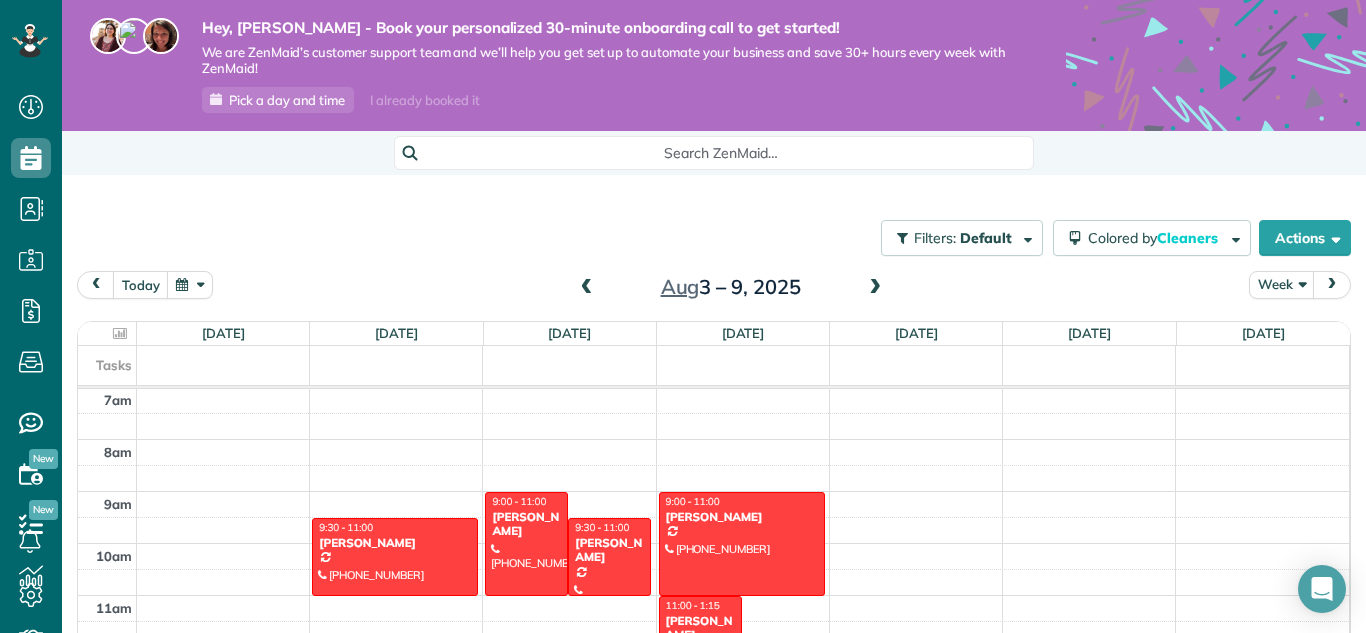 click at bounding box center (875, 288) 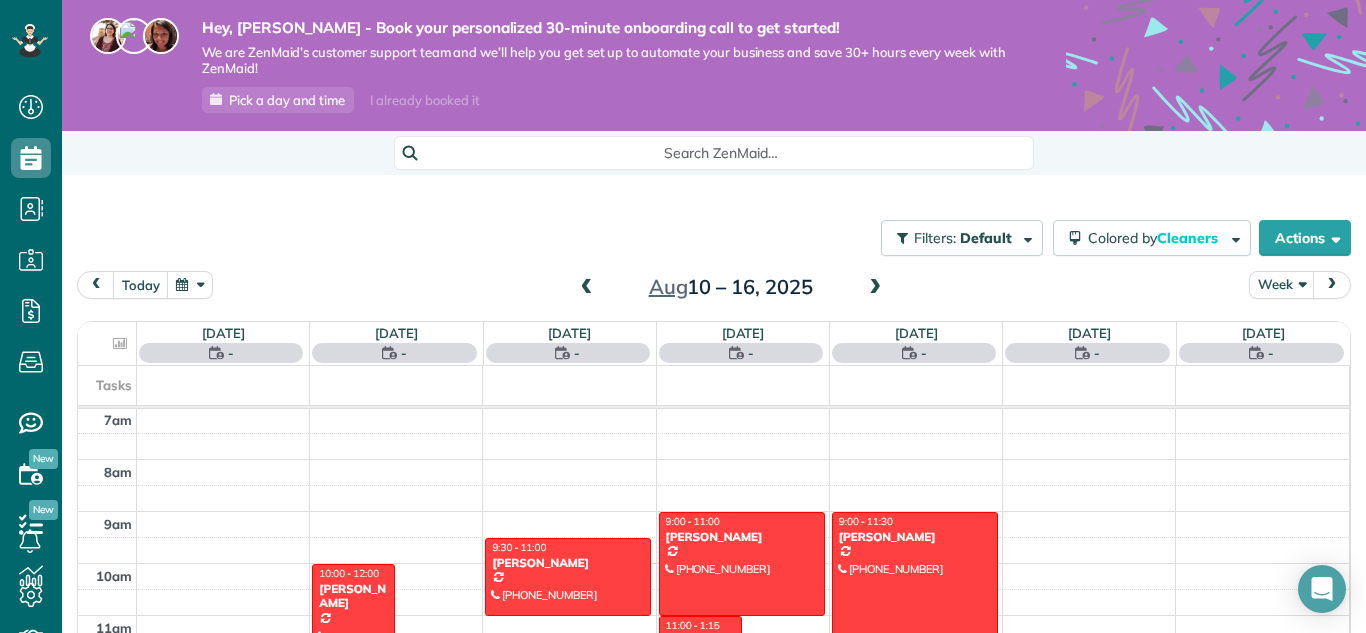 click at bounding box center (875, 288) 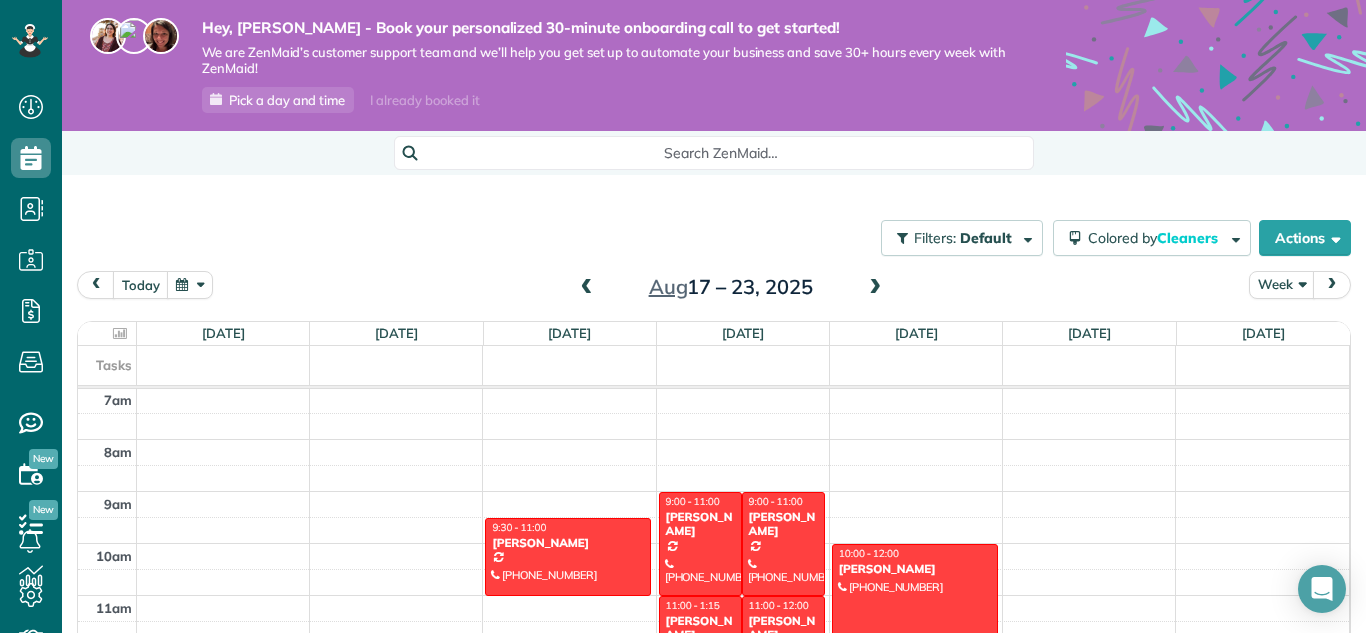 click at bounding box center [875, 288] 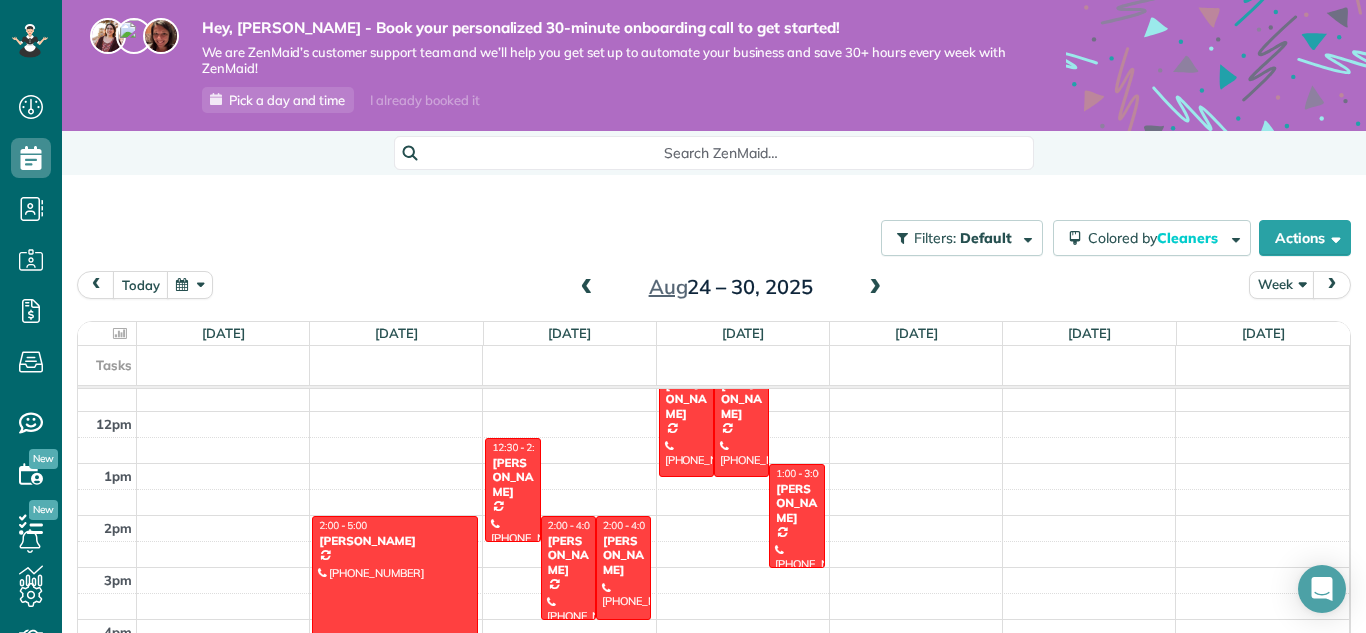 scroll, scrollTop: 605, scrollLeft: 0, axis: vertical 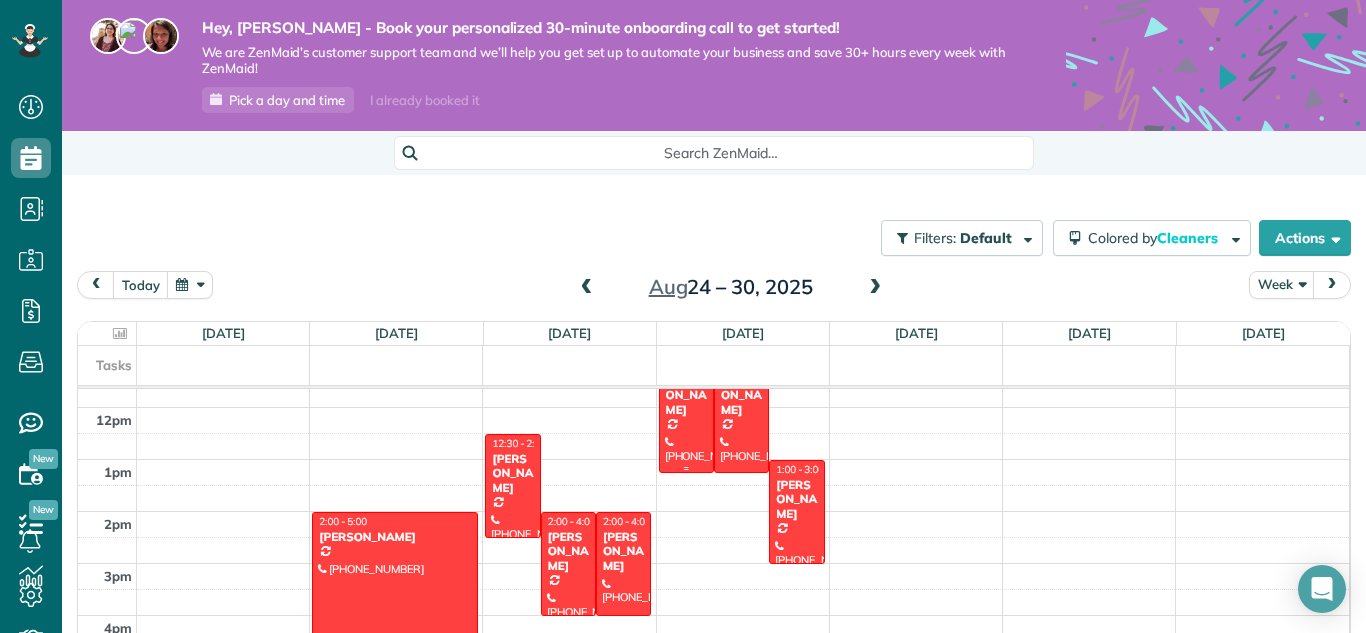 click at bounding box center [686, 414] 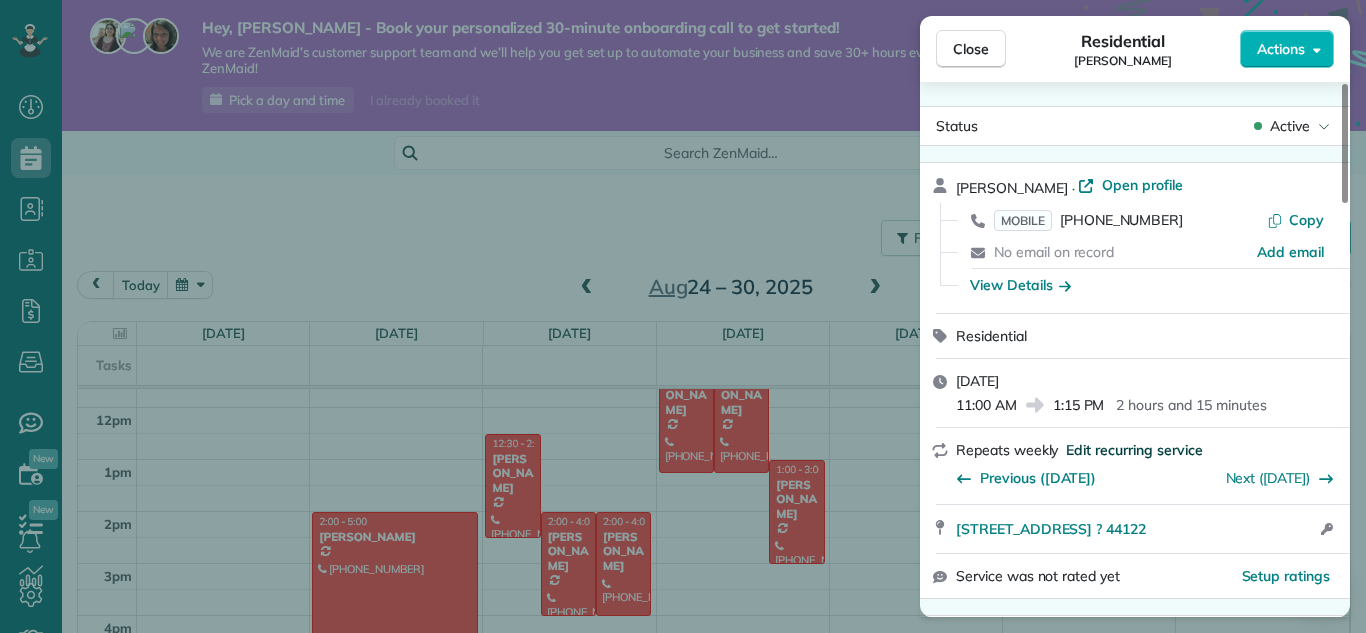 click on "Edit recurring service" at bounding box center (1134, 450) 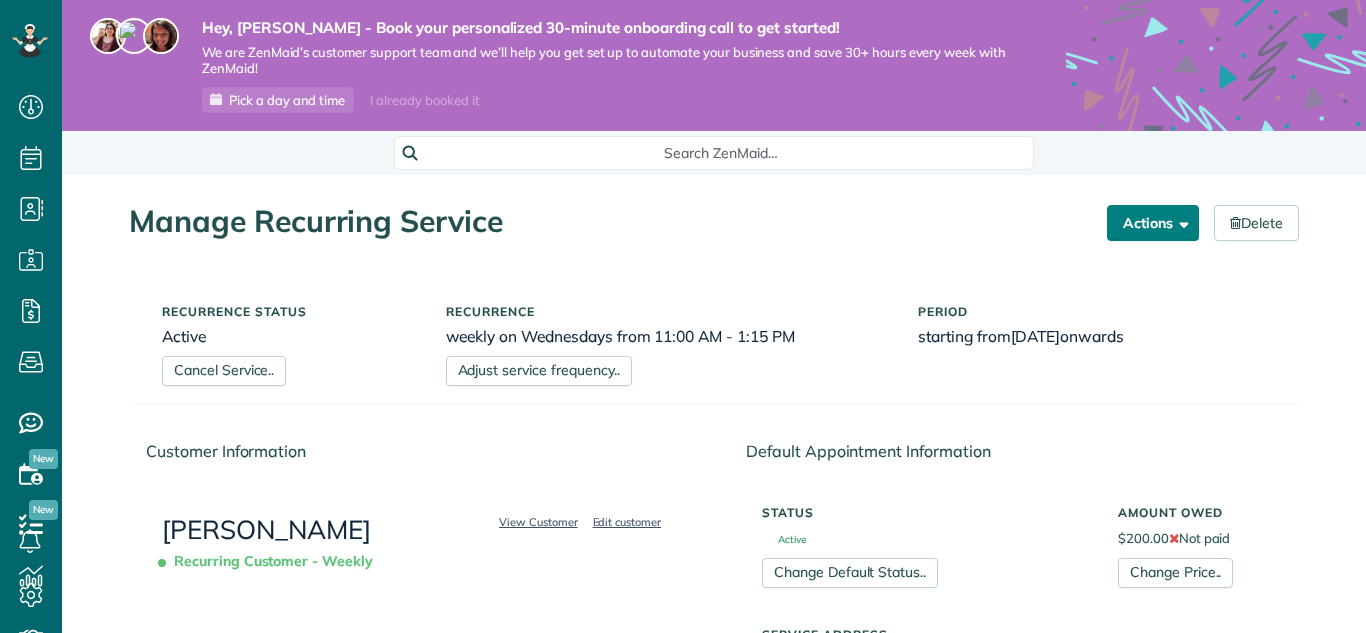 click on "Actions" at bounding box center [1153, 223] 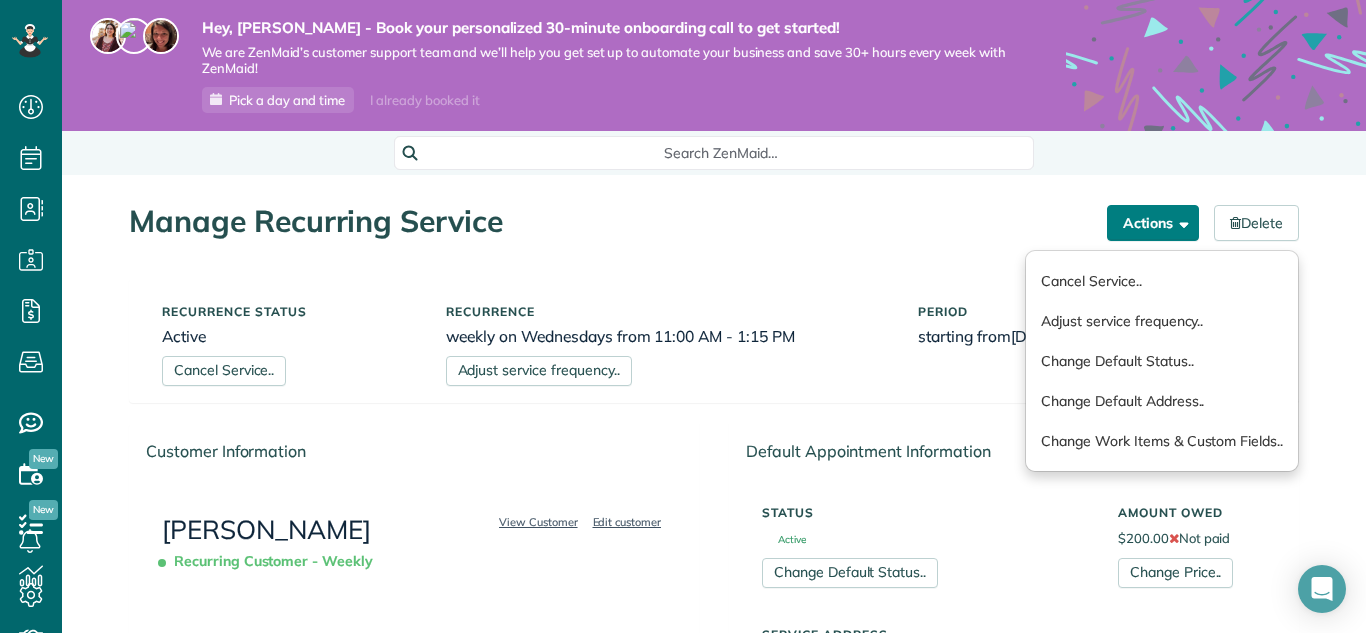 scroll, scrollTop: 0, scrollLeft: 0, axis: both 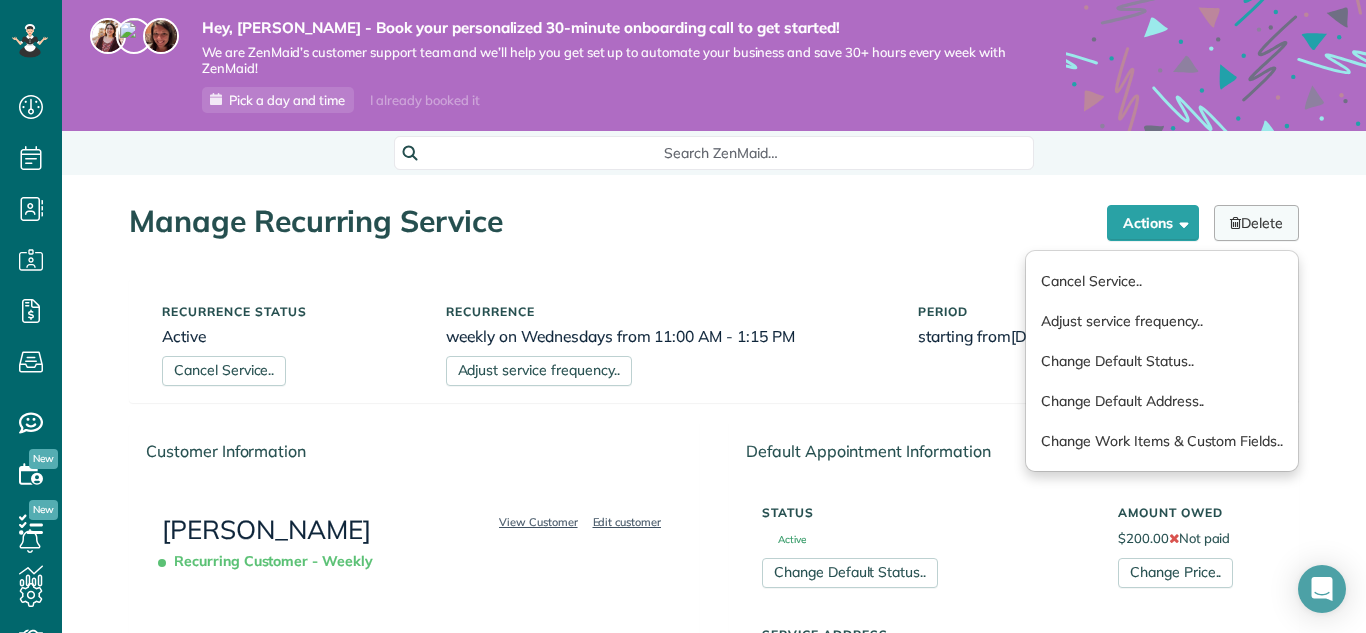 click on "Delete" at bounding box center (1256, 223) 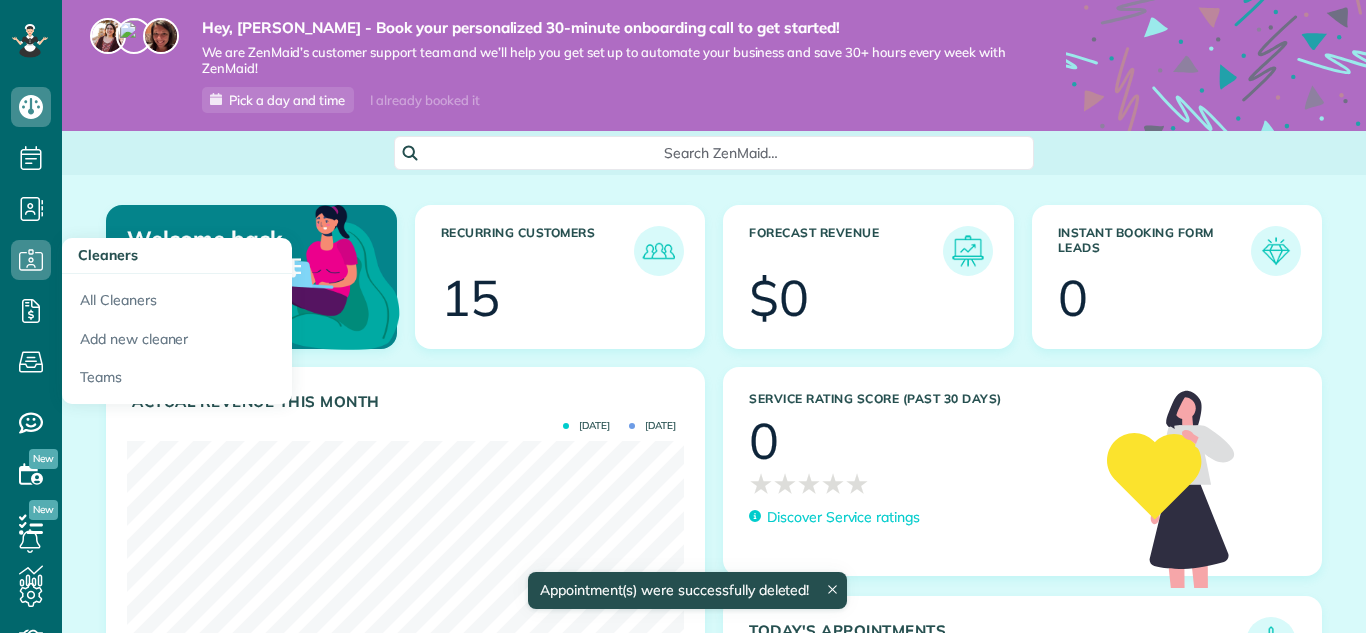 scroll, scrollTop: 0, scrollLeft: 0, axis: both 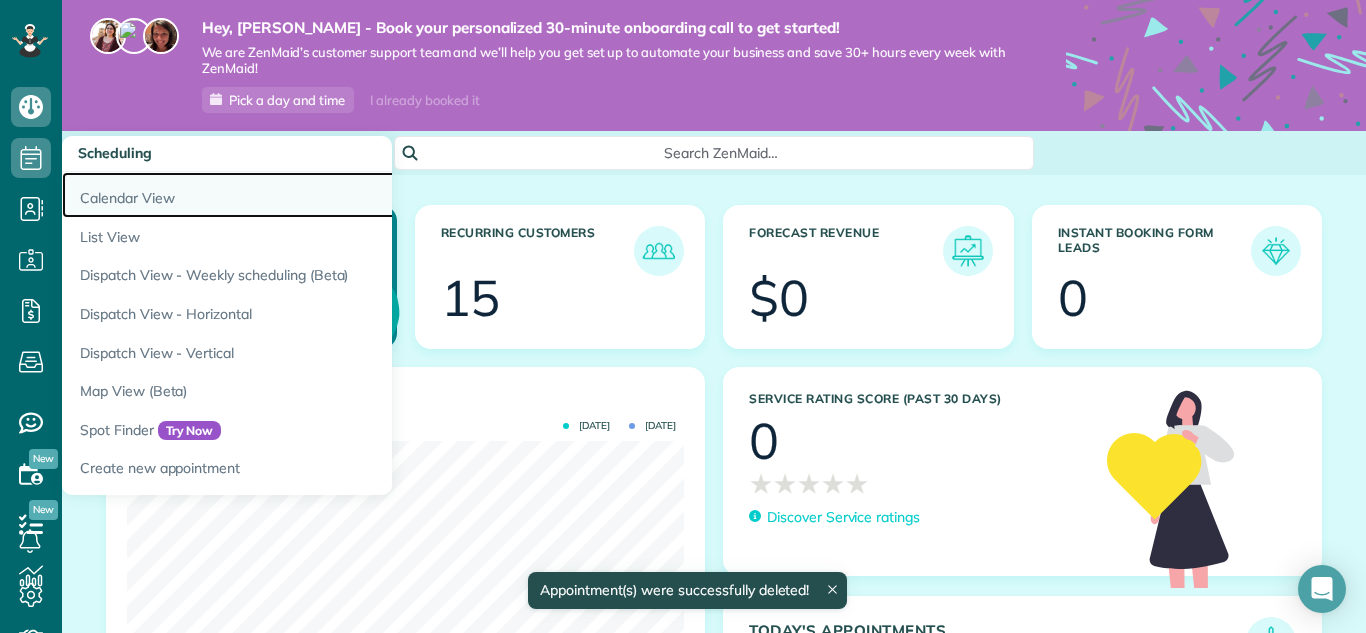 click on "Calendar View" at bounding box center (312, 195) 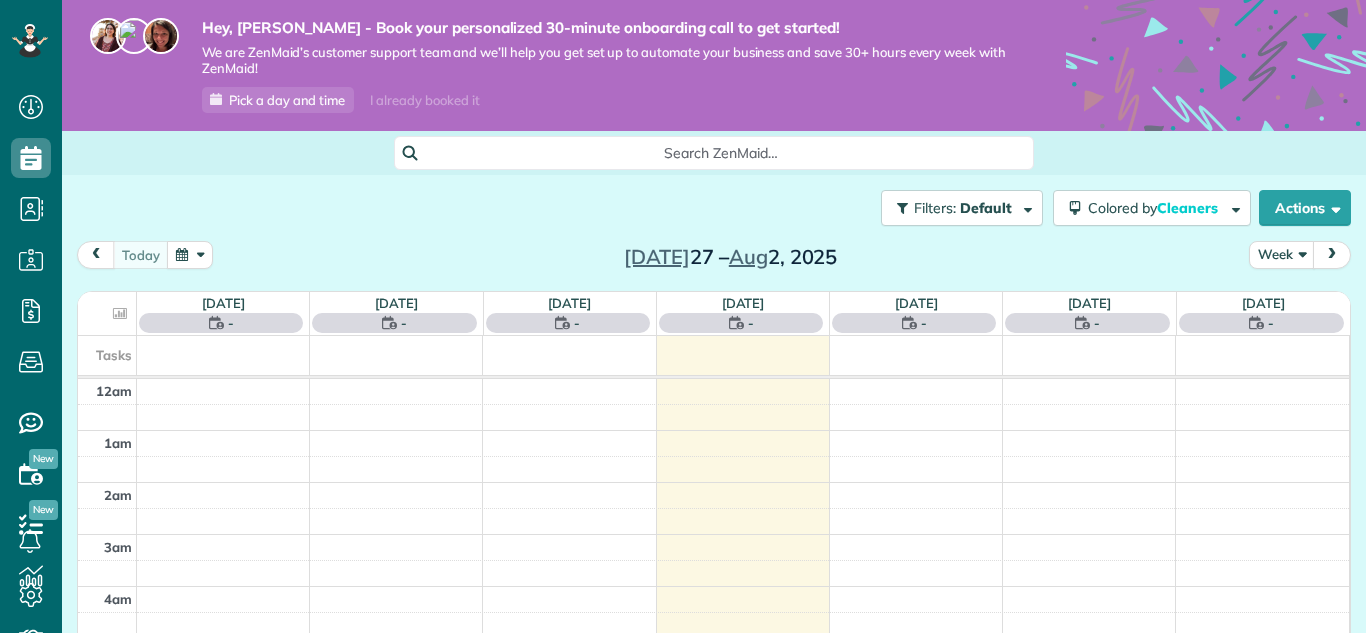scroll, scrollTop: 0, scrollLeft: 0, axis: both 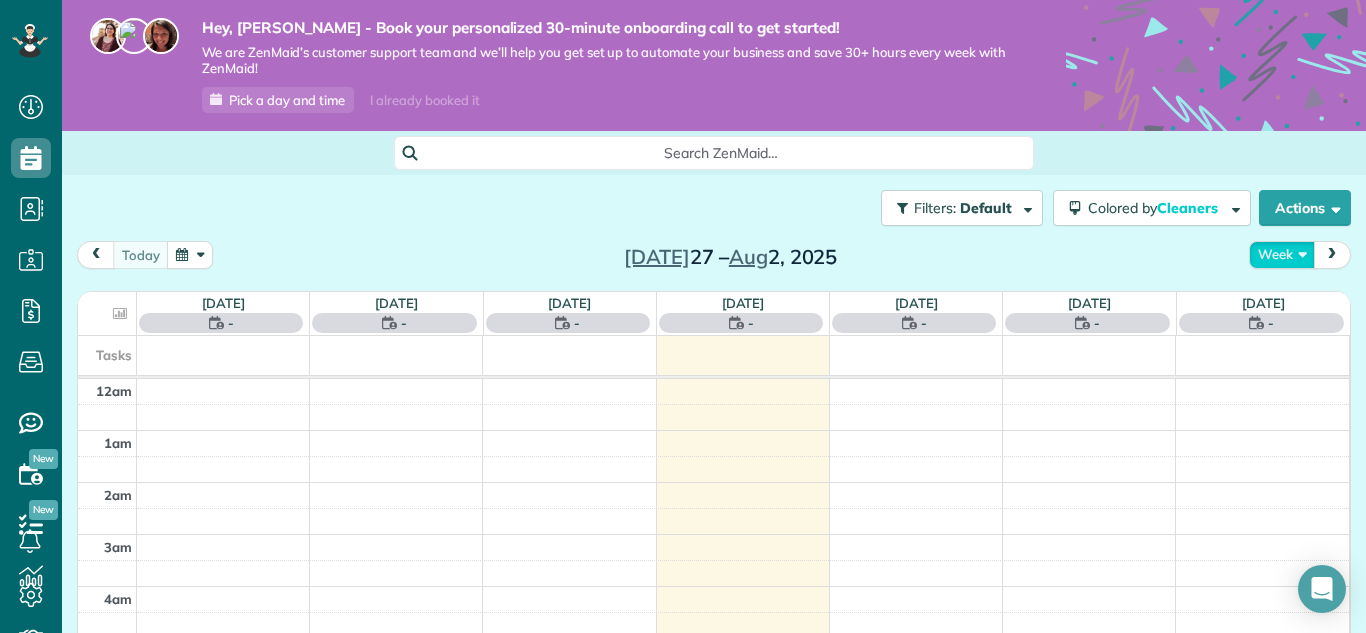 click on "Week" at bounding box center [1282, 254] 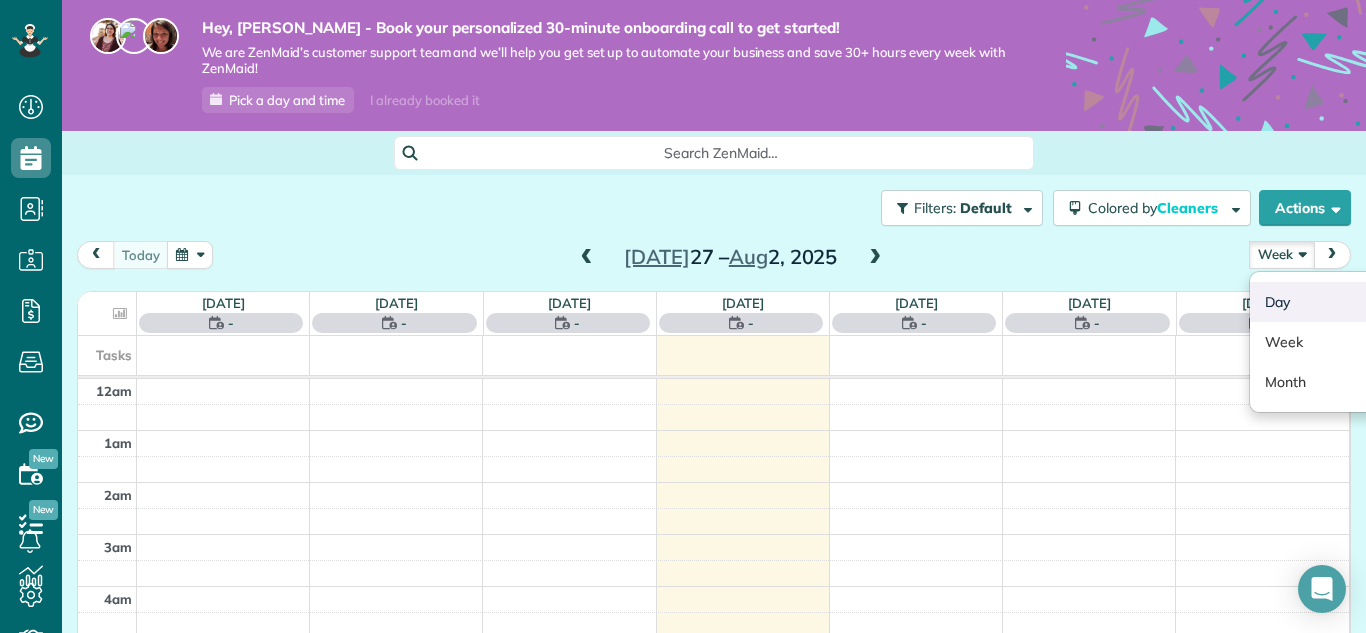 scroll, scrollTop: 633, scrollLeft: 62, axis: both 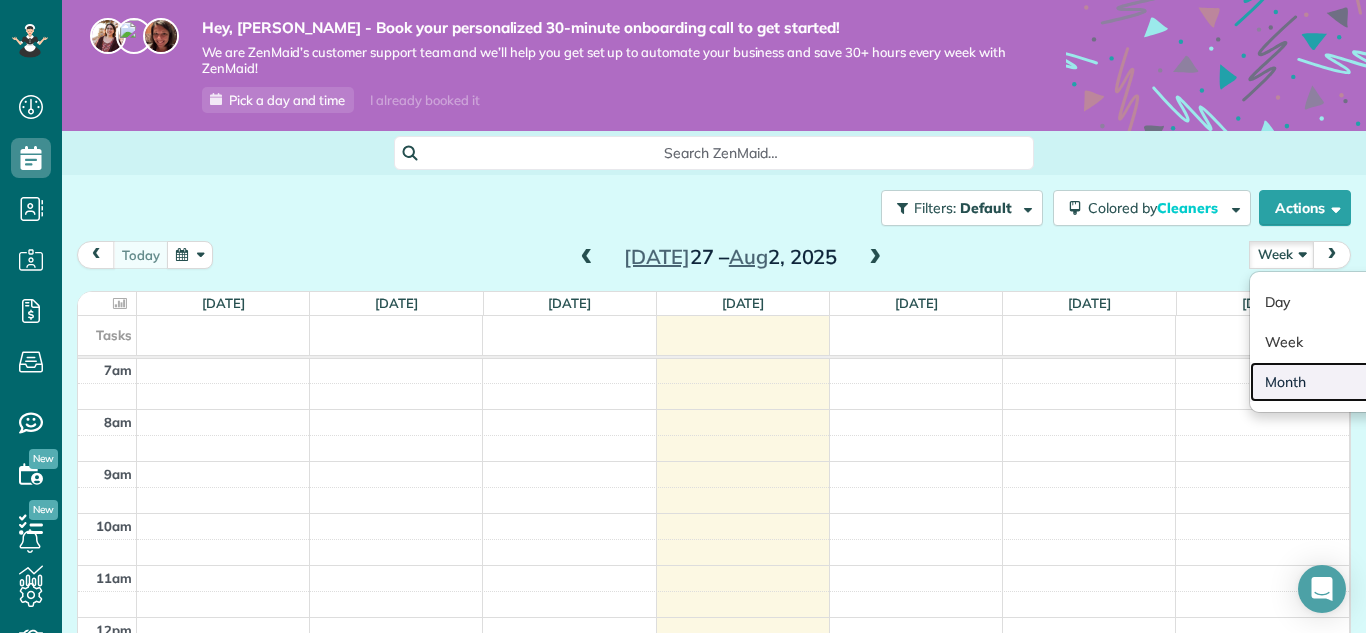 click on "Month" at bounding box center (1329, 382) 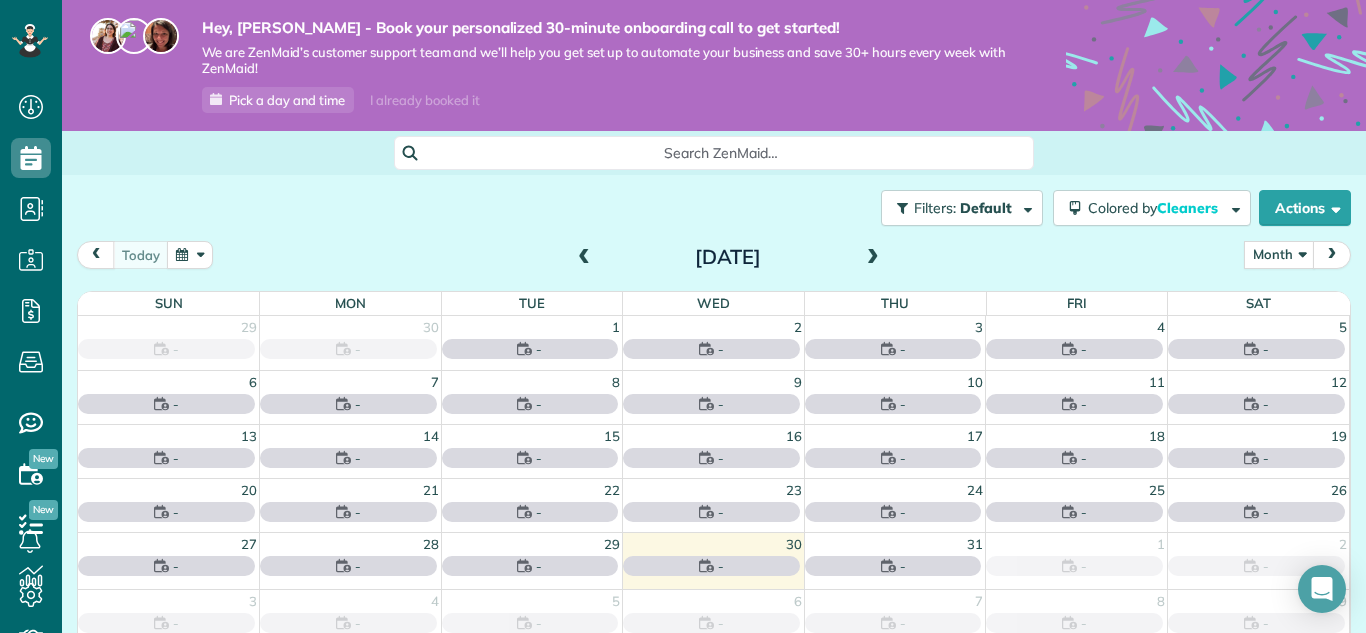 click at bounding box center (873, 258) 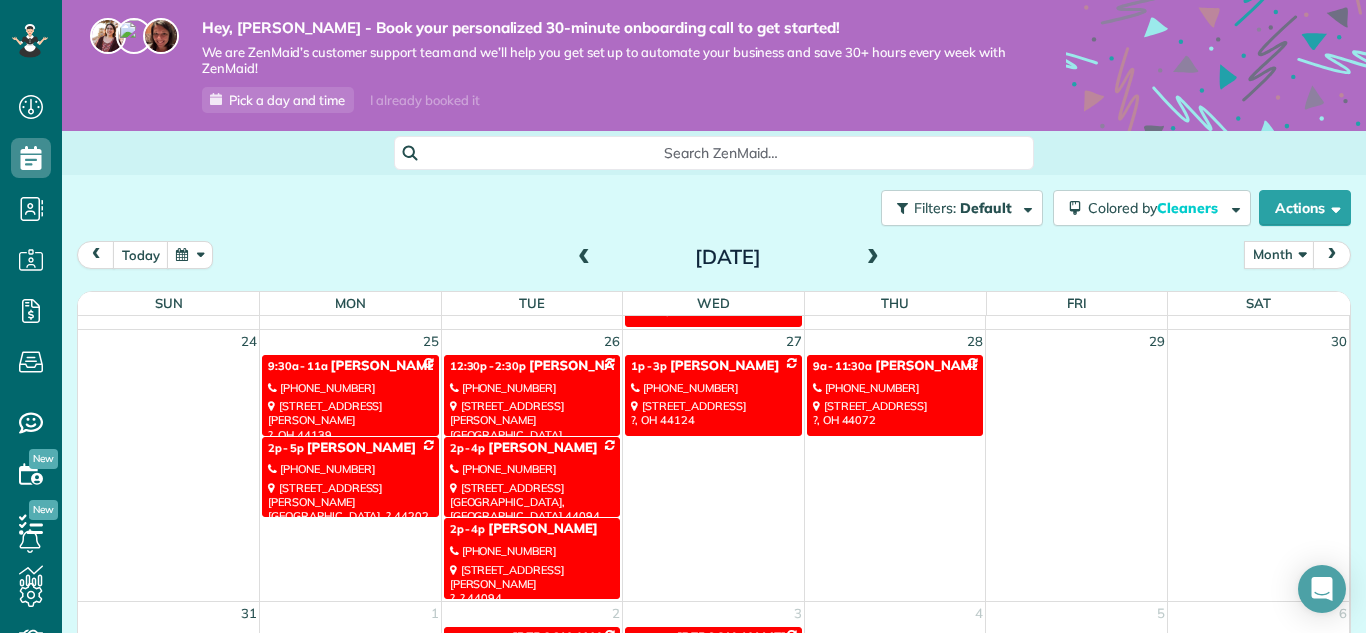 scroll, scrollTop: 776, scrollLeft: 0, axis: vertical 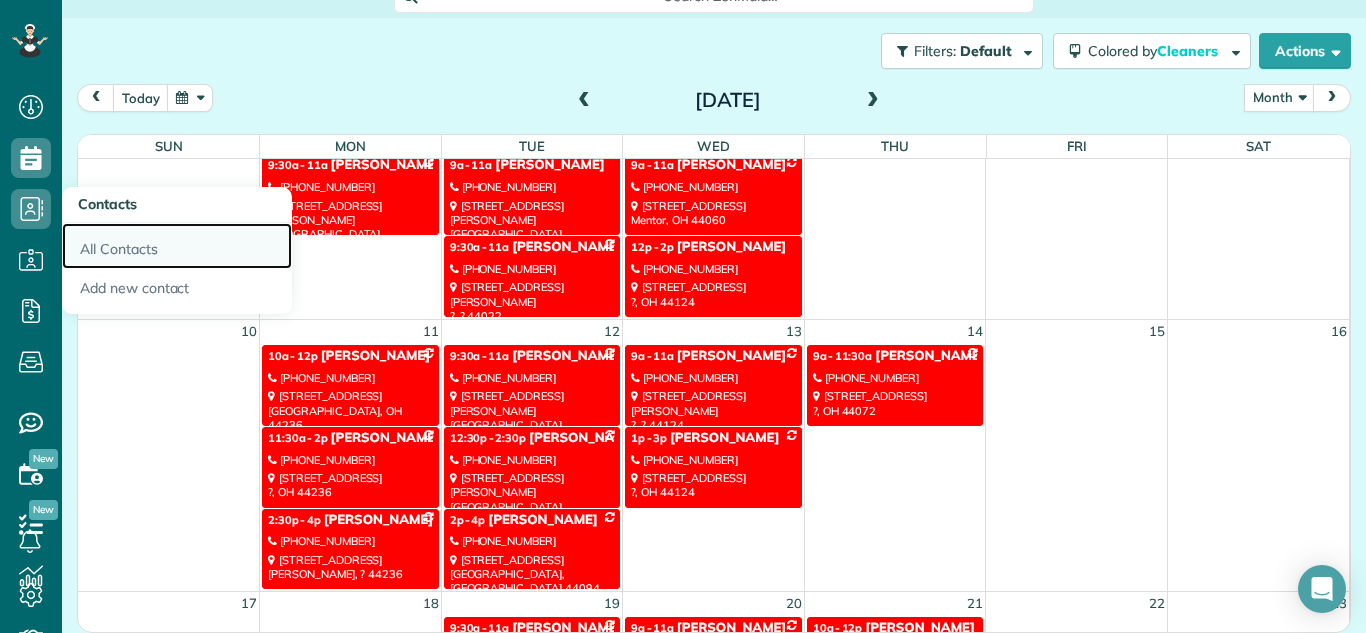 click on "All Contacts" at bounding box center [177, 246] 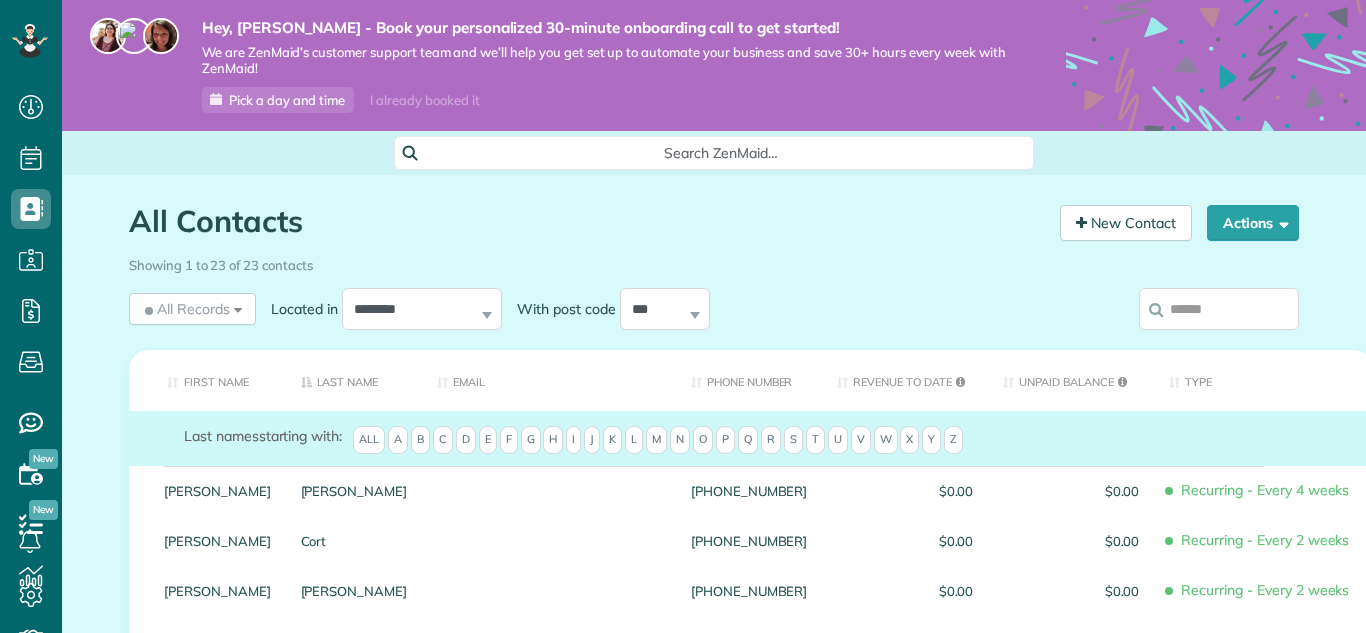 scroll, scrollTop: 0, scrollLeft: 0, axis: both 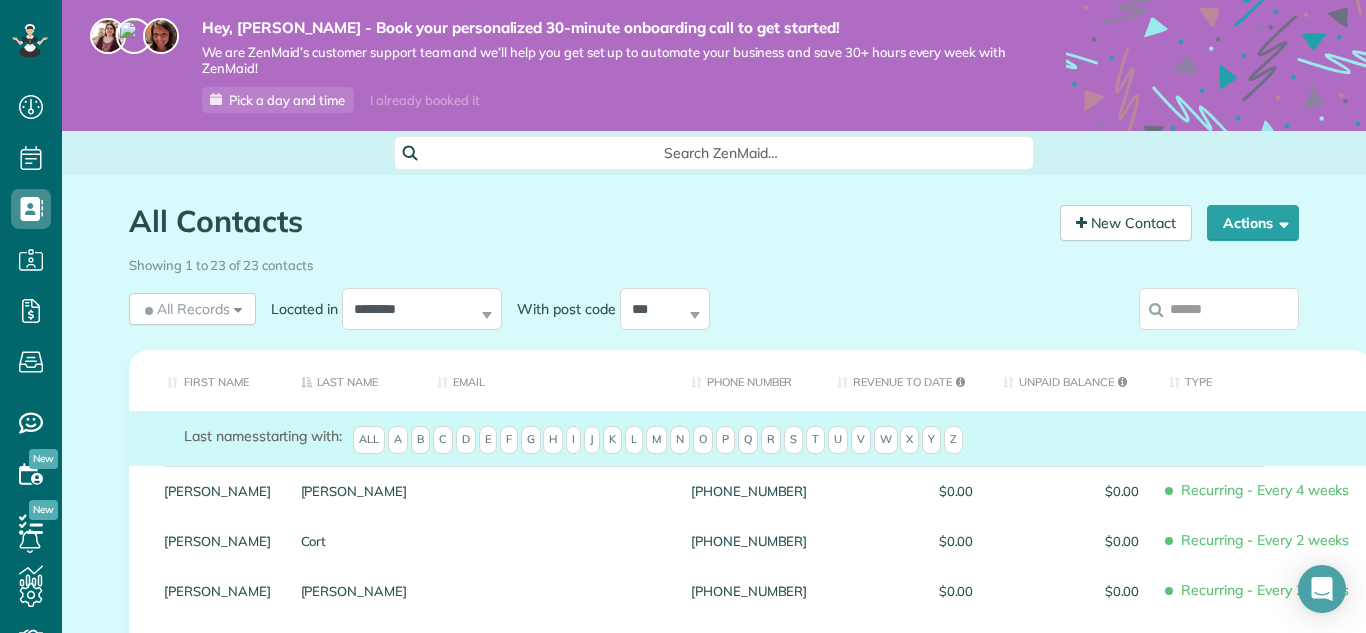 click on "First Name" at bounding box center (207, 380) 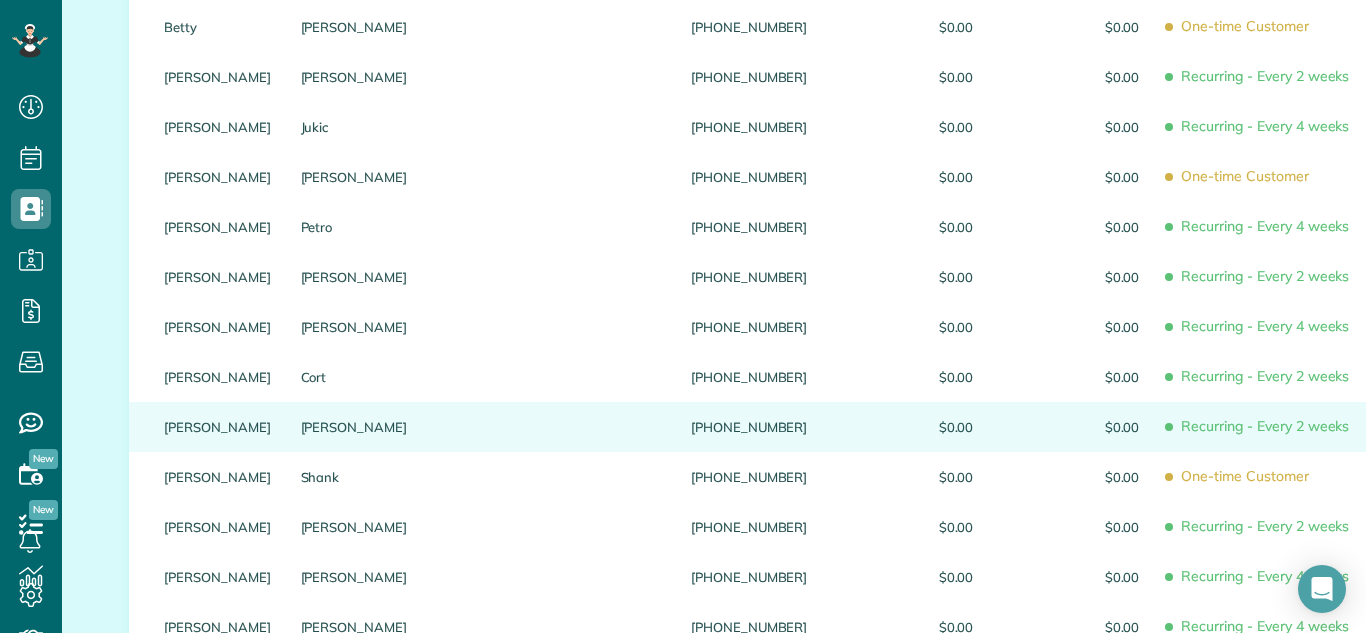 scroll, scrollTop: 1129, scrollLeft: 0, axis: vertical 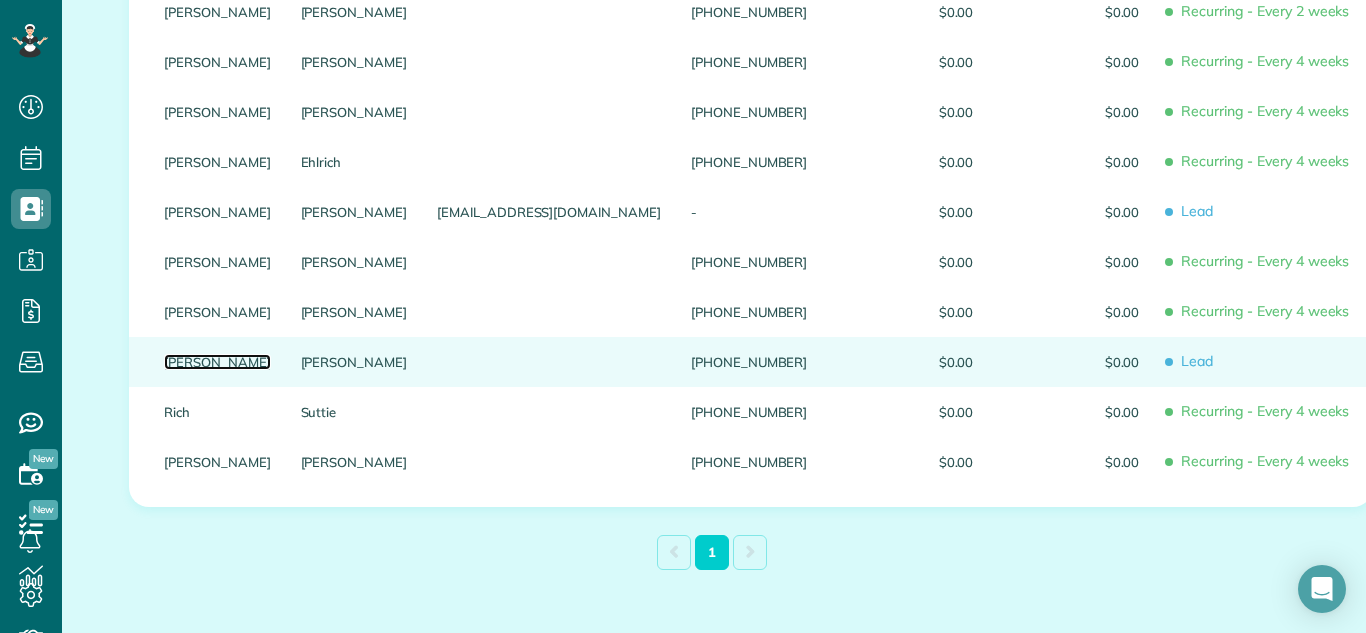 click on "[PERSON_NAME]" at bounding box center [217, 362] 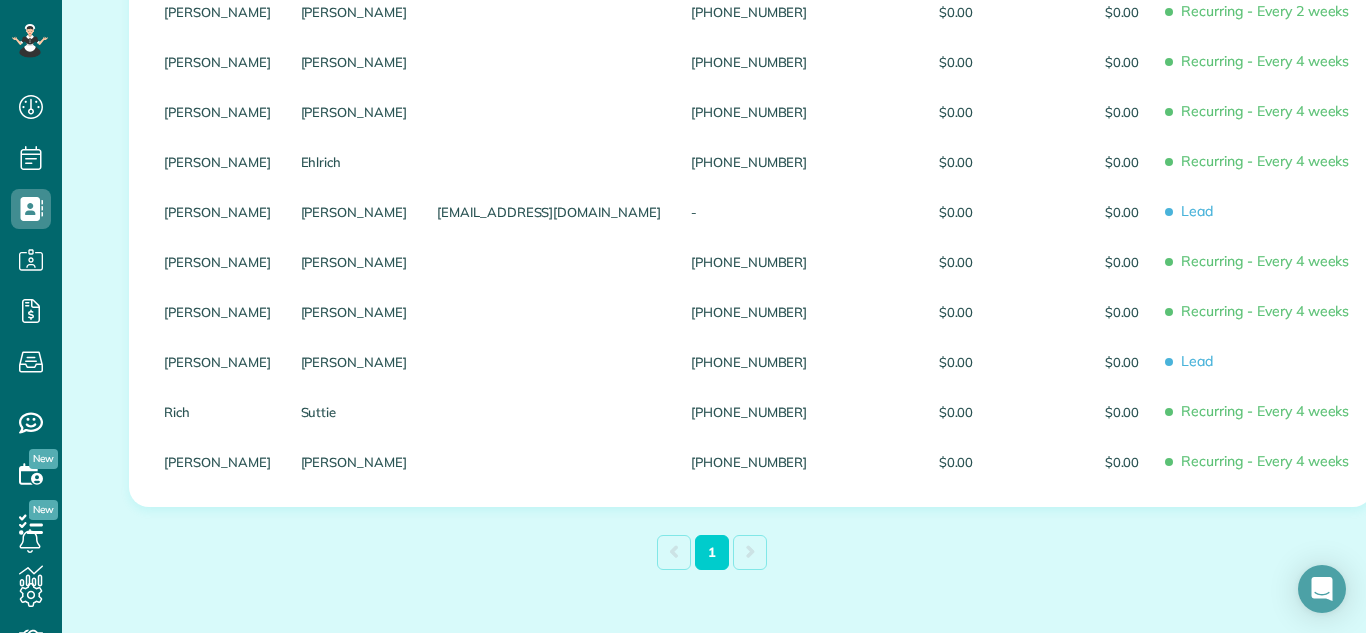 scroll, scrollTop: 129, scrollLeft: 0, axis: vertical 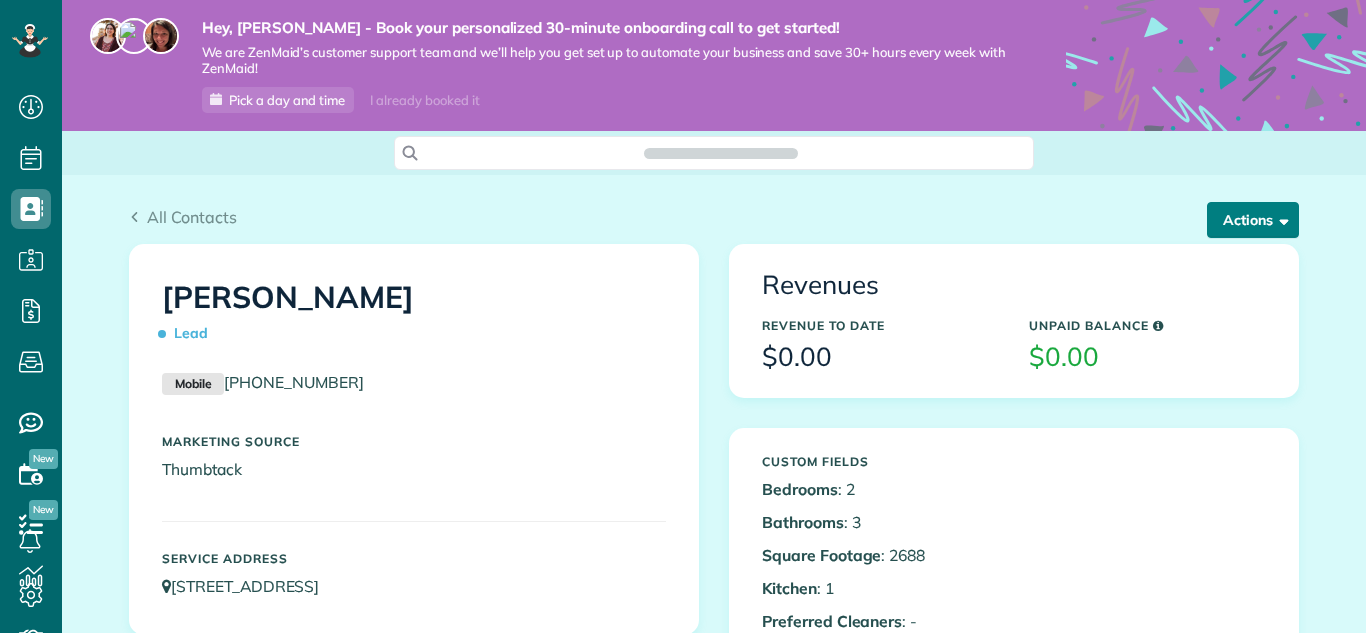 click on "Actions" at bounding box center (1253, 220) 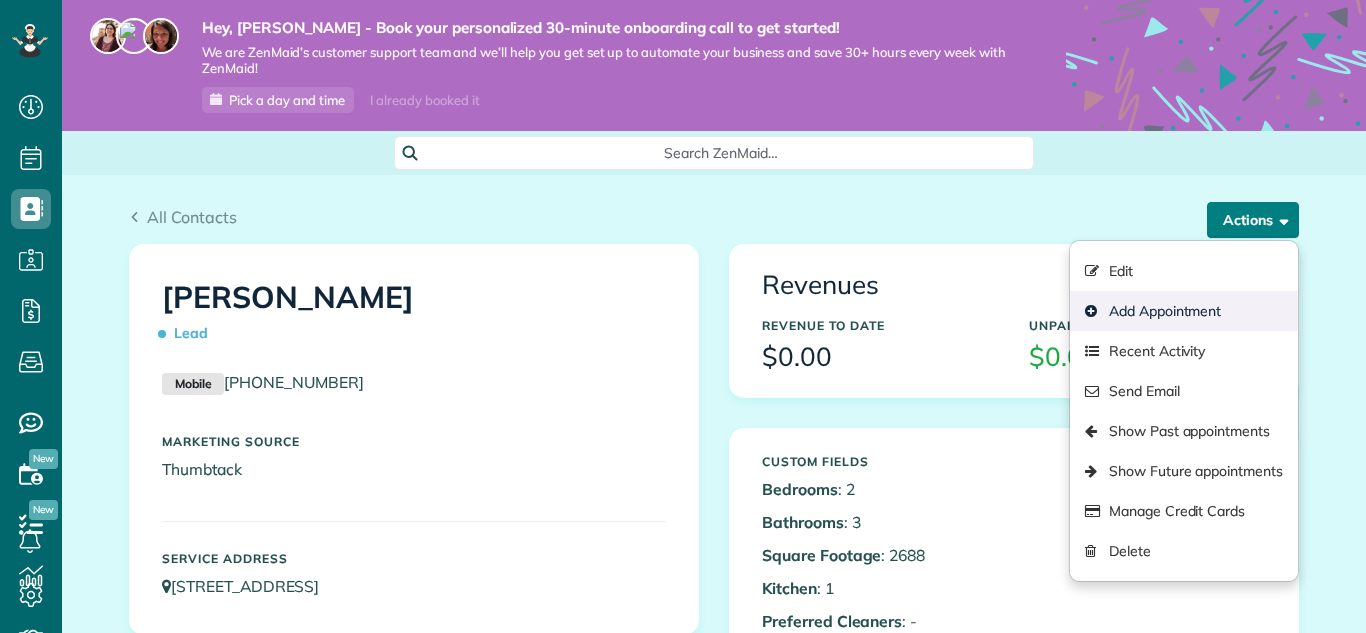 scroll, scrollTop: 633, scrollLeft: 62, axis: both 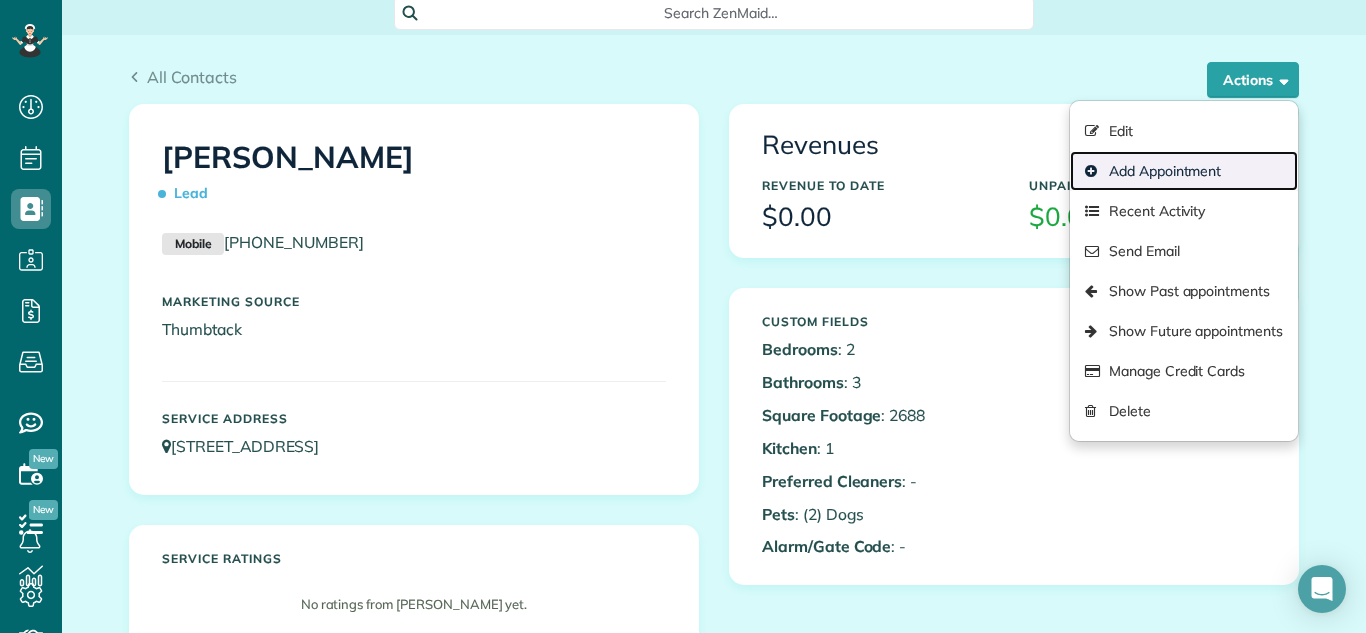 click on "Add Appointment" at bounding box center (1184, 171) 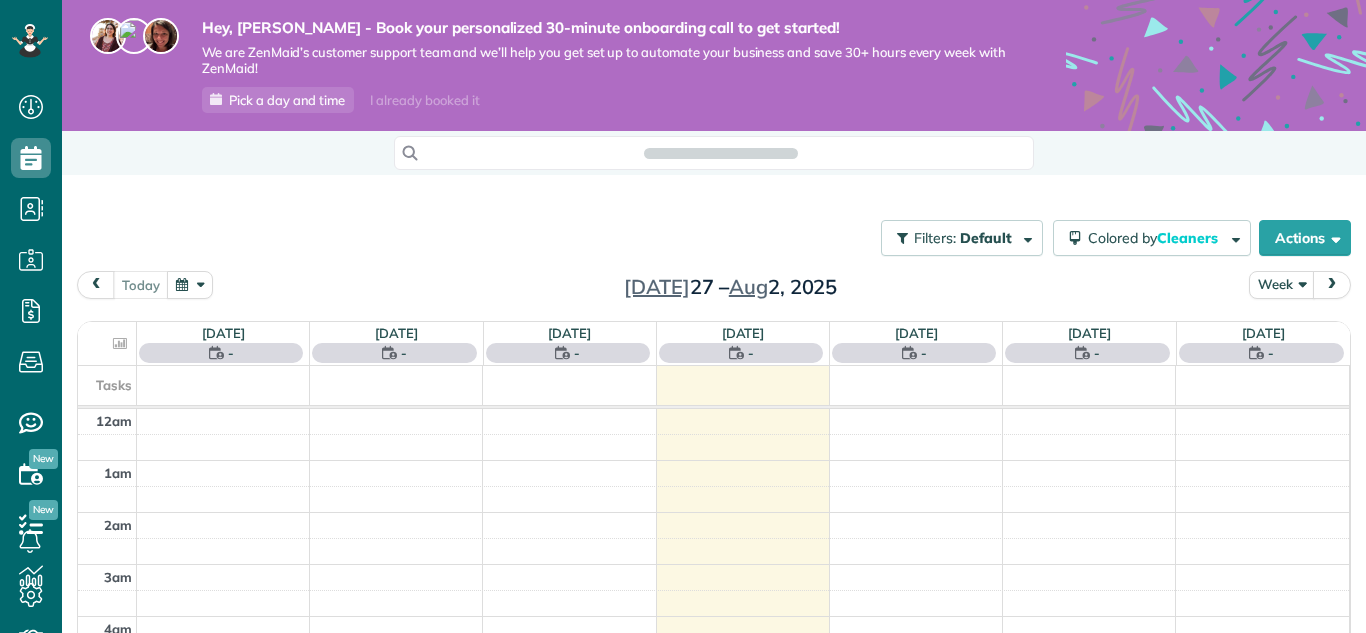 scroll, scrollTop: 0, scrollLeft: 0, axis: both 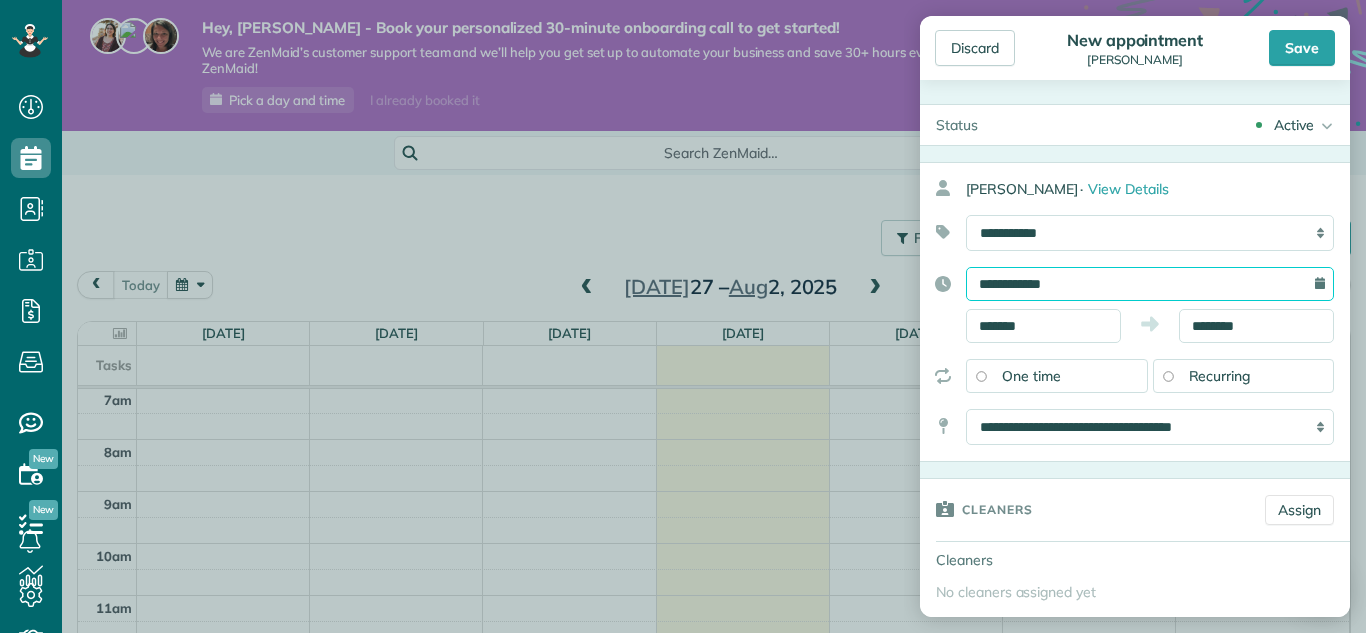 click on "**********" at bounding box center (1150, 284) 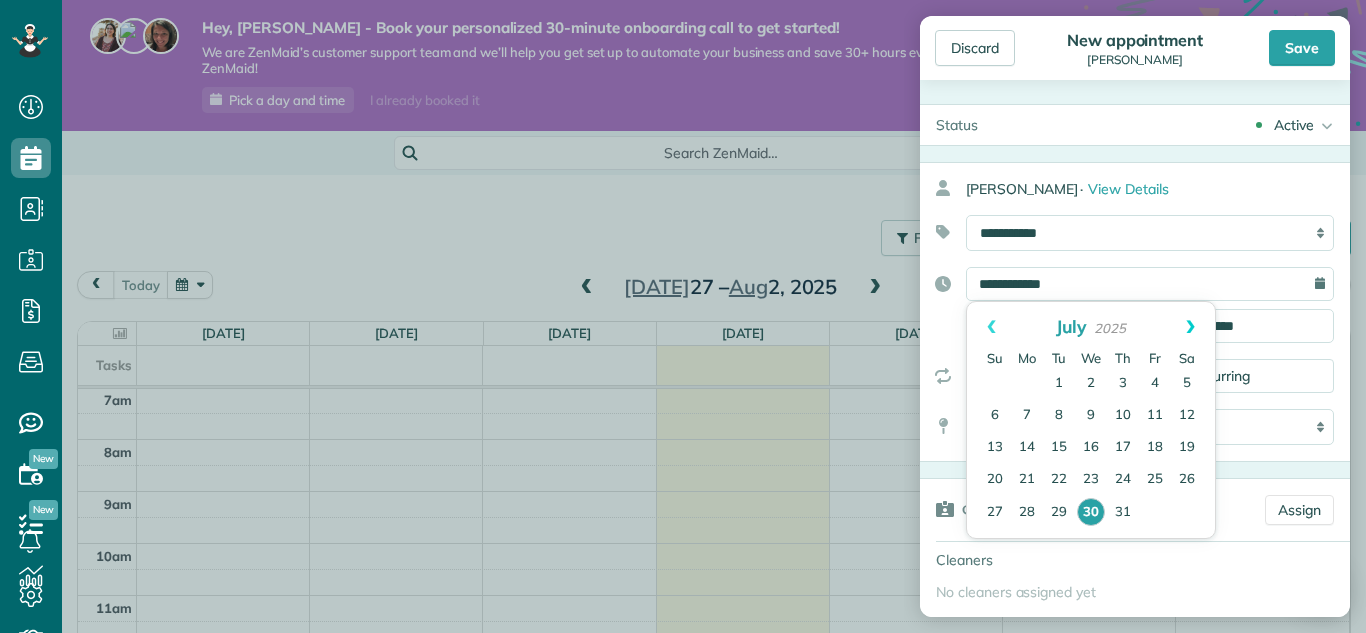 click on "Next" at bounding box center (1190, 327) 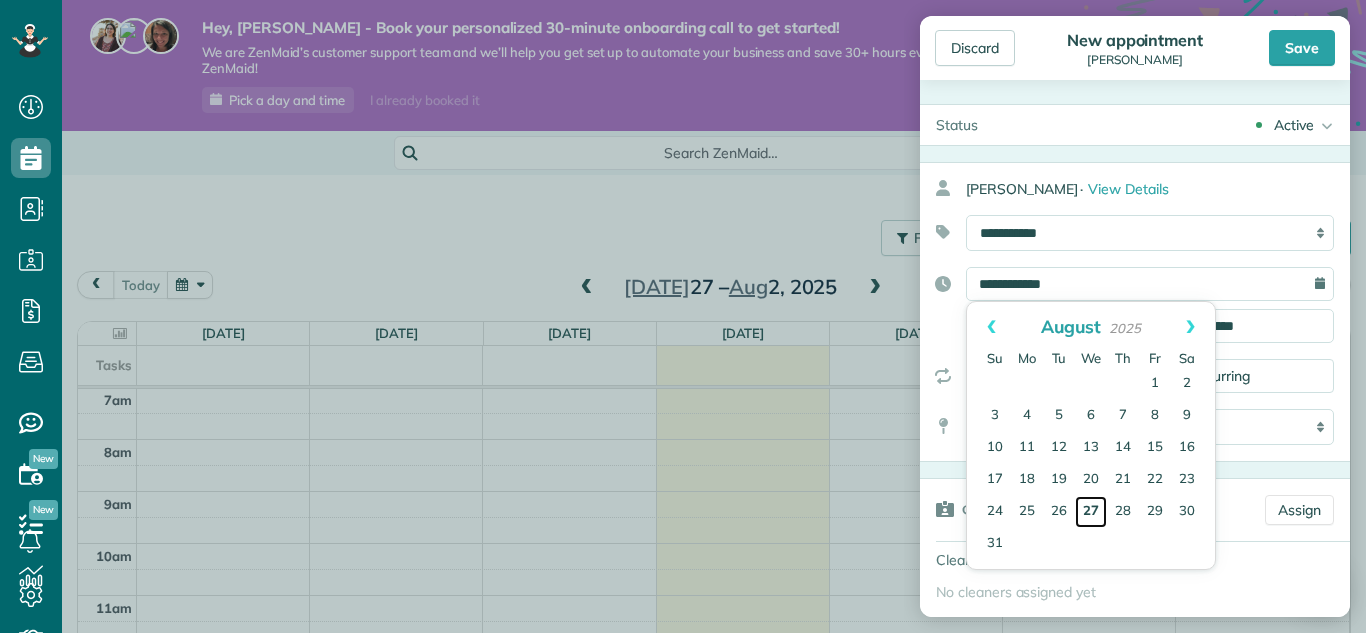 click on "27" at bounding box center (1091, 512) 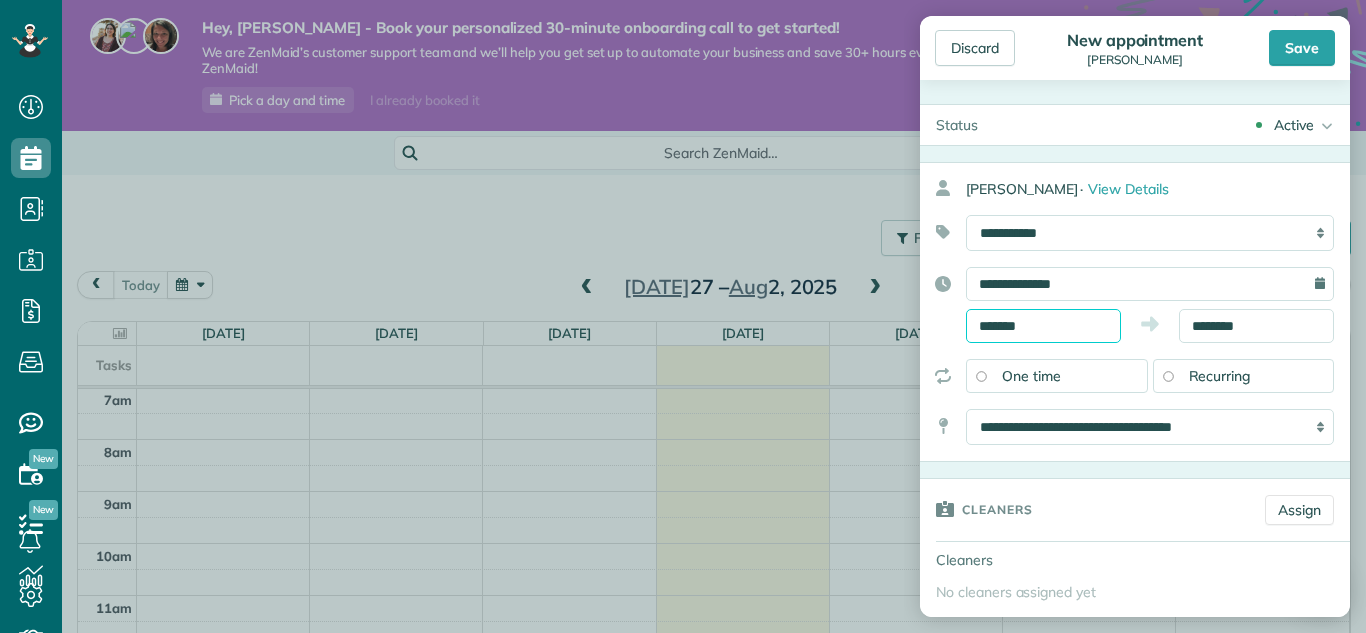 click on "*******" at bounding box center [1043, 326] 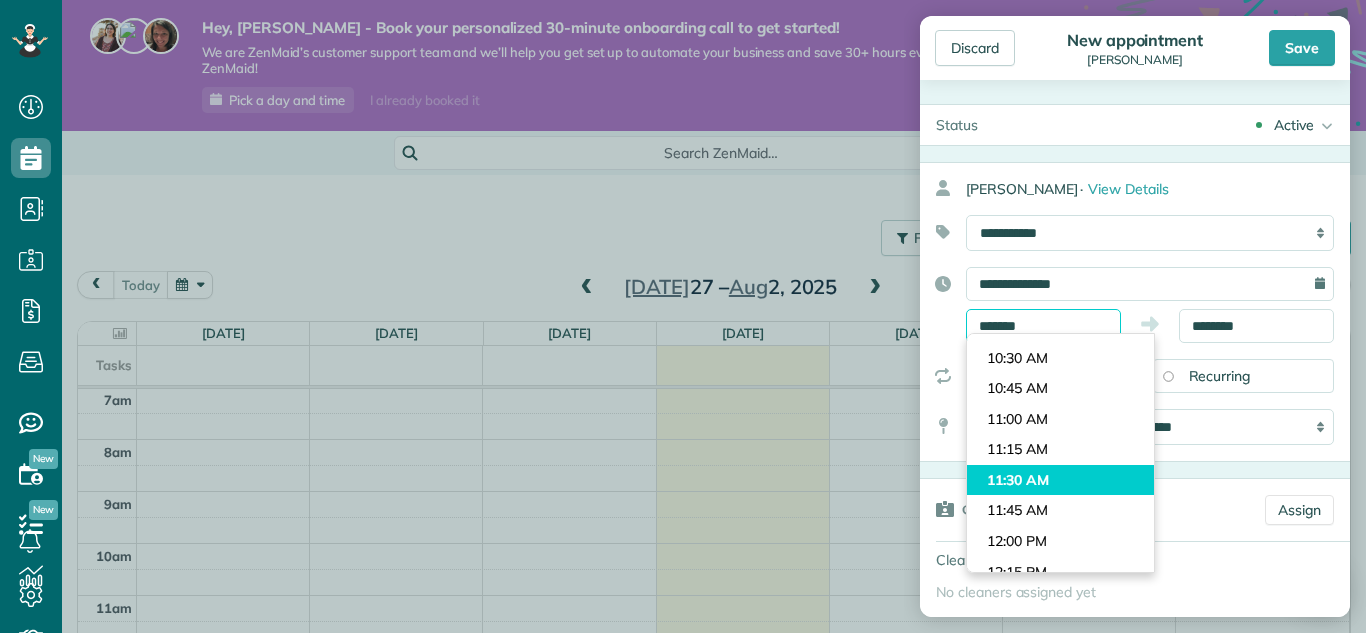 scroll, scrollTop: 1256, scrollLeft: 0, axis: vertical 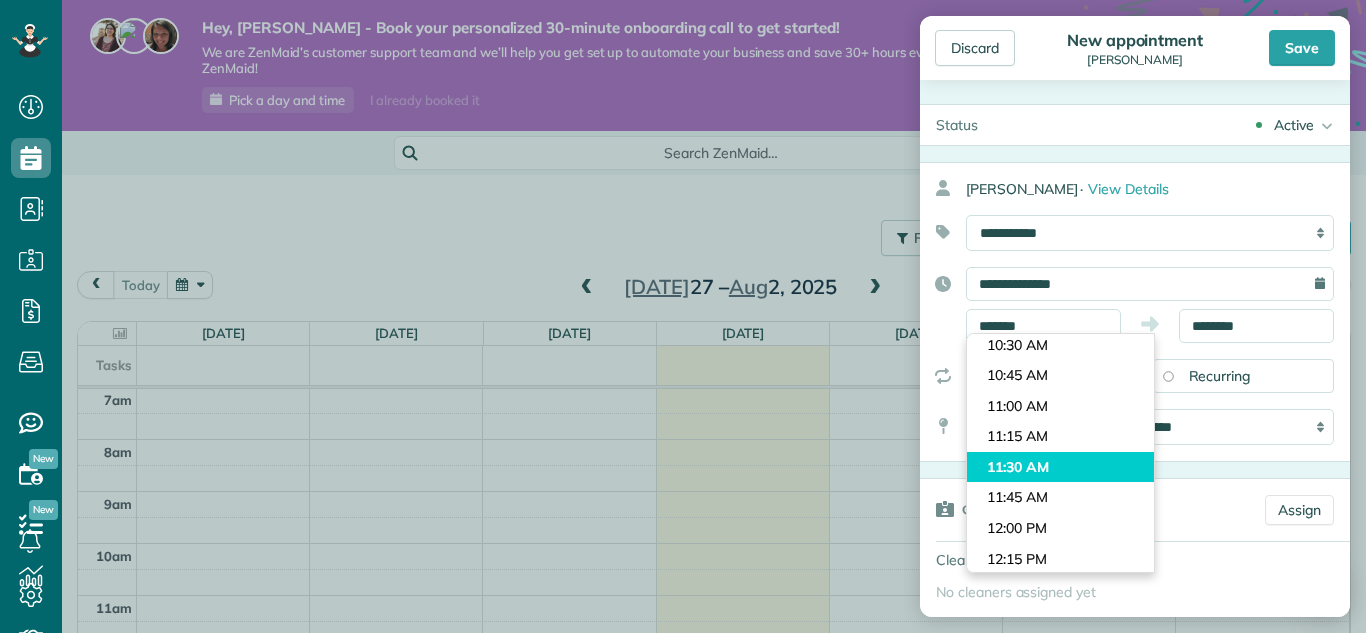 type on "********" 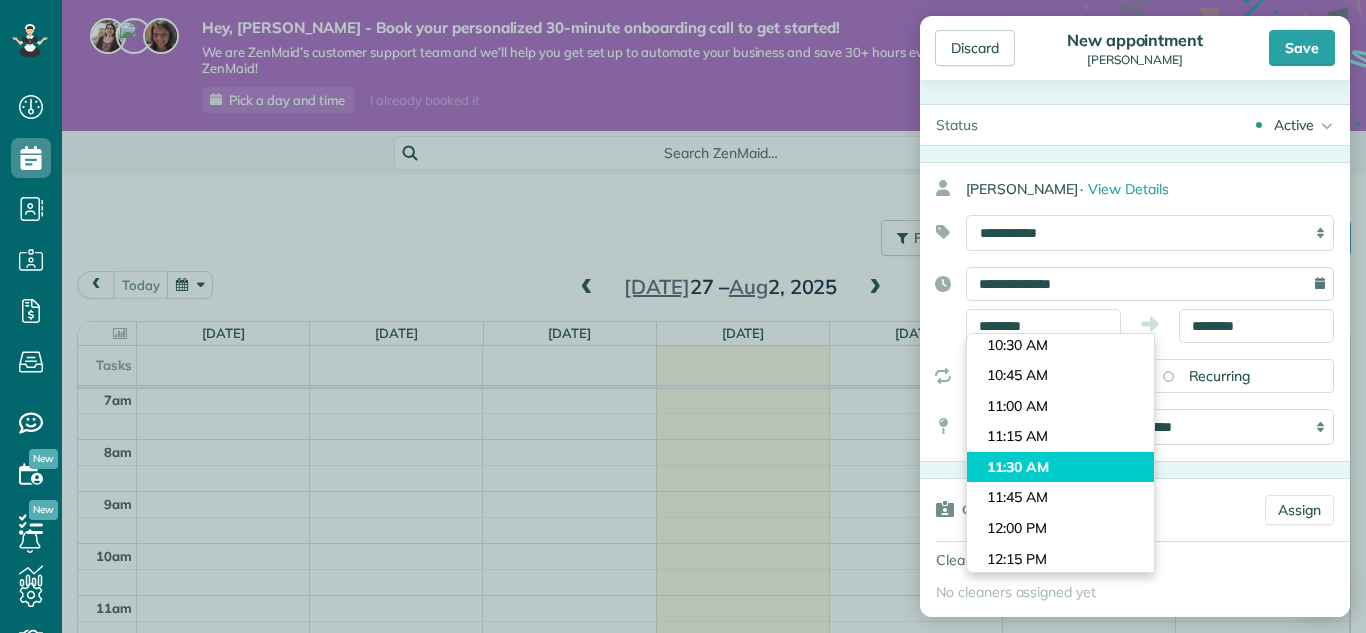 click on "Dashboard
Scheduling
Calendar View
List View
Dispatch View - Weekly scheduling (Beta)" at bounding box center [683, 316] 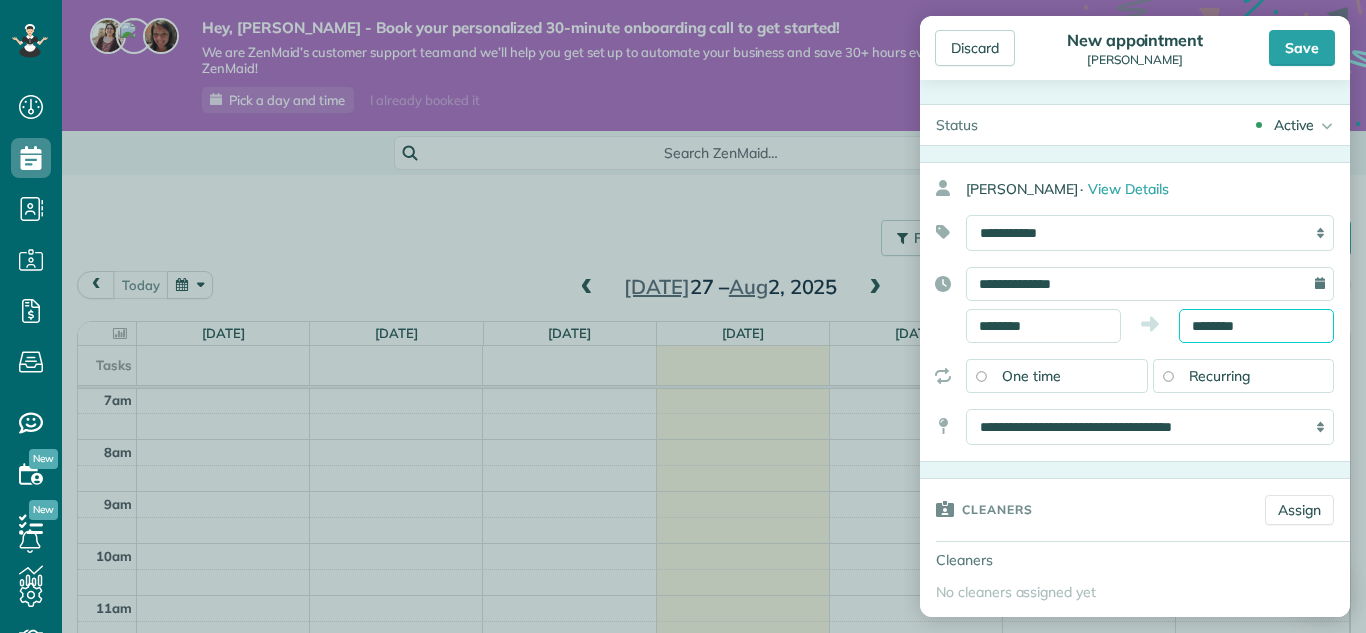click on "Dashboard
Scheduling
Calendar View
List View
Dispatch View - Weekly scheduling (Beta)" at bounding box center (683, 316) 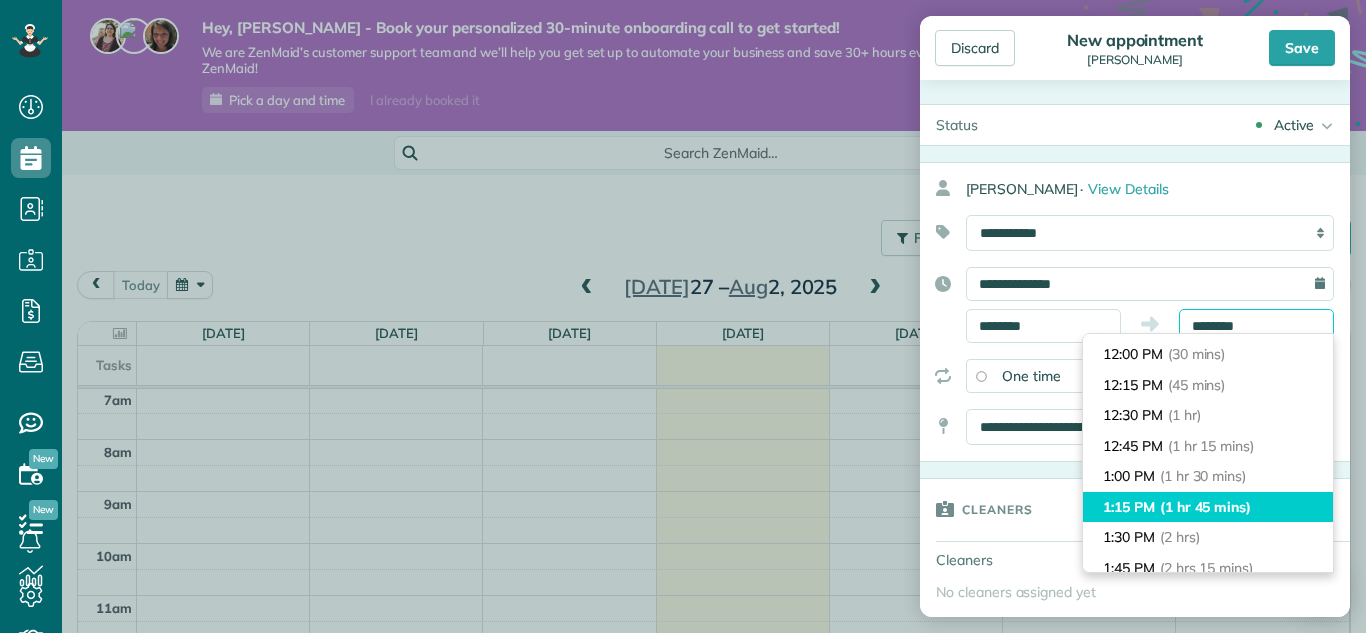 scroll, scrollTop: 80, scrollLeft: 0, axis: vertical 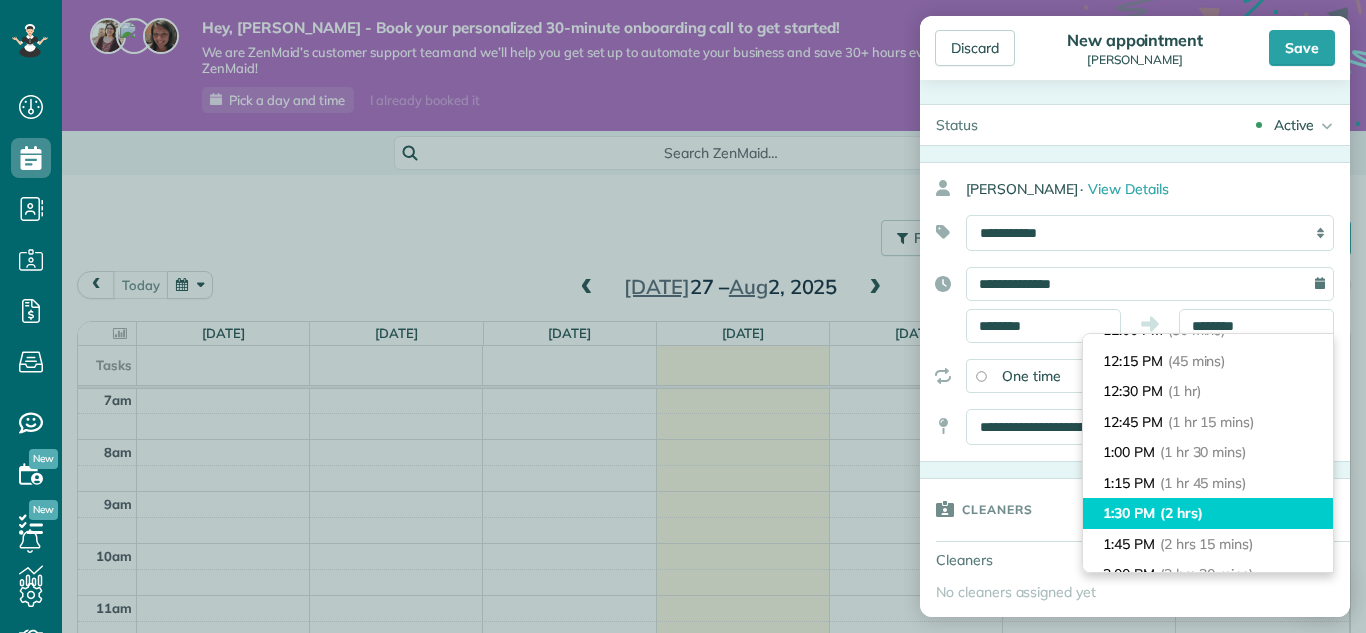 type on "*******" 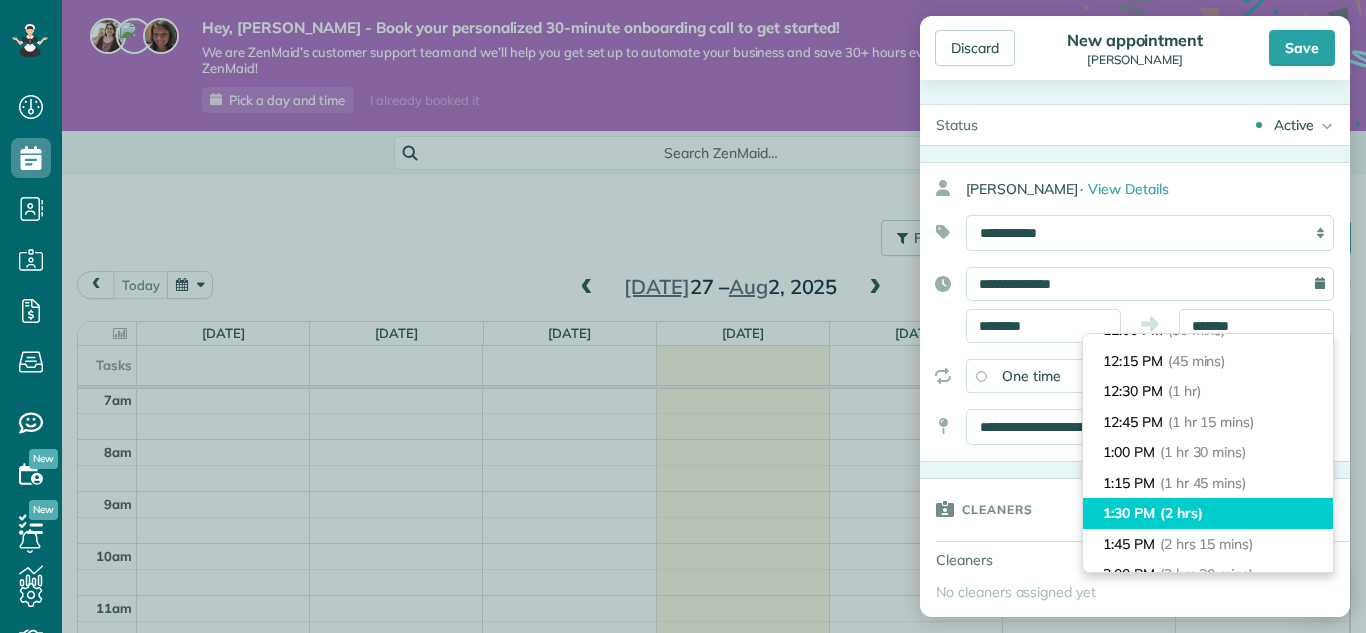 click on "1:30 PM  (2 hrs)" at bounding box center [1208, 513] 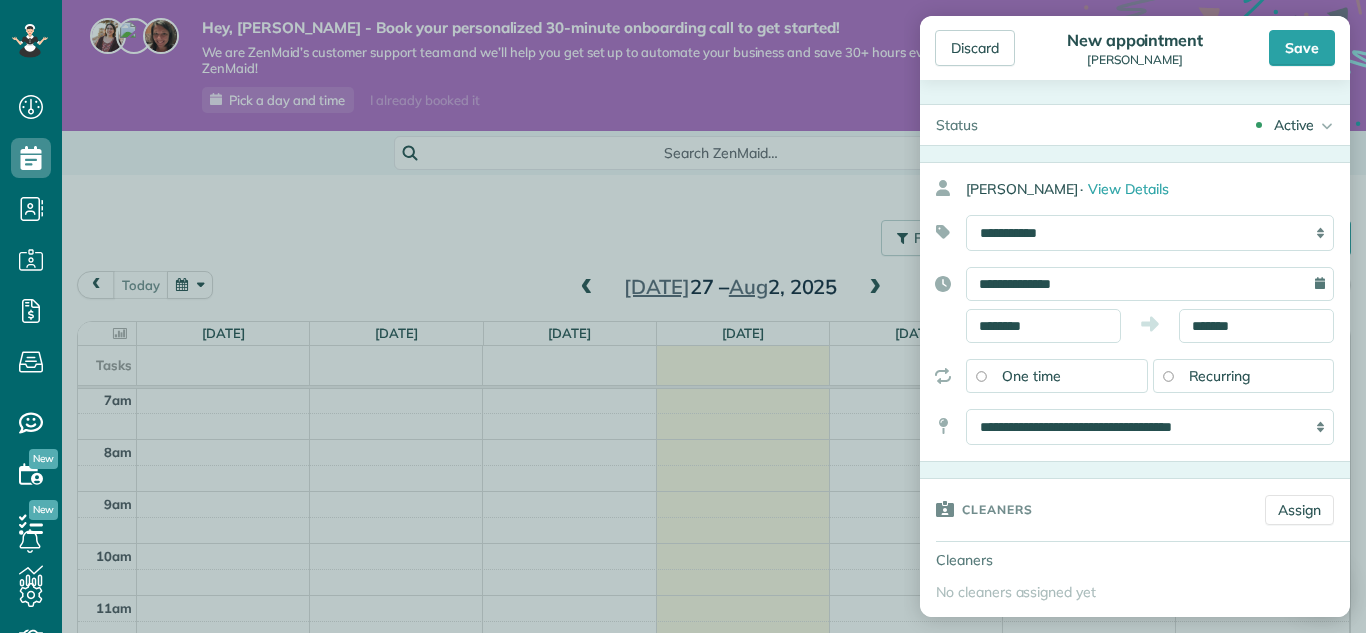 click on "Recurring" at bounding box center (1220, 376) 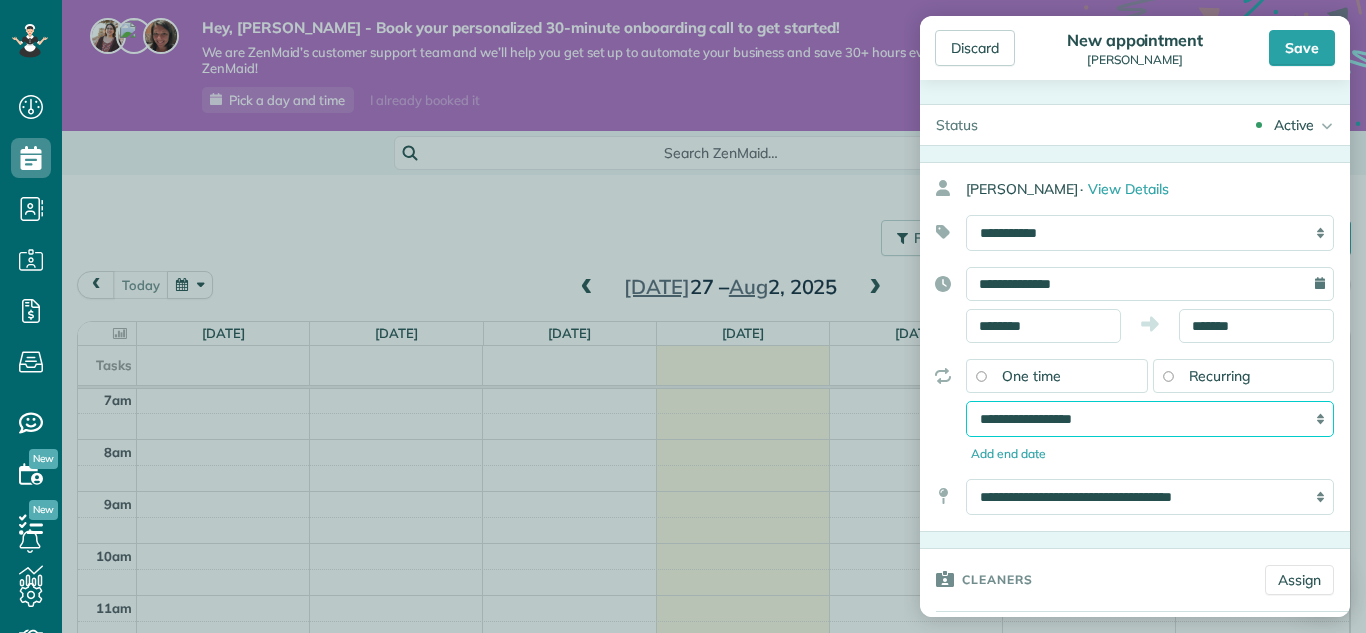 click on "**********" at bounding box center (1150, 419) 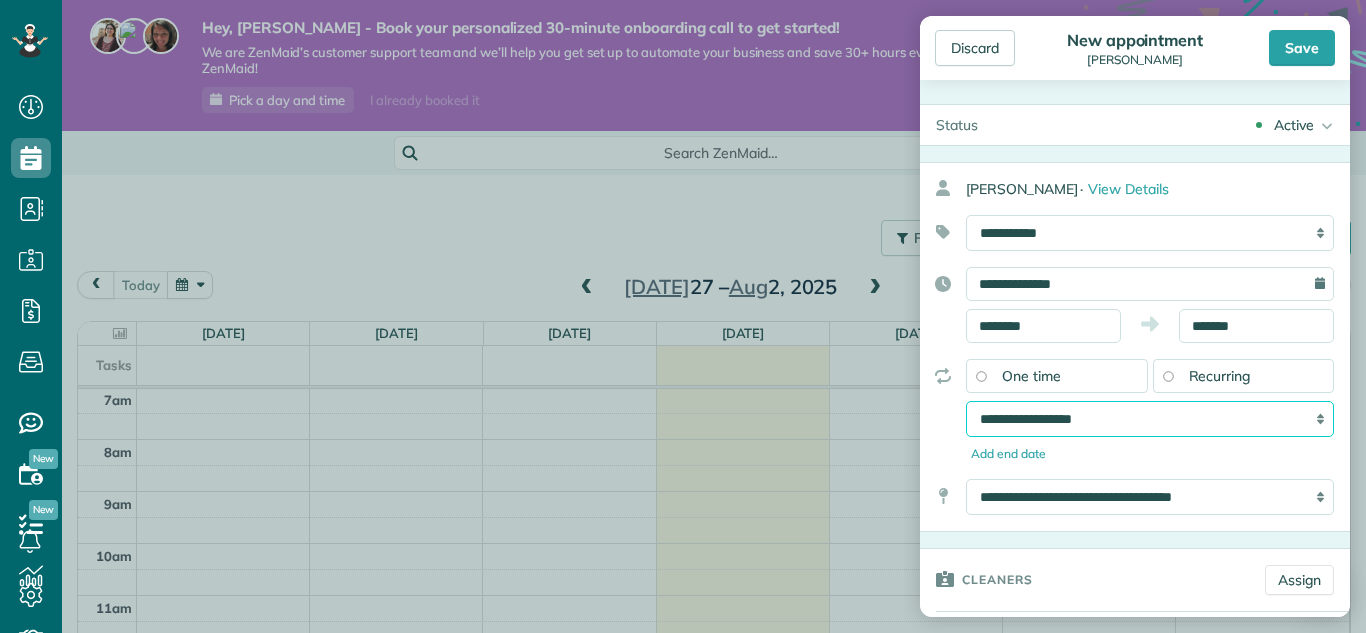 select on "**********" 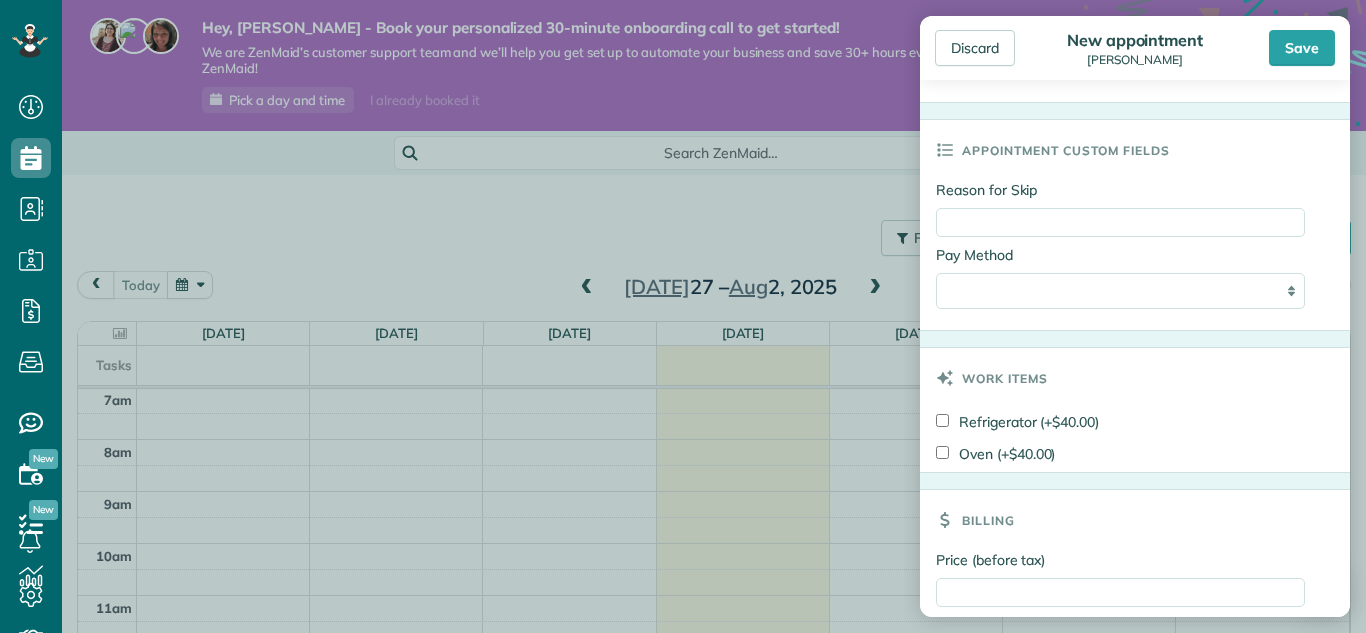 scroll, scrollTop: 1175, scrollLeft: 0, axis: vertical 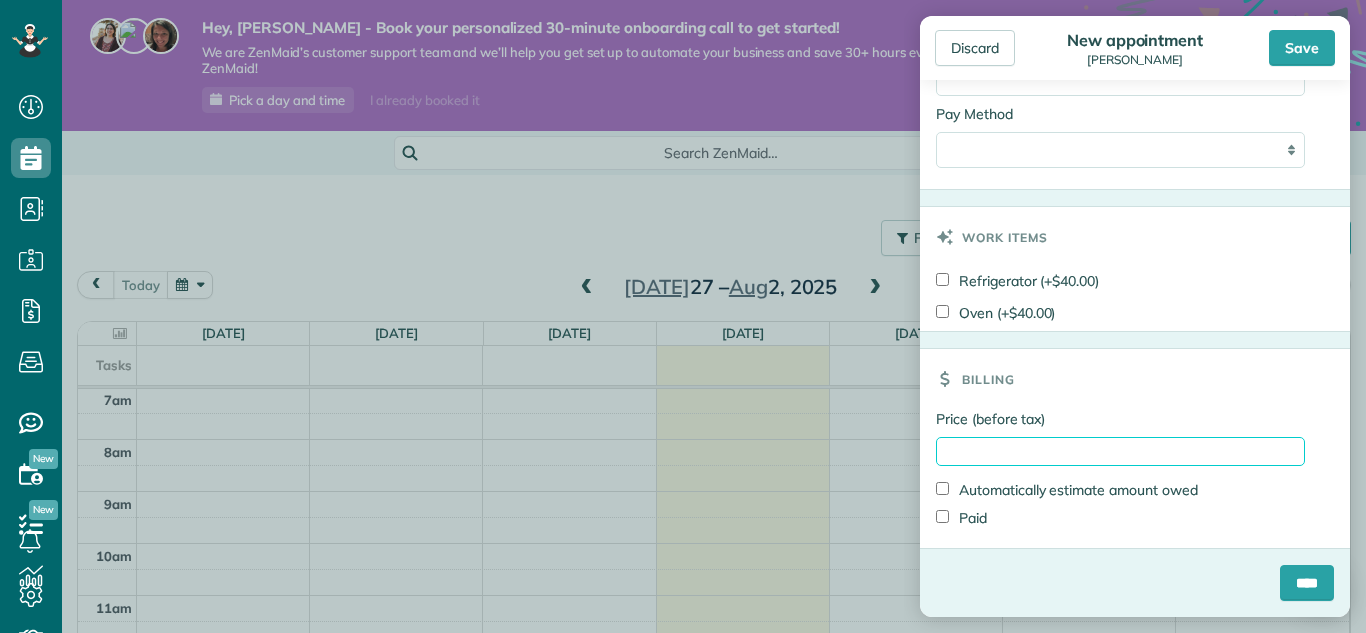 click on "Price (before tax)" at bounding box center (1120, 451) 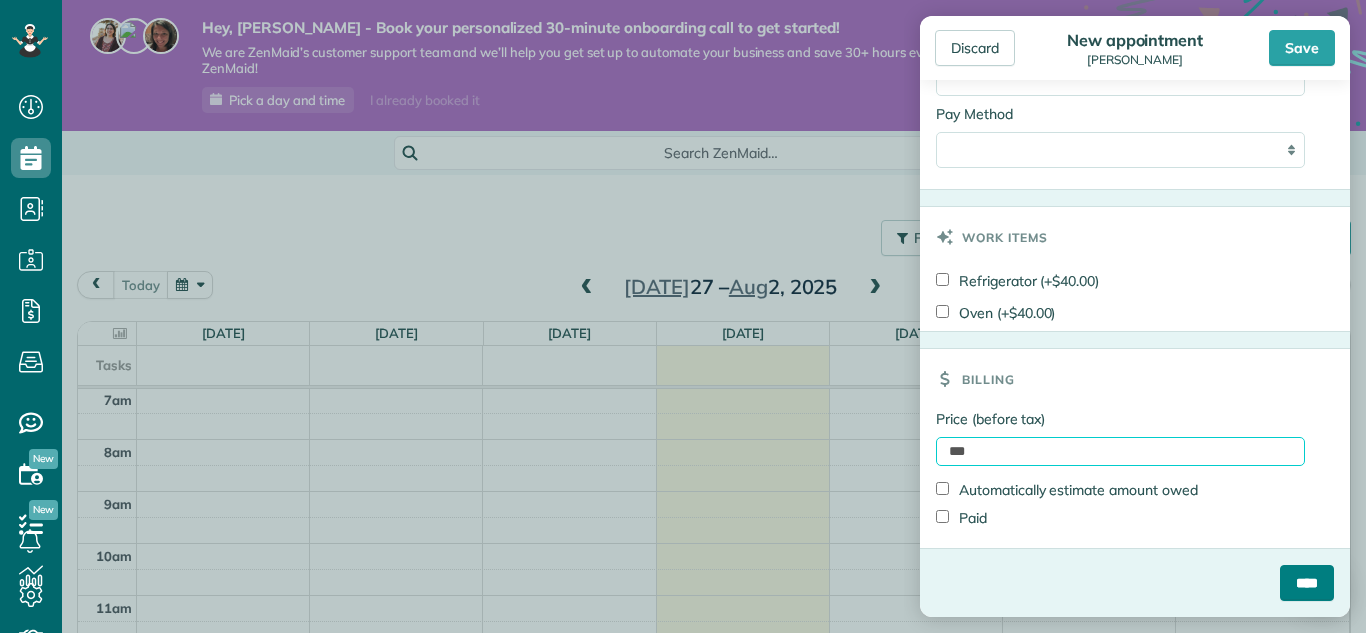 type on "***" 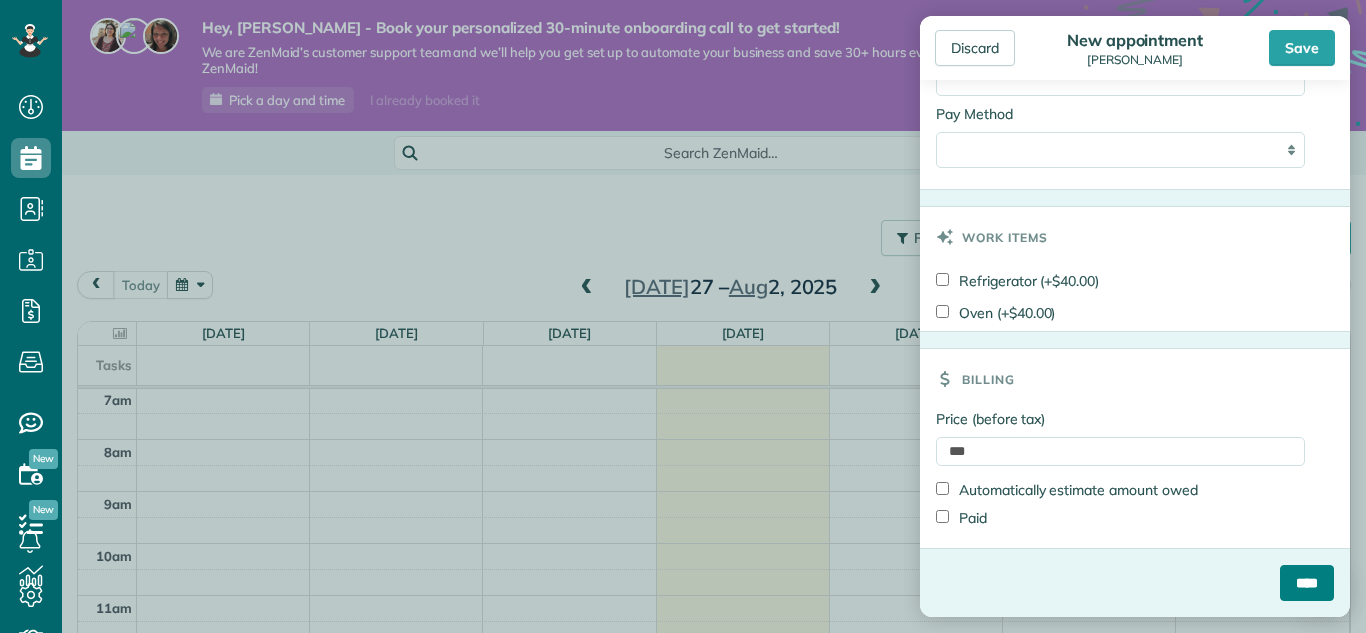 click on "****" at bounding box center [1307, 583] 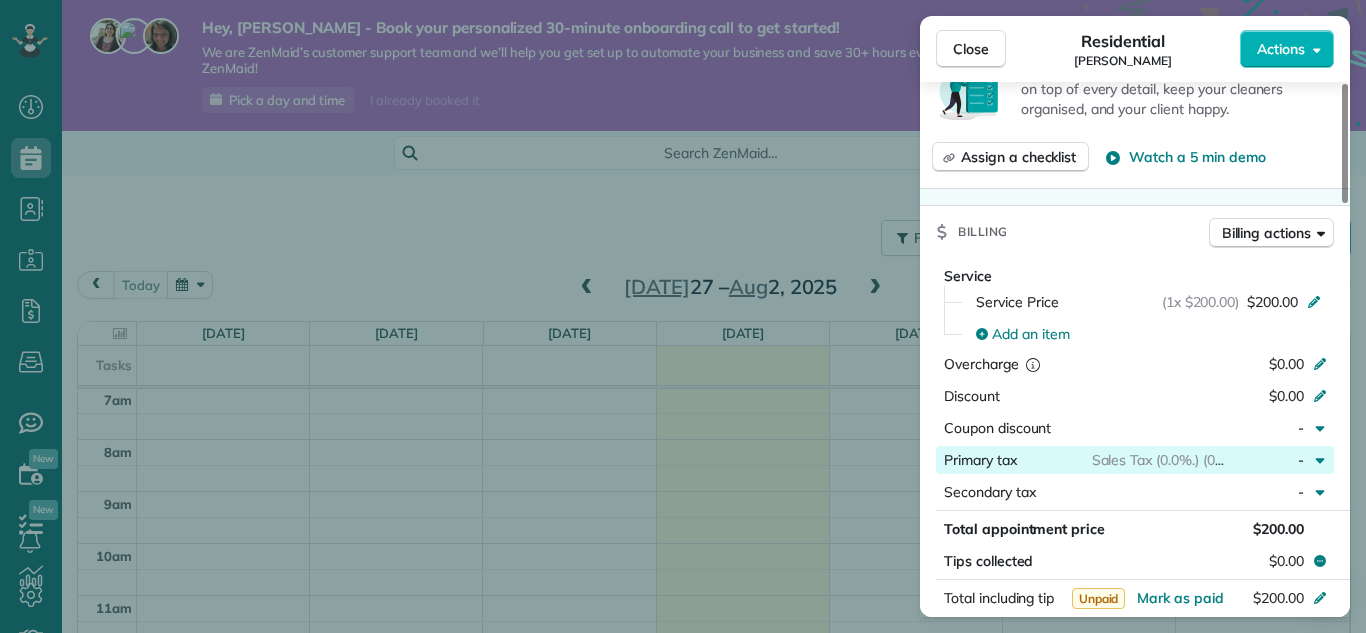 scroll, scrollTop: 757, scrollLeft: 0, axis: vertical 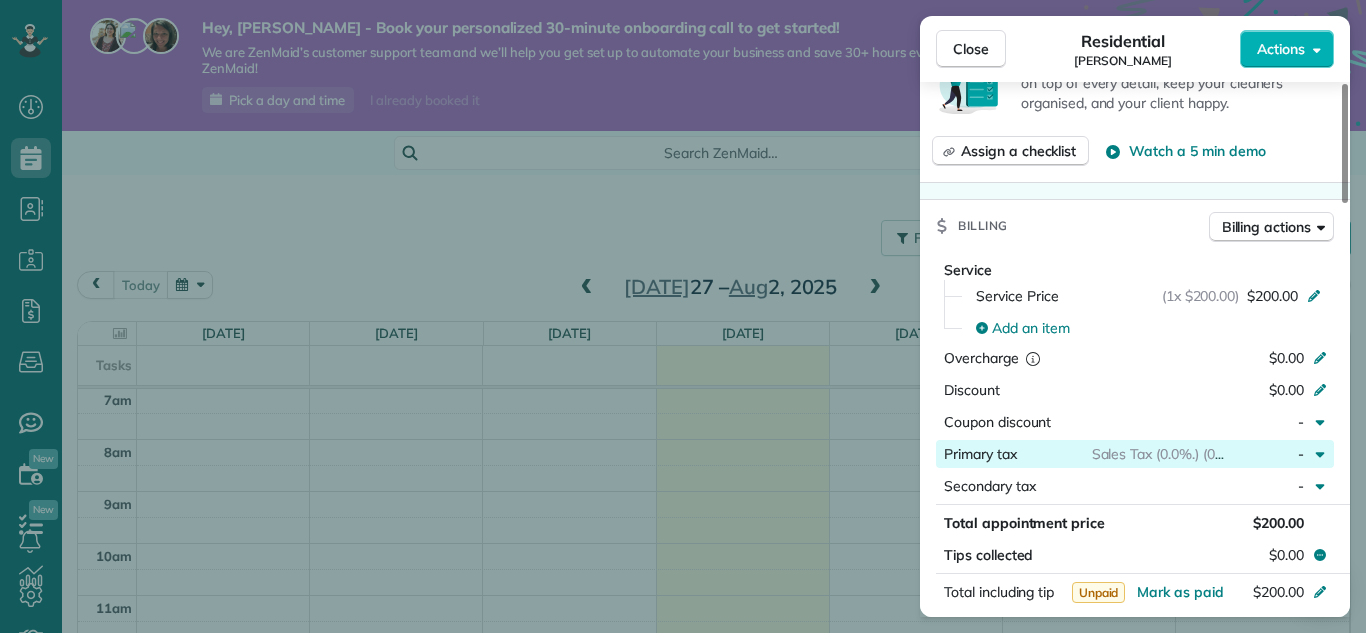 click 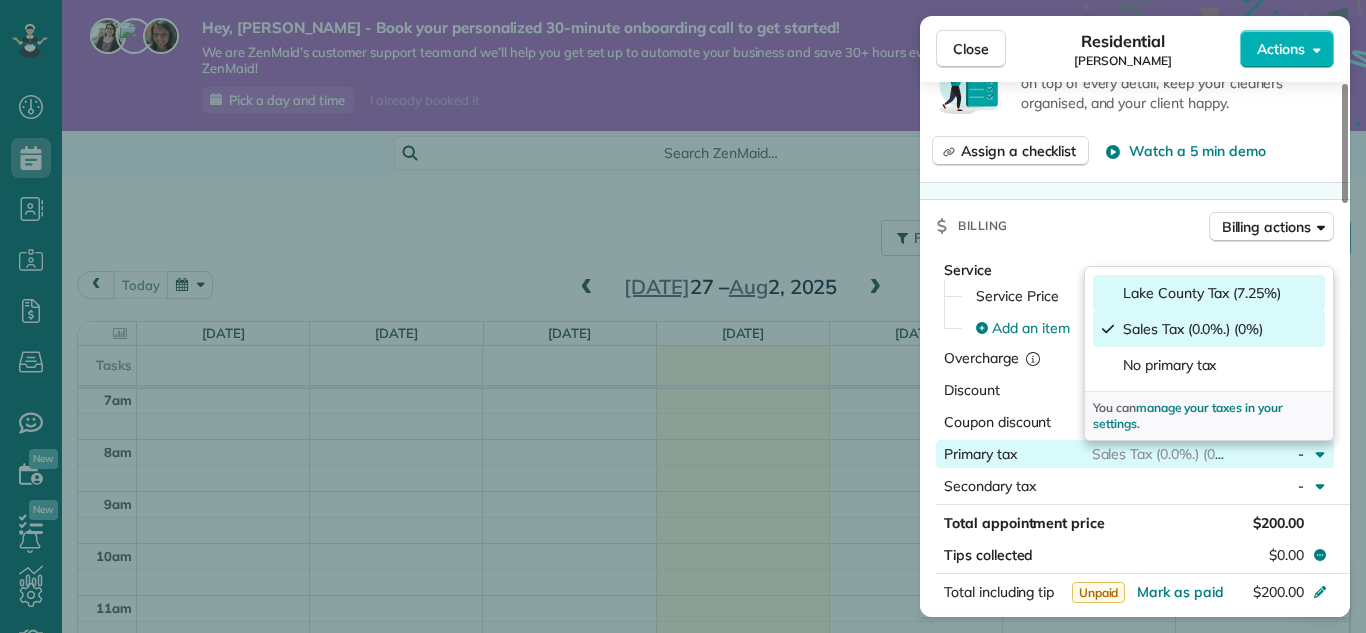 click on "Lake County Tax (7.25%)" at bounding box center [1202, 293] 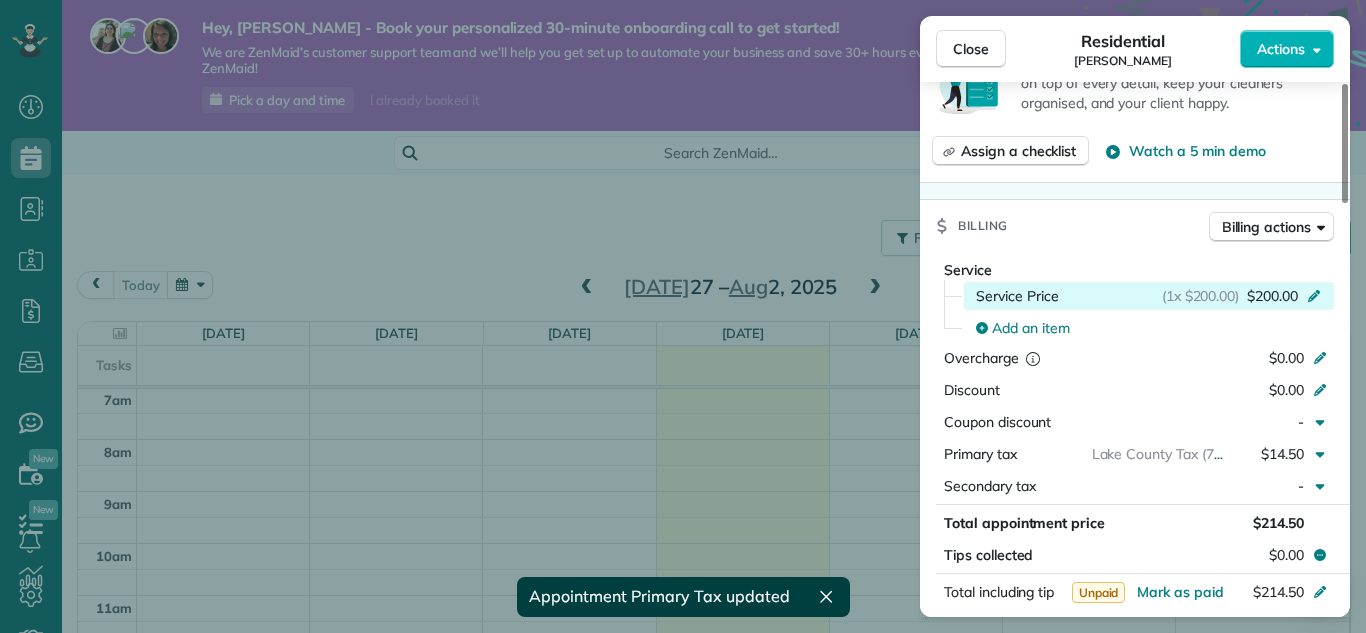 click 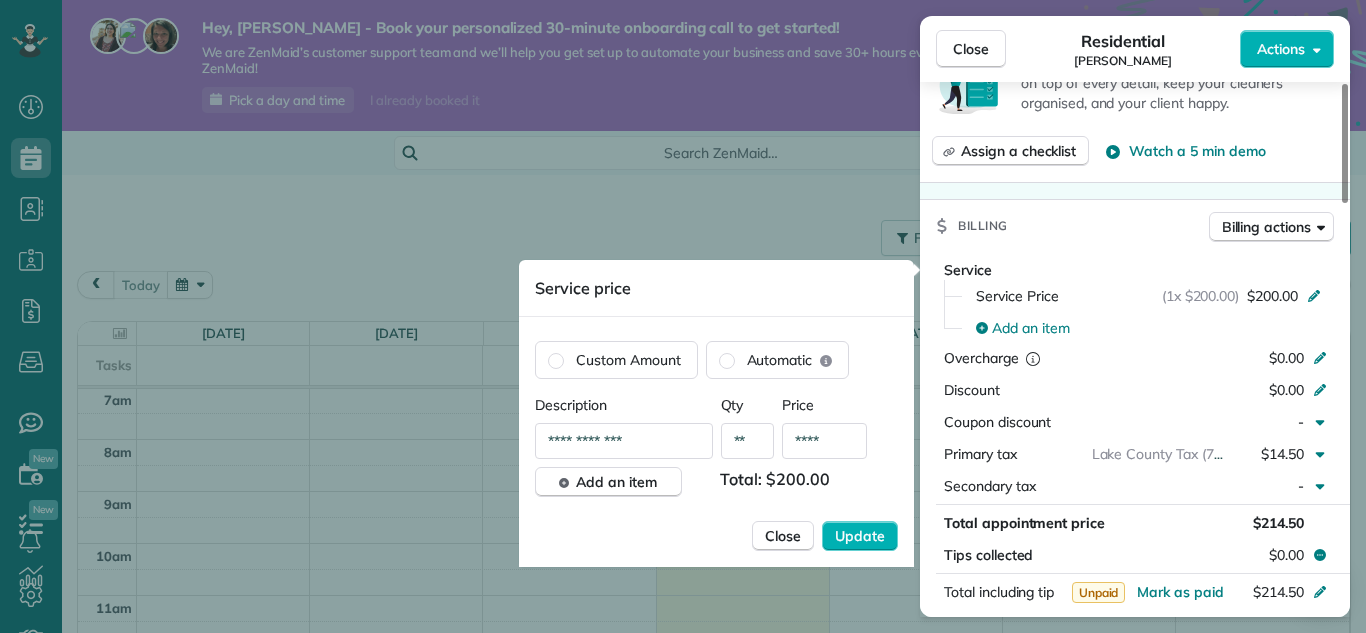 click on "****" at bounding box center (824, 441) 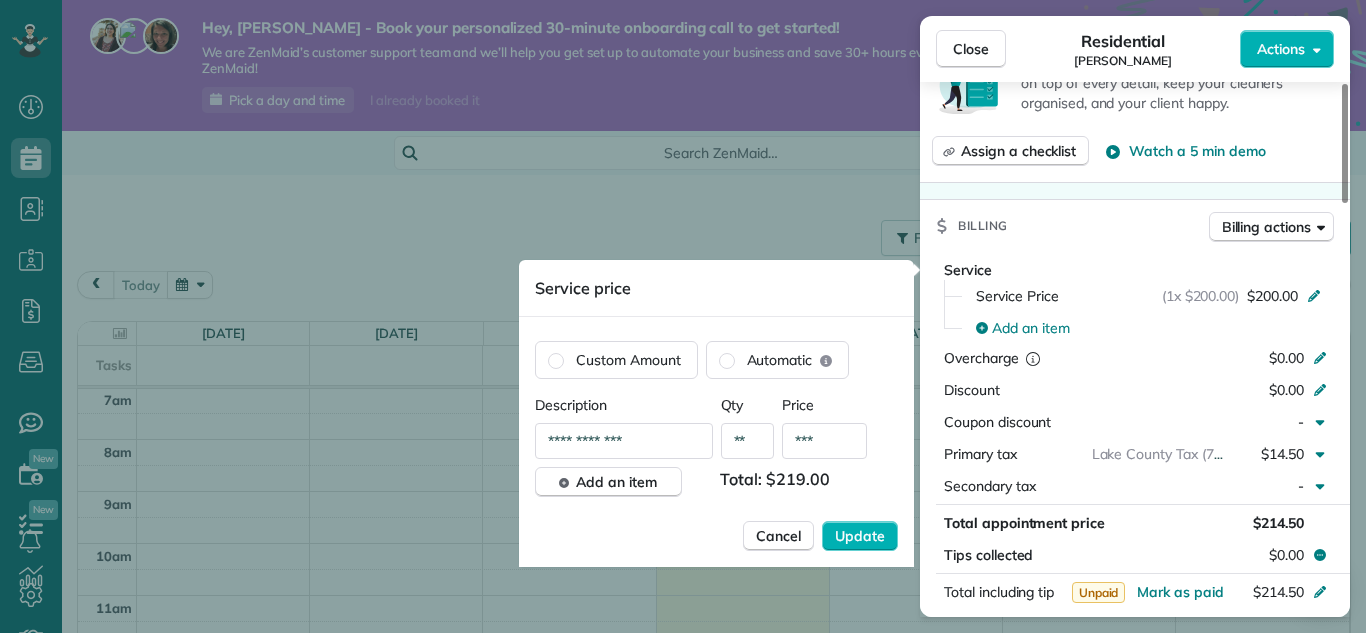type on "**" 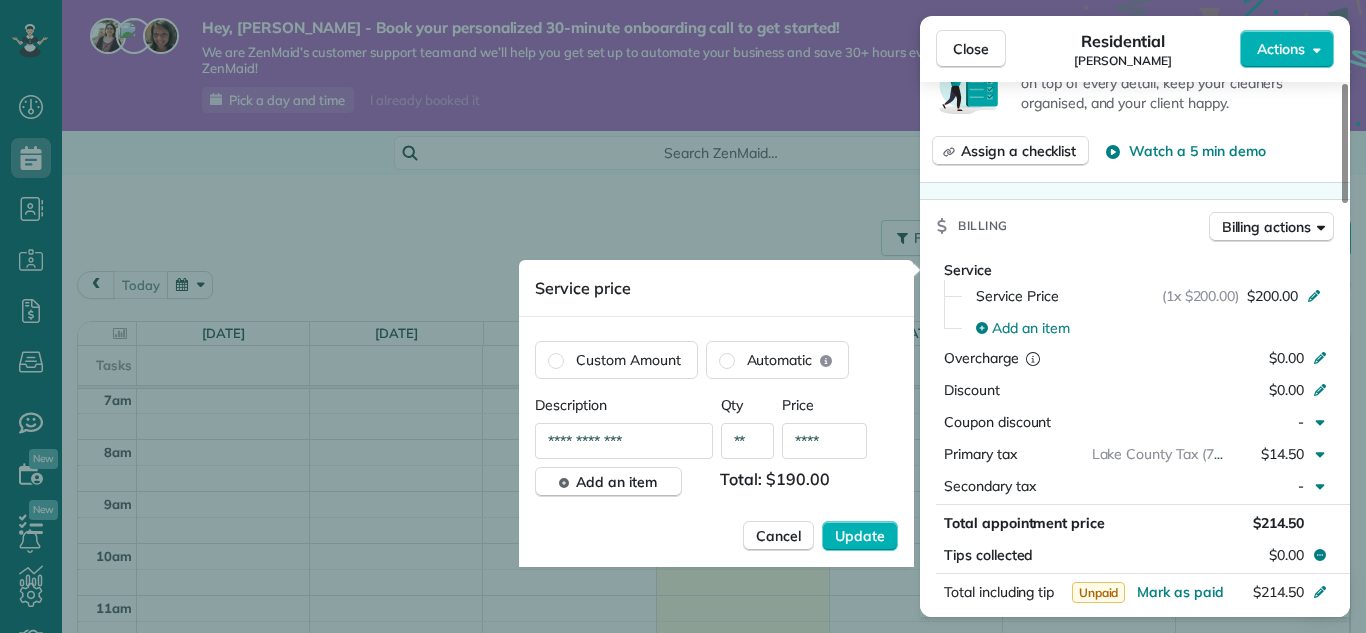 type on "****" 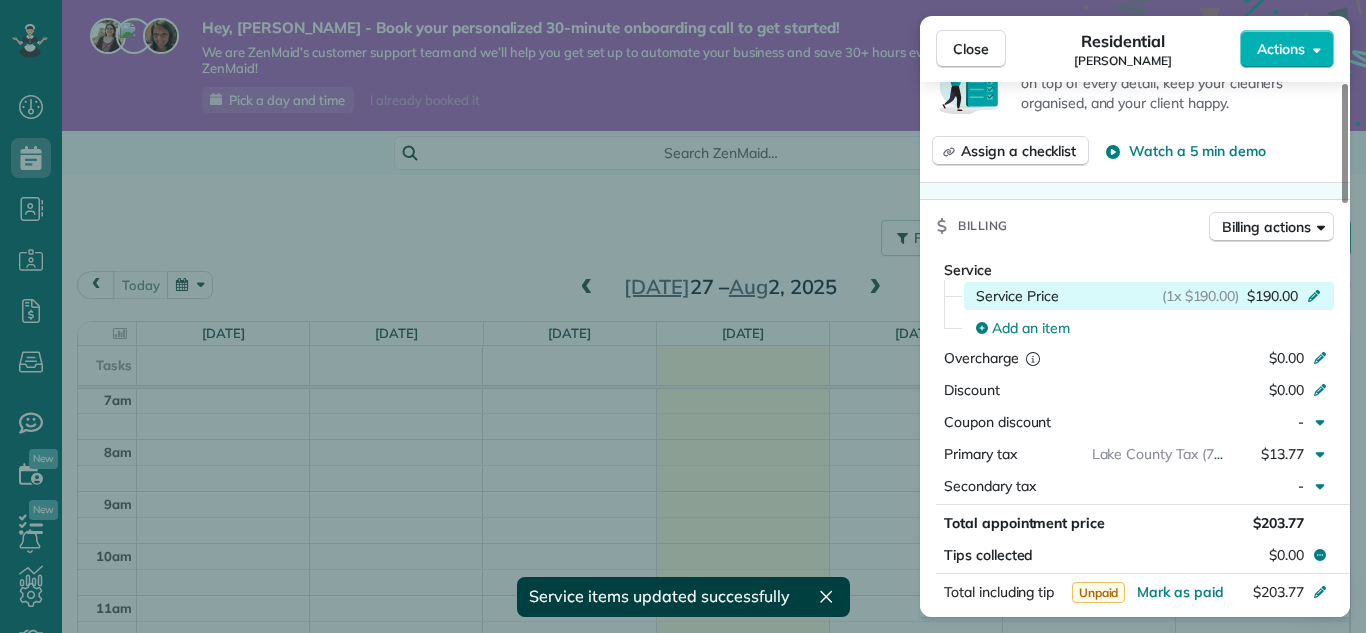 click 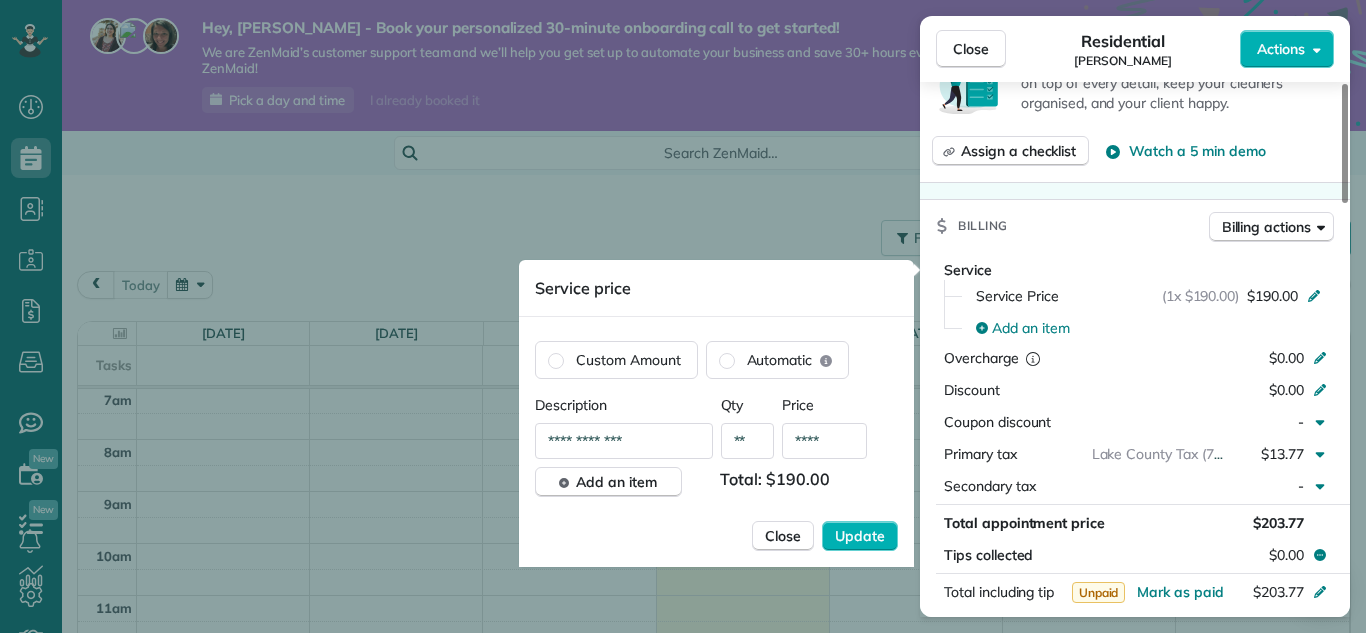 click on "****" at bounding box center (824, 441) 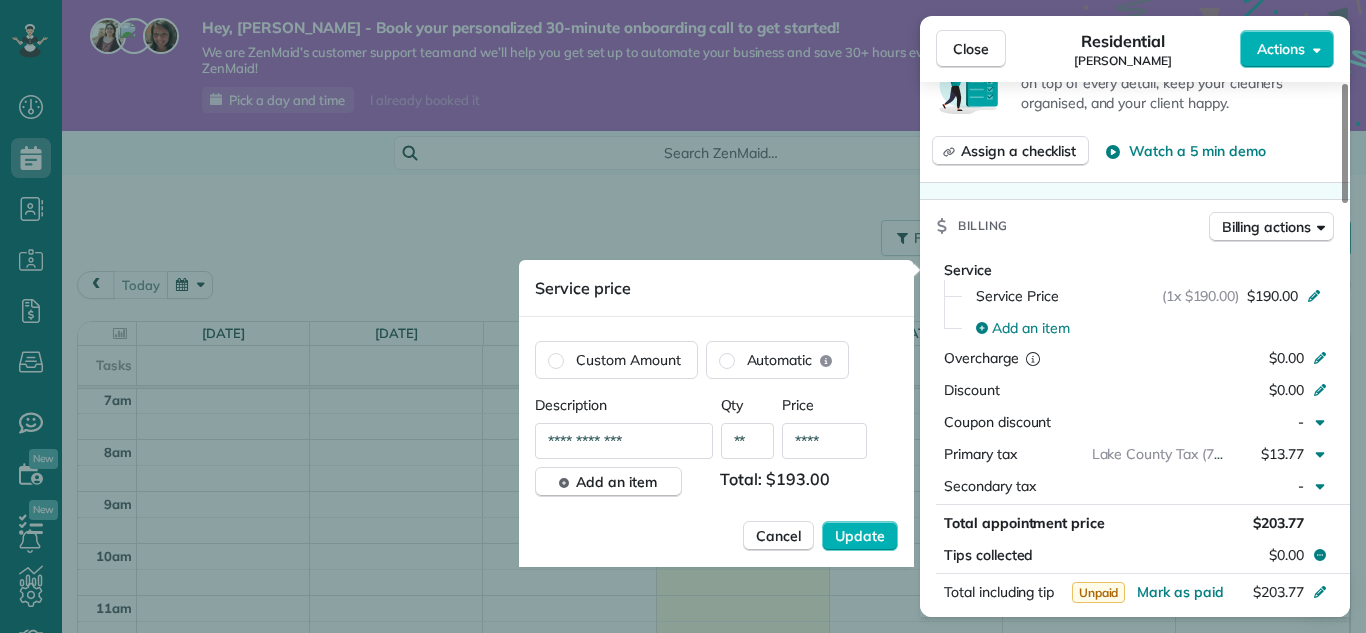 type on "****" 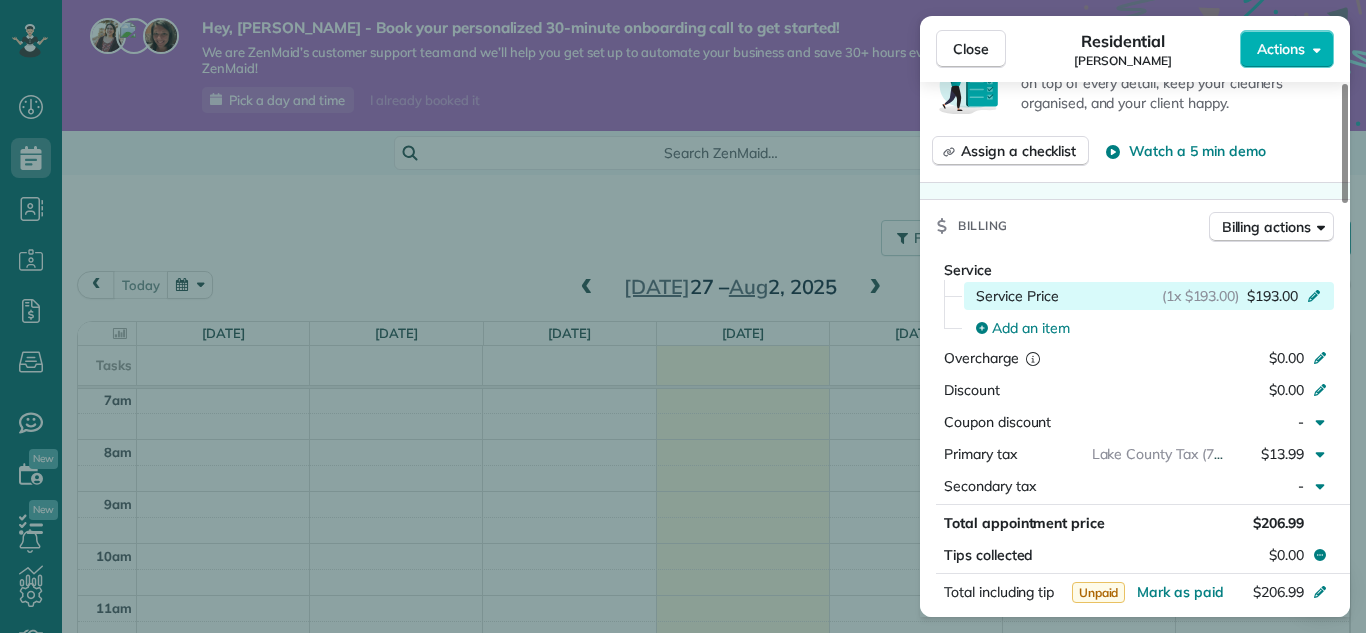 click 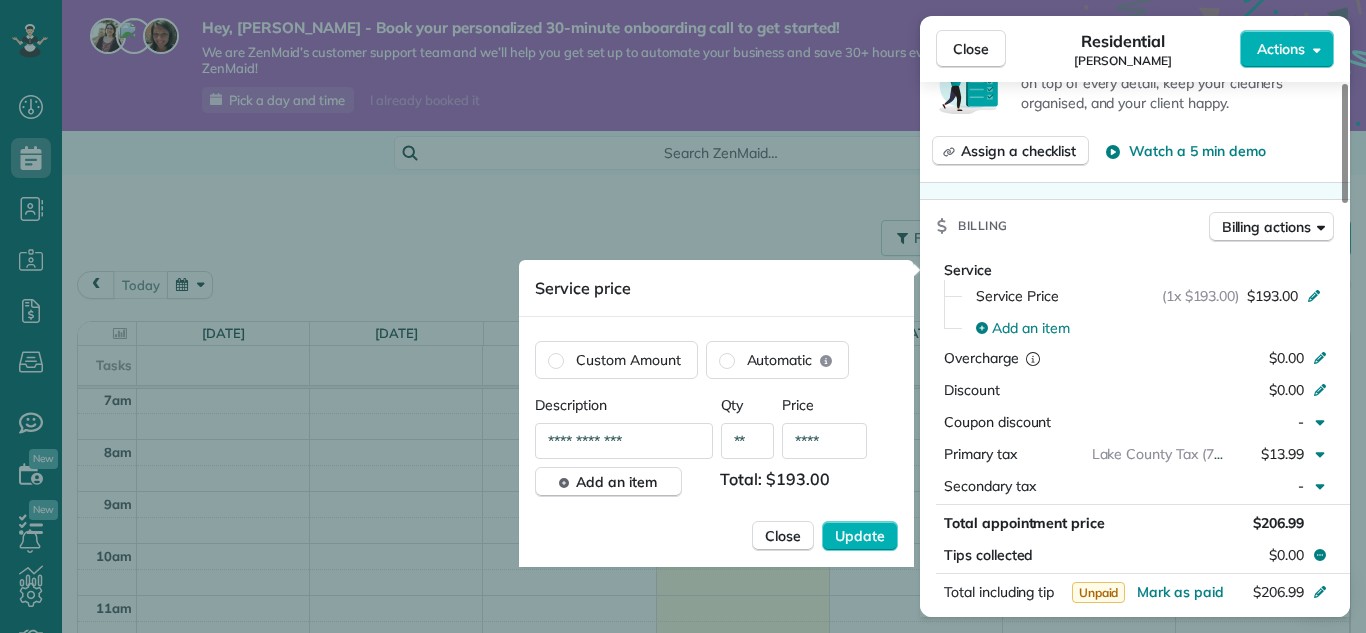 click on "****" at bounding box center (824, 441) 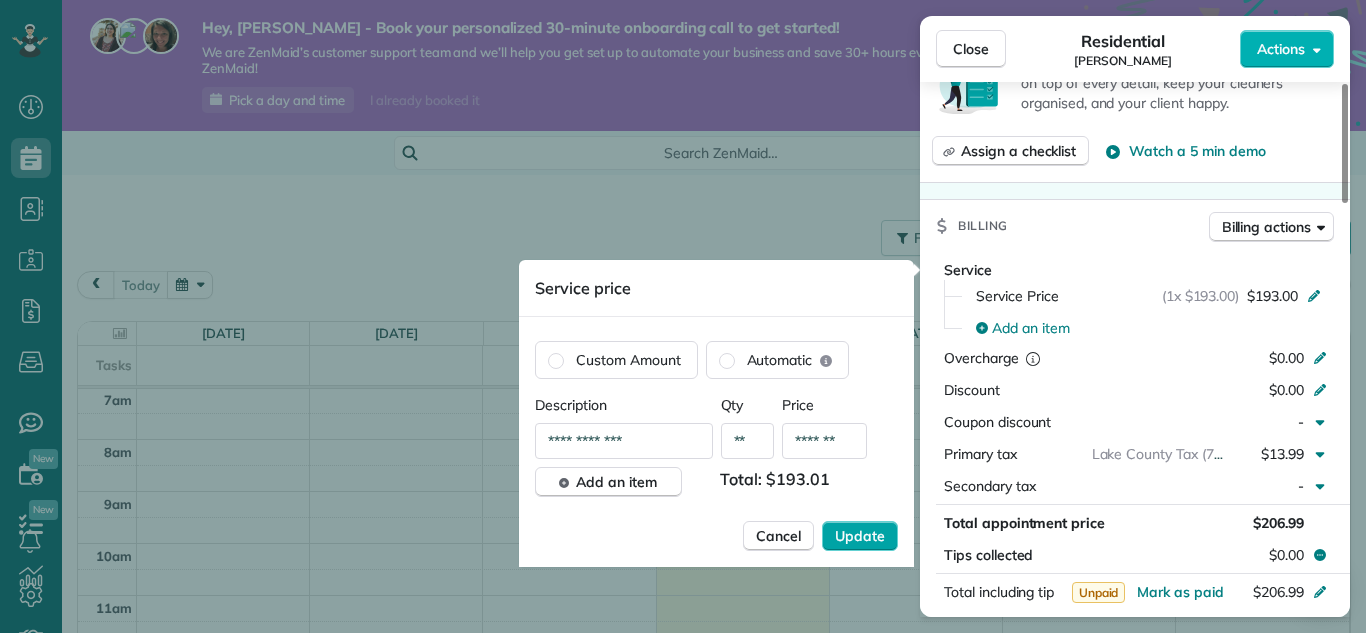 type on "*******" 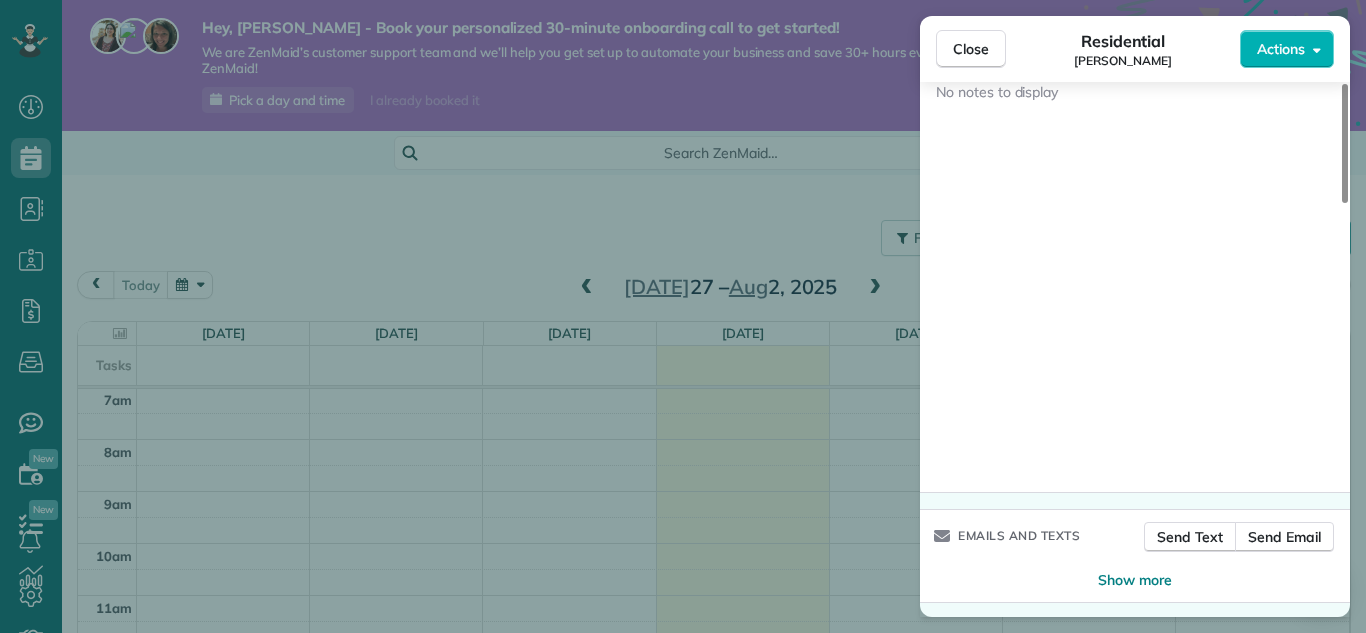 scroll, scrollTop: 1849, scrollLeft: 0, axis: vertical 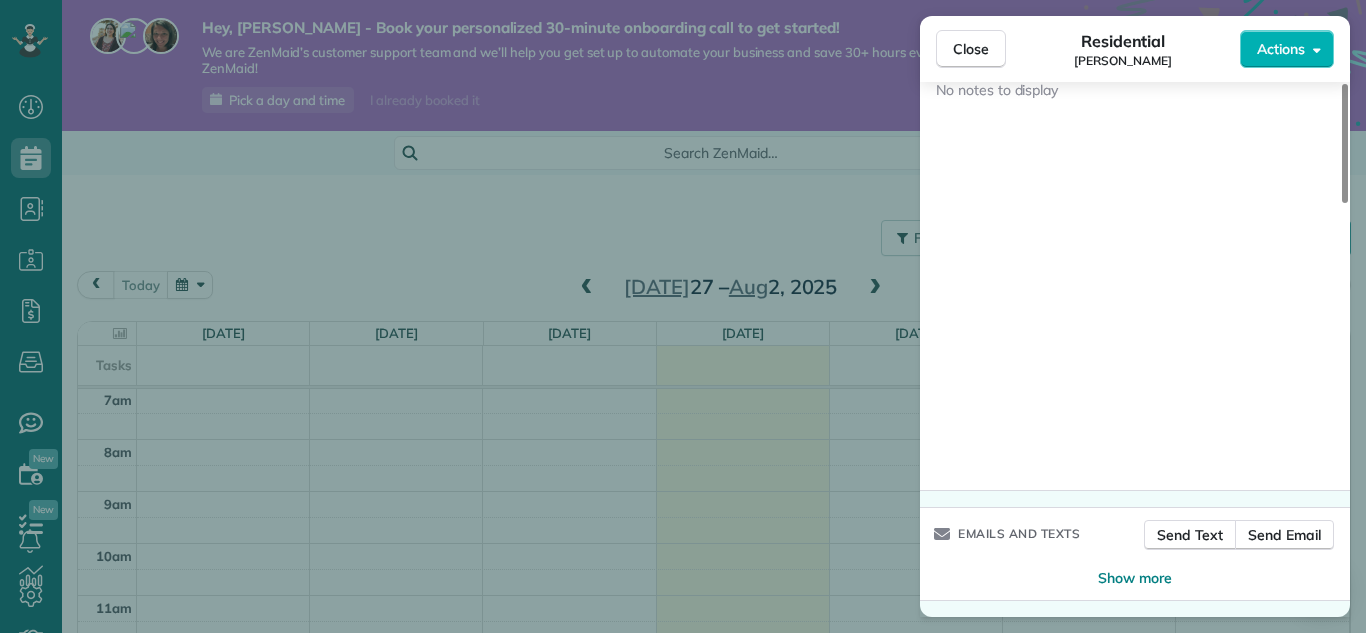 click on "Close Residential Rae Smedley Actions Status Active Rae Smedley · Open profile MOBILE (330) 428-0729 Copy No email on record Add email View Details Residential Wednesday, August 27, 2025 11:30 AM 1:30 PM 2 hours and 0 minutes Repeats every 4 weeks Edit recurring service Next (Sep 24) 3215 Belvoir Boulevard Beachwood ? 44122 Open access information Service was not rated yet Setup ratings Cleaners Time in and out Assign Invite Cleaners No cleaners assigned yet Checklist Try Now Keep this appointment up to your standards. Stay on top of every detail, keep your cleaners organised, and your client happy. Assign a checklist Watch a 5 min demo Billing Billing actions Service Service Price (1x $193.01) $193.01 Add an item Overcharge $0.00 Discount $0.00 Coupon discount - Primary tax Lake County Tax (7.25%) $13.99 Secondary tax - Total appointment price $207.00 Tips collected $0.00 Unpaid Mark as paid Total including tip $207.00 Get paid online in no-time! Send an invoice and reward your cleaners with tips - - Notes" at bounding box center [683, 316] 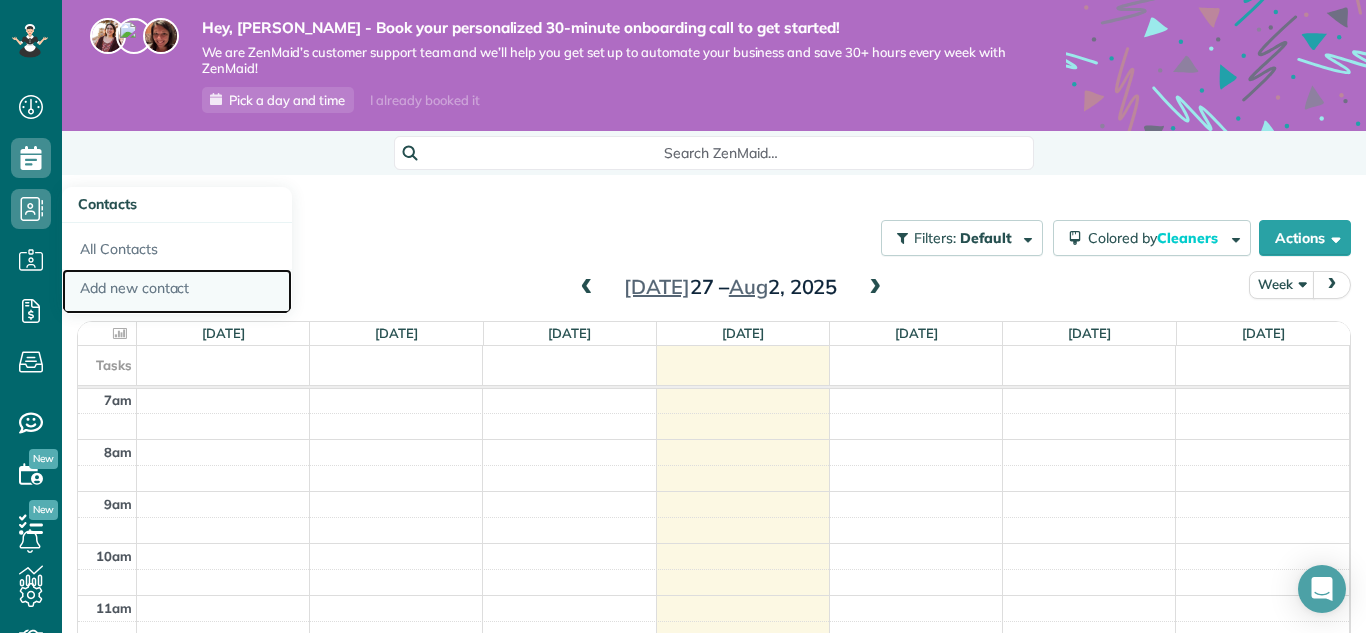 click on "Add new contact" at bounding box center (177, 292) 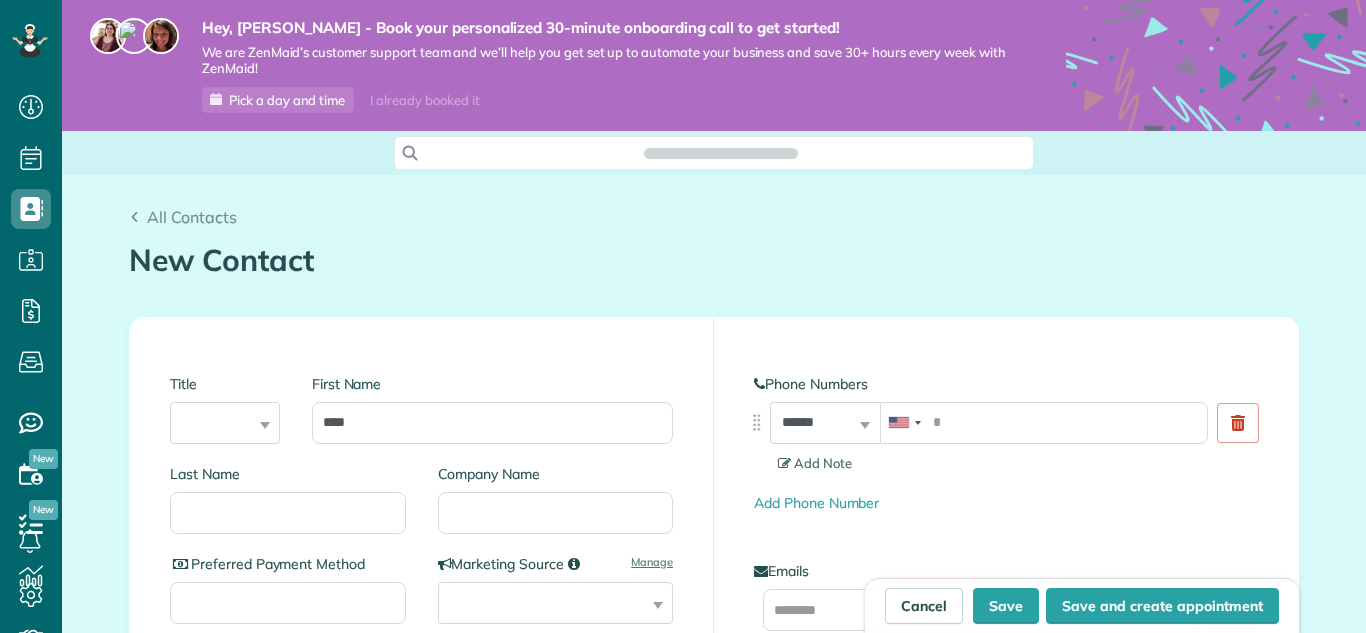 scroll, scrollTop: 0, scrollLeft: 0, axis: both 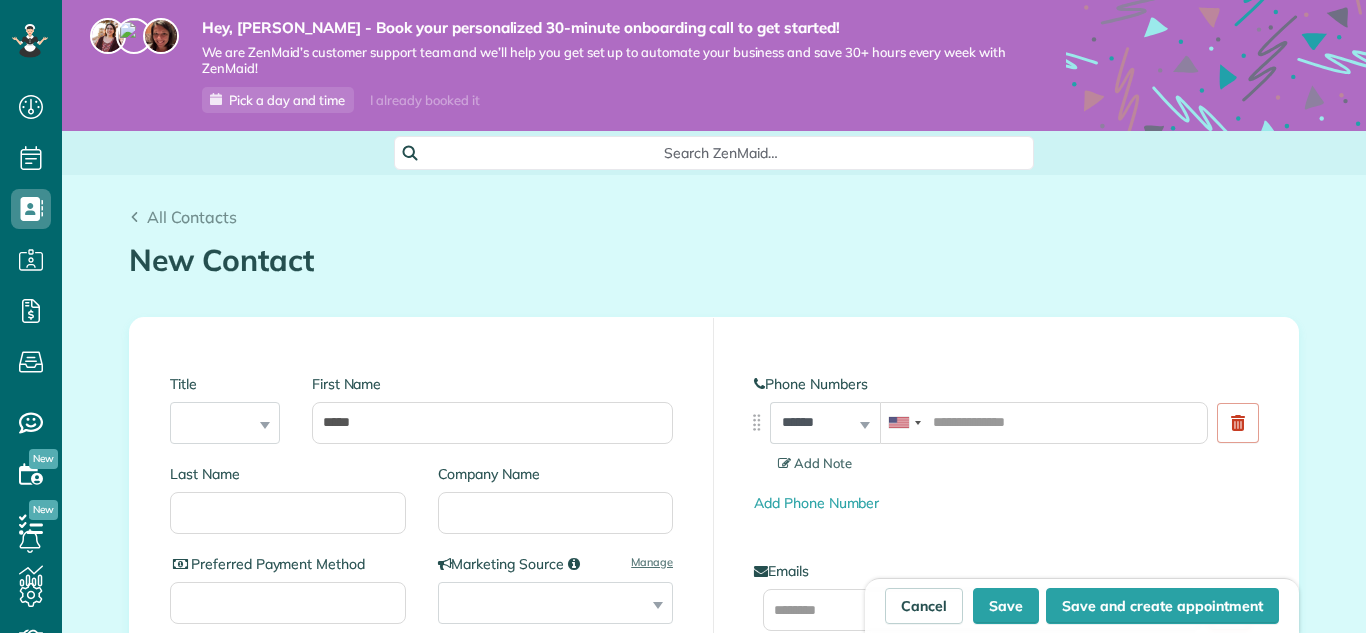 type on "*****" 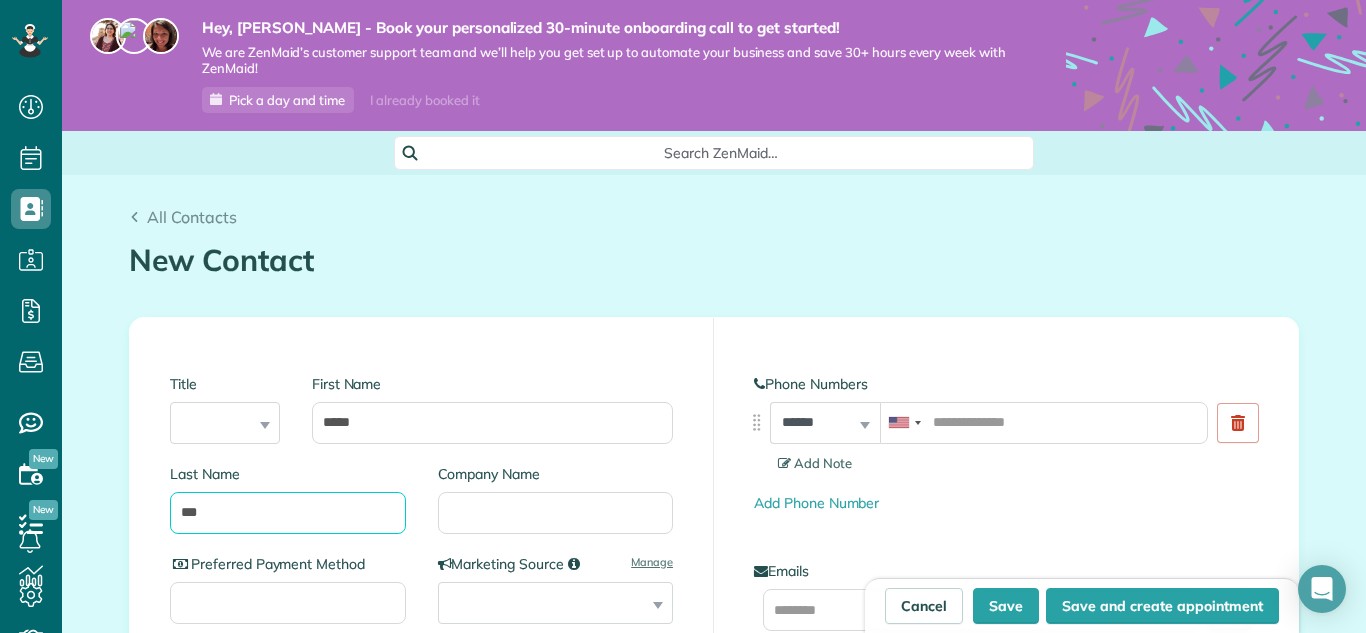 type on "***" 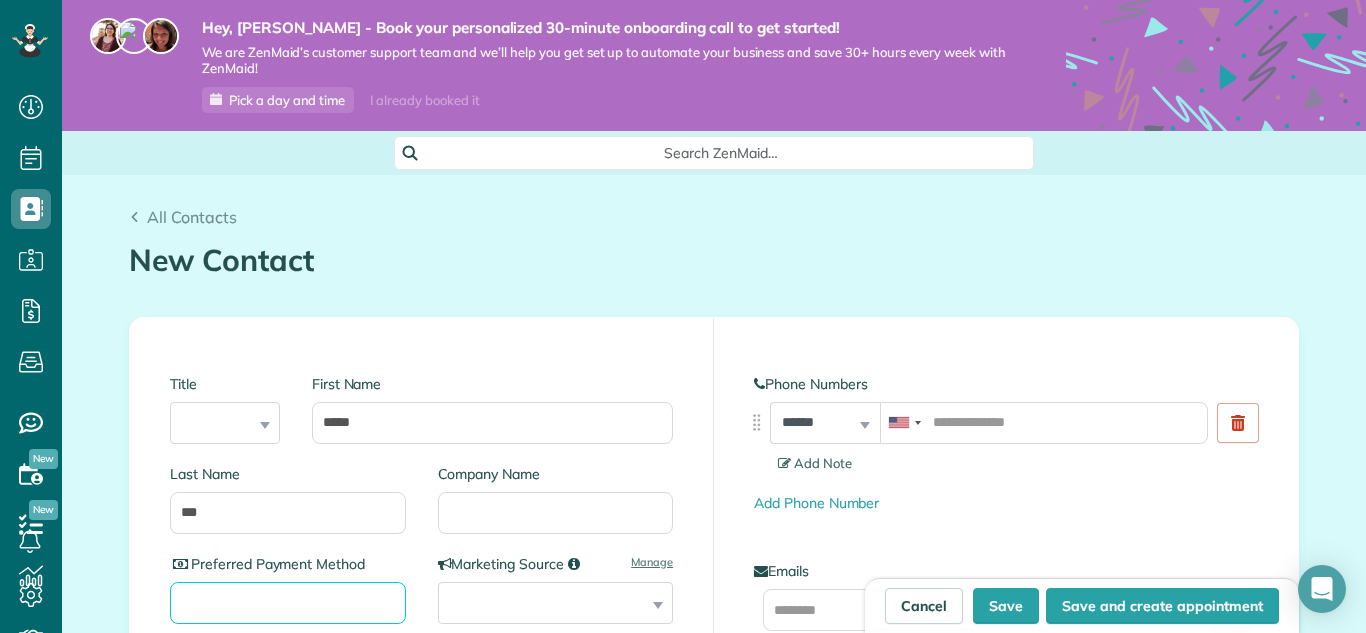 click on "Preferred Payment Method" at bounding box center [288, 603] 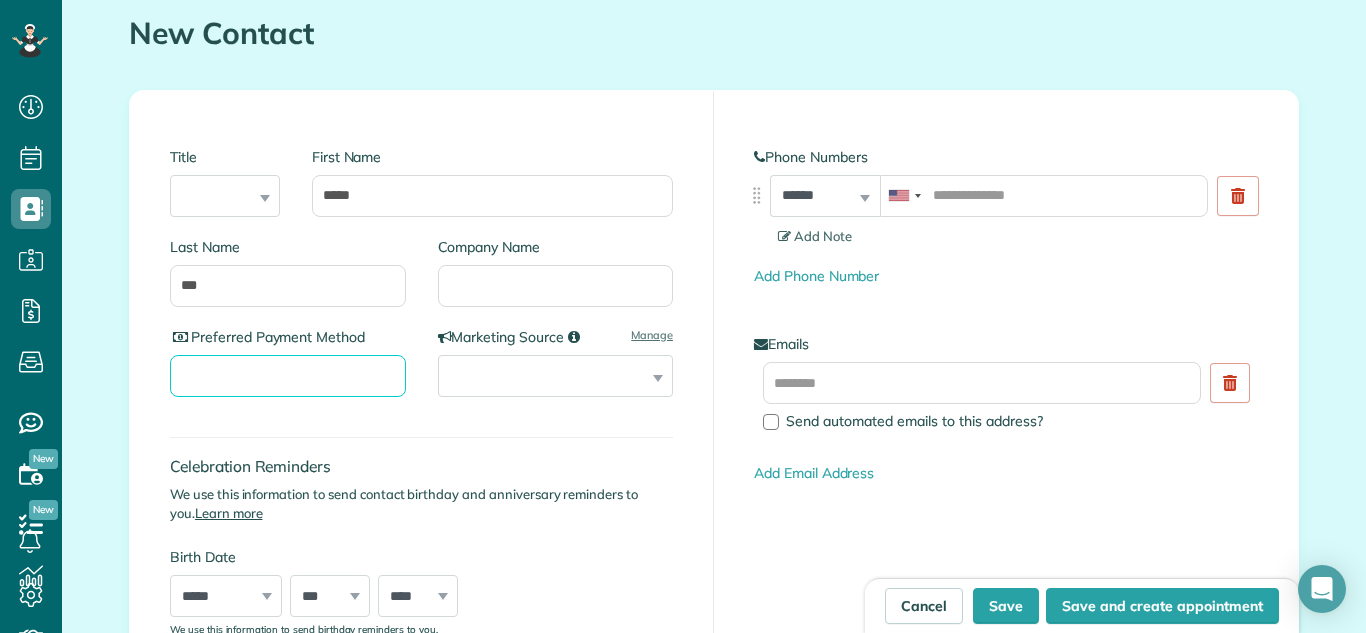 scroll, scrollTop: 233, scrollLeft: 0, axis: vertical 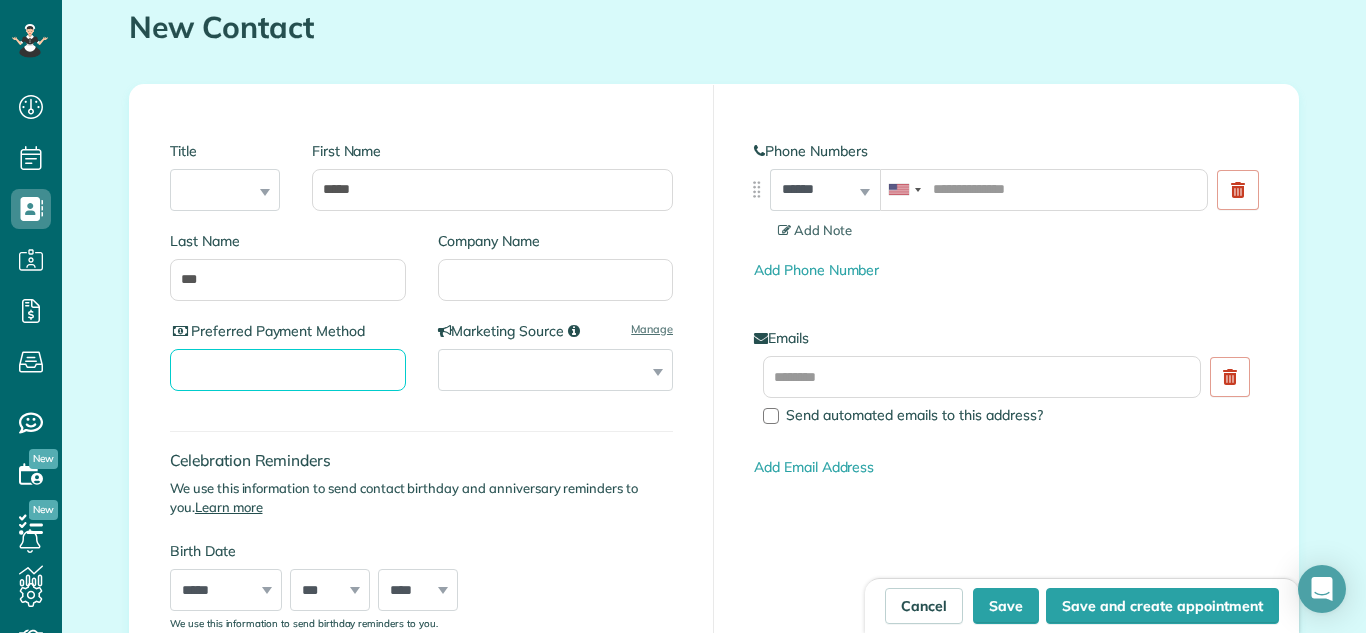 click on "Preferred Payment Method" at bounding box center (288, 370) 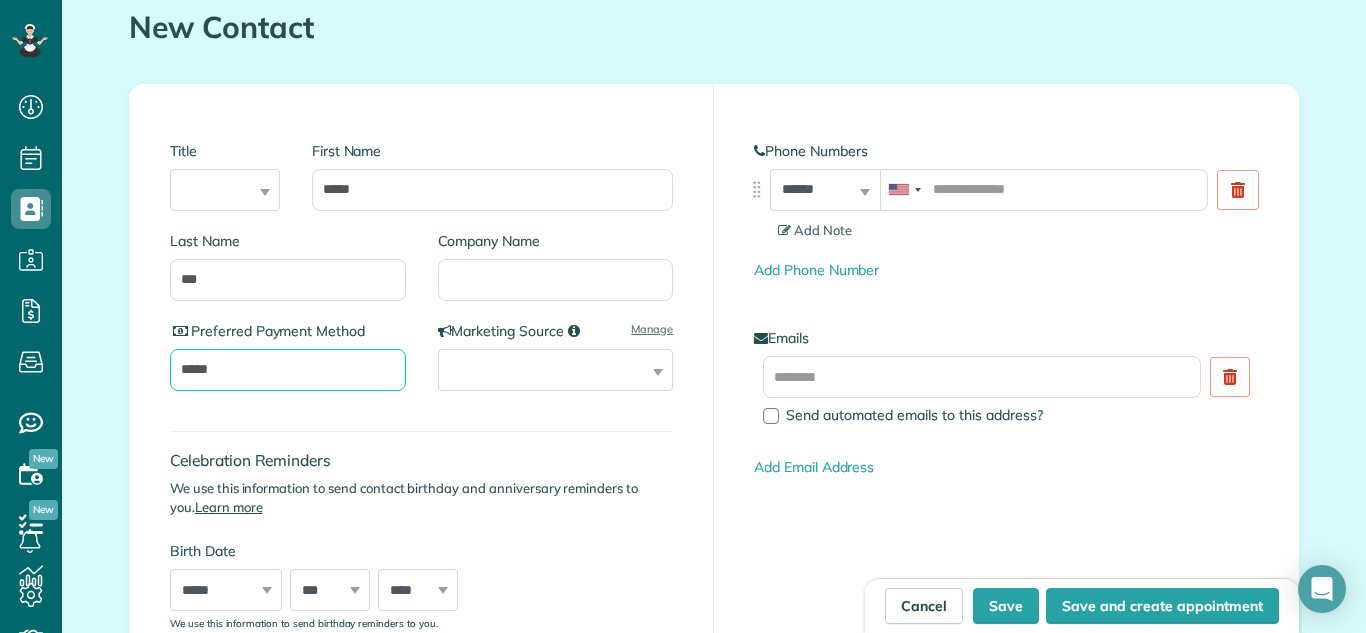 type on "*****" 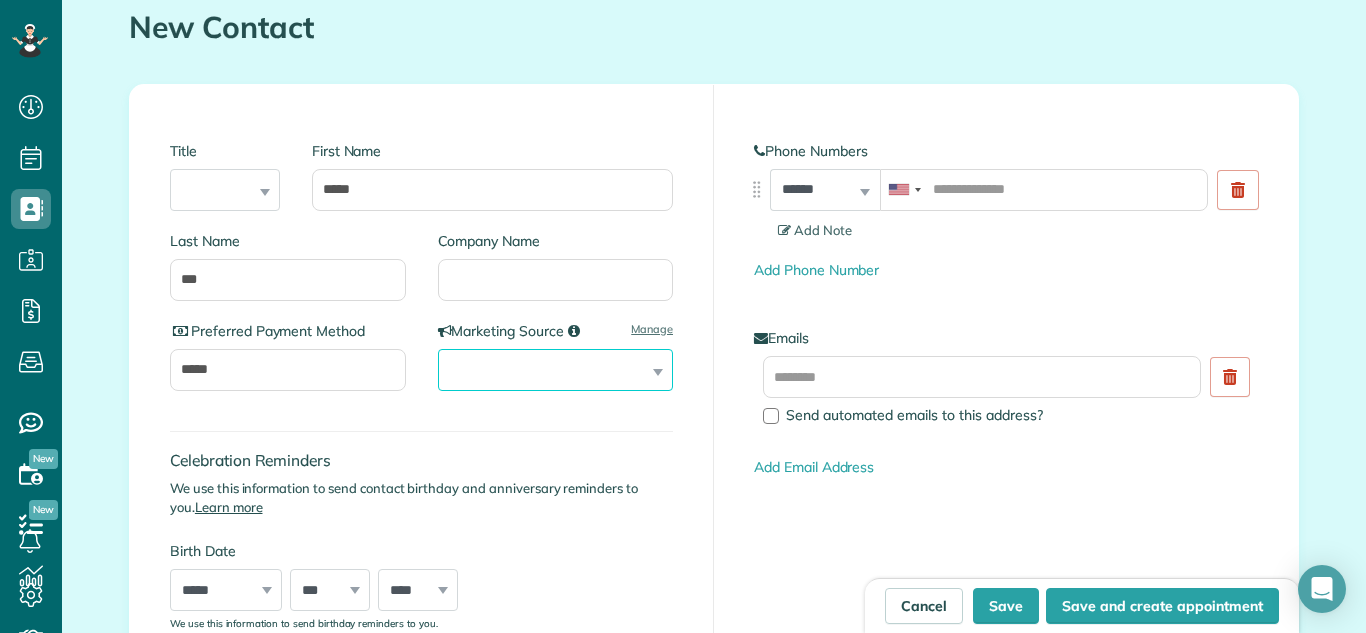 click on "**********" at bounding box center (556, 370) 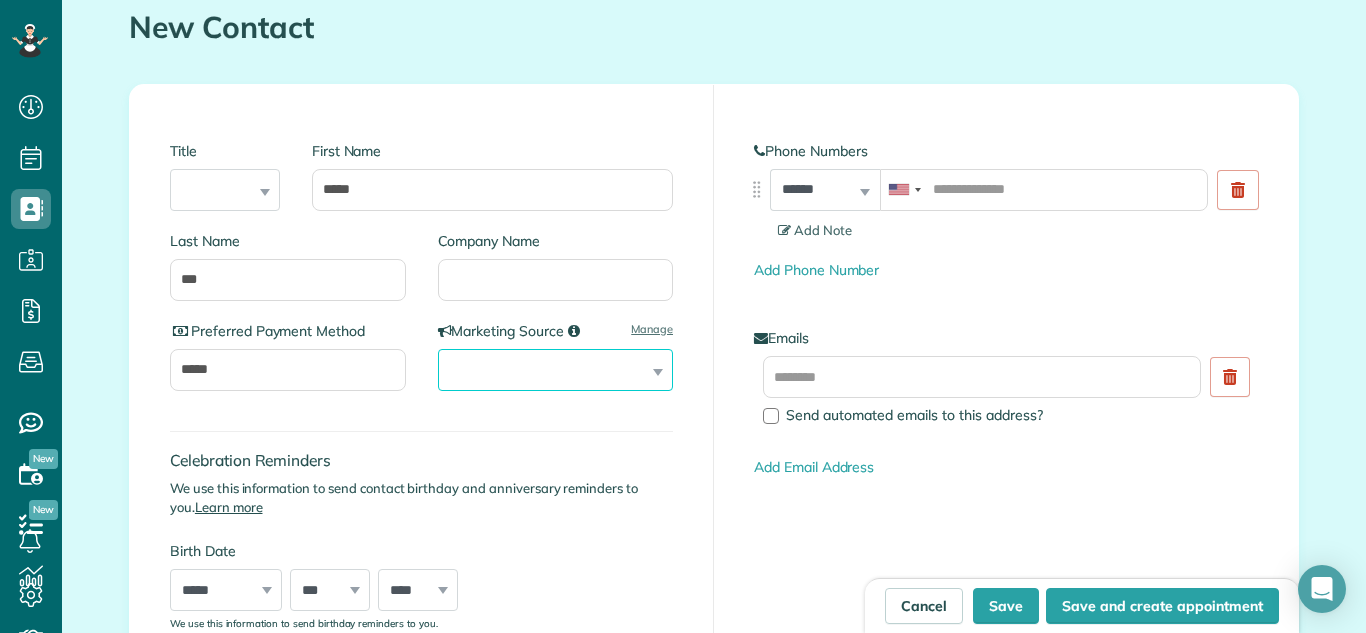 select on "*********" 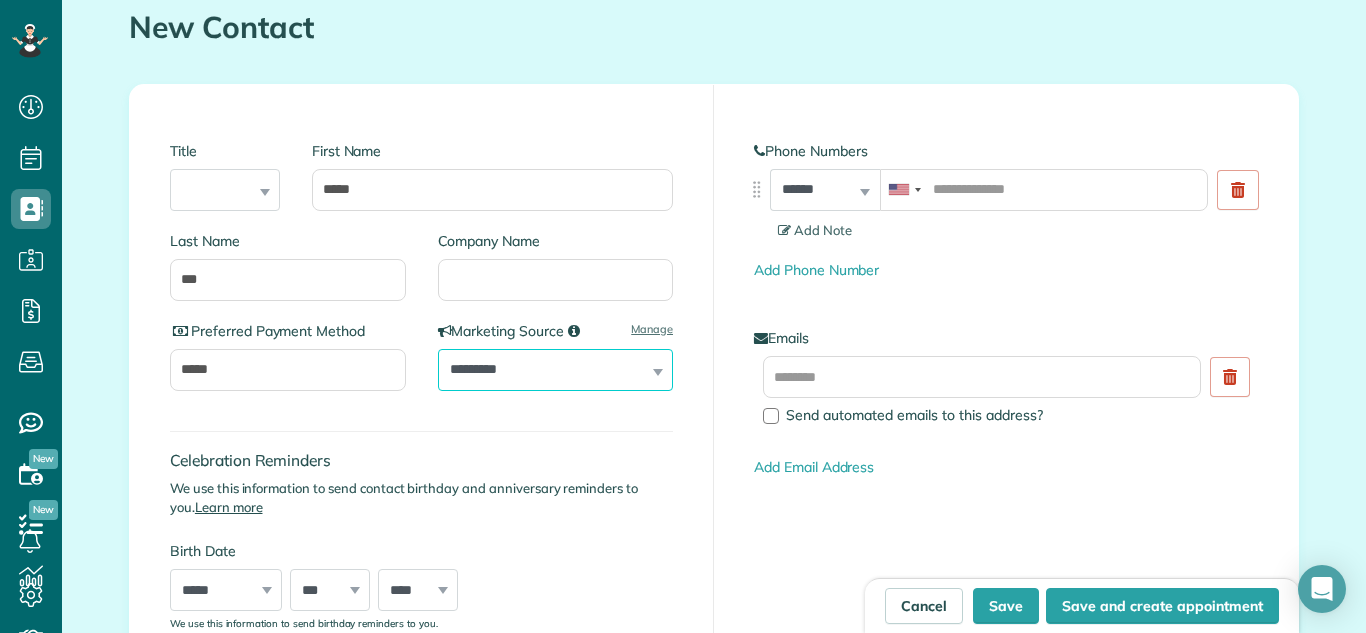 click on "**********" at bounding box center (556, 370) 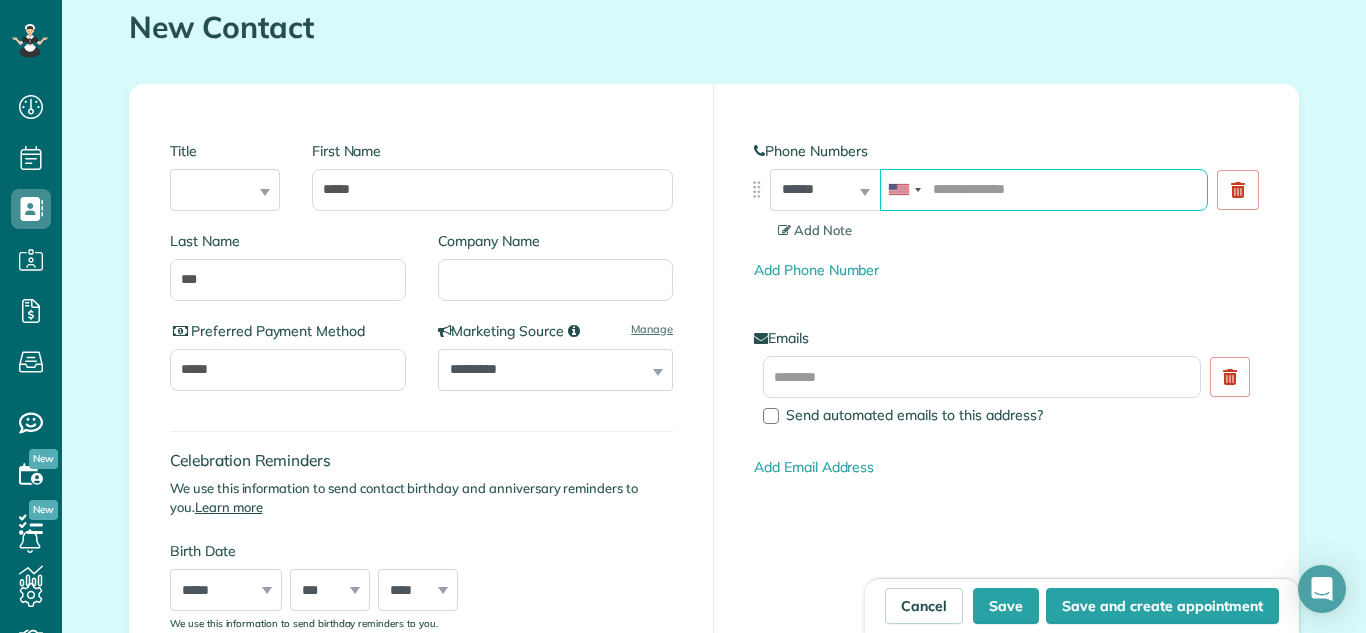 click at bounding box center [1044, 190] 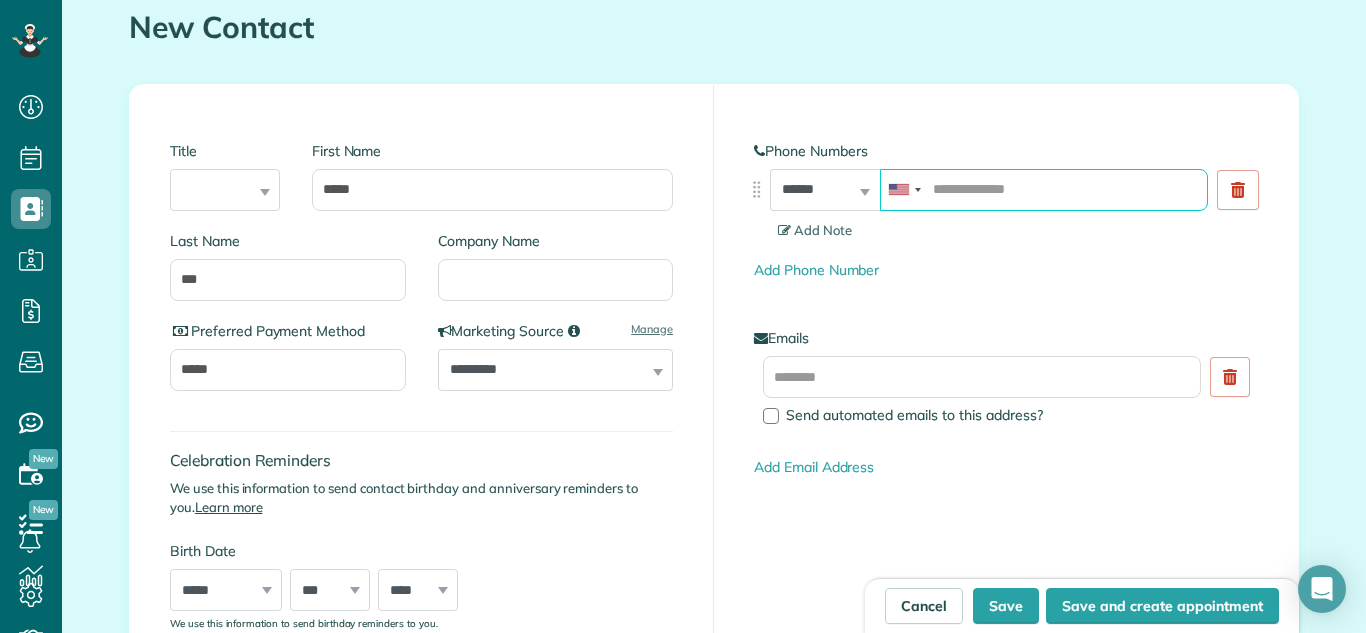 click at bounding box center (1044, 190) 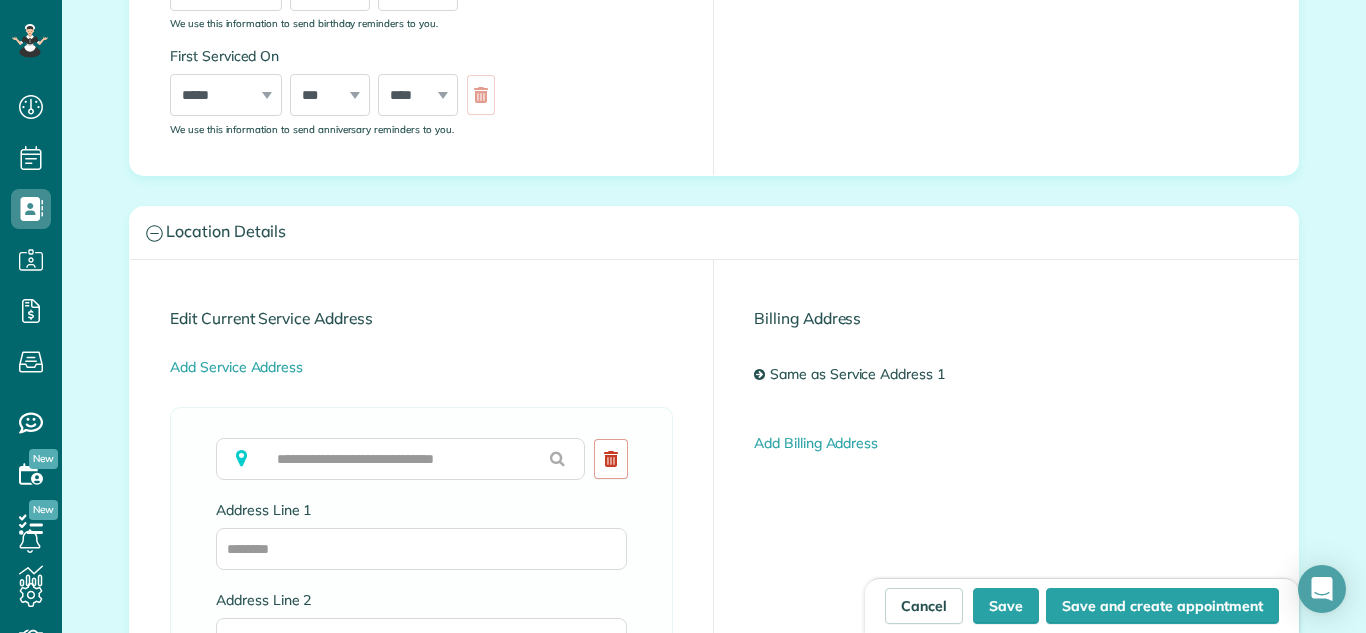 scroll, scrollTop: 969, scrollLeft: 0, axis: vertical 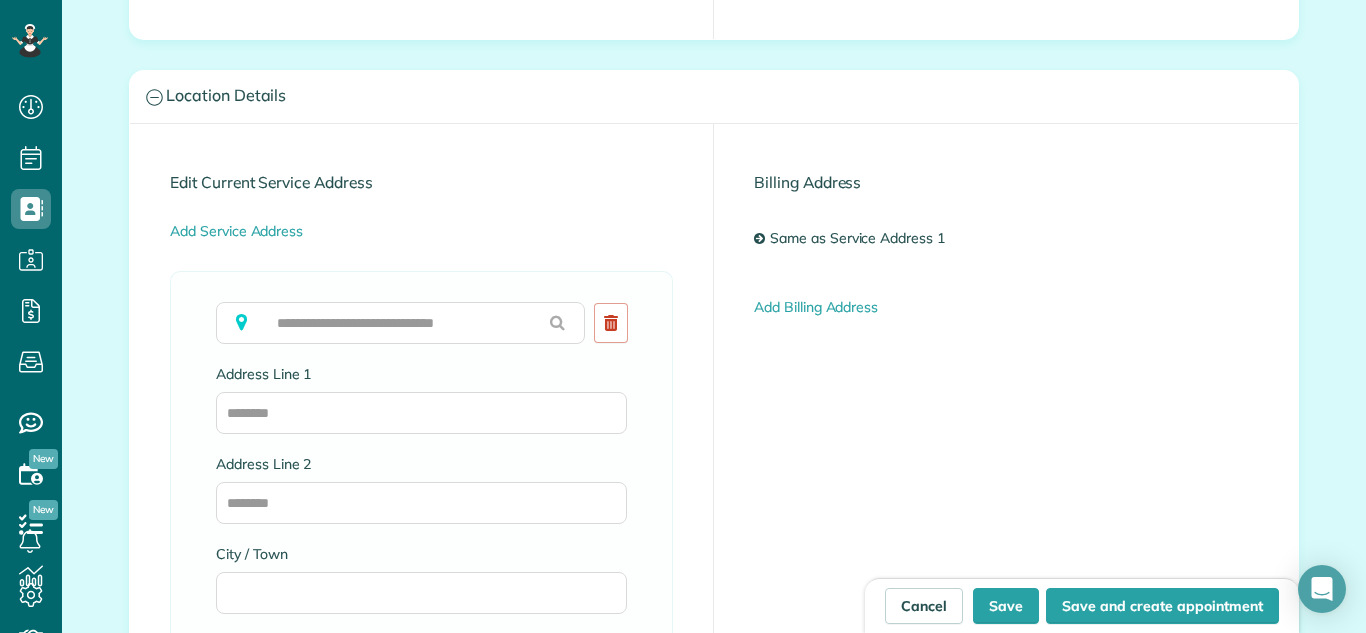 type on "**********" 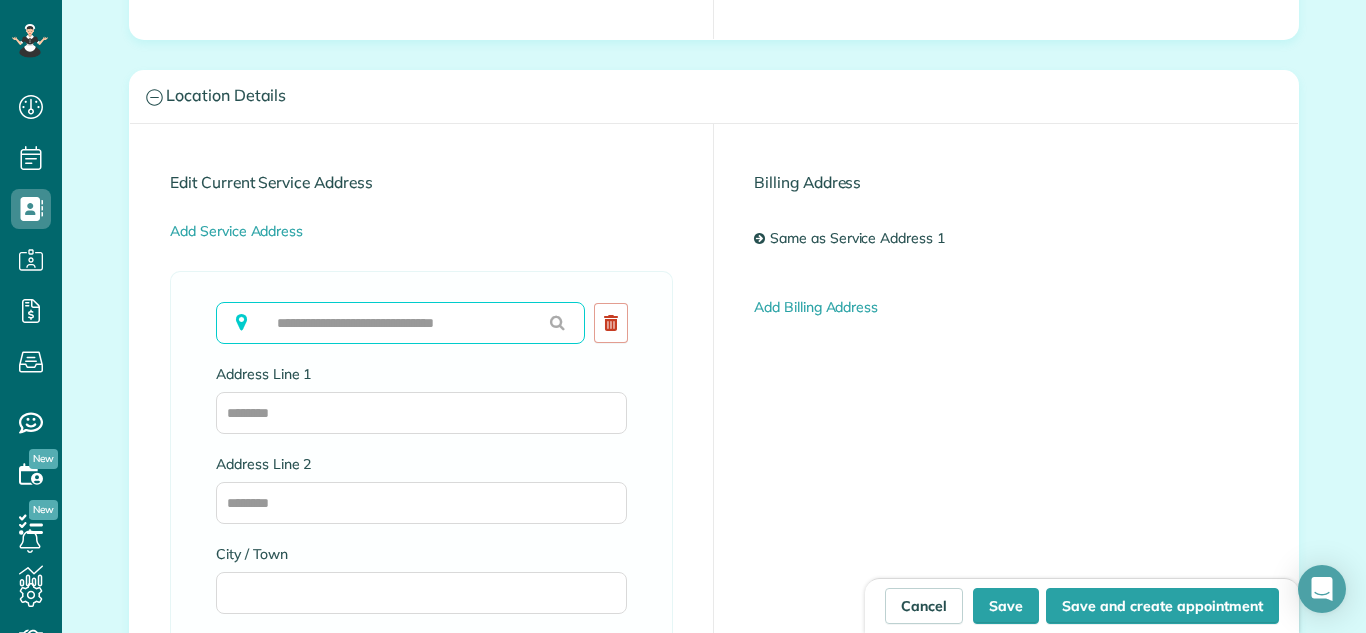 click at bounding box center (400, 323) 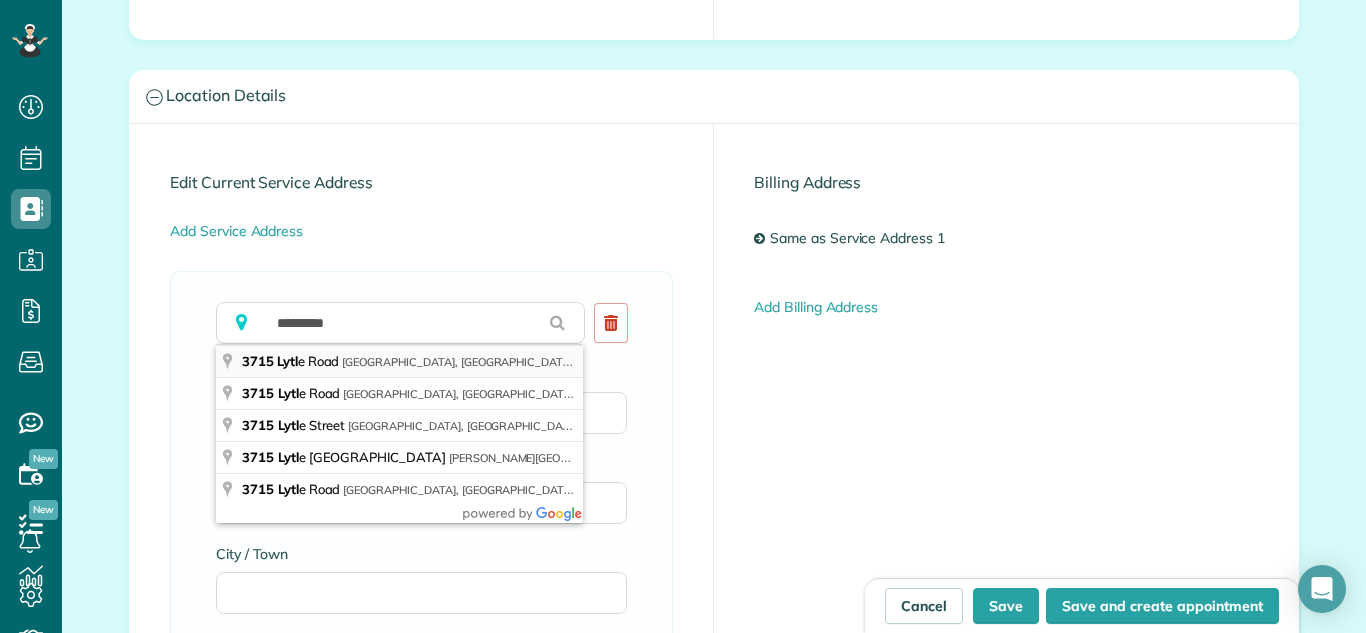 type on "**********" 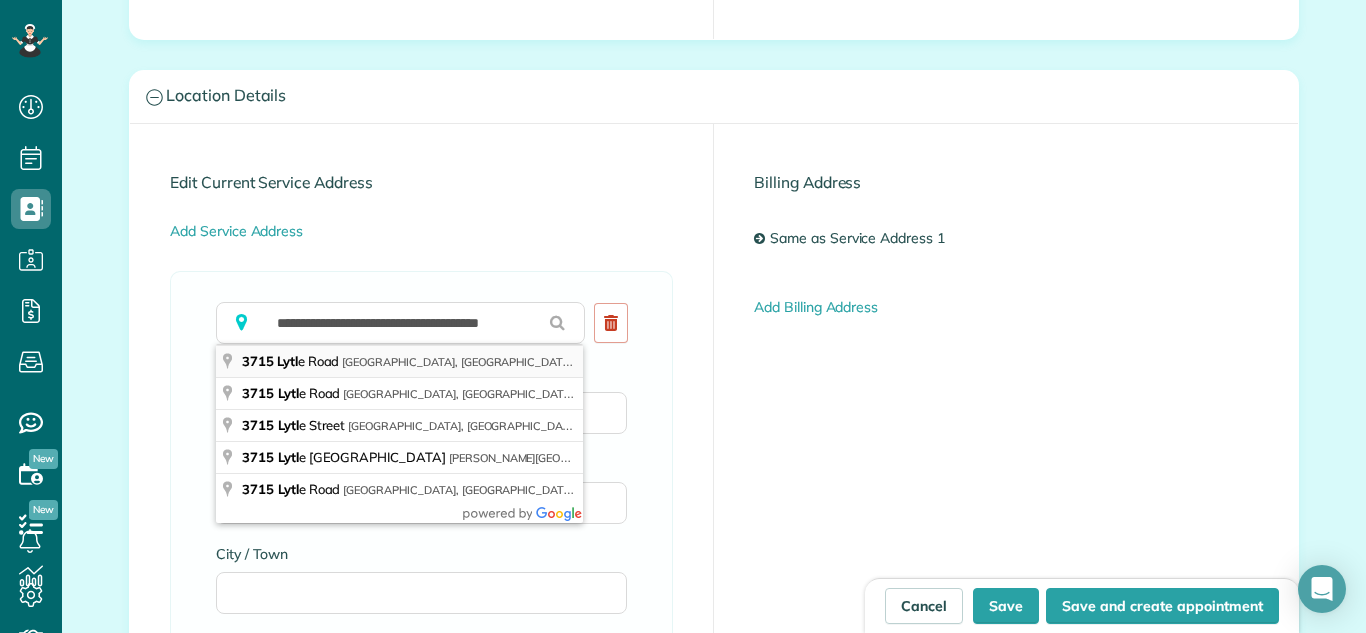 type on "**********" 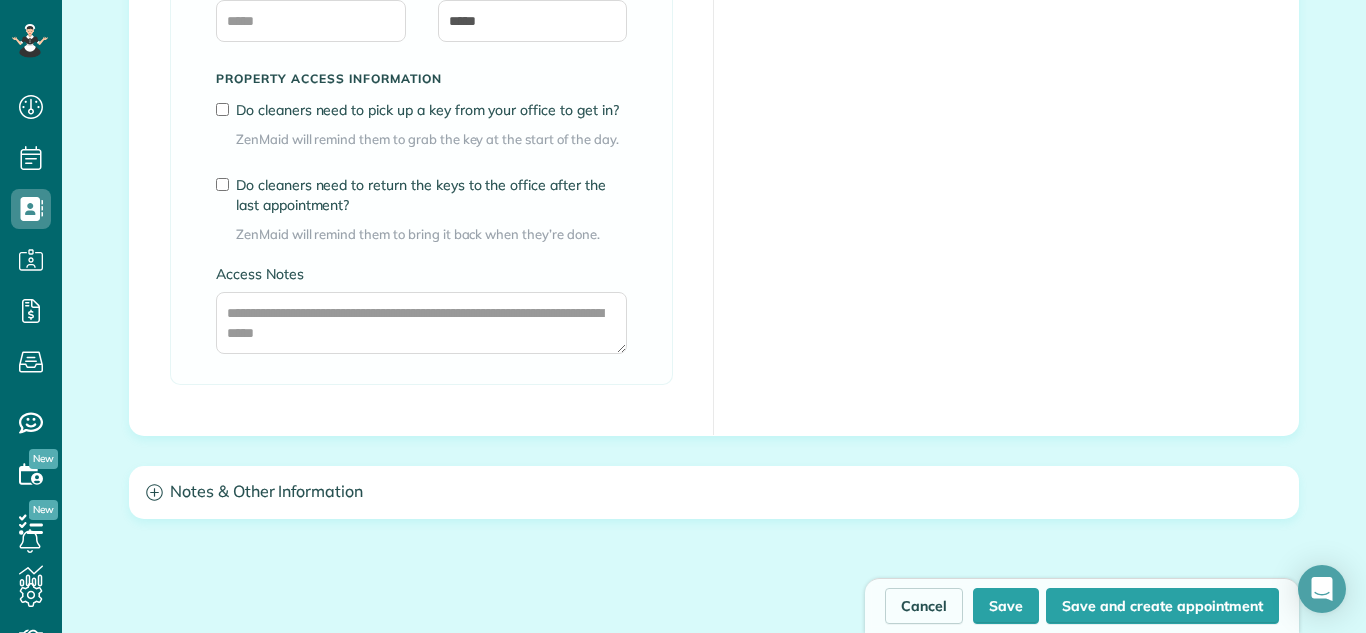 scroll, scrollTop: 1630, scrollLeft: 0, axis: vertical 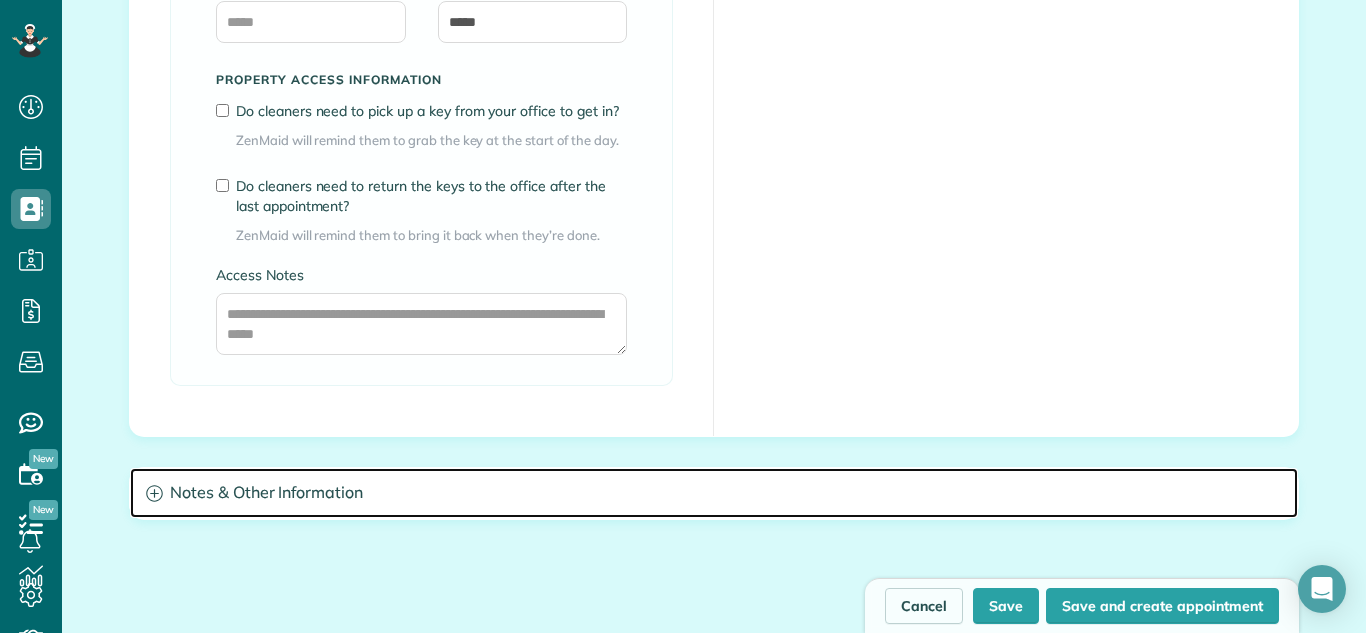 click on "Notes & Other Information" at bounding box center [714, 493] 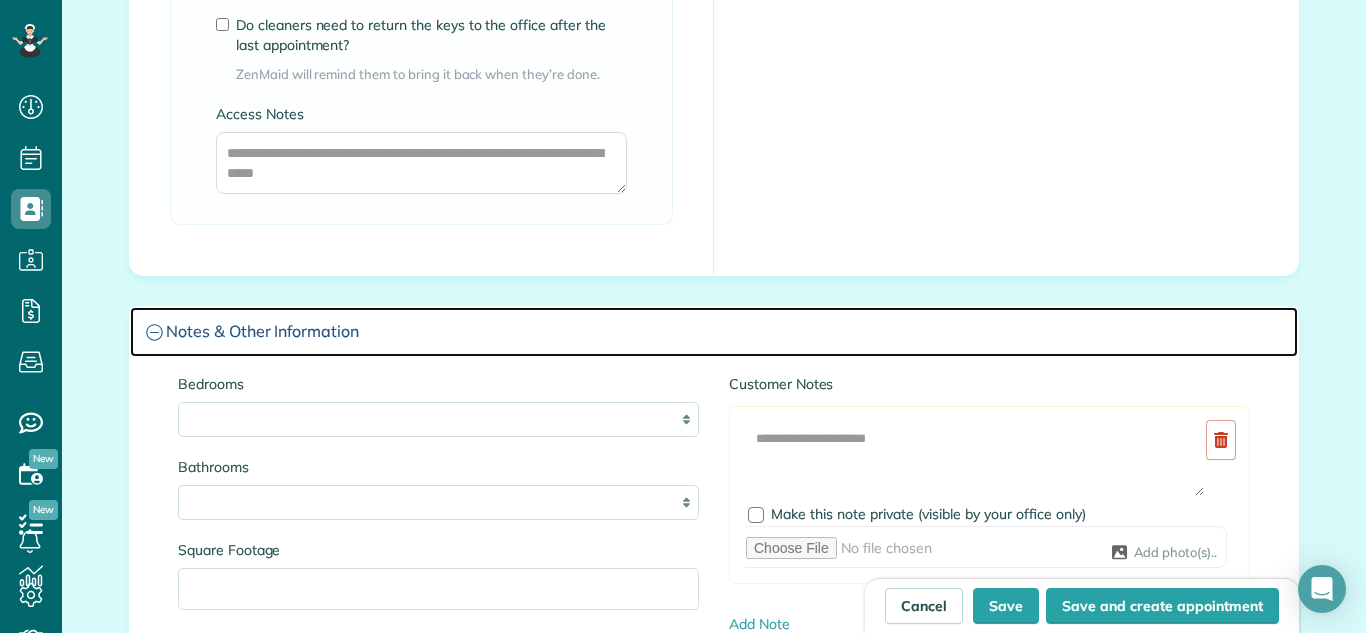 scroll, scrollTop: 1822, scrollLeft: 0, axis: vertical 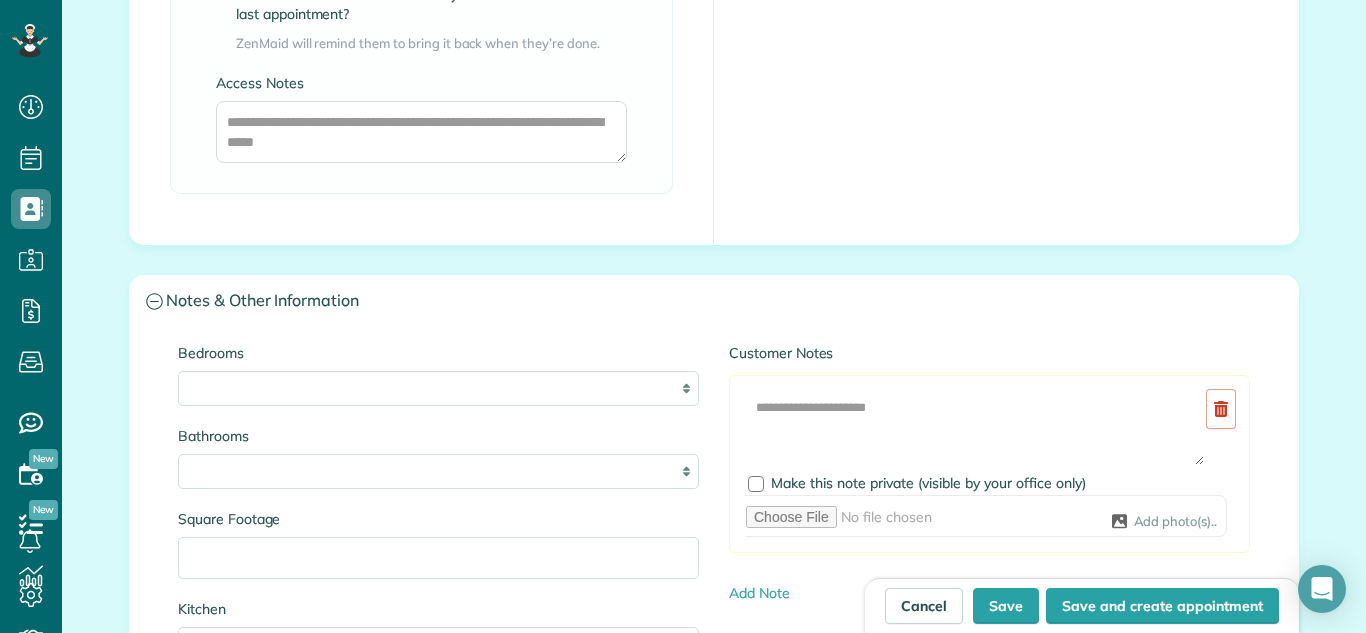 click on "*
*
*
*
**" at bounding box center (438, 388) 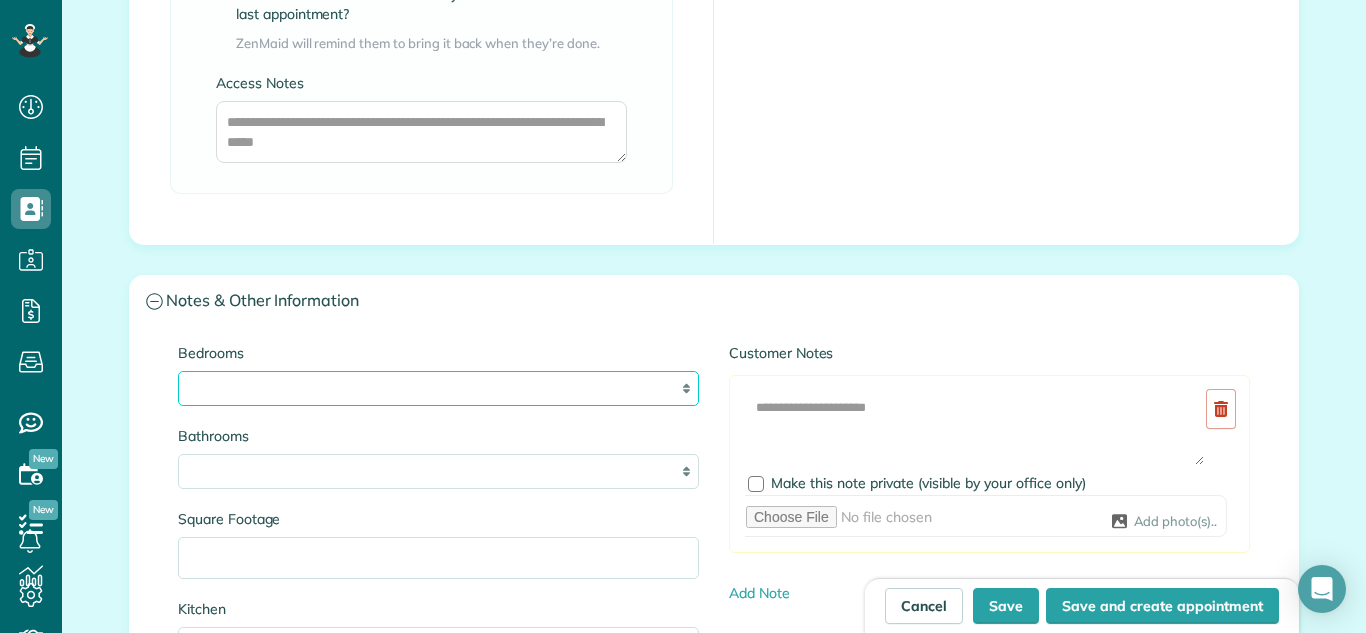 click on "*
*
*
*
**" at bounding box center [438, 388] 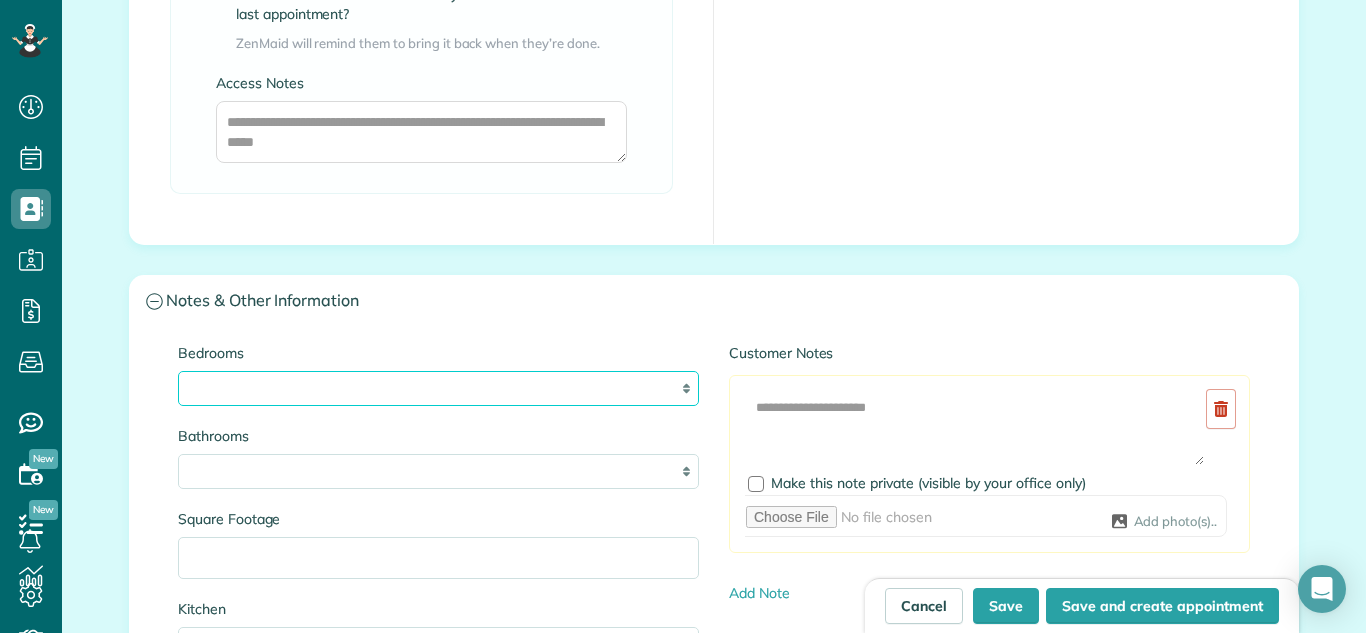 select on "*" 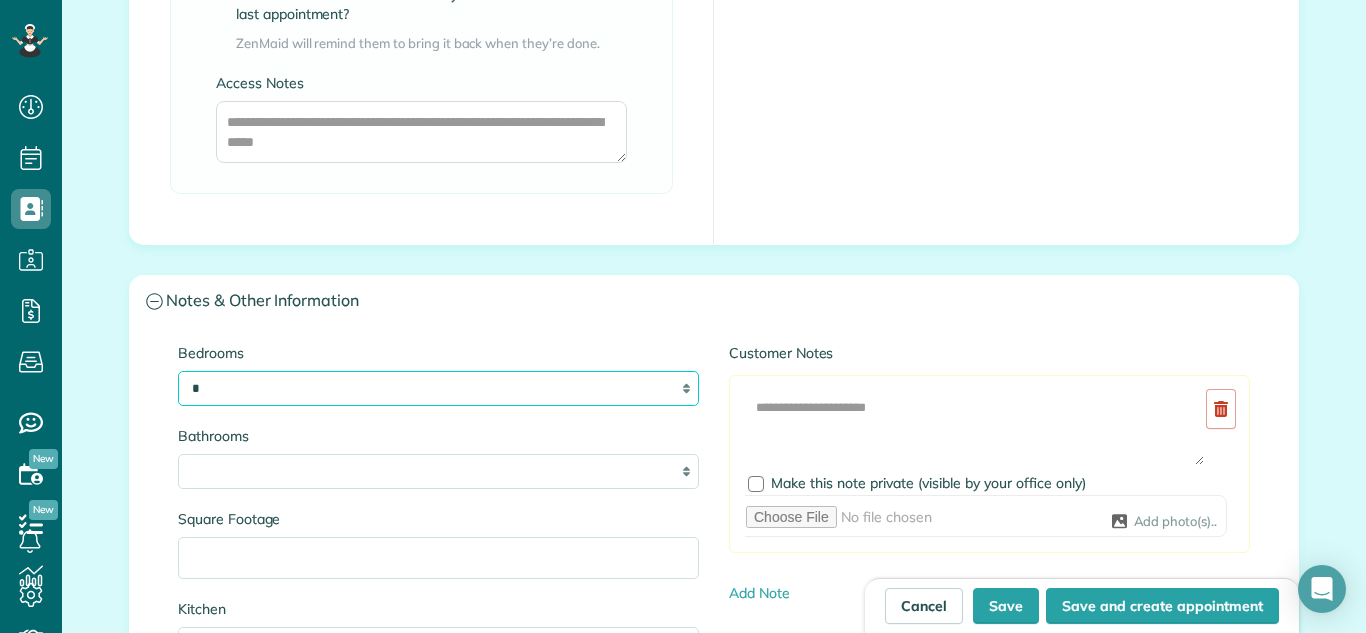click on "*
*
*
*
**" at bounding box center (438, 388) 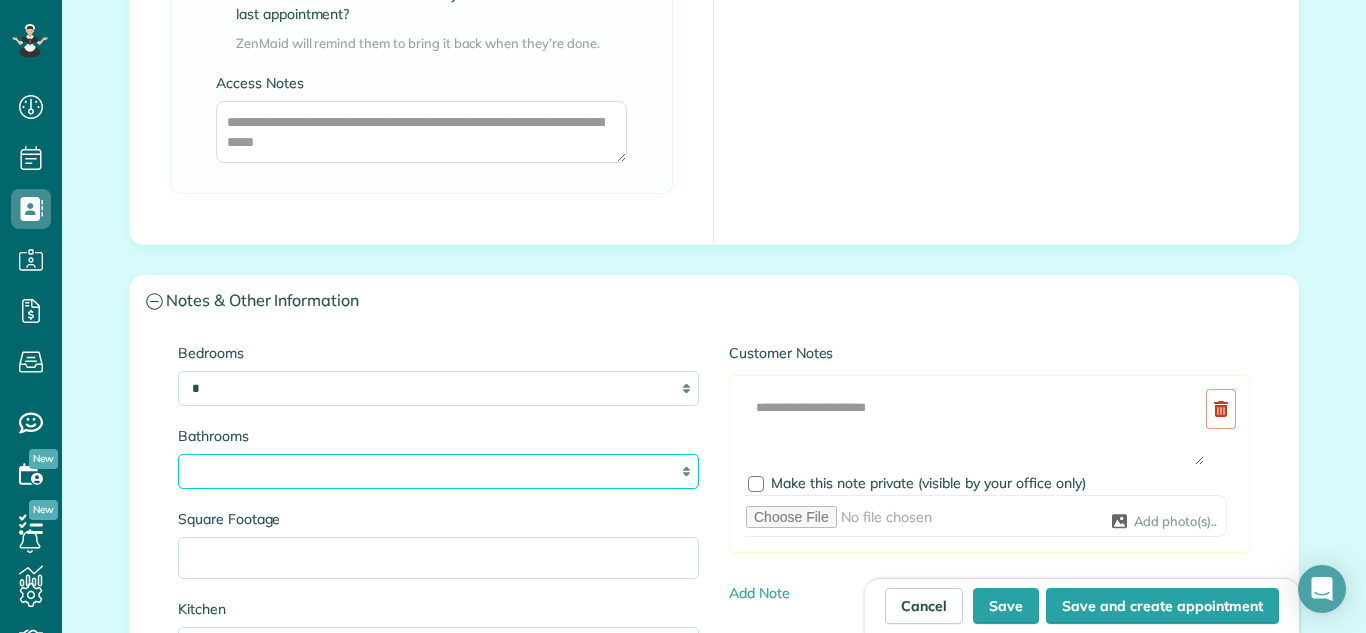 click on "*
***
*
***
*
***
*
***
**" at bounding box center (438, 471) 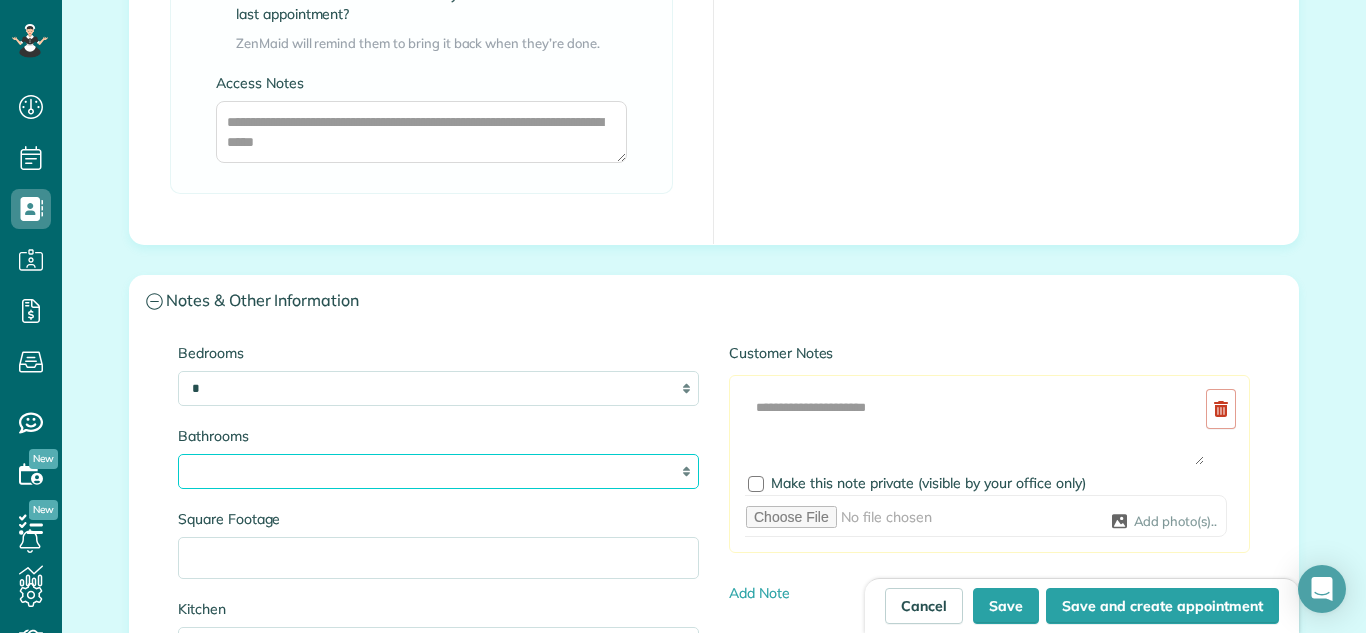 select on "*" 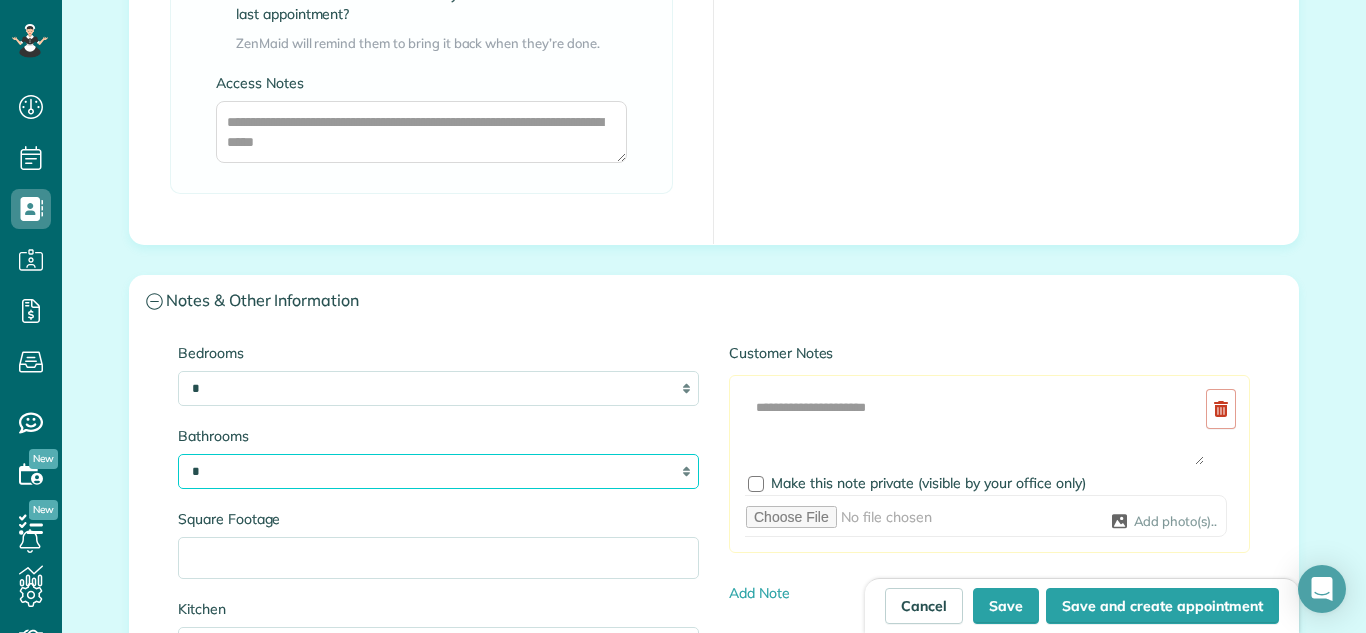 click on "*
***
*
***
*
***
*
***
**" at bounding box center (438, 471) 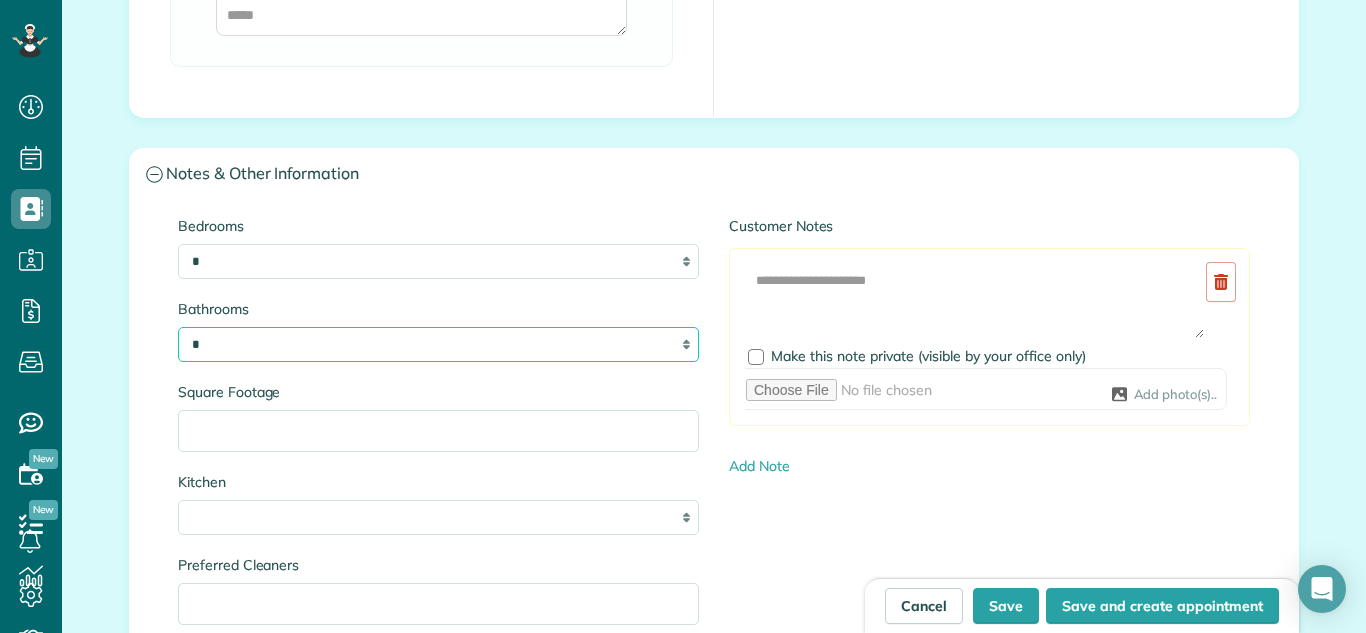 scroll, scrollTop: 2092, scrollLeft: 0, axis: vertical 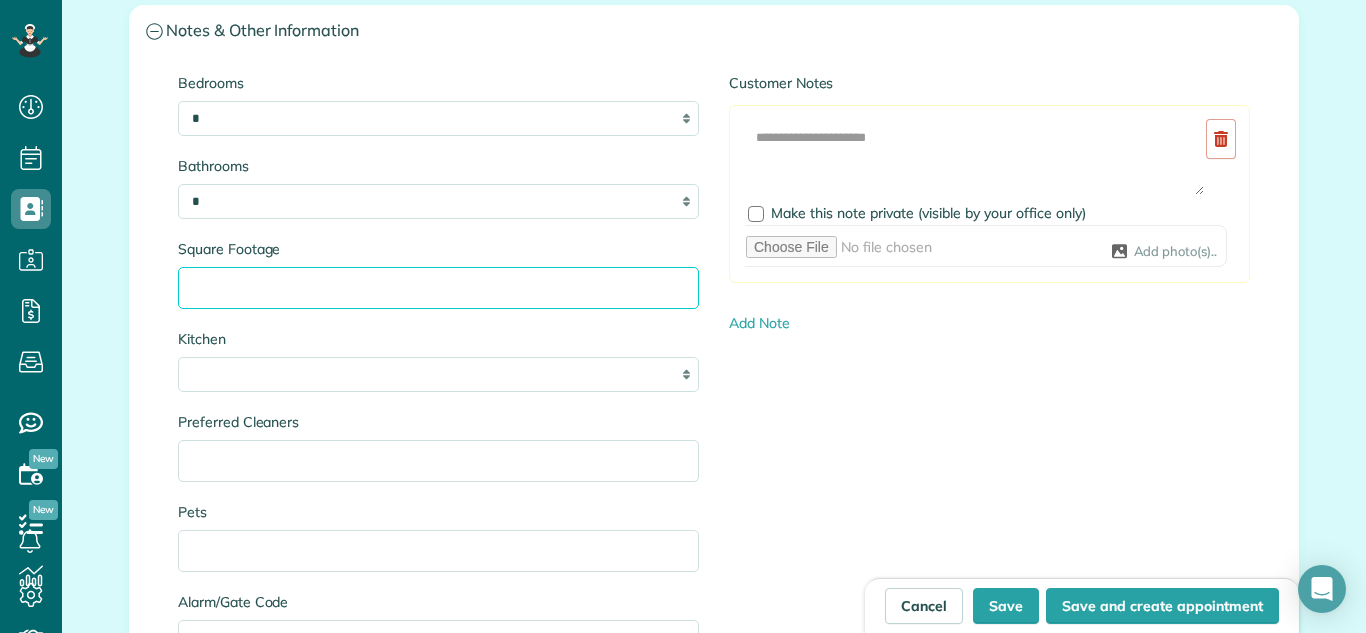 click on "Square Footage" at bounding box center [438, 288] 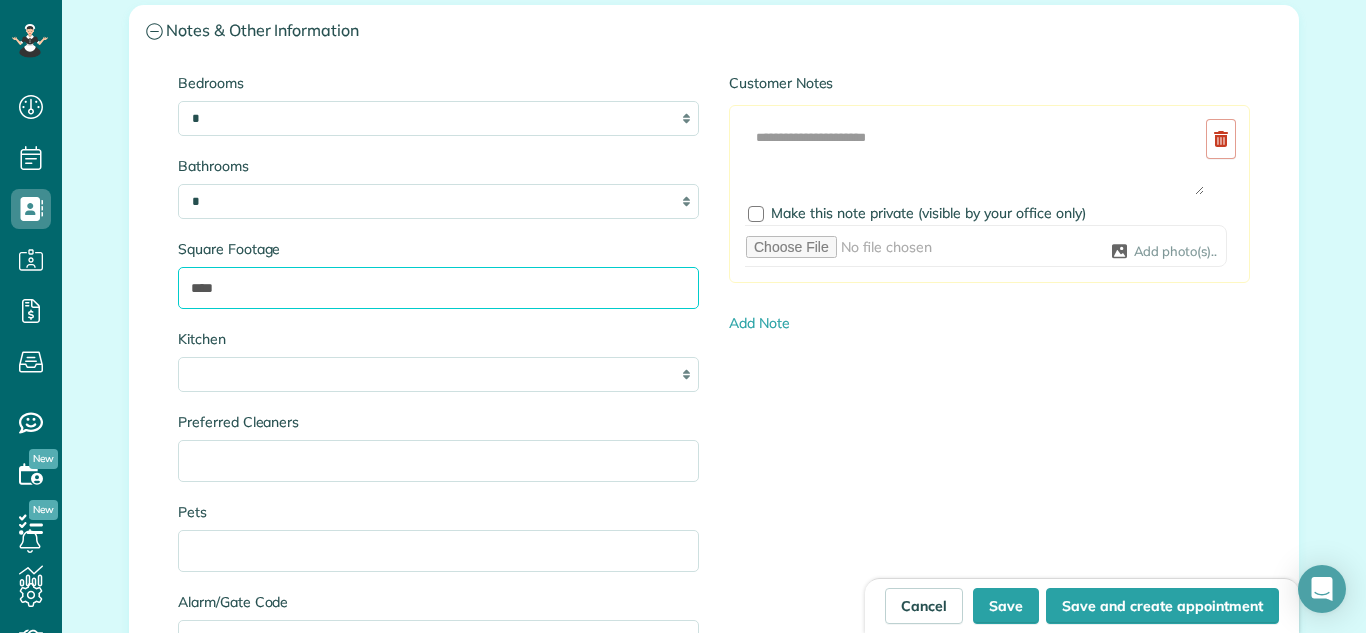 type on "****" 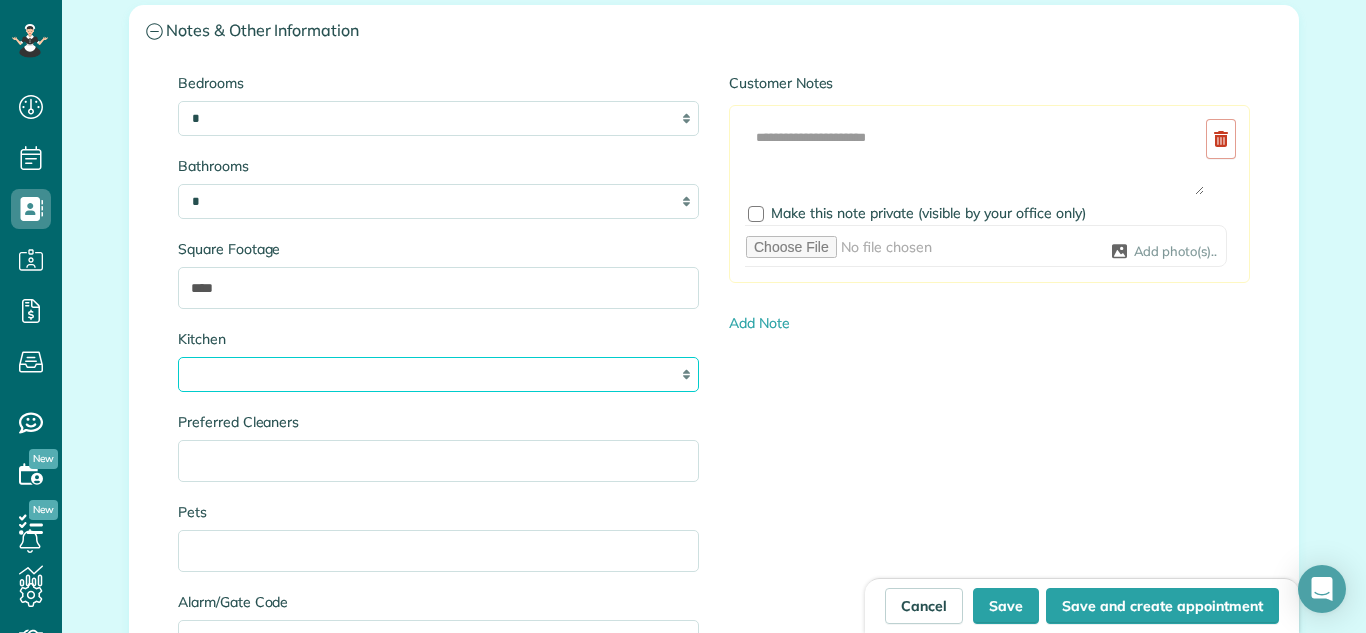 click on "*
*
*
*" at bounding box center [438, 374] 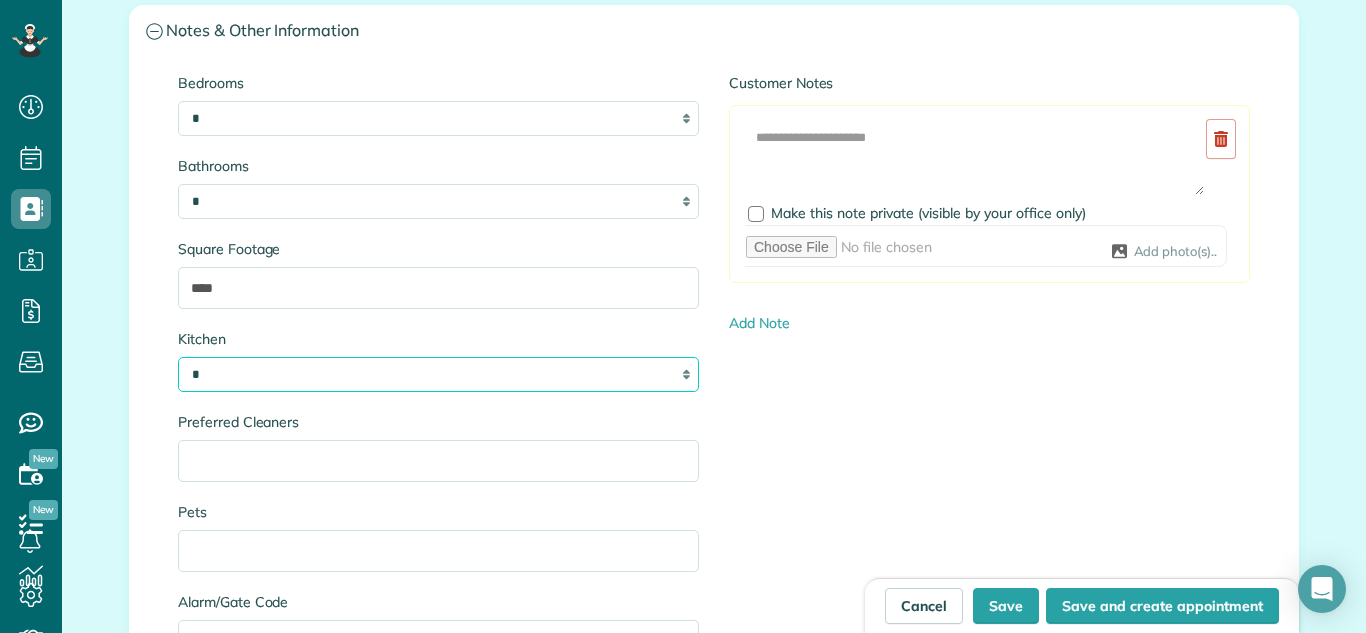 click on "*
*
*
*" at bounding box center (438, 374) 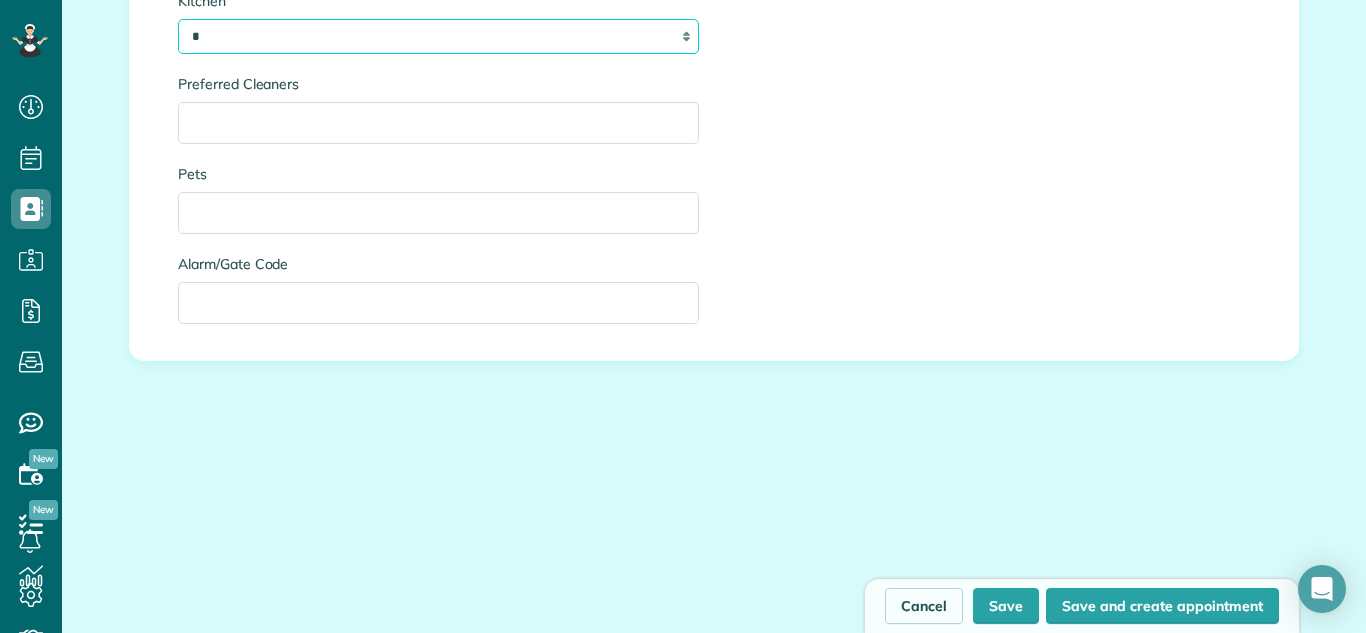 scroll, scrollTop: 2548, scrollLeft: 0, axis: vertical 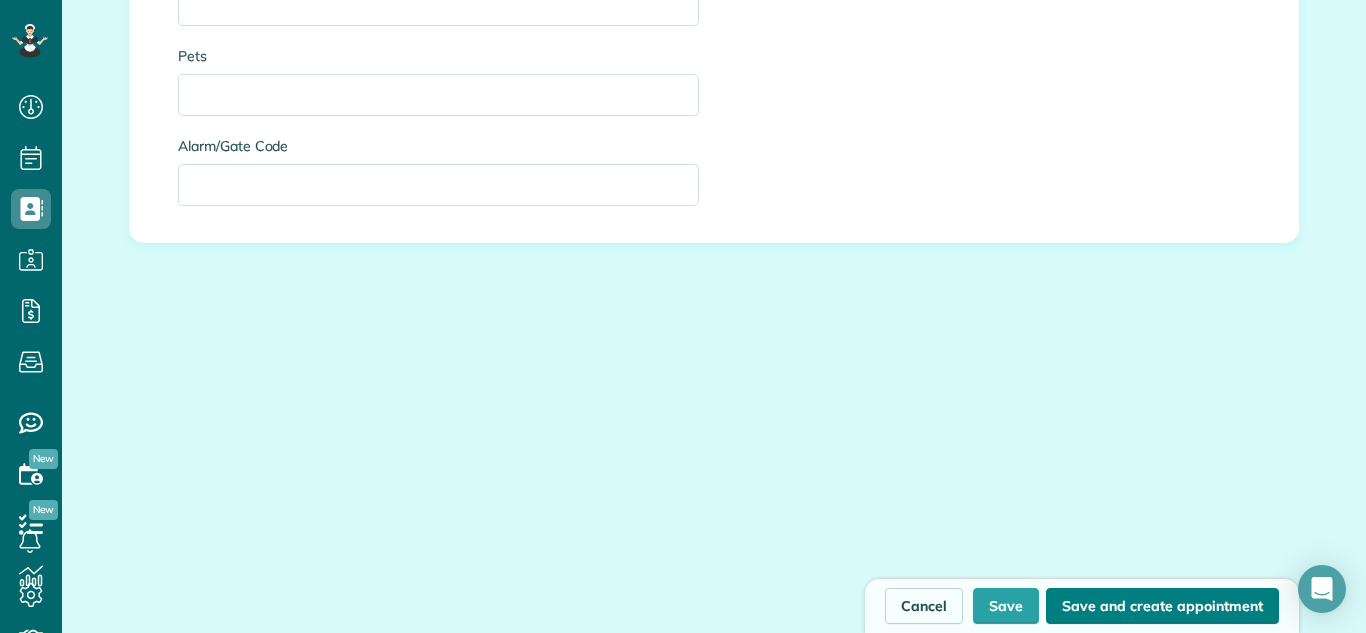 click on "Save and create appointment" at bounding box center (1162, 606) 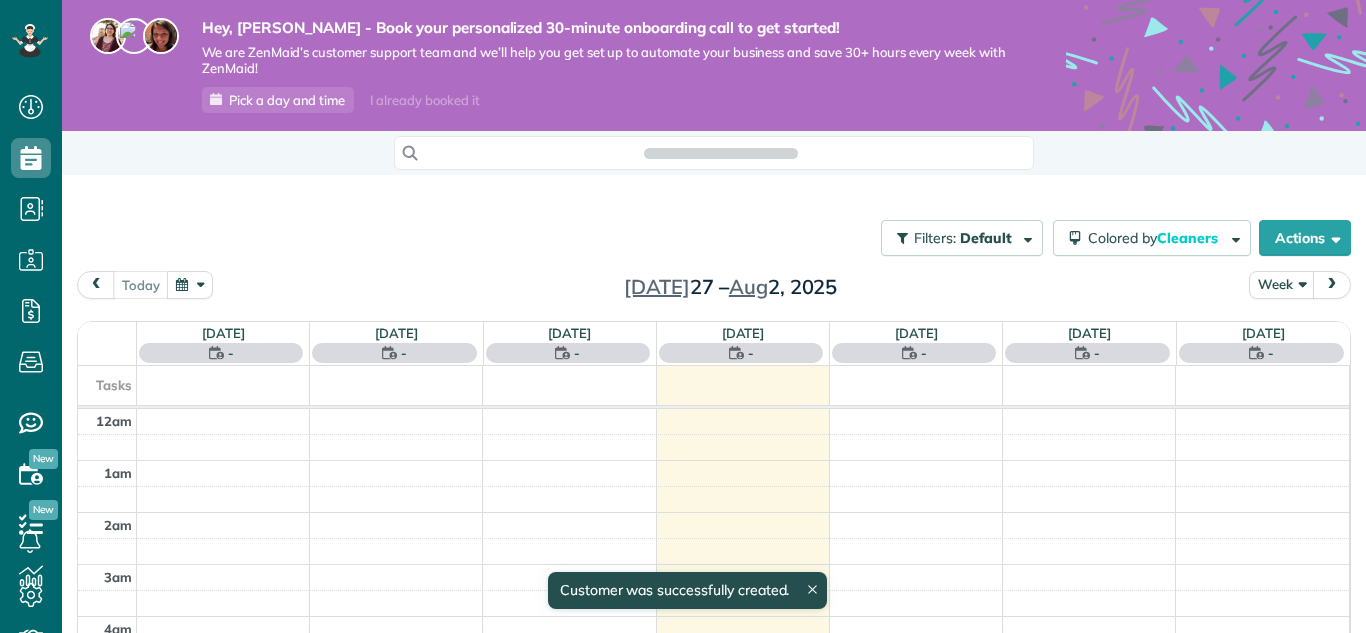 scroll, scrollTop: 0, scrollLeft: 0, axis: both 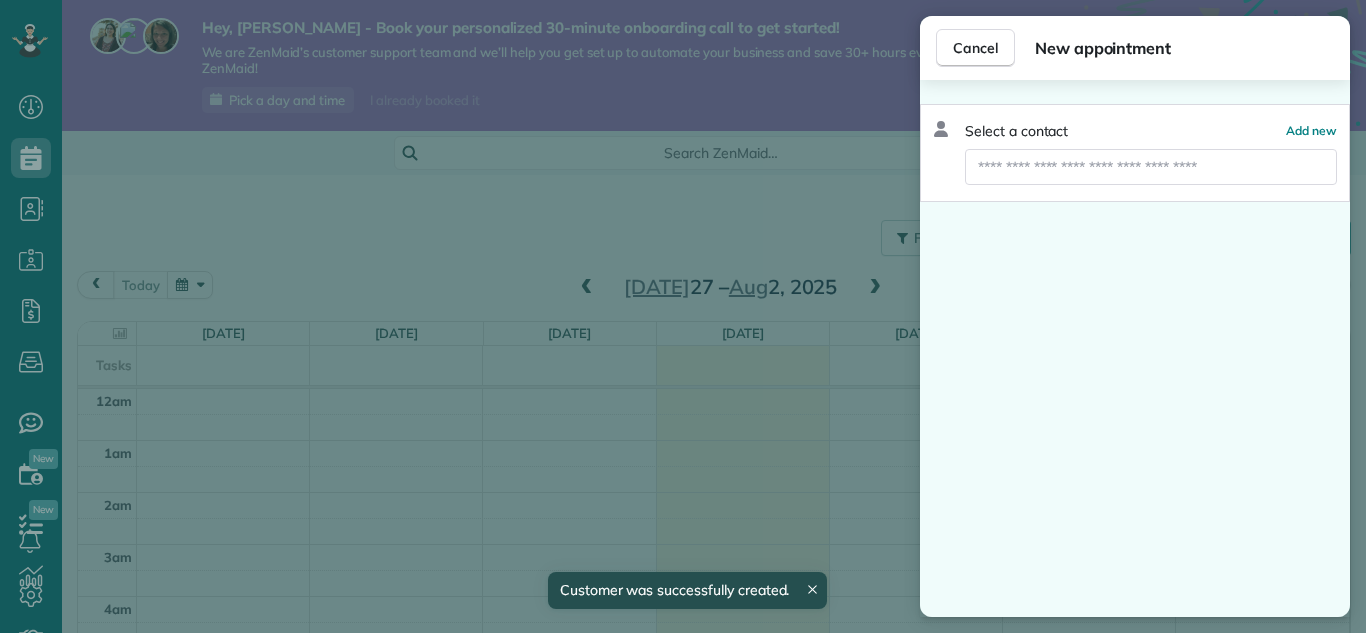 type on "**********" 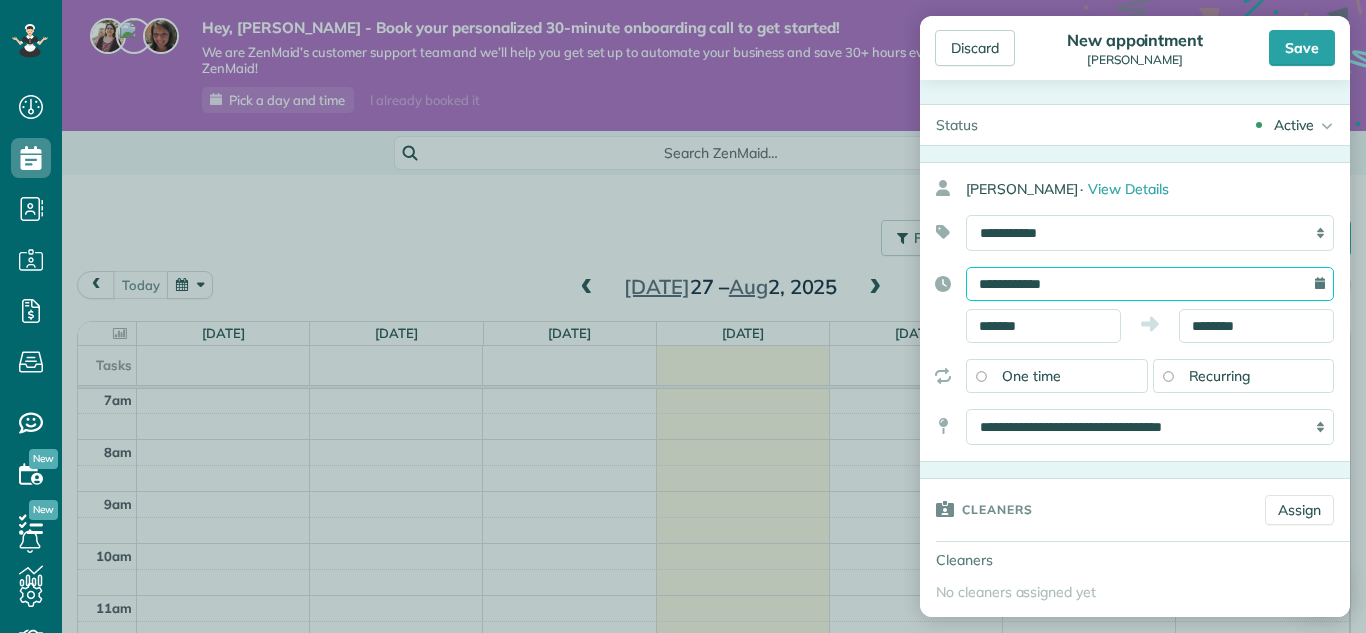 click on "**********" at bounding box center (1150, 284) 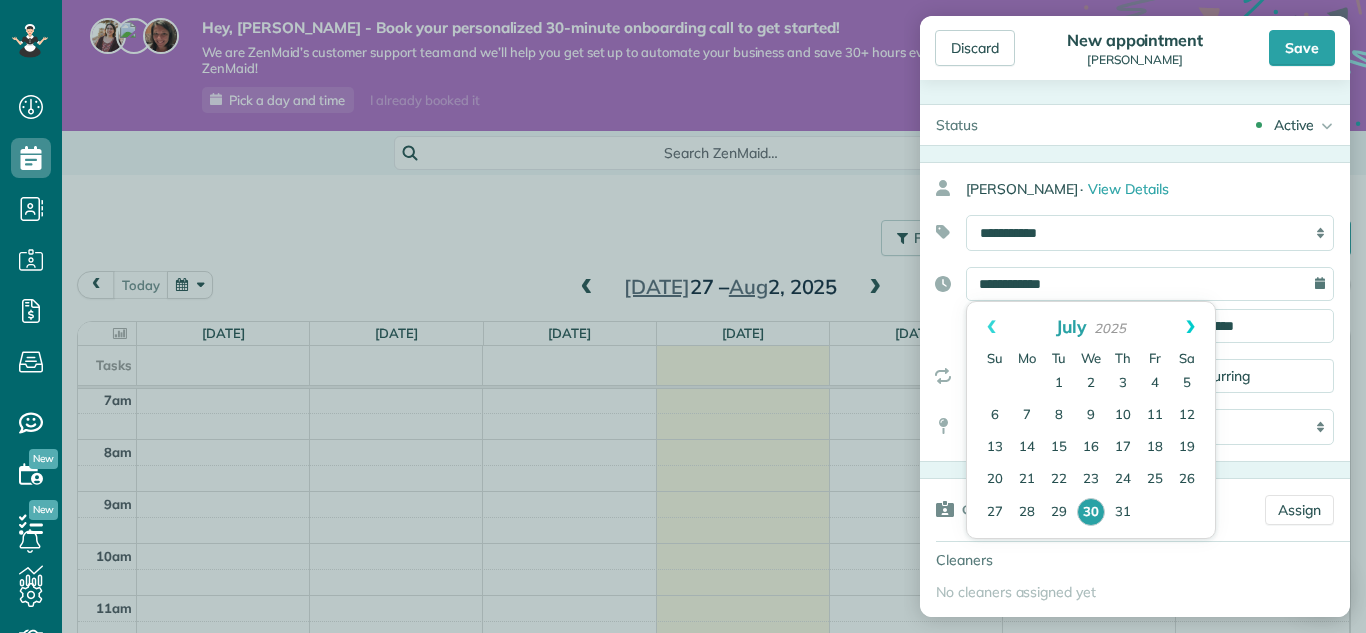 click on "Next" at bounding box center (1190, 327) 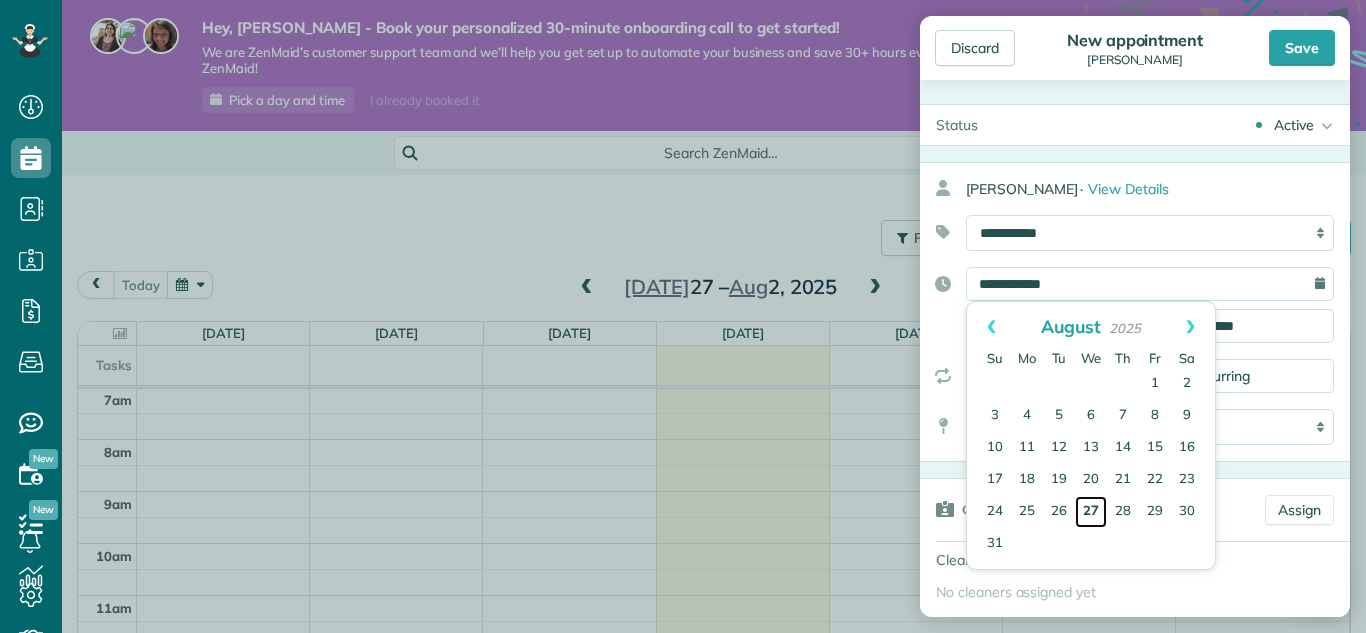 click on "27" at bounding box center (1091, 512) 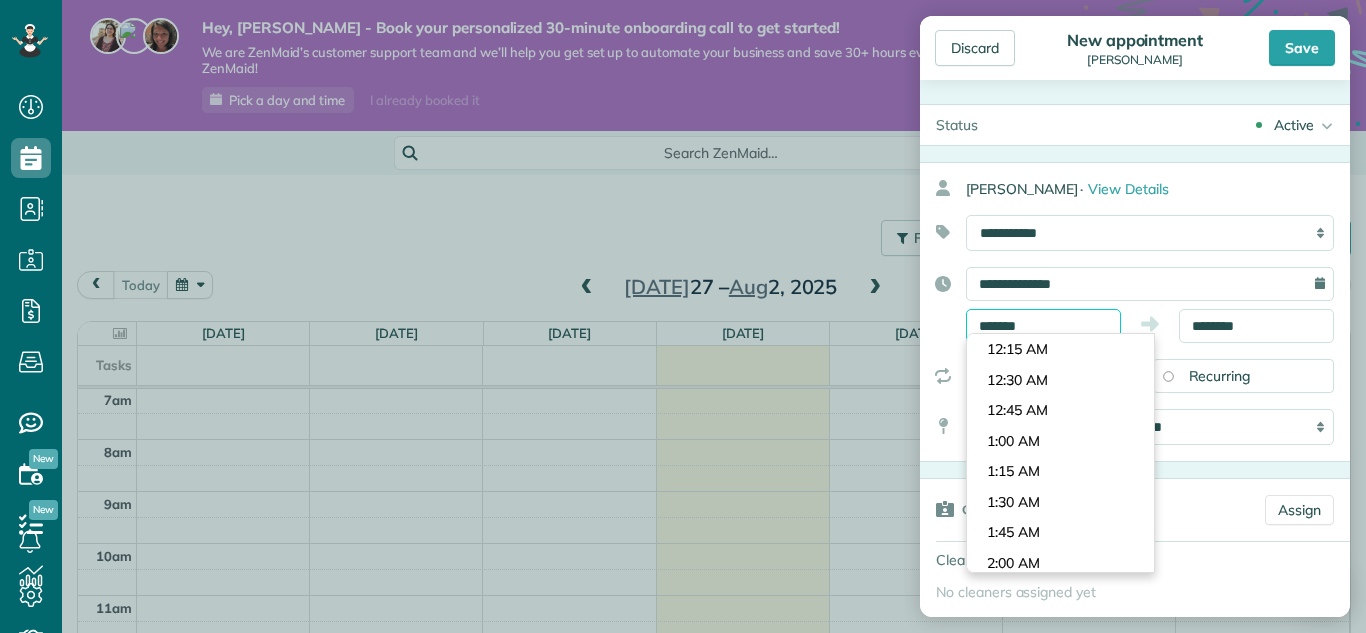click on "*******" at bounding box center [1043, 326] 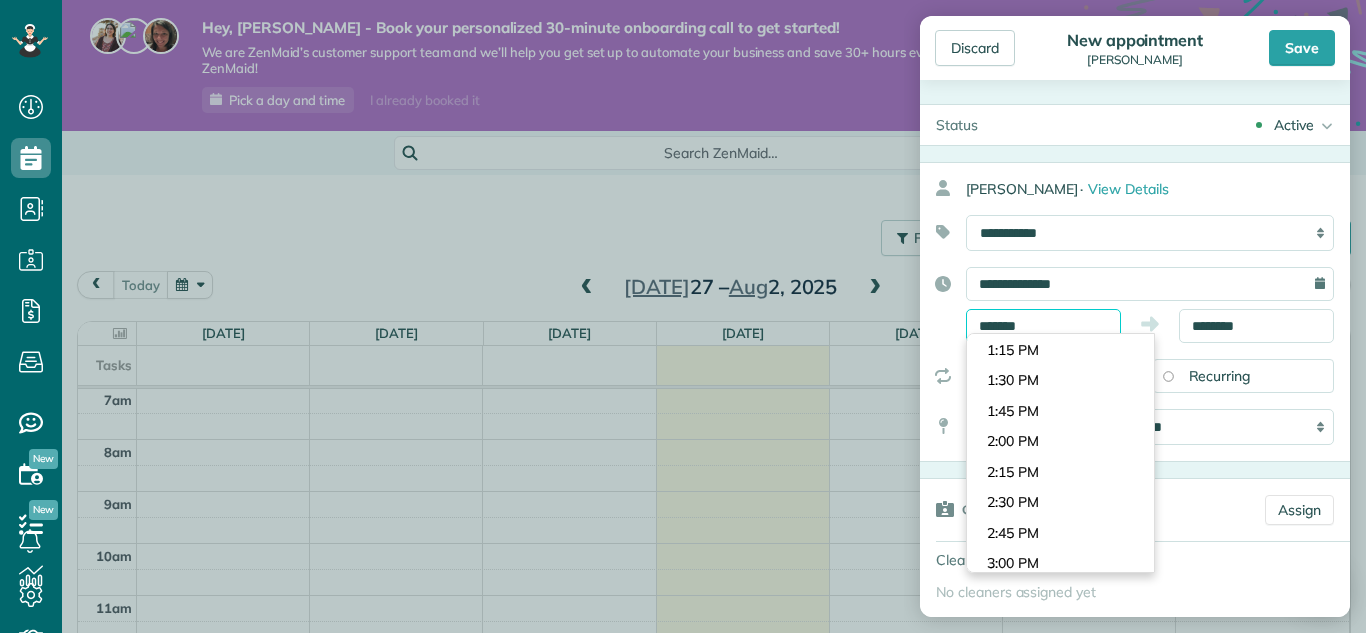 scroll, scrollTop: 1636, scrollLeft: 0, axis: vertical 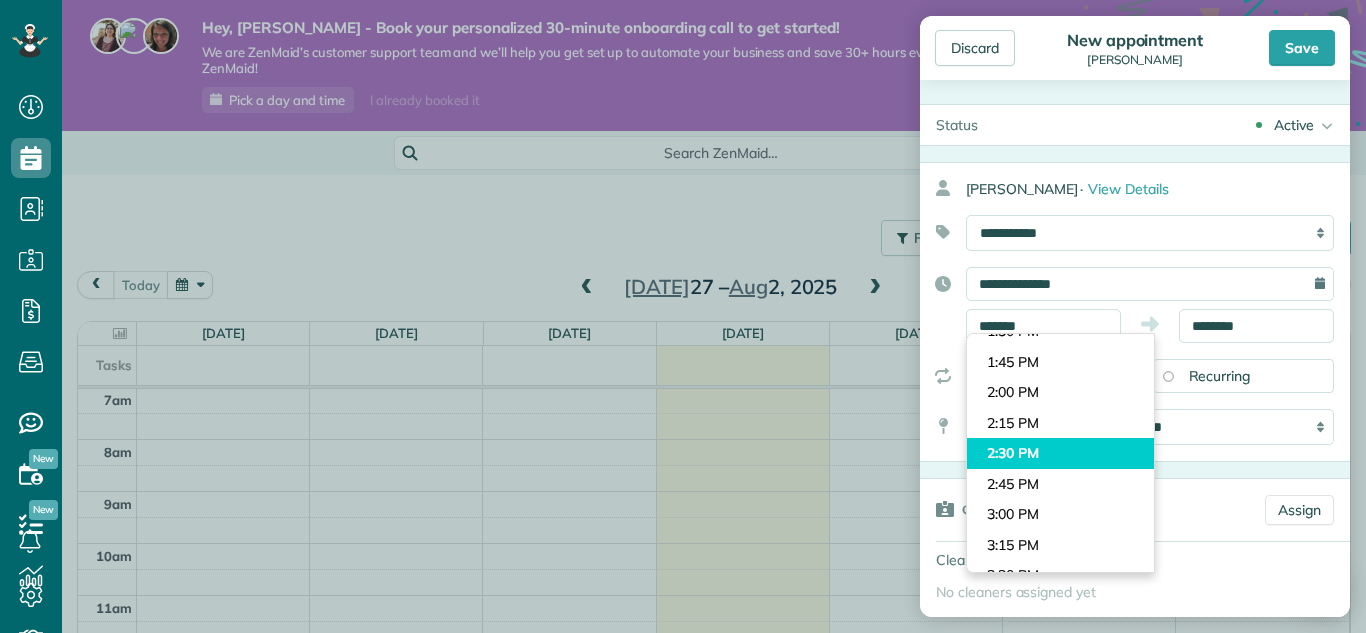 type on "*******" 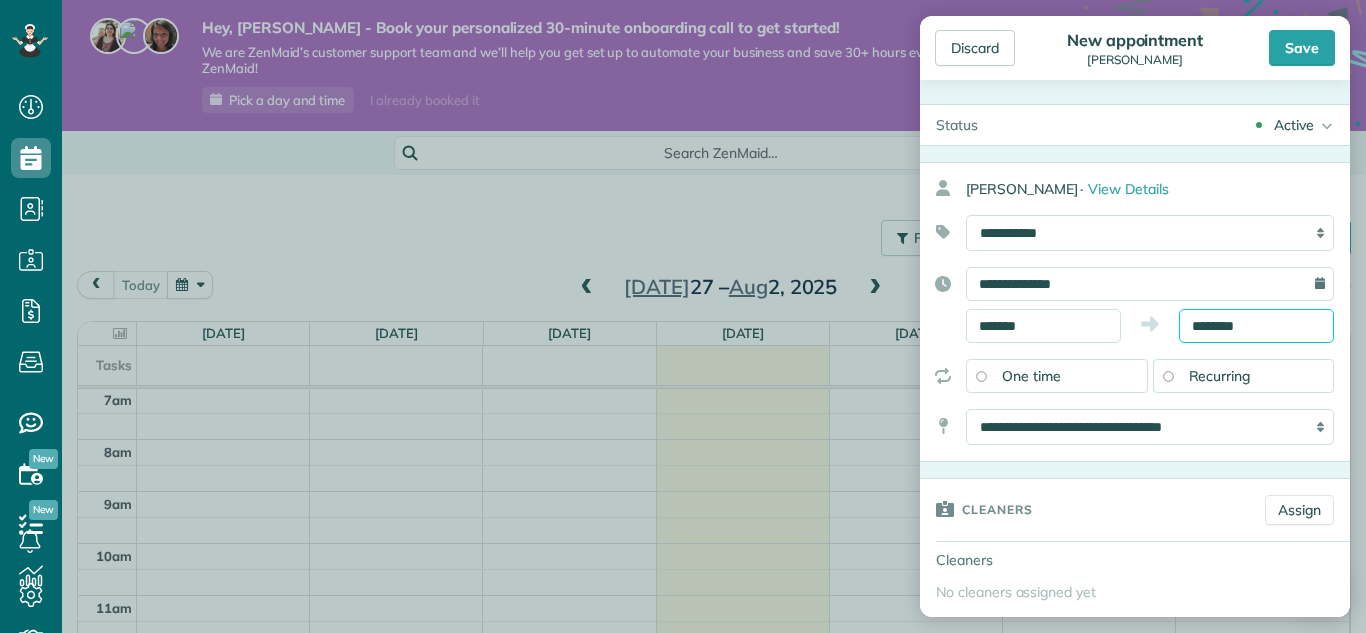 click on "Dashboard
Scheduling
Calendar View
List View
Dispatch View - Weekly scheduling (Beta)" at bounding box center [683, 316] 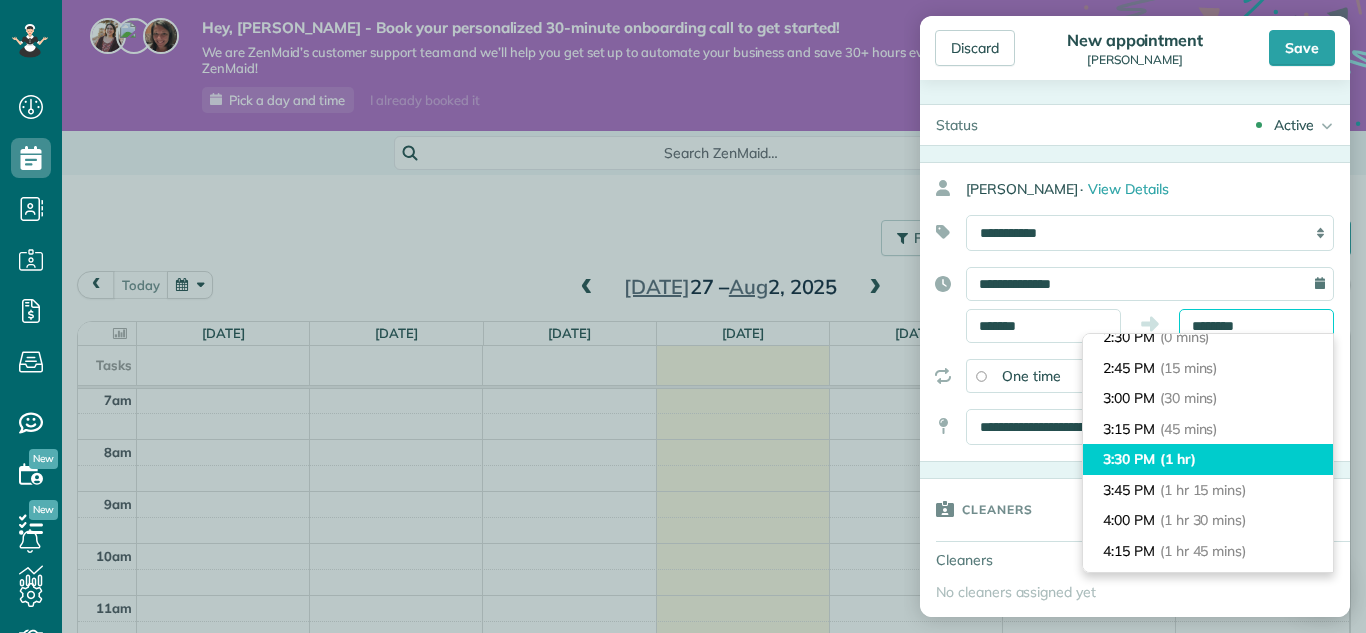 scroll, scrollTop: 32, scrollLeft: 0, axis: vertical 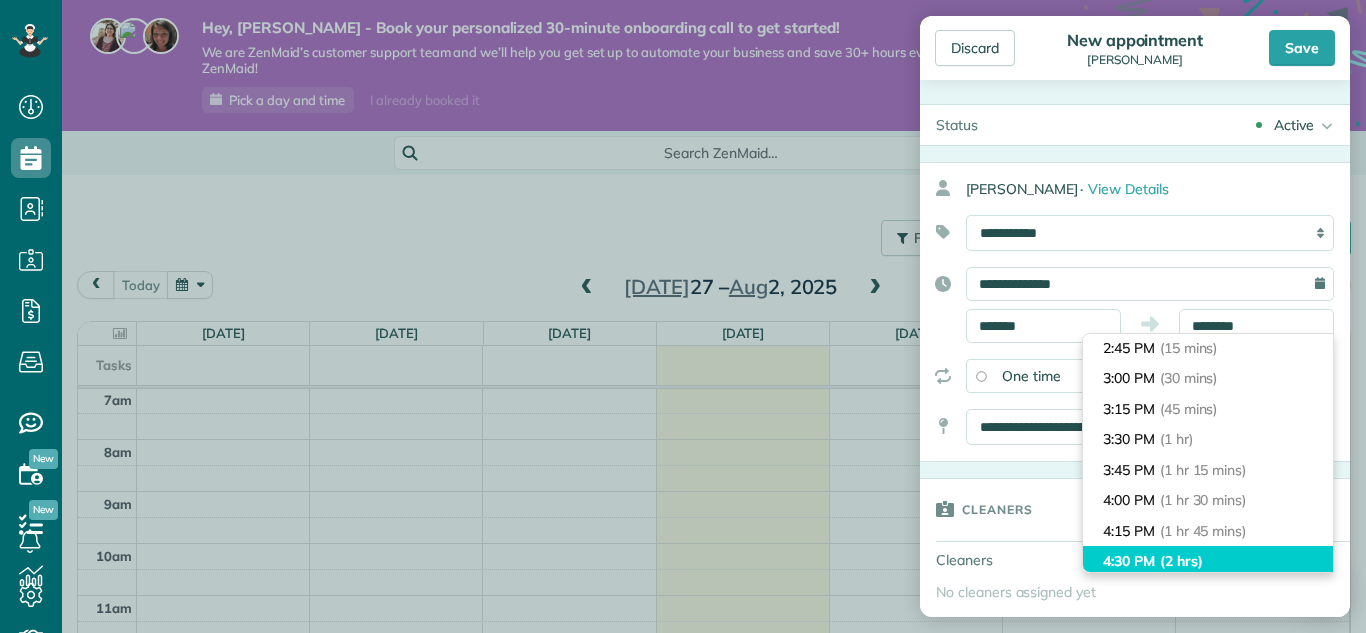 type on "*******" 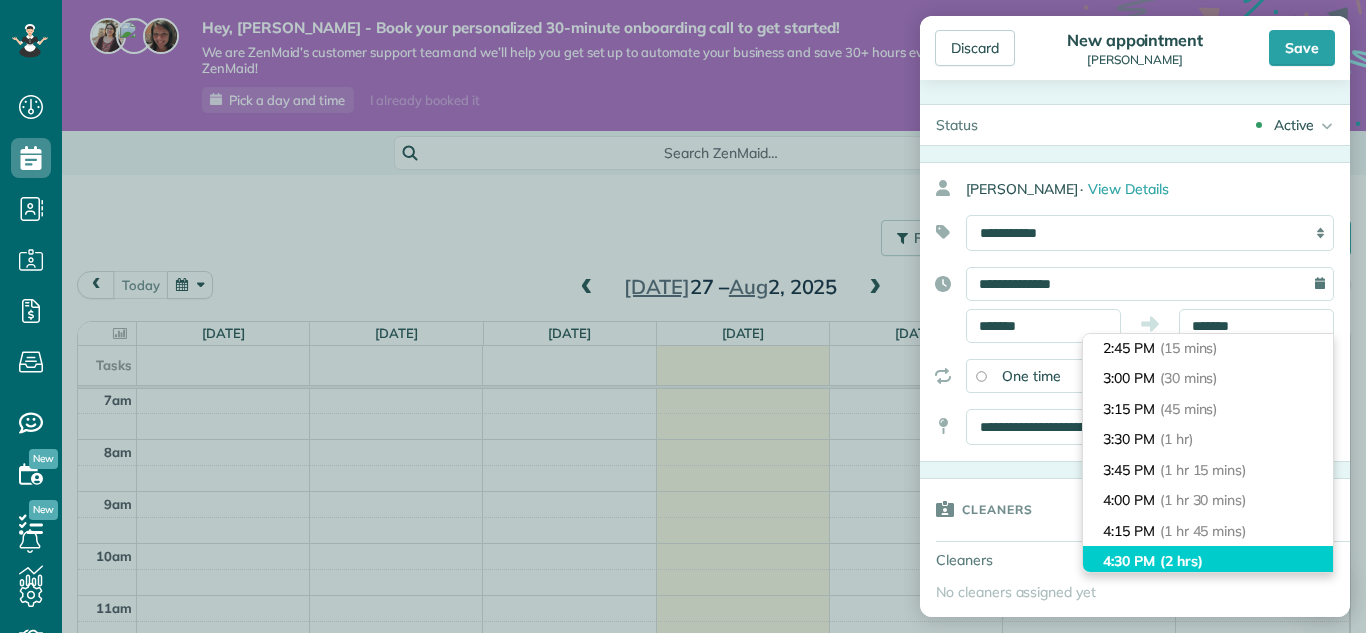 click on "4:30 PM  (2 hrs)" at bounding box center [1208, 561] 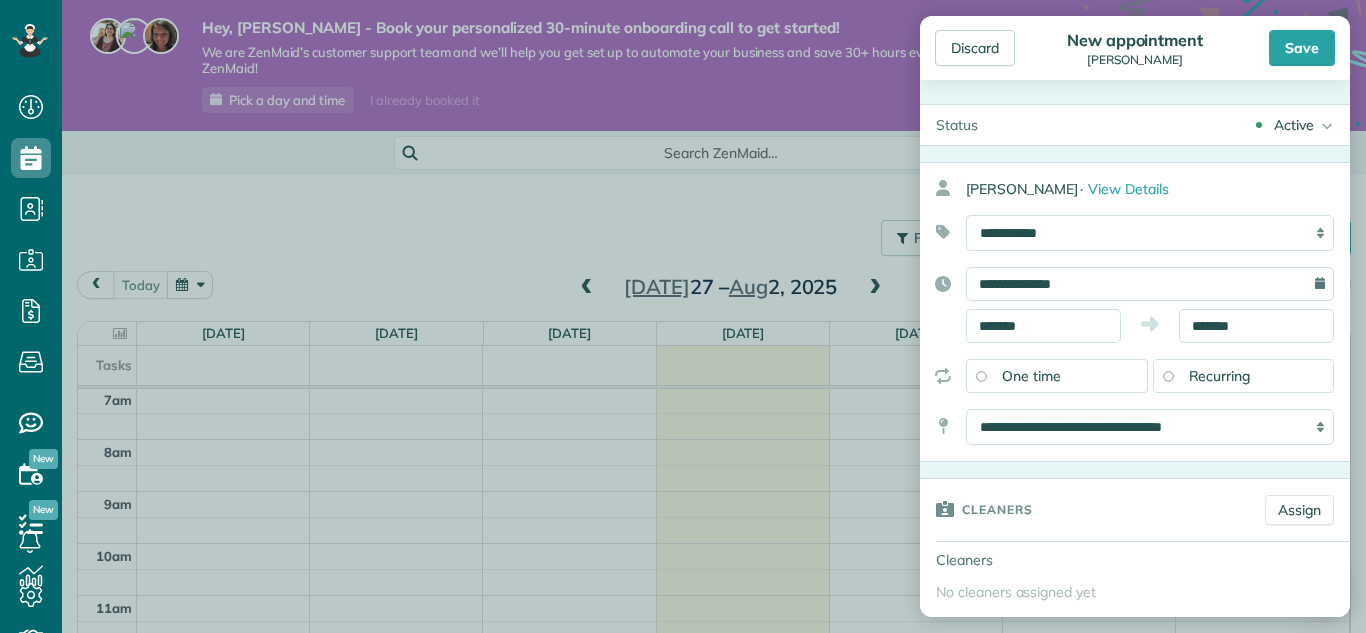 click on "Recurring" at bounding box center (1220, 376) 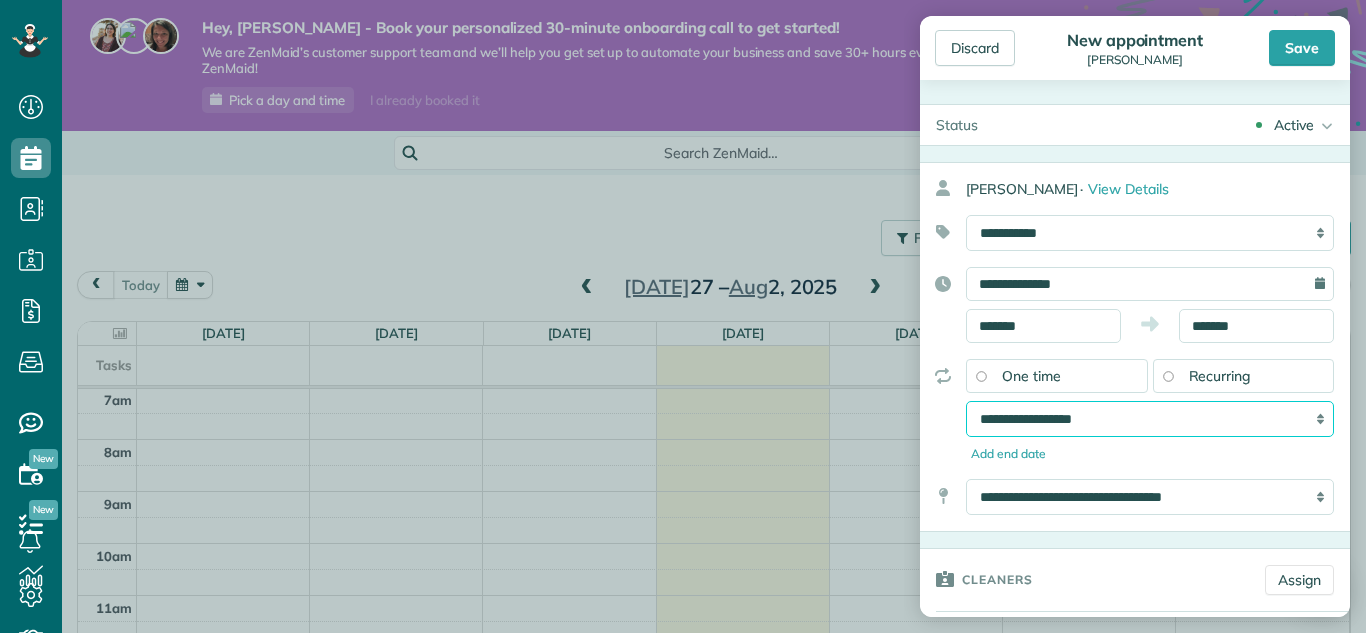 click on "**********" at bounding box center [1150, 419] 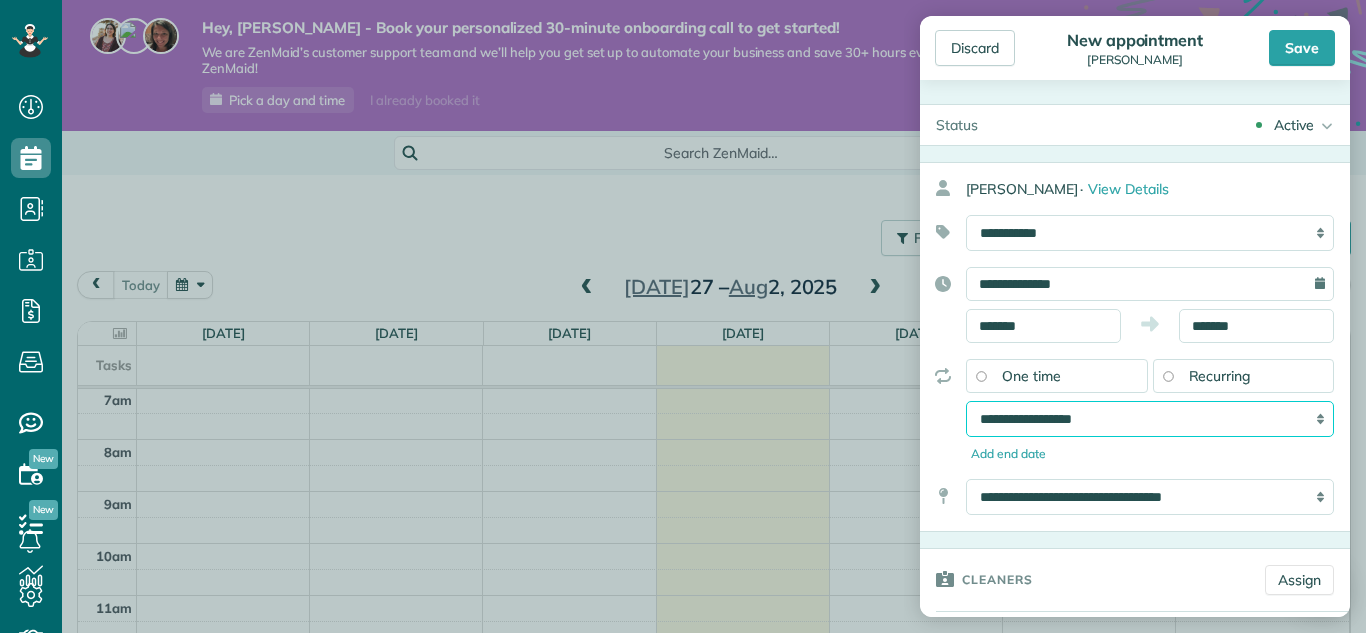 select on "**********" 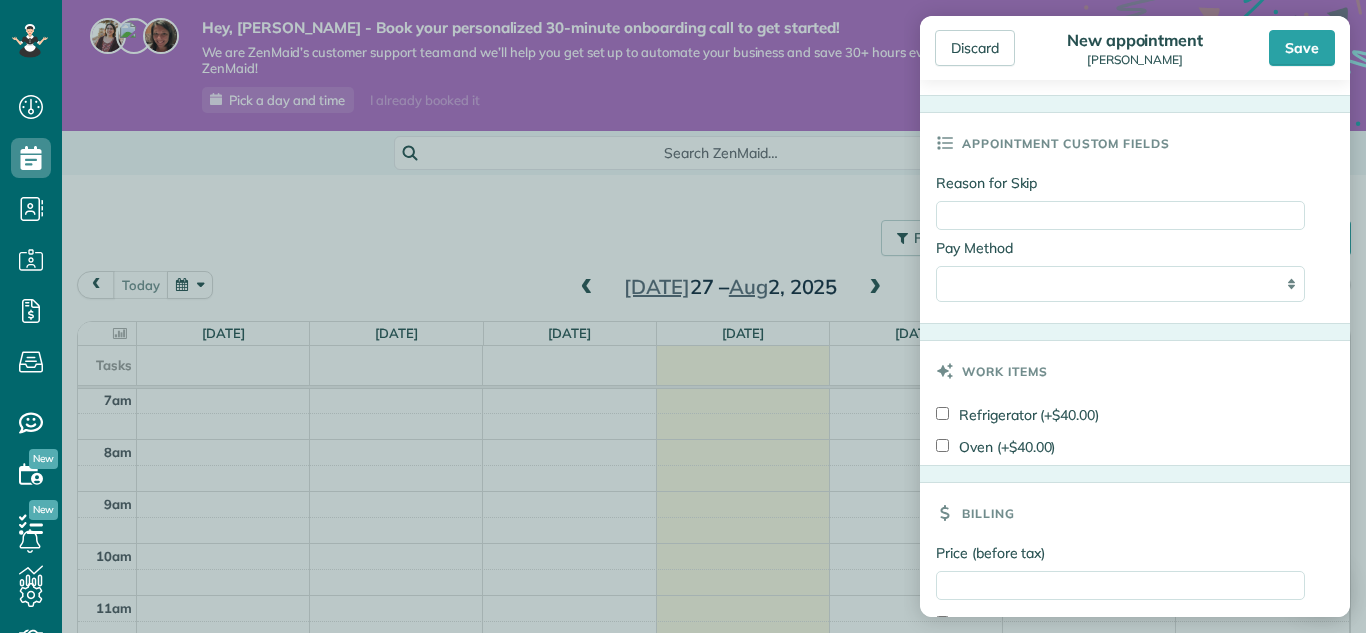 scroll, scrollTop: 1175, scrollLeft: 0, axis: vertical 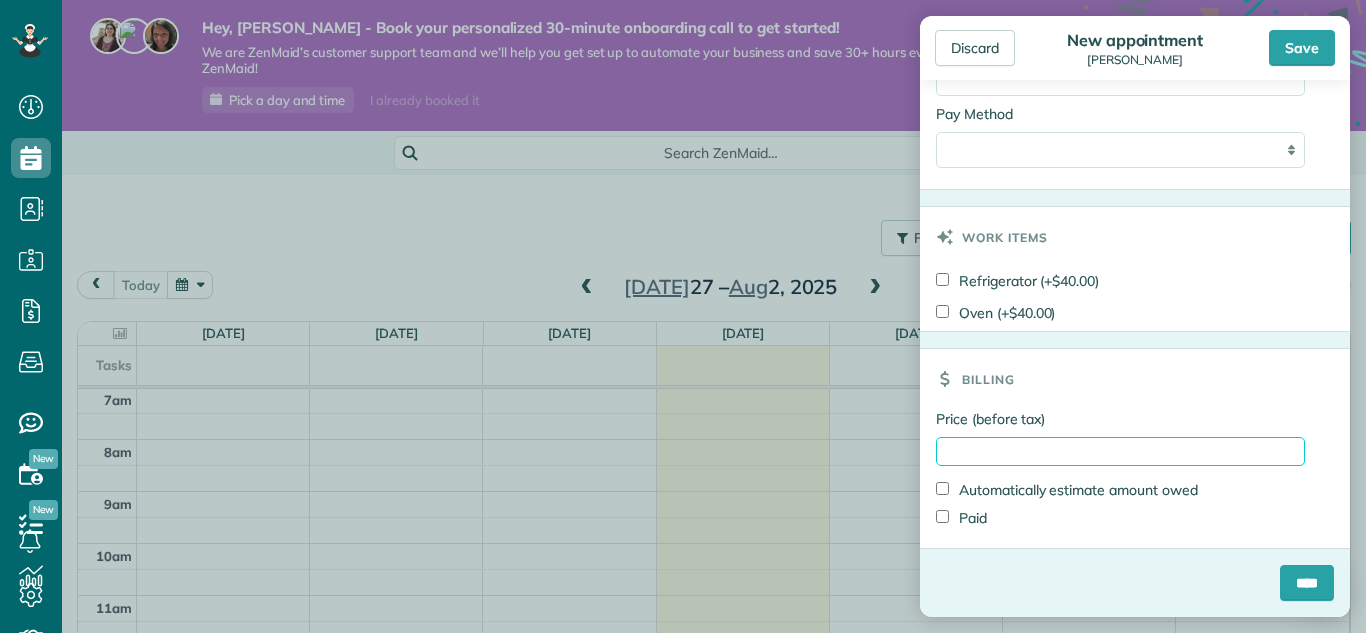 click on "Price (before tax)" at bounding box center [1120, 451] 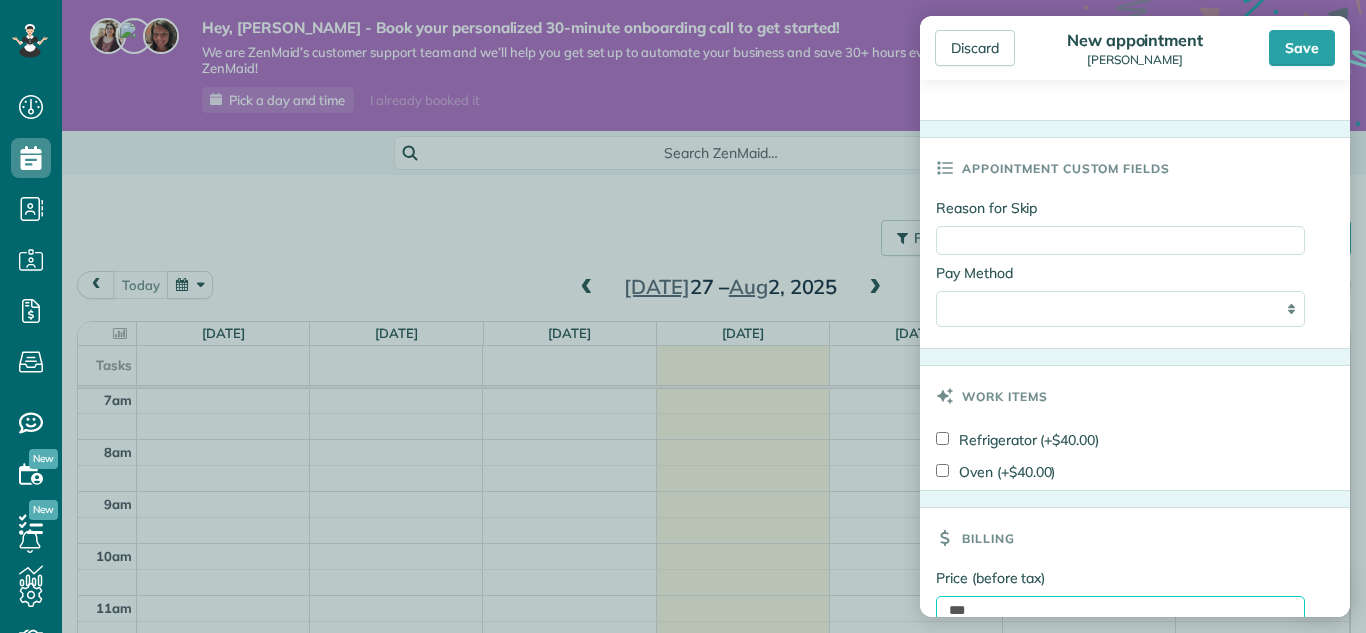scroll, scrollTop: 1175, scrollLeft: 0, axis: vertical 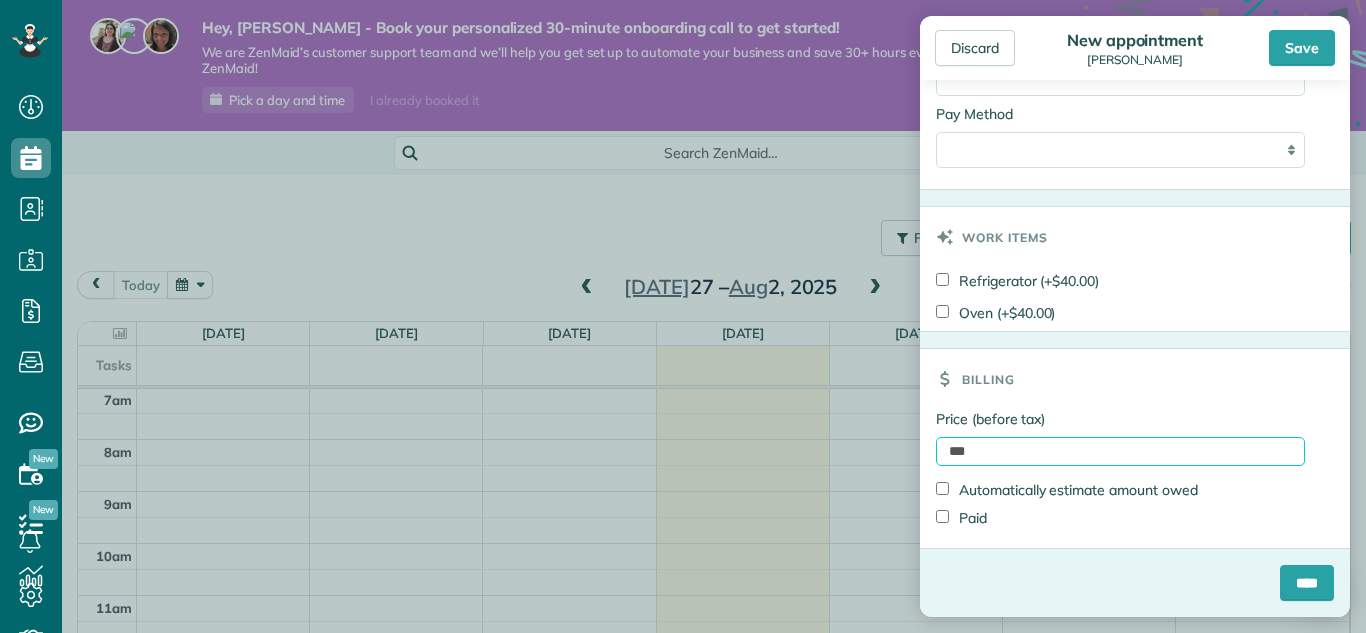 type on "***" 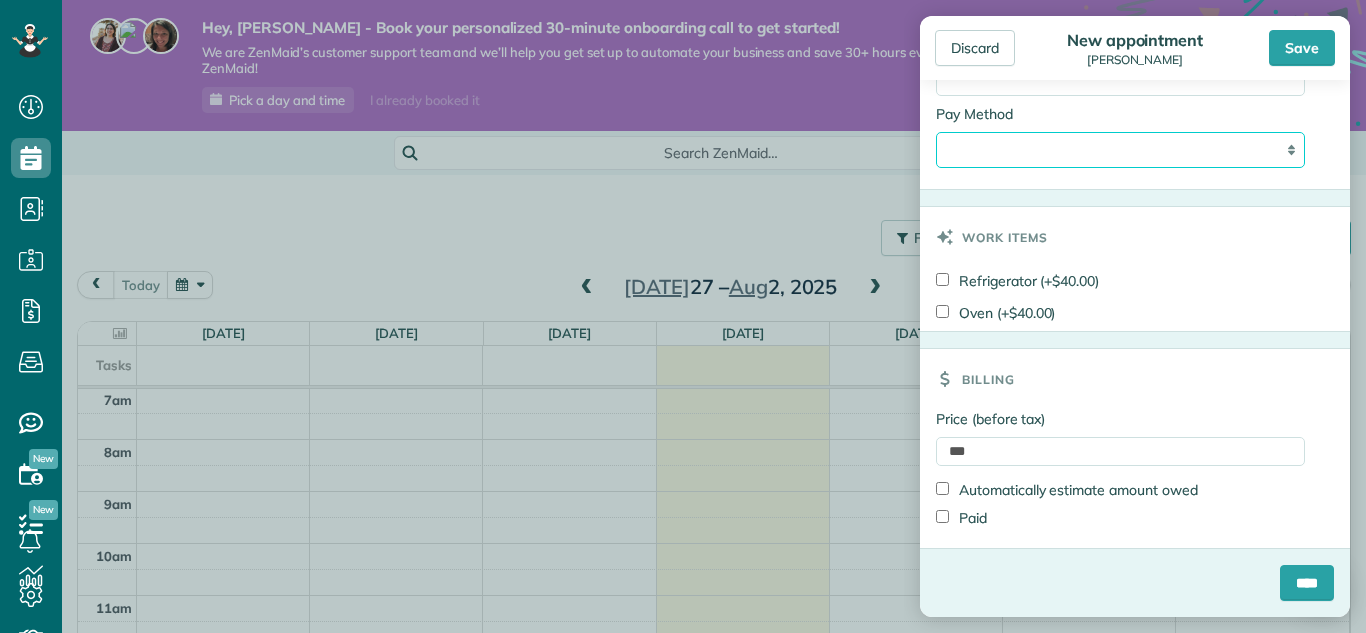 click on "**********" at bounding box center (1120, 150) 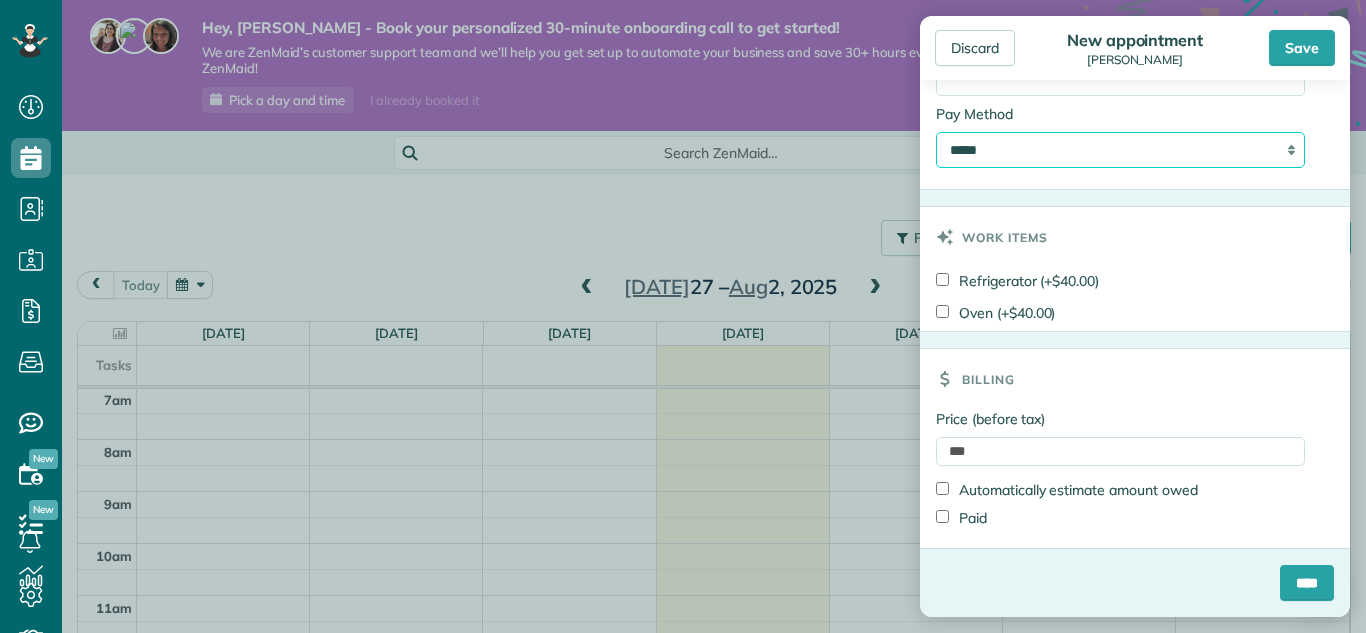 click on "**********" at bounding box center [1120, 150] 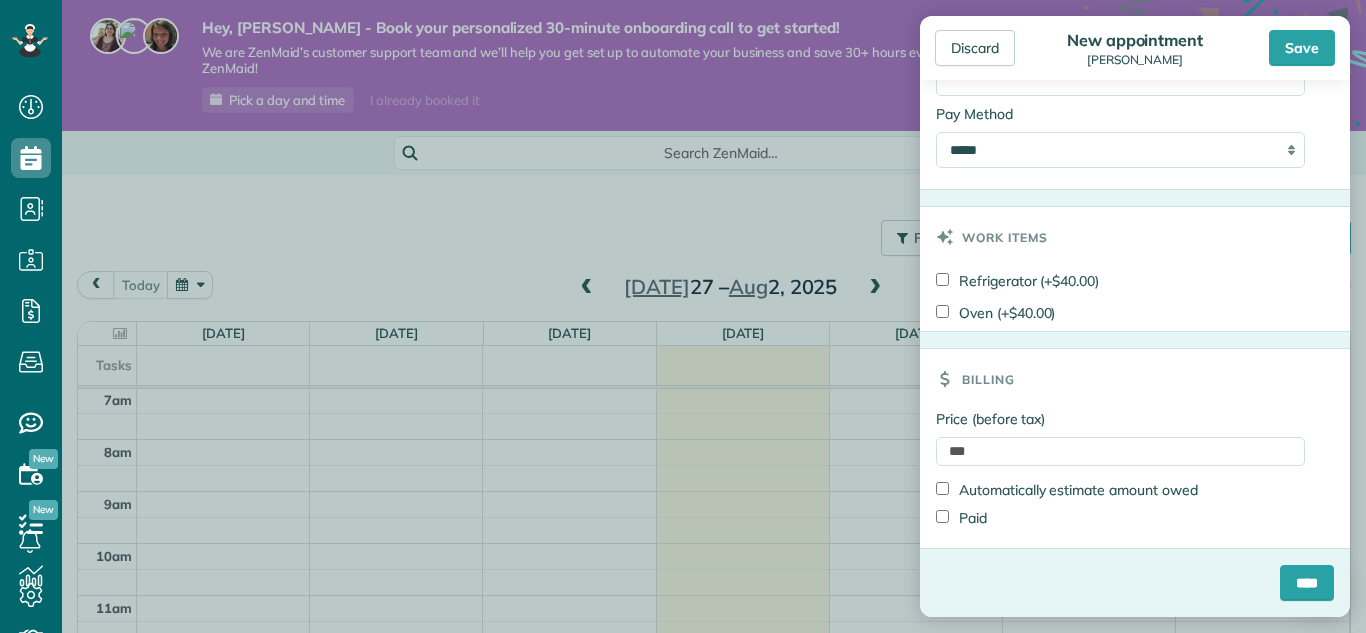 click on "****" at bounding box center [1135, 591] 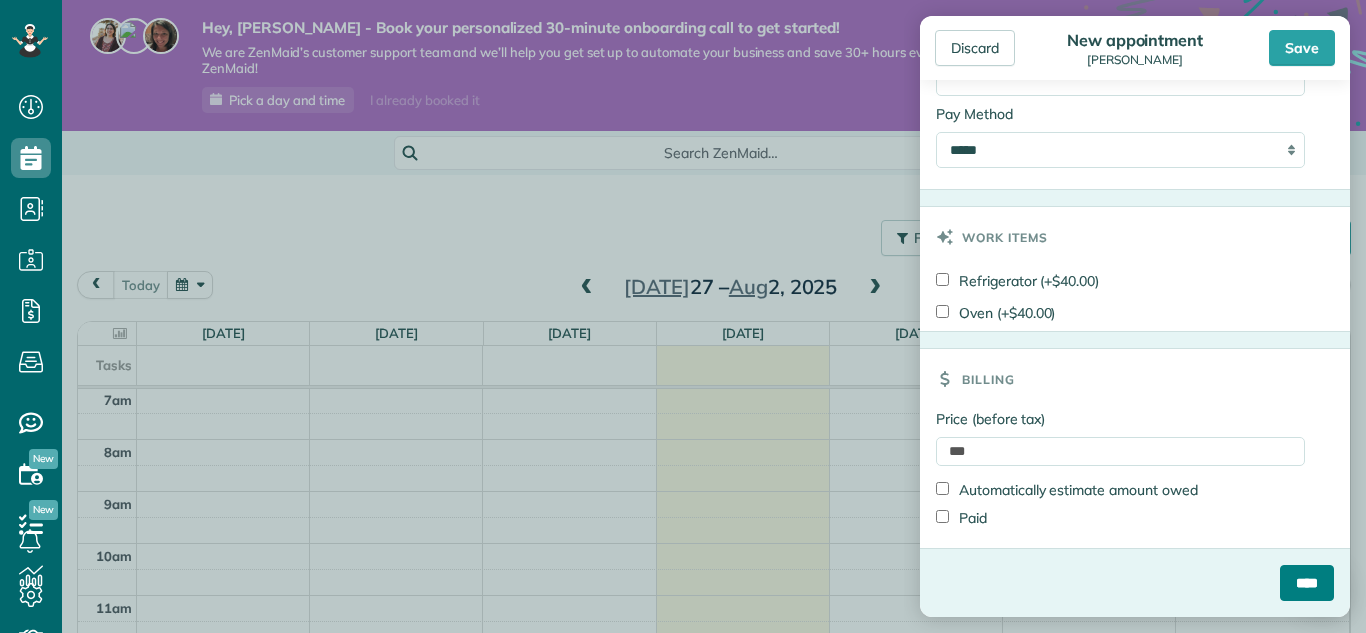 click on "****" at bounding box center (1307, 583) 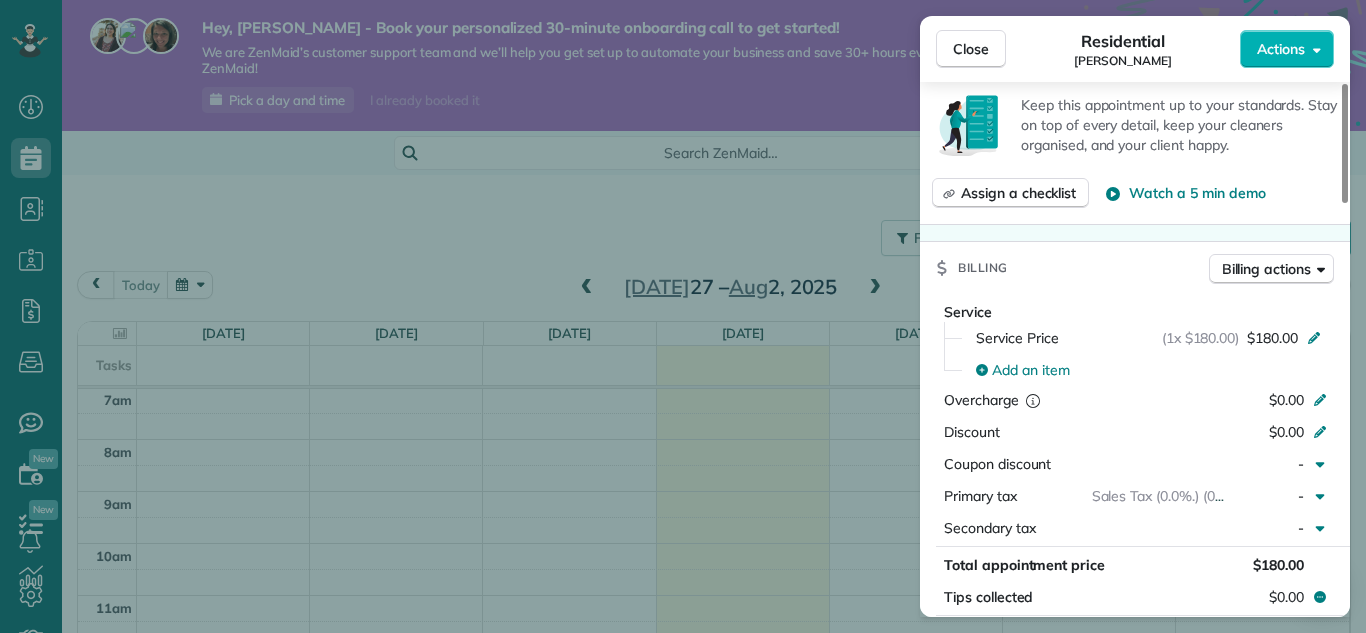 scroll, scrollTop: 911, scrollLeft: 0, axis: vertical 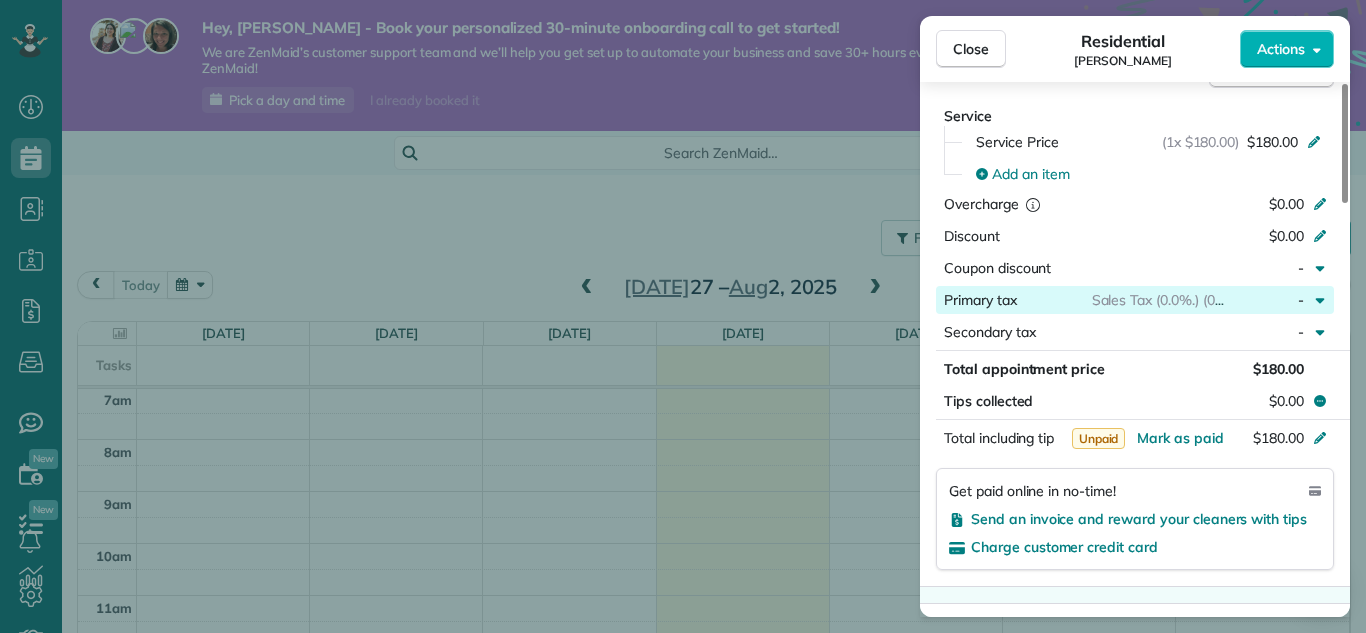 click 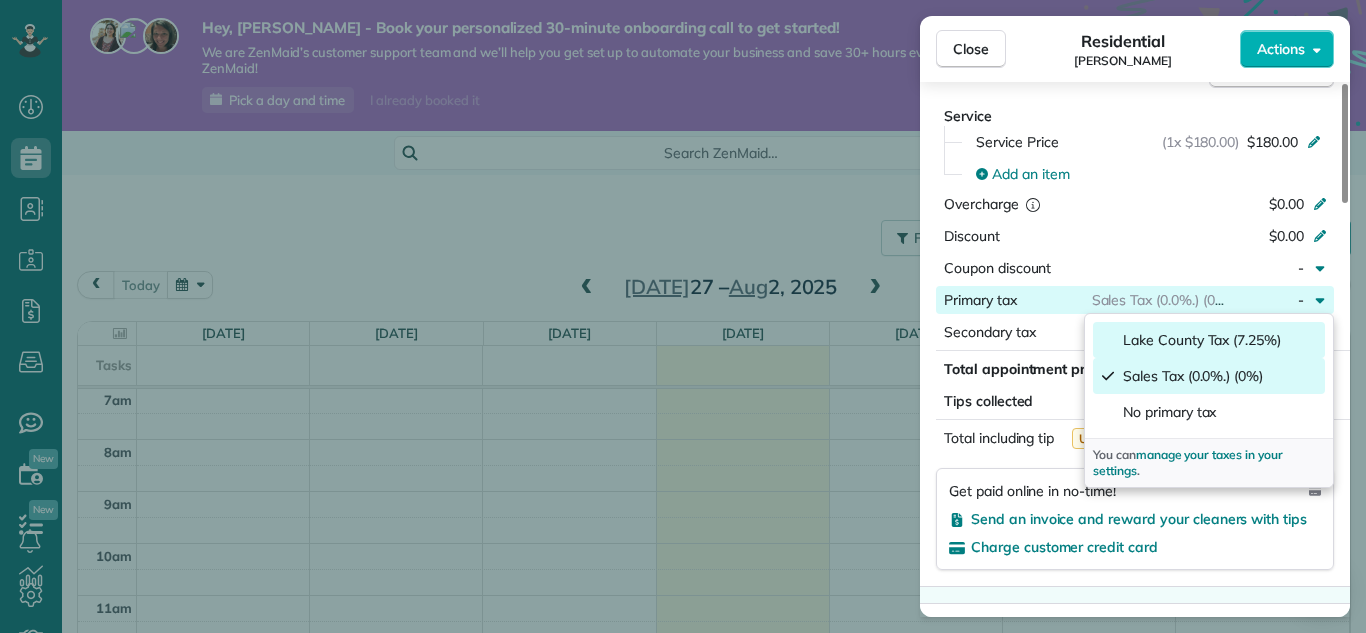click on "Lake County Tax (7.25%)" at bounding box center (1202, 340) 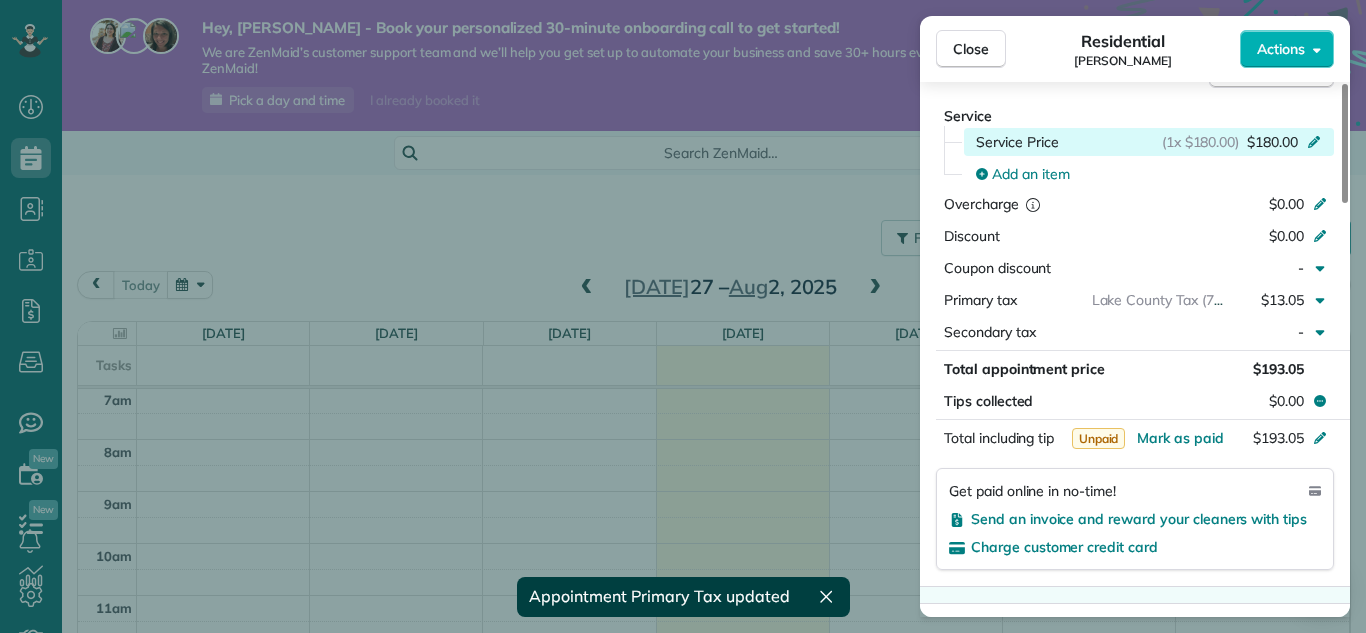 click 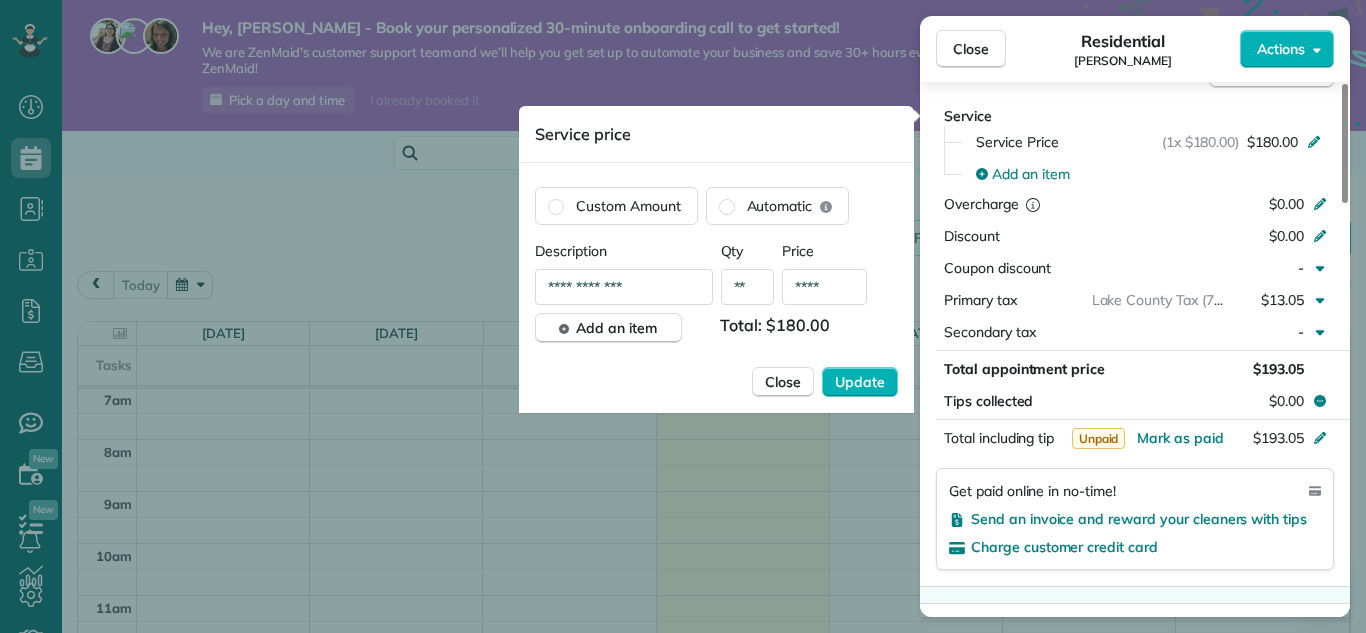 click on "****" at bounding box center (824, 287) 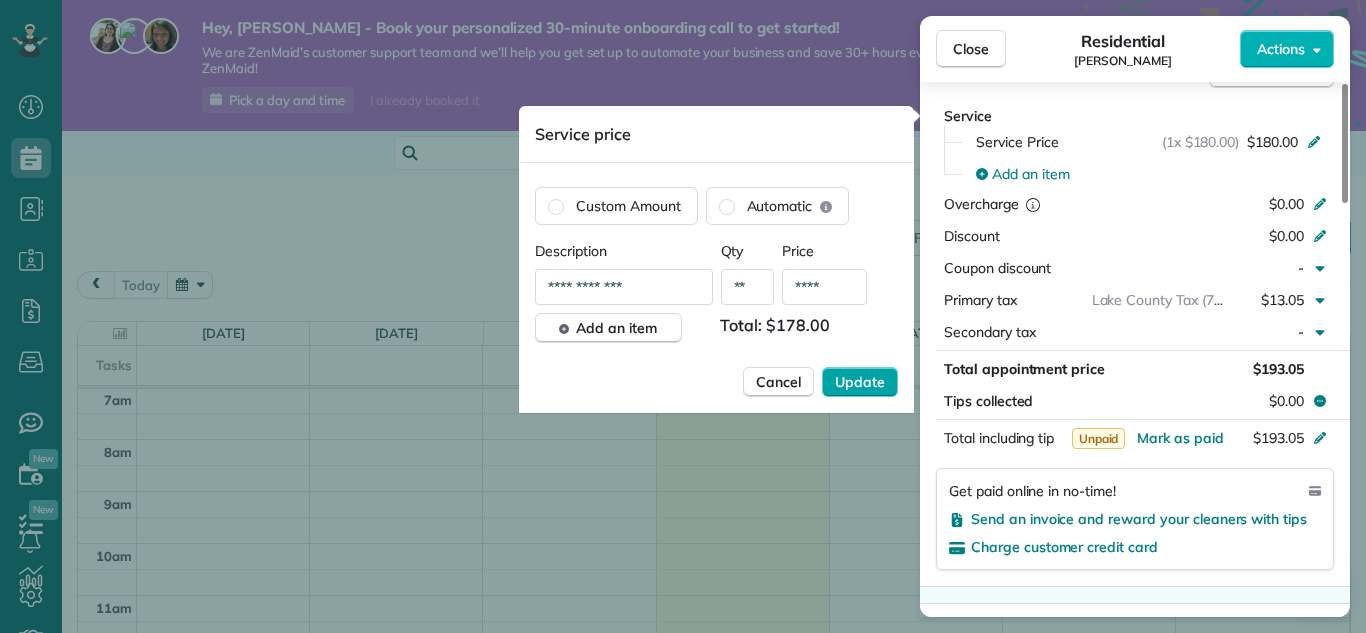 type on "****" 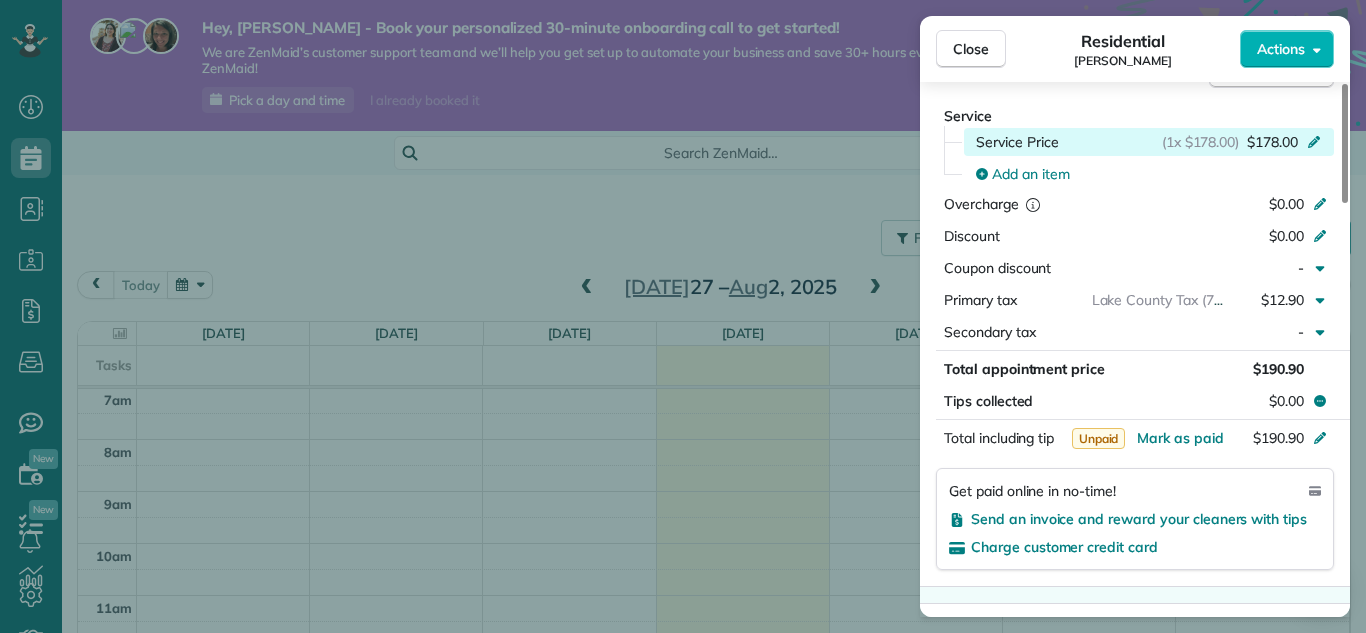 click 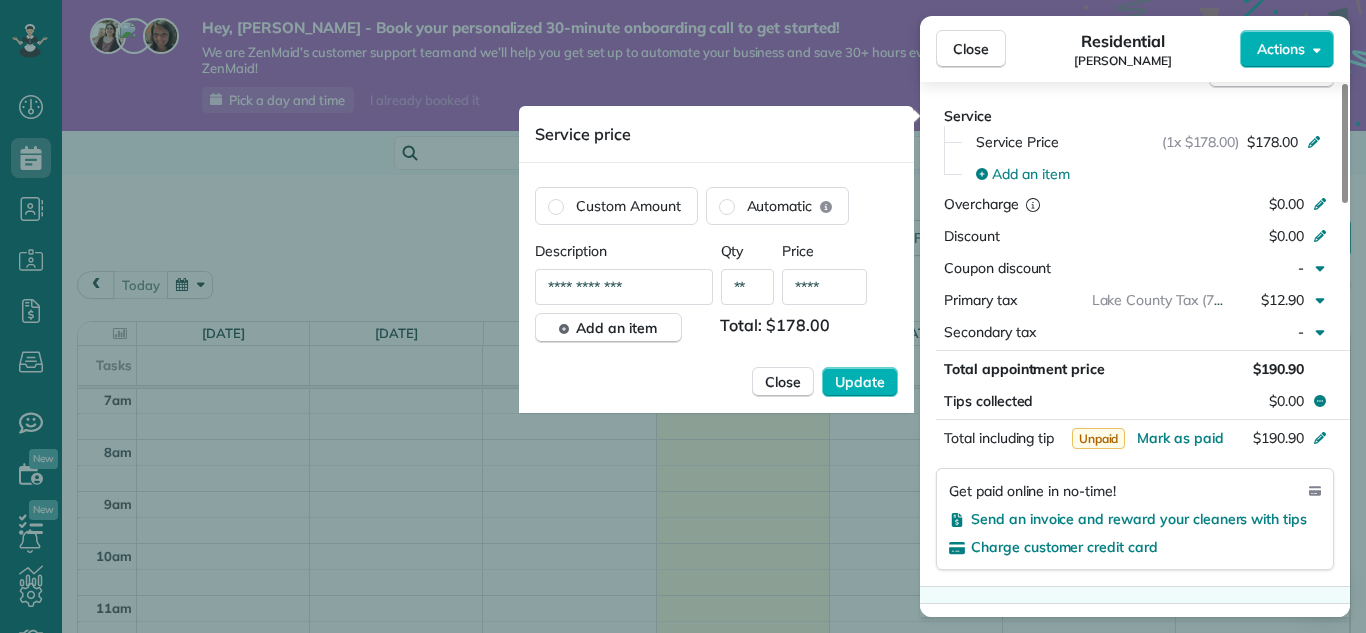 click on "****" at bounding box center (824, 287) 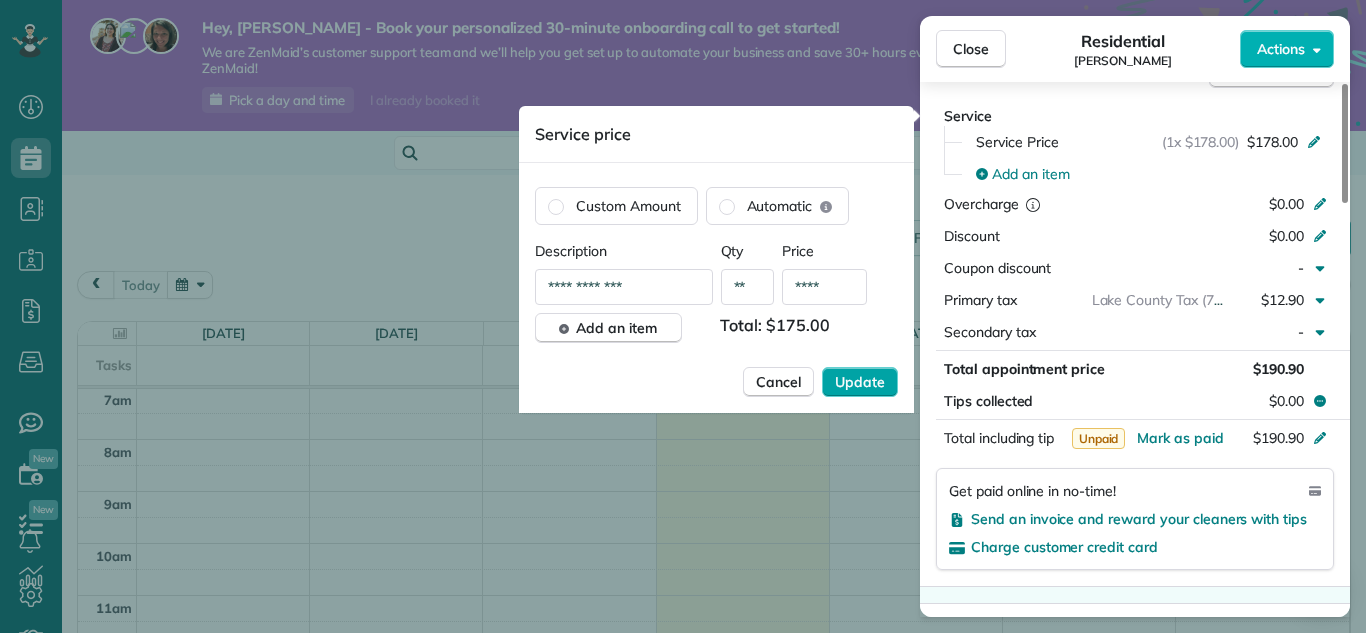 type on "****" 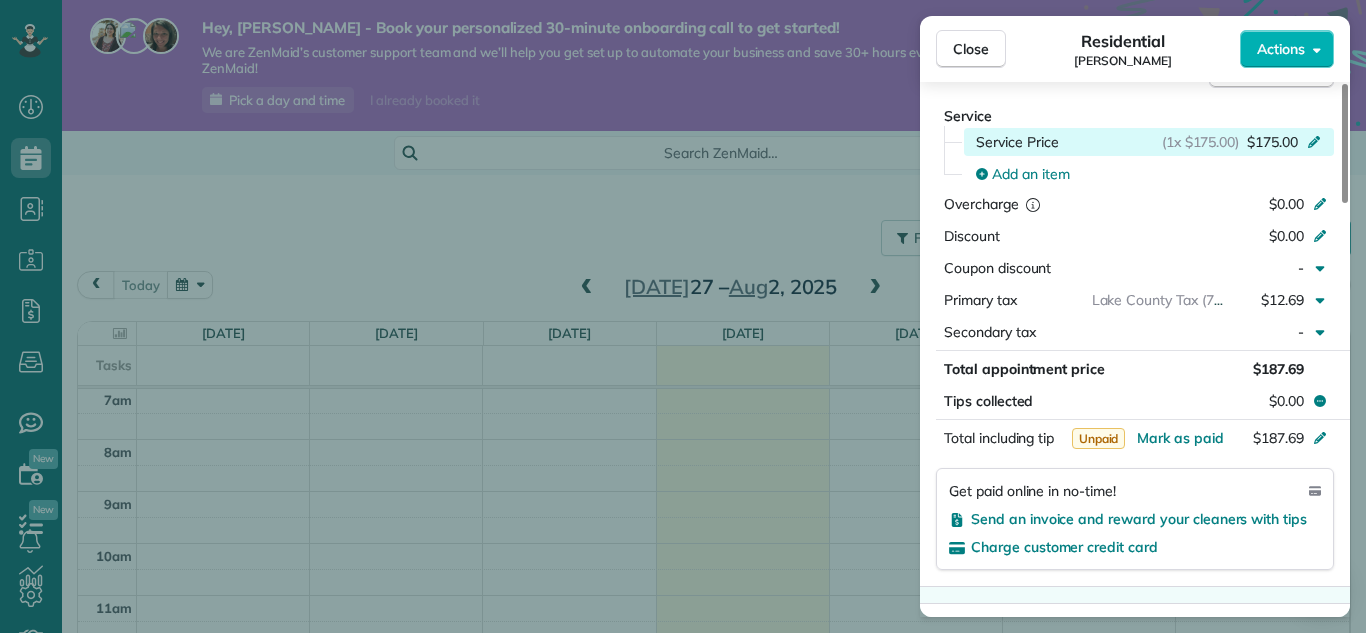 click 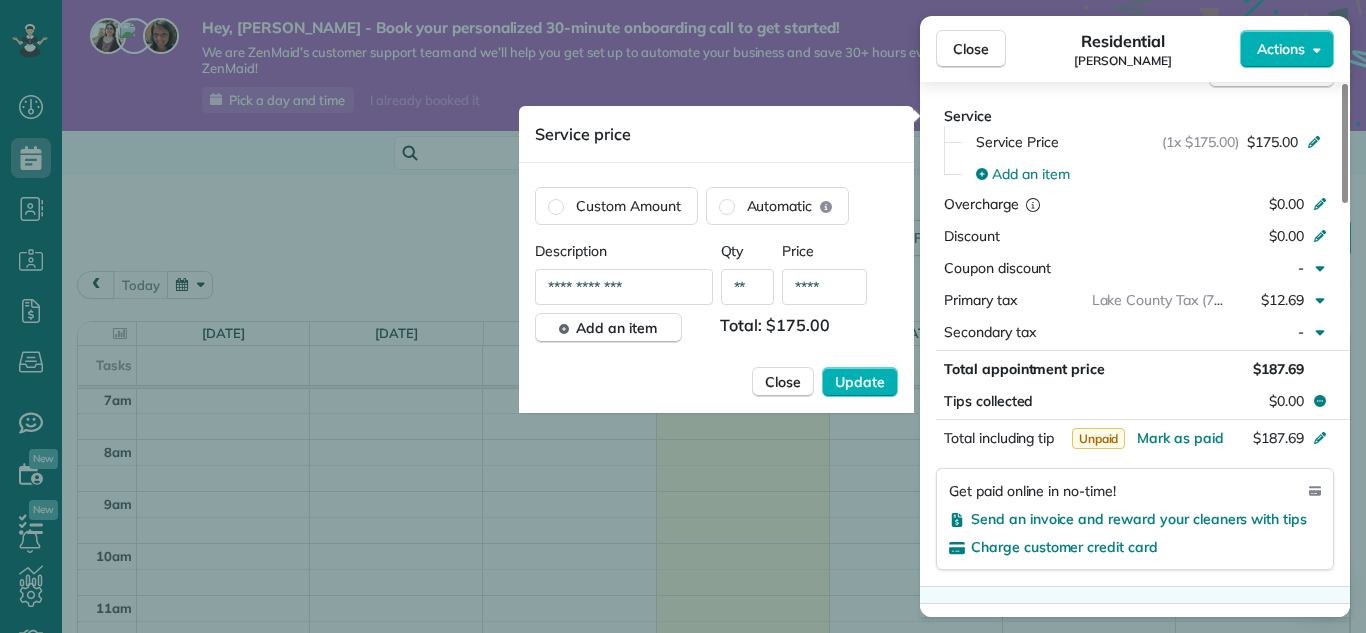 click on "****" at bounding box center (824, 287) 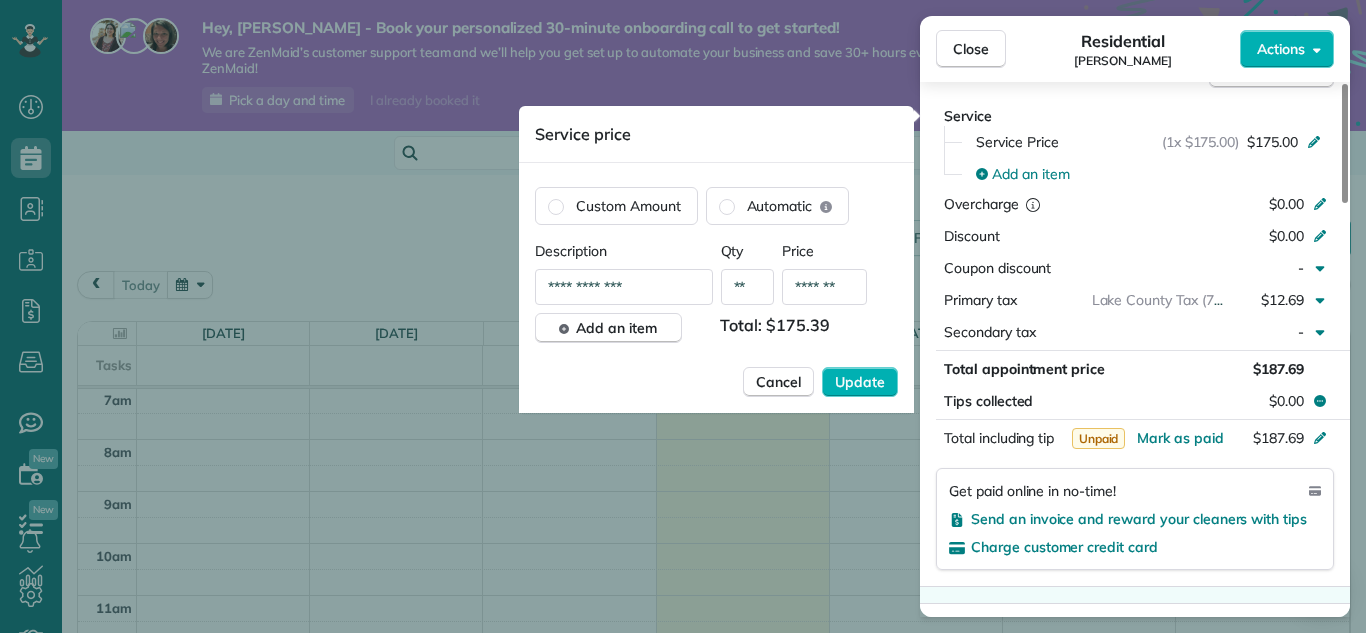 type on "*******" 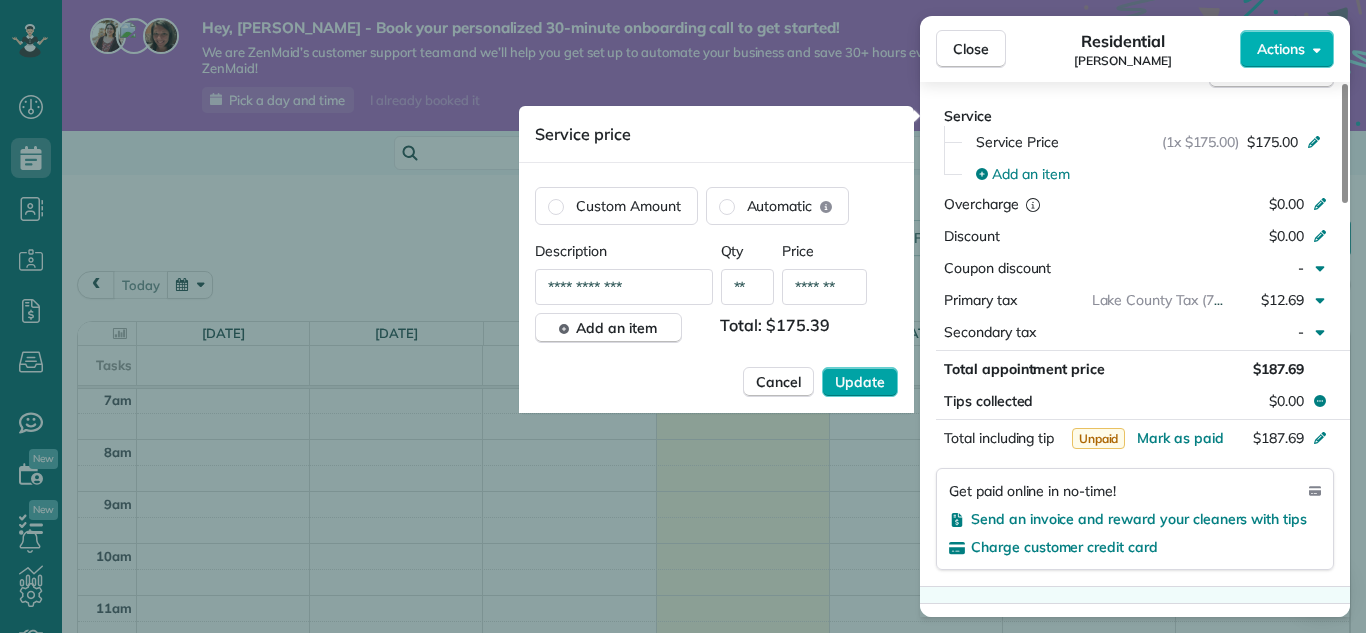click on "Update" at bounding box center (860, 382) 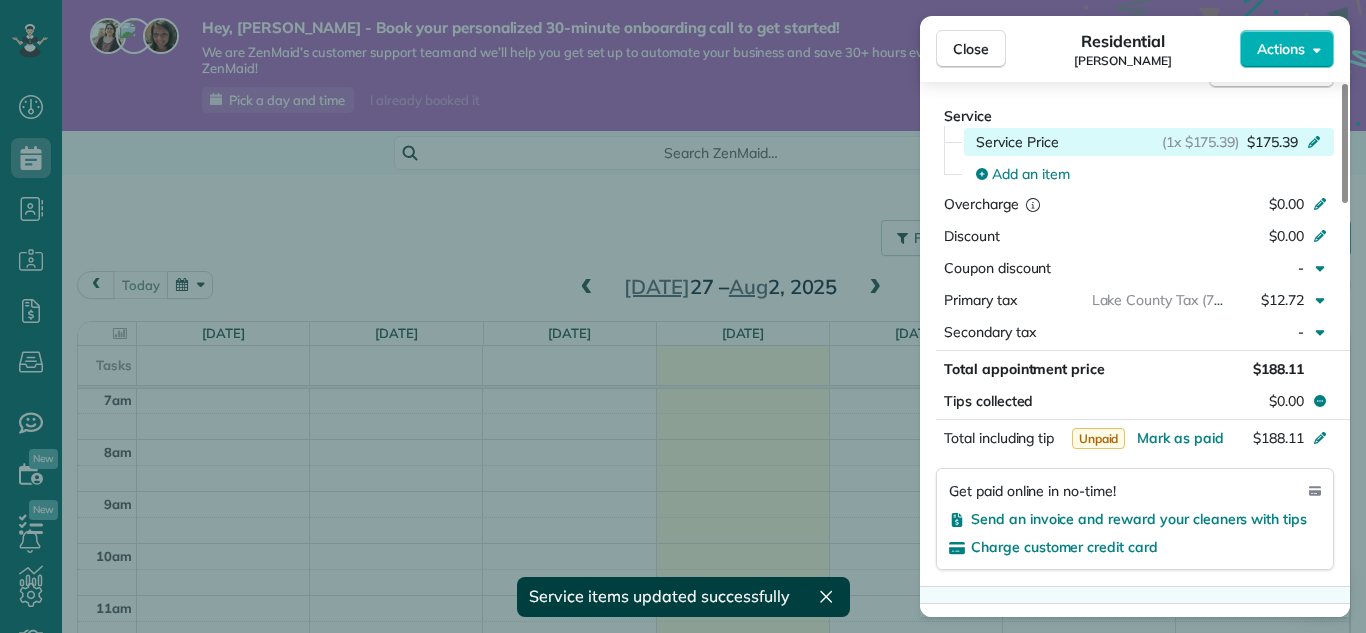 click 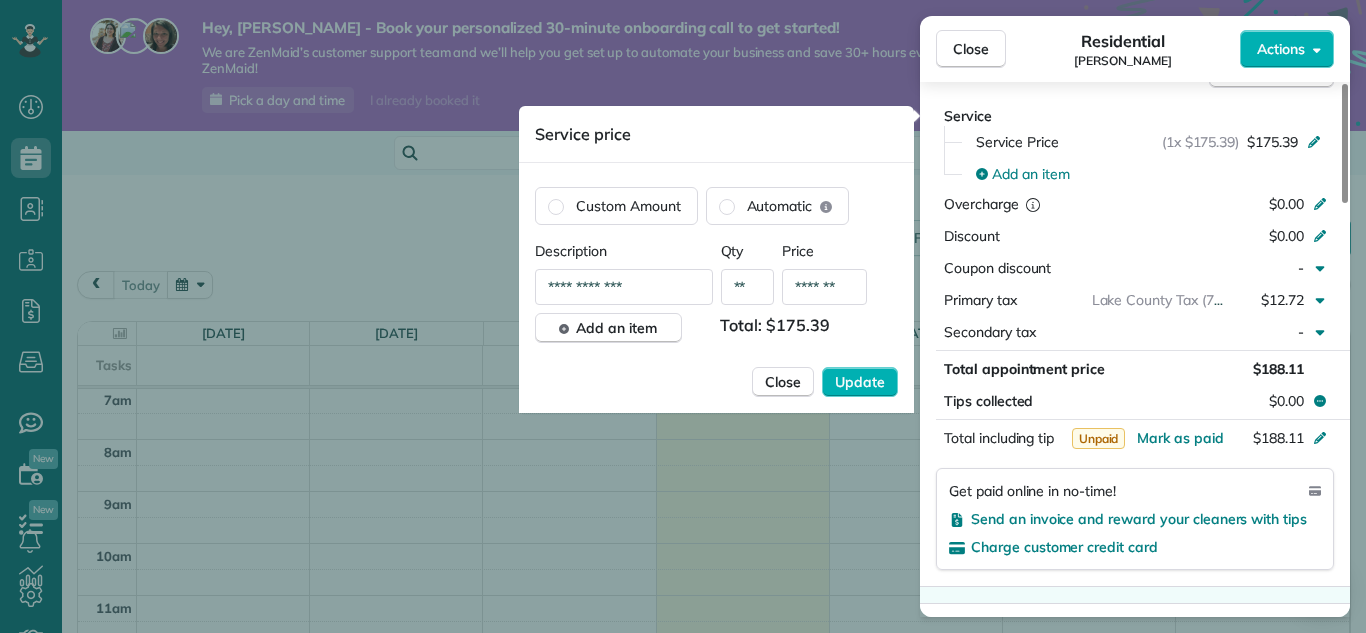 click on "*******" at bounding box center (824, 287) 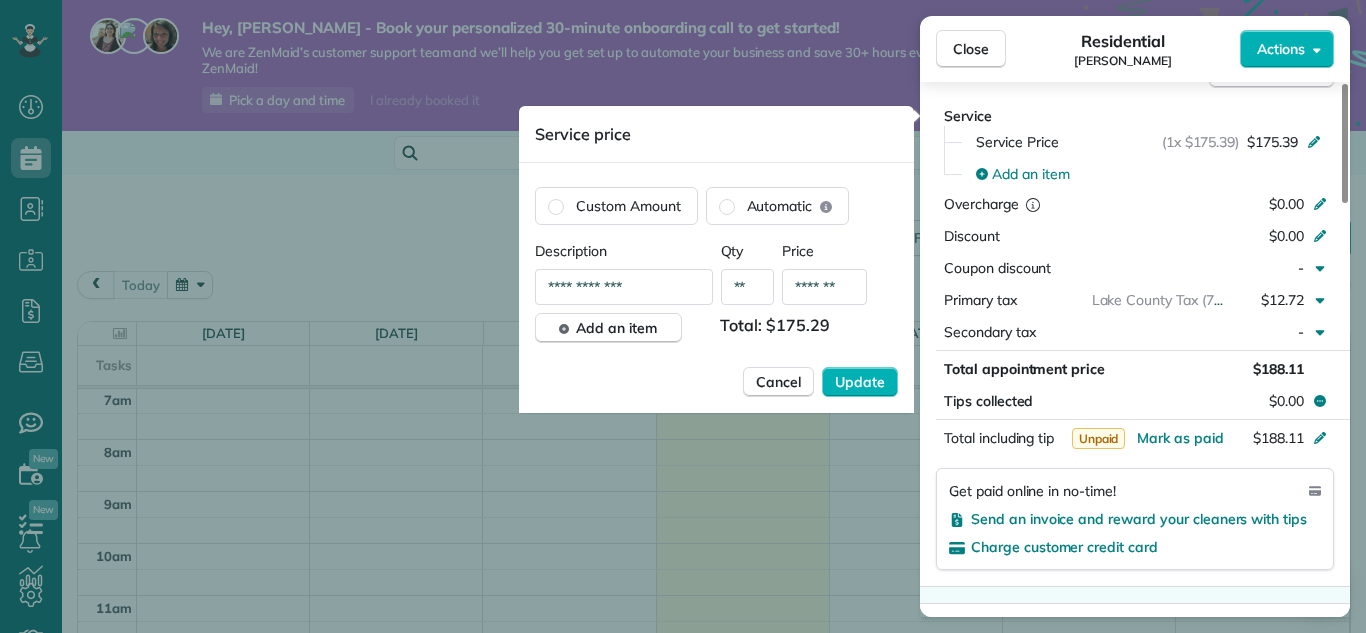 type on "*******" 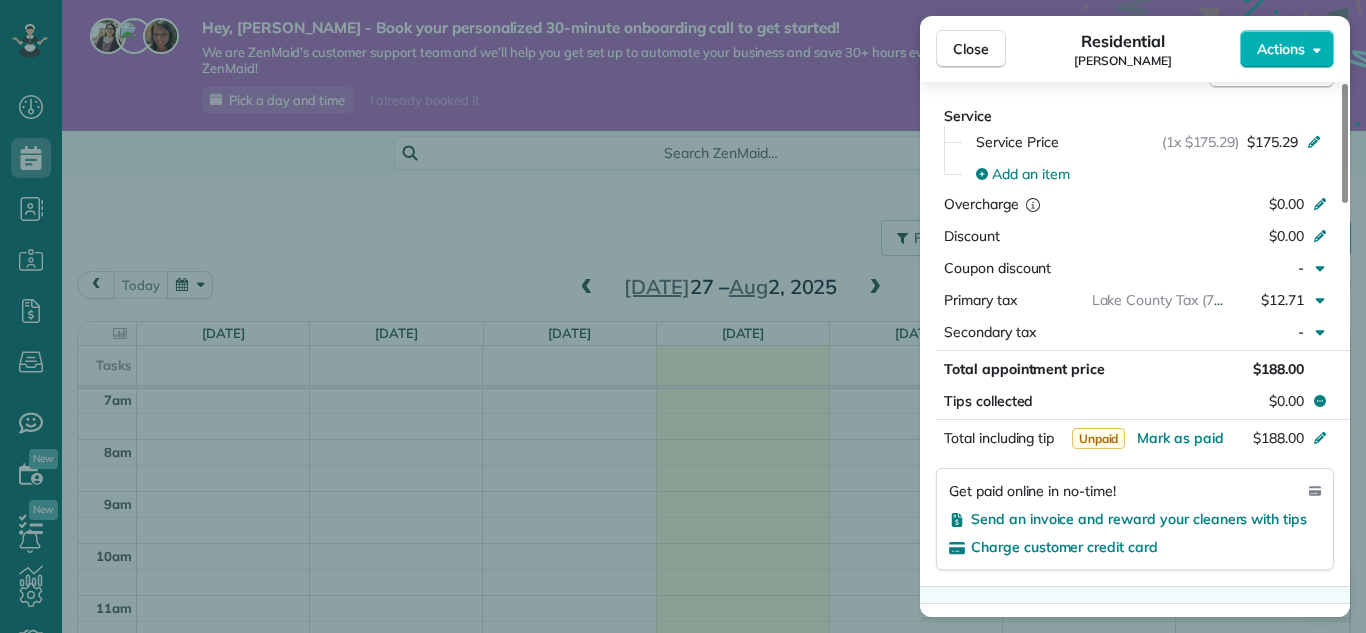 click on "Close Residential Kathy Mau Actions Status Active Kathy Mau · Open profile MOBILE (330) 978-4892 Copy No email on record Add email View Details Residential Wednesday, August 27, 2025 2:30 PM 4:30 PM 2 hours and 0 minutes Repeats every 4 weeks Edit recurring service Next (Sep 24) 3715 Lytle Road Shaker Heights ? 44122 Open access information Service was not rated yet Setup ratings Cleaners Time in and out Assign Invite Cleaners No cleaners assigned yet Checklist Try Now Keep this appointment up to your standards. Stay on top of every detail, keep your cleaners organised, and your client happy. Assign a checklist Watch a 5 min demo Billing Billing actions Service Service Price (1x $175.29) $175.29 Add an item Overcharge $0.00 Discount $0.00 Coupon discount - Primary tax Lake County Tax (7.25%) $12.71 Secondary tax - Total appointment price $188.00 Tips collected $0.00 Unpaid Mark as paid Total including tip $188.00 Get paid online in no-time! Send an invoice and reward your cleaners with tips Reason for Skip -" at bounding box center [683, 316] 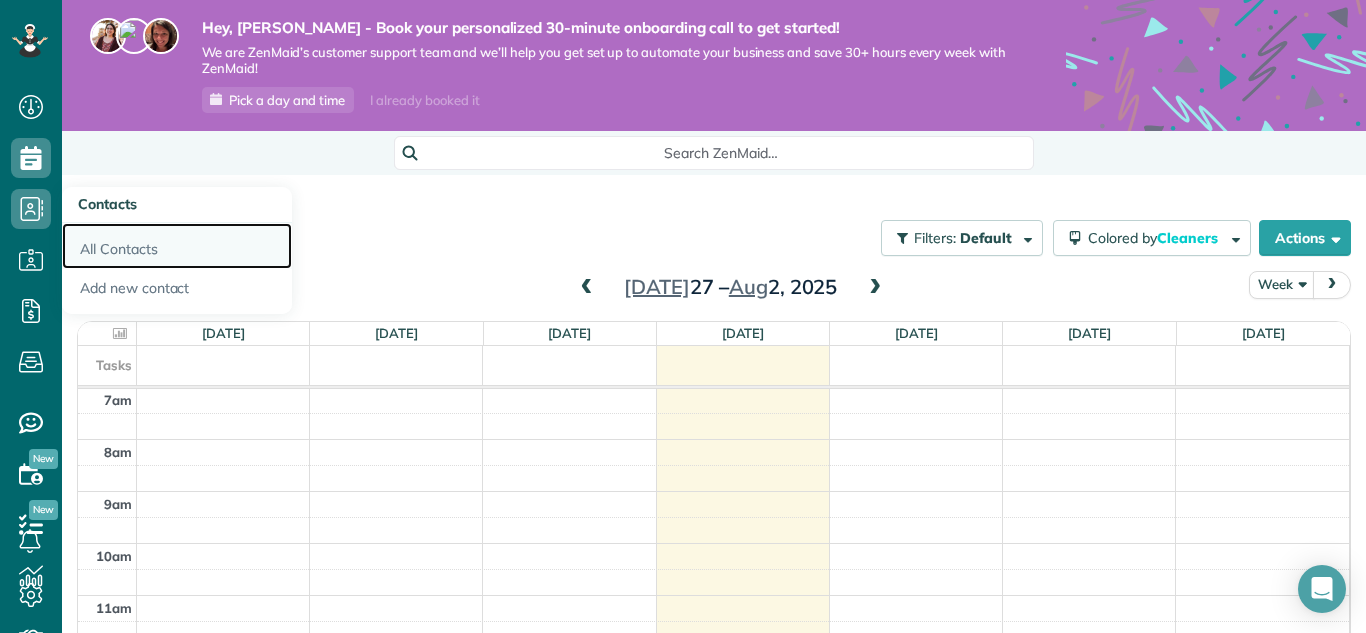 click on "All Contacts" at bounding box center (177, 246) 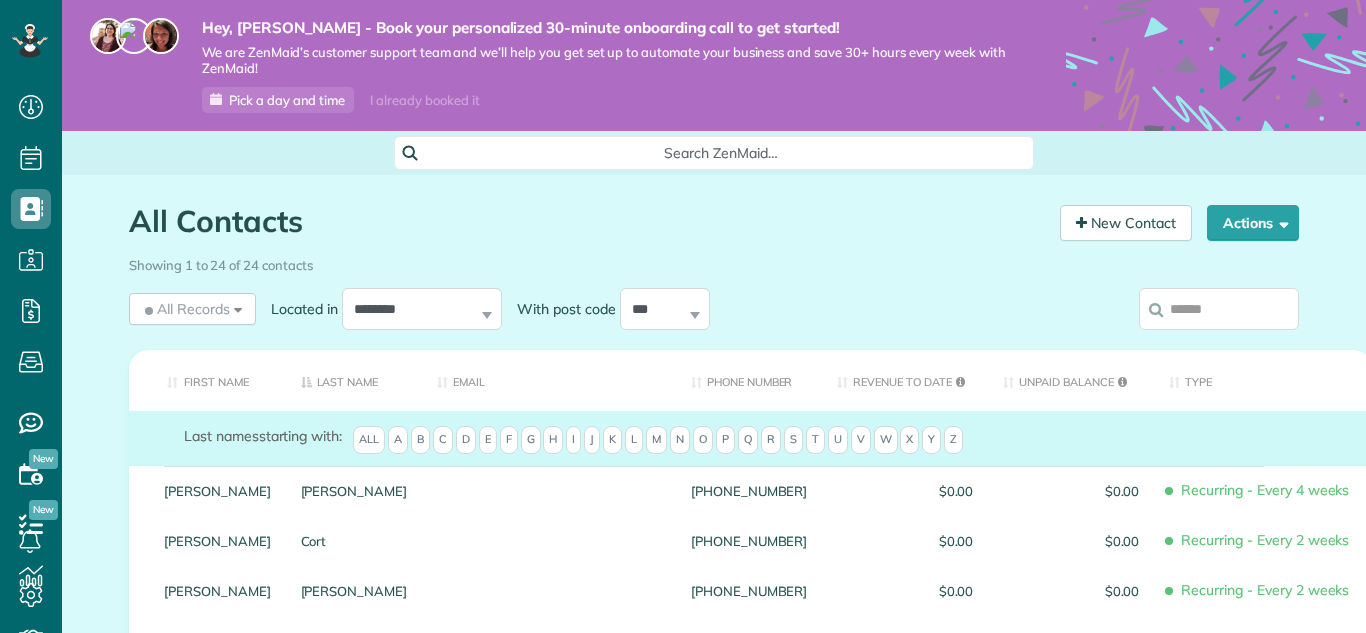 click on "First Name" at bounding box center (207, 380) 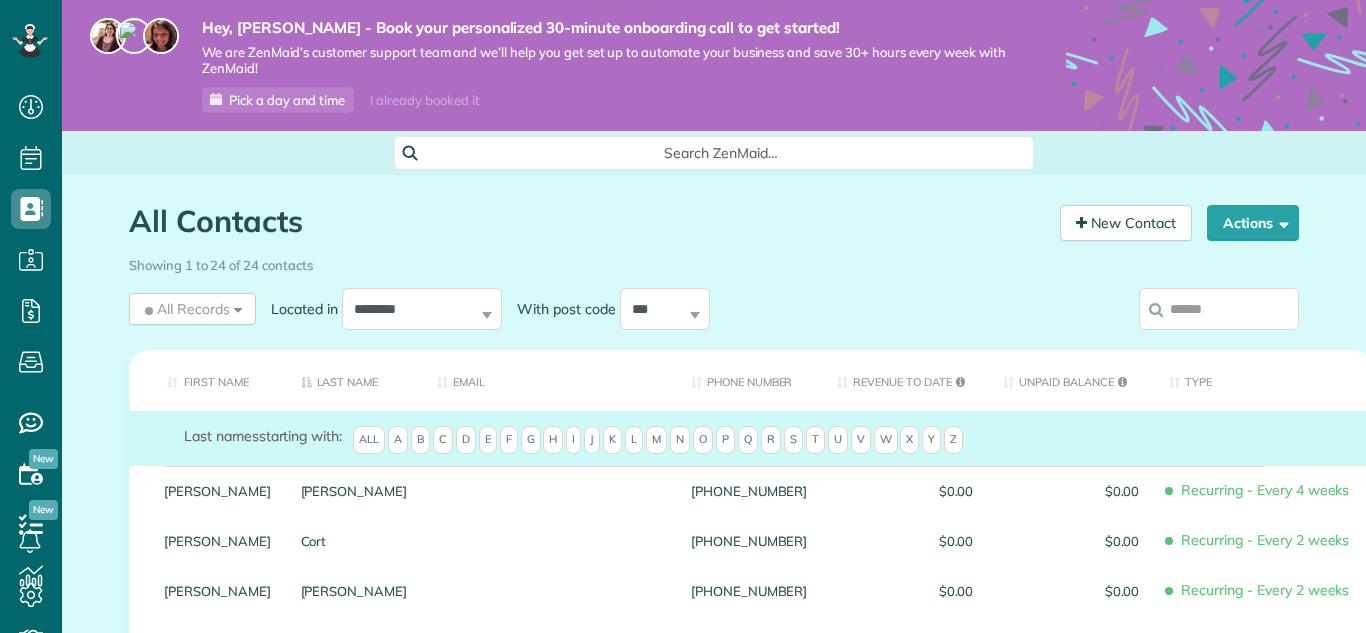 scroll, scrollTop: 0, scrollLeft: 0, axis: both 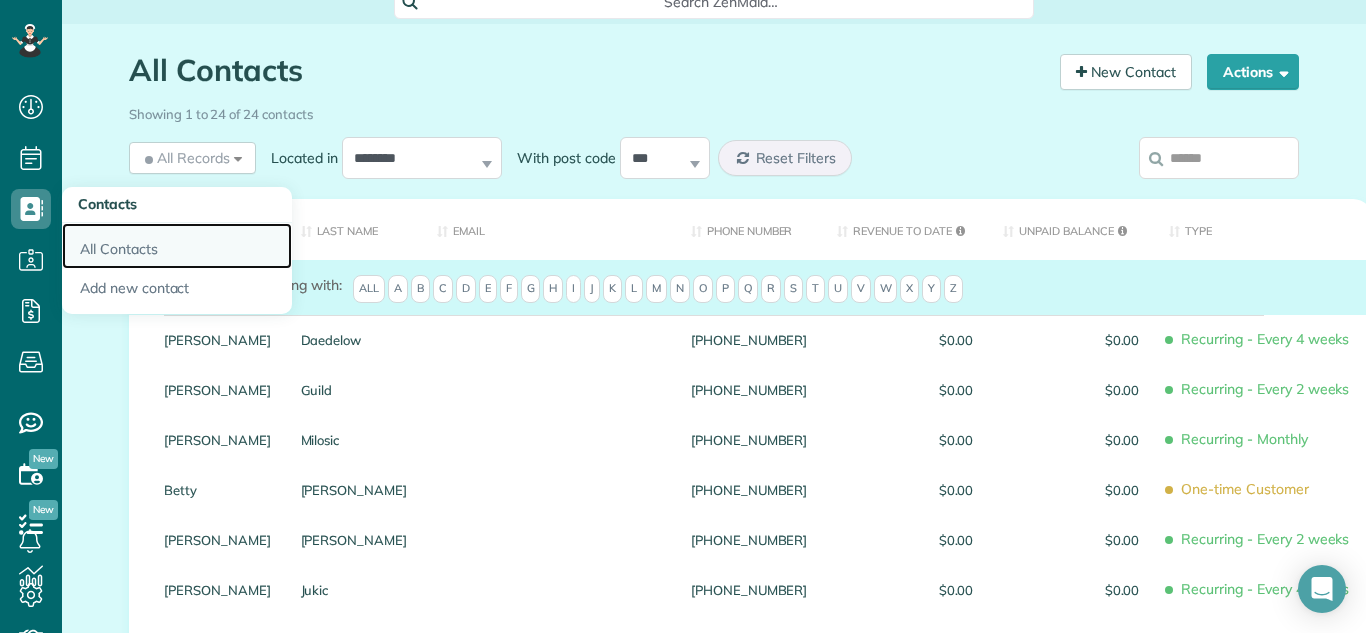 click on "All Contacts" at bounding box center (177, 246) 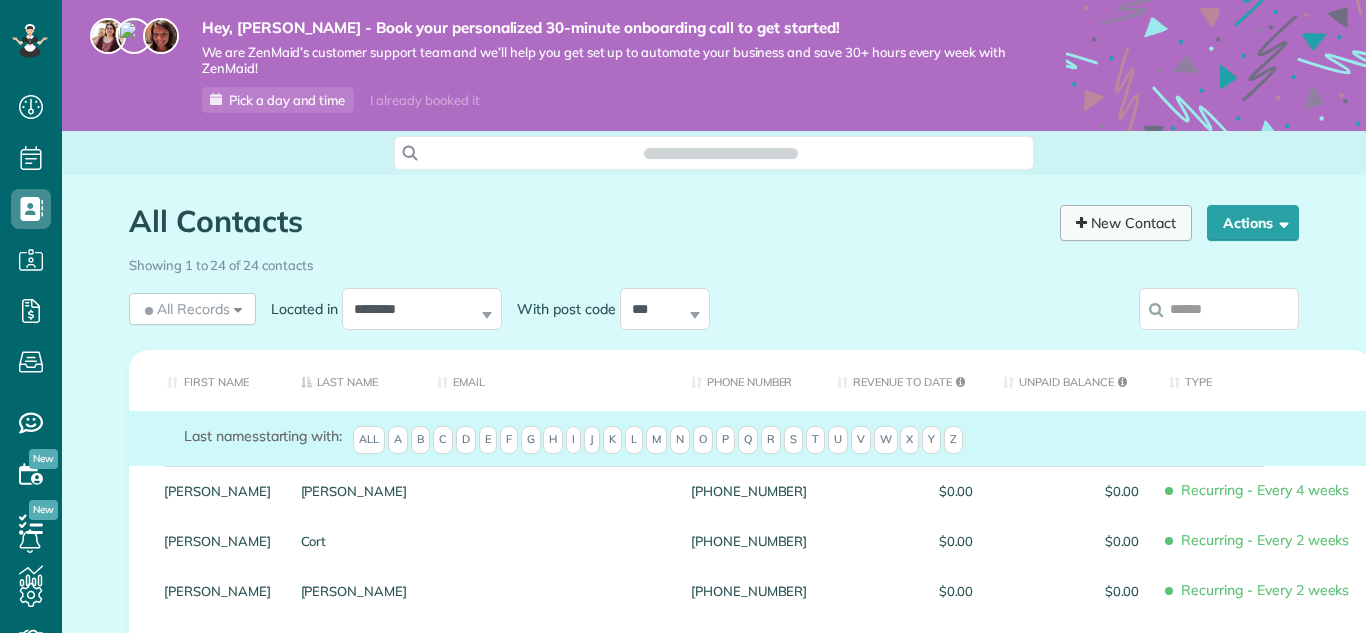 click on "New Contact" at bounding box center [1126, 223] 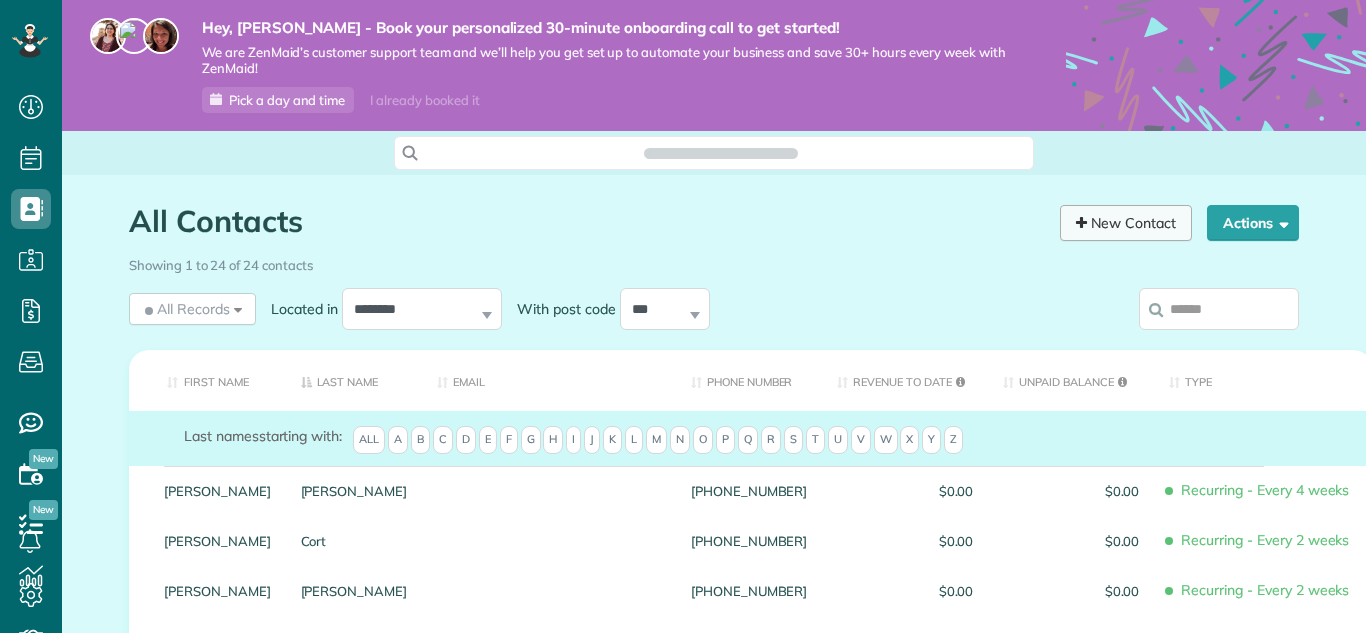 scroll, scrollTop: 0, scrollLeft: 0, axis: both 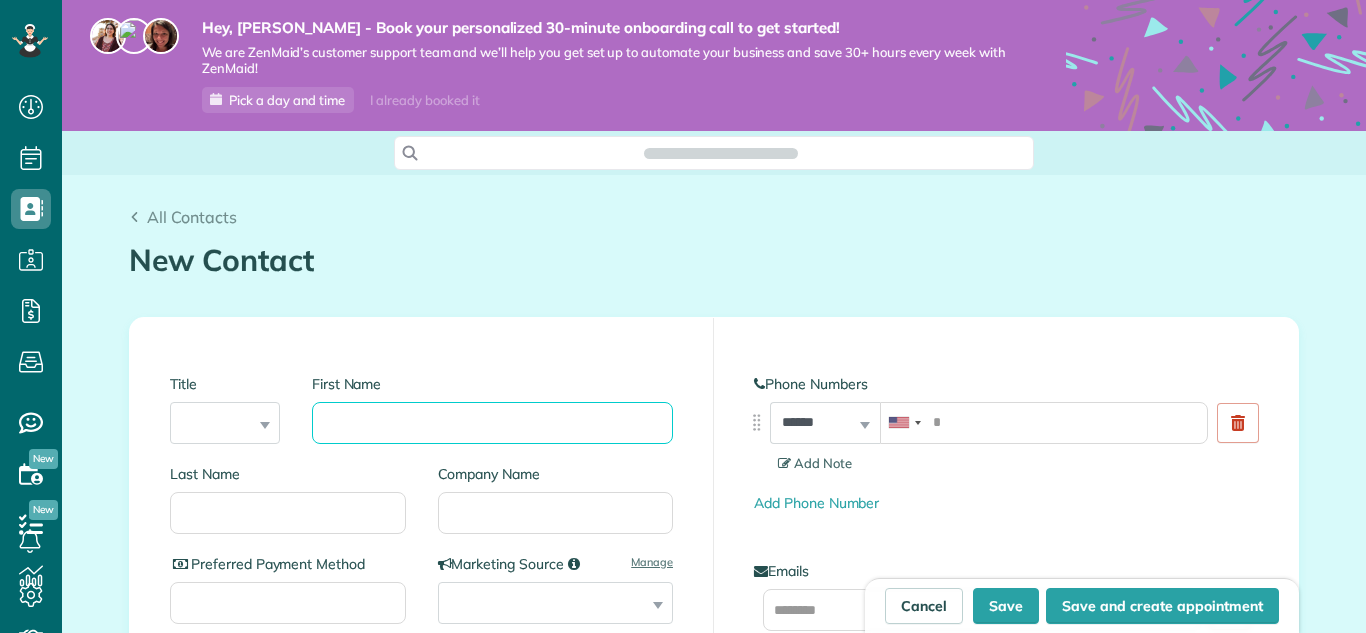 click on "First Name" at bounding box center [492, 423] 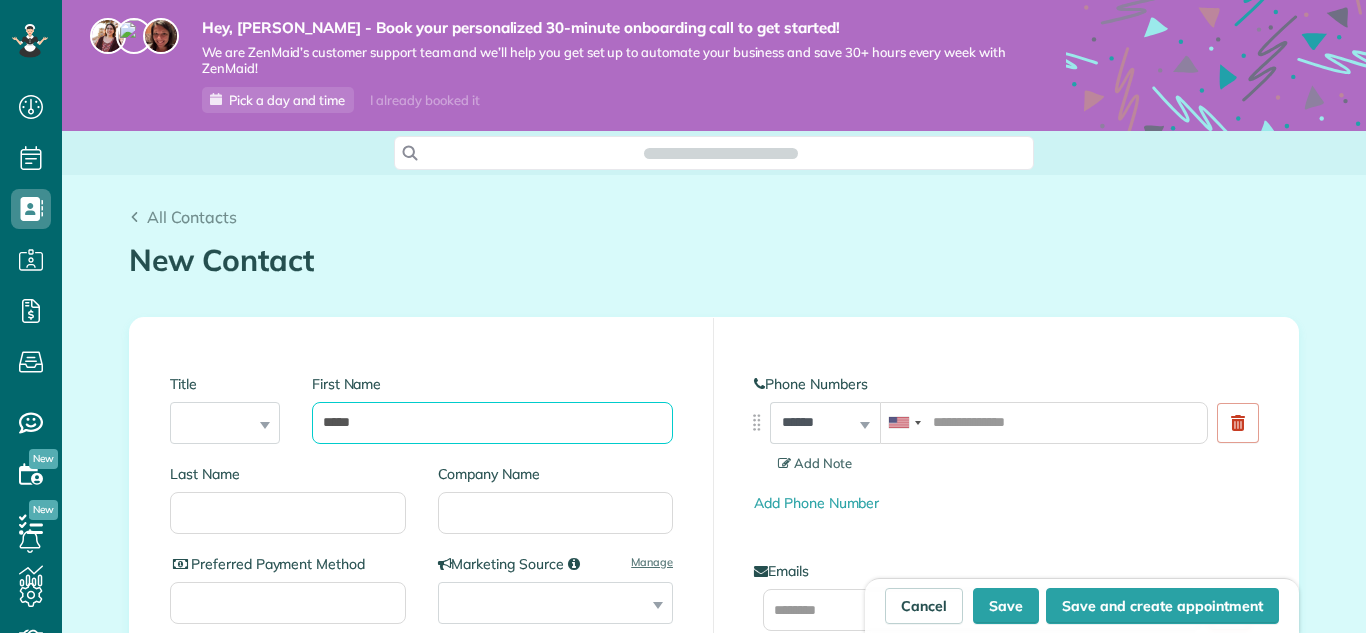 scroll, scrollTop: 633, scrollLeft: 62, axis: both 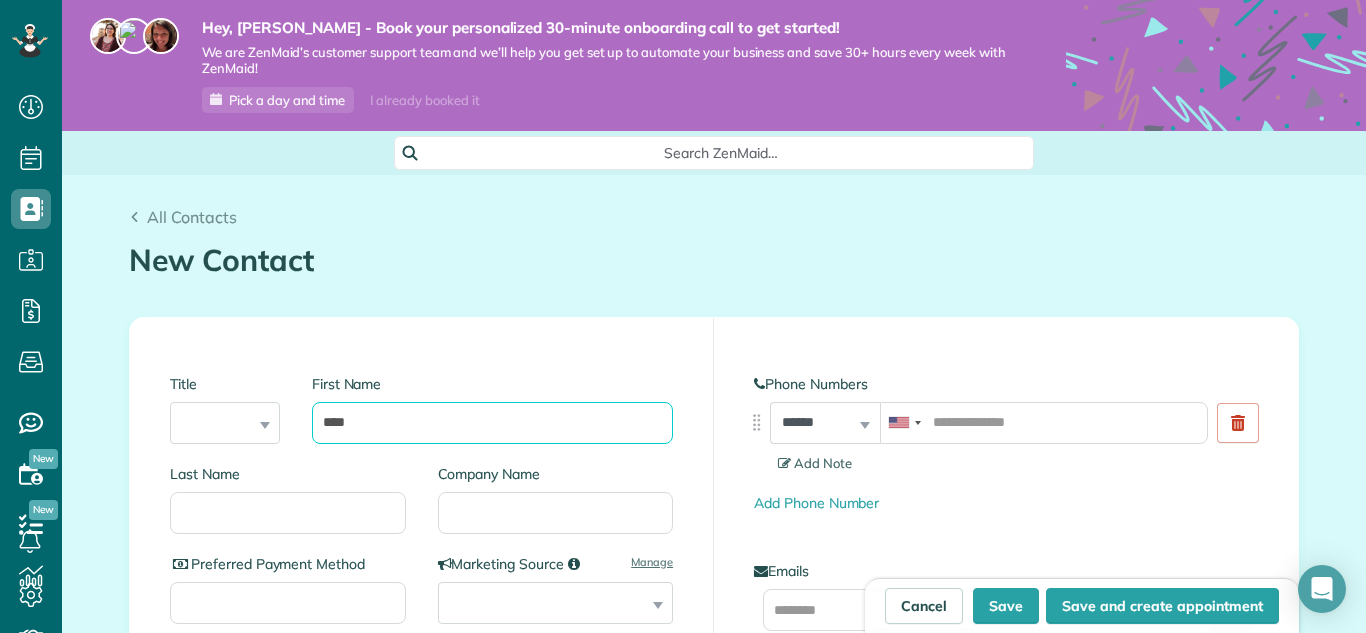 type on "****" 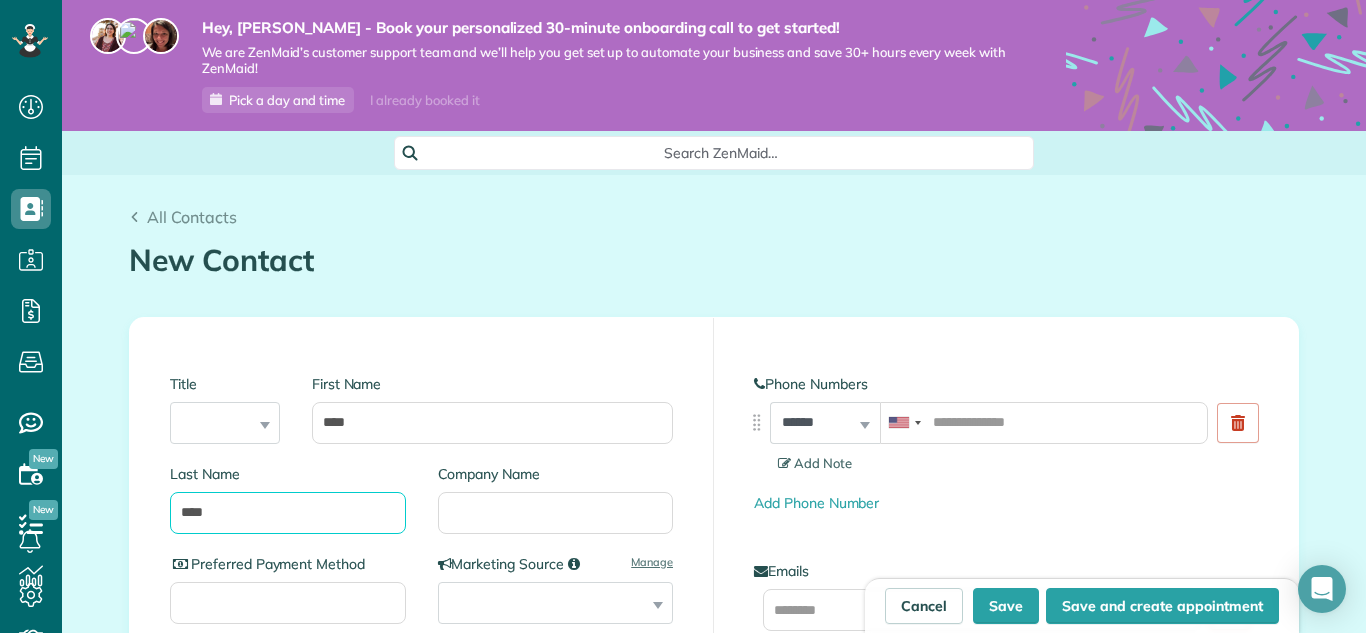 type on "****" 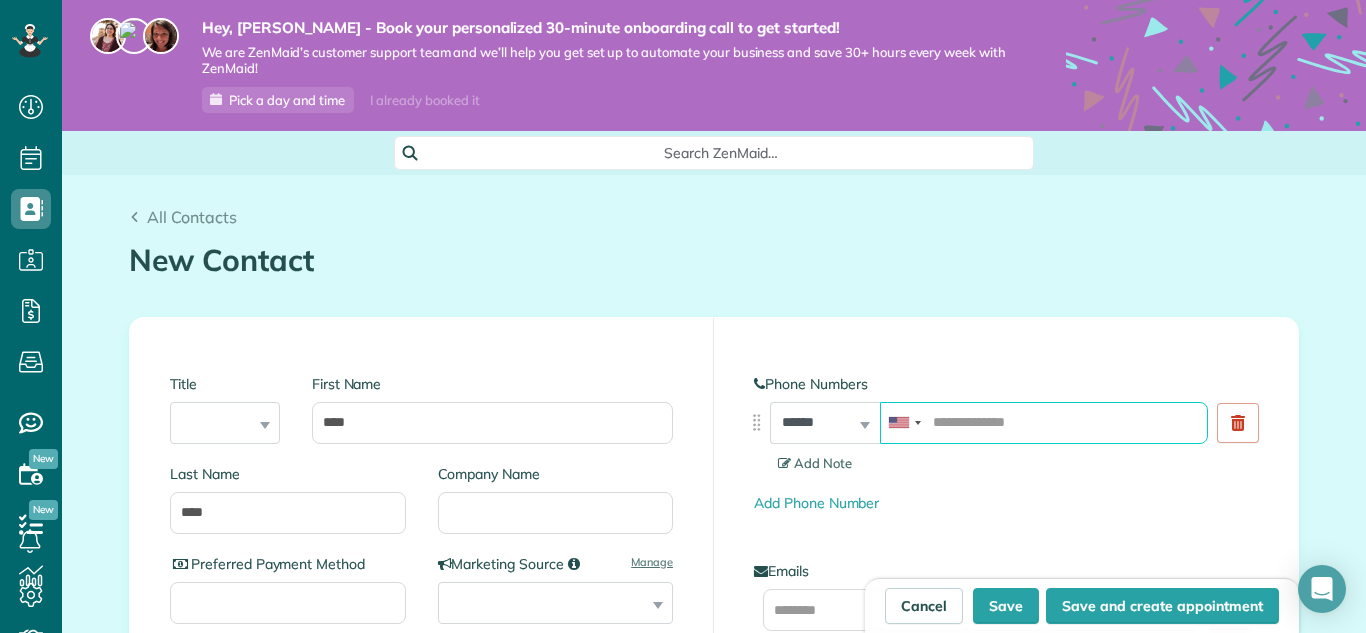click at bounding box center [1044, 423] 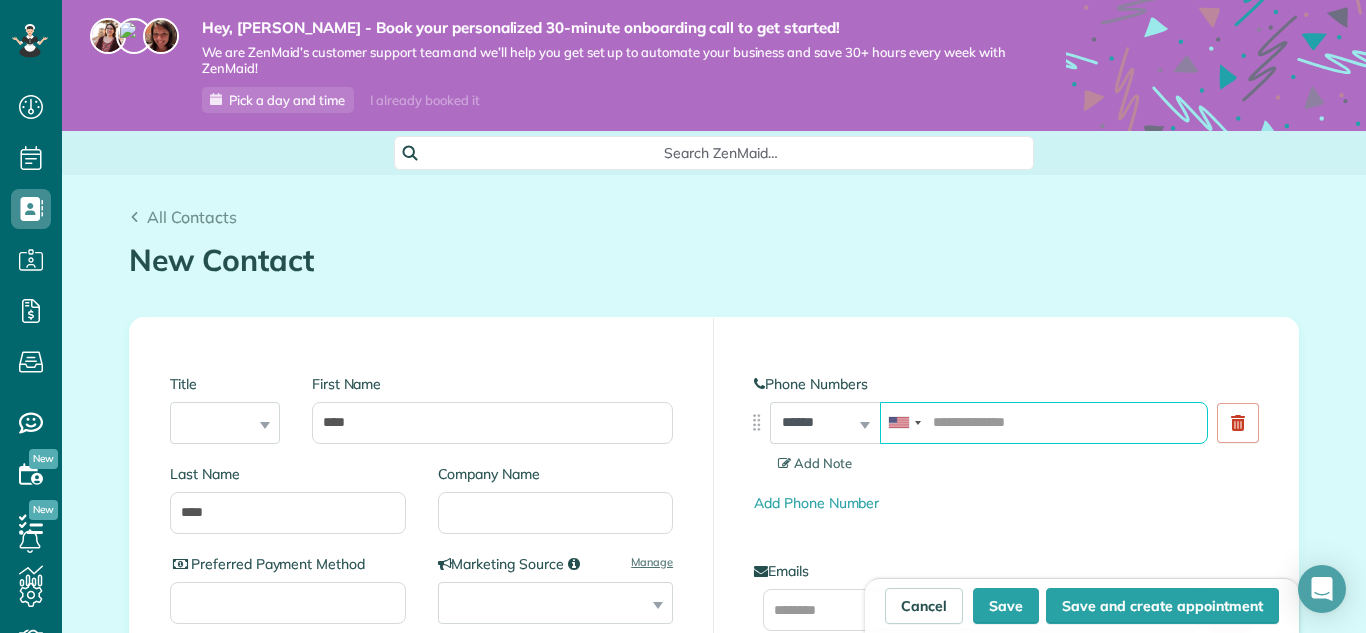 click at bounding box center [1044, 423] 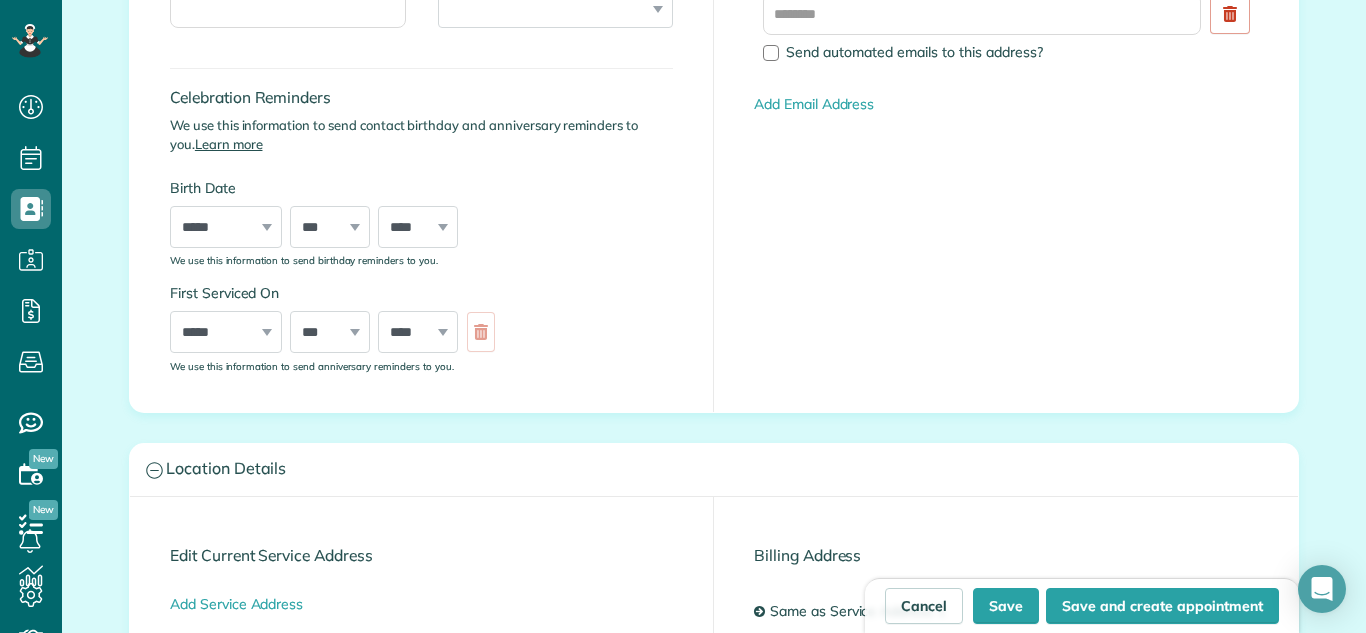 scroll, scrollTop: 375, scrollLeft: 0, axis: vertical 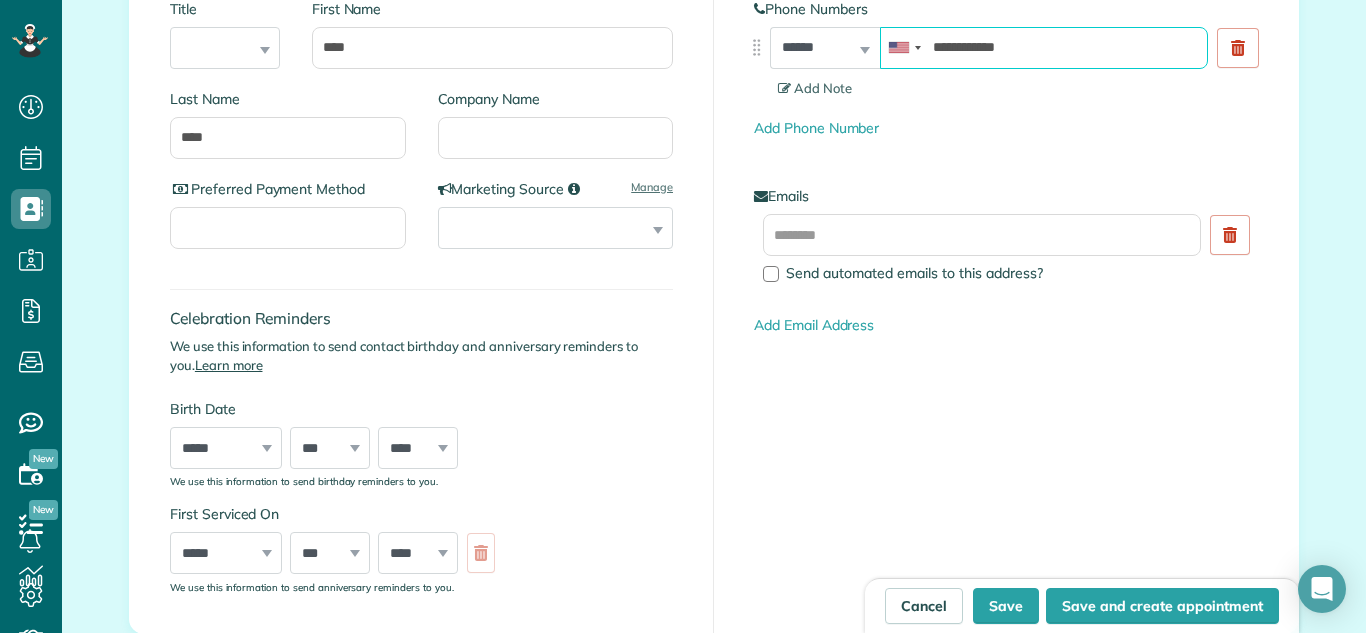 type on "**********" 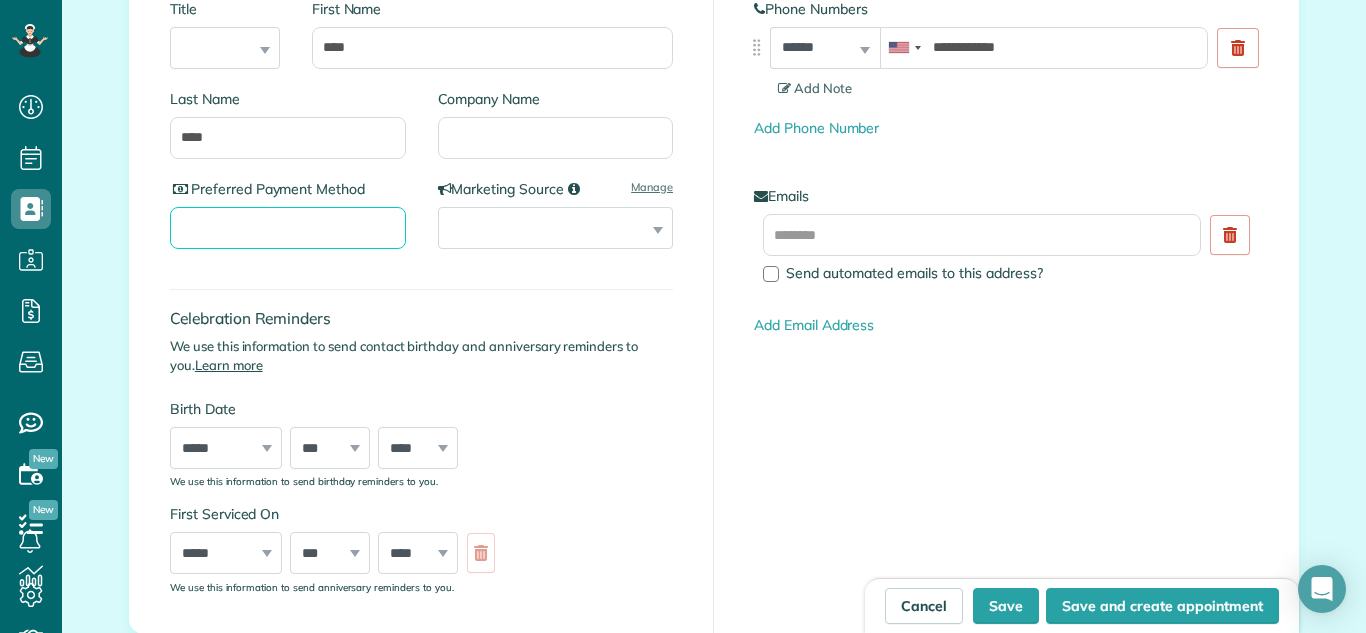 click on "Preferred Payment Method" at bounding box center [288, 228] 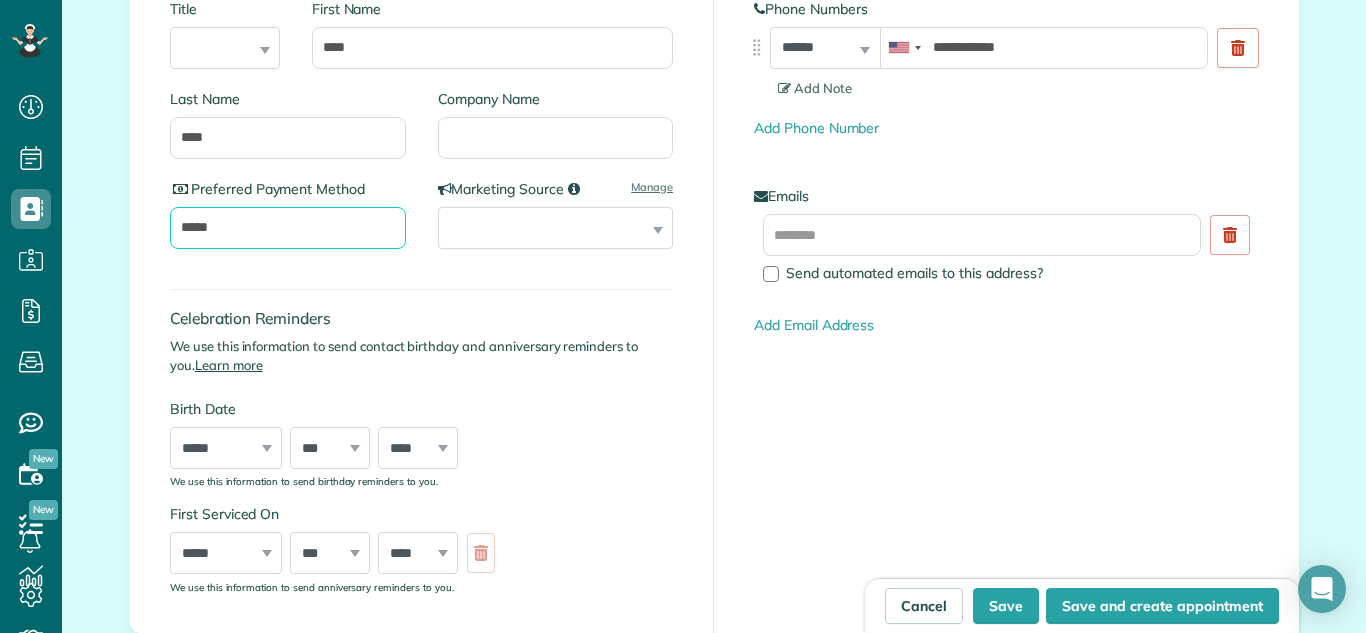 type on "*****" 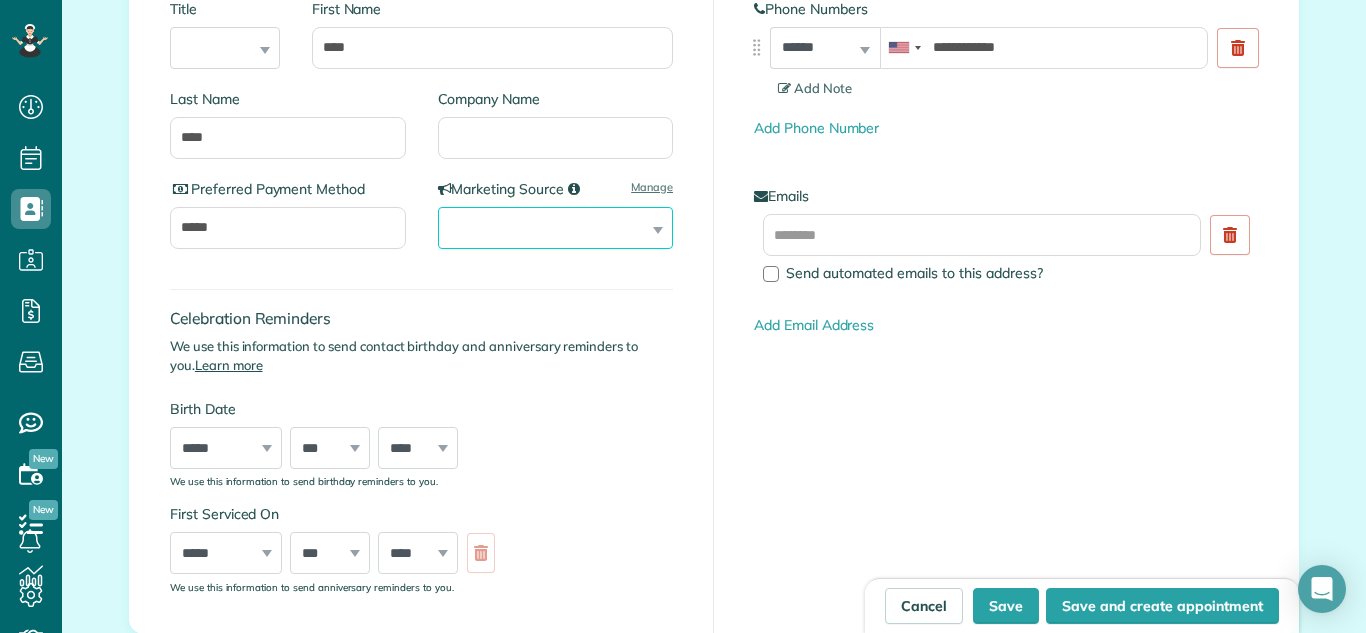 click on "**********" at bounding box center (556, 228) 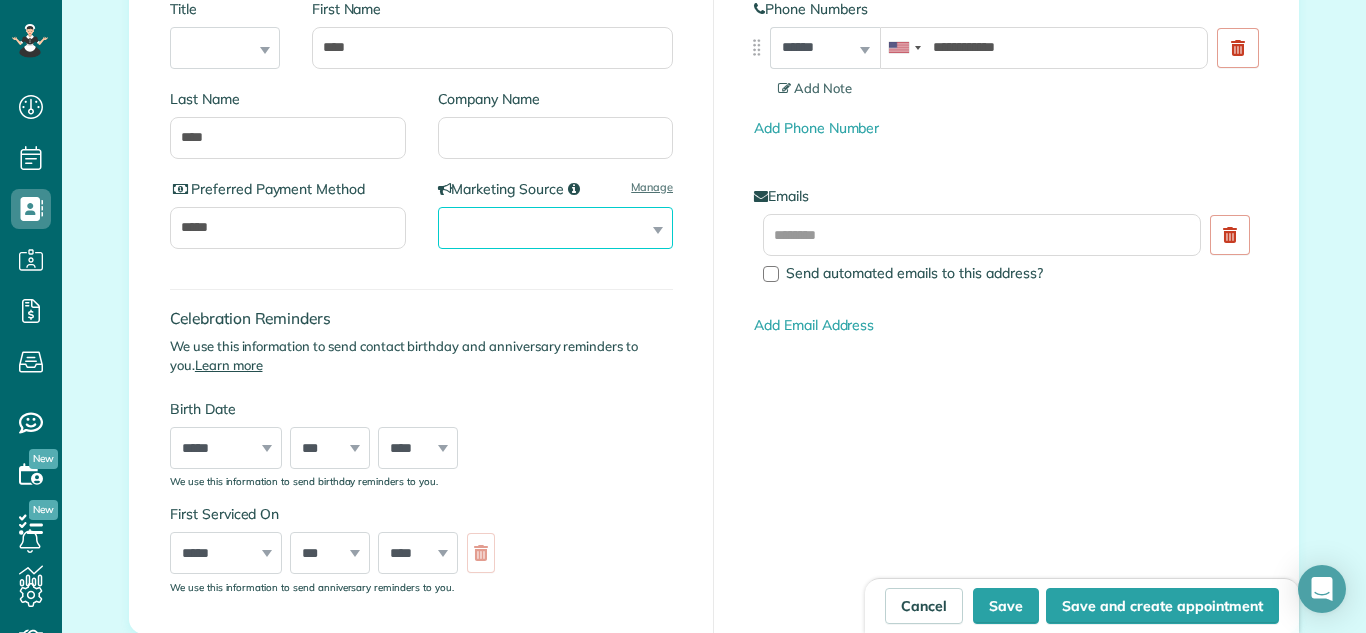 select on "**********" 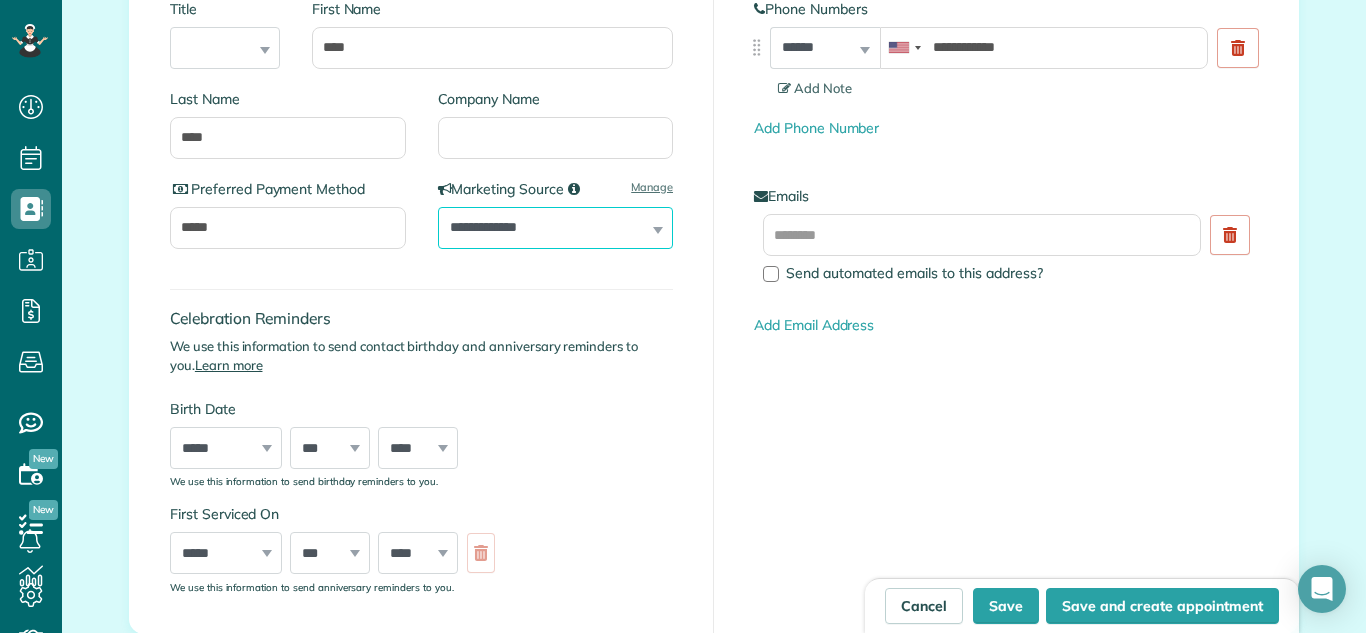 click on "**********" at bounding box center (556, 228) 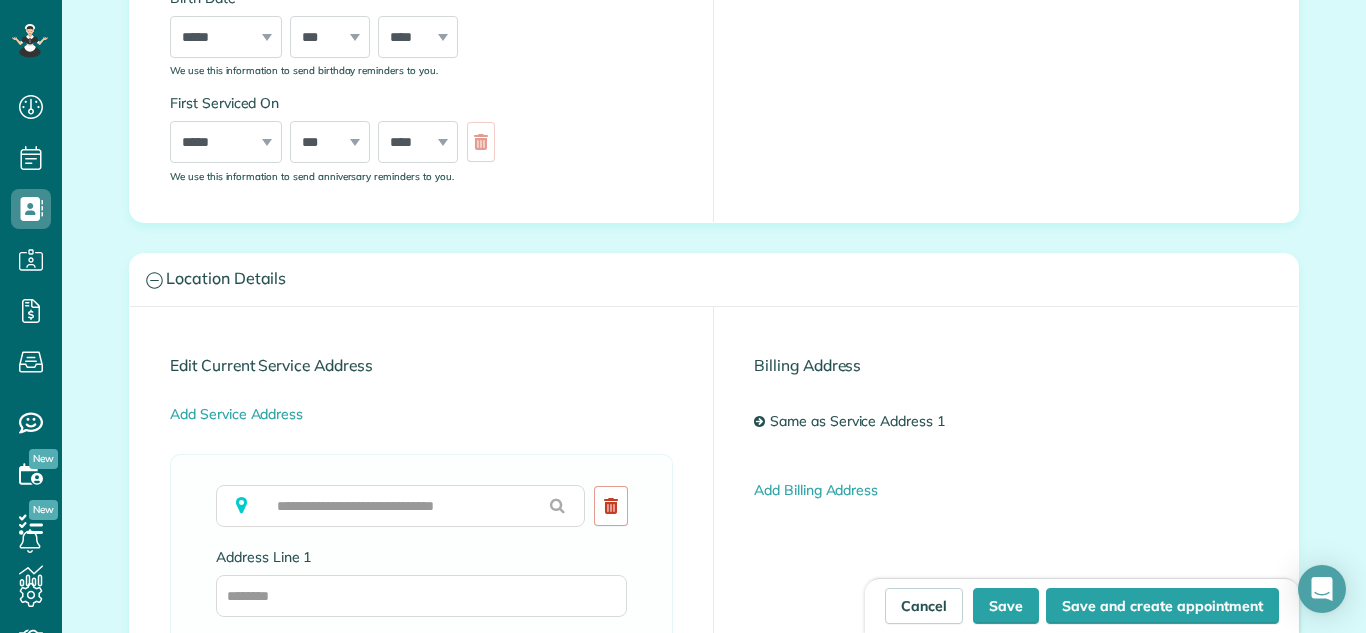 scroll, scrollTop: 828, scrollLeft: 0, axis: vertical 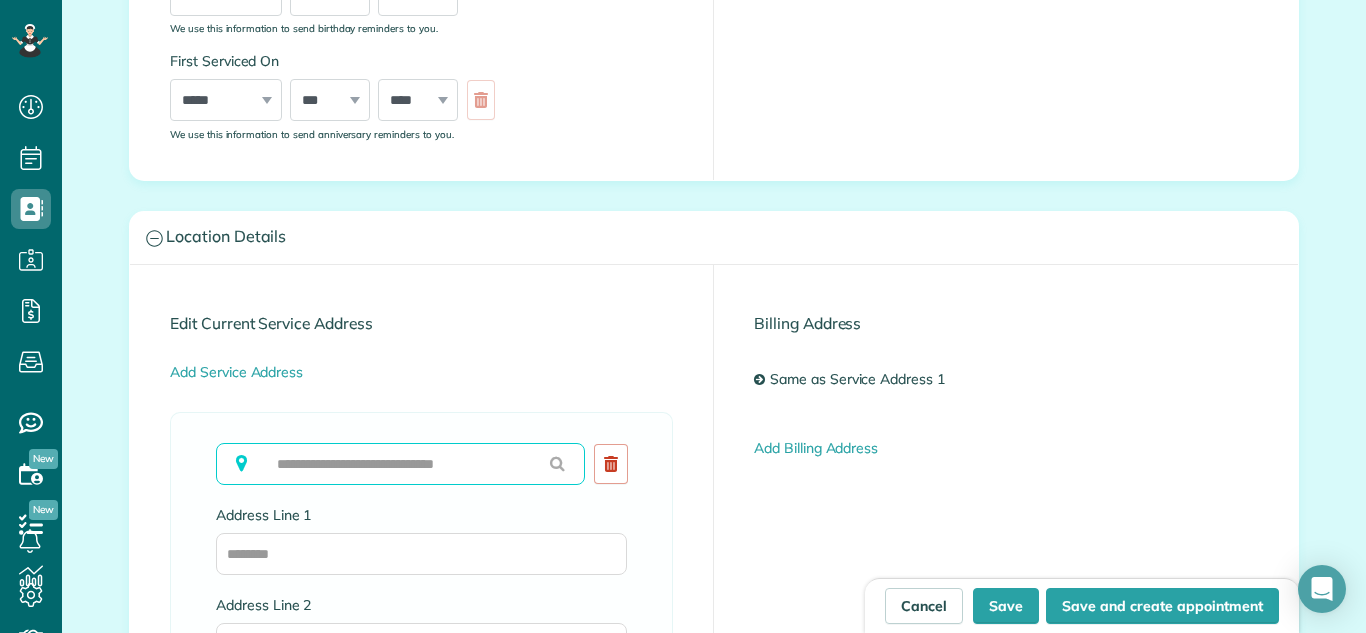 click at bounding box center (400, 464) 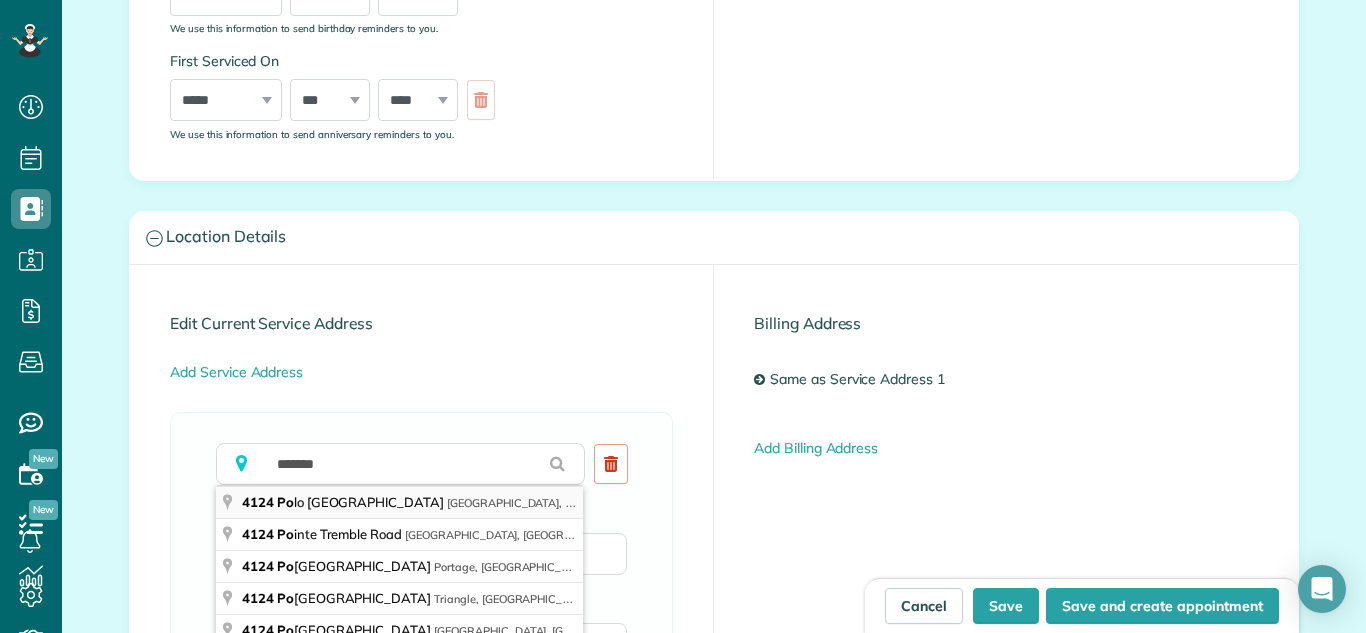 type on "**********" 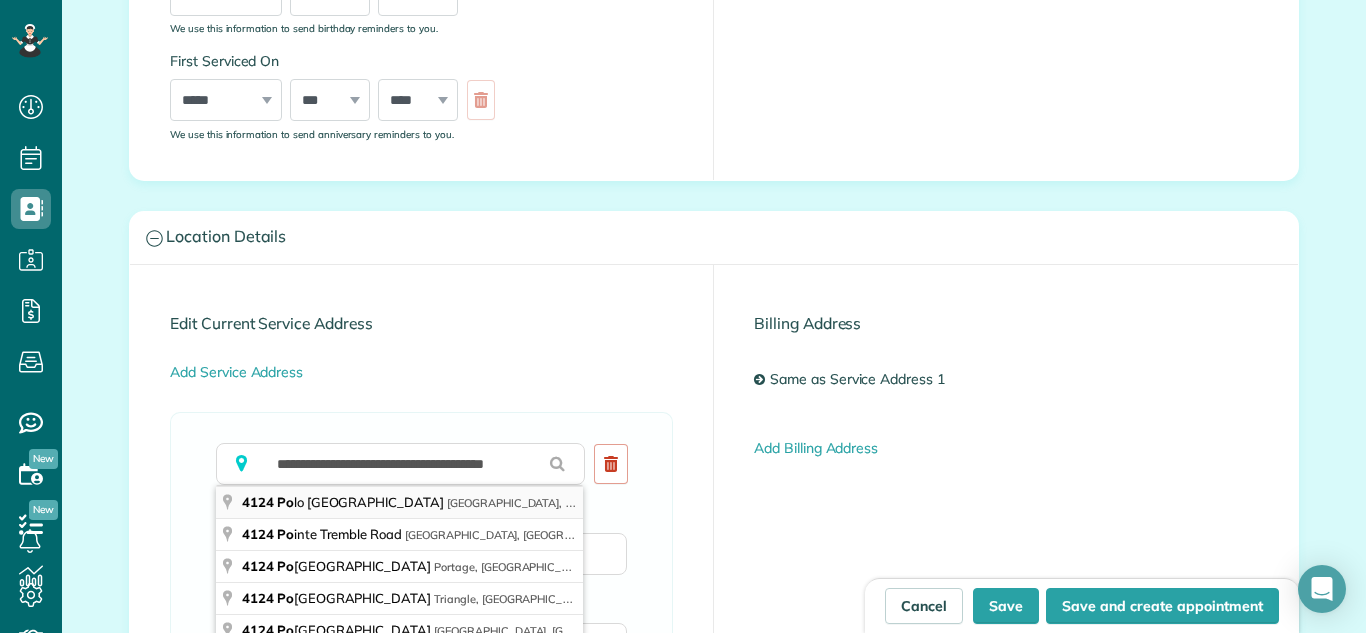type on "**********" 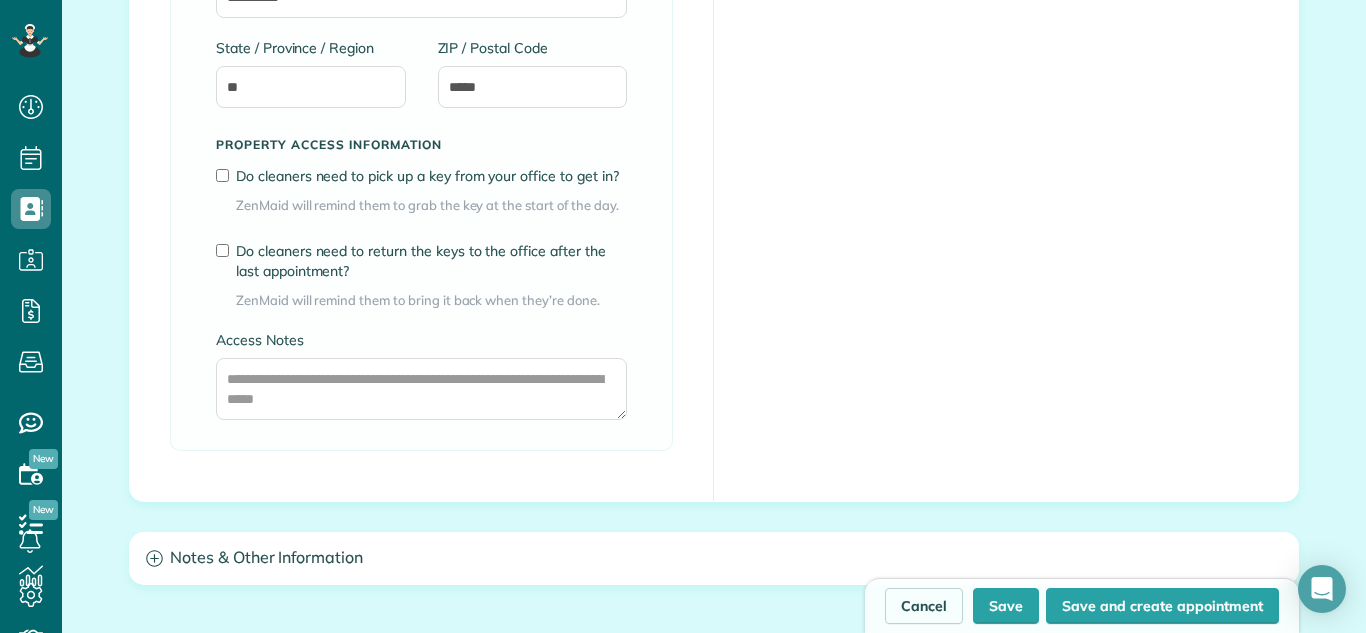 scroll, scrollTop: 1599, scrollLeft: 0, axis: vertical 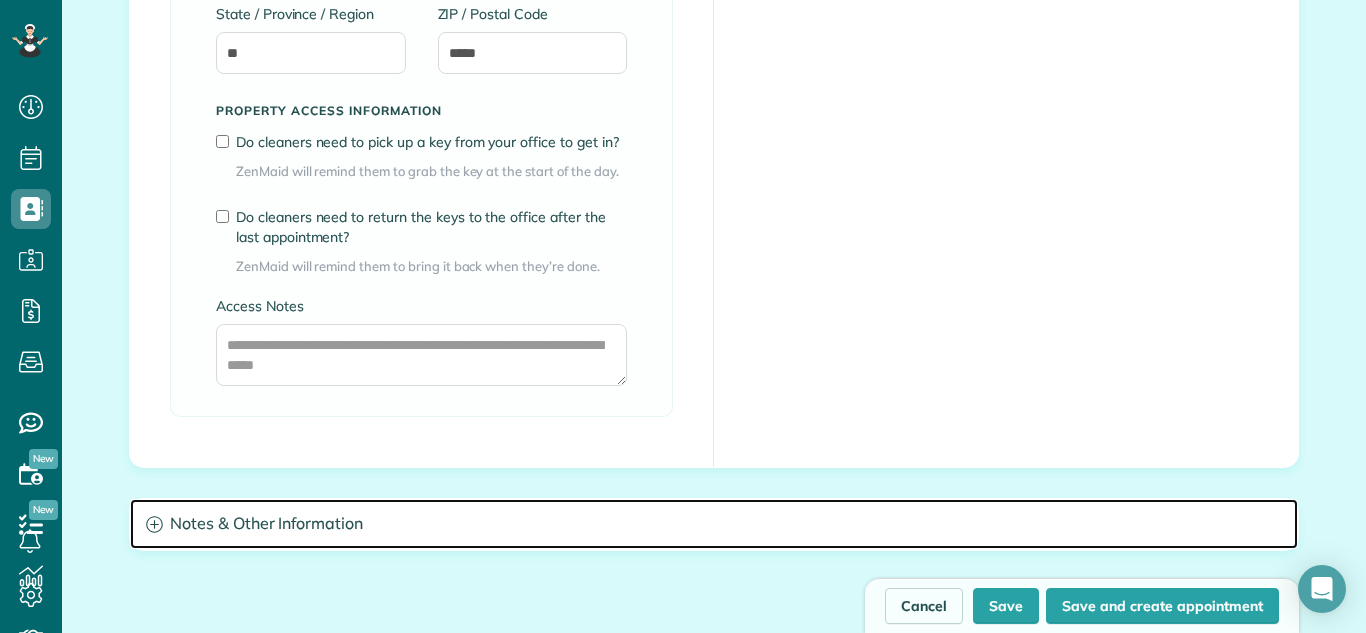 click on "Notes & Other Information" at bounding box center (714, 524) 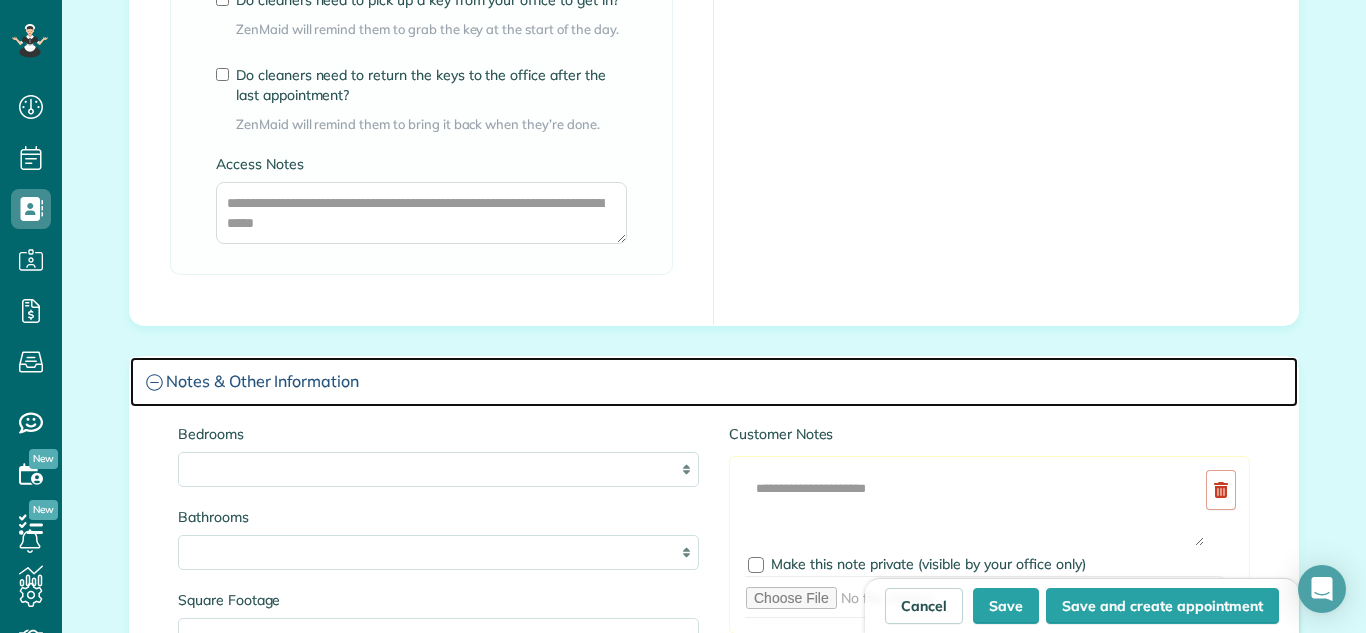 scroll, scrollTop: 1744, scrollLeft: 0, axis: vertical 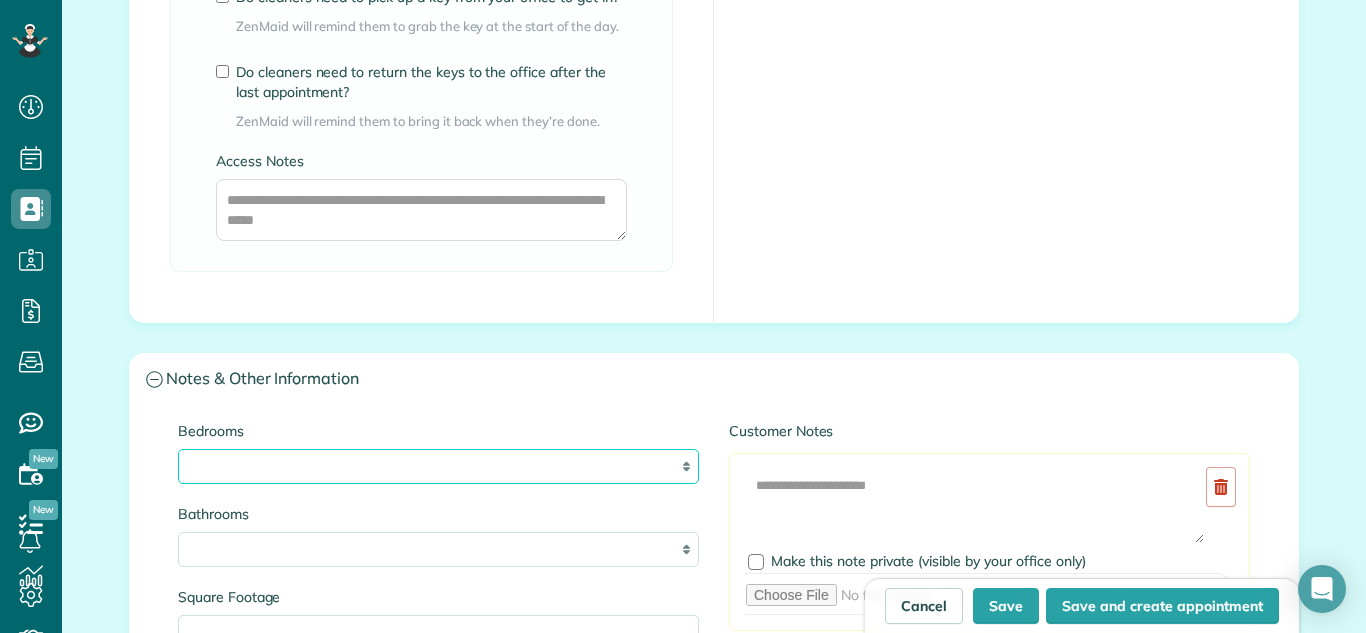click on "*
*
*
*
**" at bounding box center (438, 466) 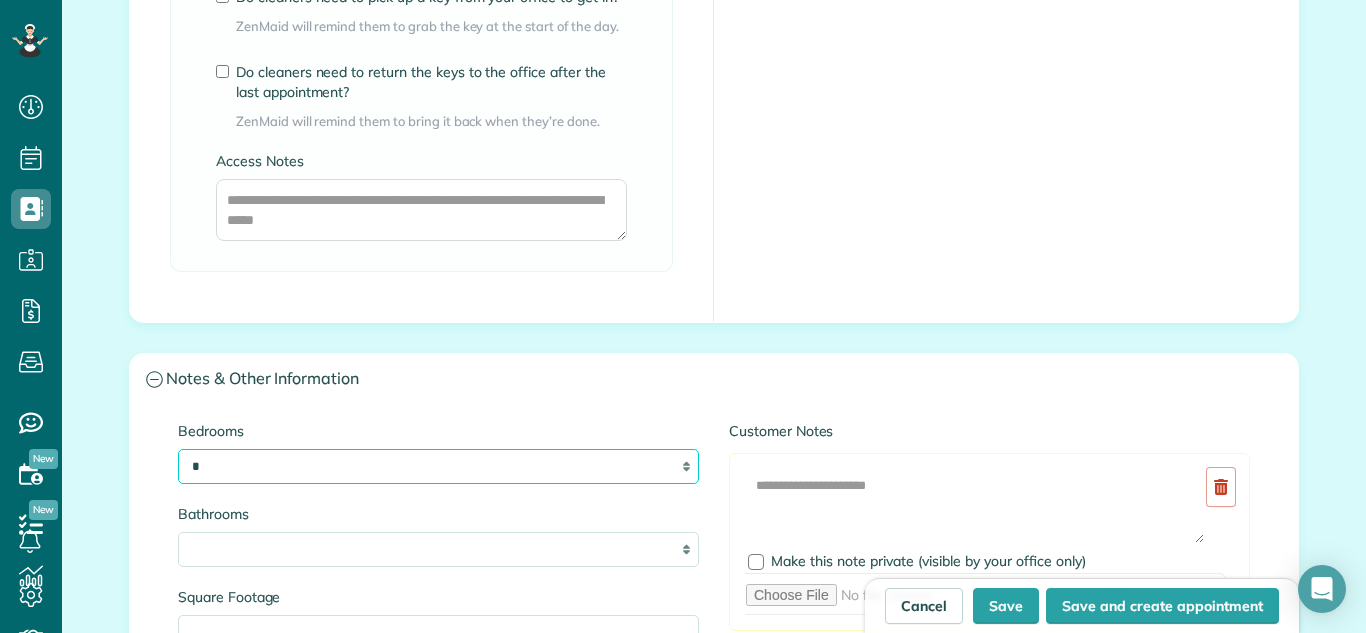 click on "*
*
*
*
**" at bounding box center [438, 466] 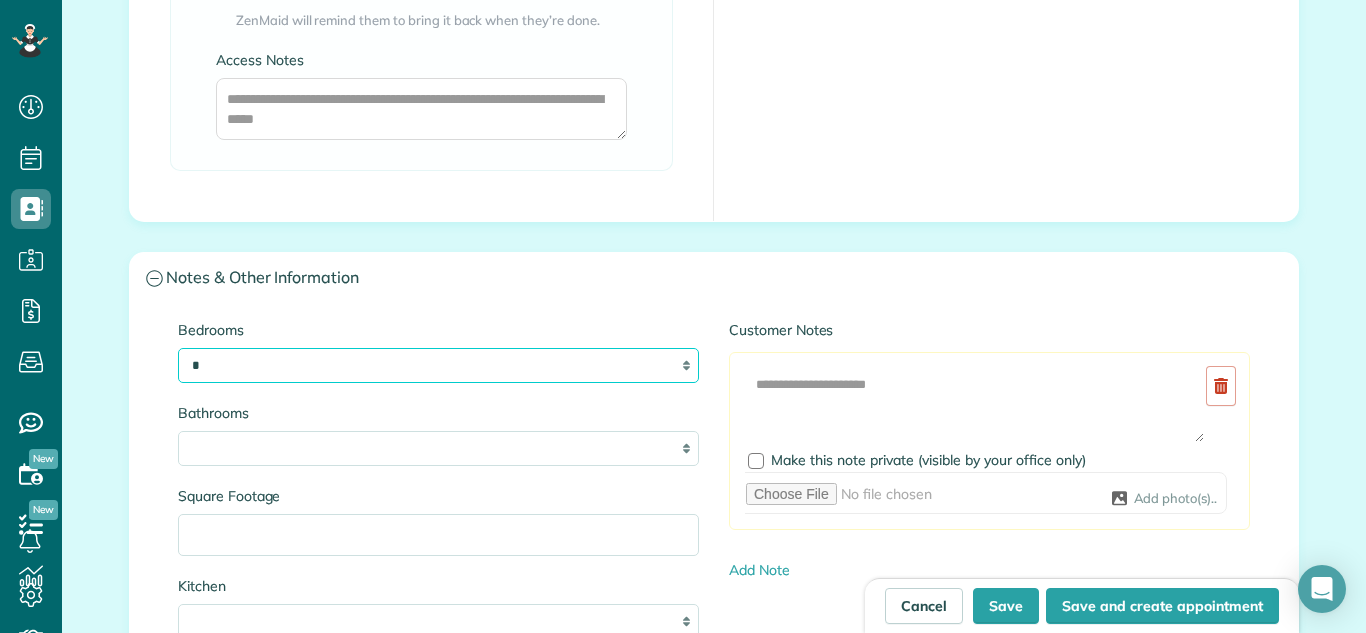 scroll, scrollTop: 1852, scrollLeft: 0, axis: vertical 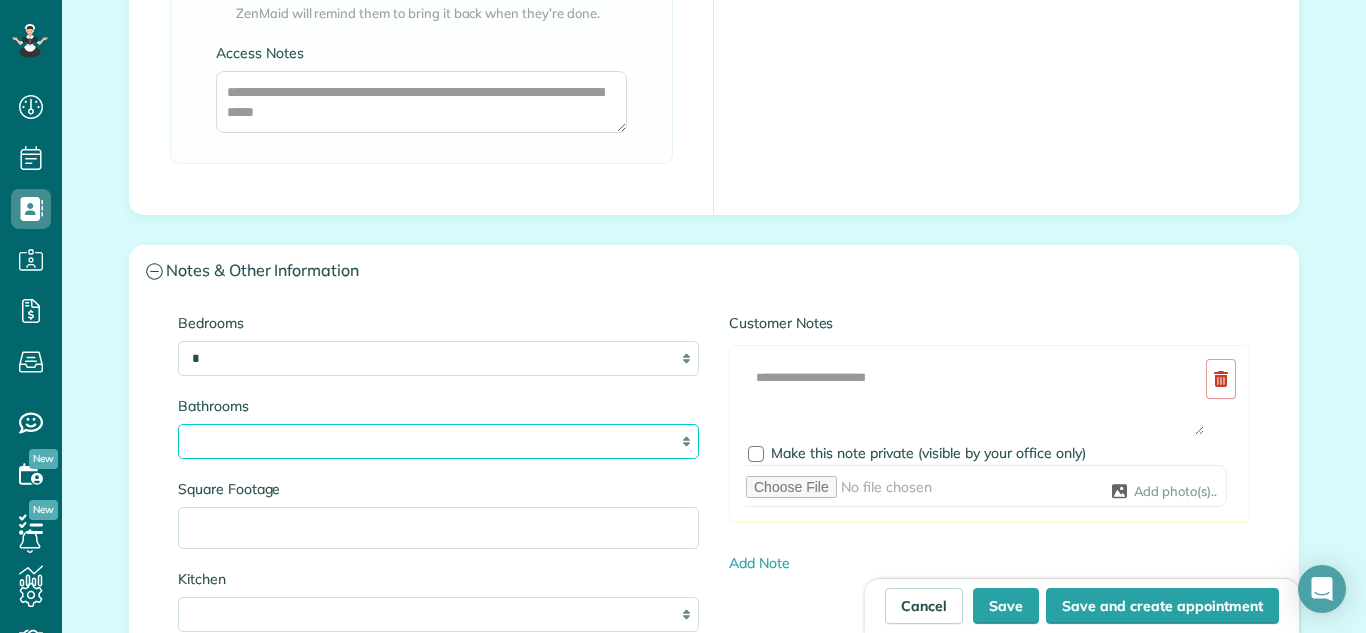 click on "*
***
*
***
*
***
*
***
**" at bounding box center (438, 441) 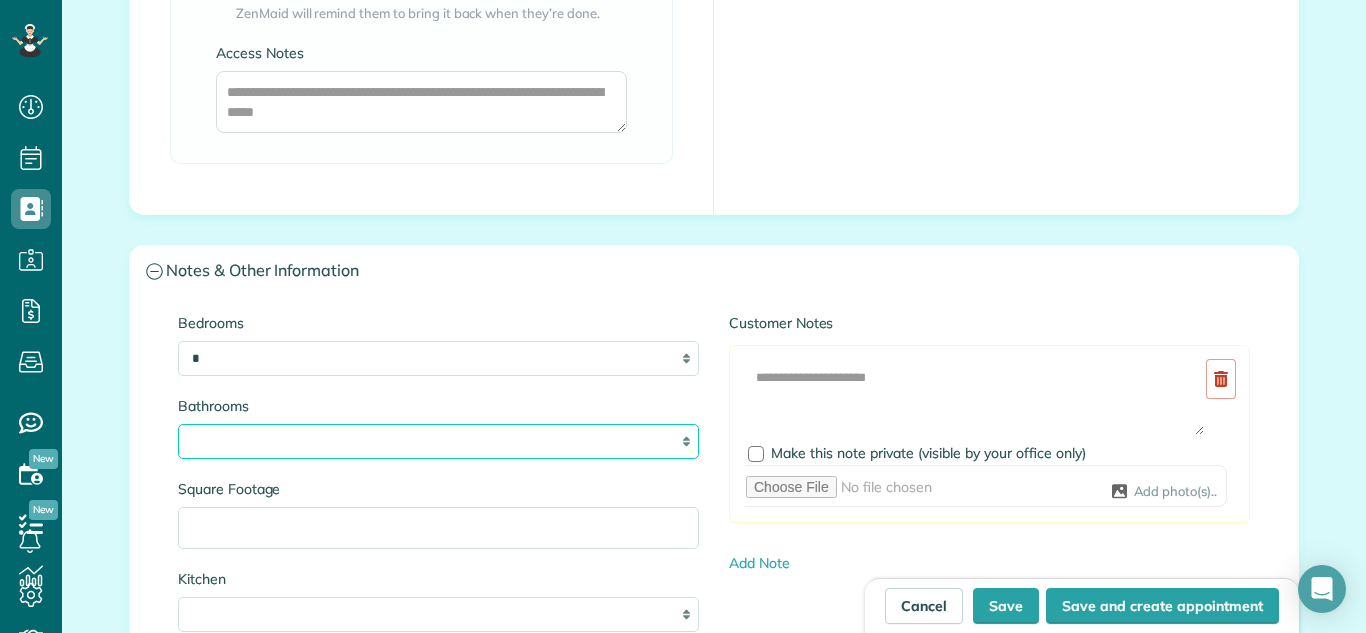 select on "***" 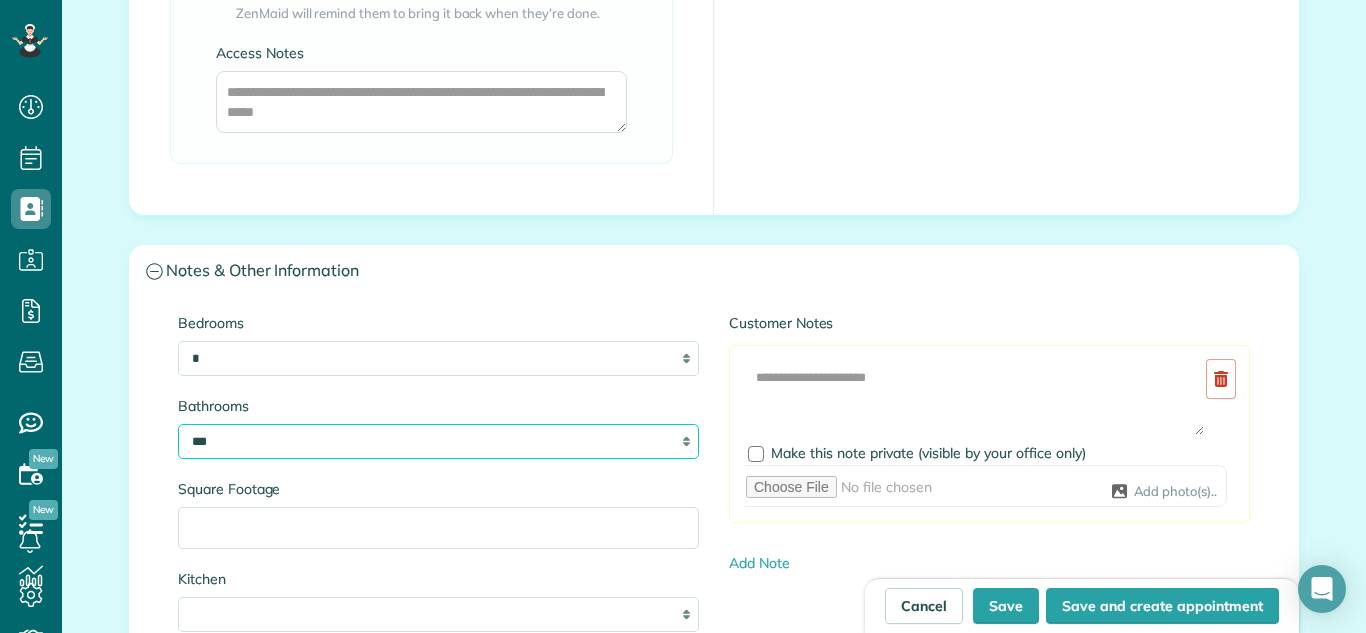 click on "*
***
*
***
*
***
*
***
**" at bounding box center (438, 441) 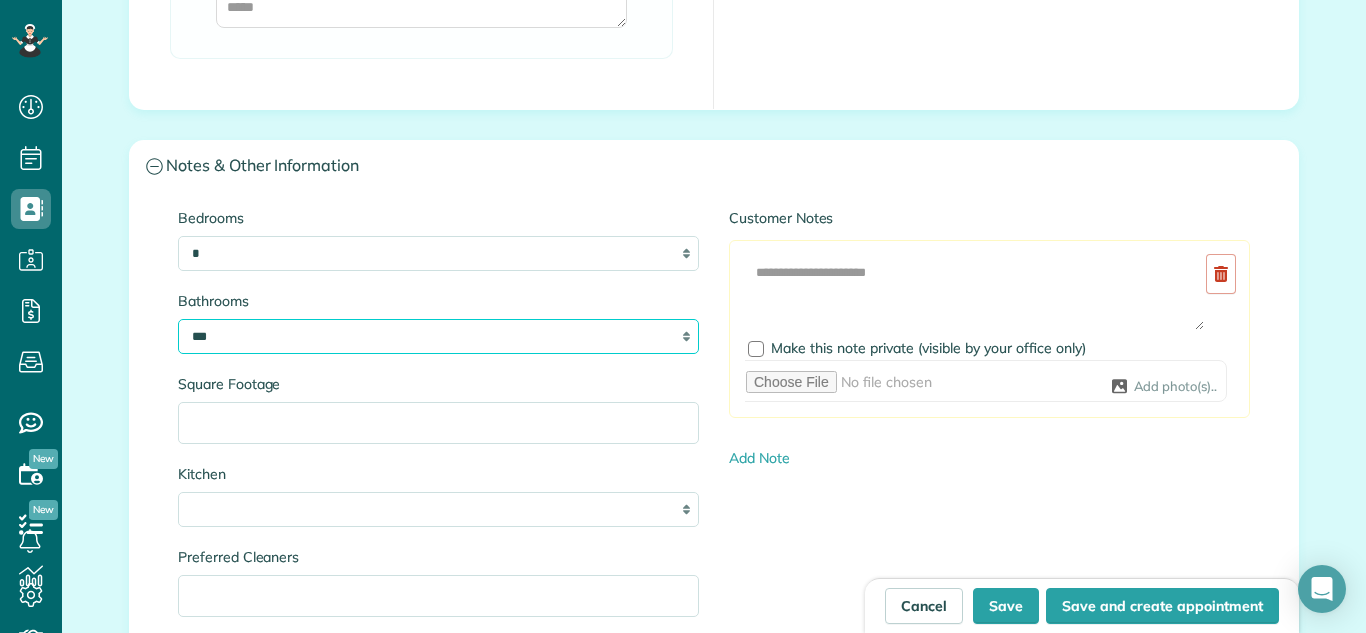 scroll, scrollTop: 1959, scrollLeft: 0, axis: vertical 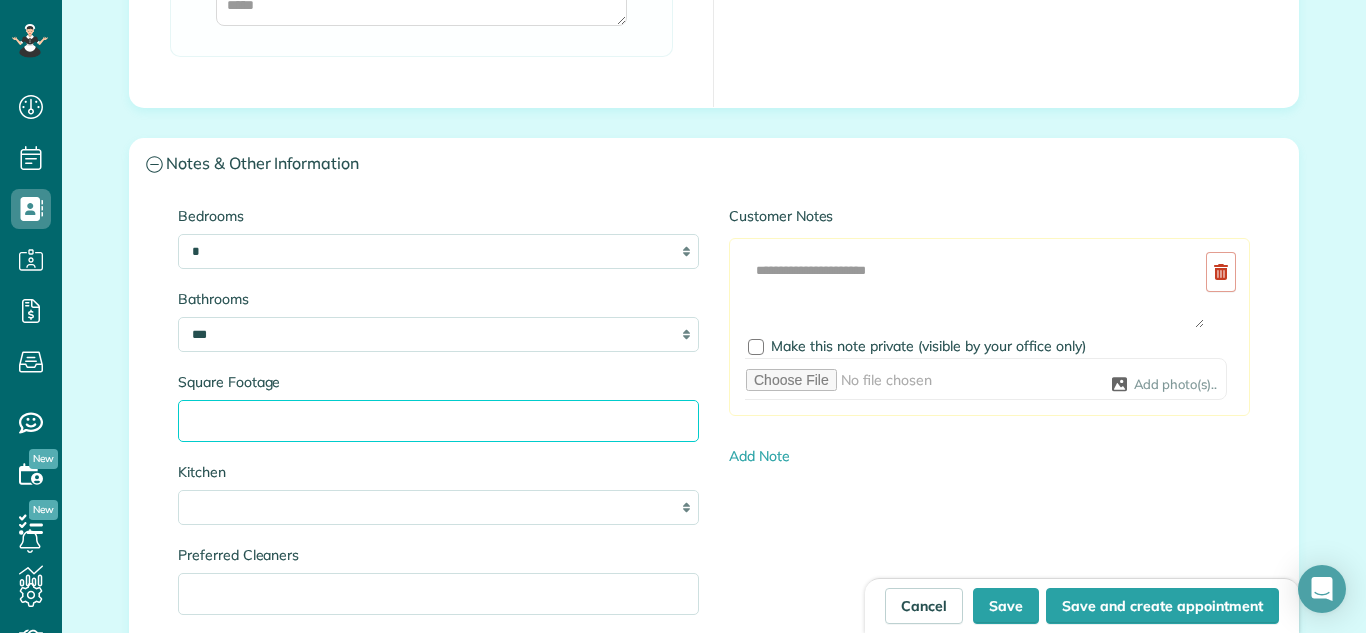click on "Square Footage" at bounding box center [438, 421] 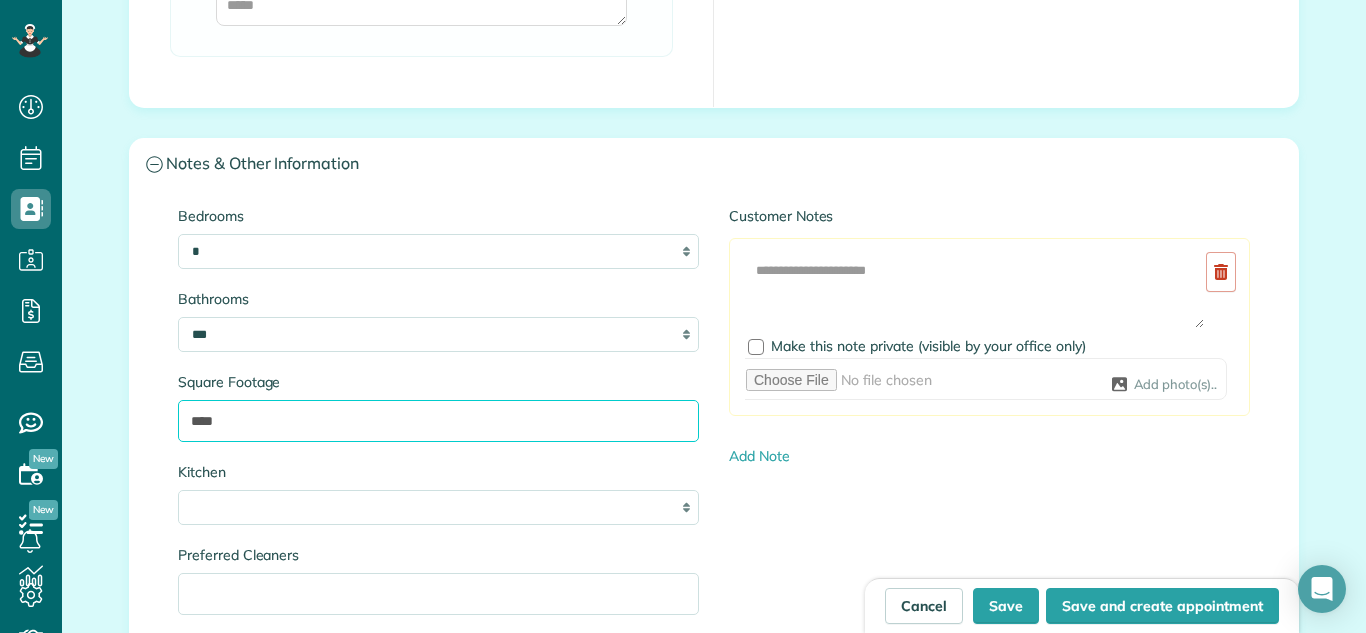 scroll, scrollTop: 1969, scrollLeft: 0, axis: vertical 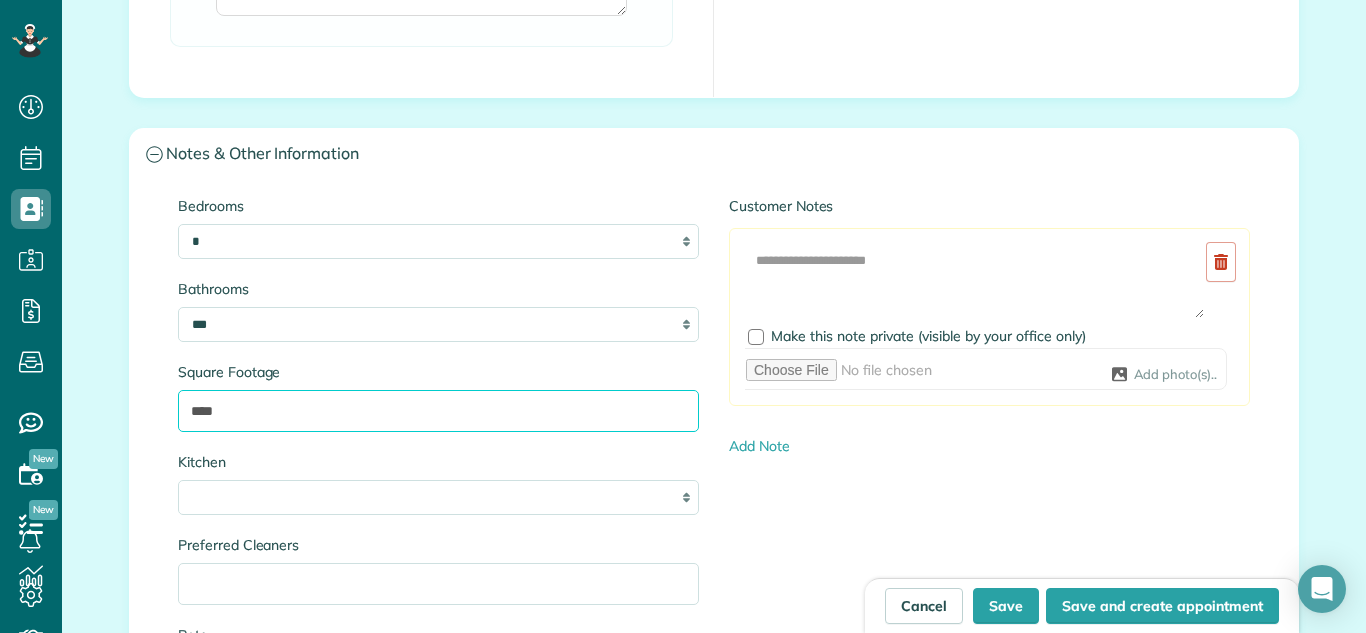 type on "****" 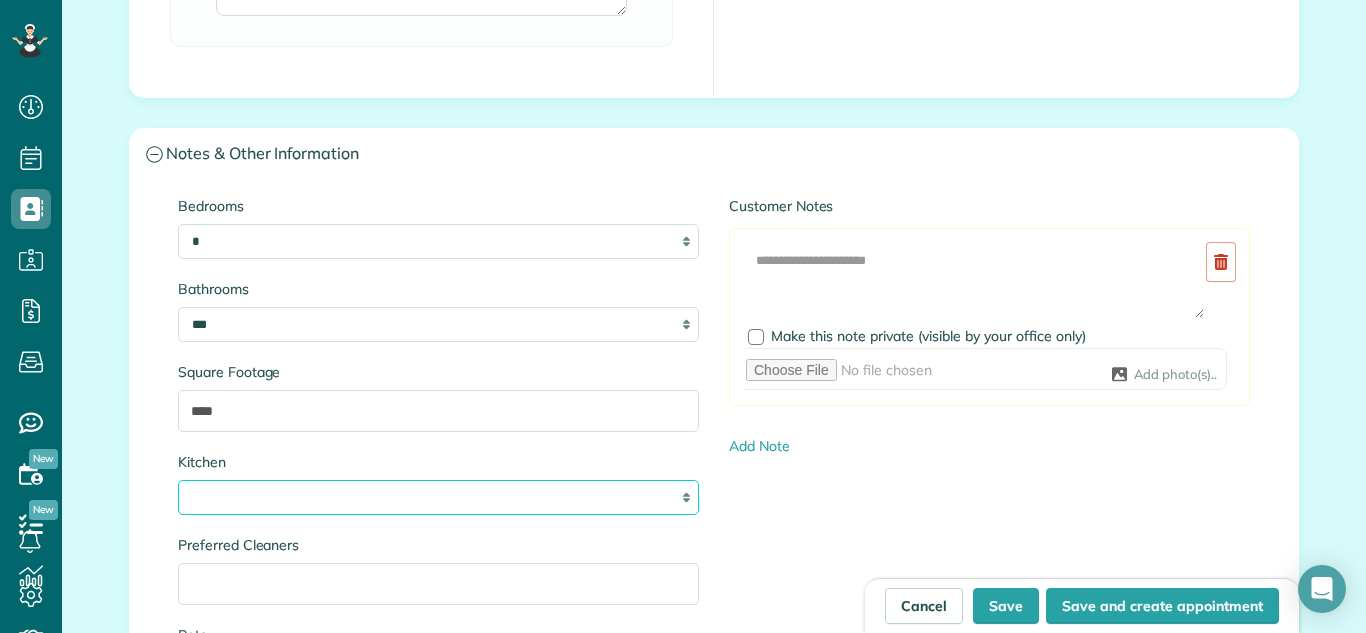 click on "*
*
*
*" at bounding box center [438, 497] 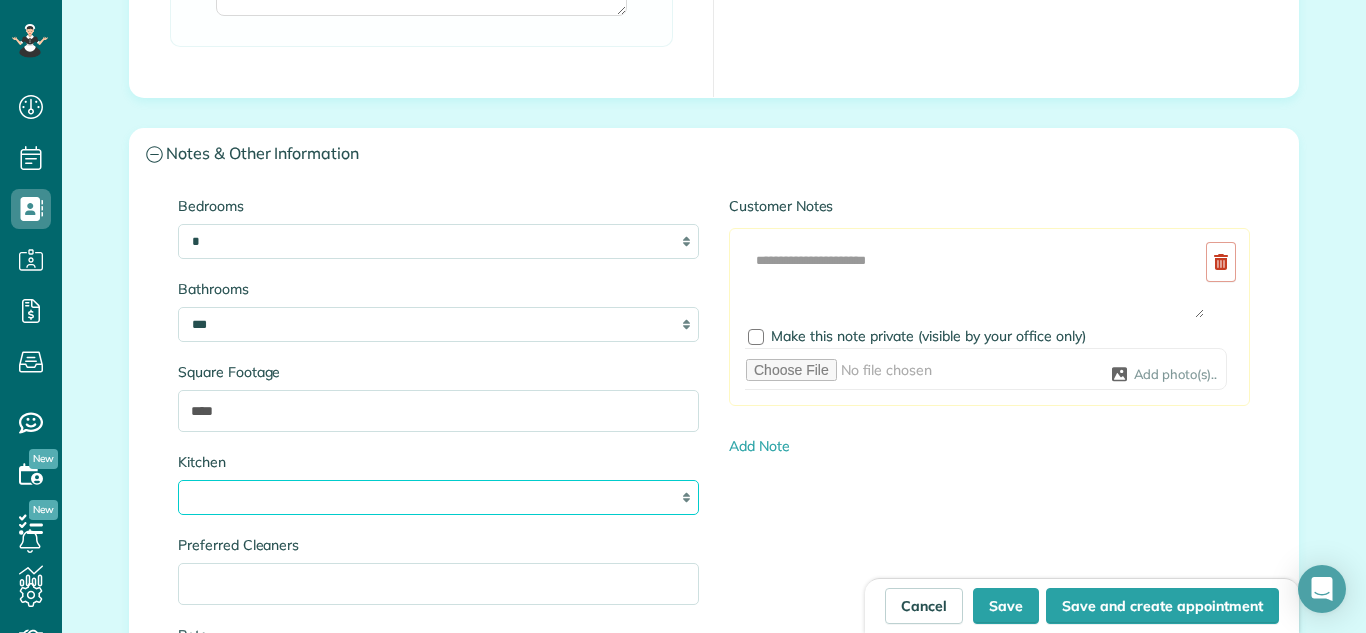 select on "*" 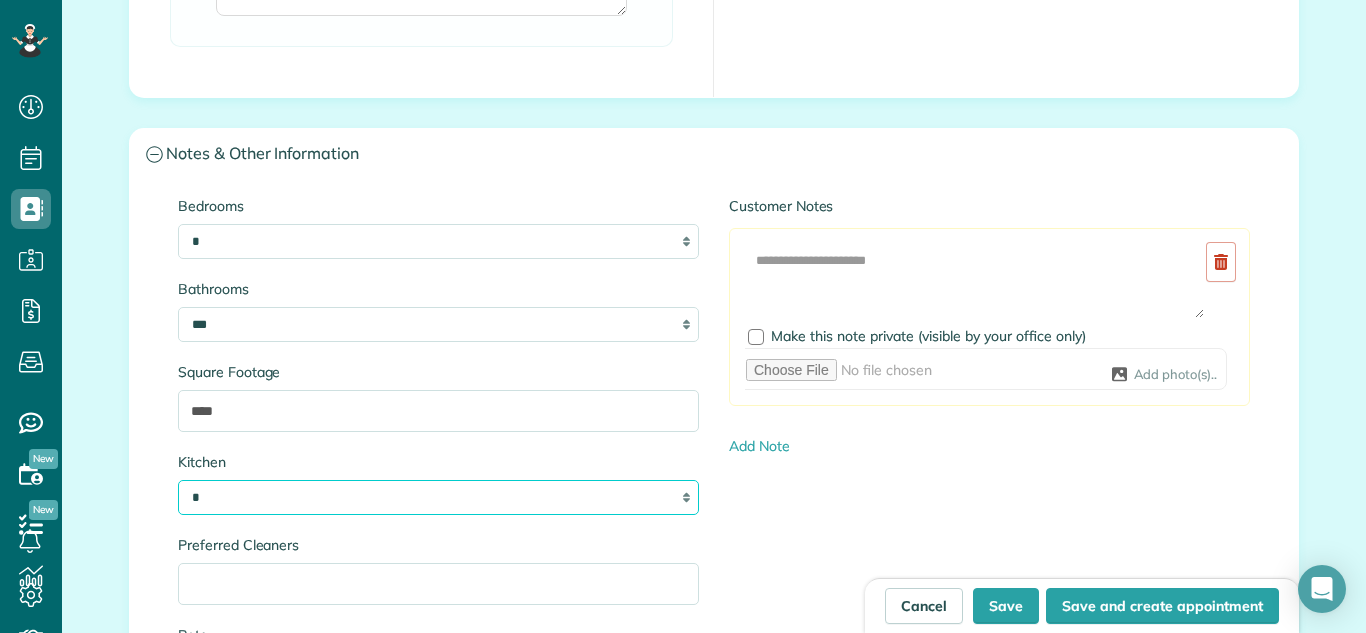 click on "*
*
*
*" at bounding box center [438, 497] 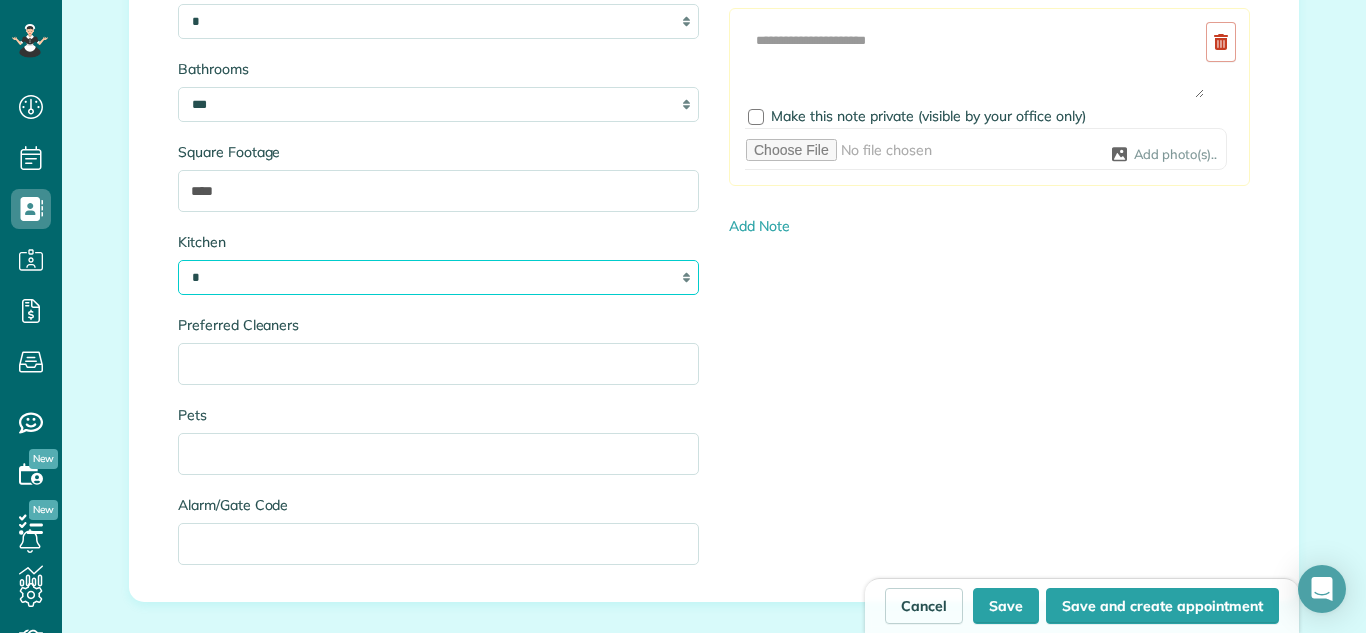 scroll, scrollTop: 2190, scrollLeft: 0, axis: vertical 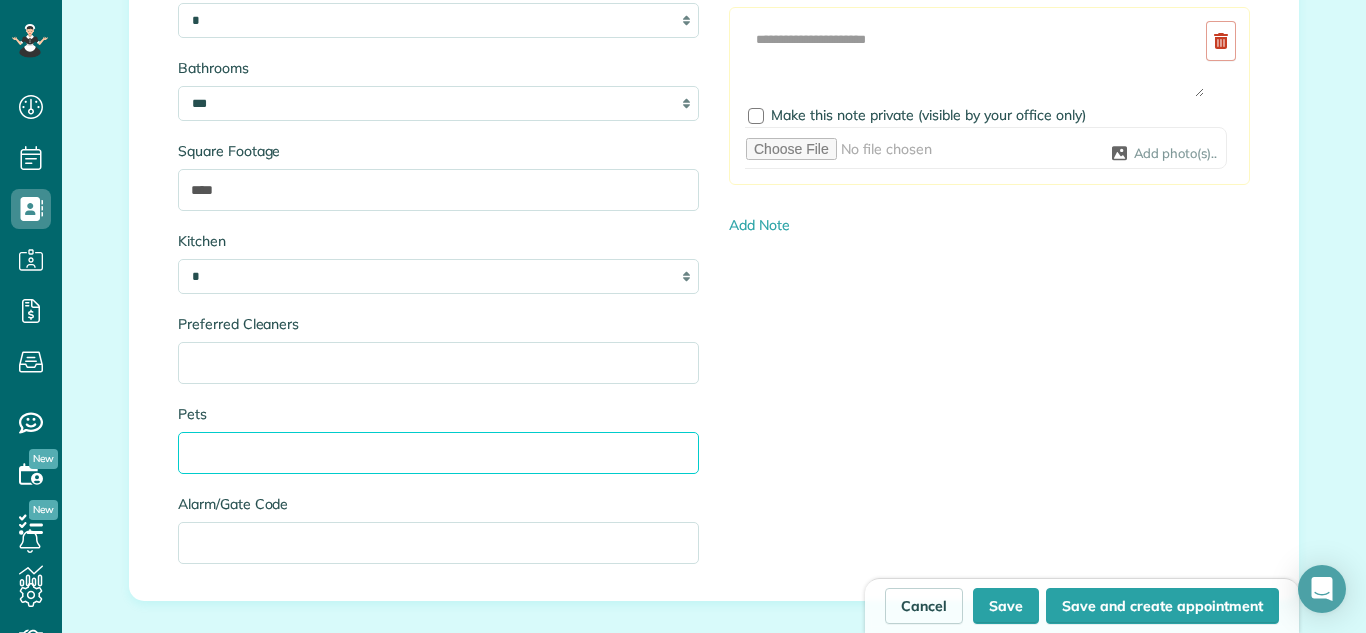 drag, startPoint x: 401, startPoint y: 431, endPoint x: 391, endPoint y: 444, distance: 16.40122 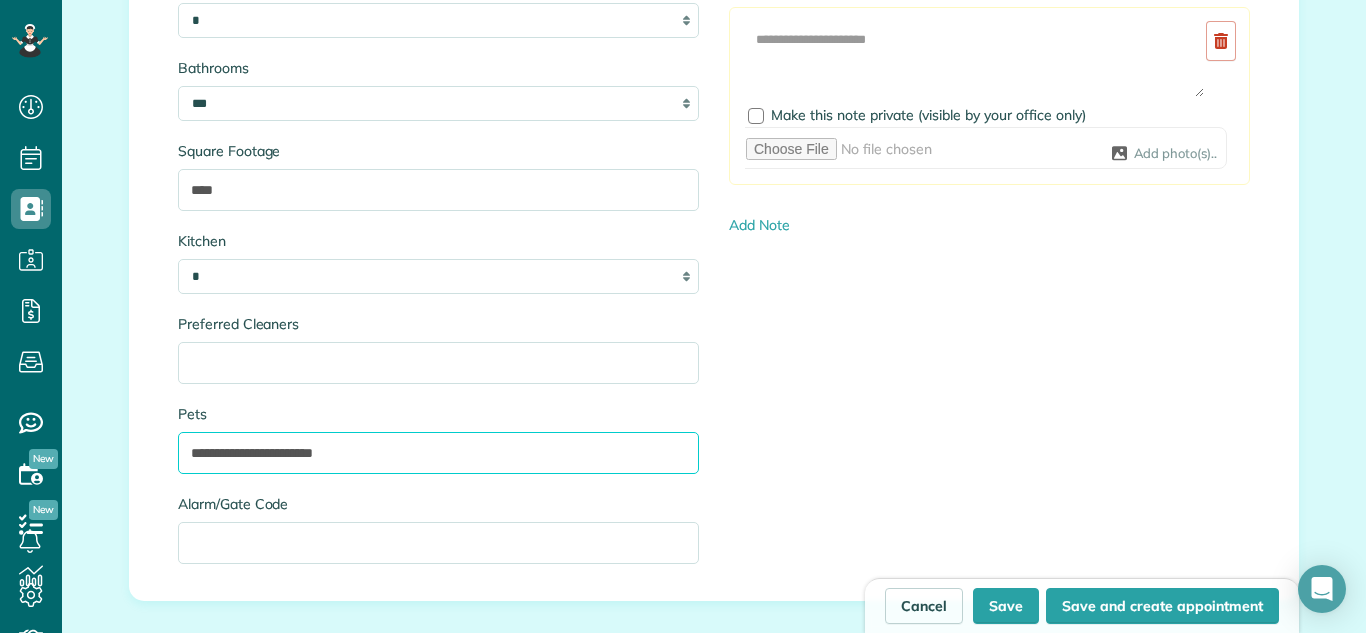 type on "**********" 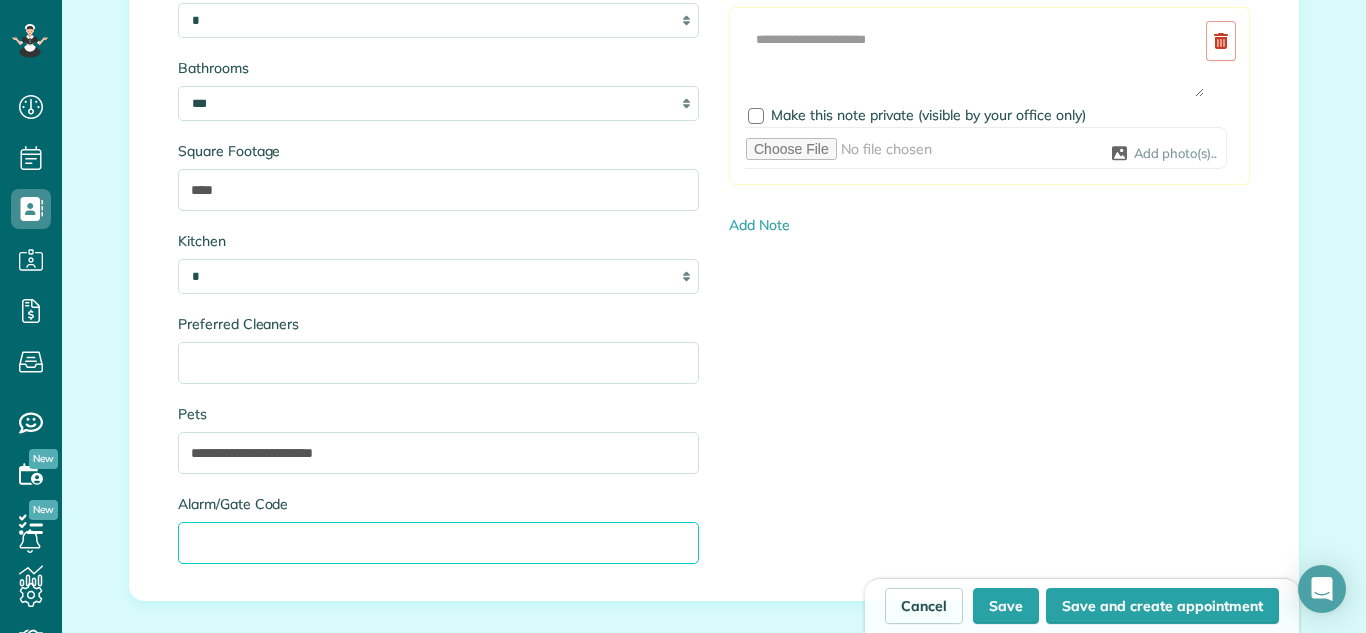 click on "Alarm/Gate Code" at bounding box center (438, 543) 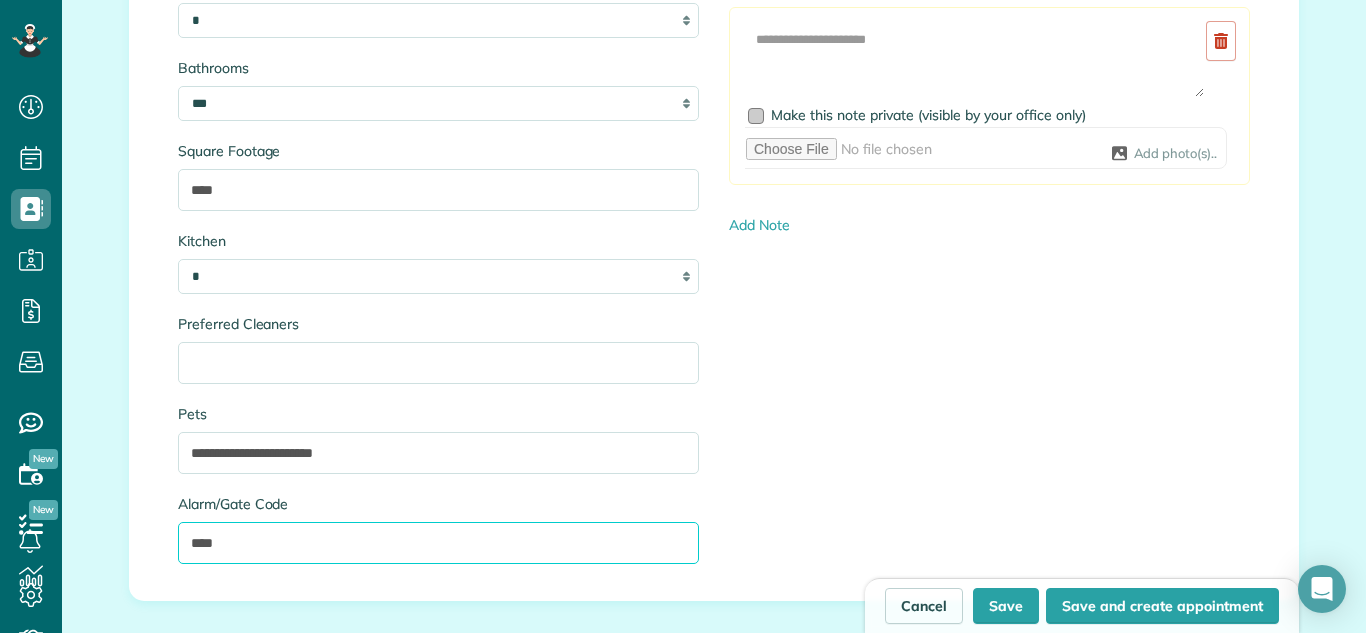 scroll, scrollTop: 2159, scrollLeft: 0, axis: vertical 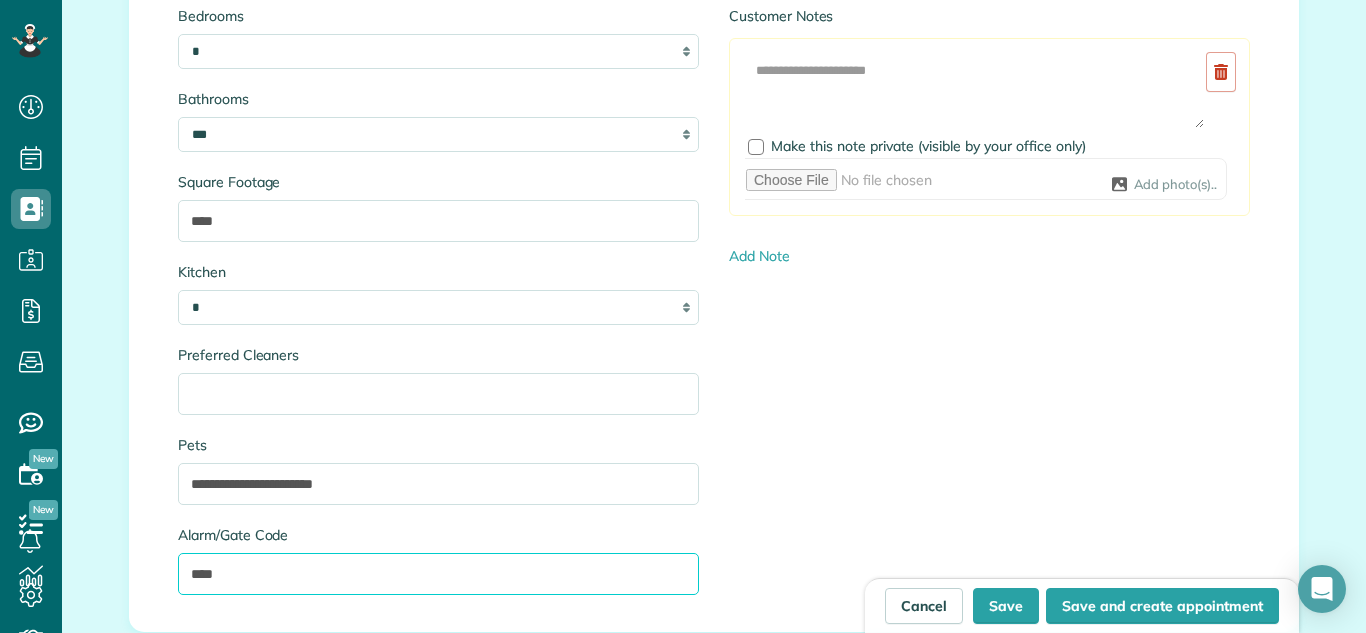 type on "****" 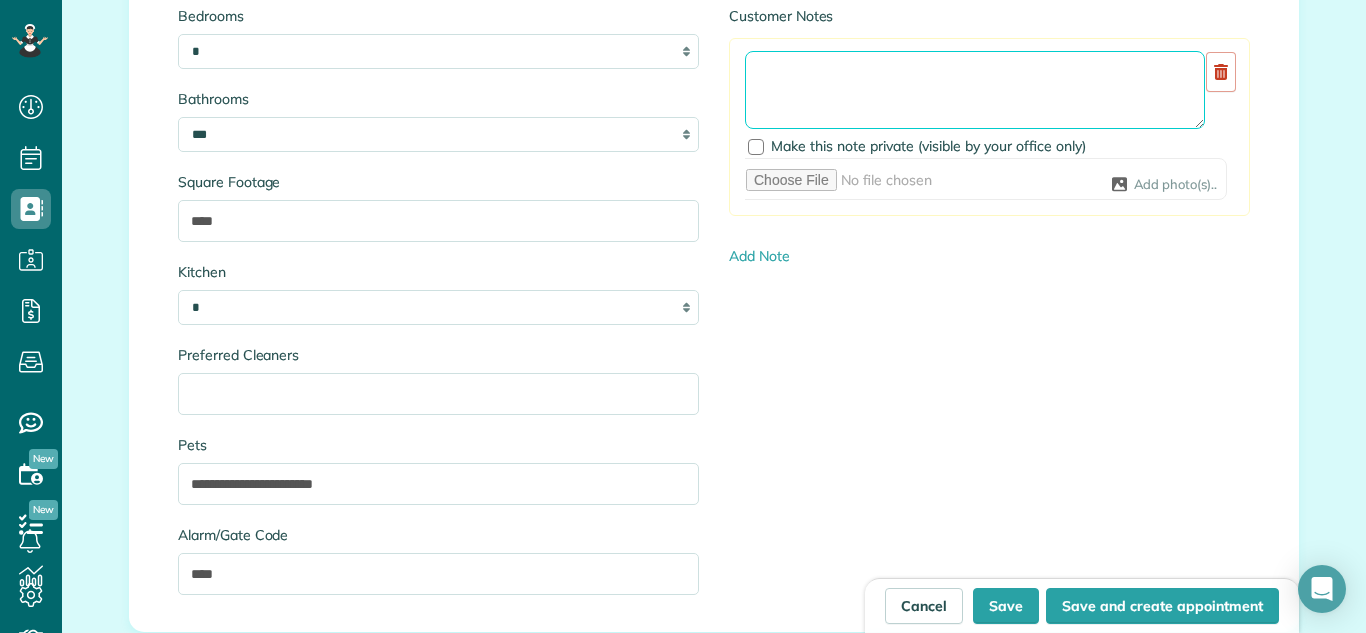 click at bounding box center [975, 90] 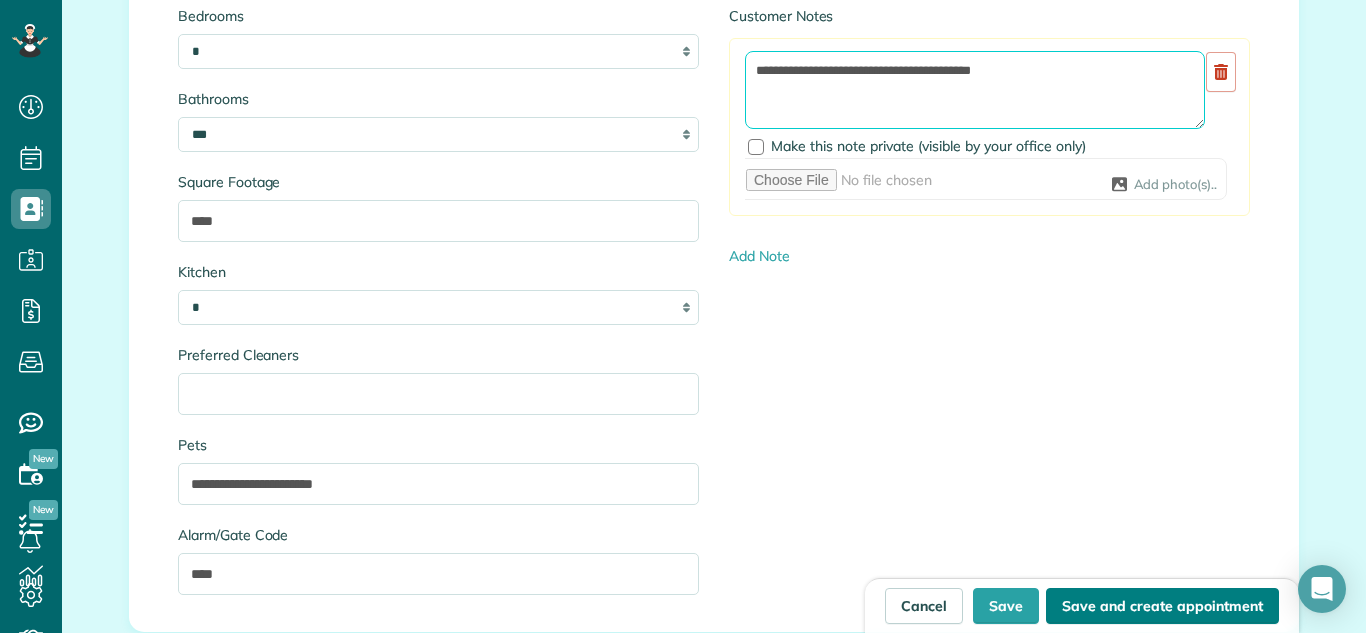 type on "**********" 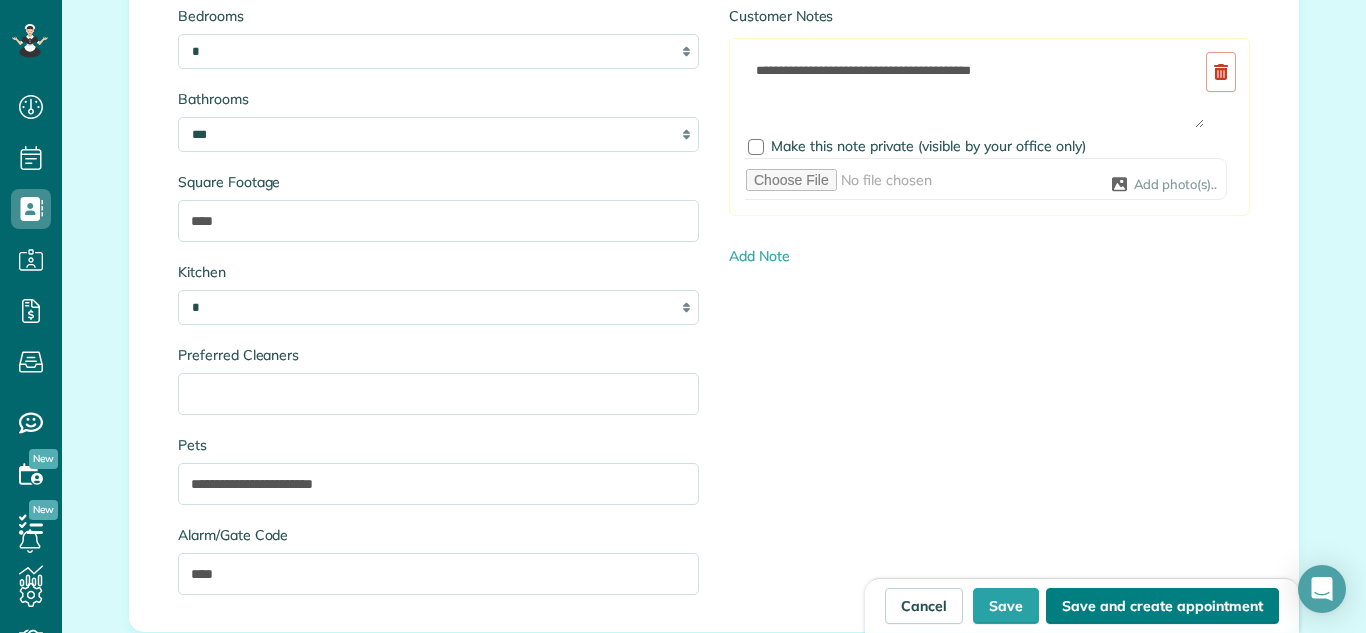 click on "Save and create appointment" at bounding box center [1162, 606] 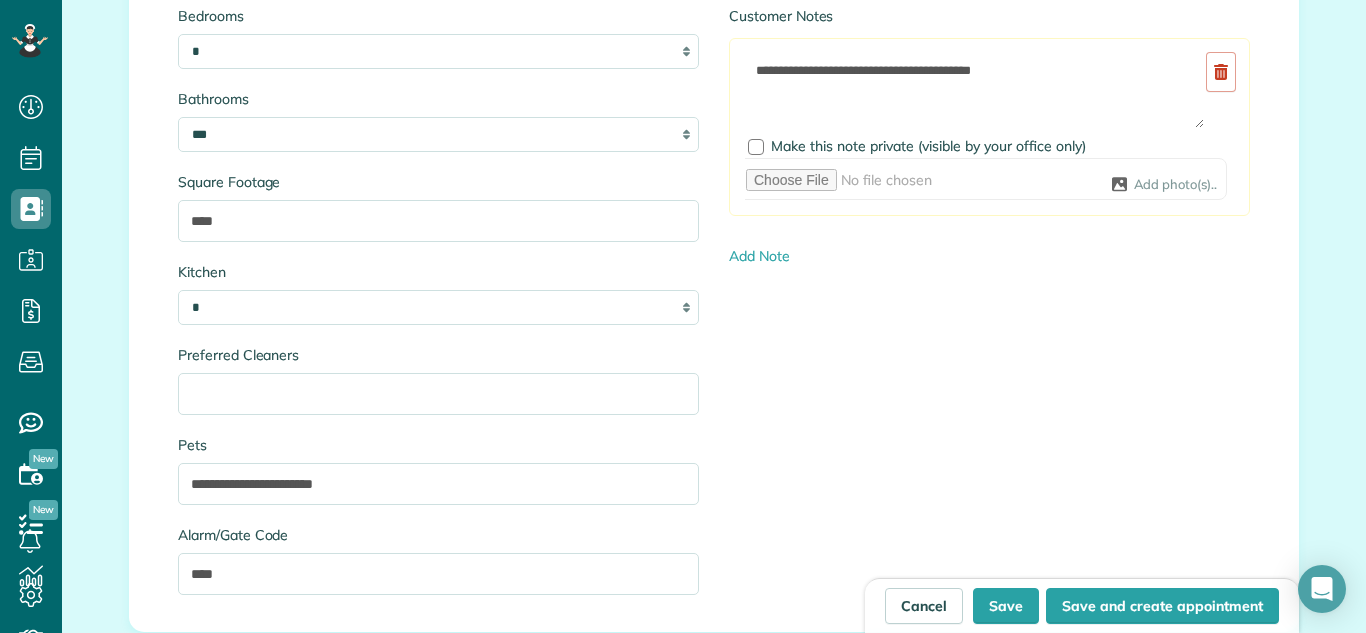 type on "**********" 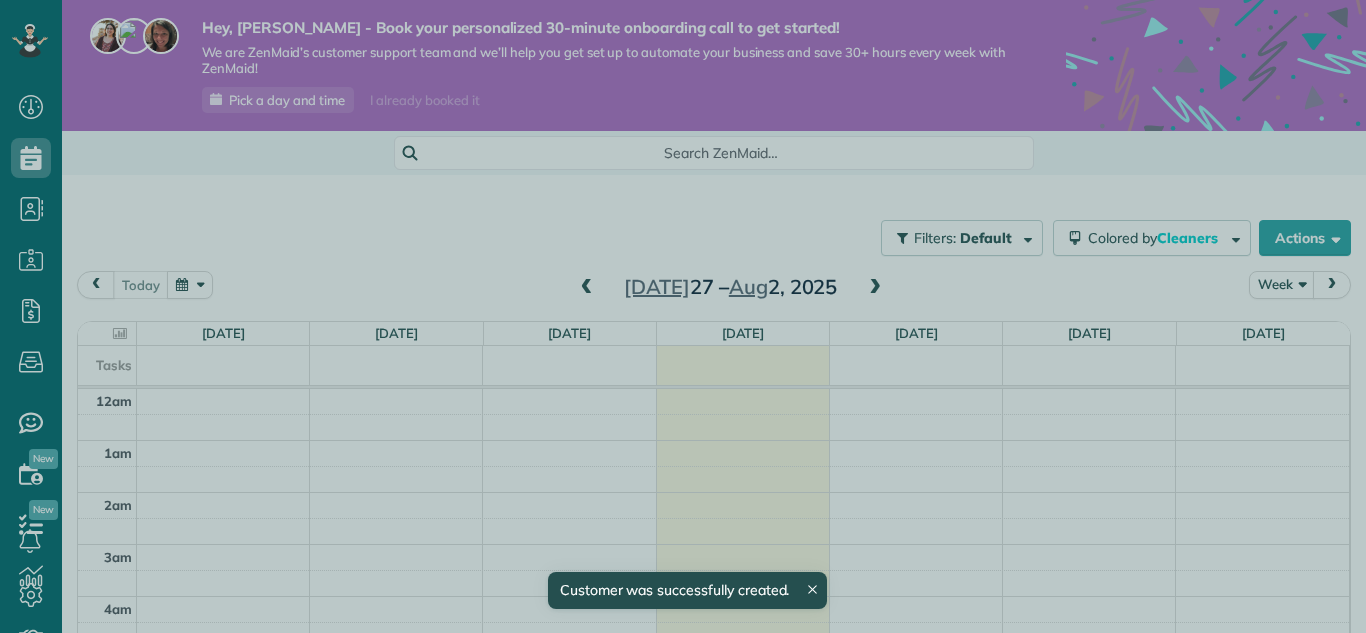 scroll, scrollTop: 0, scrollLeft: 0, axis: both 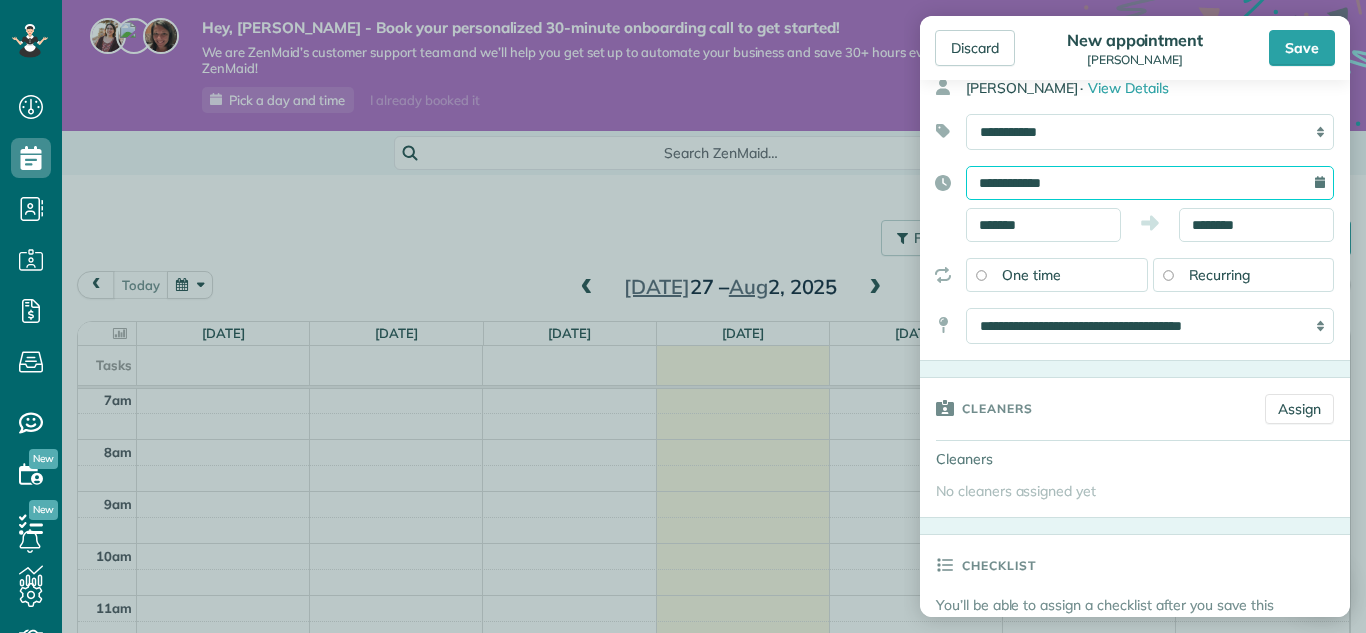 click on "**********" at bounding box center (1150, 183) 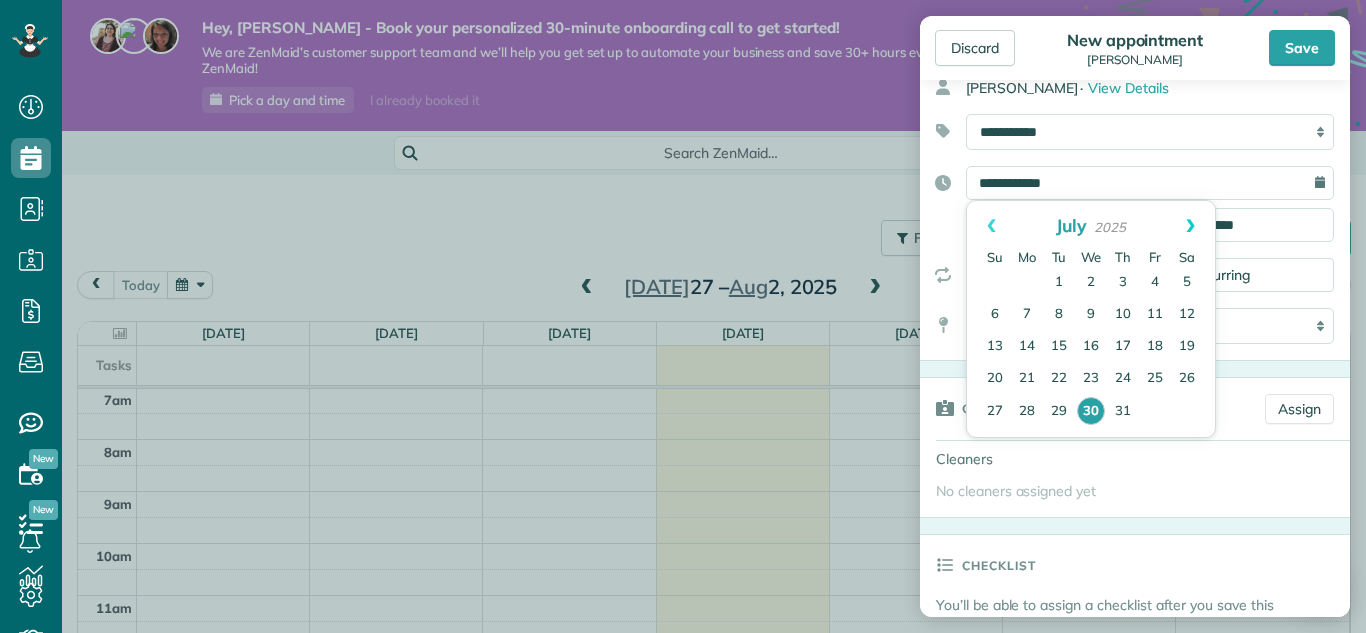 click on "Next" at bounding box center [1190, 226] 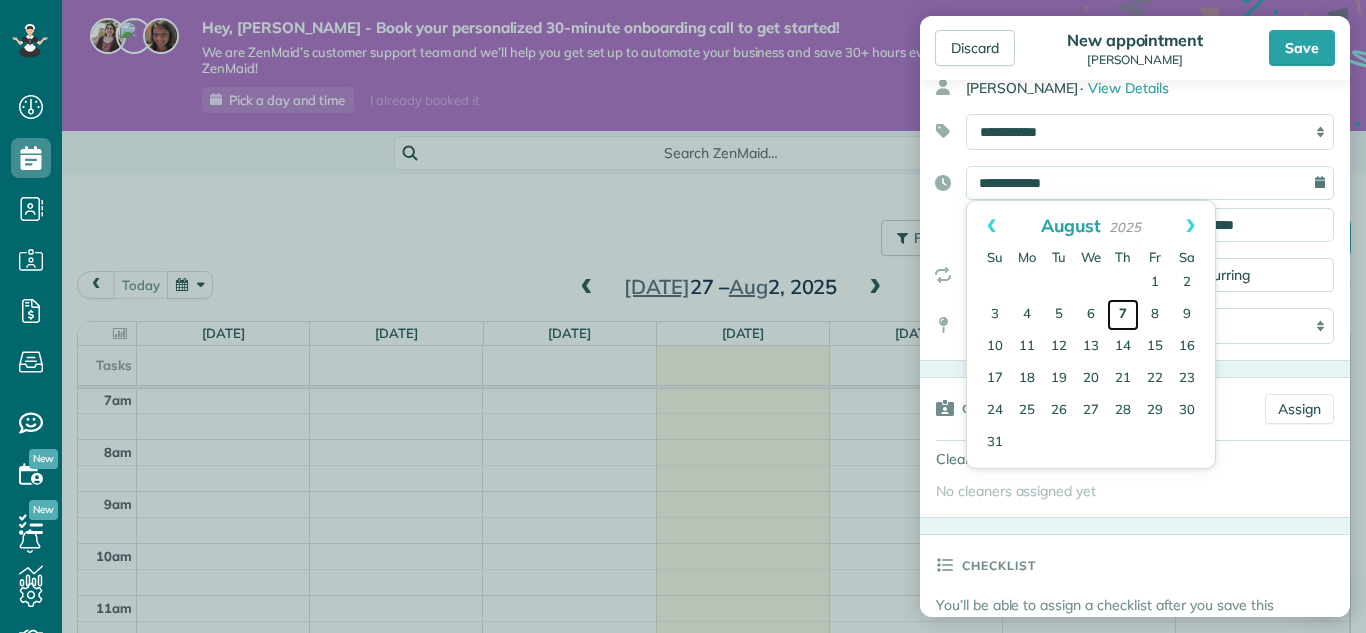 click on "7" at bounding box center [1123, 315] 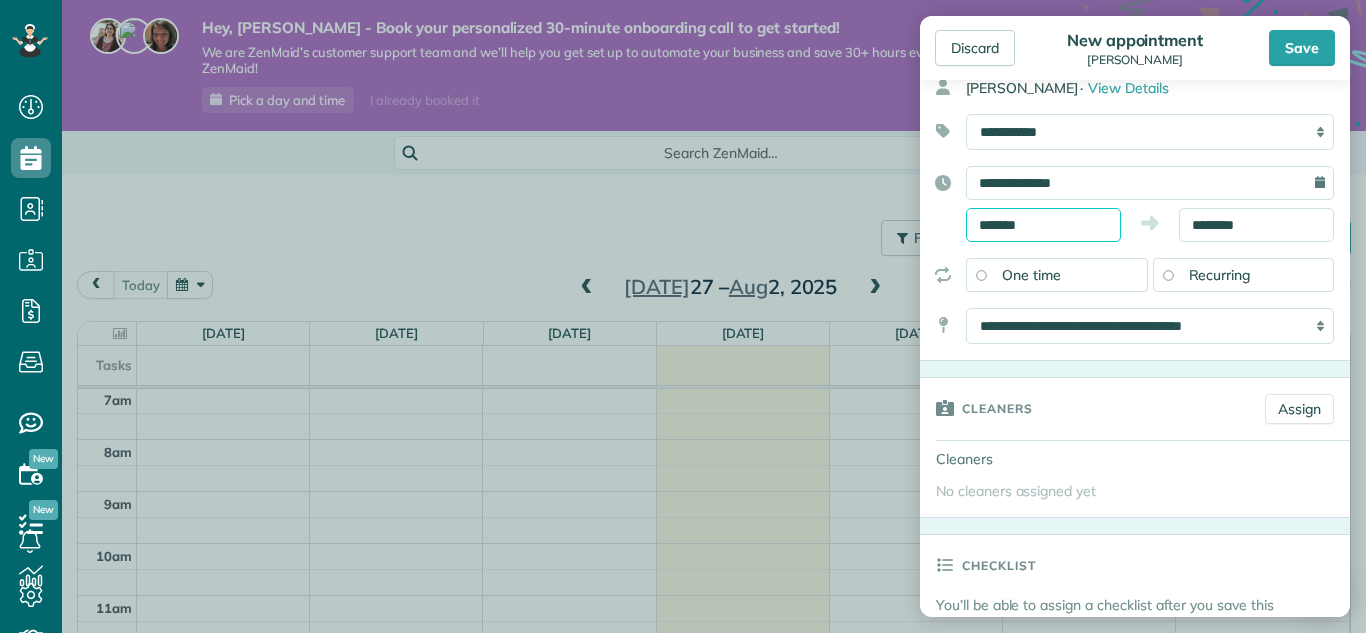 click on "*******" at bounding box center (1043, 225) 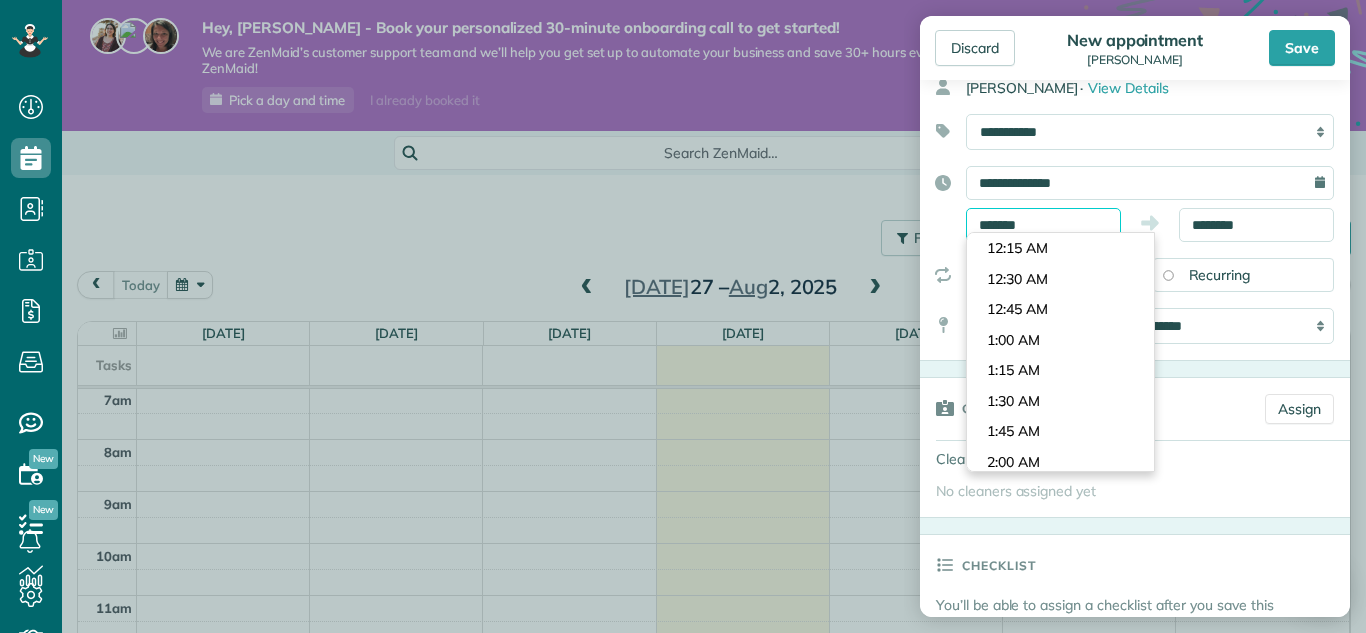 scroll, scrollTop: 1038, scrollLeft: 0, axis: vertical 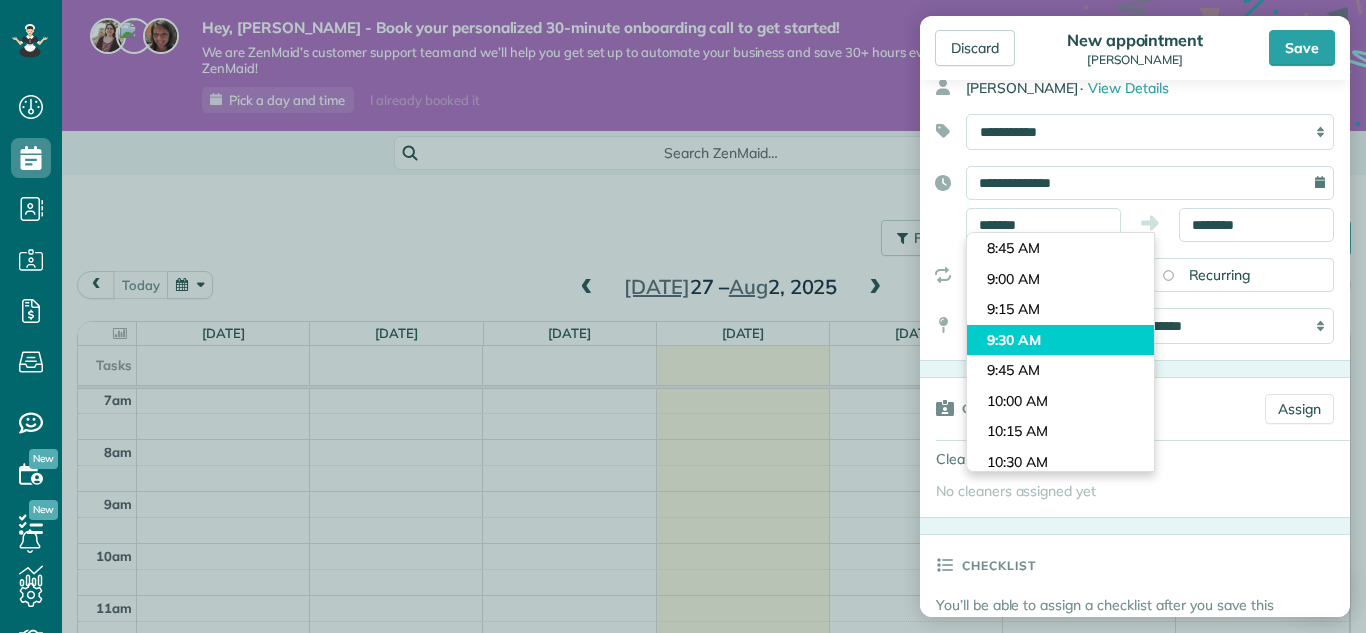 type on "*******" 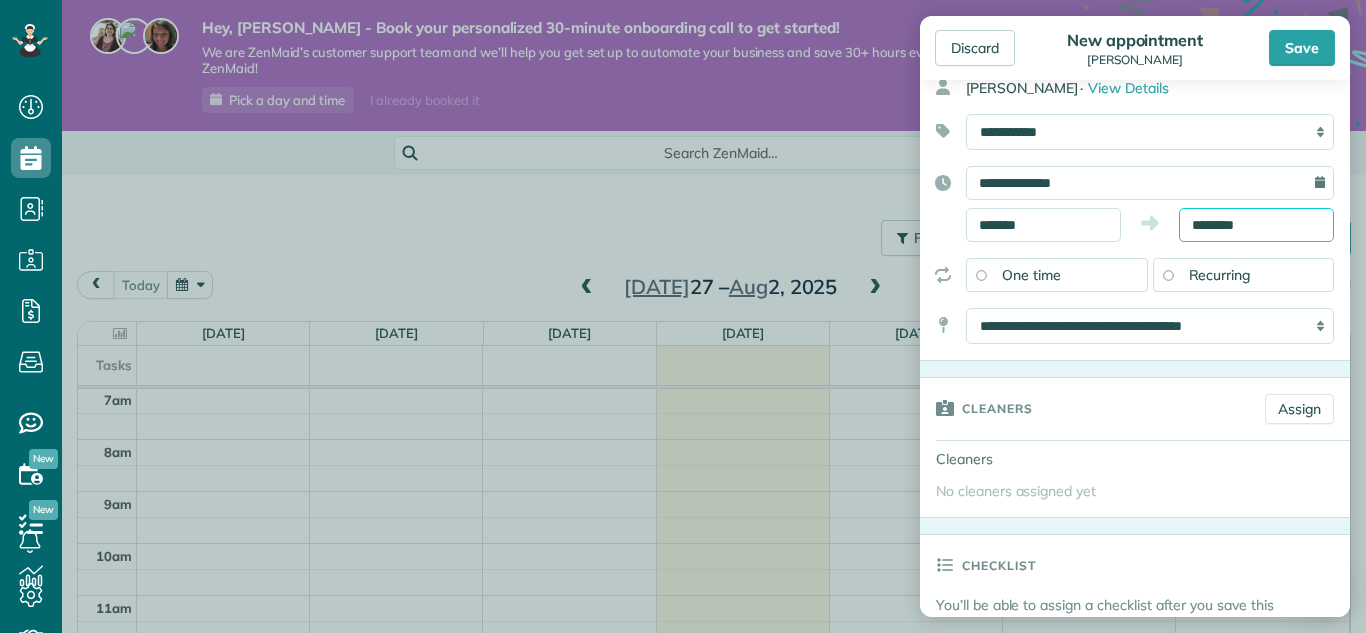click on "********" at bounding box center [1256, 225] 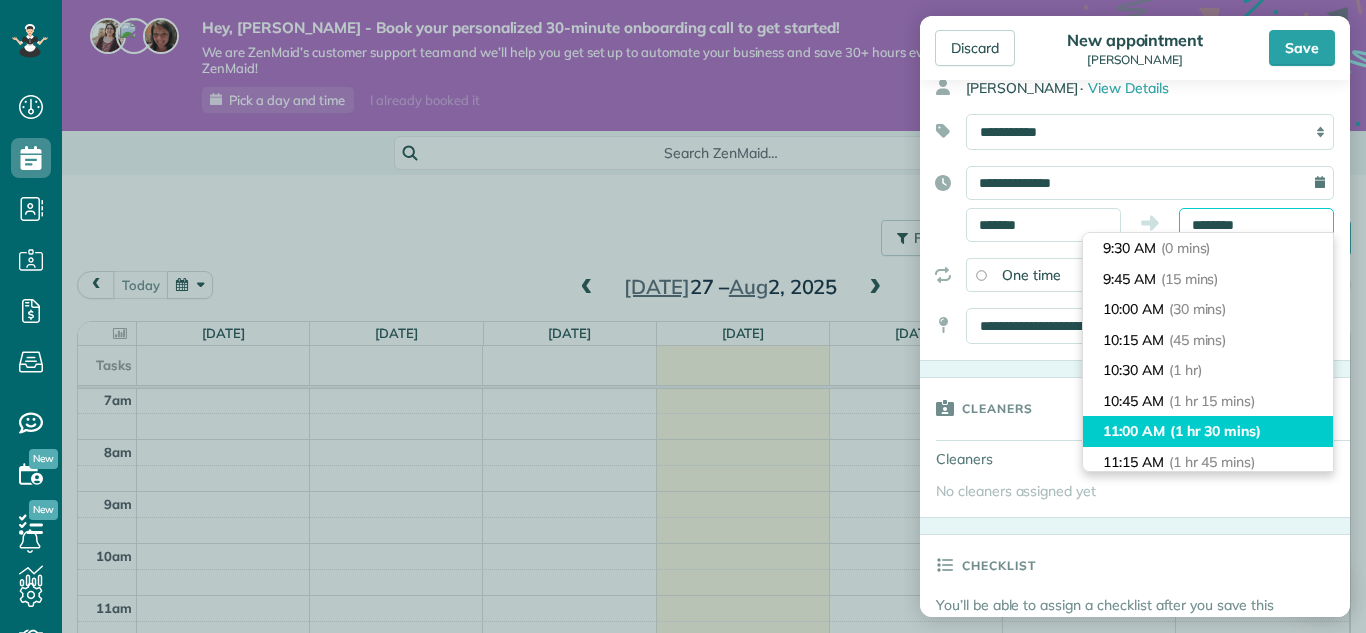 scroll, scrollTop: 153, scrollLeft: 0, axis: vertical 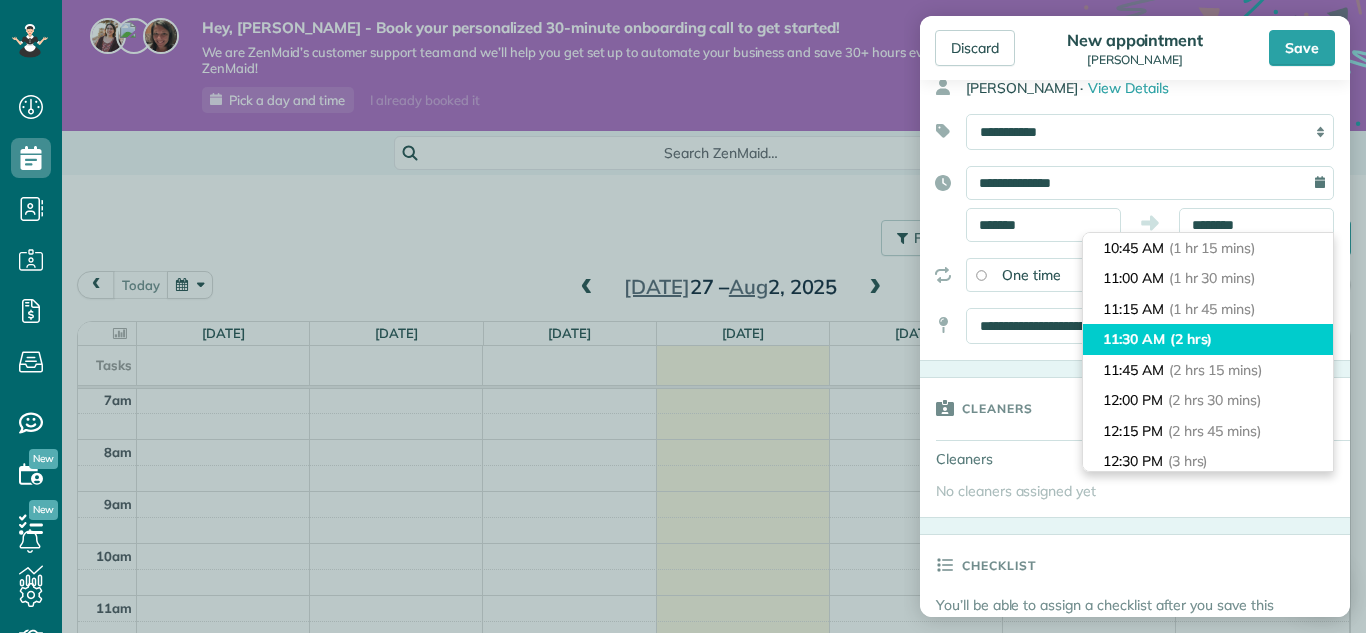 type on "********" 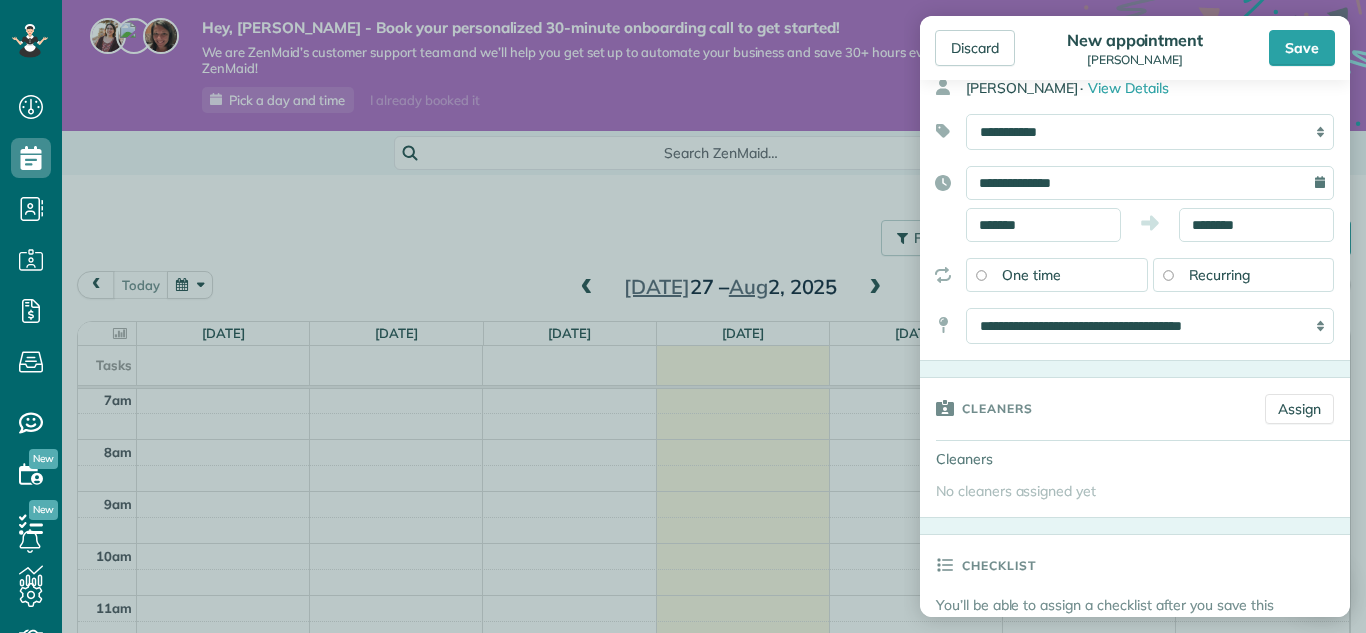 click on "Recurring" at bounding box center [1244, 275] 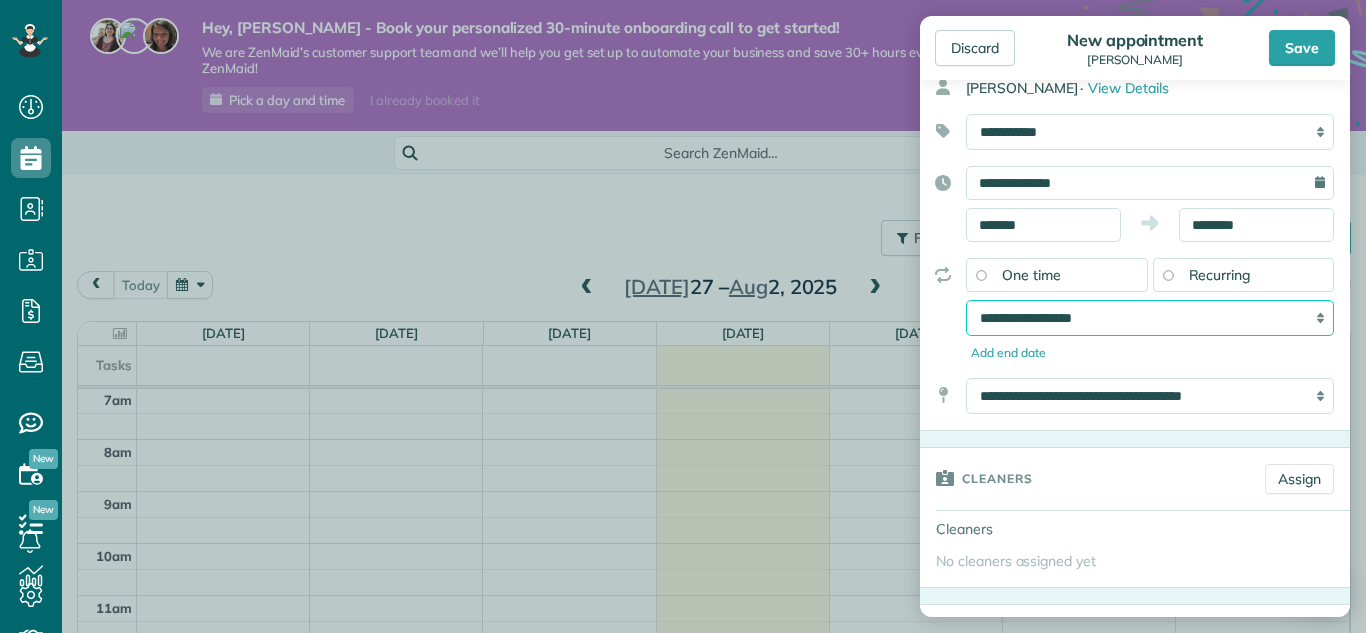 click on "**********" at bounding box center (1150, 318) 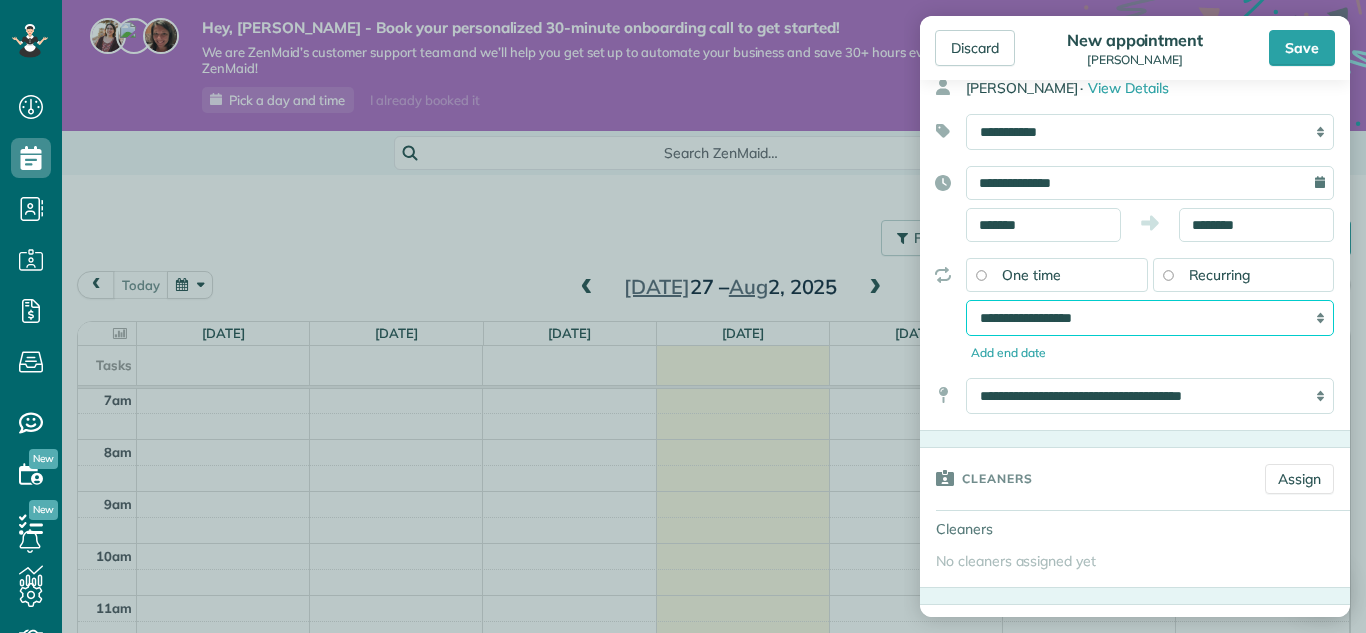 select on "**********" 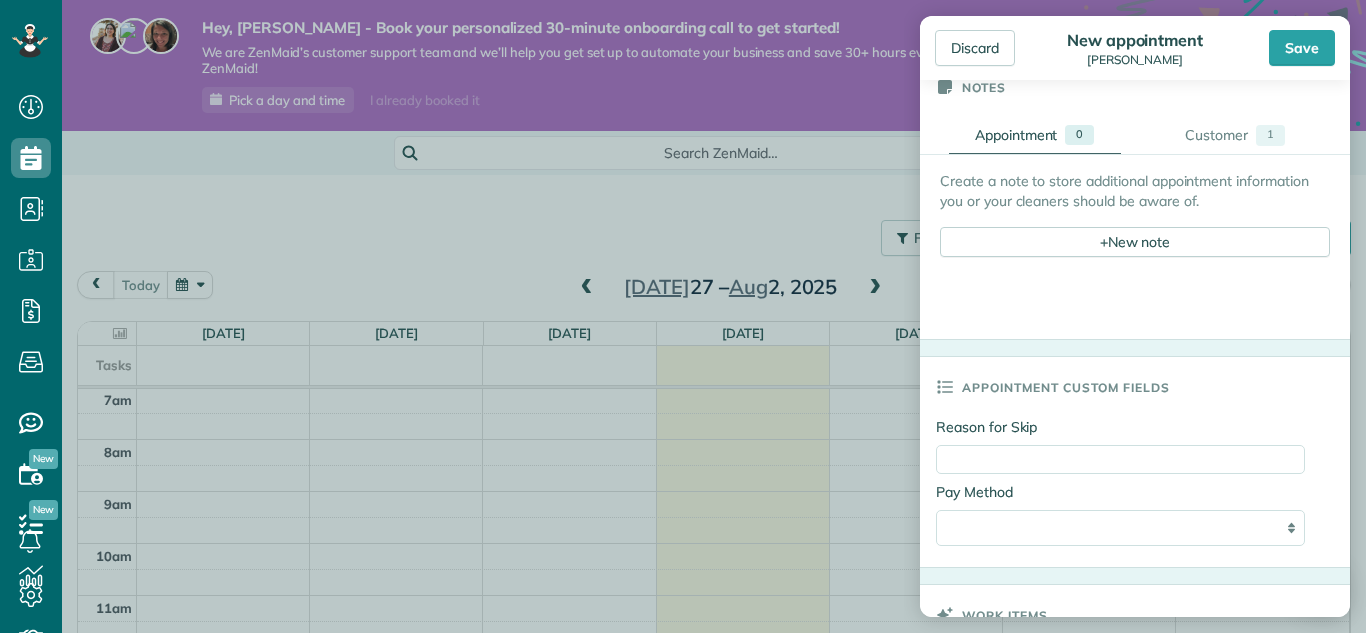 scroll, scrollTop: 1030, scrollLeft: 0, axis: vertical 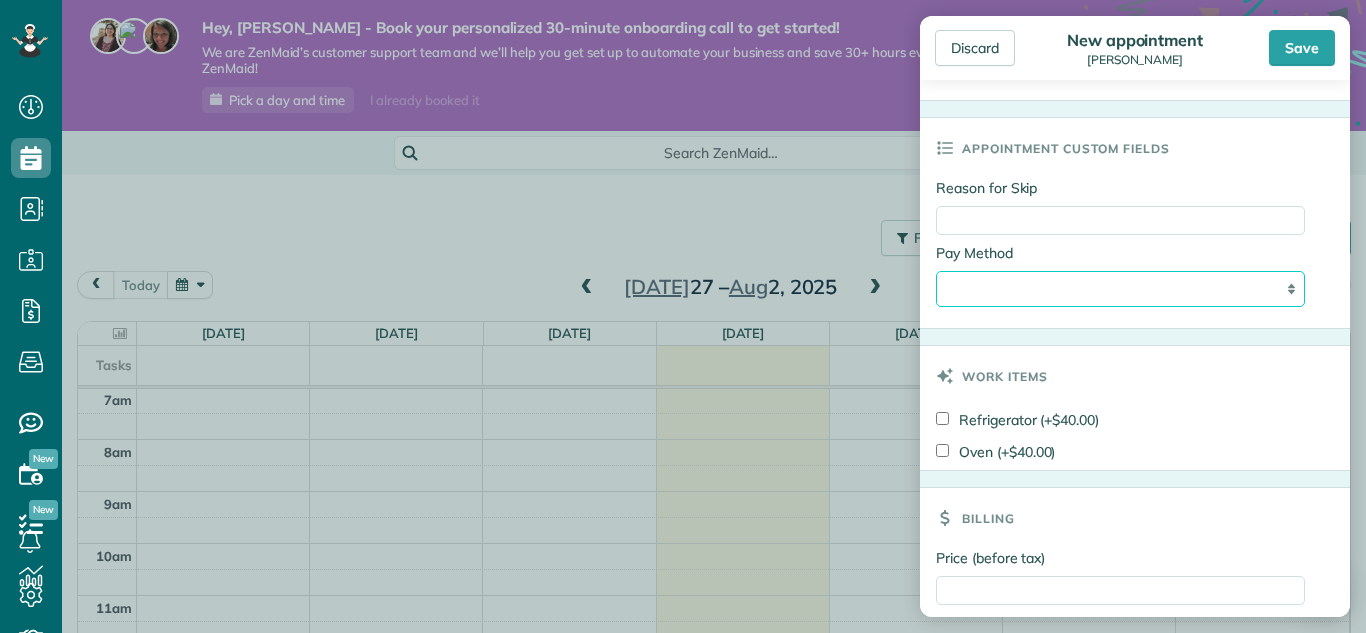 click on "**********" at bounding box center [1120, 289] 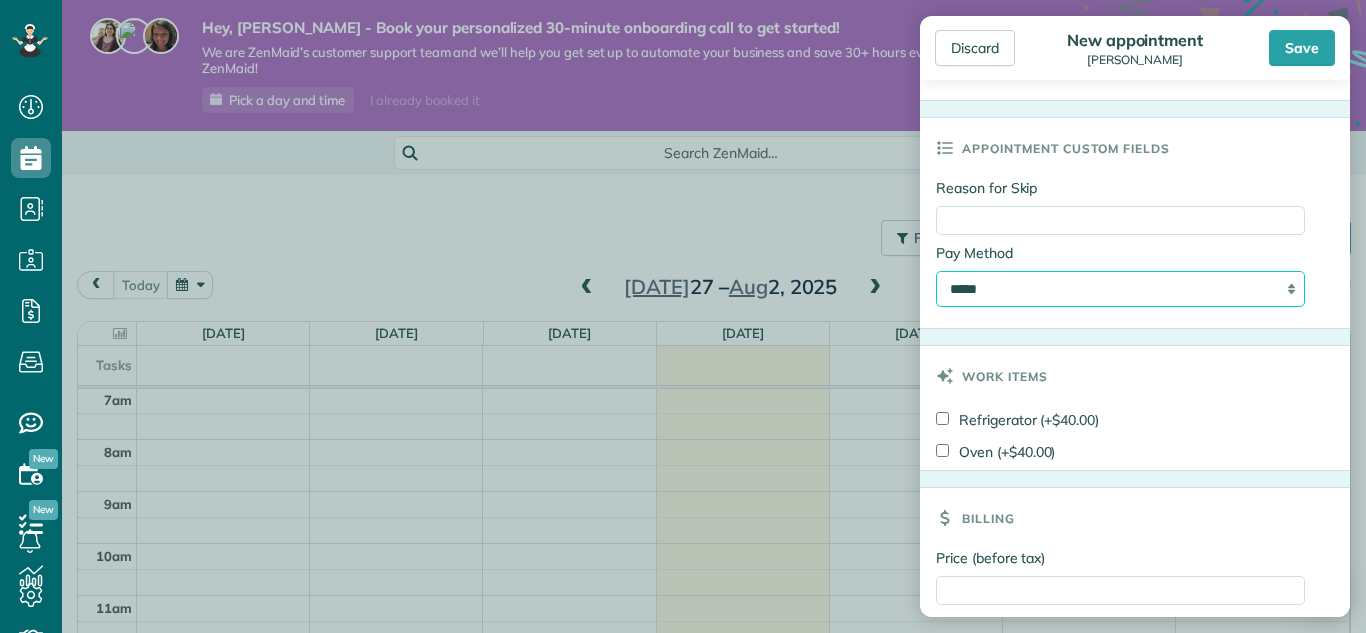 click on "**********" at bounding box center [1120, 289] 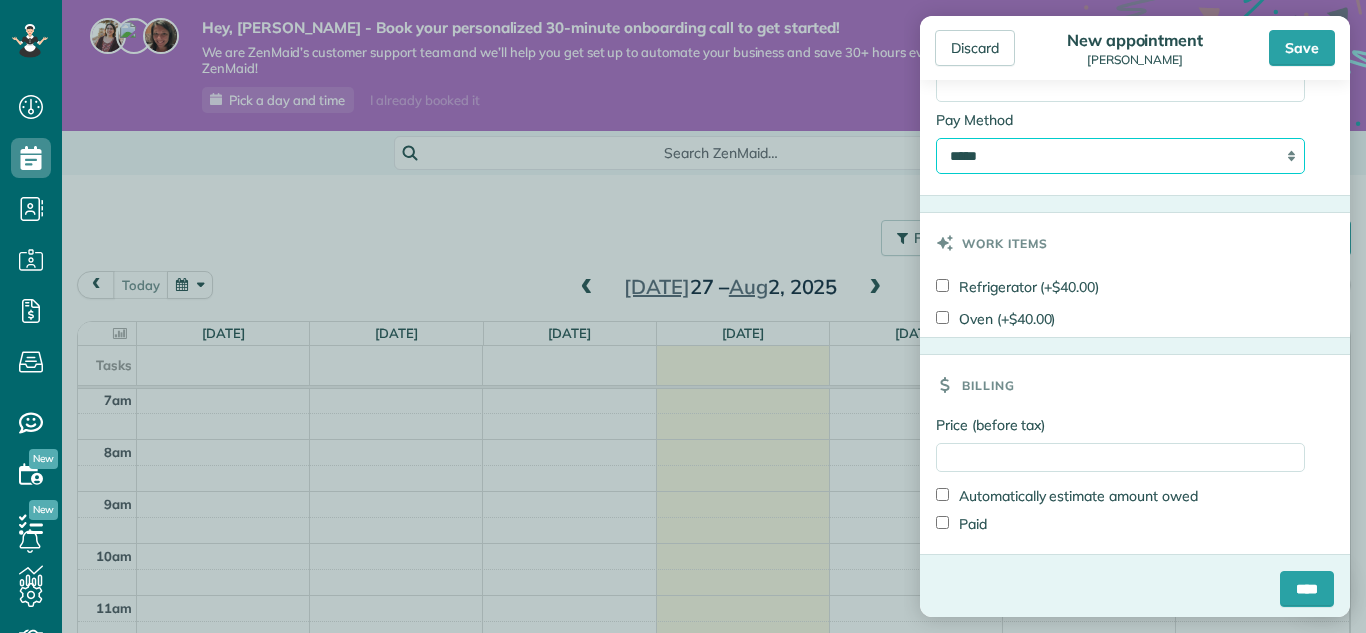 scroll, scrollTop: 1175, scrollLeft: 0, axis: vertical 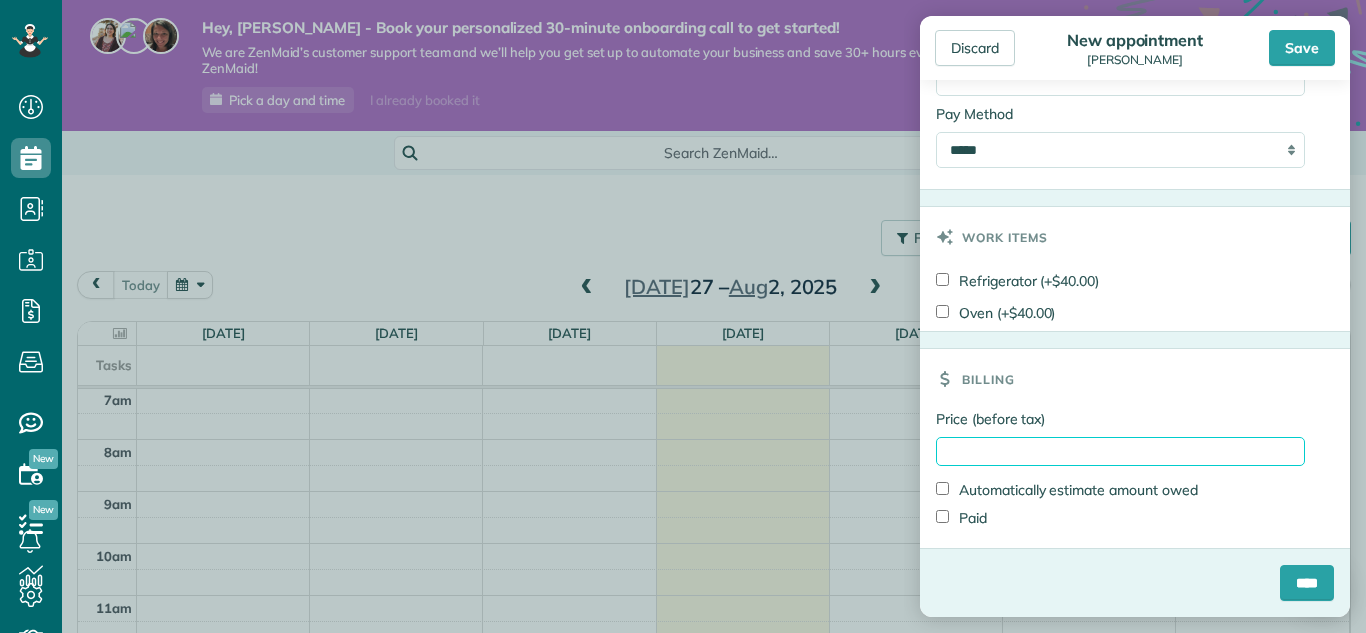 click on "Price (before tax)" at bounding box center (1120, 451) 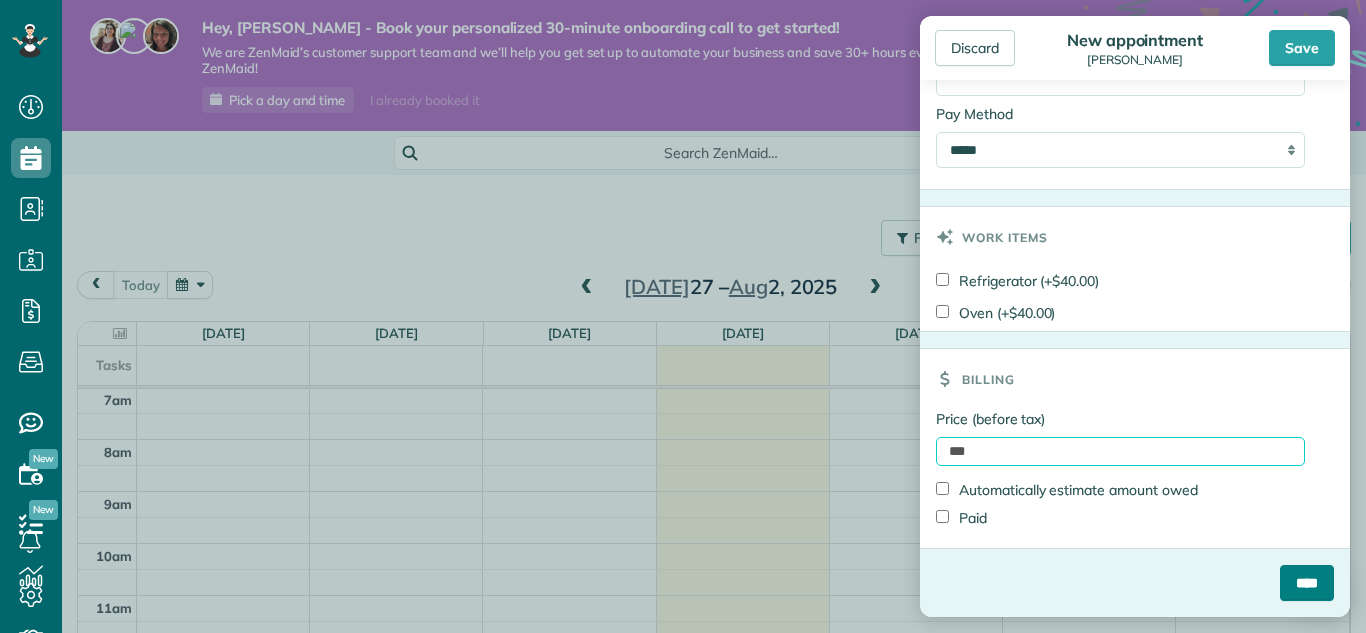 type on "***" 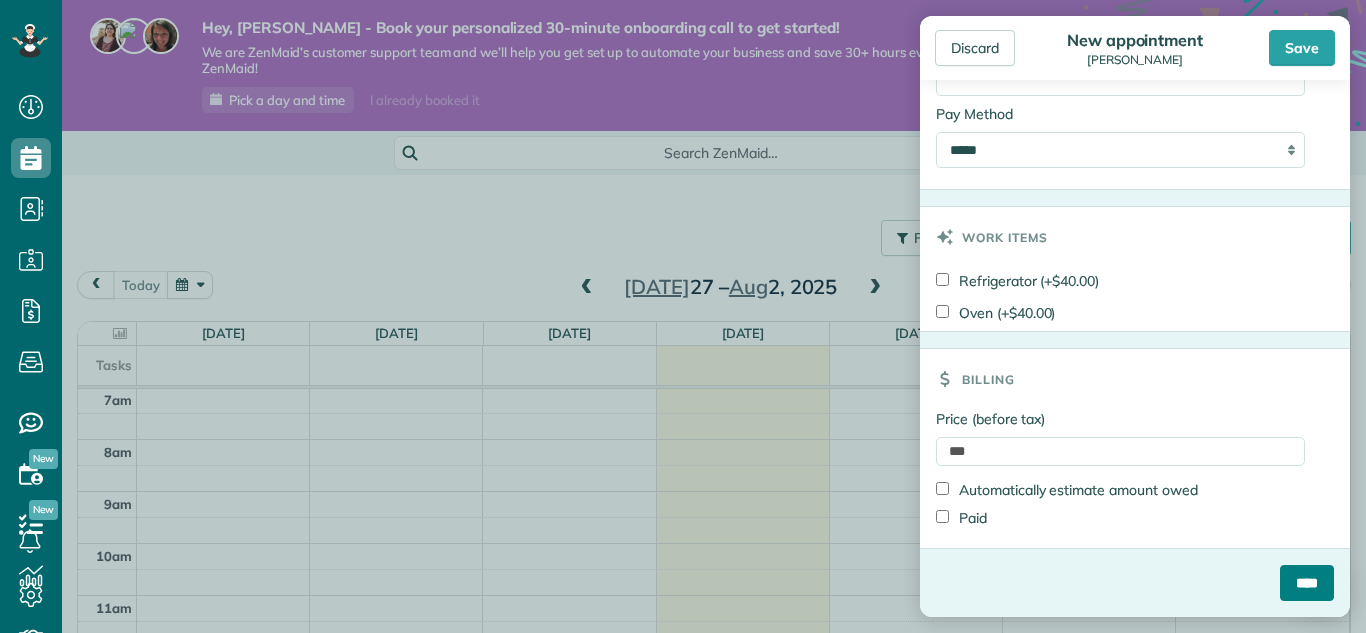 click on "****" at bounding box center (1307, 583) 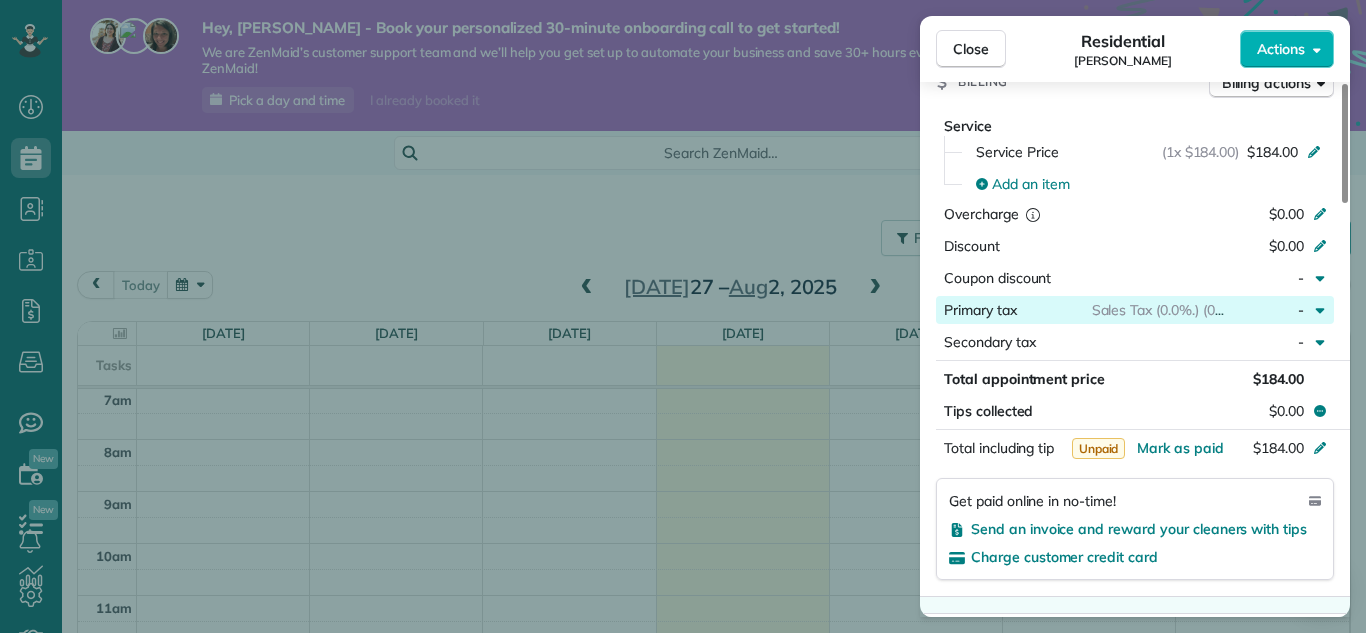 scroll, scrollTop: 1008, scrollLeft: 0, axis: vertical 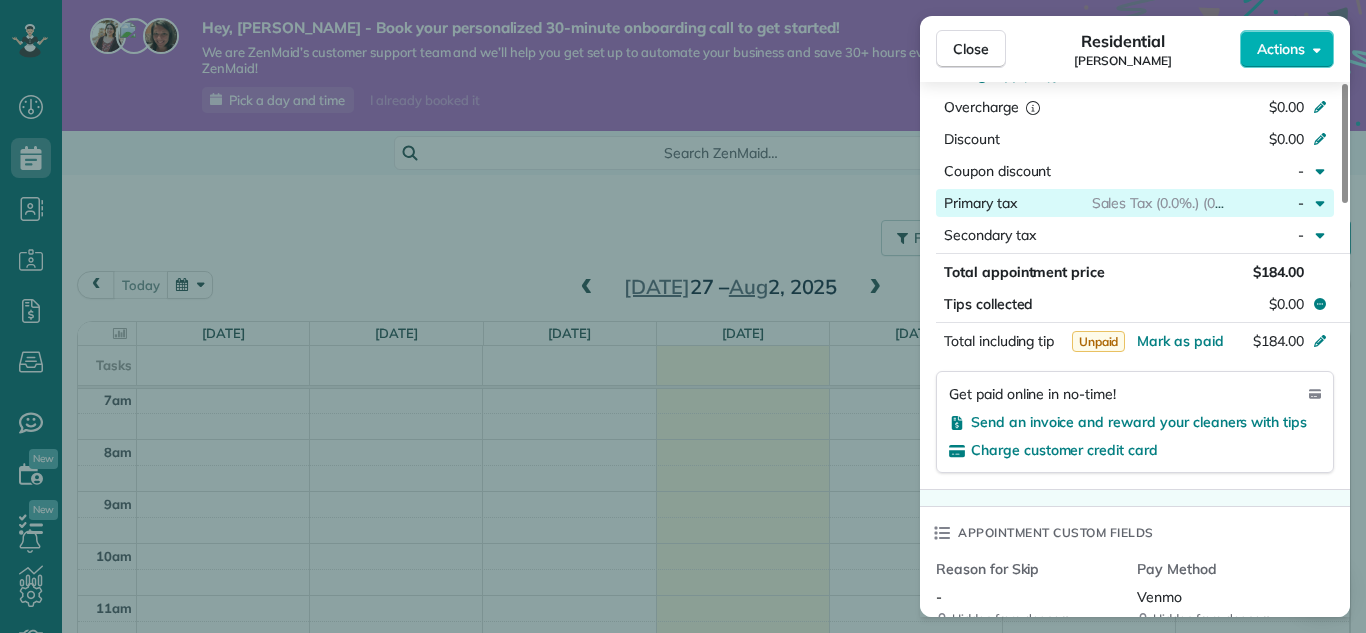 click 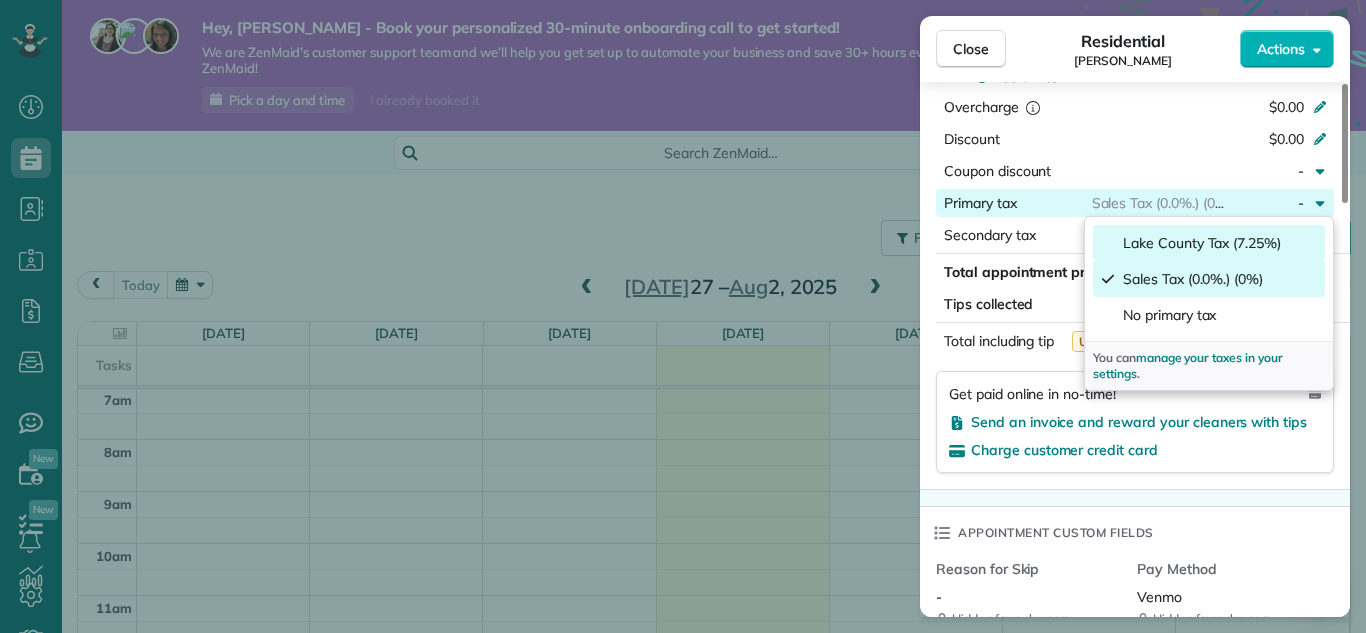 click on "Lake County Tax (7.25%)" at bounding box center (1202, 243) 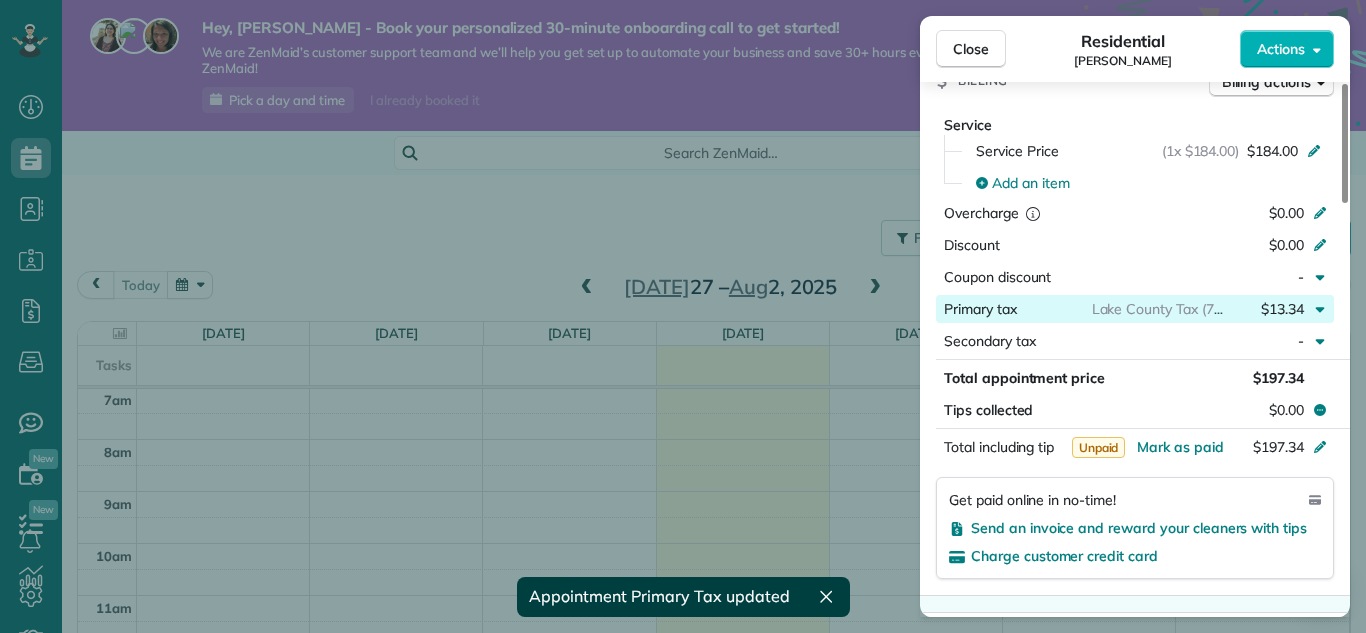 scroll, scrollTop: 855, scrollLeft: 0, axis: vertical 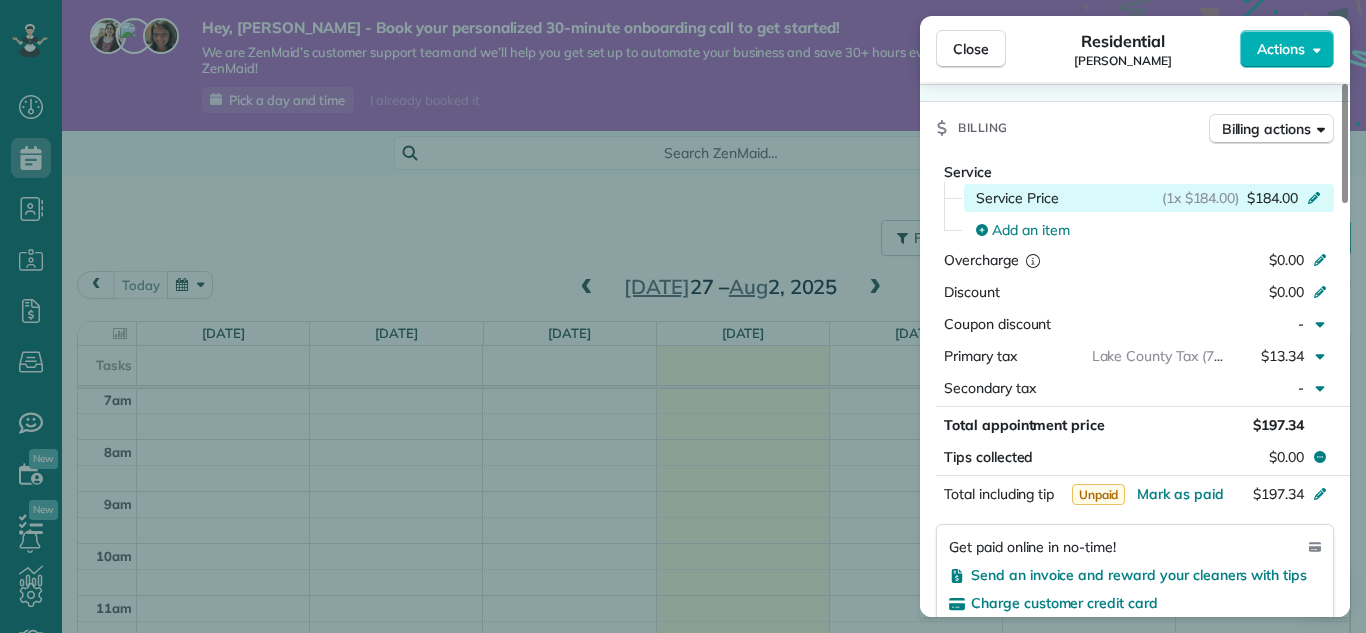 click 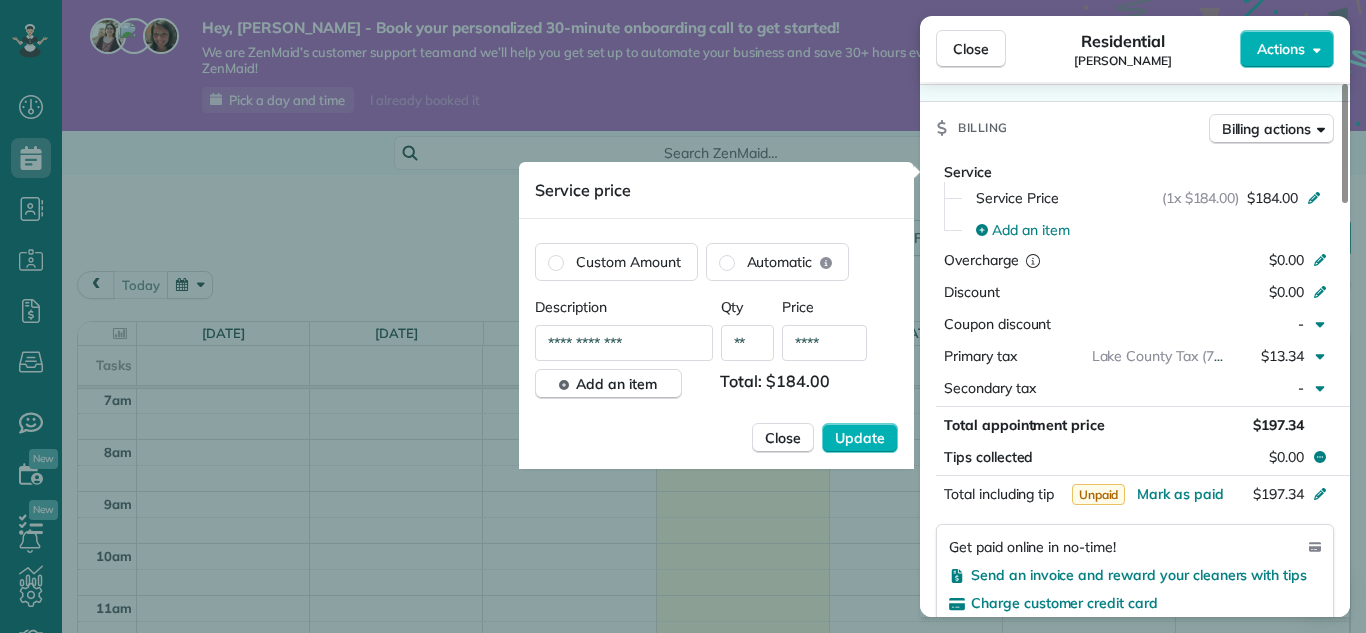 click on "****" at bounding box center (824, 343) 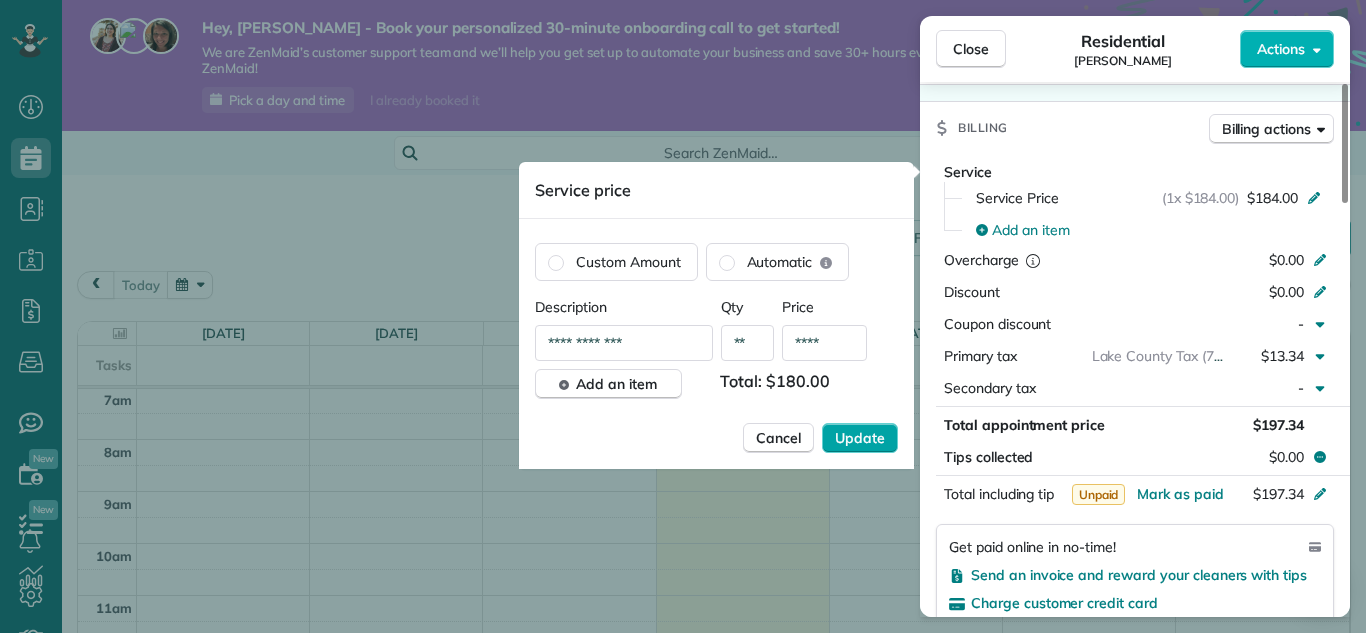 type on "****" 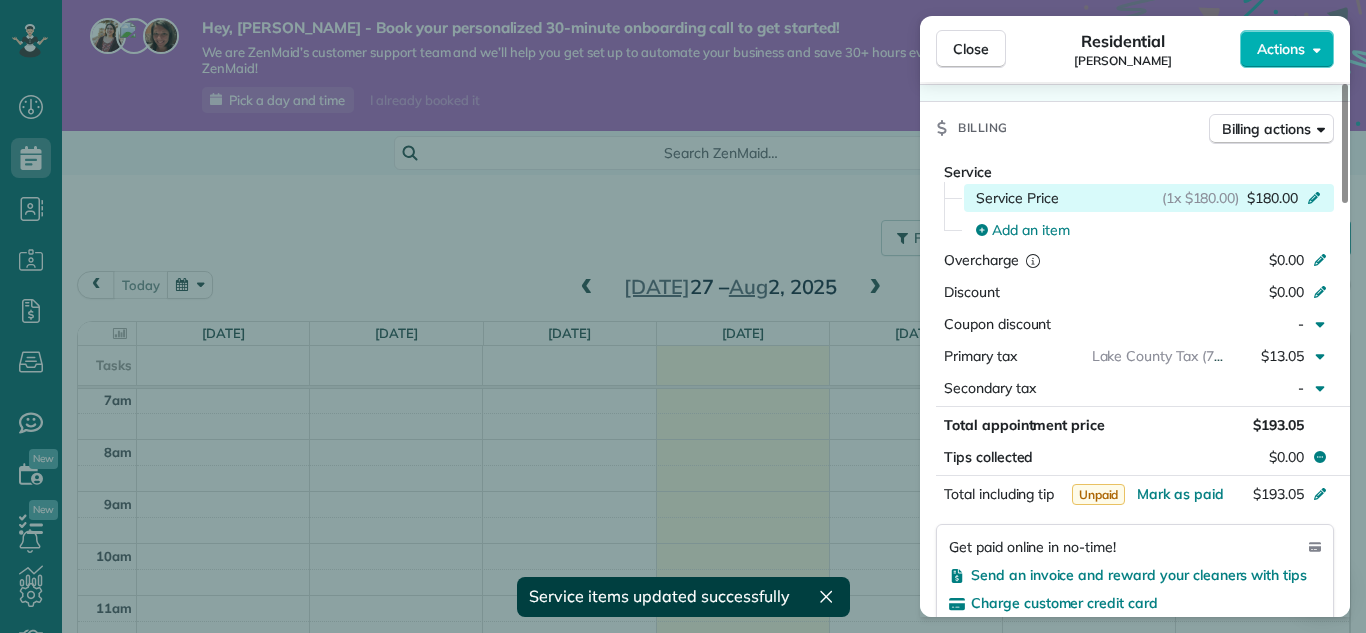 click 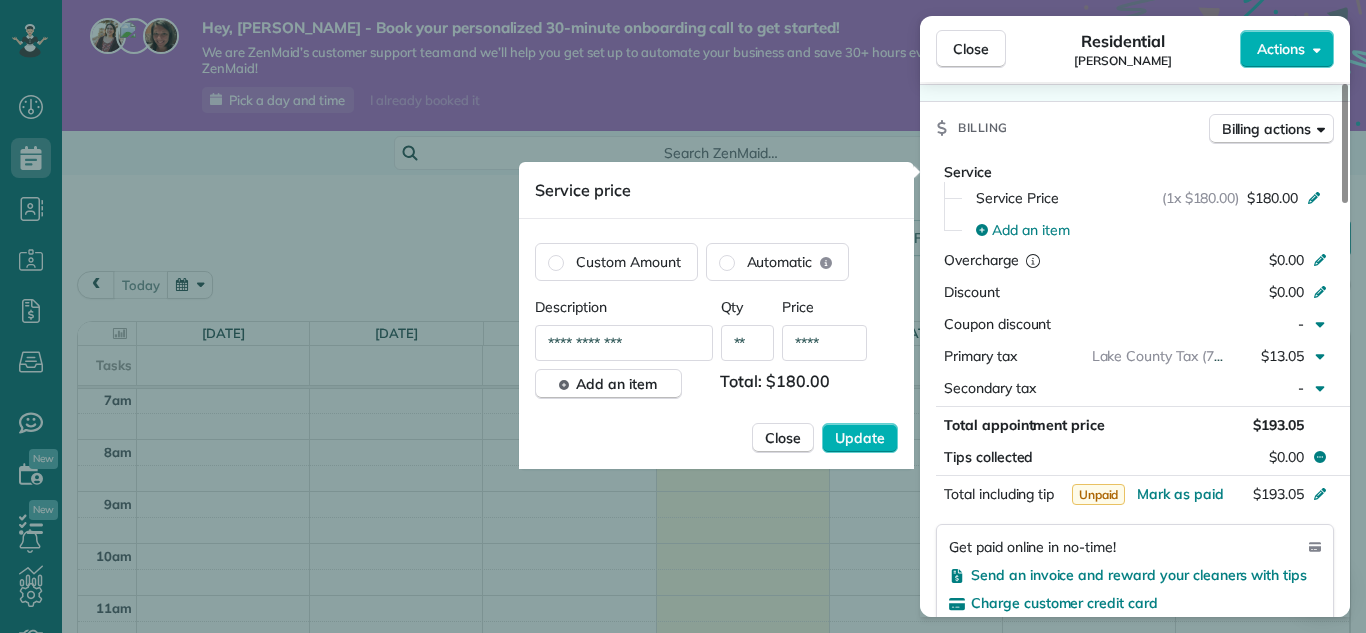click on "****" at bounding box center (824, 343) 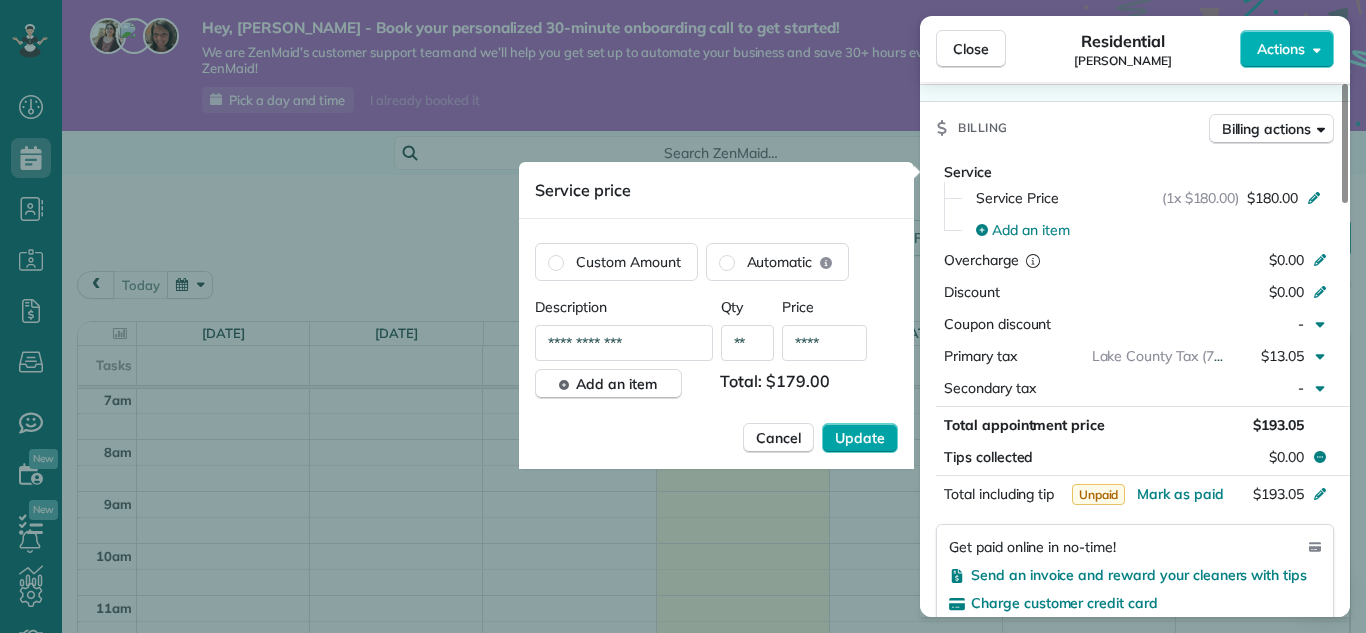 type on "****" 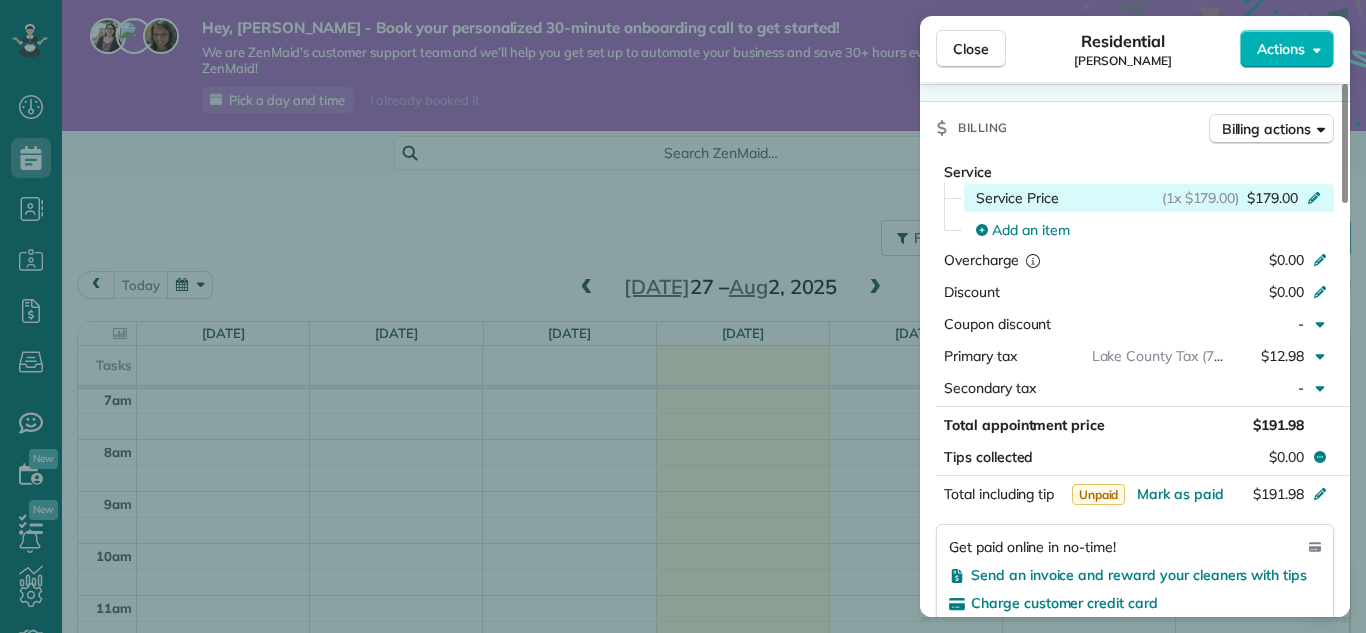 click 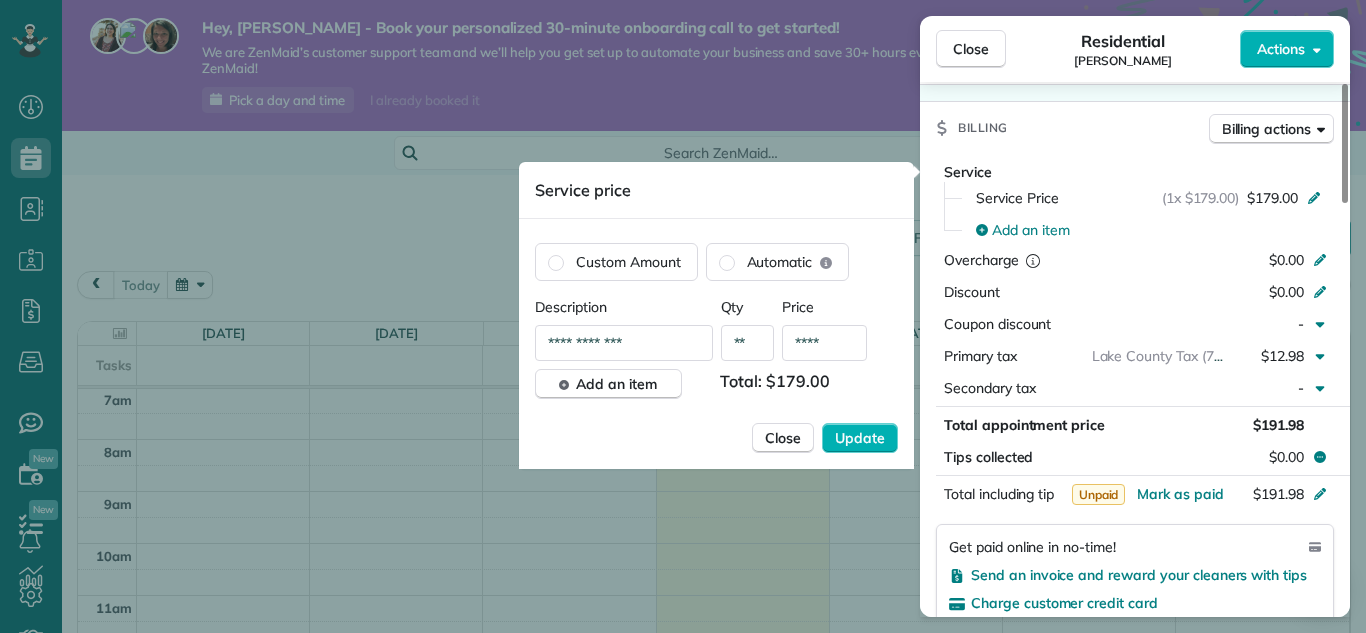 click on "****" at bounding box center [824, 343] 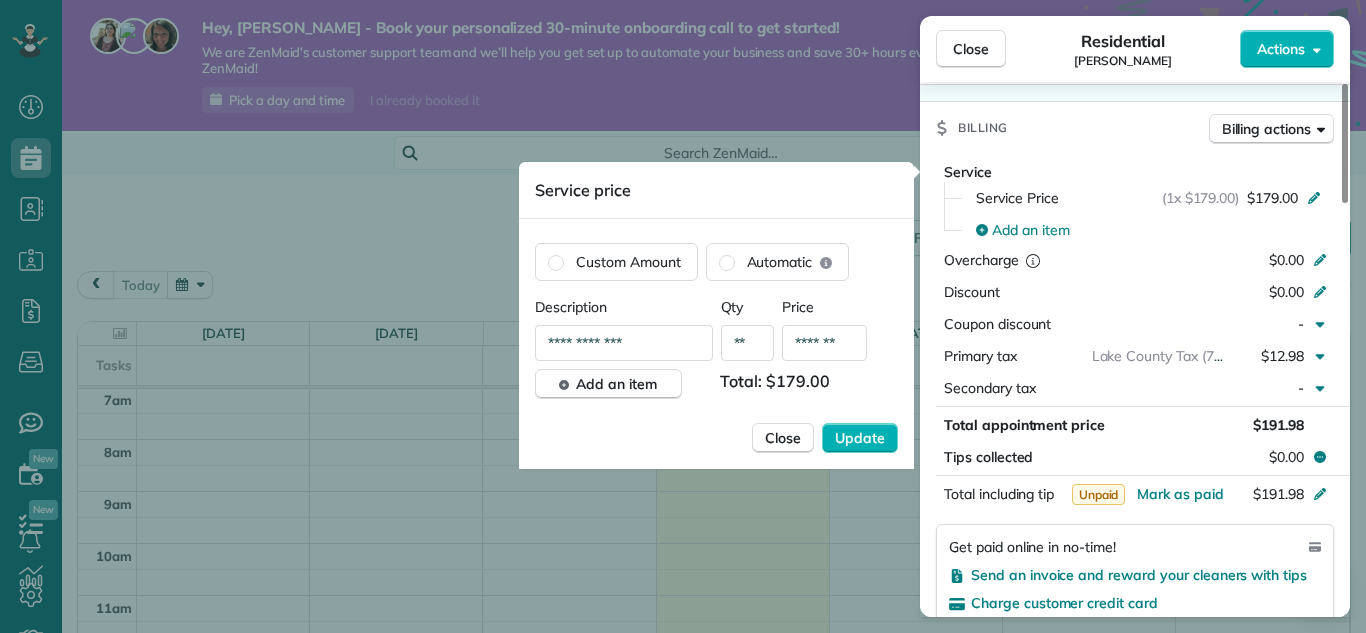 type on "*******" 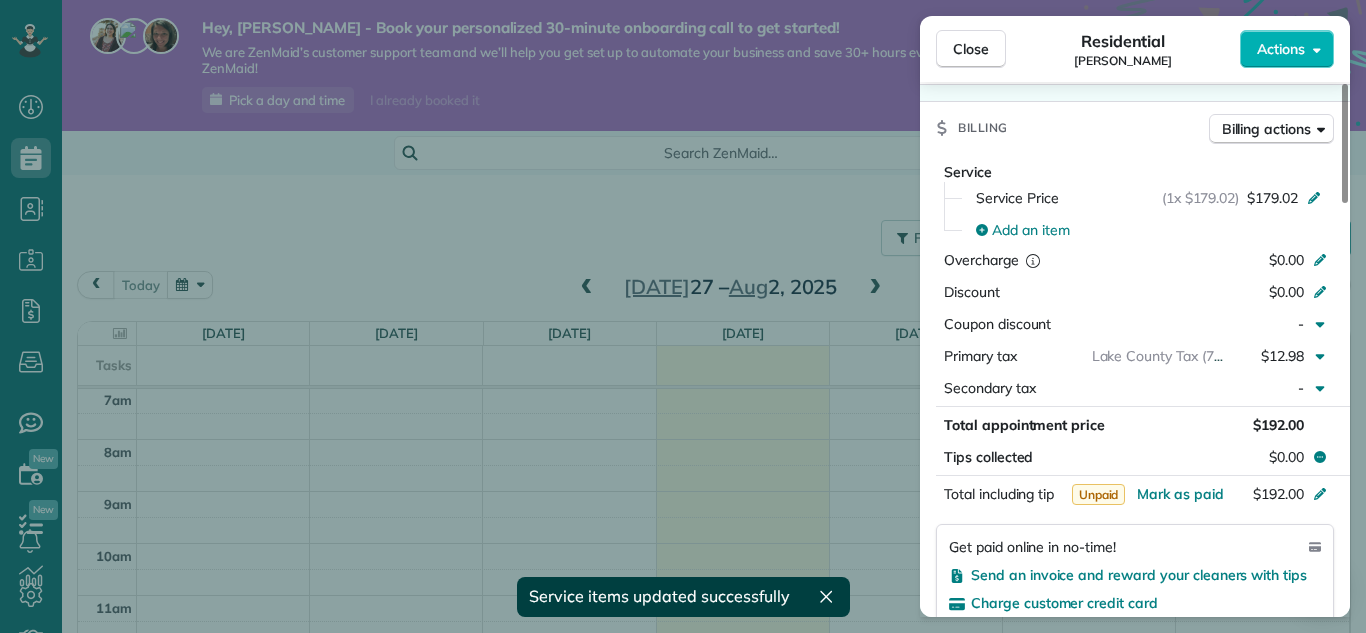 click on "Close Residential Abby Bell Actions Status Active Abby Bell · Open profile MOBILE (440) 223-1938 Copy No email on record Add email View Details Residential Thursday, August 07, 2025 ( next week ) 9:30 AM 11:30 AM 2 hours and 0 minutes Repeats every 4 weeks Edit recurring service Next (Sep 04) 4124 Polo Park Drive Willoughby OH 44094 Open access information Service was not rated yet Setup ratings Cleaners Time in and out Assign Invite Cleaners No cleaners assigned yet Checklist Try Now Keep this appointment up to your standards. Stay on top of every detail, keep your cleaners organised, and your client happy. Assign a checklist Watch a 5 min demo Billing Billing actions Service Service Price (1x $179.02) $179.02 Add an item Overcharge $0.00 Discount $0.00 Coupon discount - Primary tax Lake County Tax (7.25%) $12.98 Secondary tax - Total appointment price $192.00 Tips collected $0.00 Unpaid Mark as paid Total including tip $192.00 Get paid online in no-time! Send an invoice and reward your cleaners with tips -" at bounding box center (683, 316) 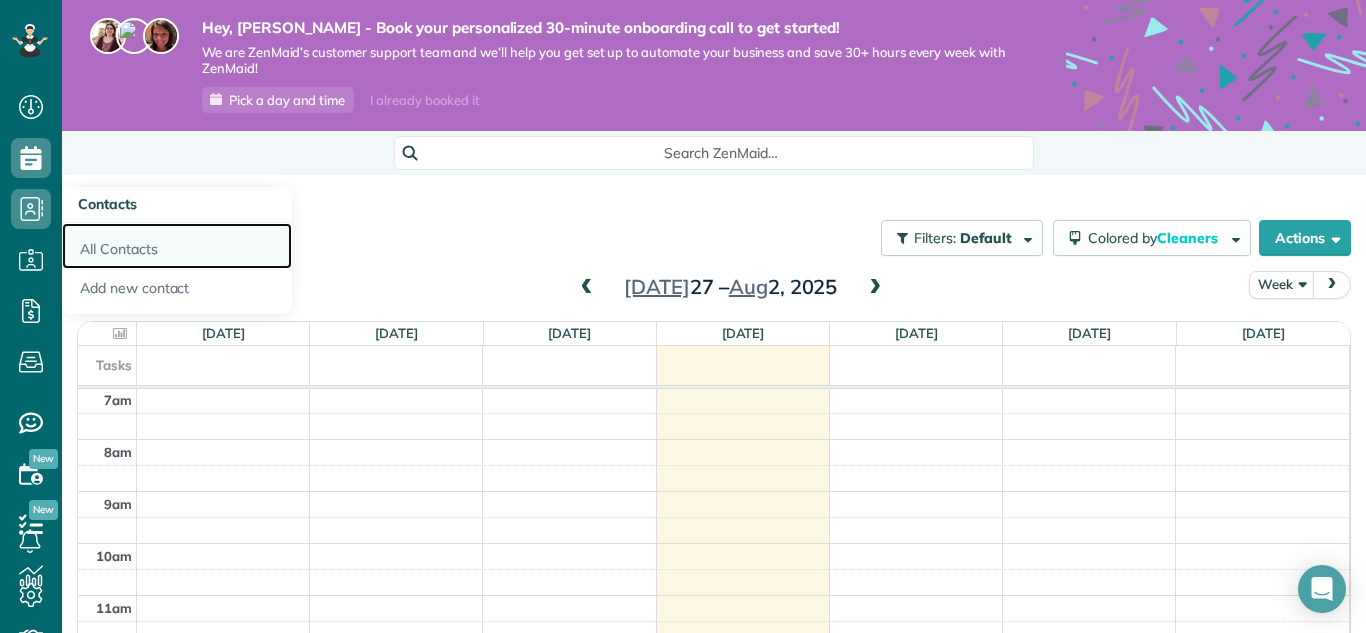 click on "All Contacts" at bounding box center [177, 246] 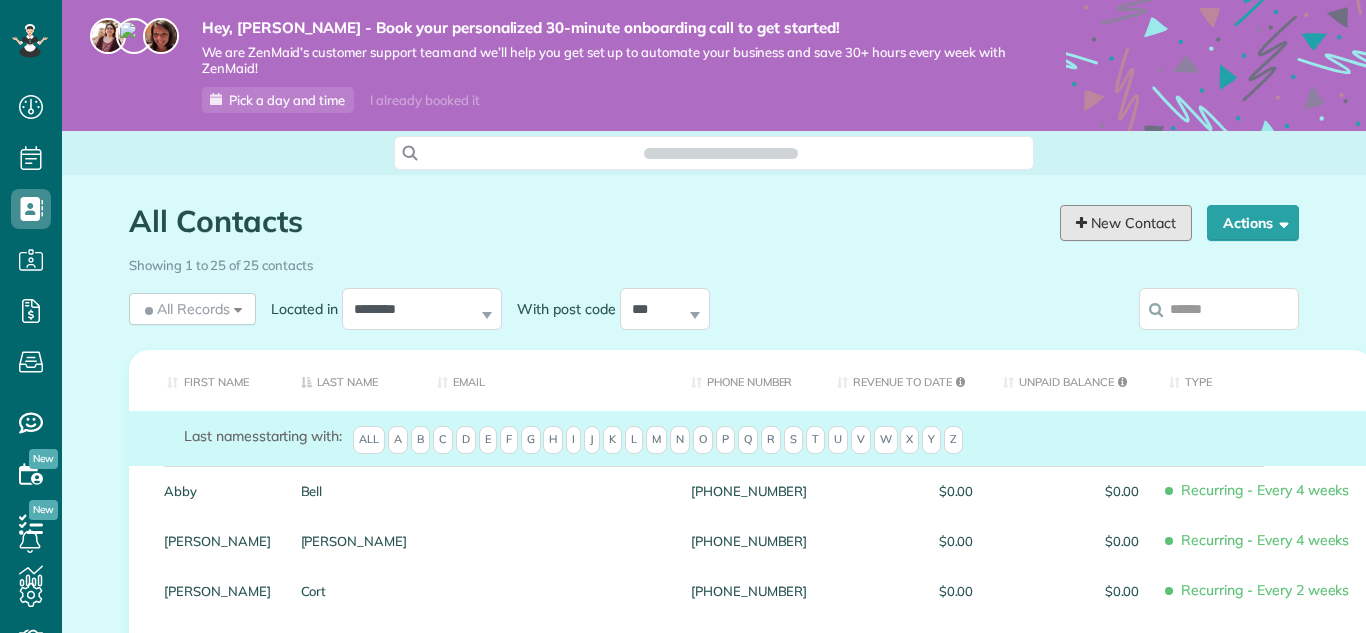 click on "New Contact" at bounding box center [1126, 223] 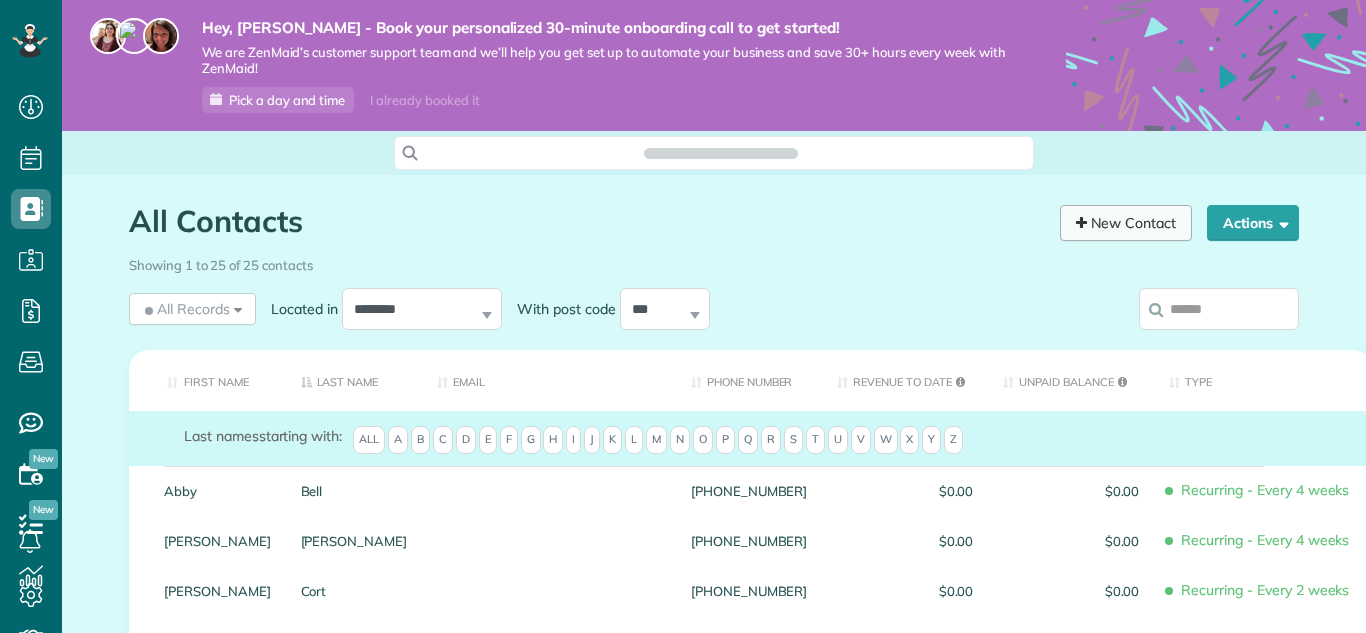 scroll, scrollTop: 0, scrollLeft: 0, axis: both 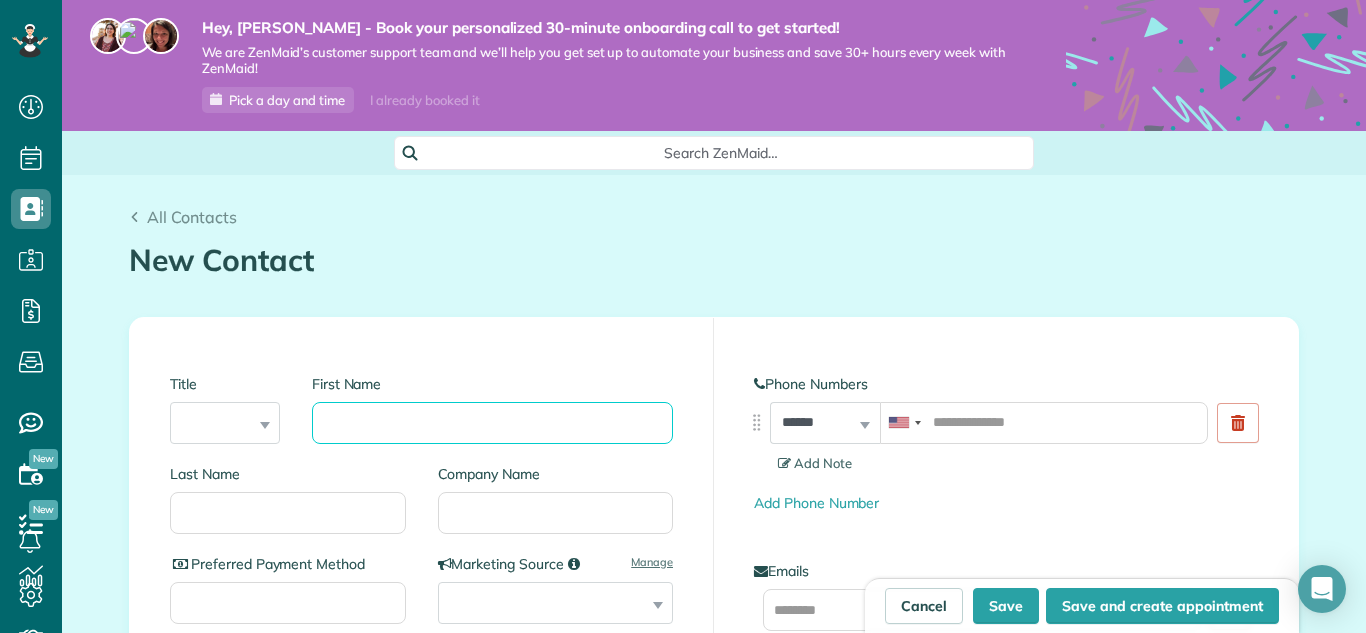 click on "First Name" at bounding box center [492, 423] 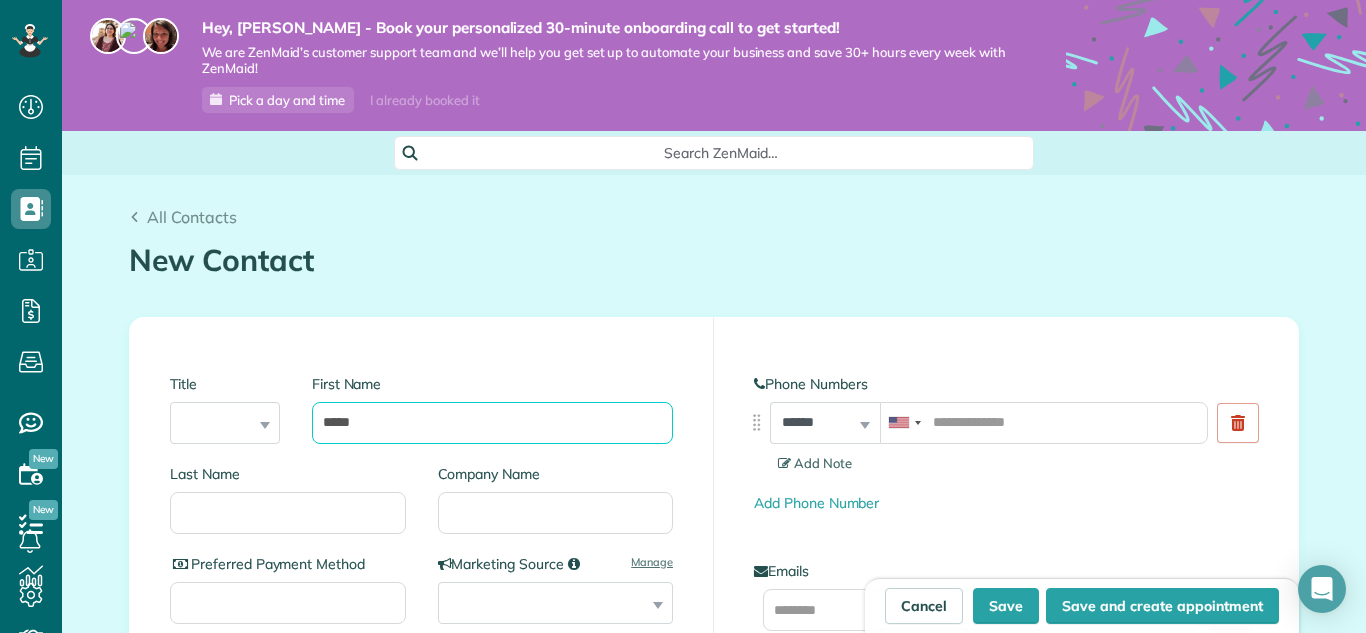 type on "*****" 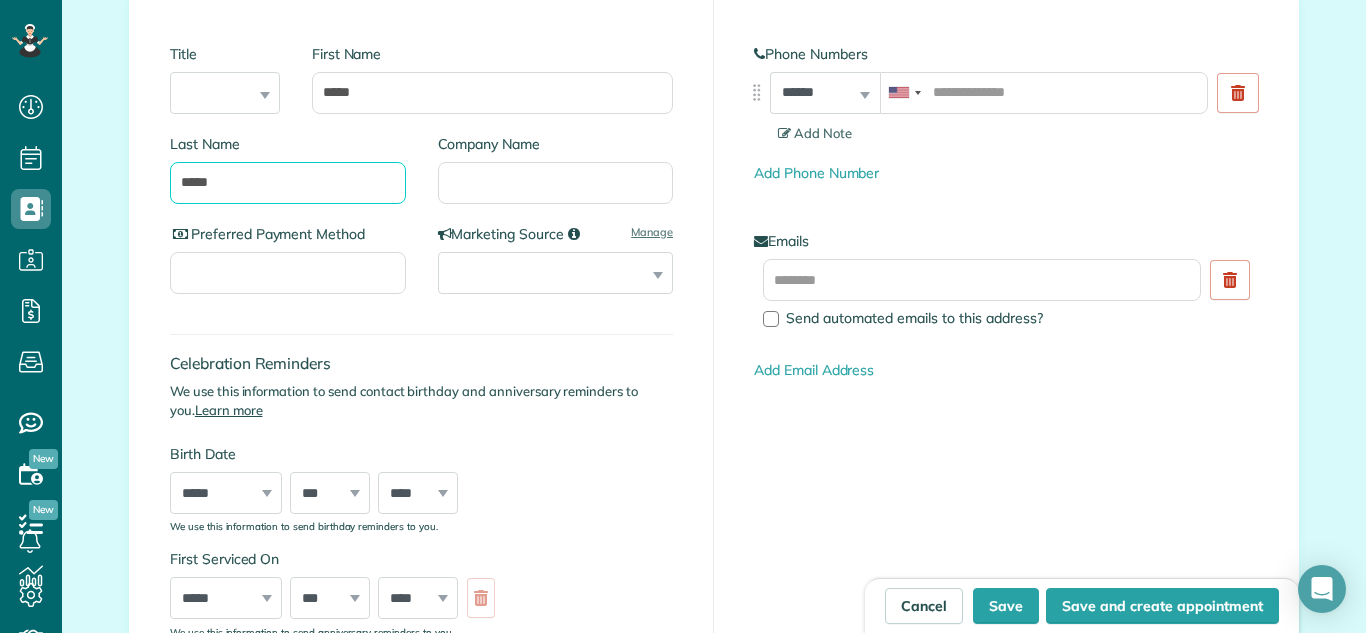 scroll, scrollTop: 52, scrollLeft: 0, axis: vertical 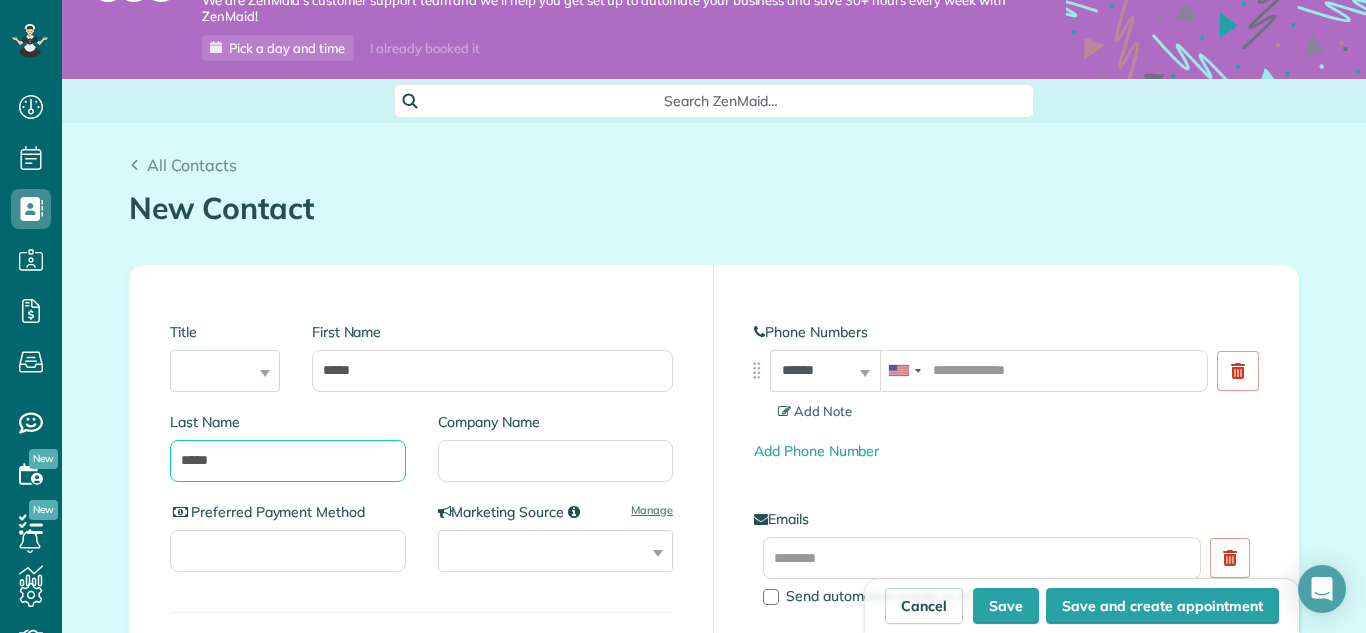 type on "*****" 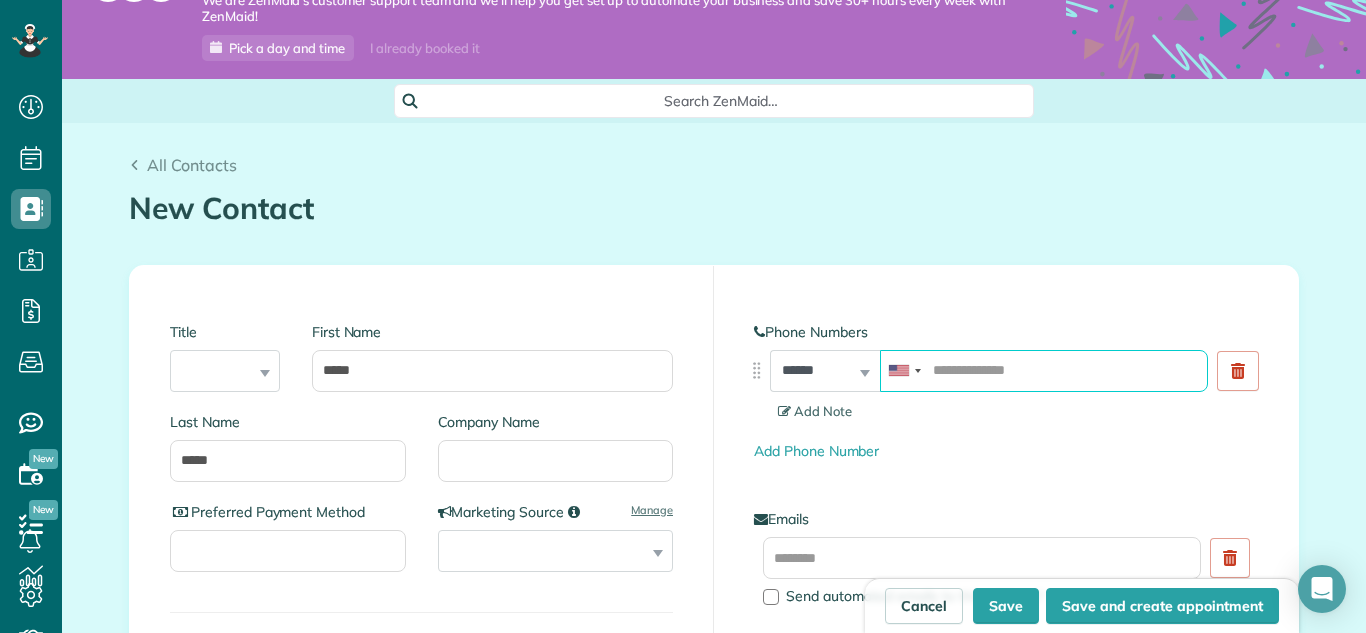 click at bounding box center (1044, 371) 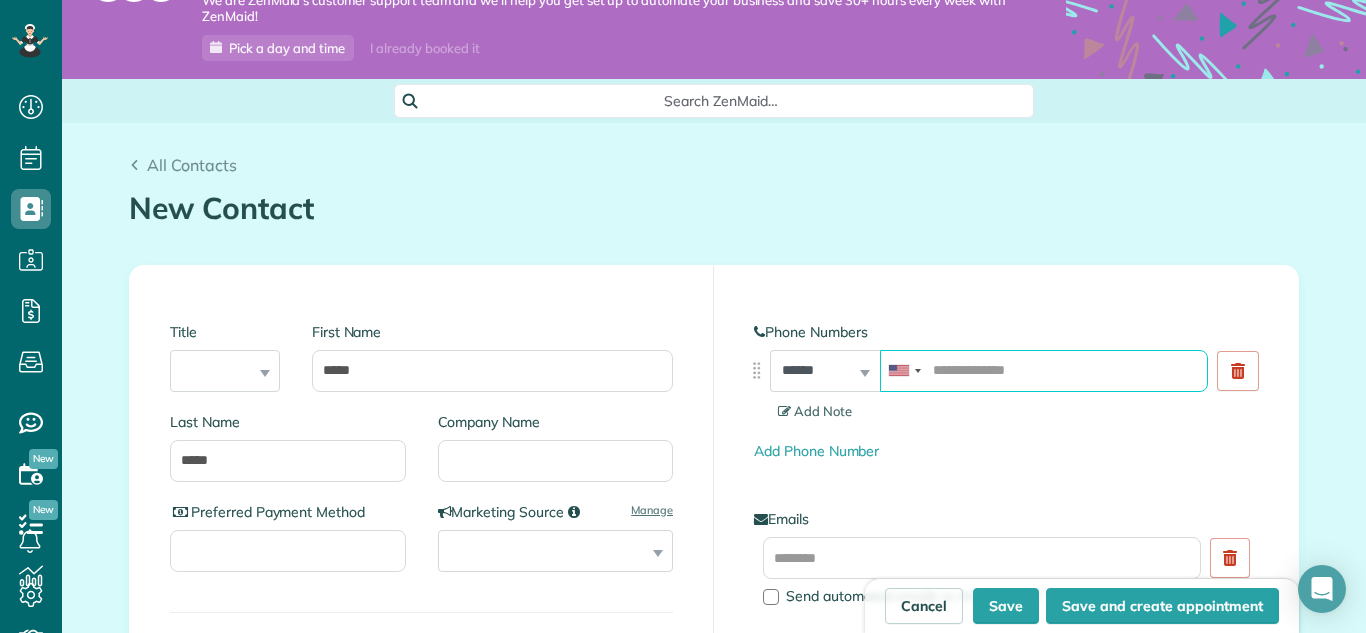 click at bounding box center [1044, 371] 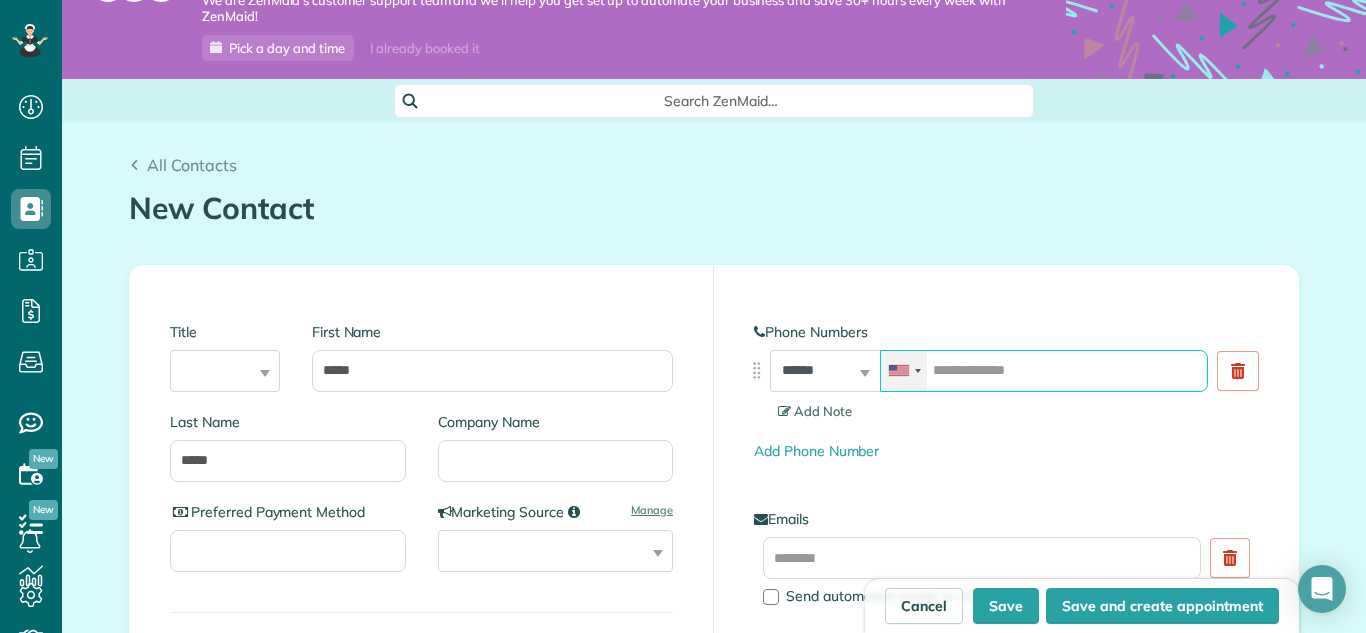 paste on "**********" 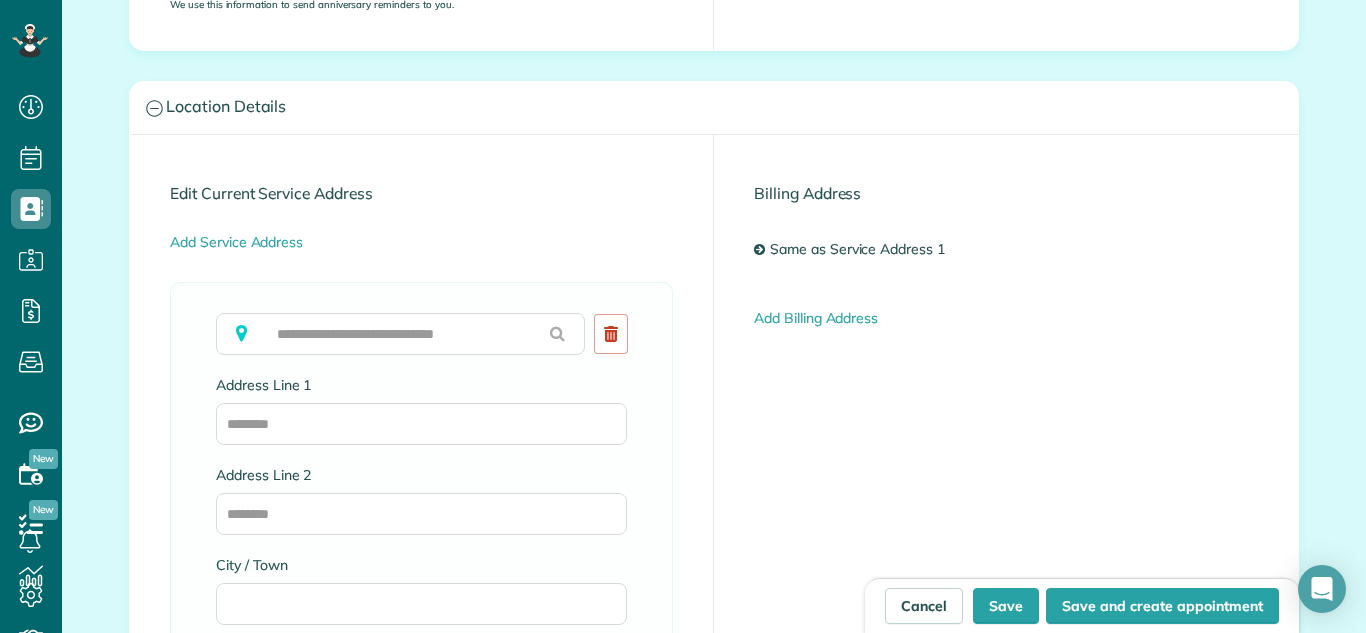 scroll, scrollTop: 1083, scrollLeft: 0, axis: vertical 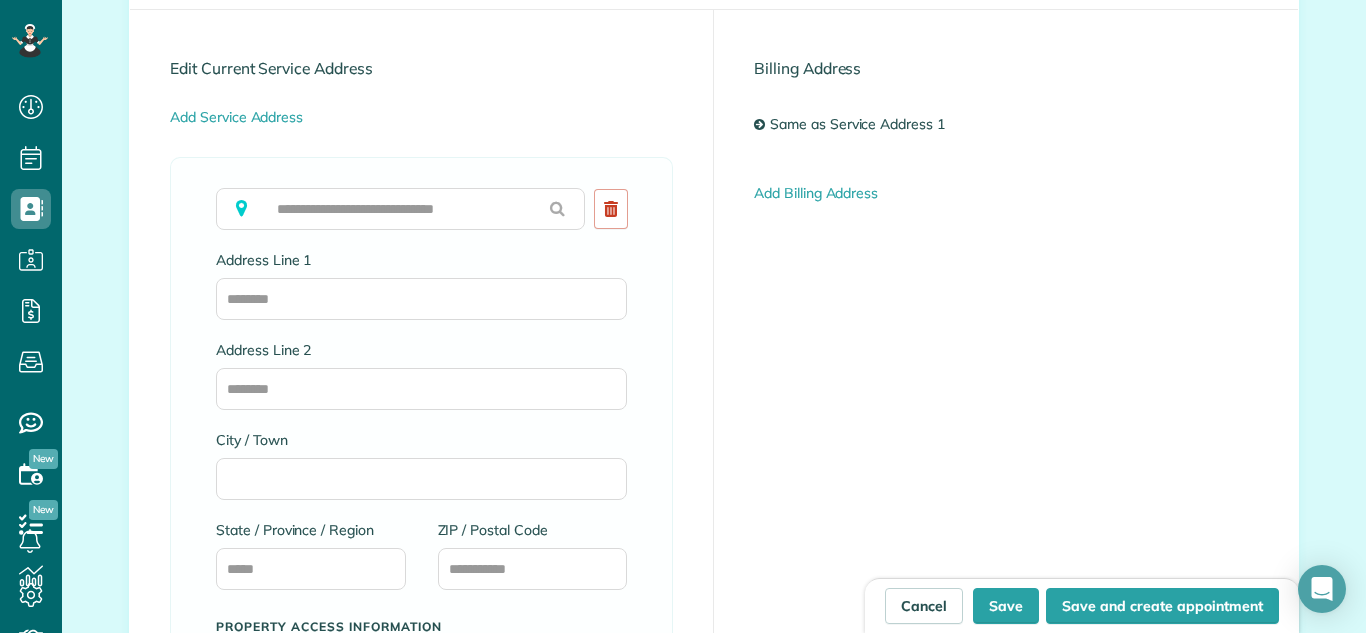 type on "**********" 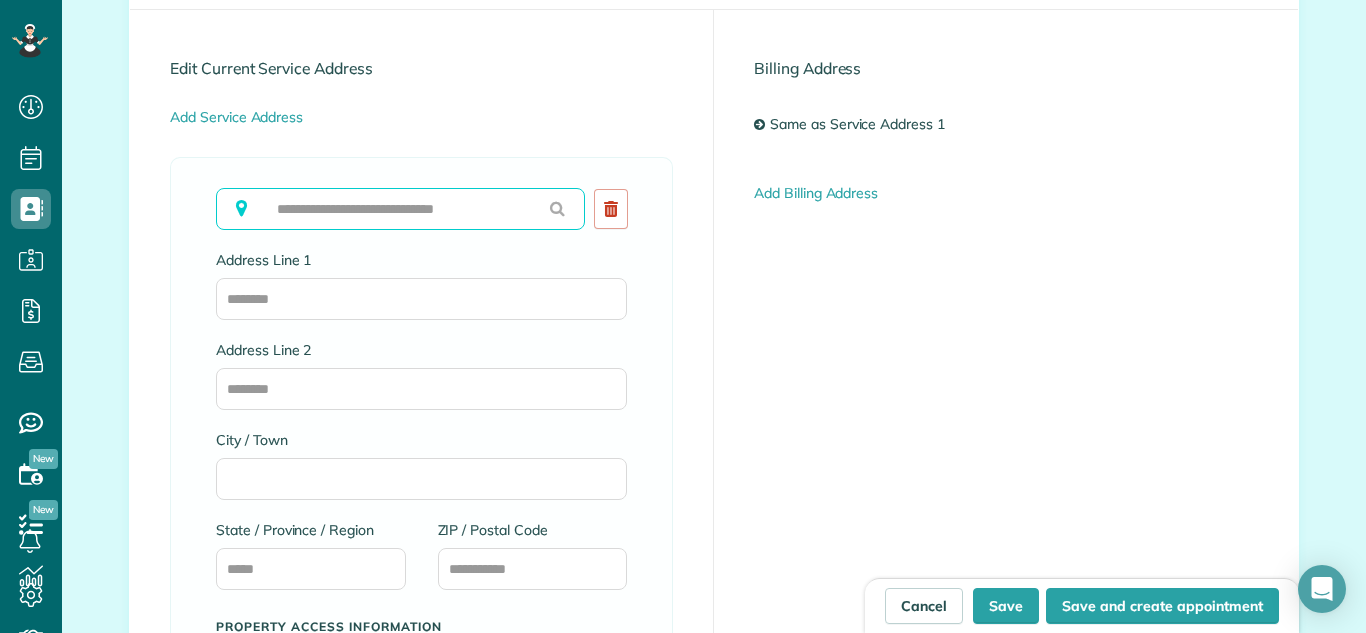 click at bounding box center (400, 209) 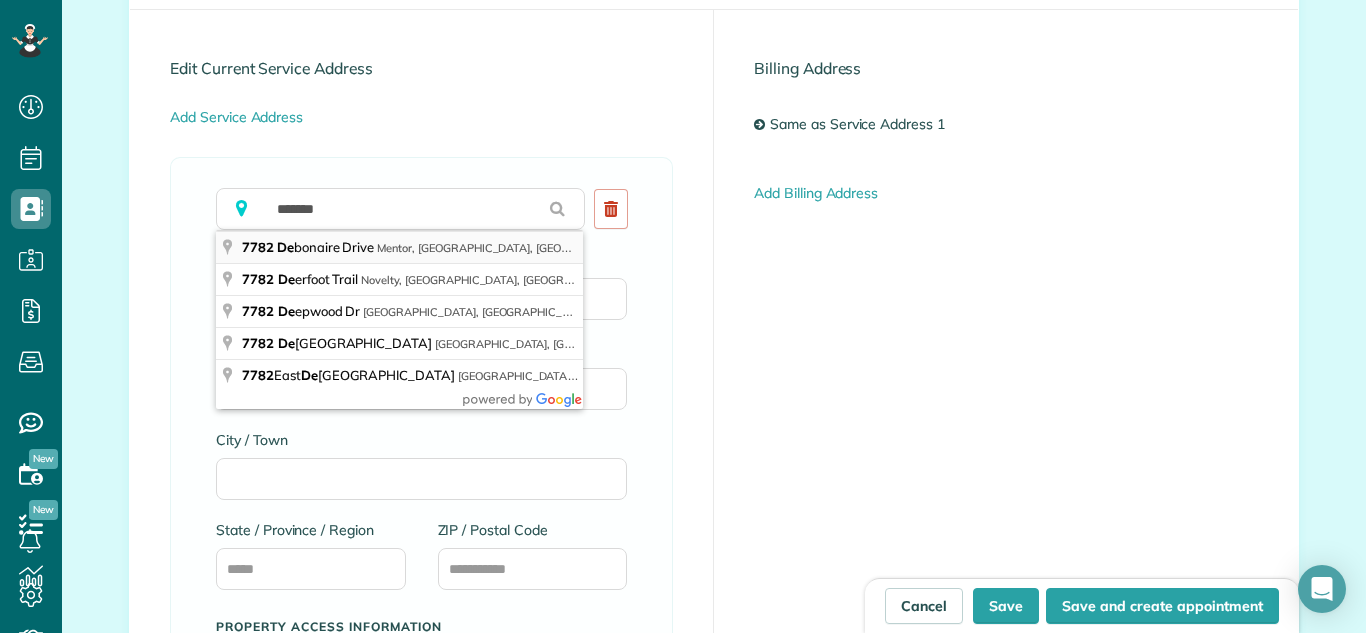 type on "**********" 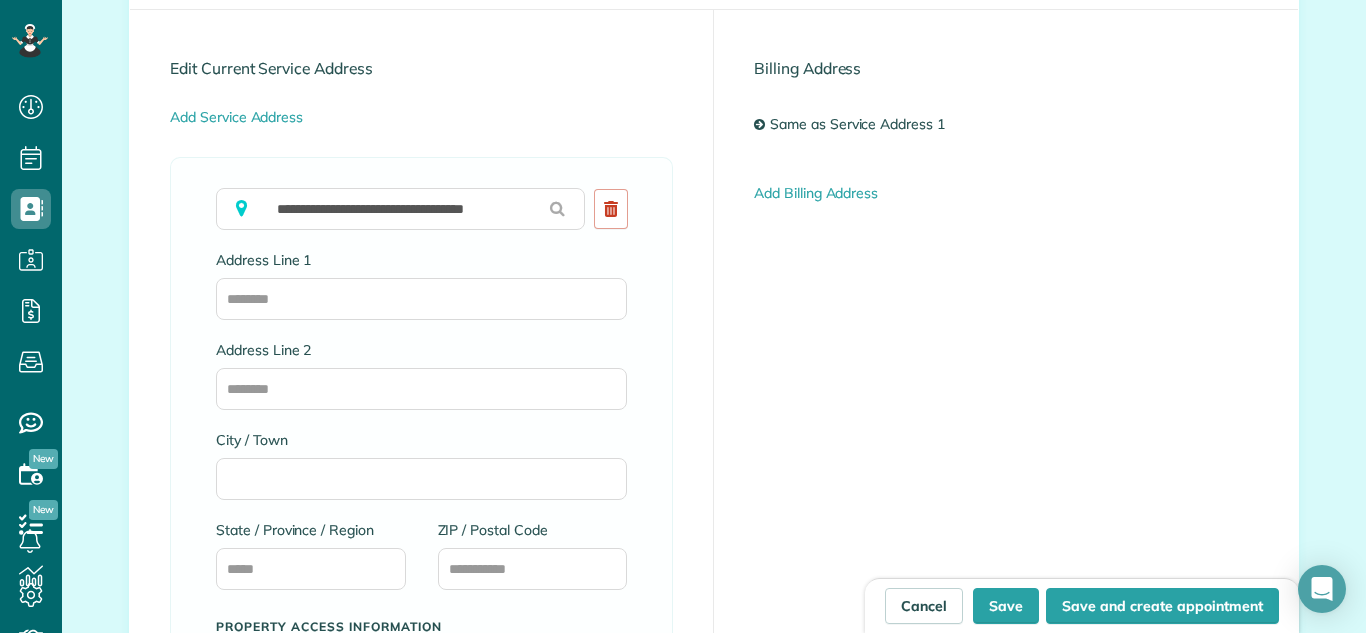 type on "**********" 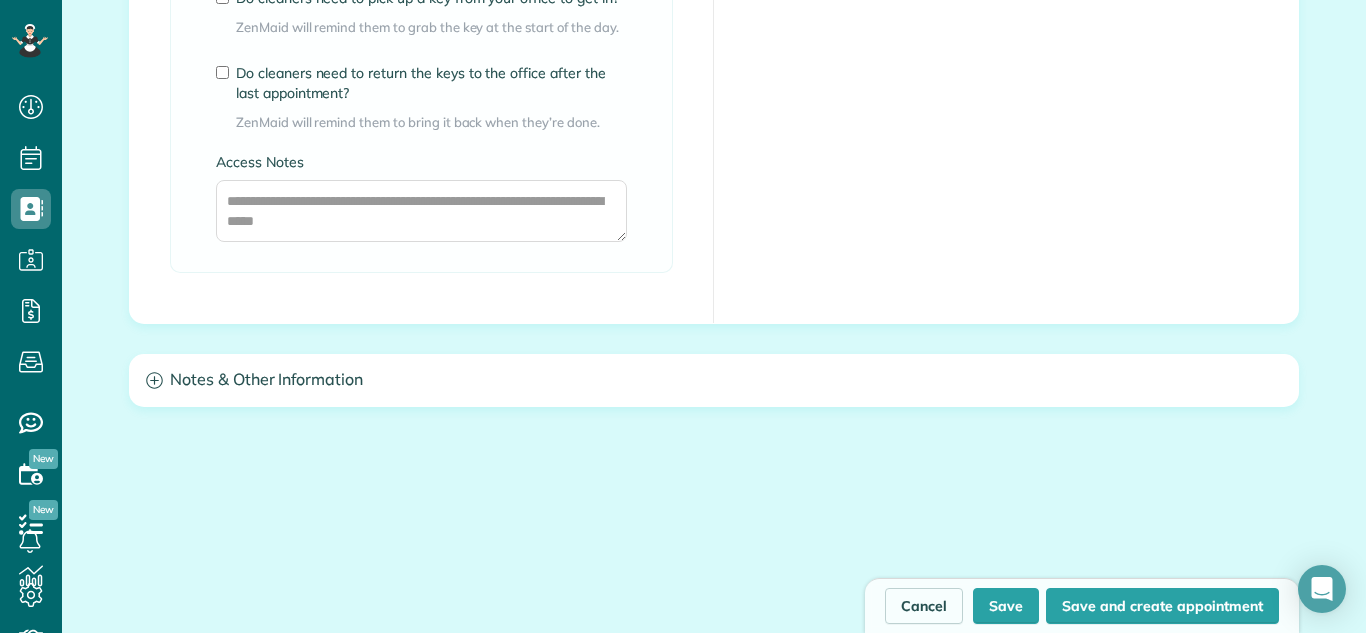 scroll, scrollTop: 1907, scrollLeft: 0, axis: vertical 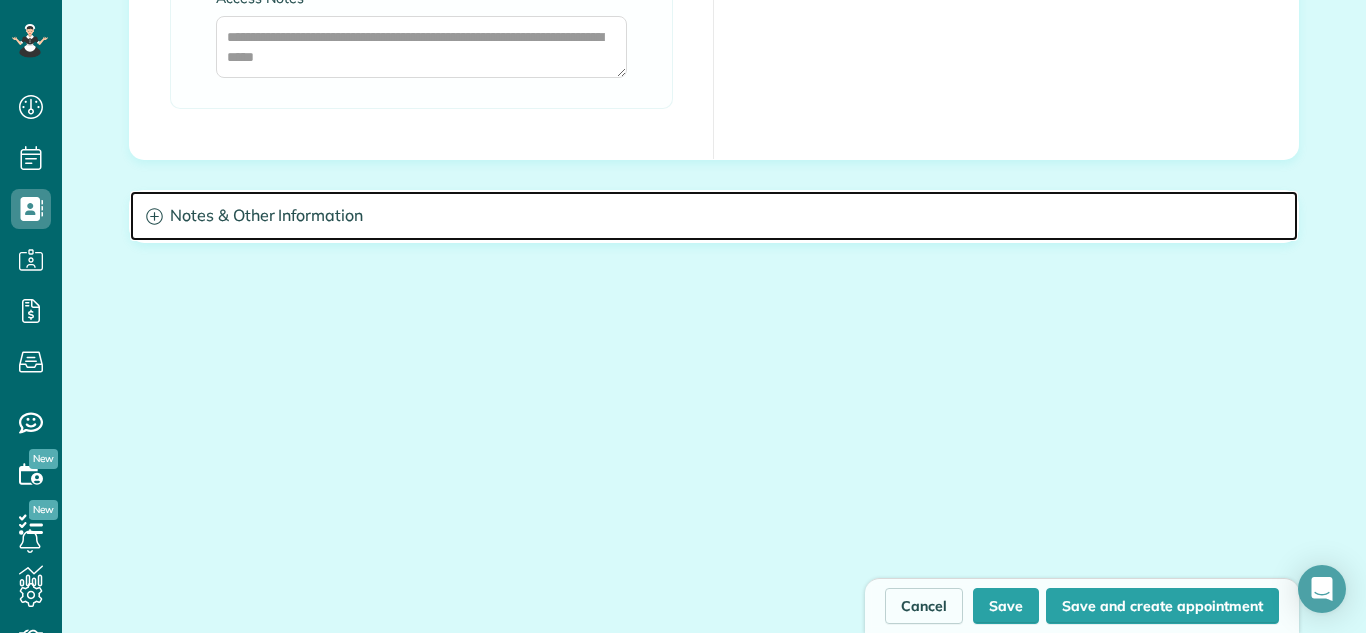 click on "Notes & Other Information" at bounding box center (714, 216) 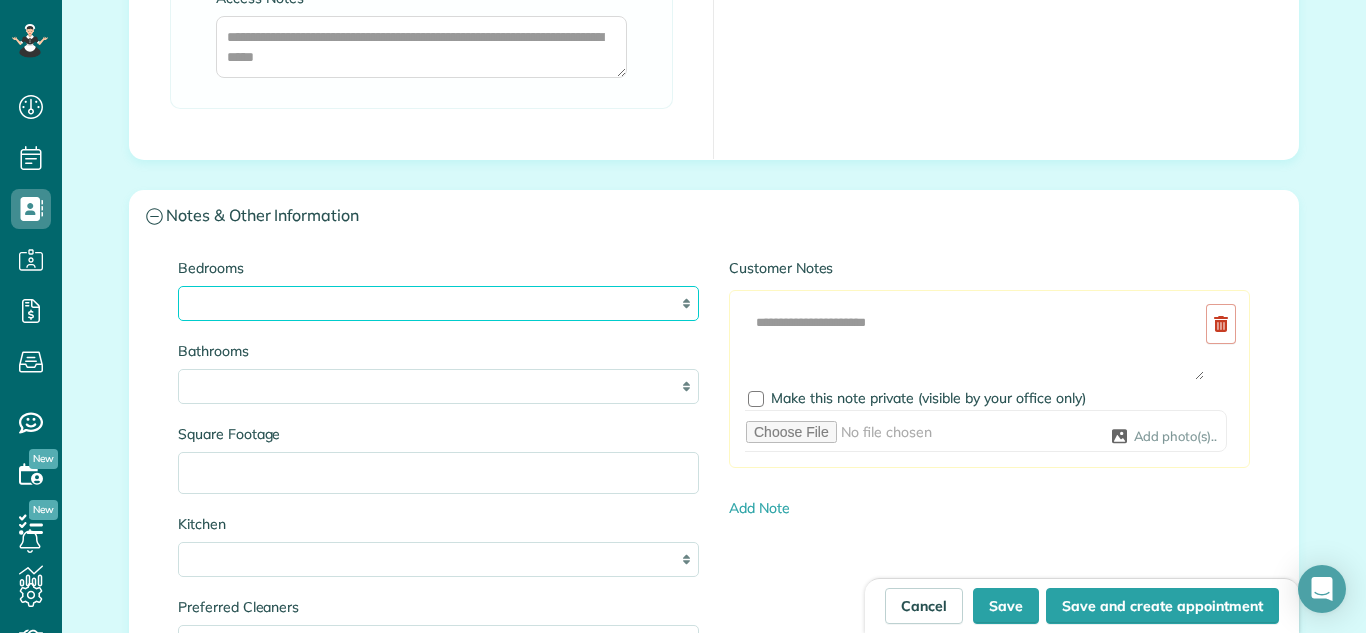 click on "*
*
*
*
**" at bounding box center [438, 303] 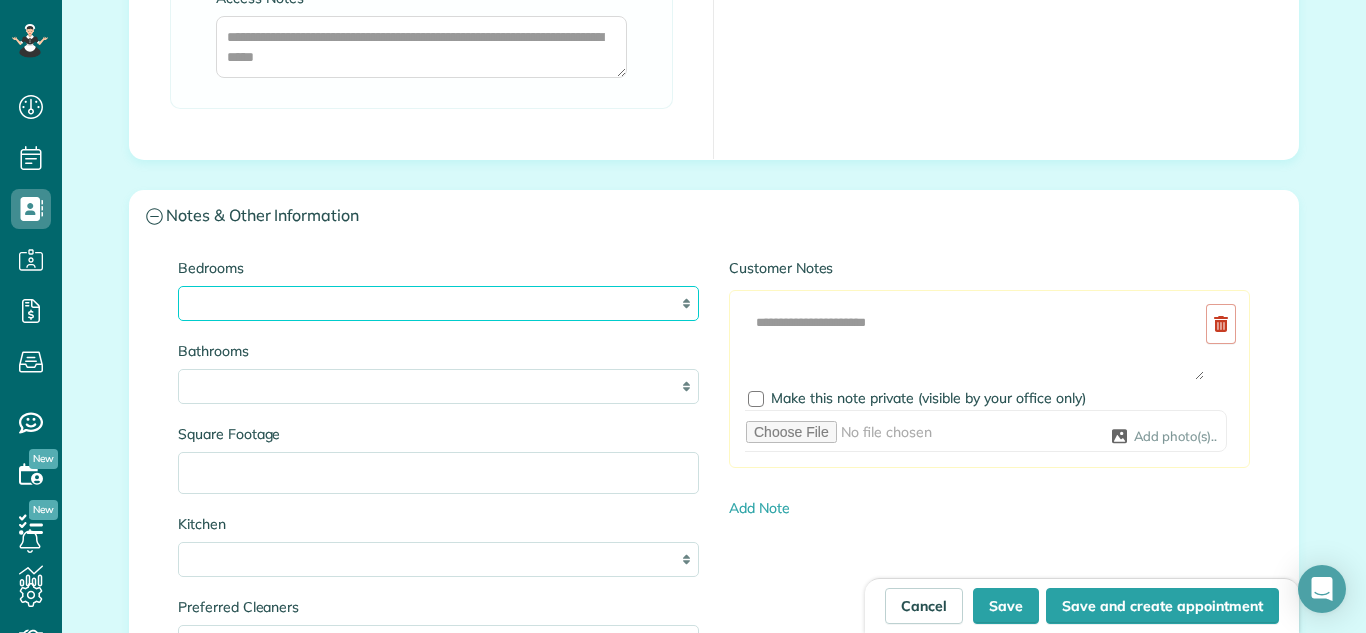 select on "*" 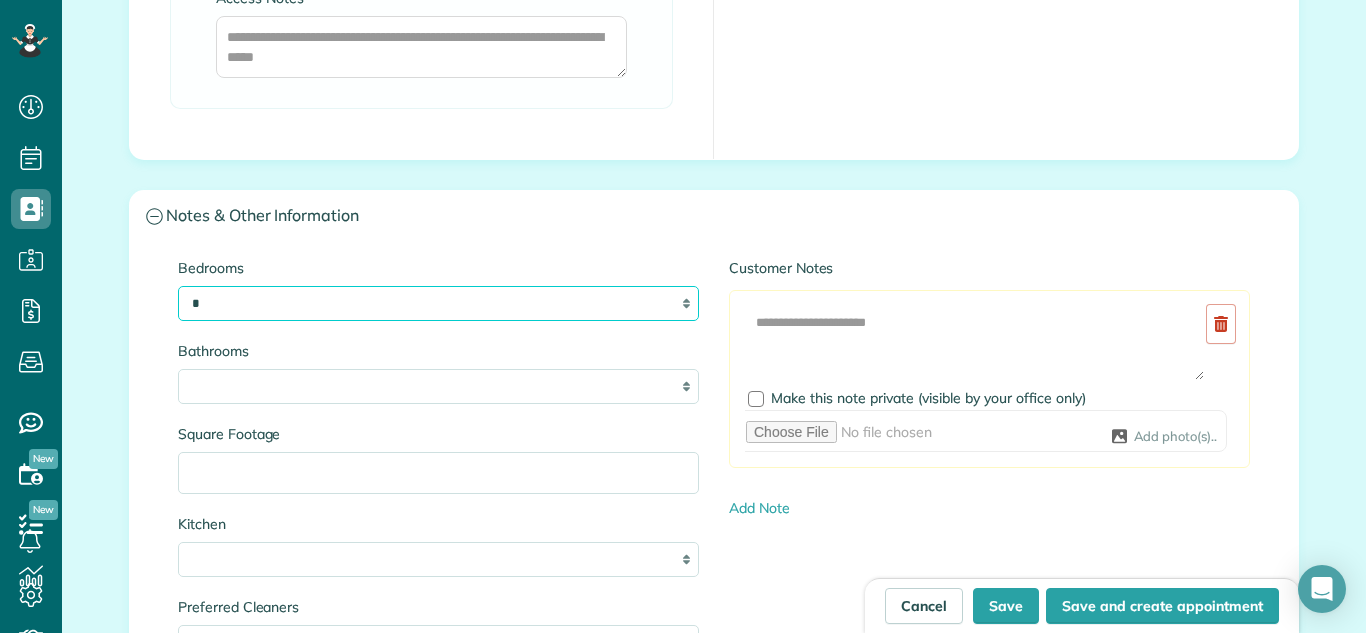 click on "*
*
*
*
**" at bounding box center (438, 303) 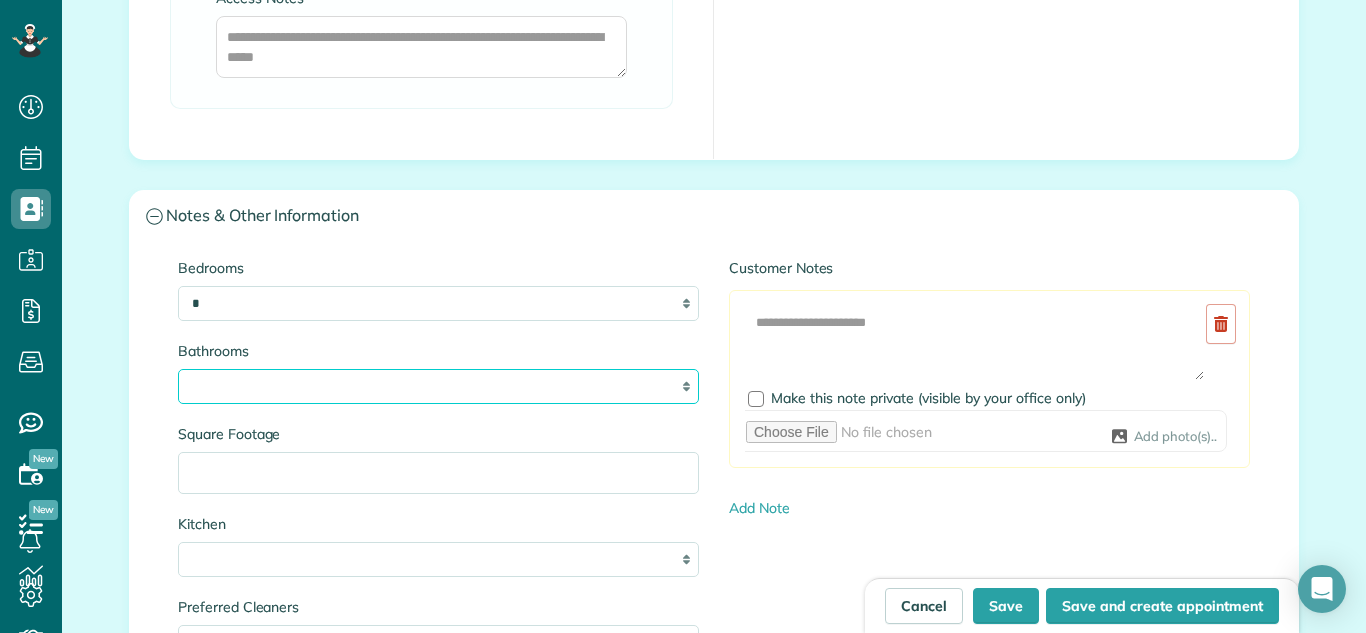 click on "*
***
*
***
*
***
*
***
**" at bounding box center (438, 386) 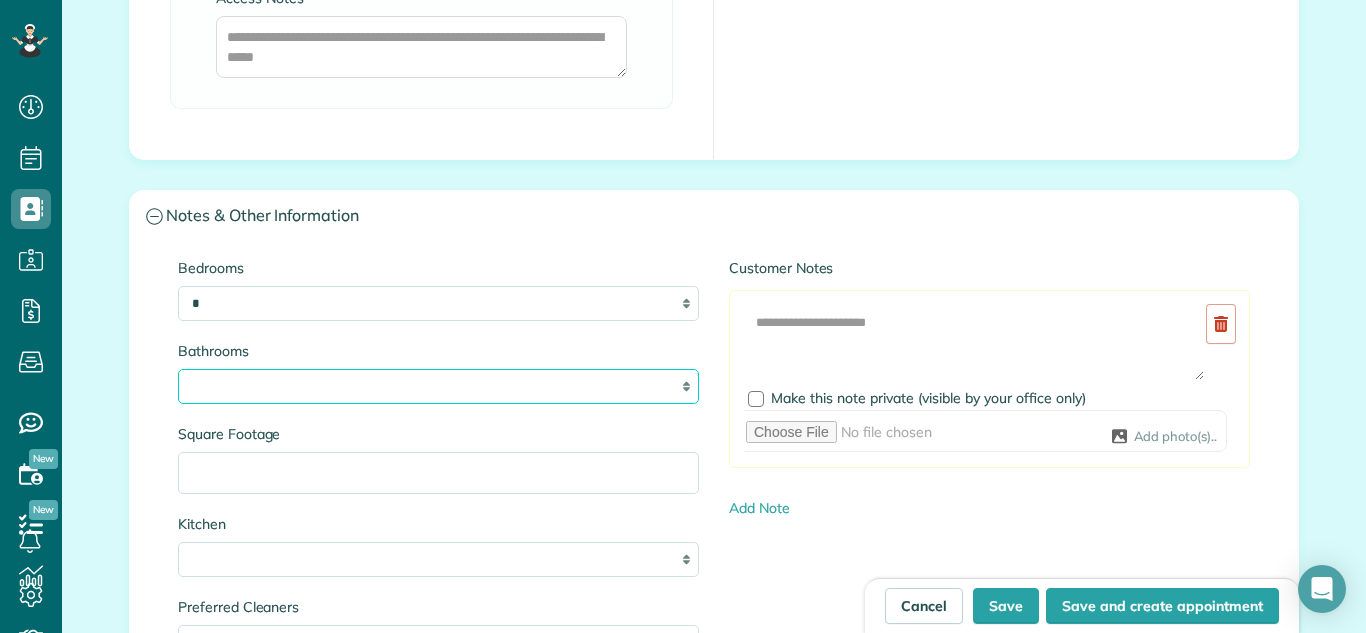 select on "***" 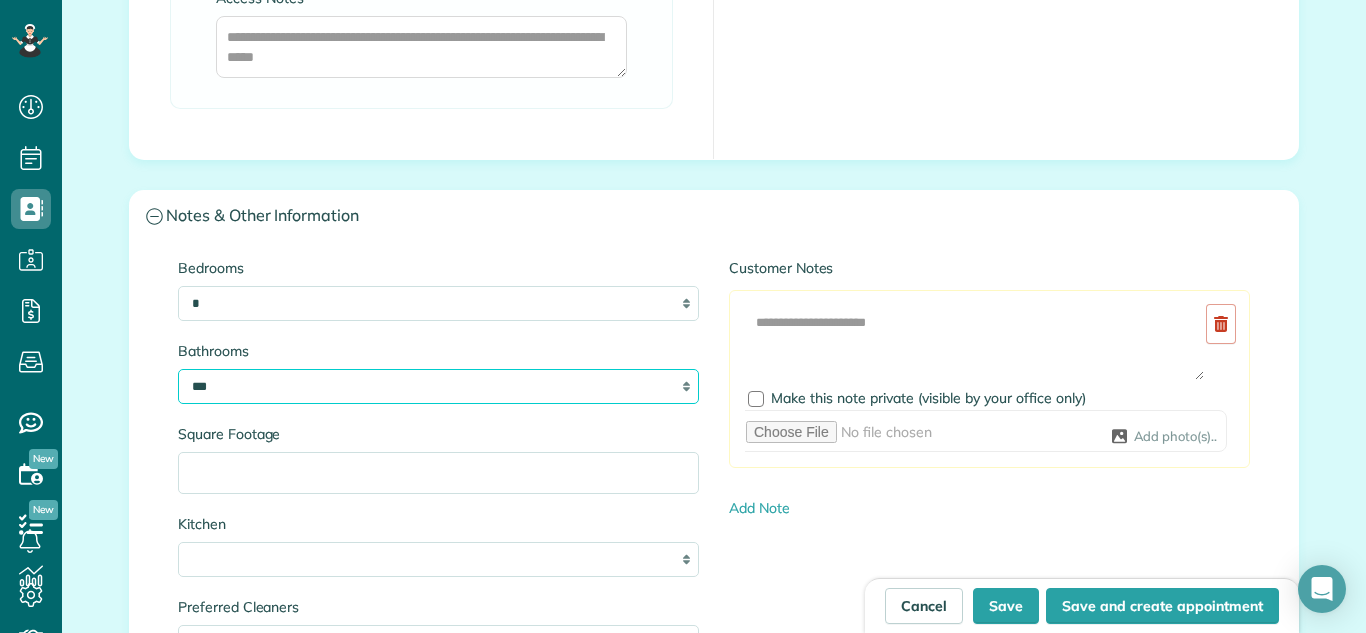 click on "*
***
*
***
*
***
*
***
**" at bounding box center [438, 386] 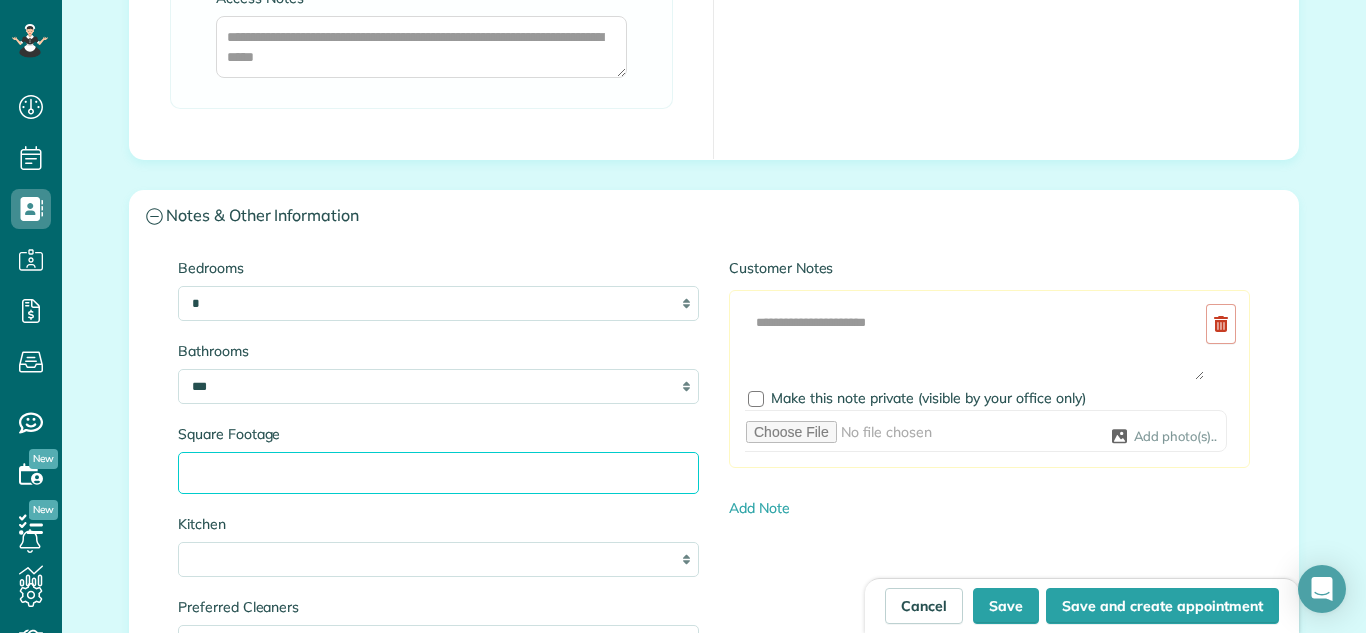 click on "Square Footage" at bounding box center [438, 473] 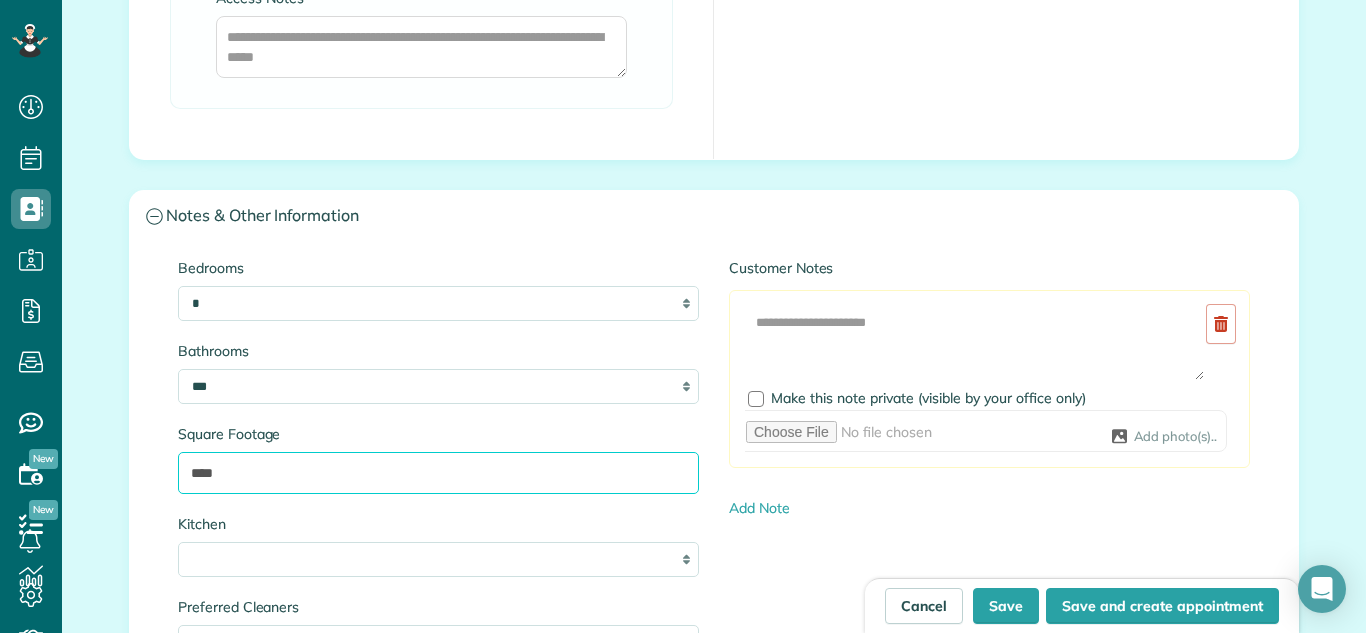 type on "****" 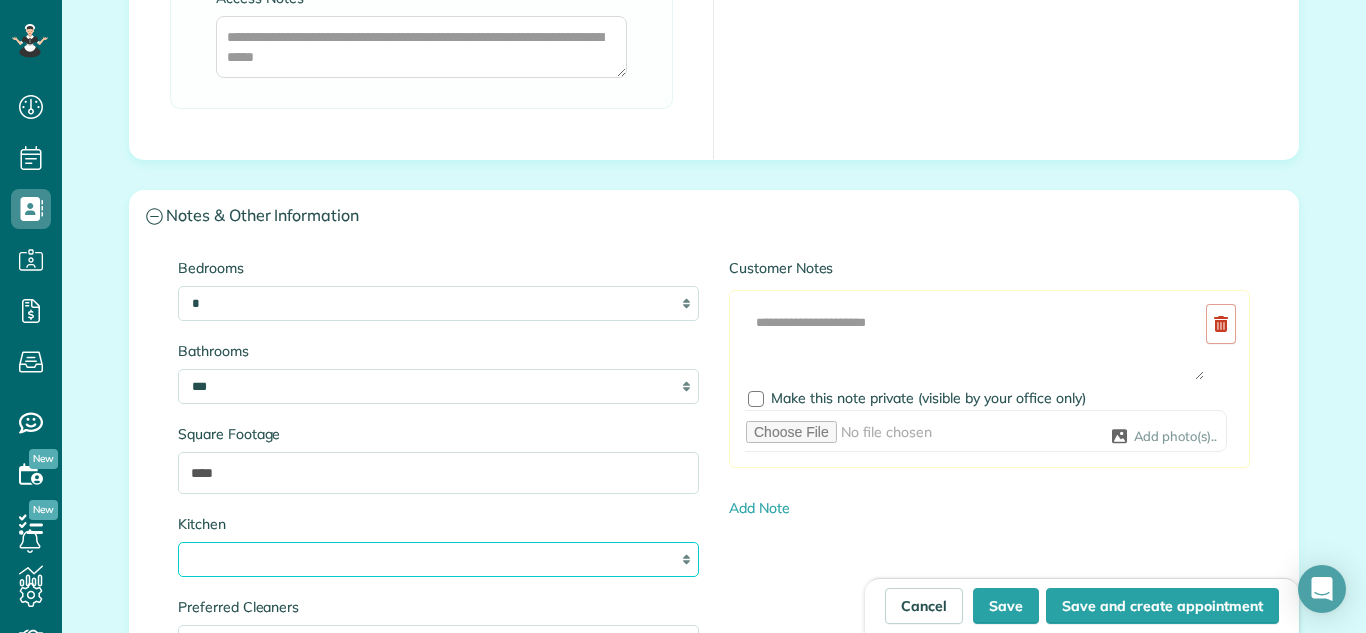 click on "*
*
*
*" at bounding box center [438, 559] 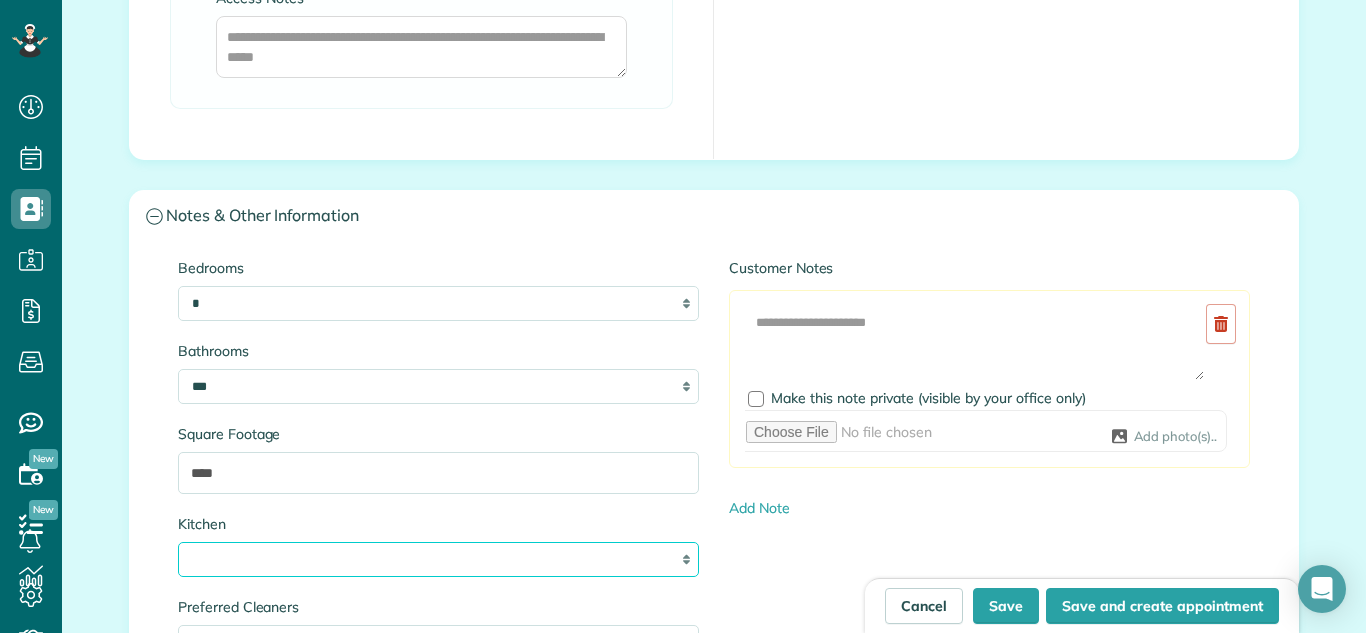 select on "*" 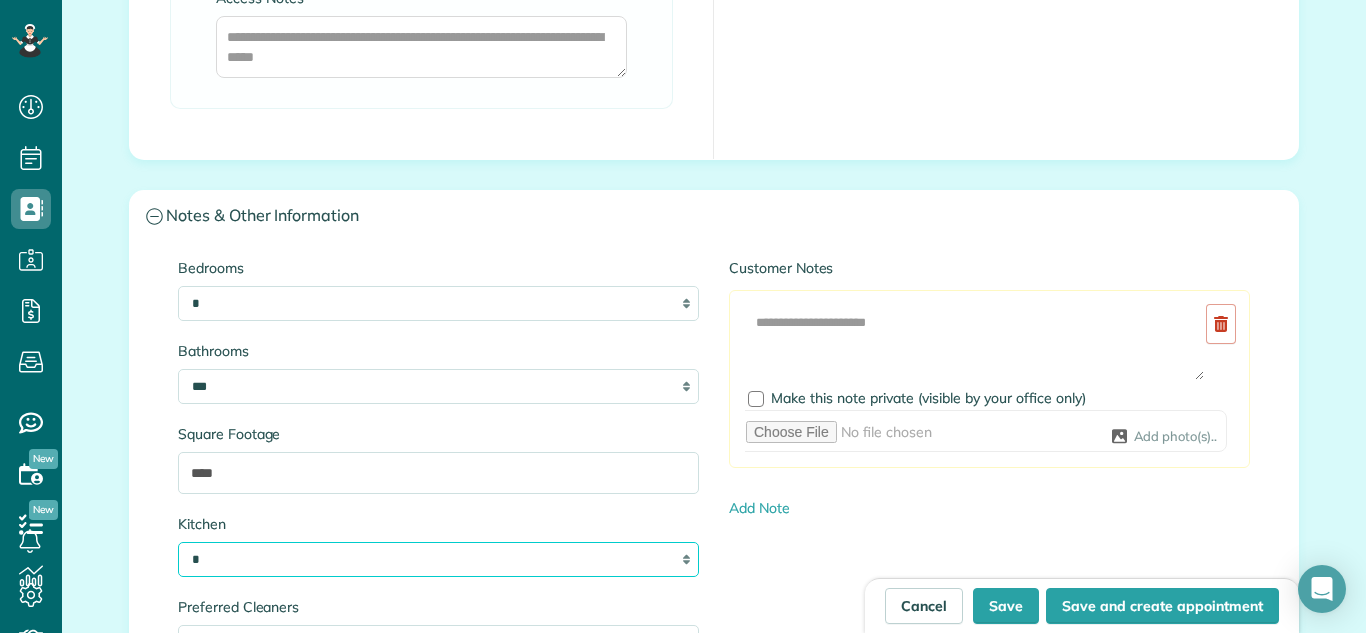 click on "*
*
*
*" at bounding box center [438, 559] 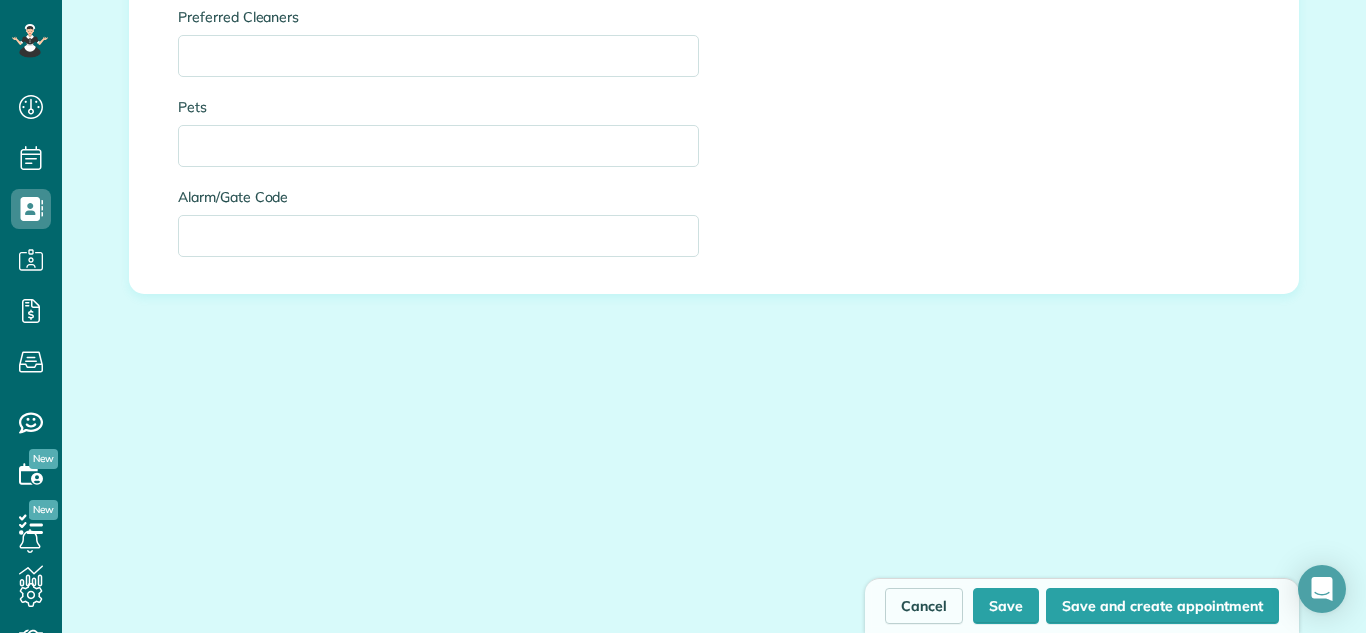 scroll, scrollTop: 2480, scrollLeft: 0, axis: vertical 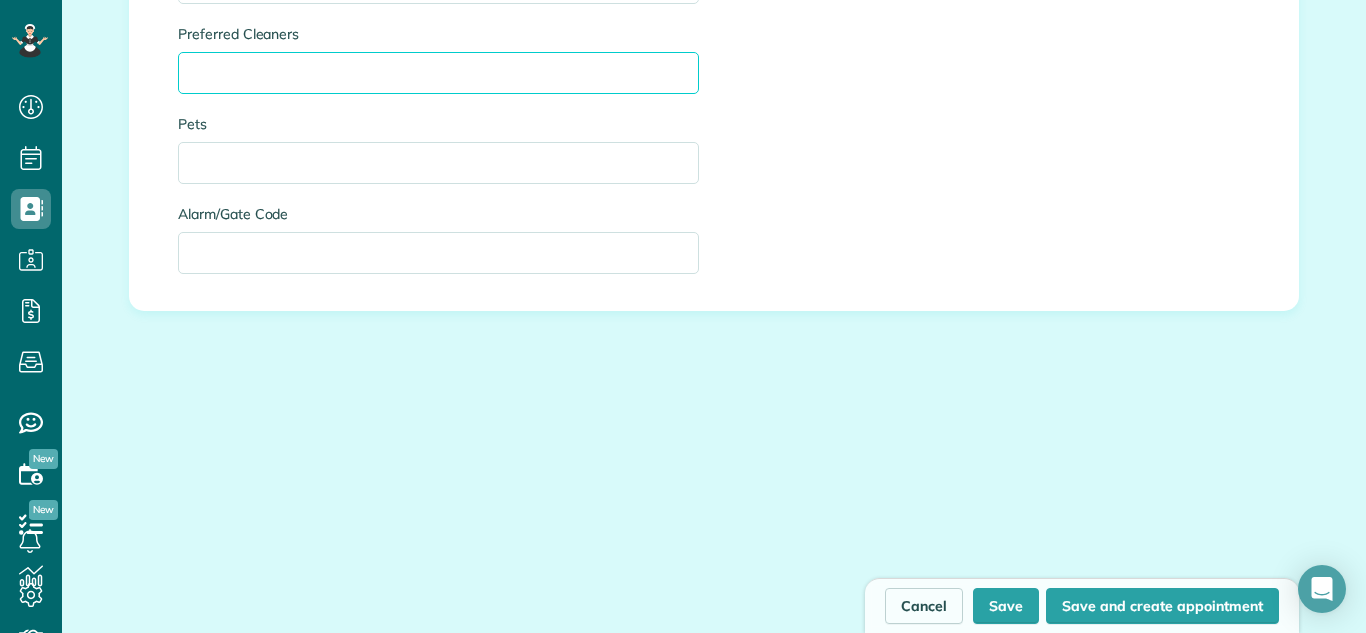 click on "Preferred Cleaners" at bounding box center [438, 73] 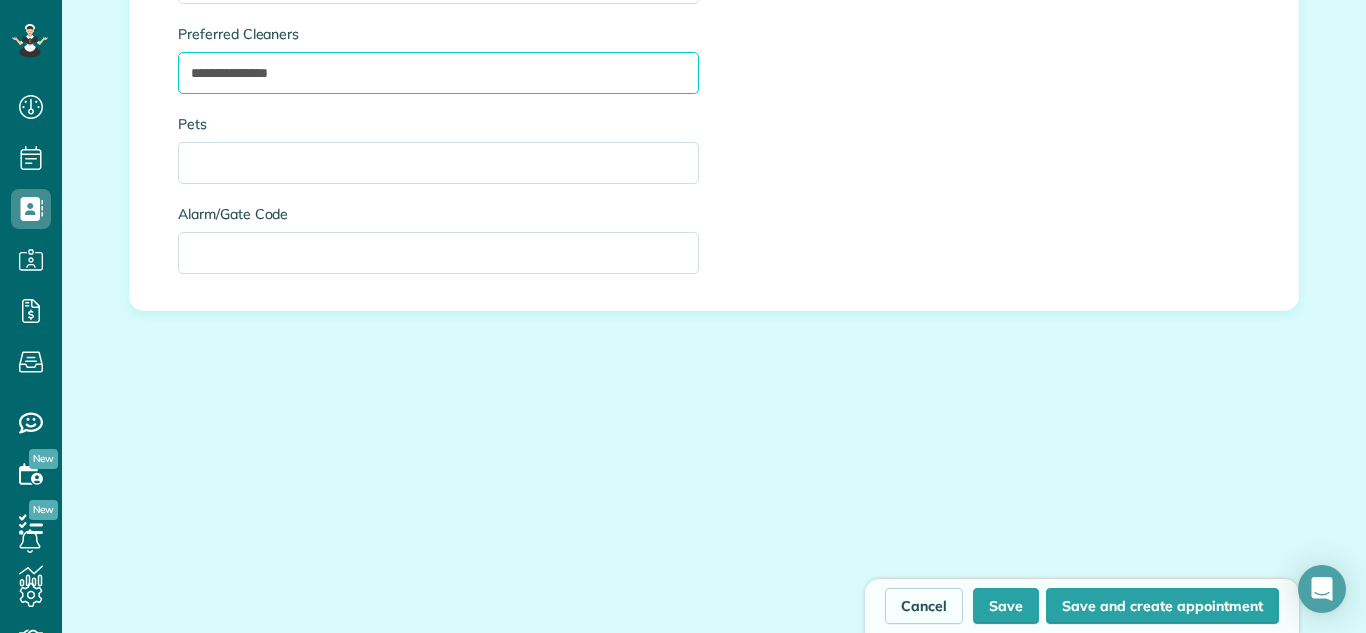 type on "**********" 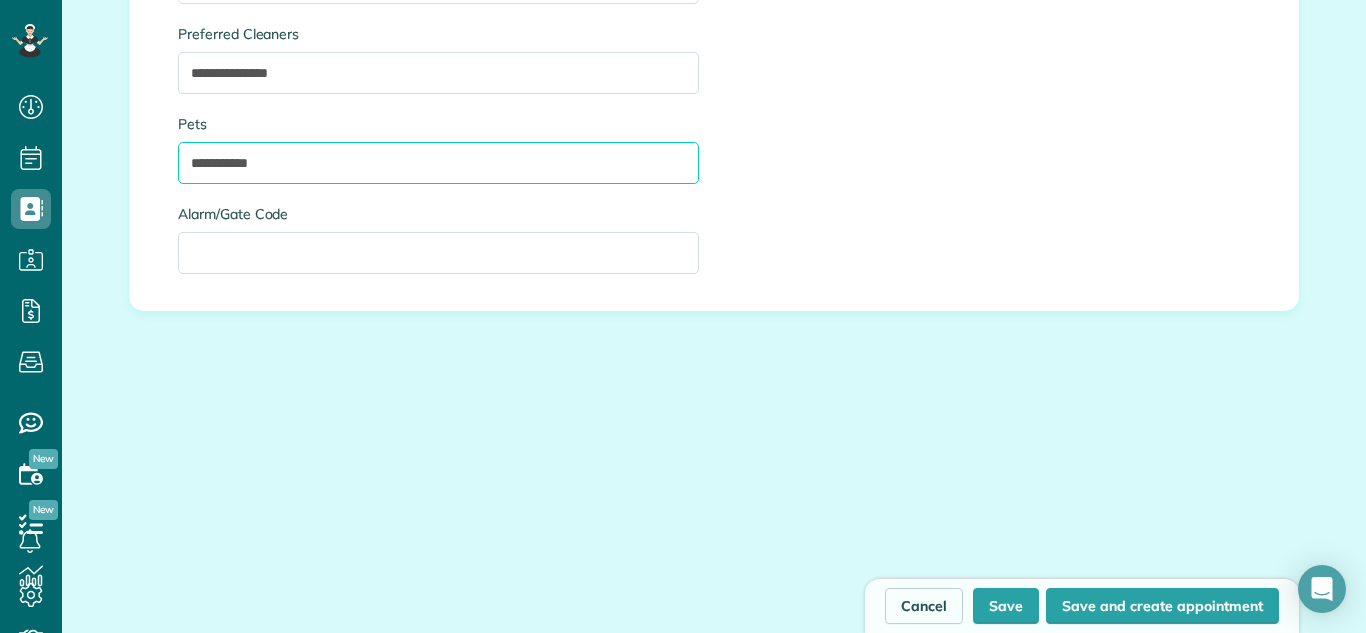scroll, scrollTop: 1906, scrollLeft: 0, axis: vertical 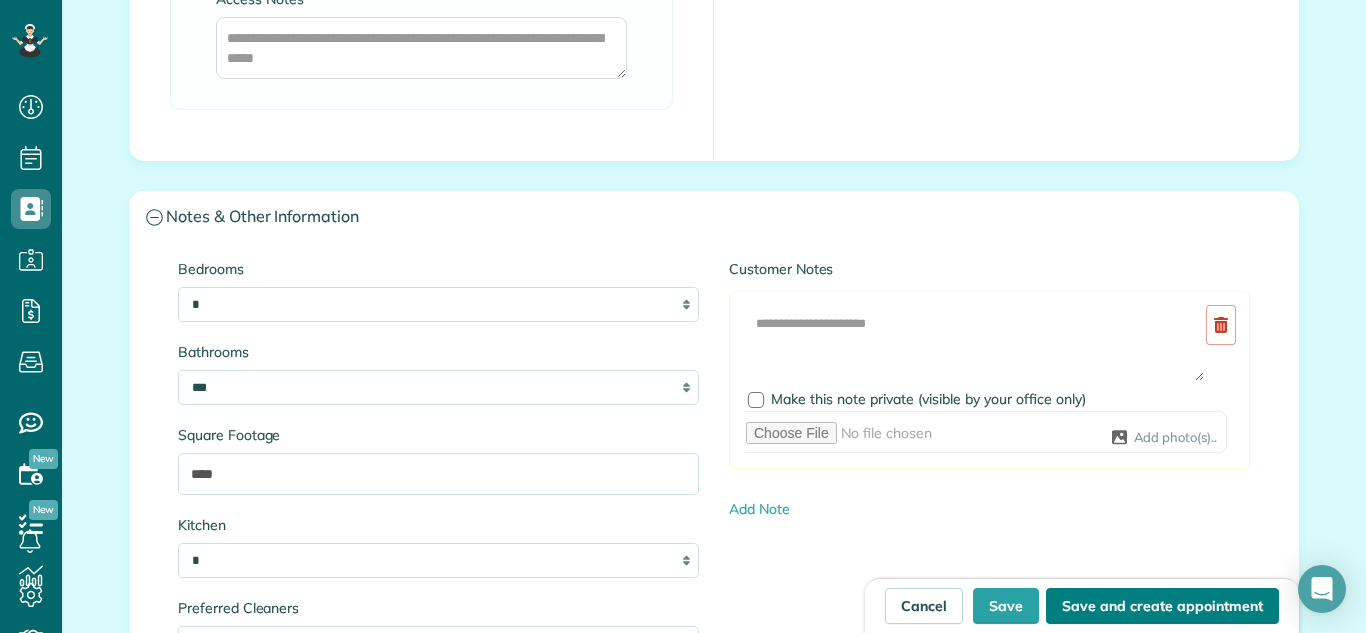 type on "**********" 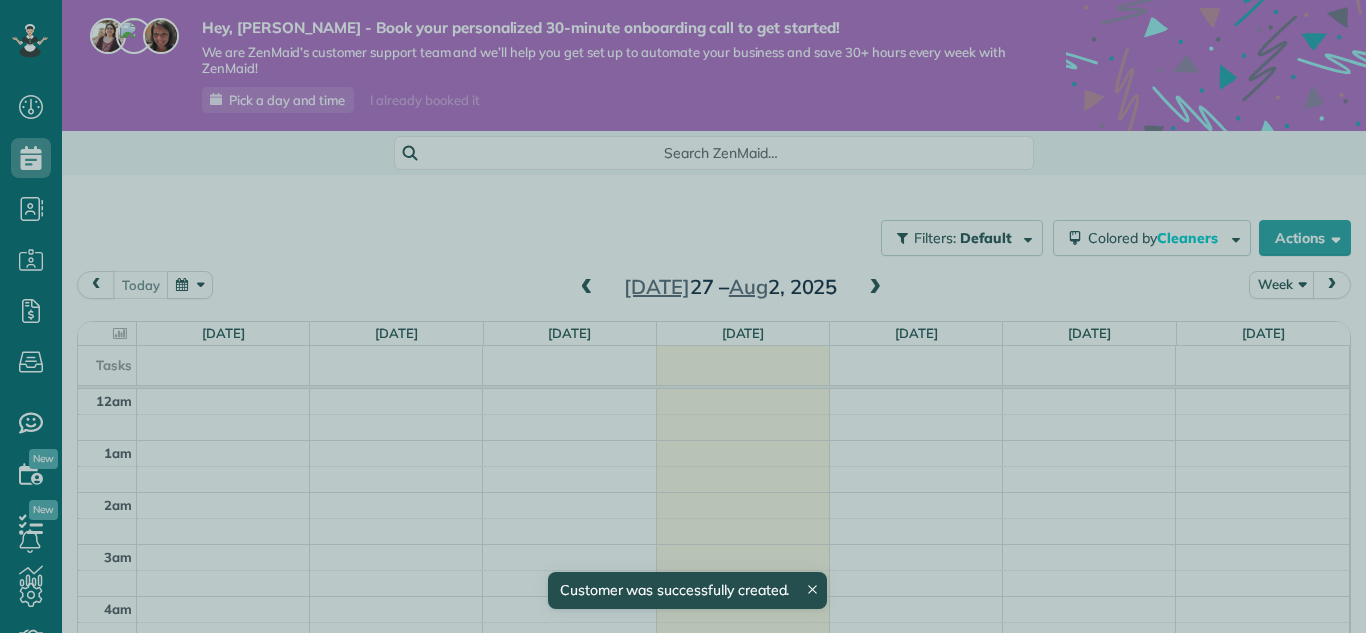scroll, scrollTop: 0, scrollLeft: 0, axis: both 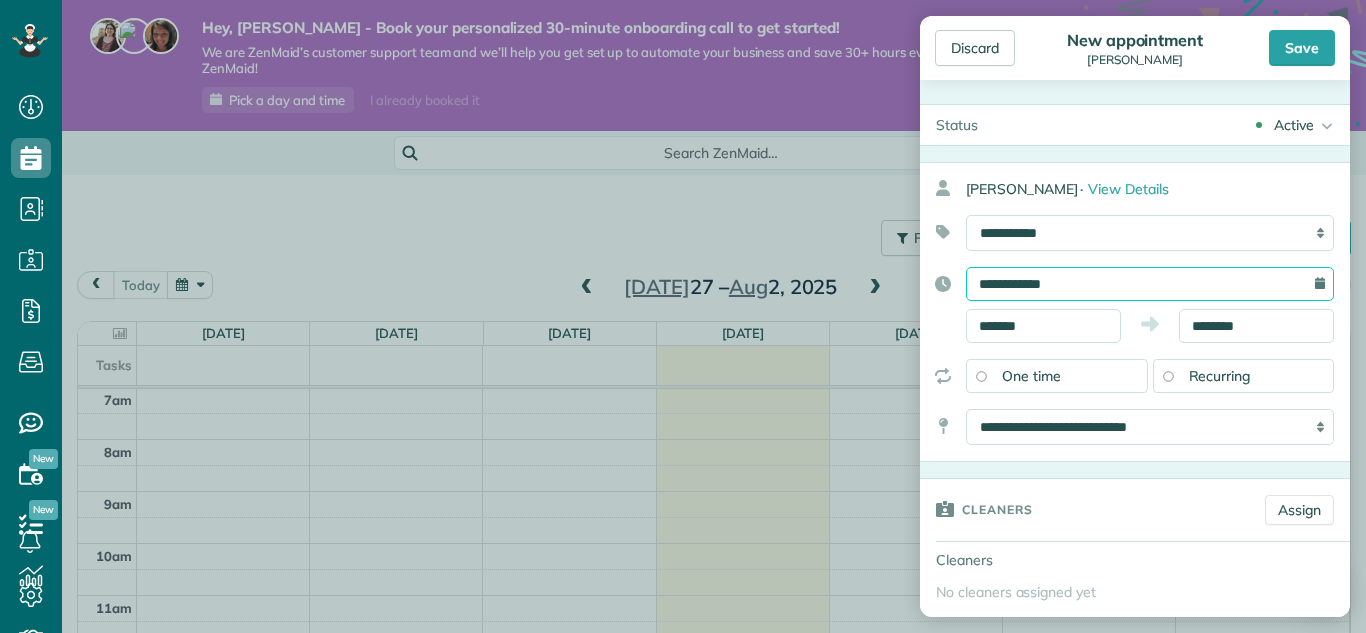 click on "**********" at bounding box center (1150, 284) 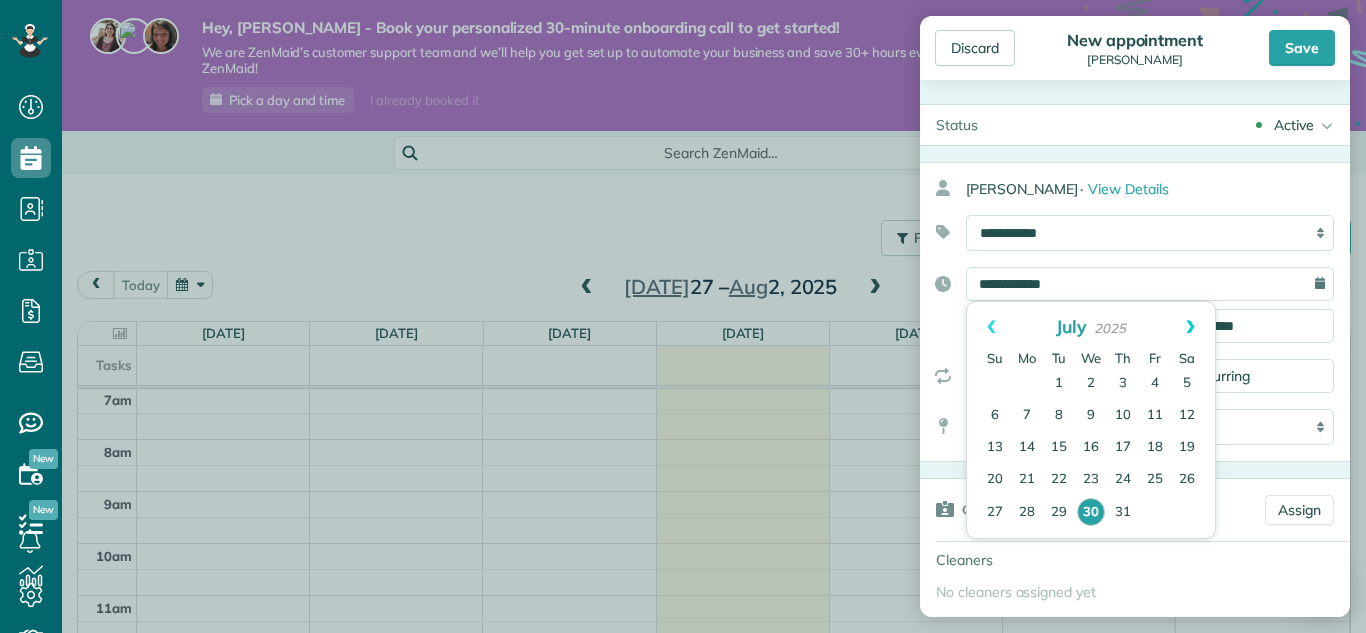 click on "Next" at bounding box center (1190, 327) 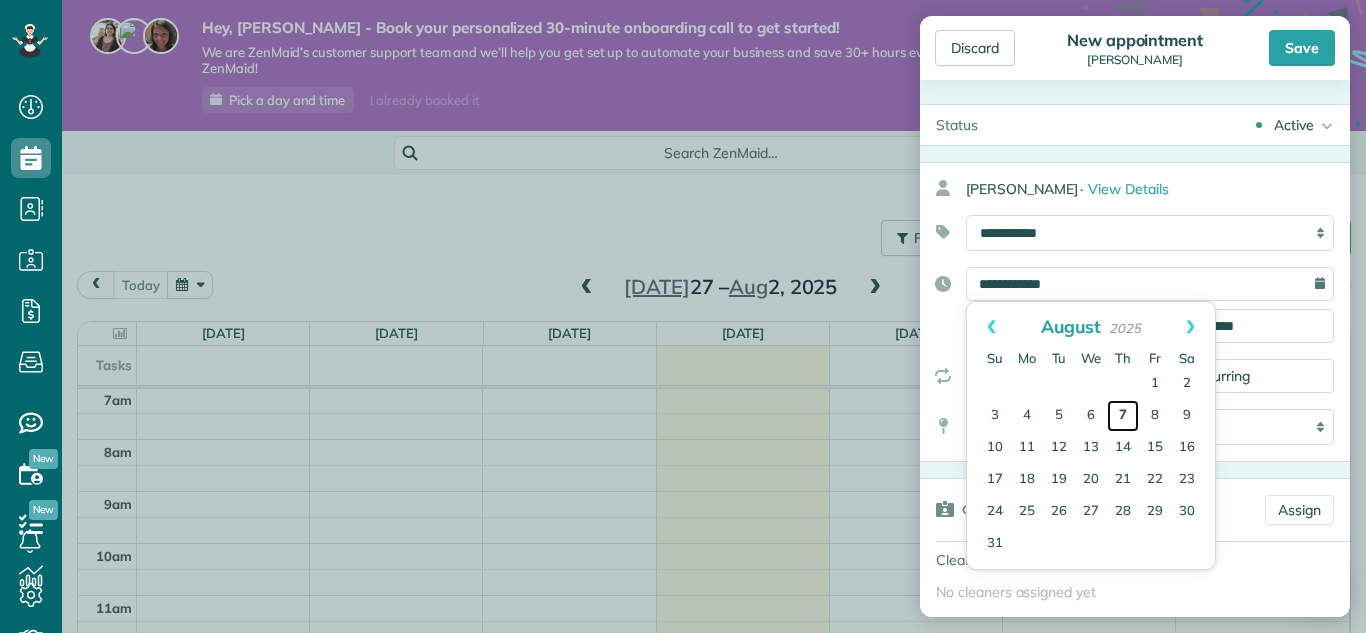 click on "7" at bounding box center (1123, 416) 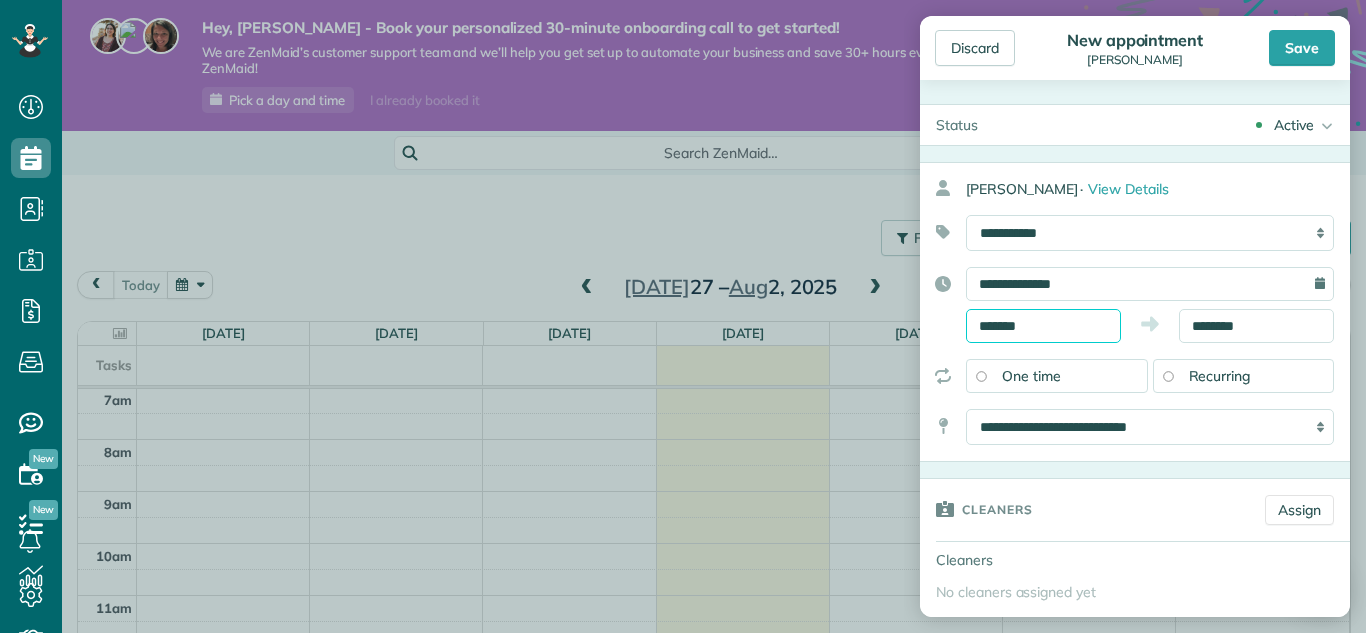 click on "*******" at bounding box center [1043, 326] 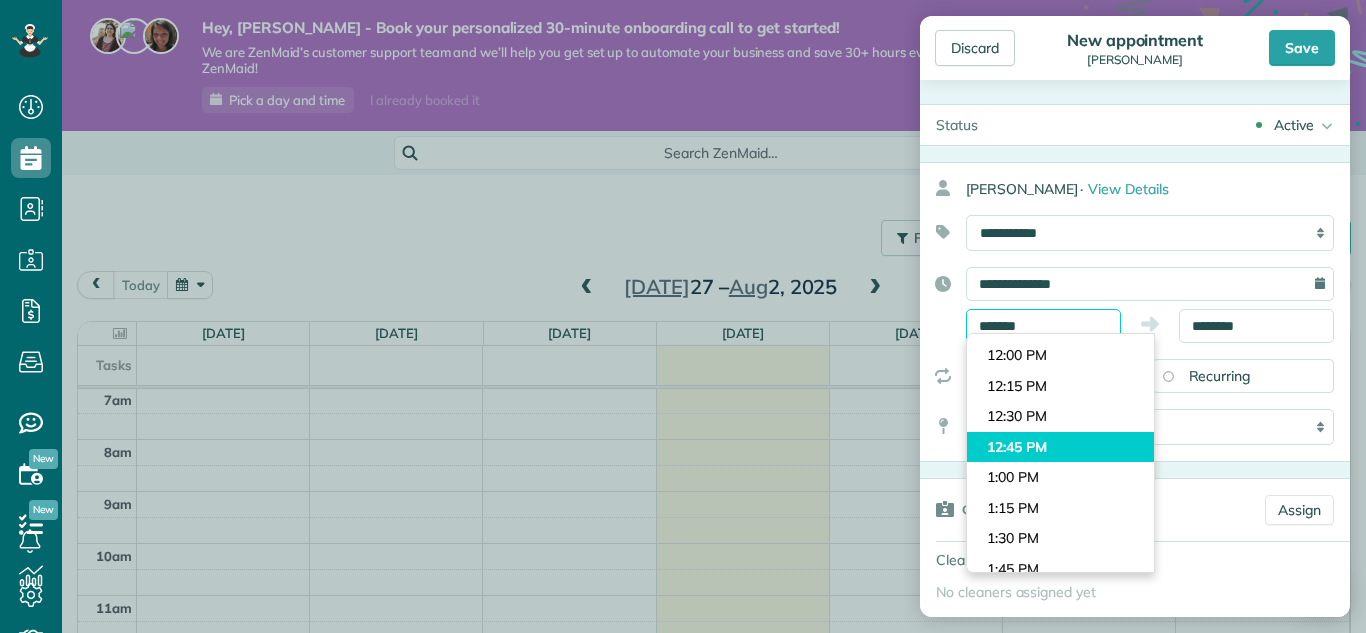 scroll, scrollTop: 1439, scrollLeft: 0, axis: vertical 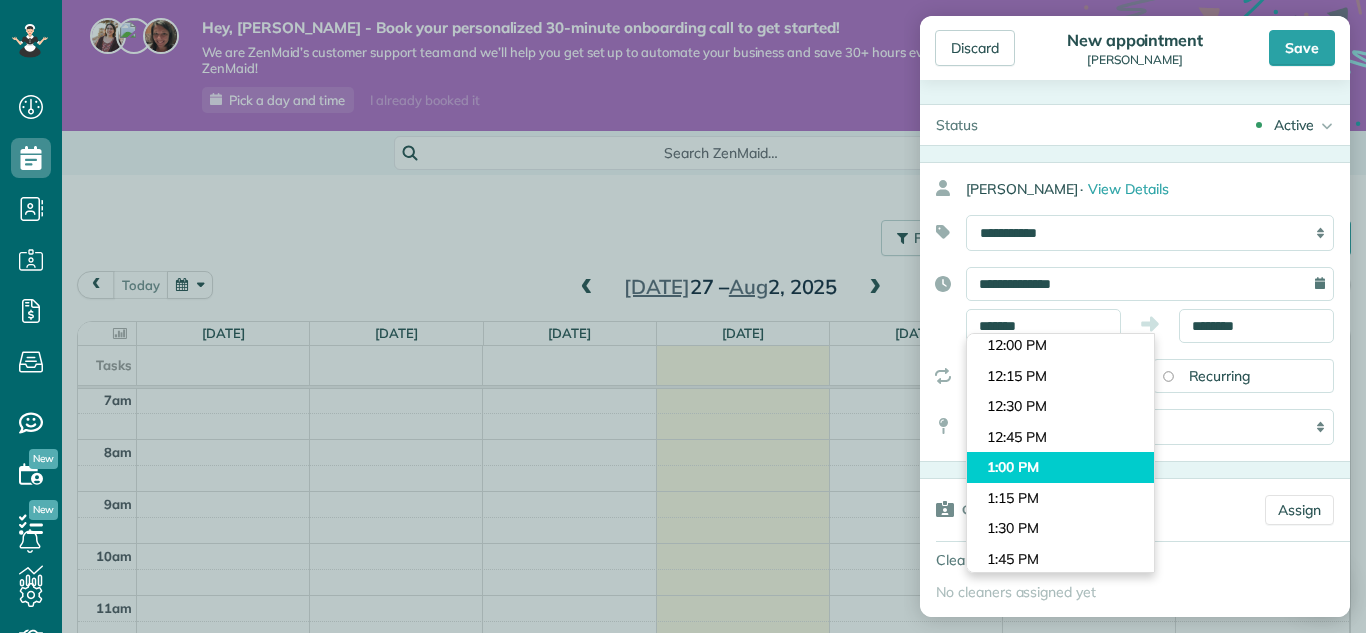 type on "*******" 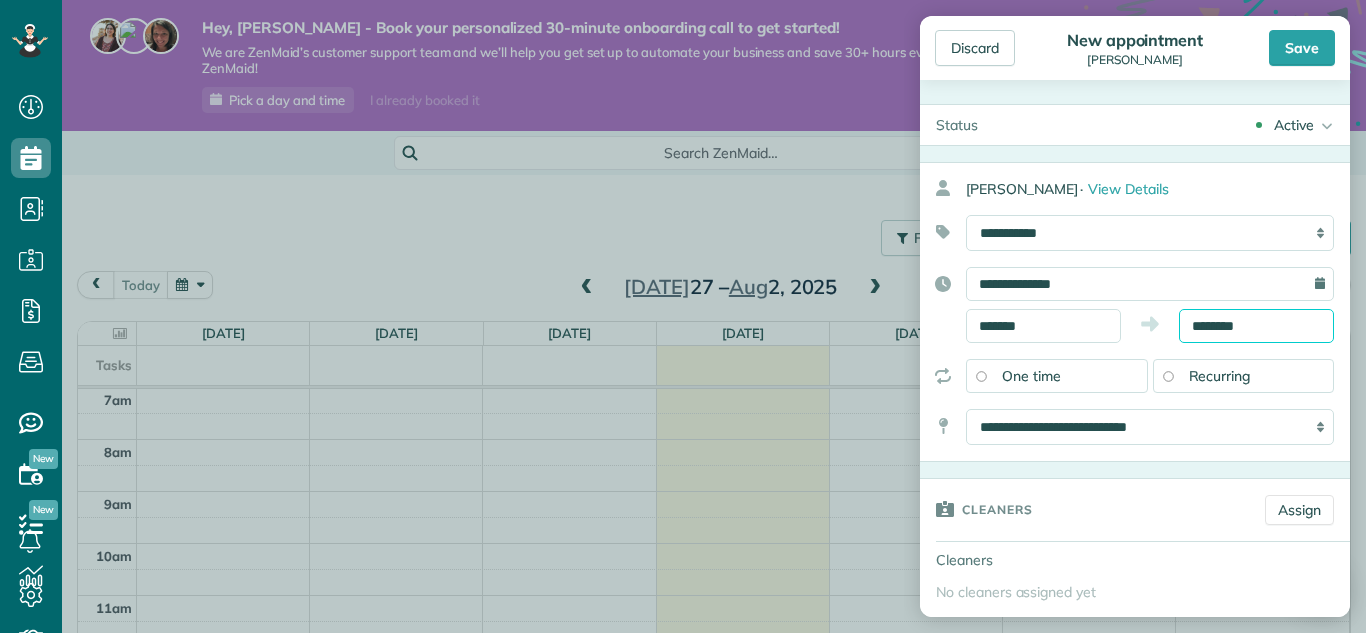 click on "********" at bounding box center [1256, 326] 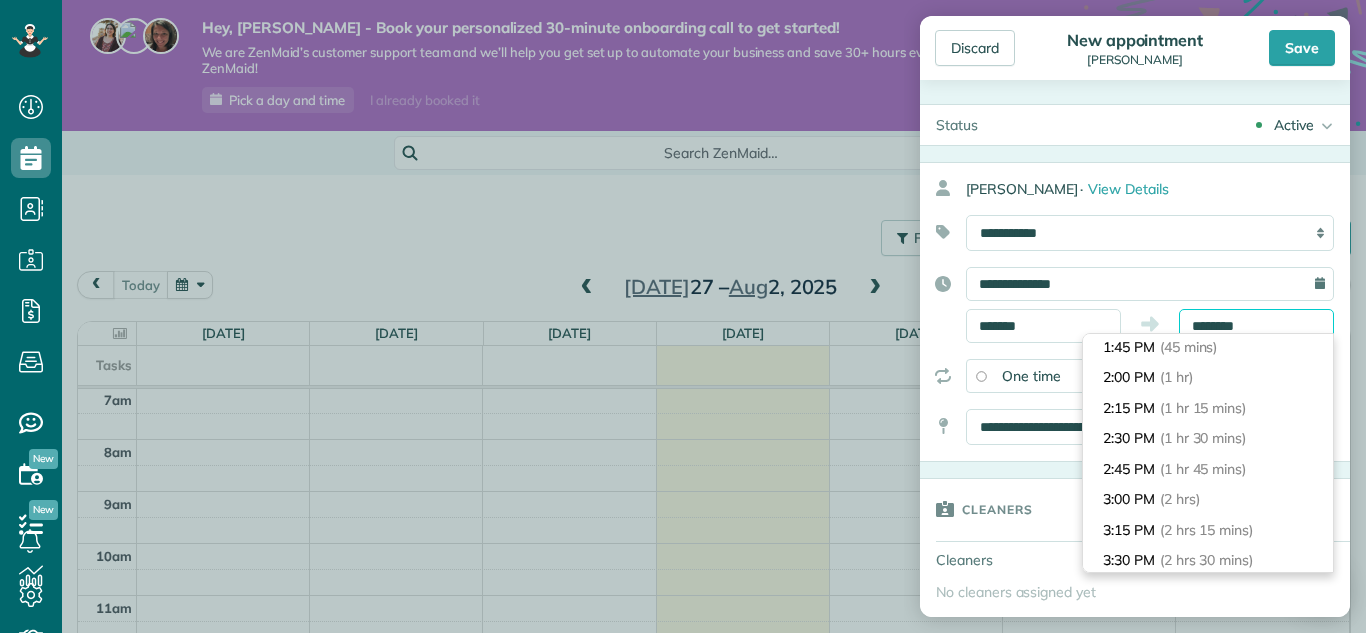scroll, scrollTop: 90, scrollLeft: 0, axis: vertical 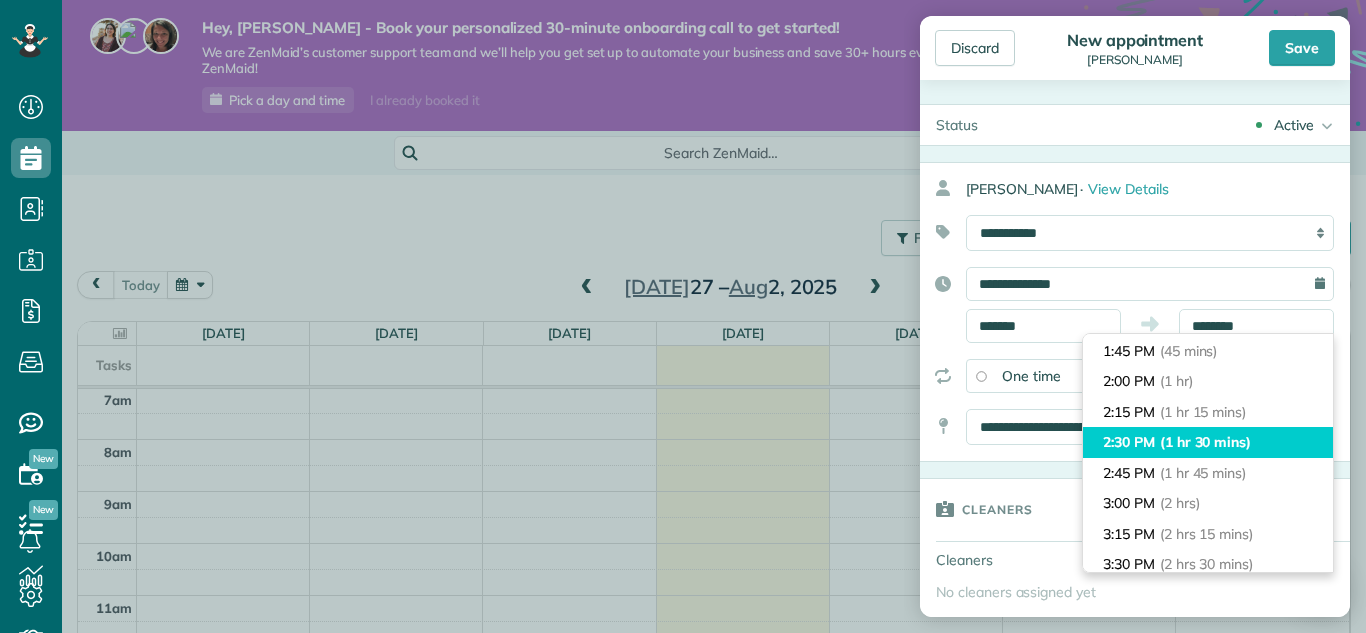 type on "*******" 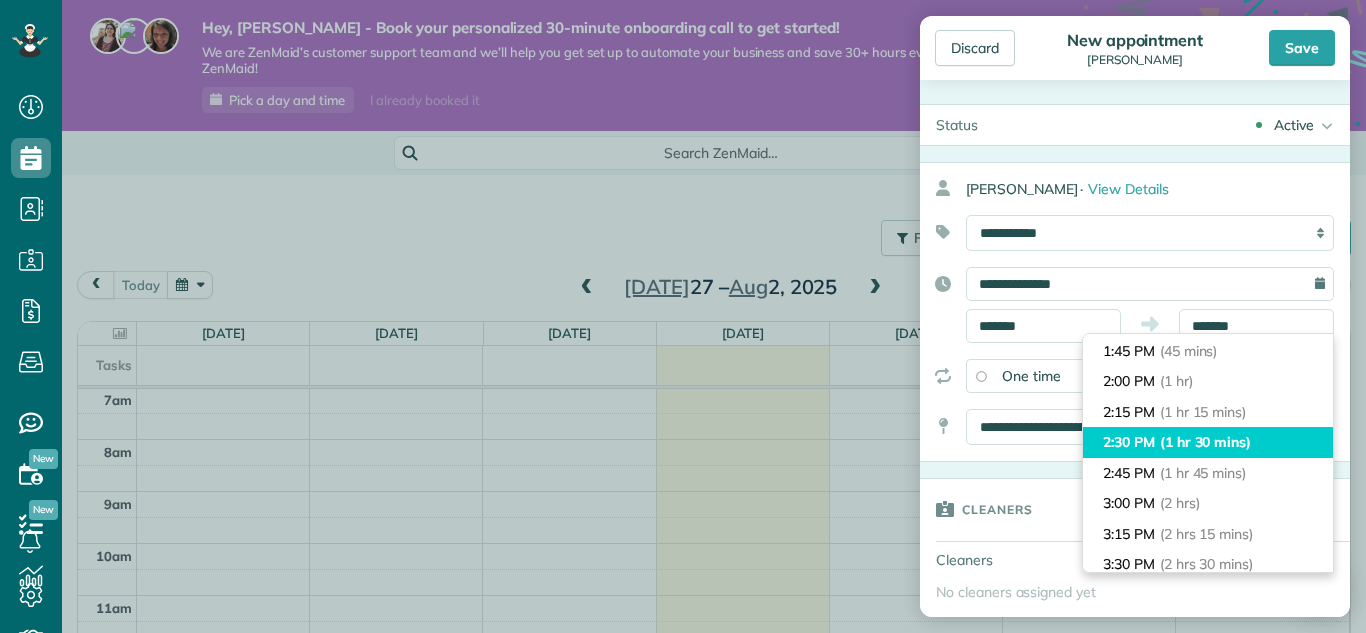 click on "(1 hr 30 mins)" at bounding box center (1205, 442) 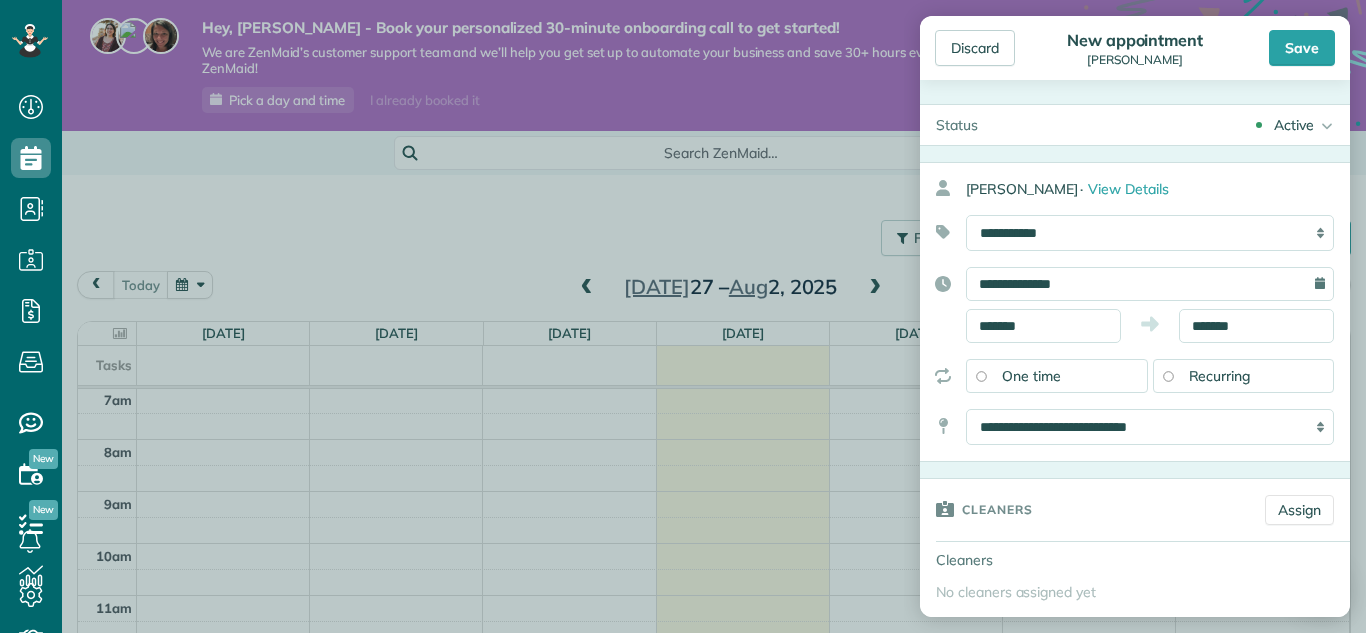 click on "Recurring" at bounding box center [1220, 376] 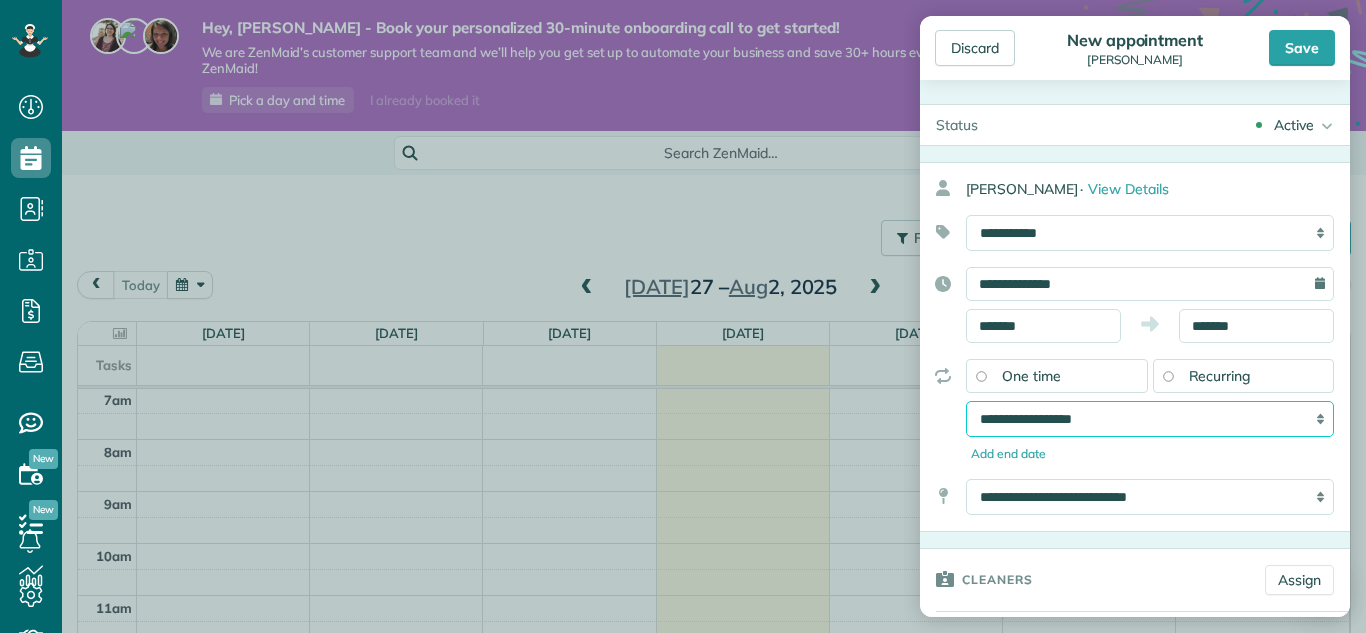 click on "**********" at bounding box center (1150, 419) 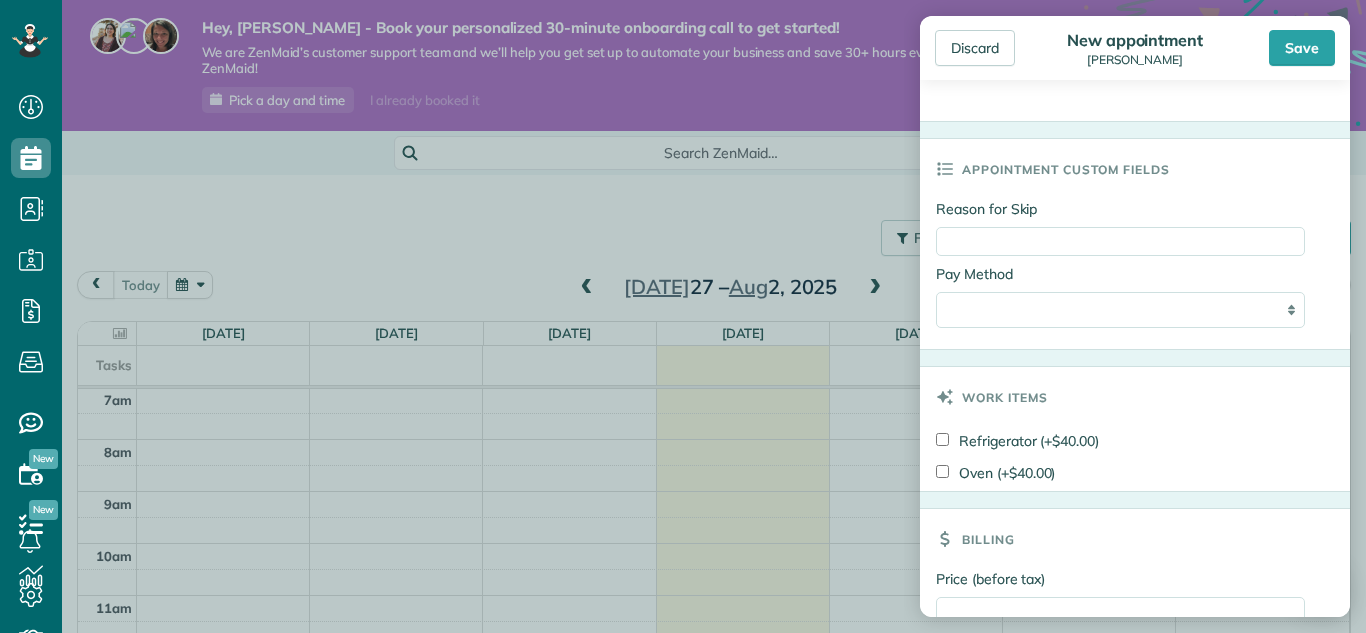 scroll, scrollTop: 1175, scrollLeft: 0, axis: vertical 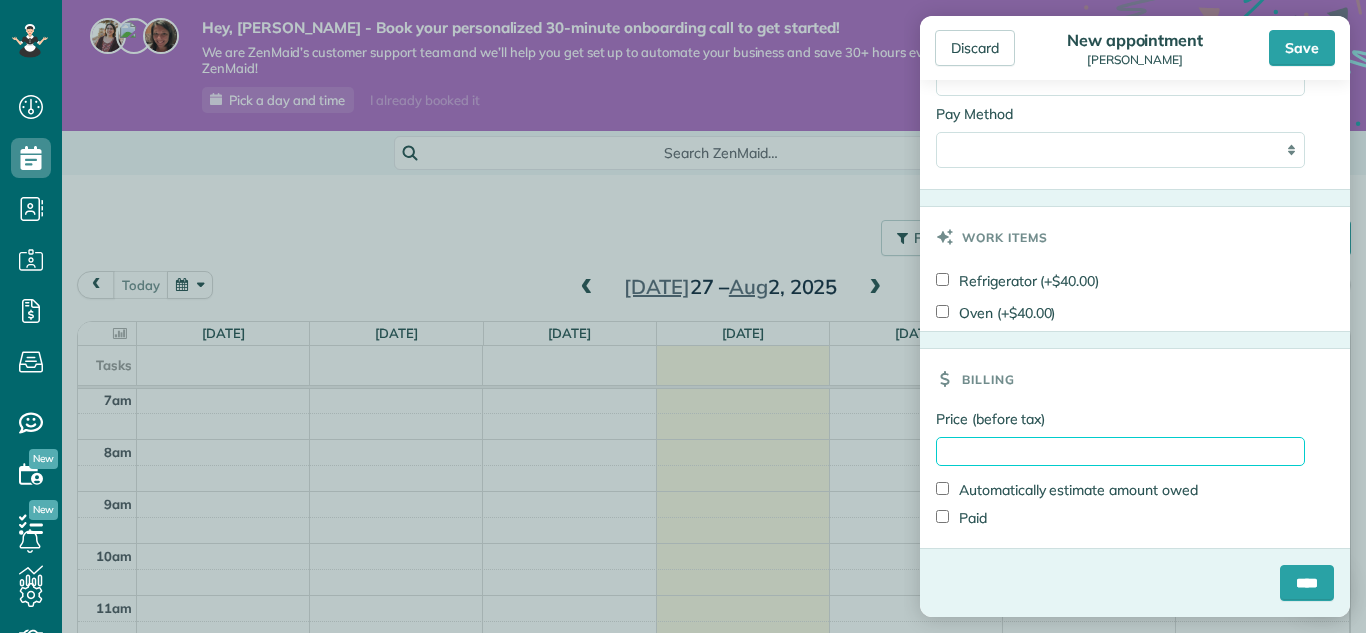 click on "Price (before tax)" at bounding box center [1120, 451] 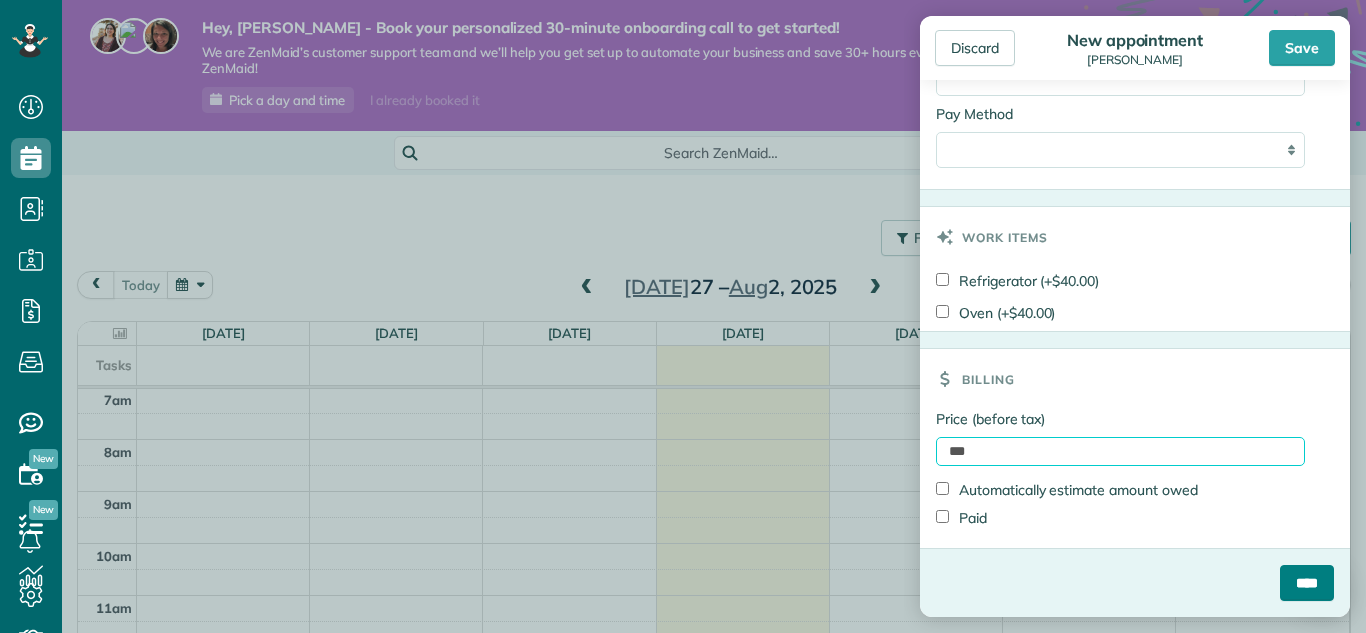type on "***" 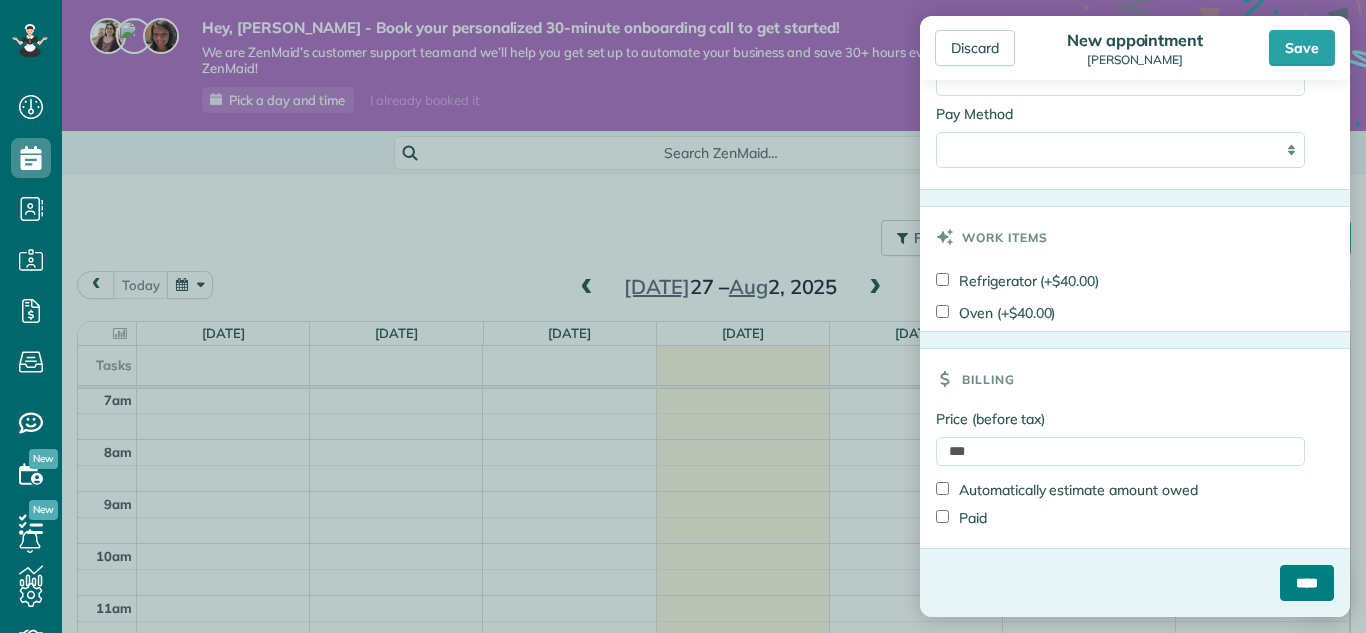 click on "****" at bounding box center [1307, 583] 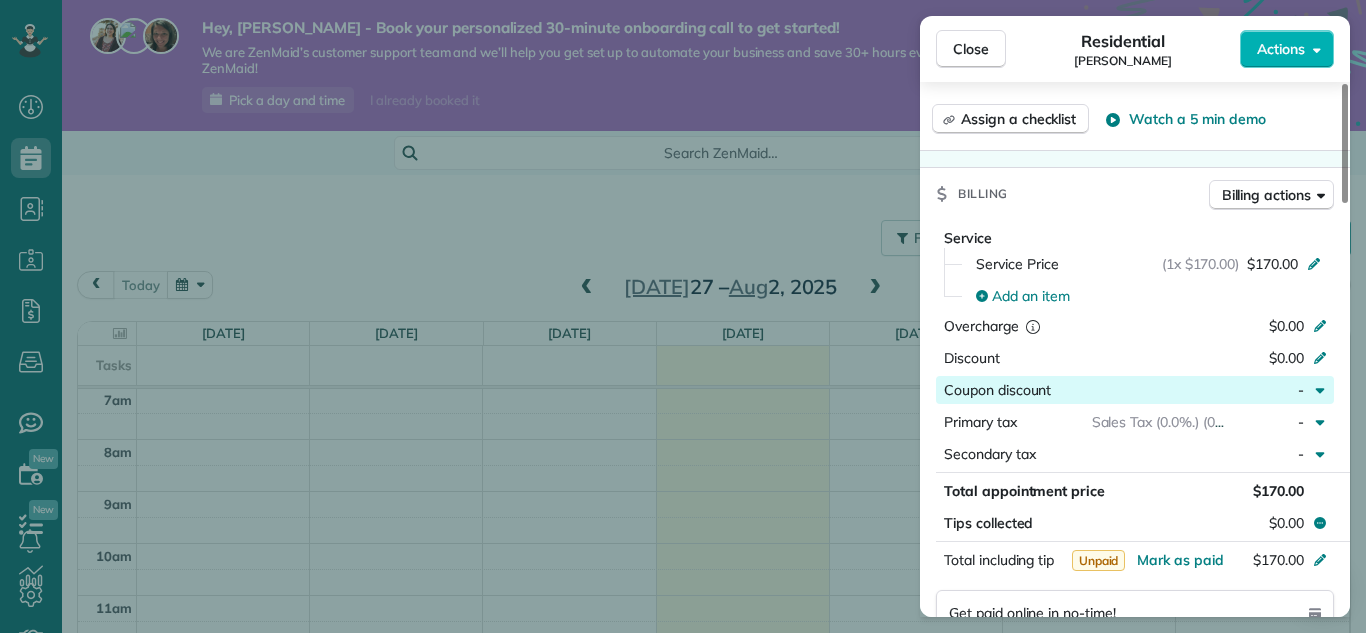 scroll, scrollTop: 790, scrollLeft: 0, axis: vertical 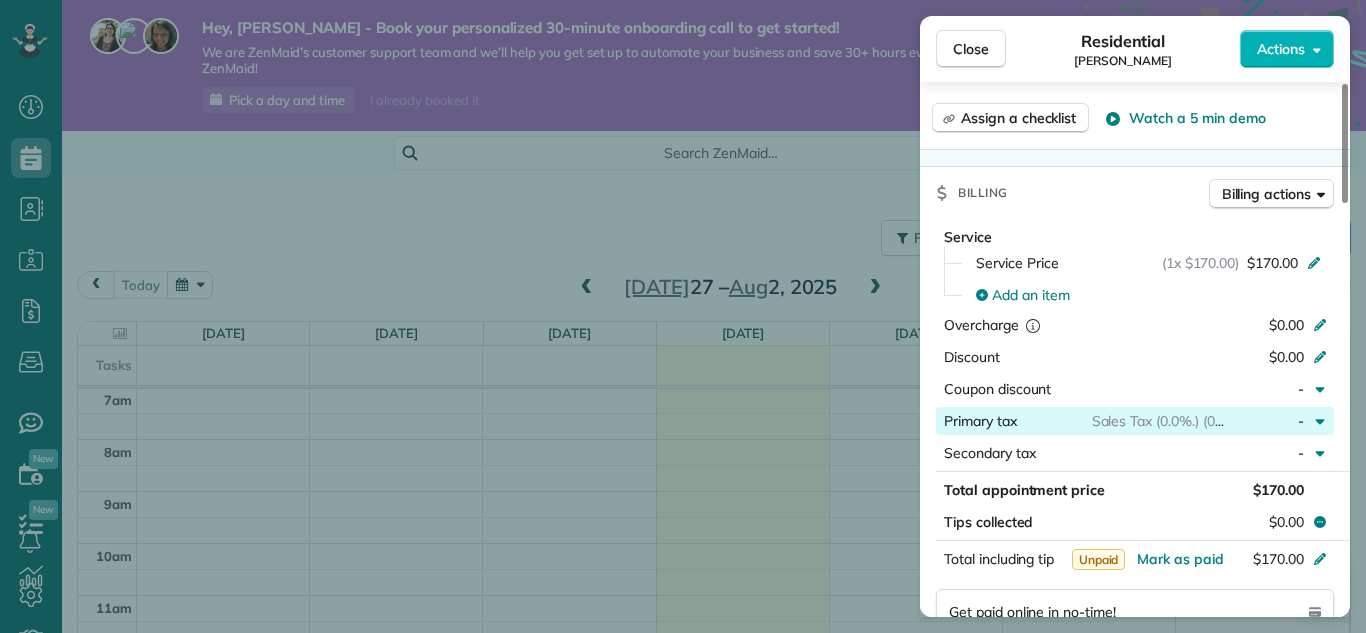 click on "-" at bounding box center (1268, 421) 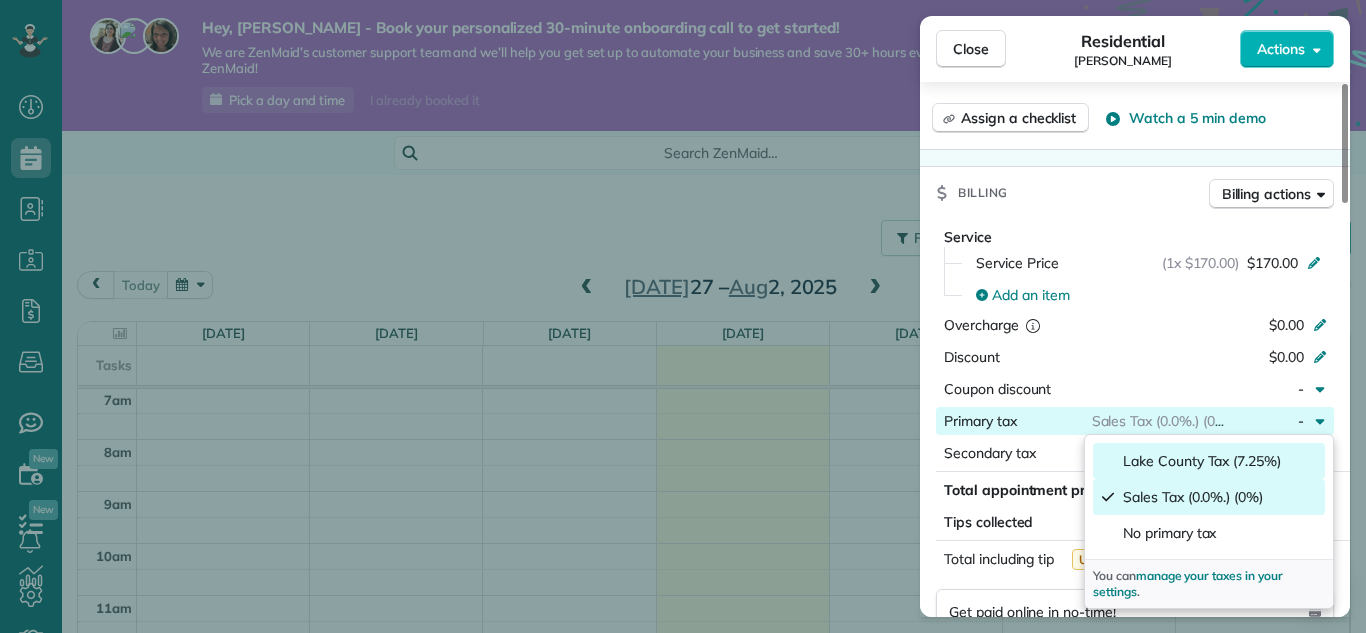 click on "Lake County Tax (7.25%)" at bounding box center [1202, 461] 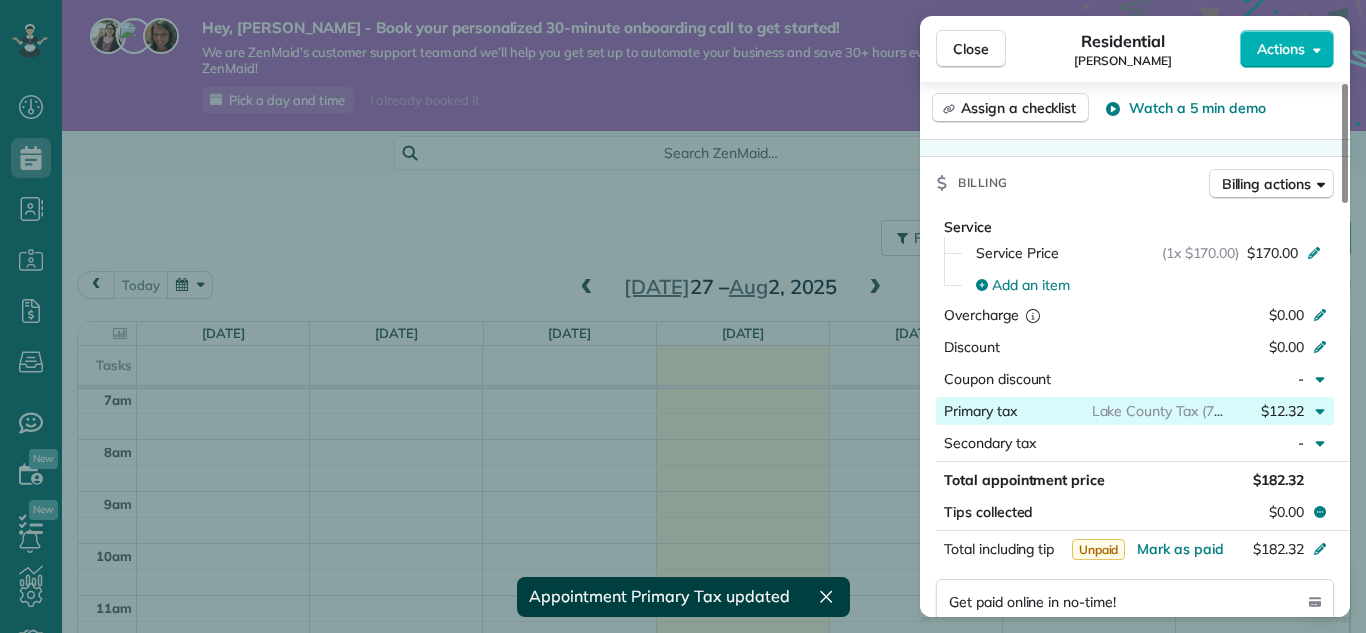 scroll, scrollTop: 812, scrollLeft: 0, axis: vertical 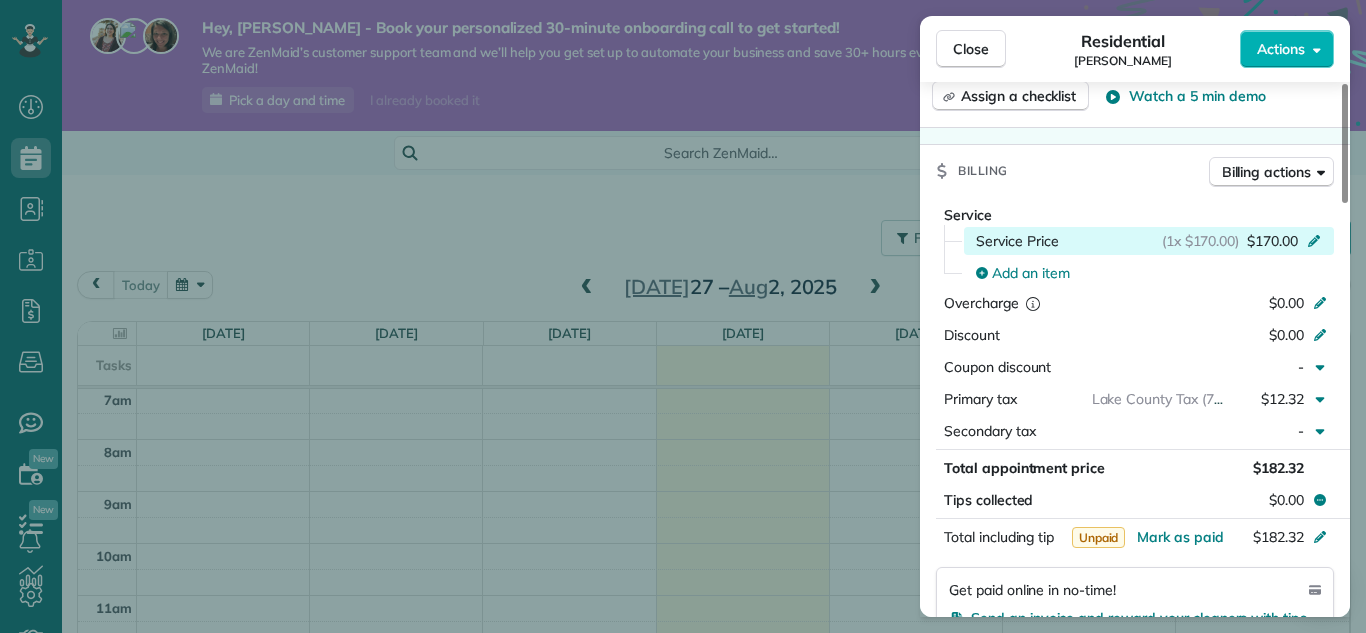 click 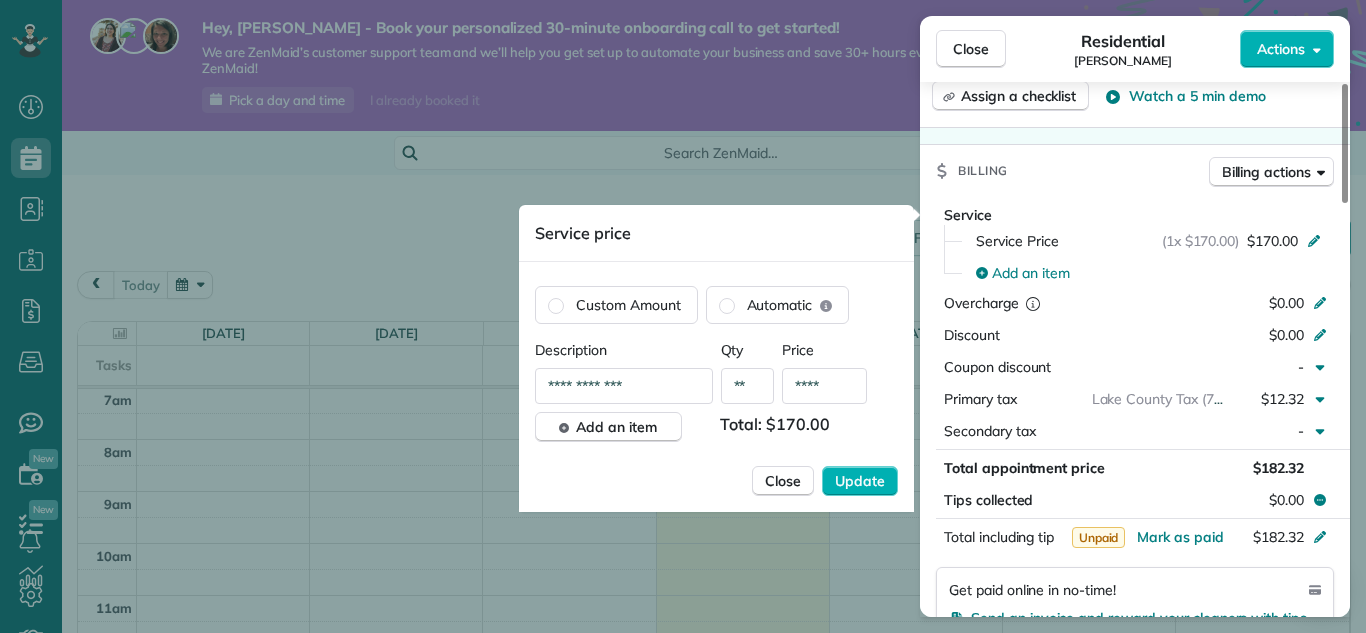 click on "****" at bounding box center (824, 386) 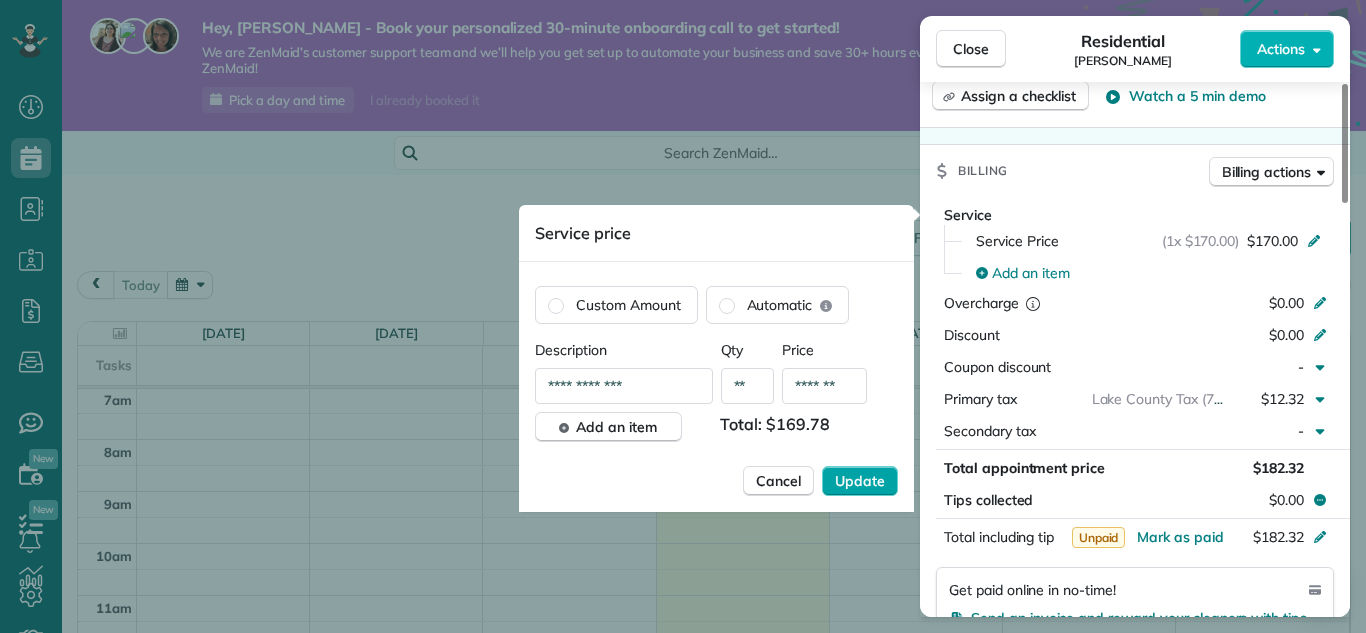 type on "*******" 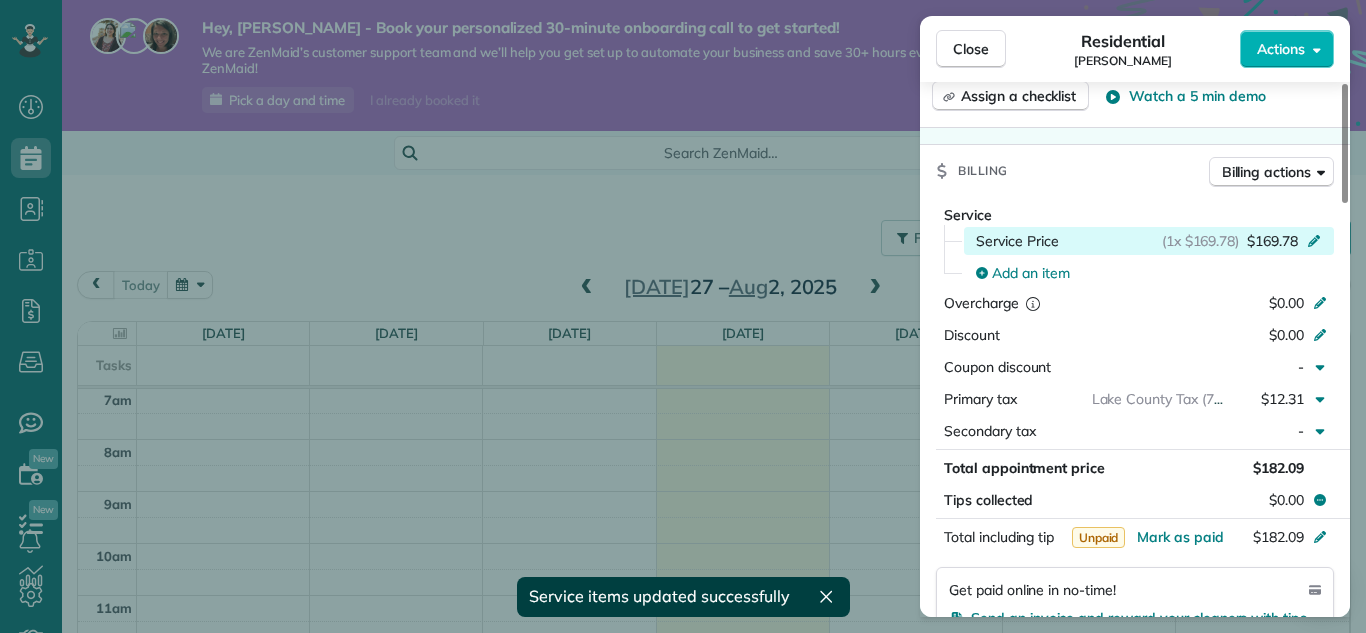 click 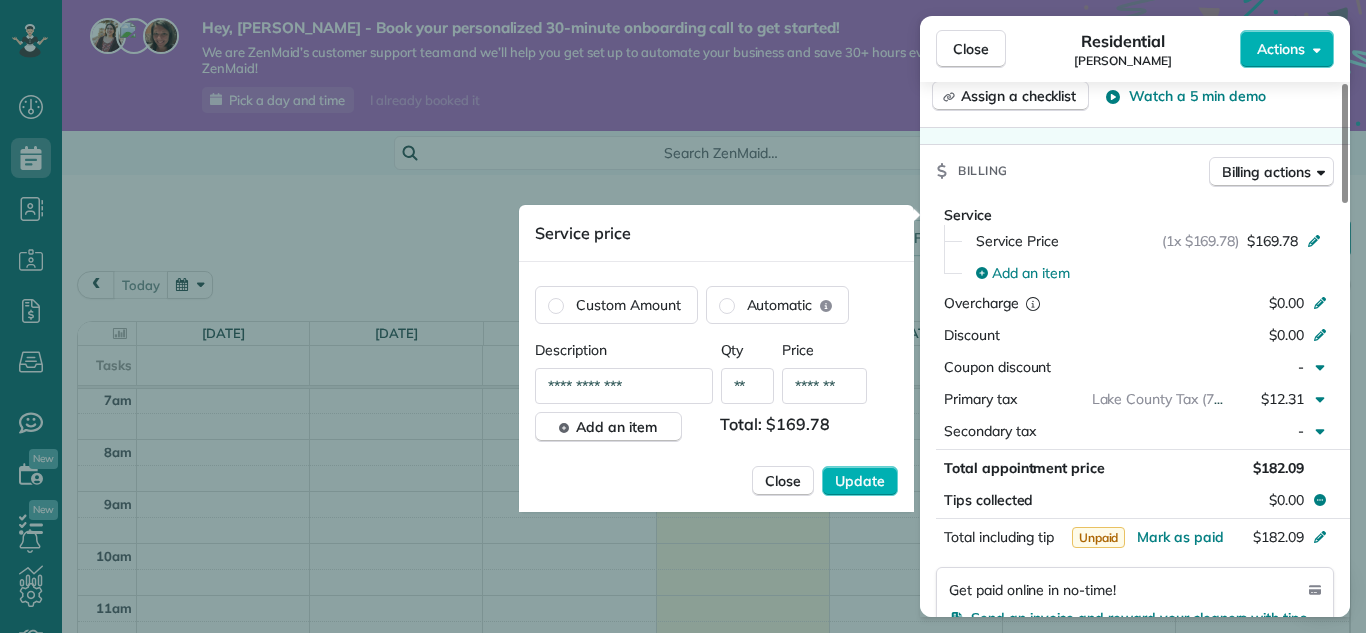 click on "*******" at bounding box center (824, 386) 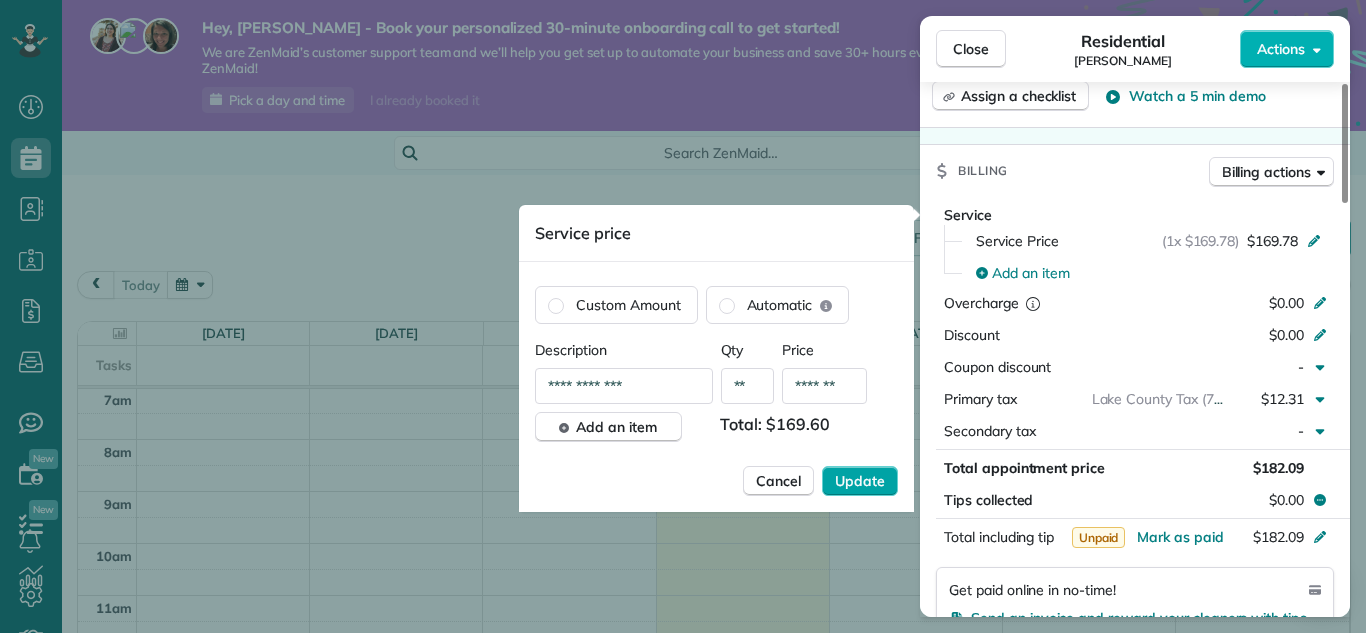 type on "*******" 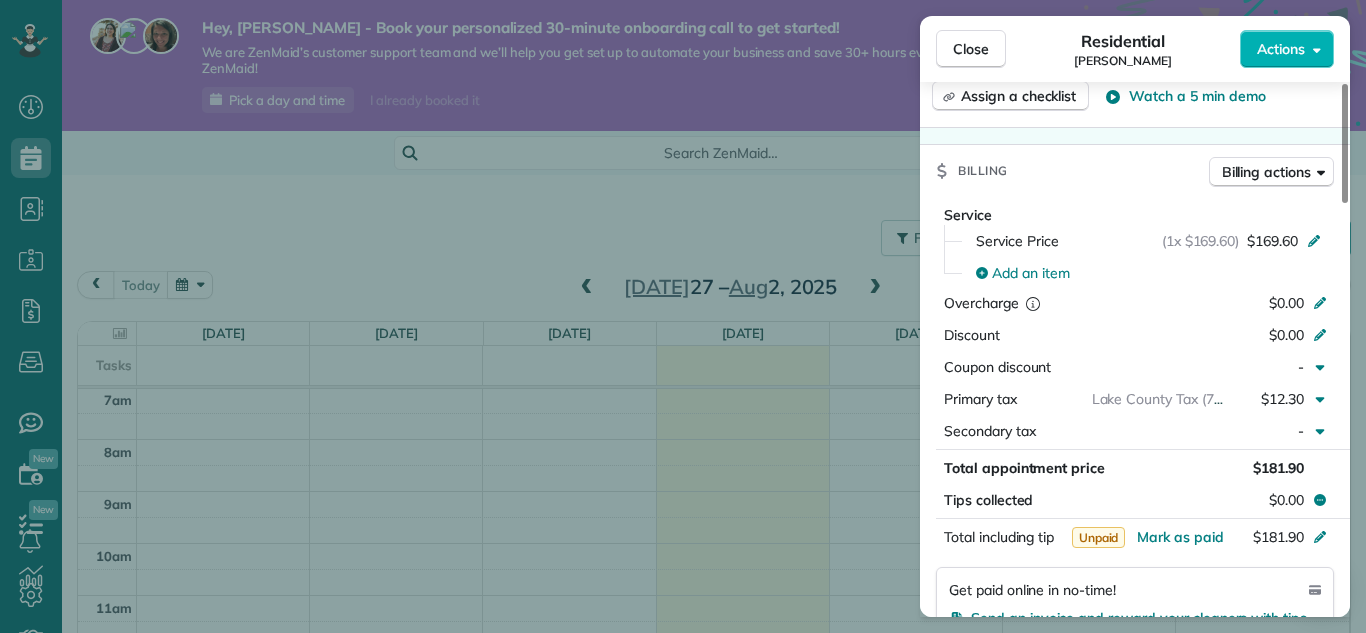 click on "Close Residential Laura Sphon Actions Status Active Laura Sphon · Open profile MOBILE (440) 227-5417 Copy No email on record Add email View Details Residential Thursday, August 07, 2025 ( next week ) 1:00 PM 2:30 PM 1 hours and 30 minutes Repeats every 2 weeks Edit recurring service Next (Aug 21) 7782 Debonaire Drive ? OH 44060 Open access information Service was not rated yet Setup ratings Cleaners Time in and out Assign Invite Cleaners No cleaners assigned yet Checklist Try Now Keep this appointment up to your standards. Stay on top of every detail, keep your cleaners organised, and your client happy. Assign a checklist Watch a 5 min demo Billing Billing actions Service Service Price (1x $169.60) $169.60 Add an item Overcharge $0.00 Discount $0.00 Coupon discount - Primary tax Lake County Tax (7.25%) $12.30 Secondary tax - Total appointment price $181.90 Tips collected $0.00 Unpaid Mark as paid Total including tip $181.90 Get paid online in no-time! Send an invoice and reward your cleaners with tips - - 0" at bounding box center (683, 316) 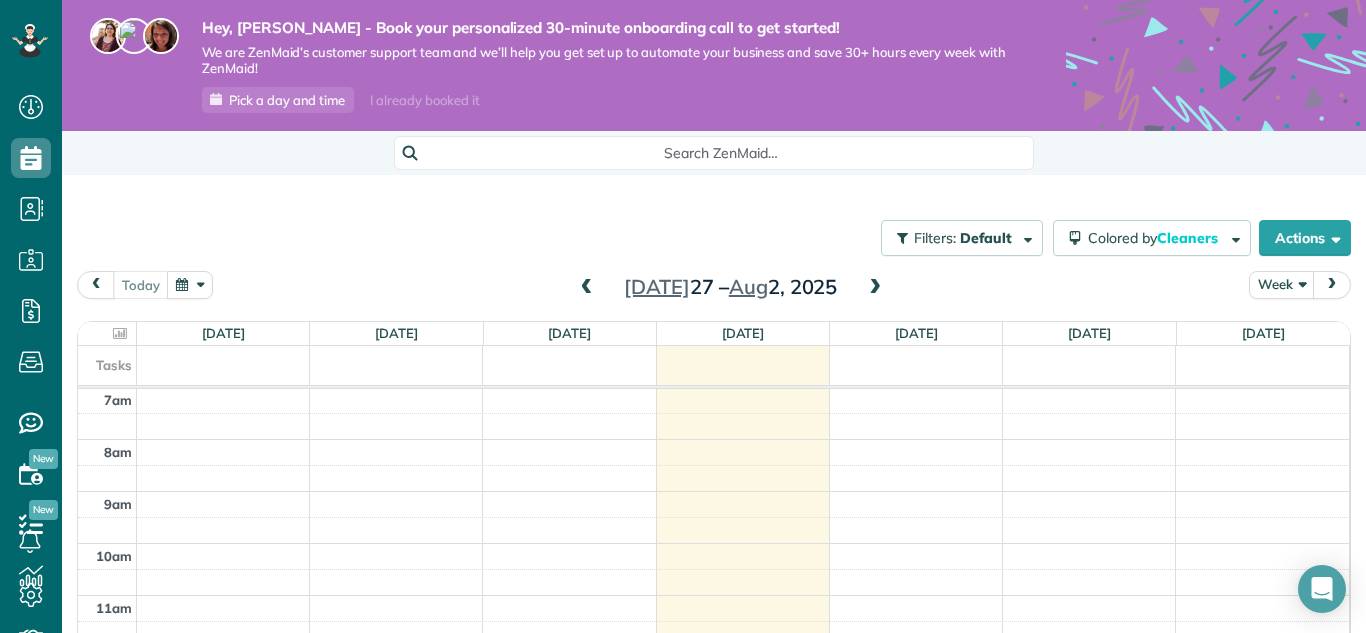 click at bounding box center [875, 288] 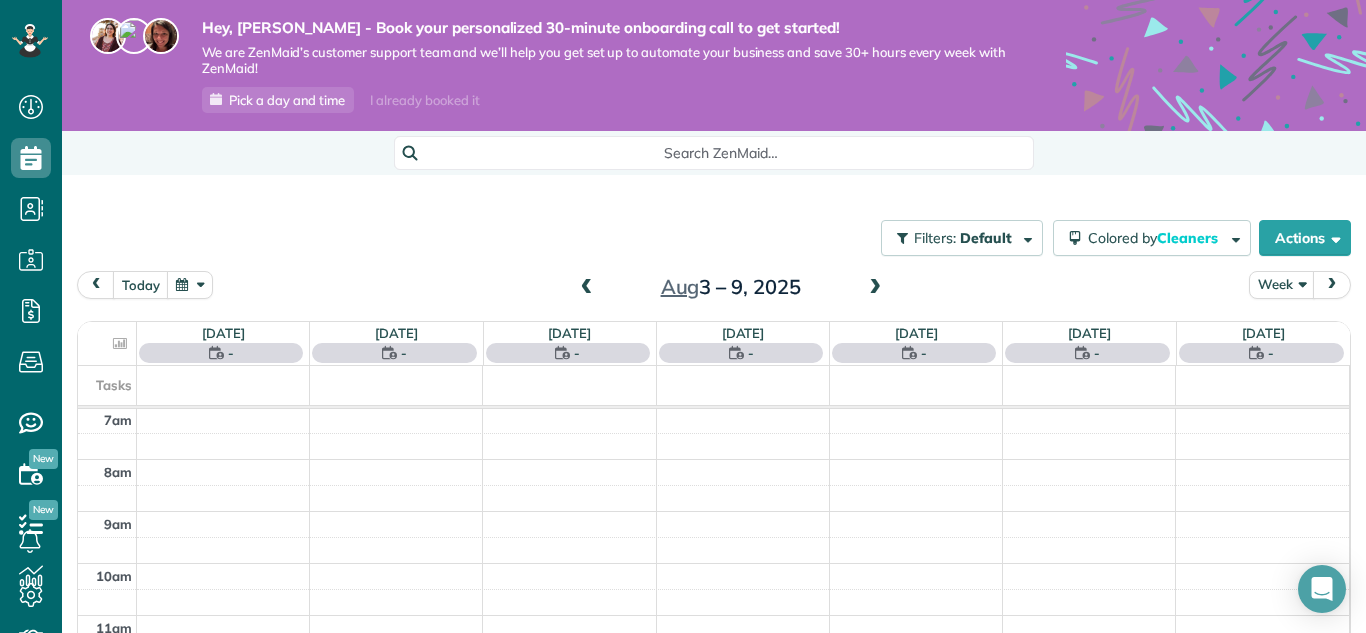 click at bounding box center (875, 288) 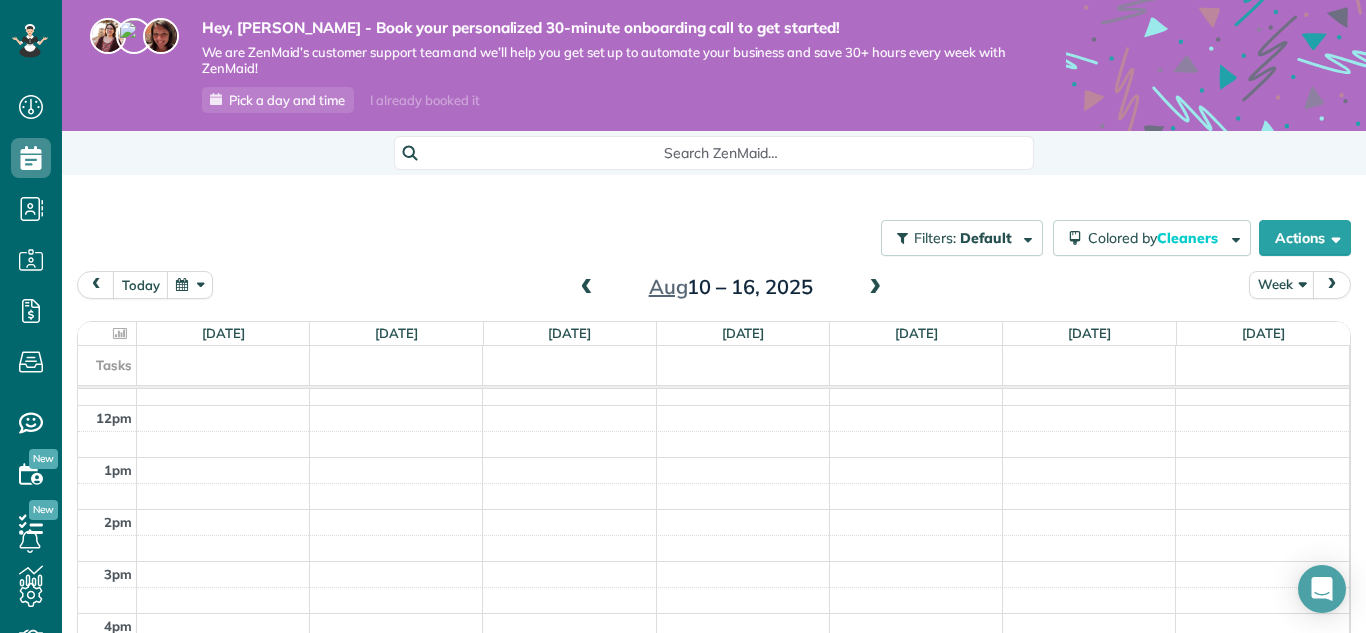 scroll, scrollTop: 652, scrollLeft: 0, axis: vertical 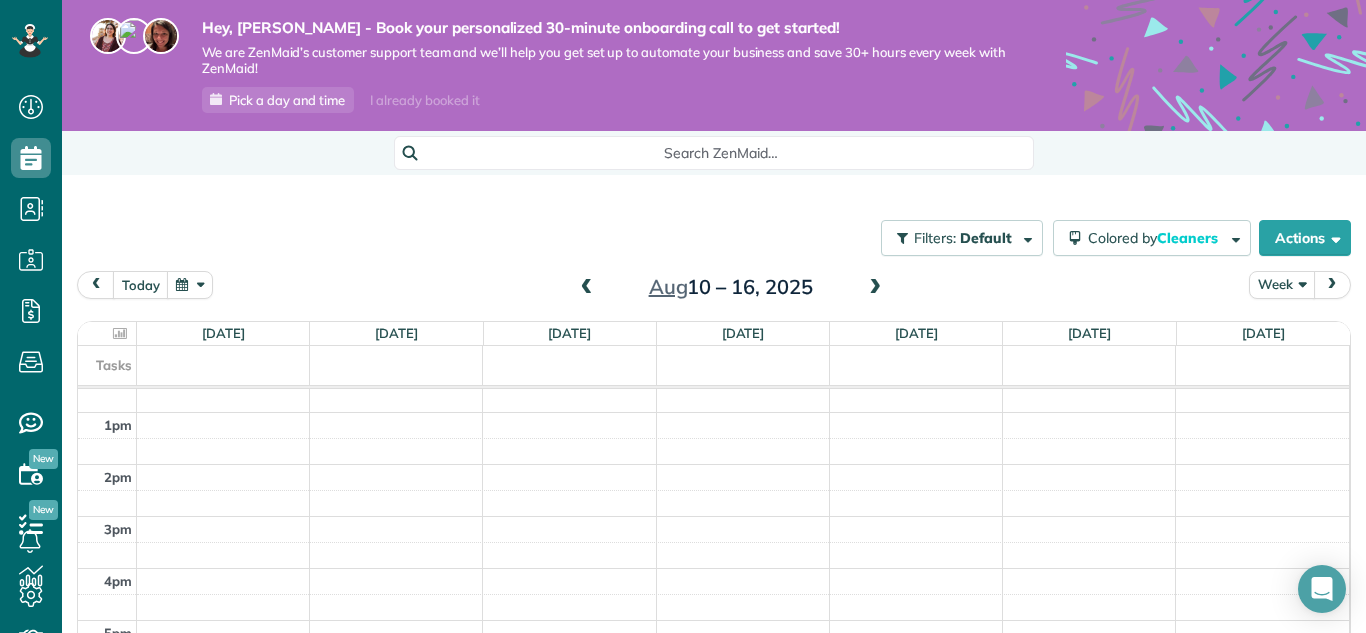 click on "Week" at bounding box center [1282, 284] 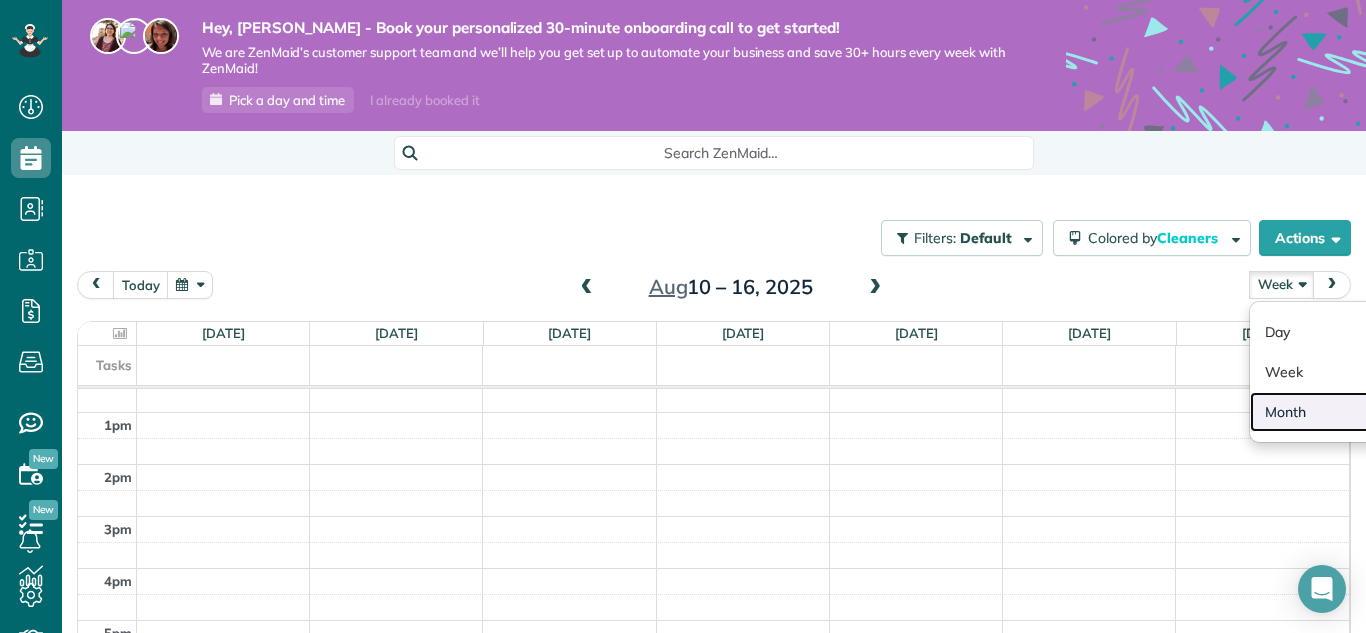 click on "Month" at bounding box center [1329, 412] 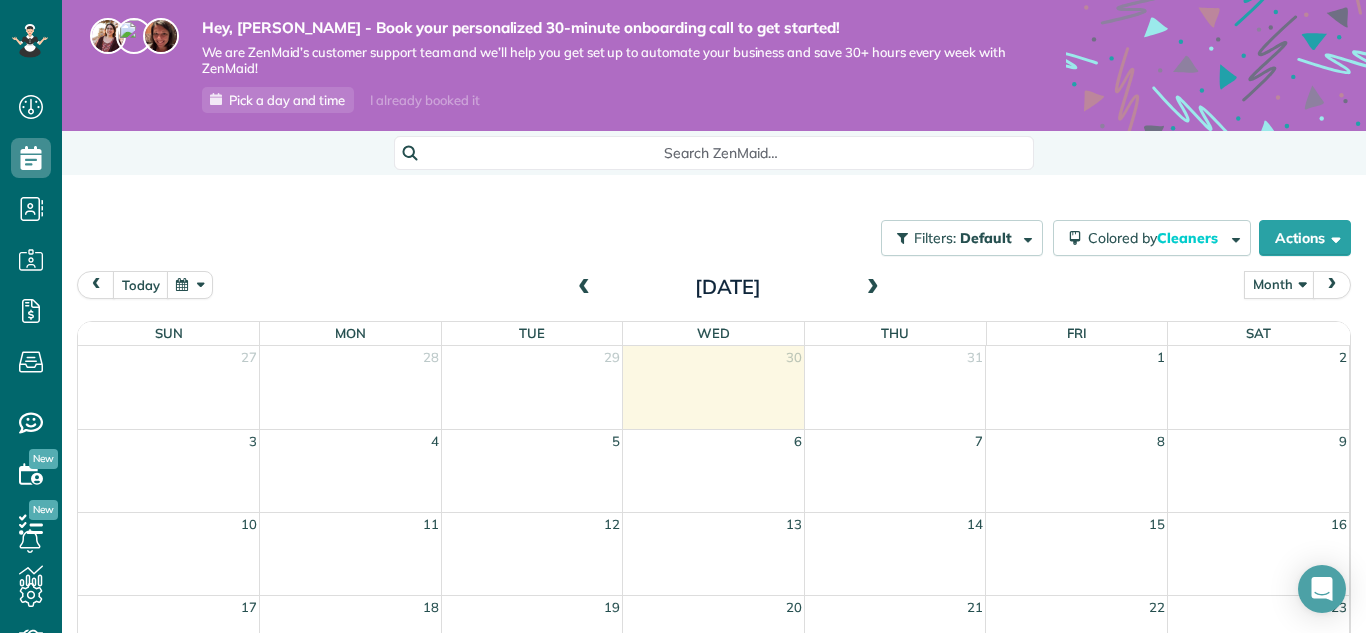 scroll, scrollTop: 0, scrollLeft: 0, axis: both 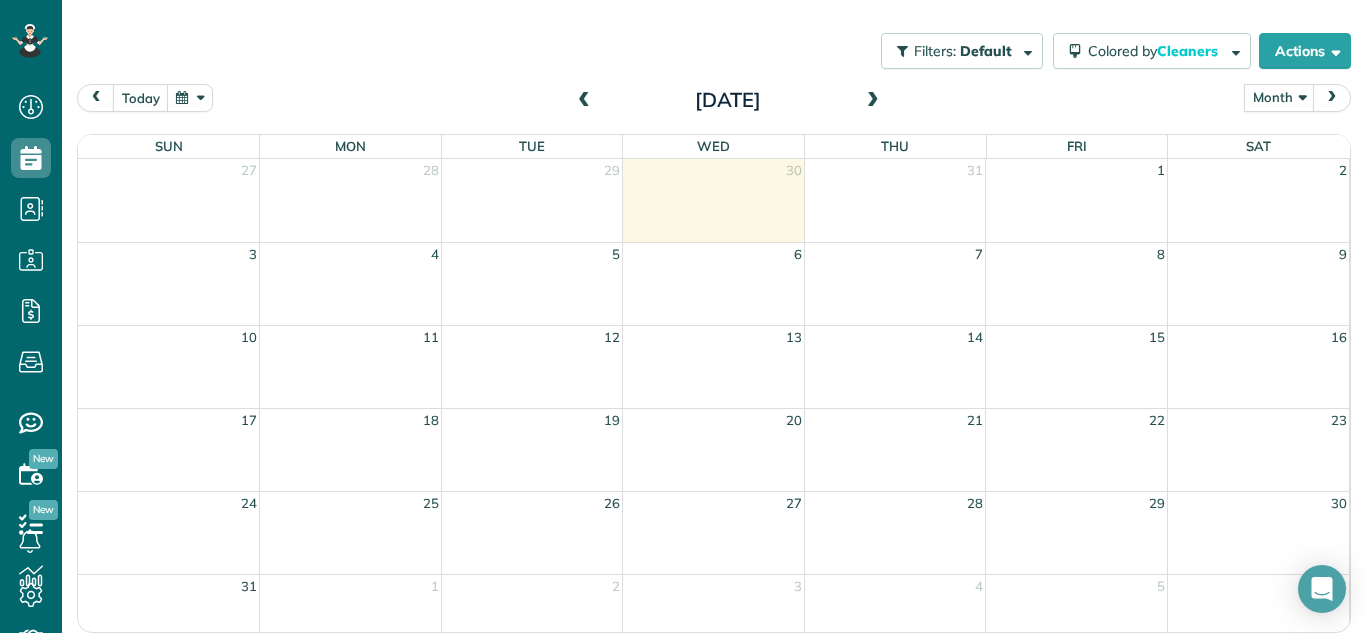 click at bounding box center (584, 101) 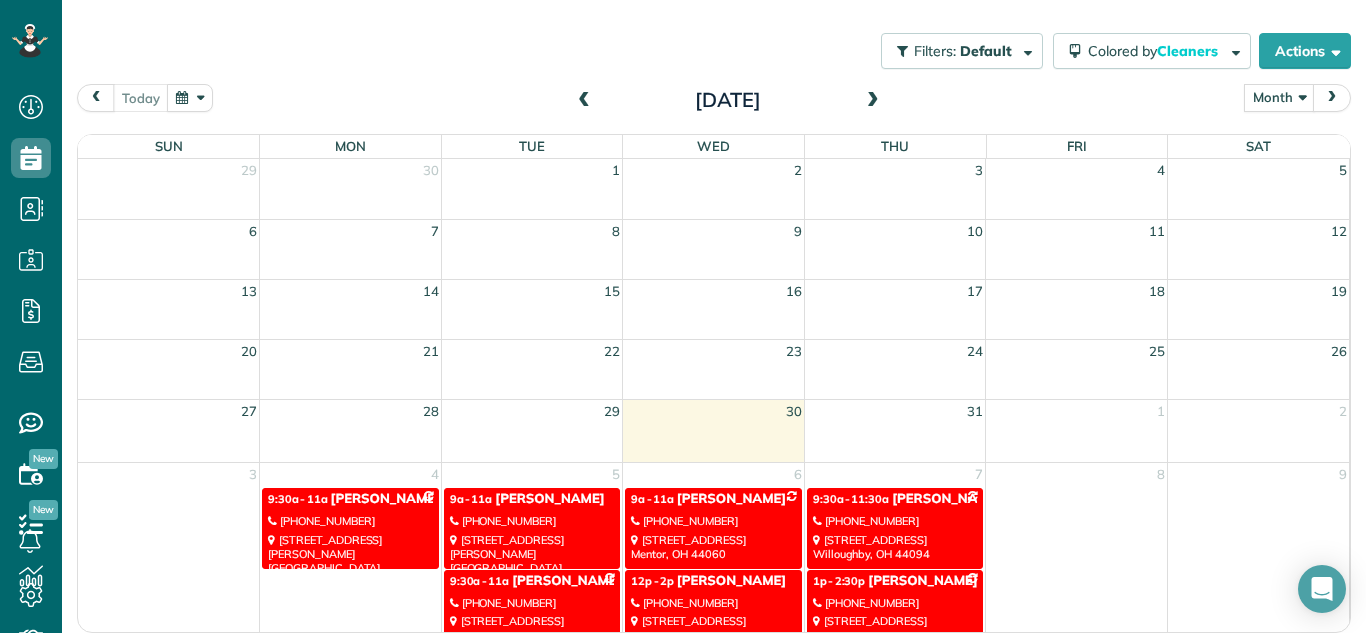 click at bounding box center (873, 101) 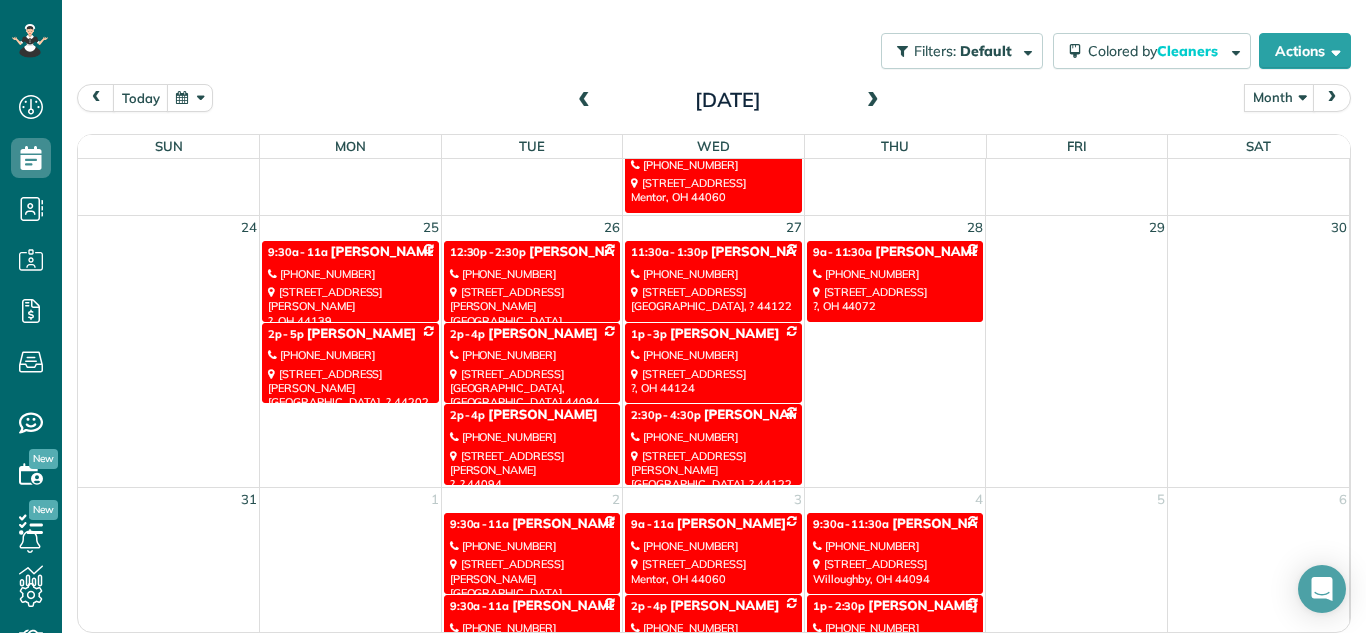 scroll, scrollTop: 746, scrollLeft: 0, axis: vertical 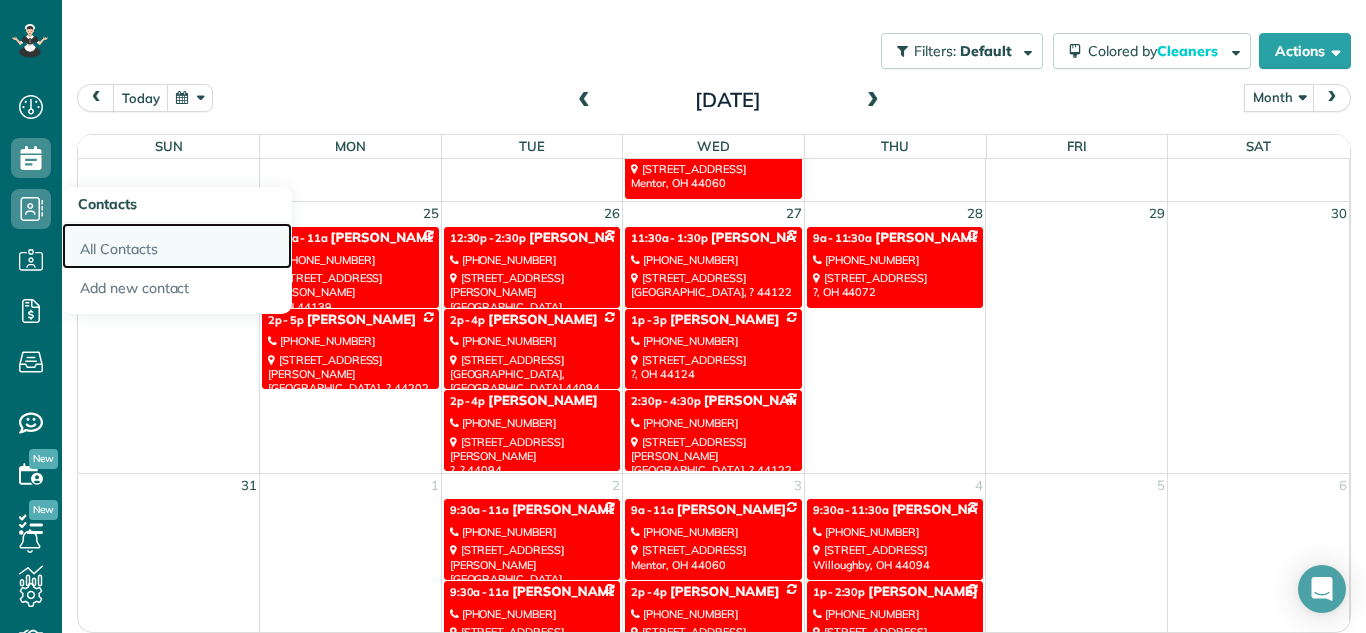 click on "All Contacts" at bounding box center [177, 246] 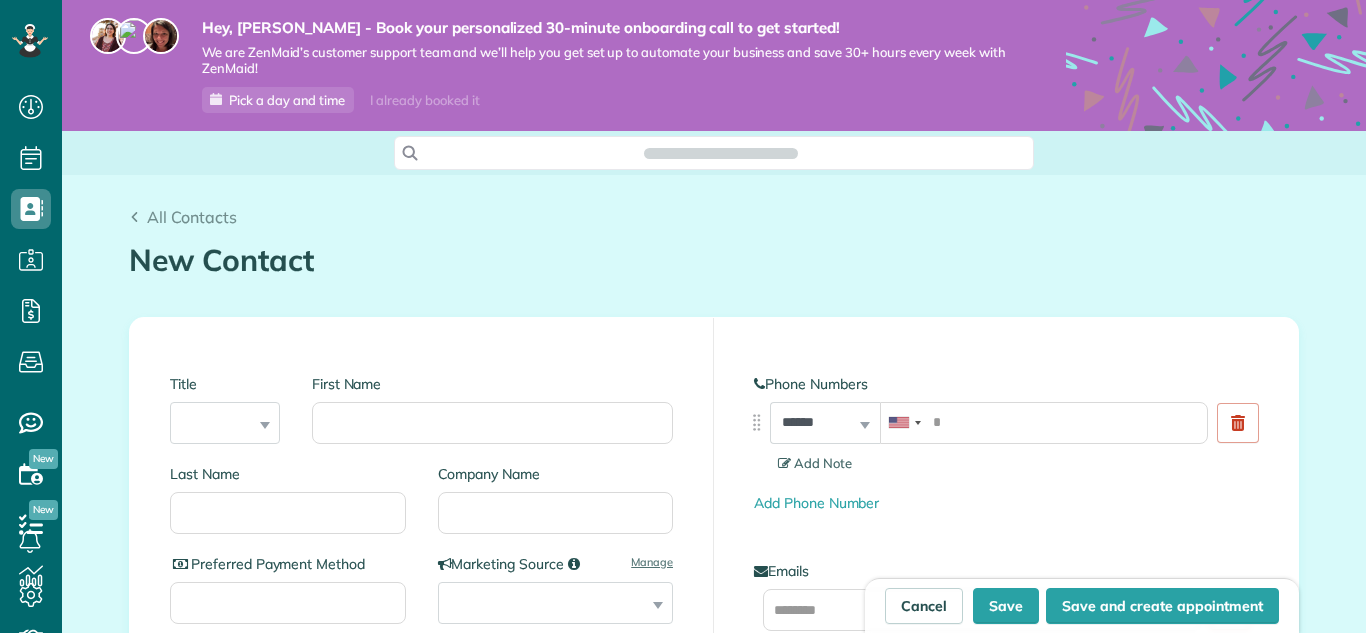 scroll, scrollTop: 0, scrollLeft: 0, axis: both 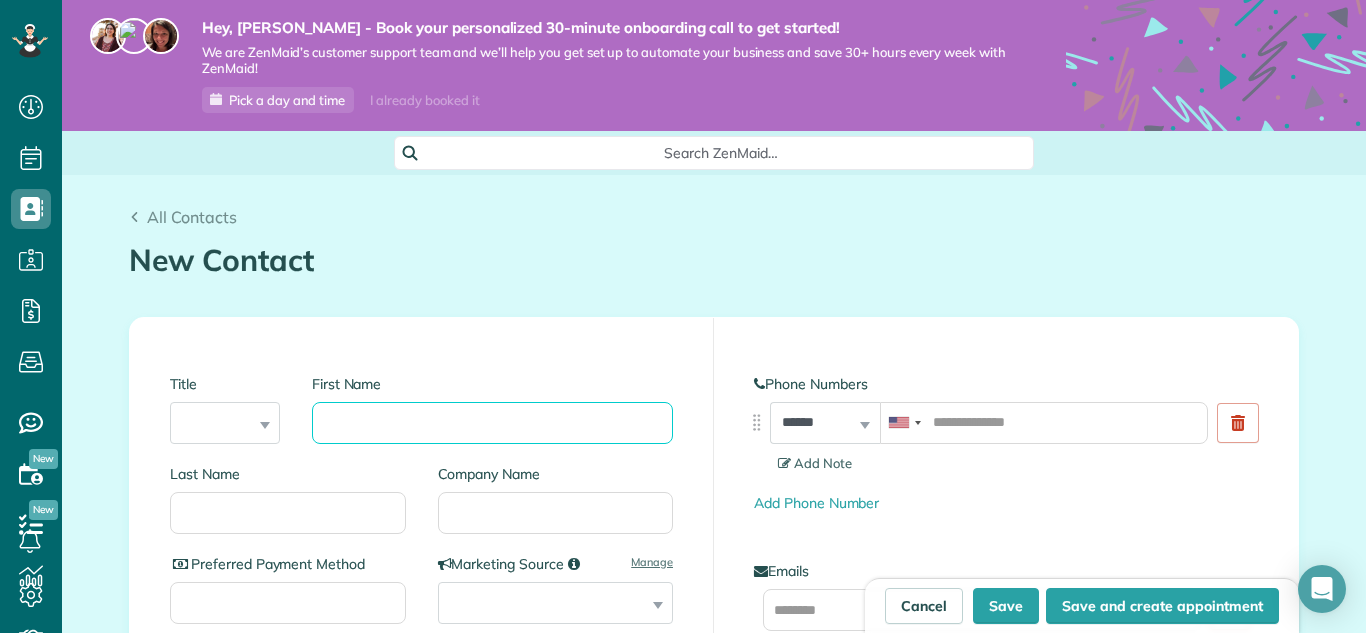 click on "First Name" at bounding box center [492, 423] 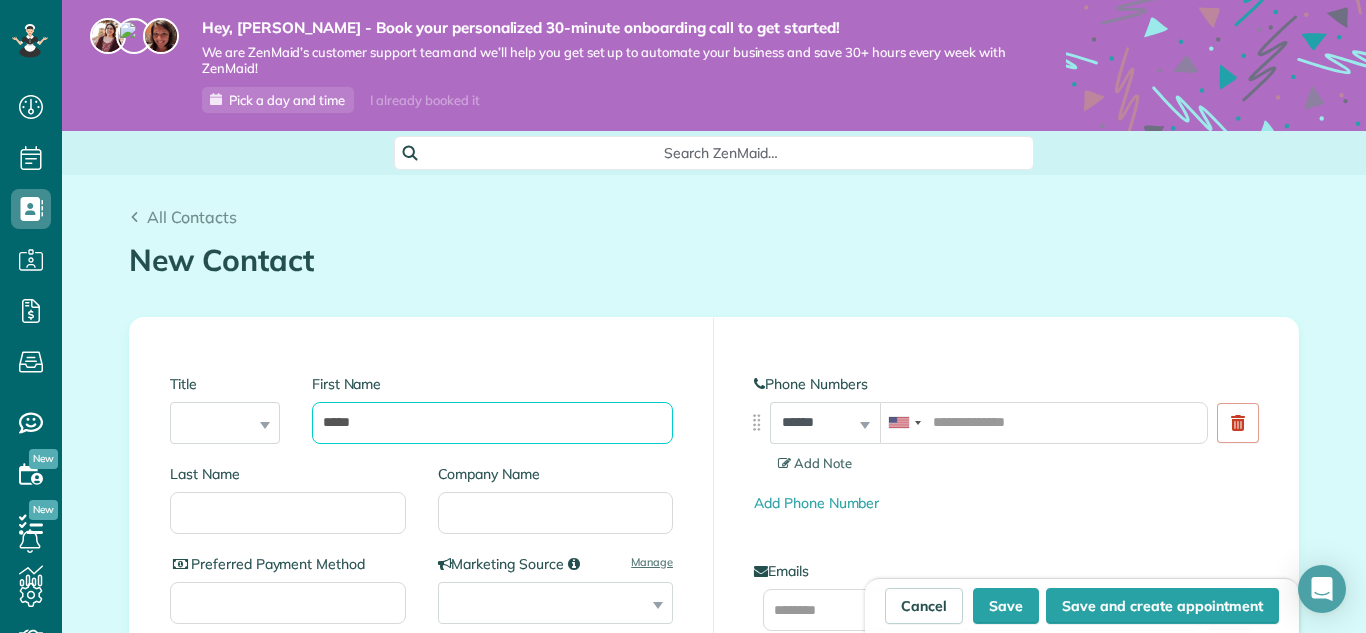 type on "*****" 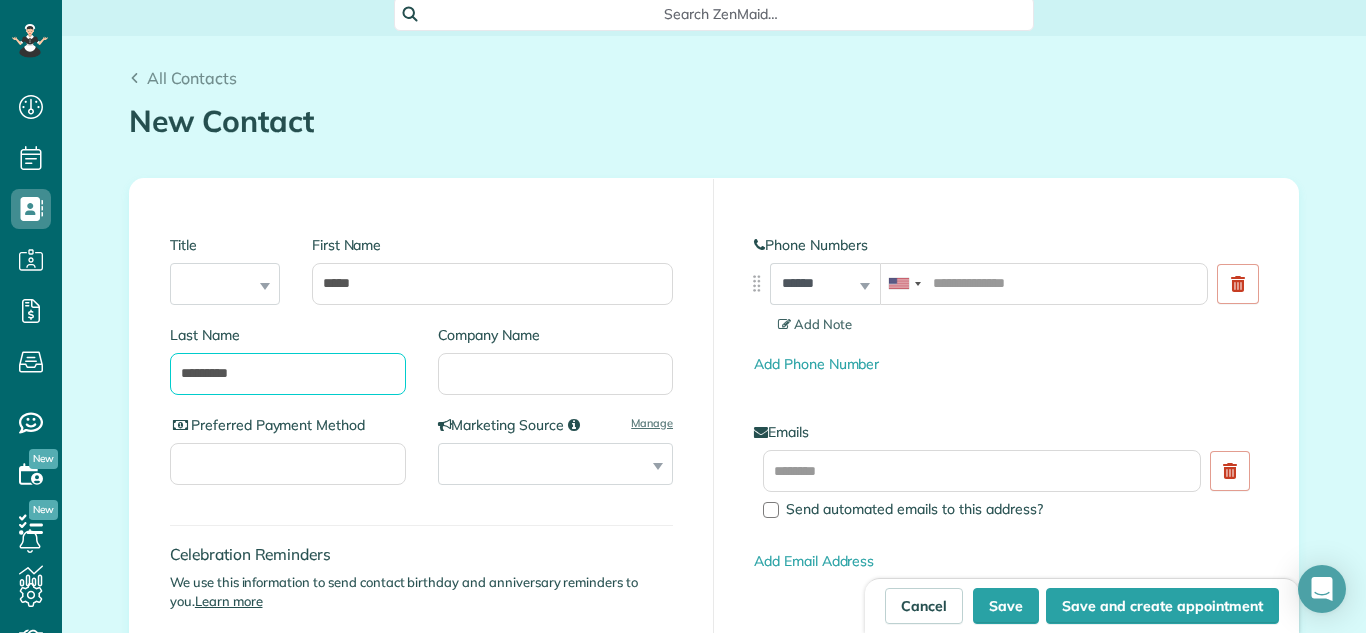 scroll, scrollTop: 140, scrollLeft: 0, axis: vertical 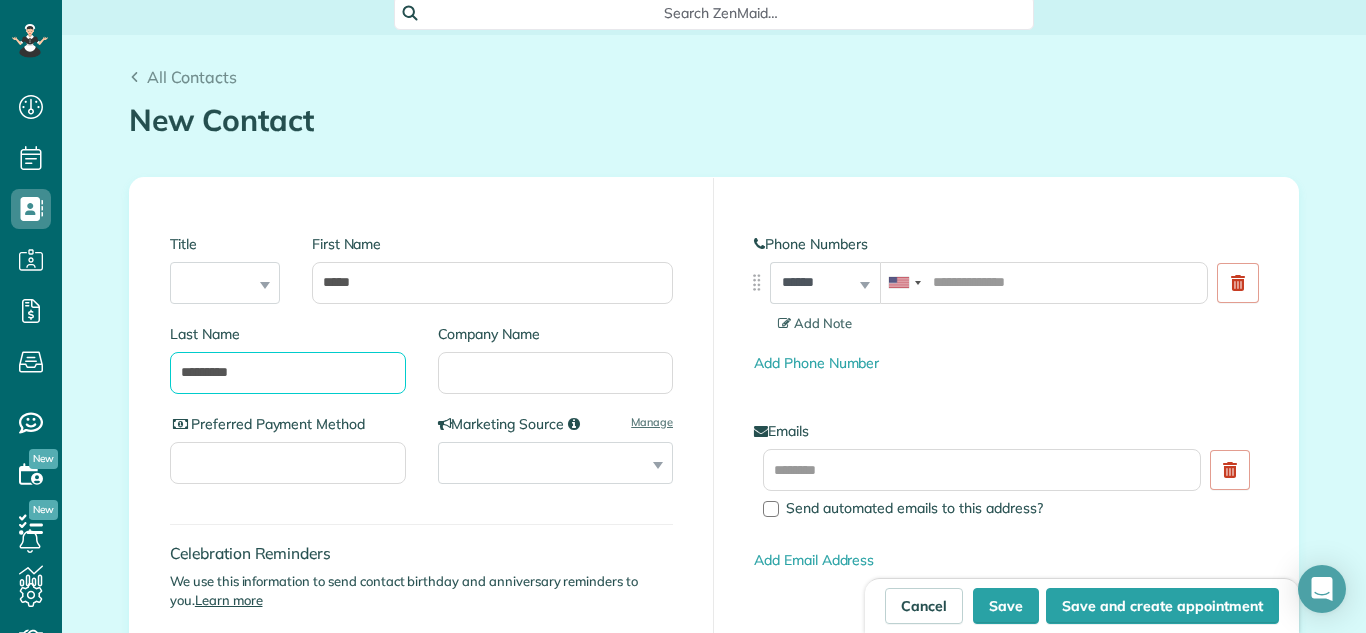 type on "*********" 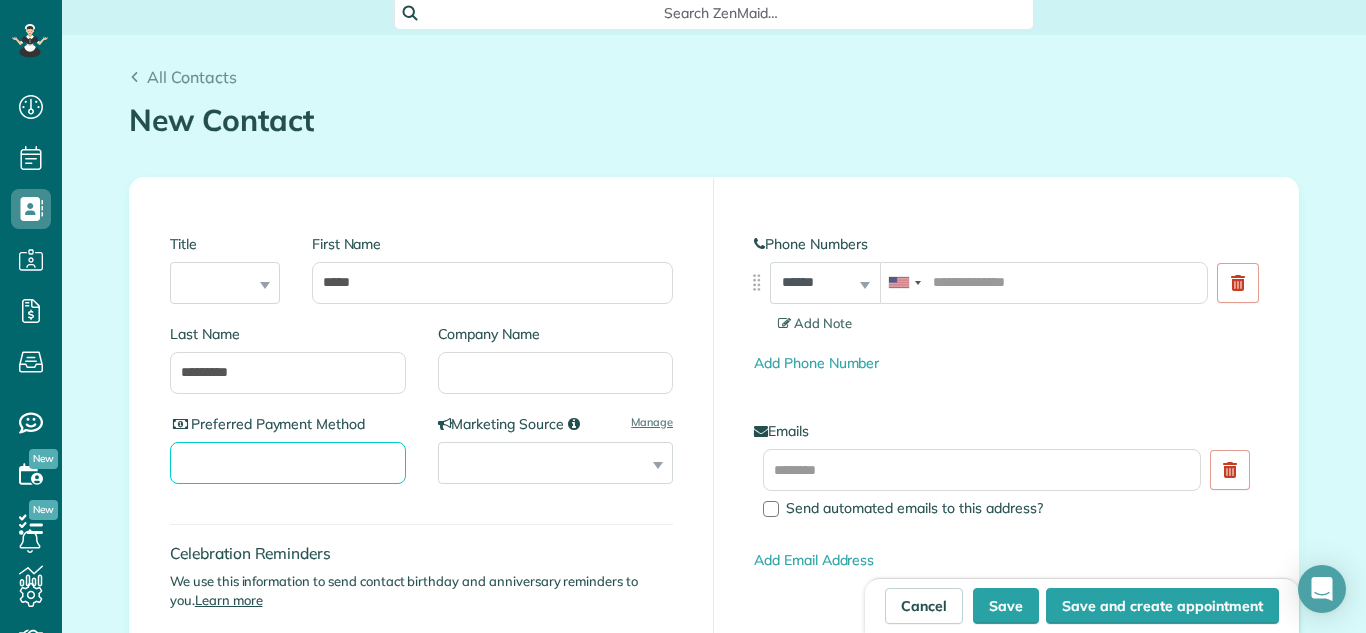 click on "Preferred Payment Method" at bounding box center [288, 463] 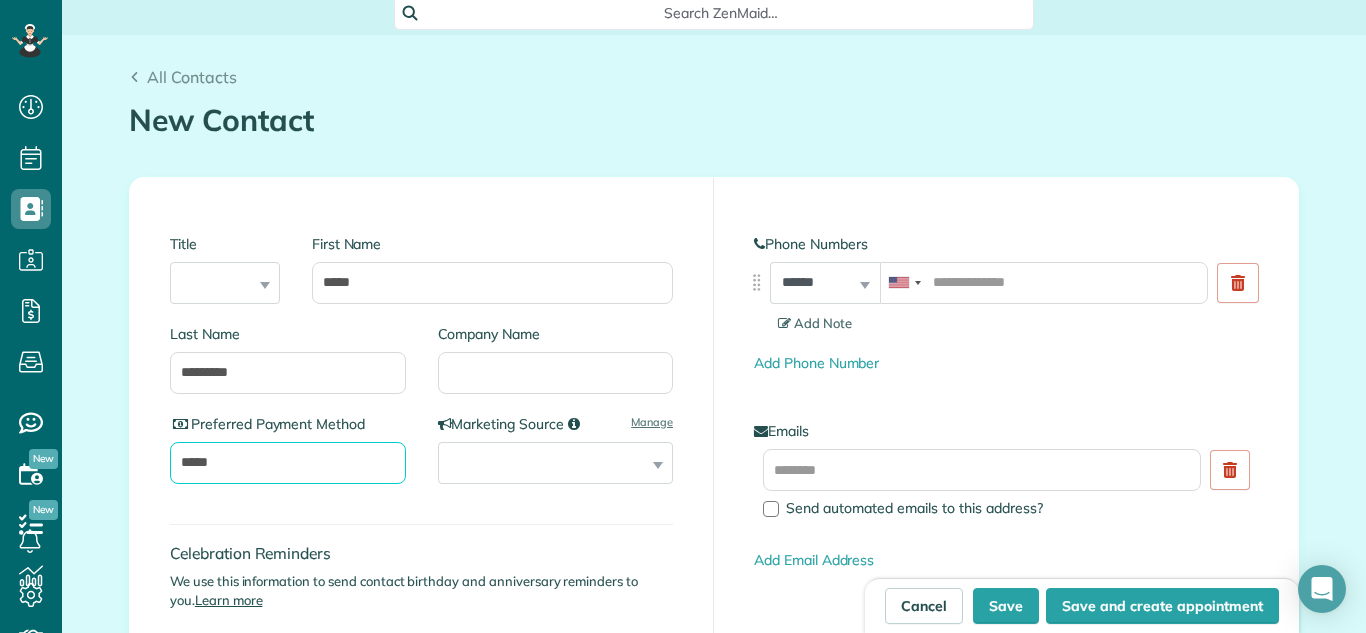 type on "*****" 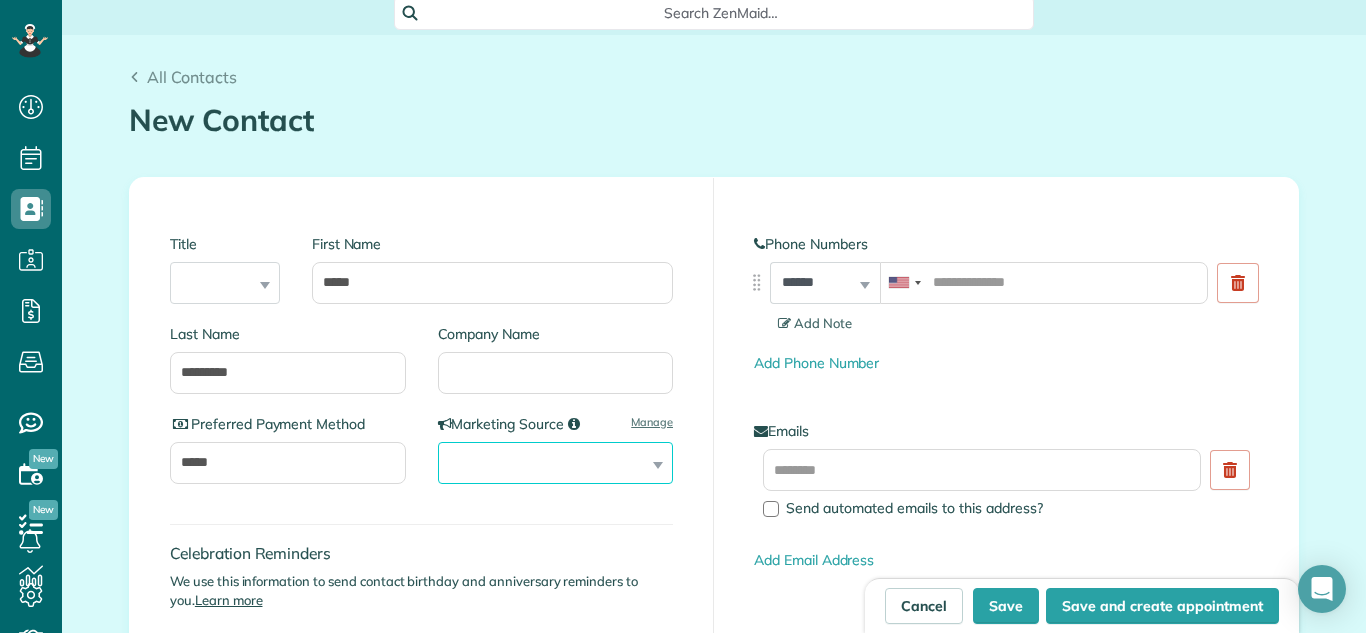 click on "**********" at bounding box center [556, 463] 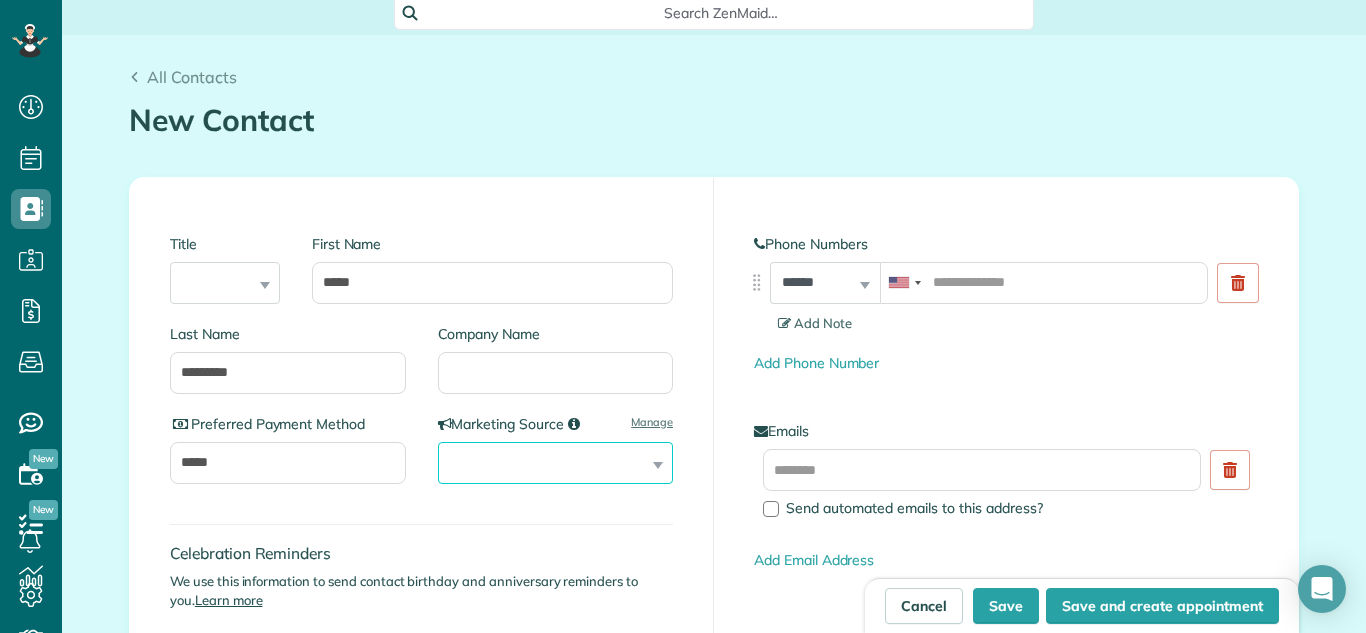 select on "*********" 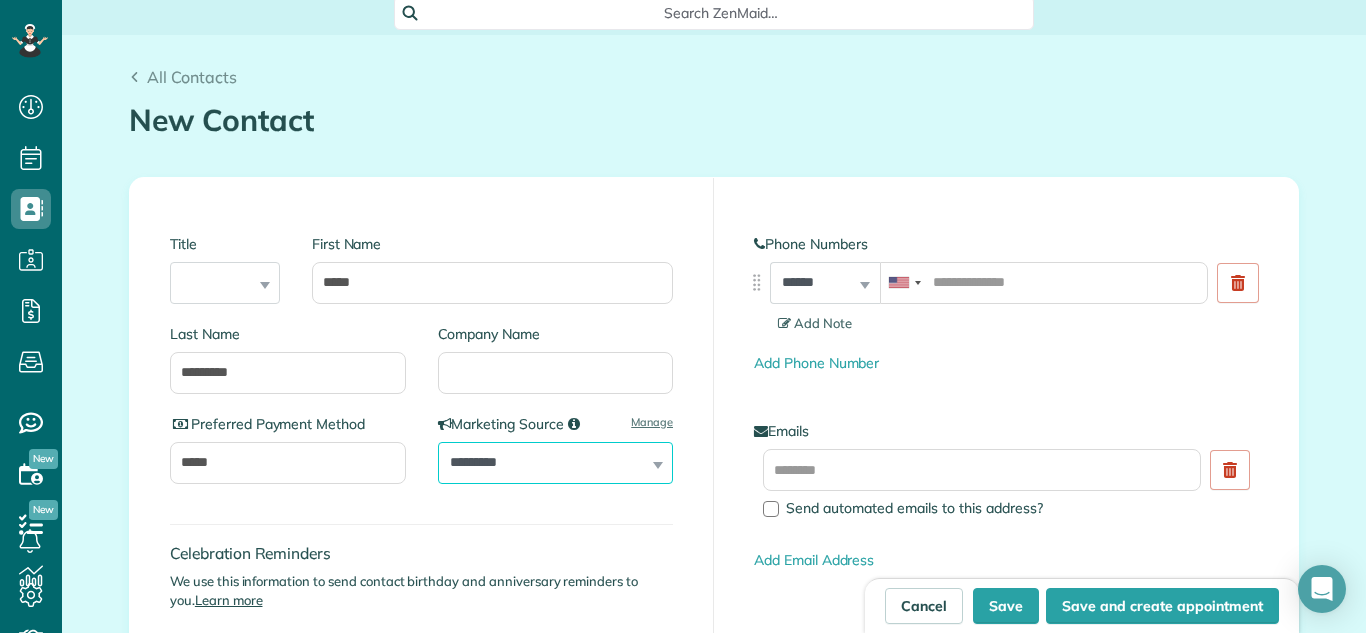 click on "**********" at bounding box center (556, 463) 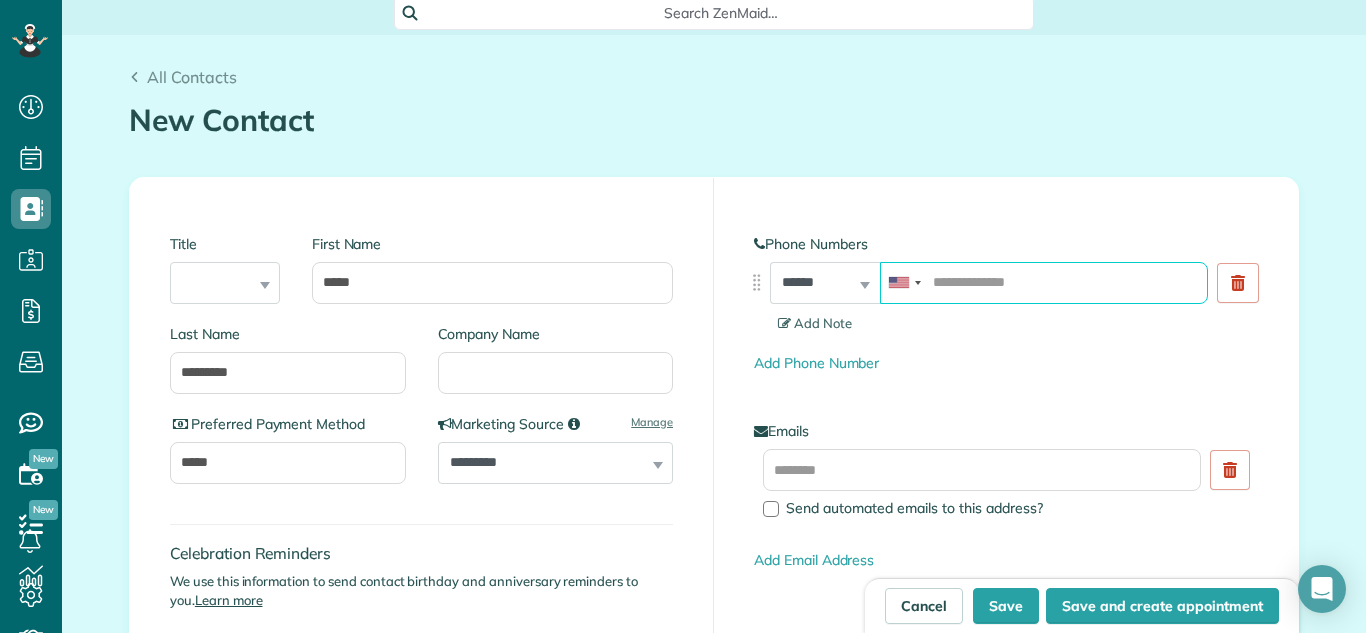 click at bounding box center [1044, 283] 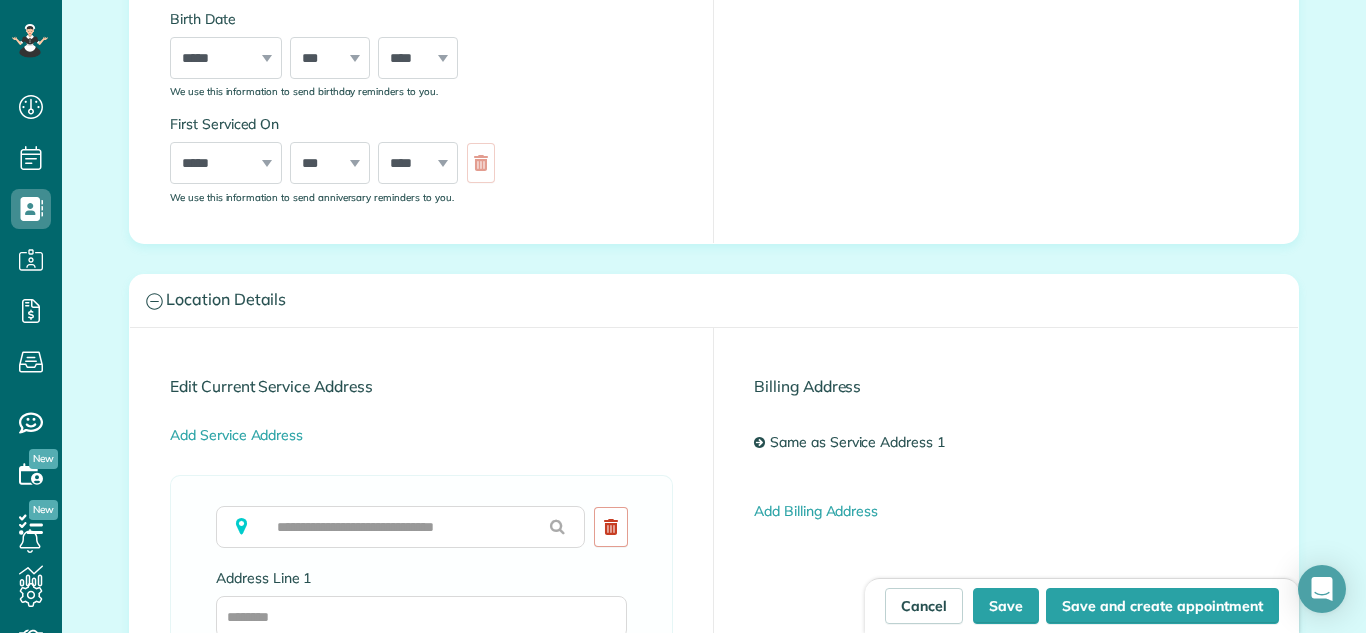 scroll, scrollTop: 792, scrollLeft: 0, axis: vertical 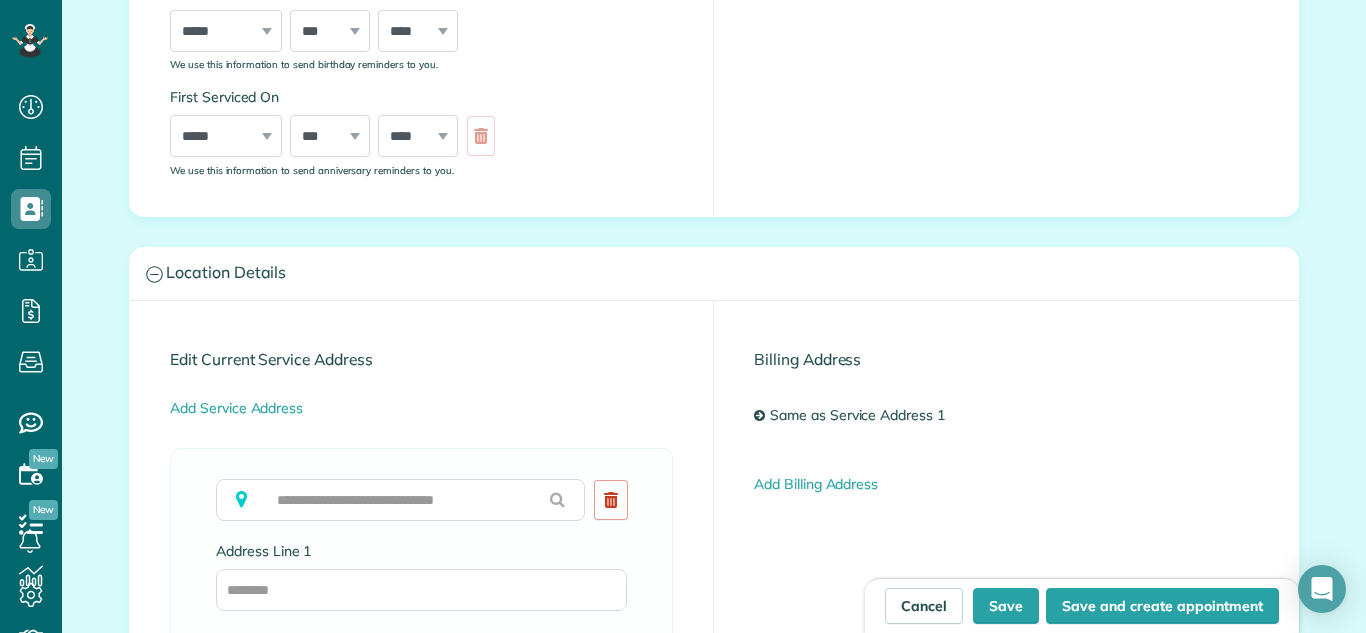 type on "**********" 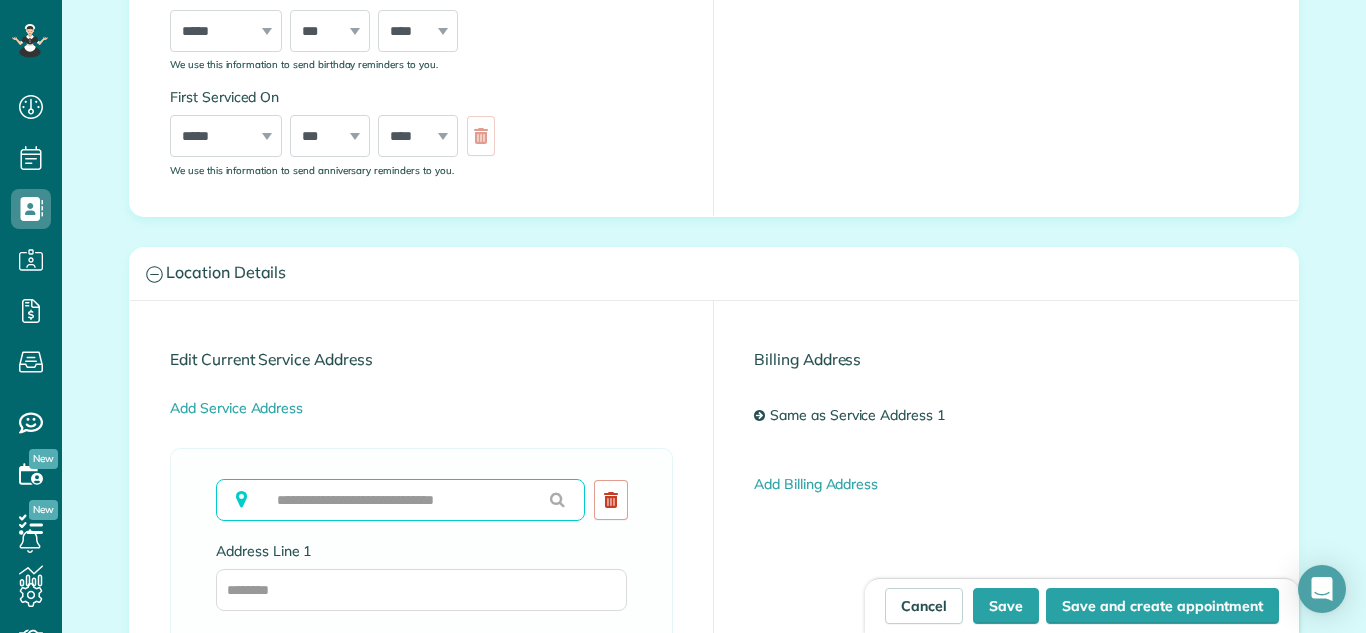 click at bounding box center [400, 500] 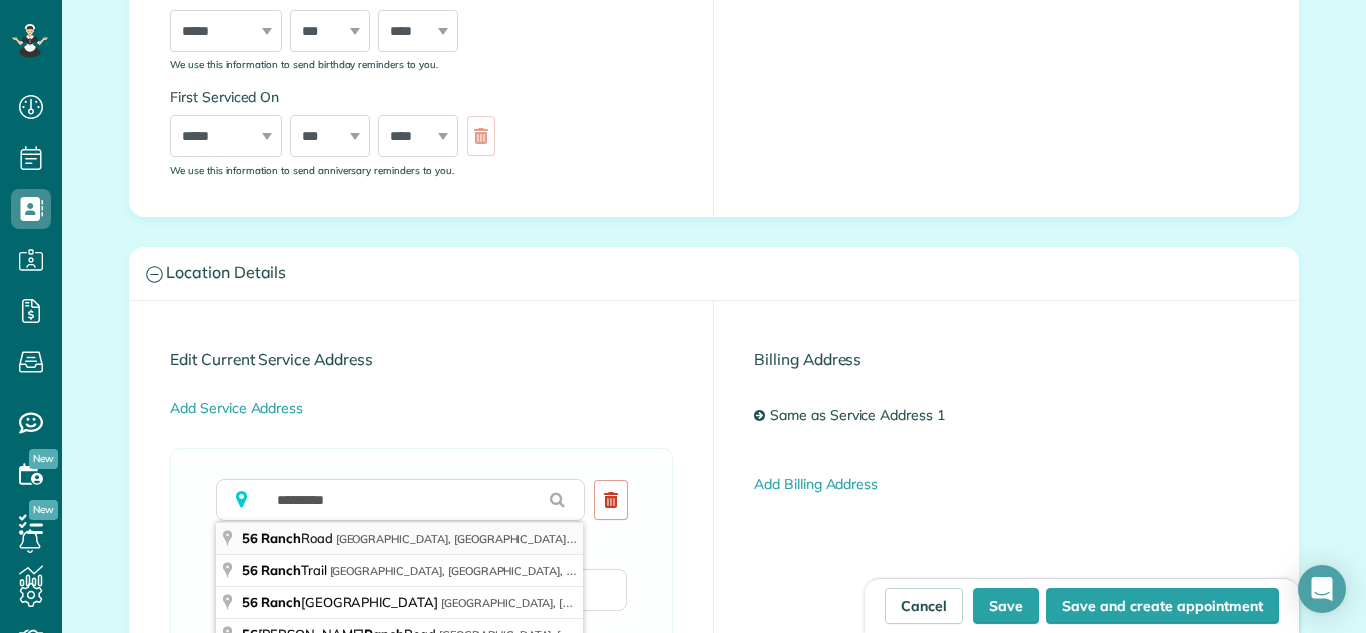 type on "**********" 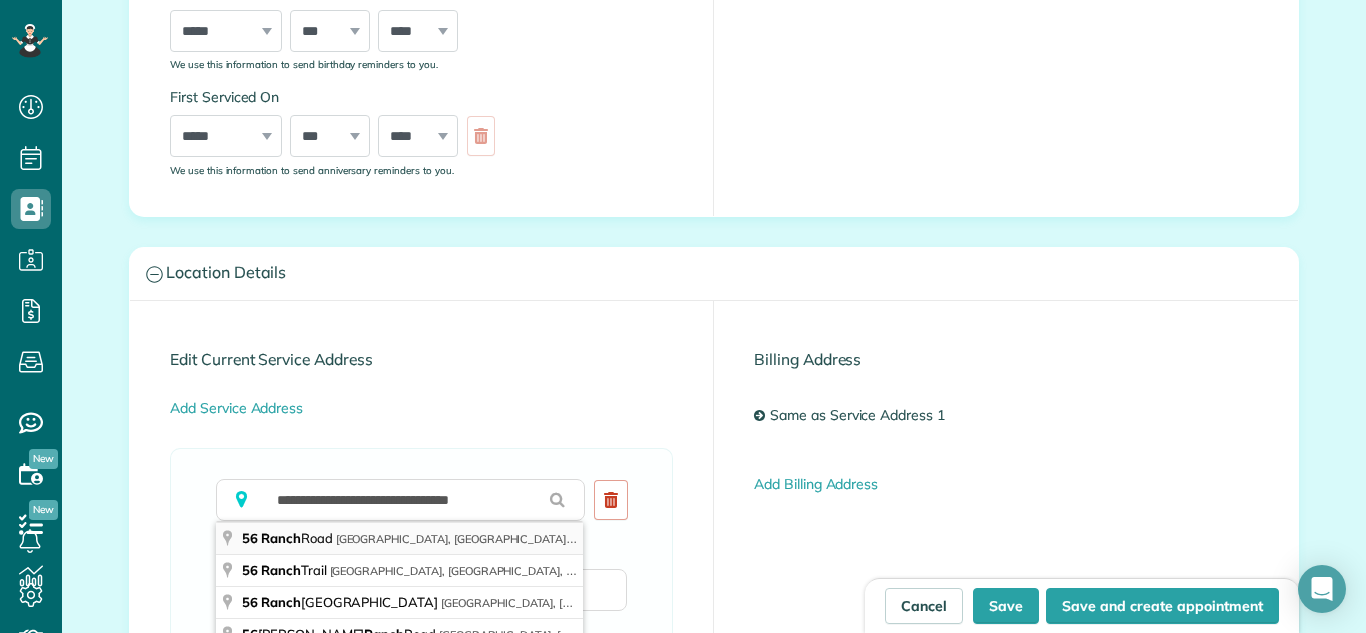 type on "**********" 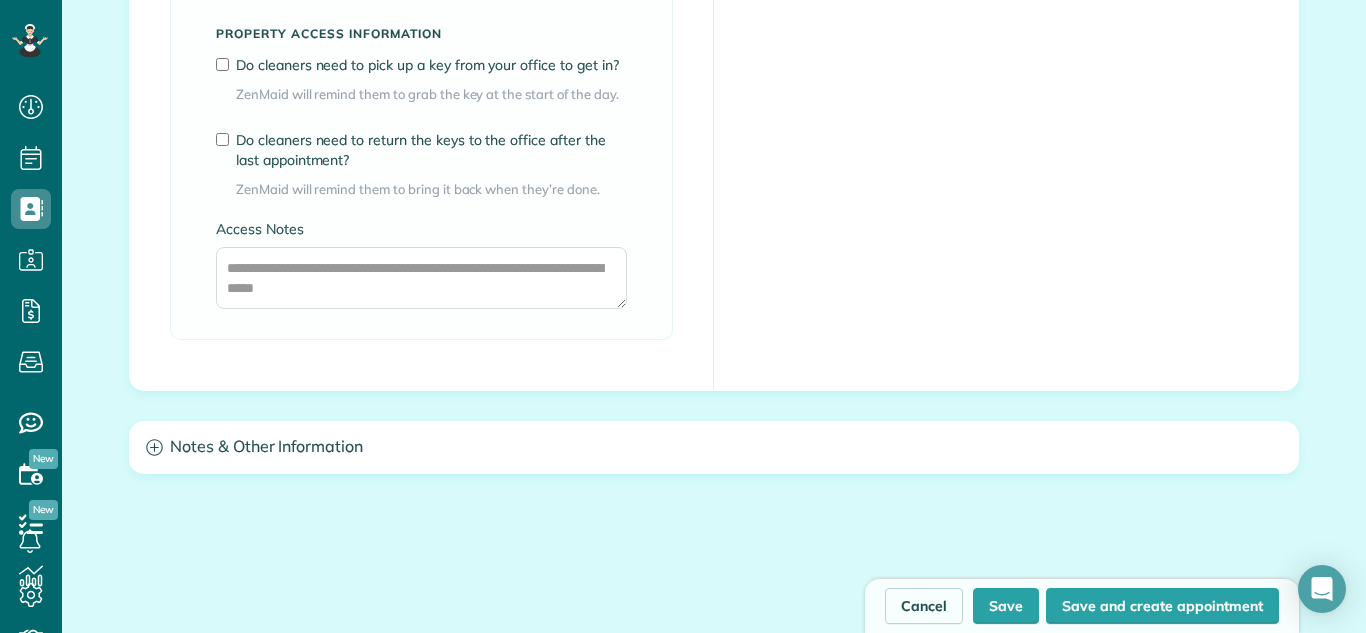 scroll, scrollTop: 1686, scrollLeft: 0, axis: vertical 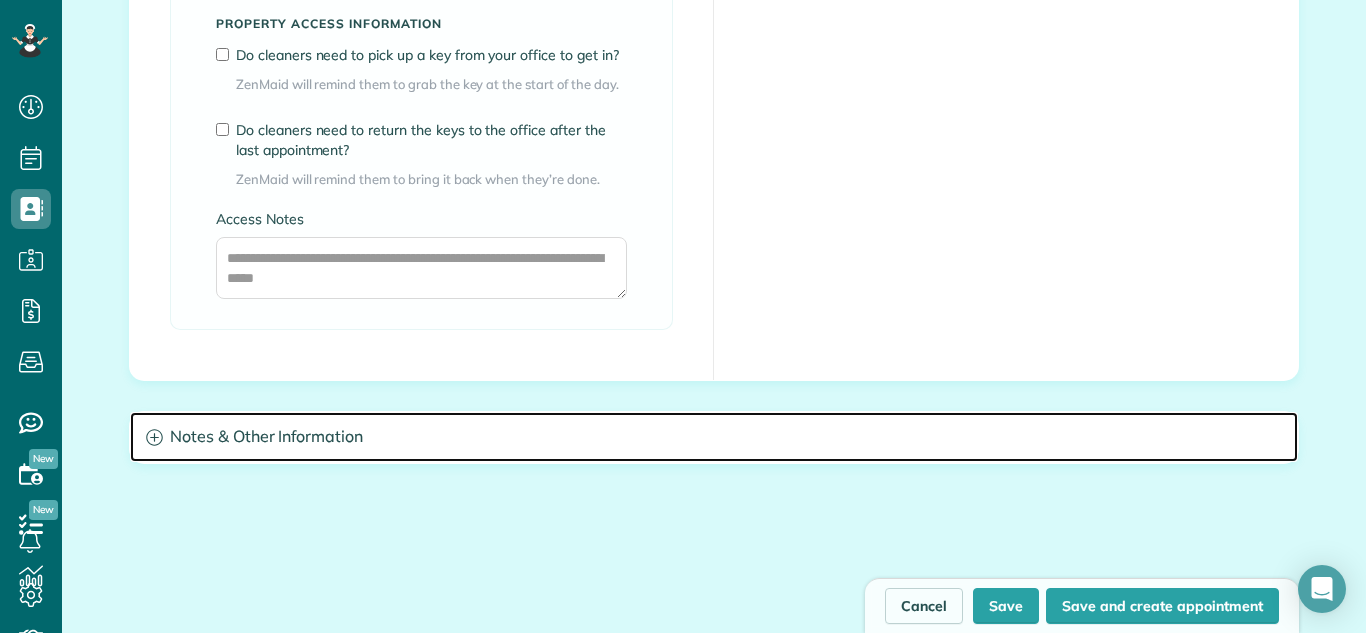 click on "Notes & Other Information" at bounding box center (714, 437) 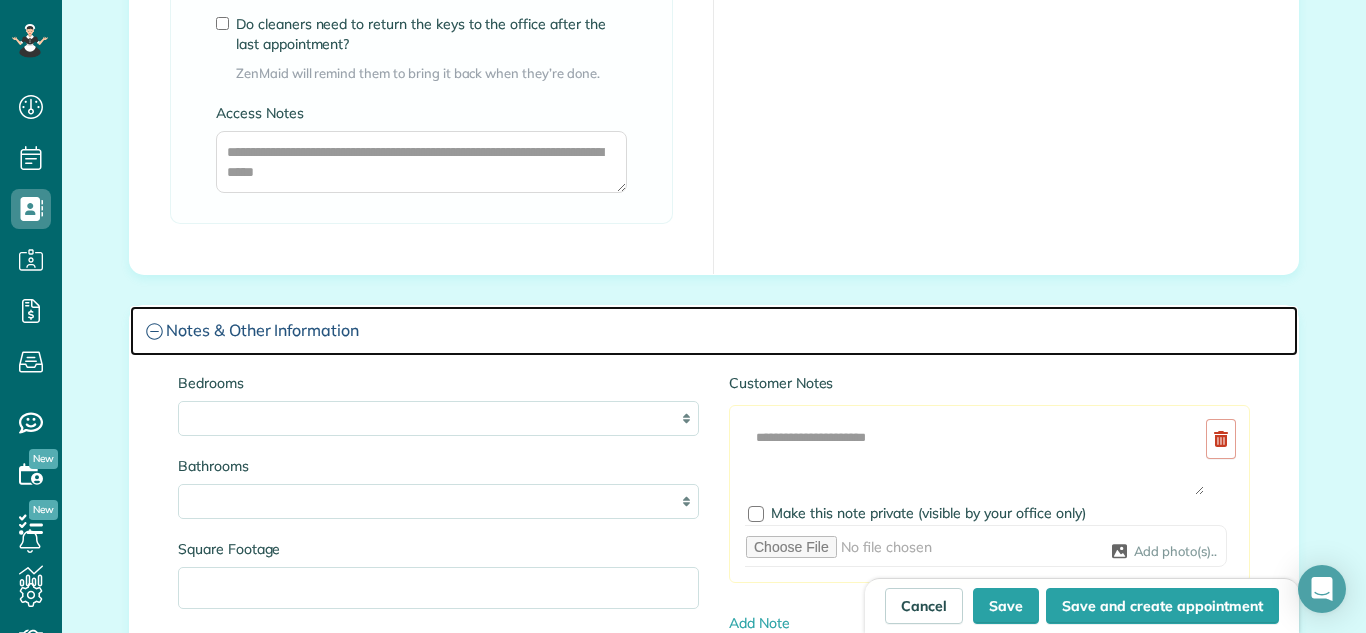 scroll, scrollTop: 1809, scrollLeft: 0, axis: vertical 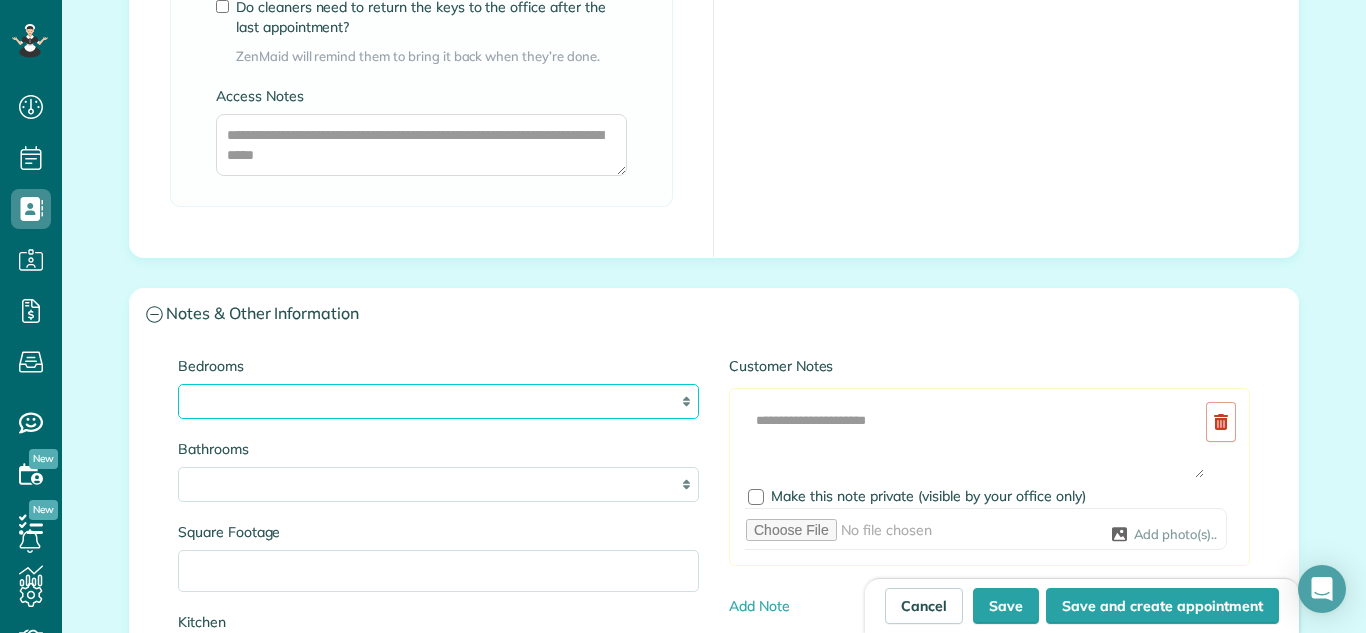 click on "*
*
*
*
**" at bounding box center (438, 401) 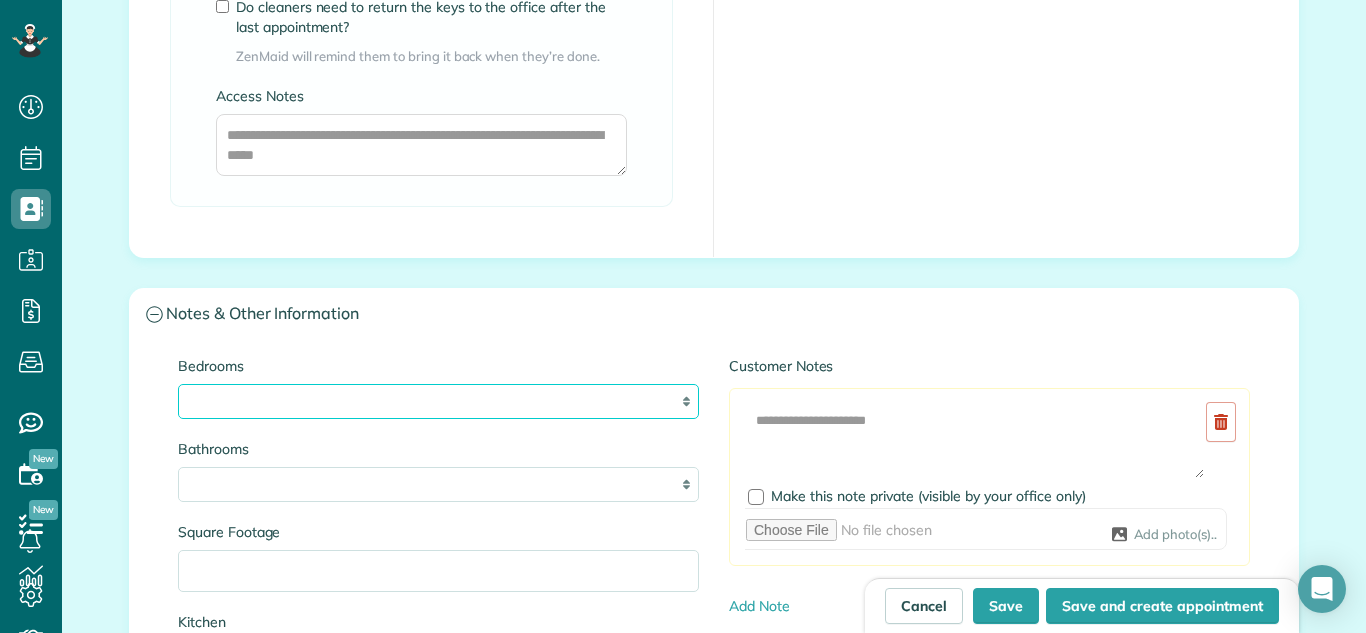 select on "*" 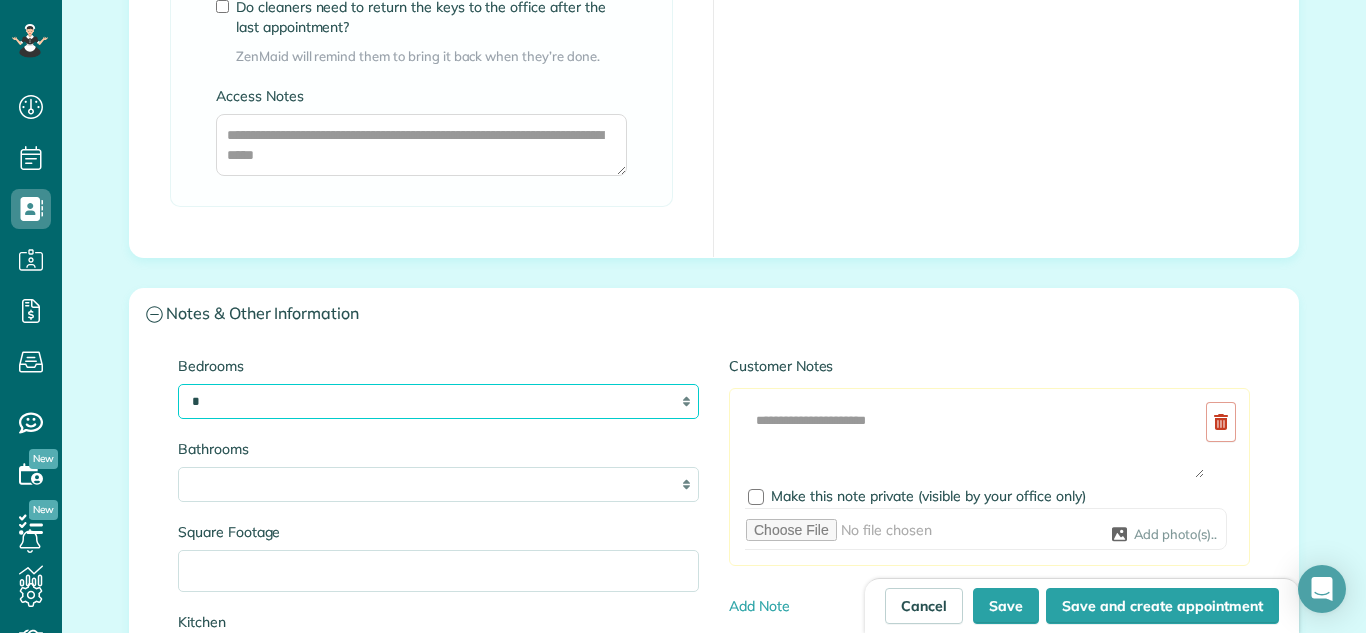 click on "*
*
*
*
**" at bounding box center [438, 401] 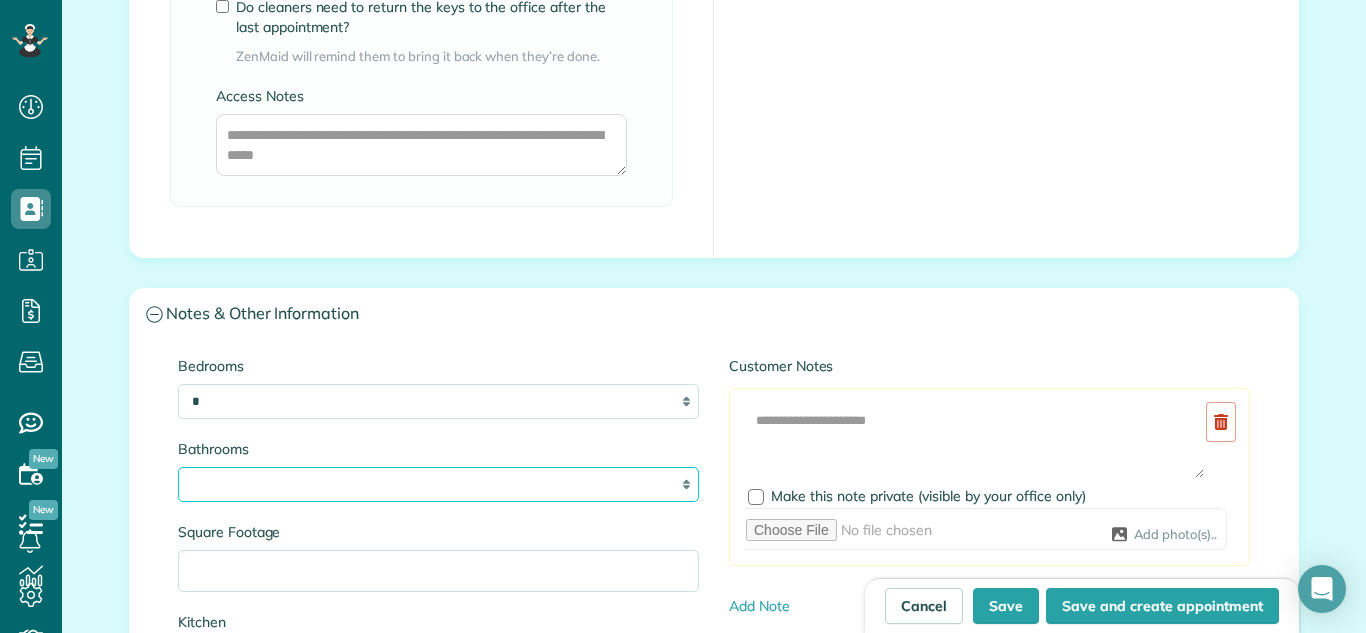 click on "*
***
*
***
*
***
*
***
**" at bounding box center (438, 484) 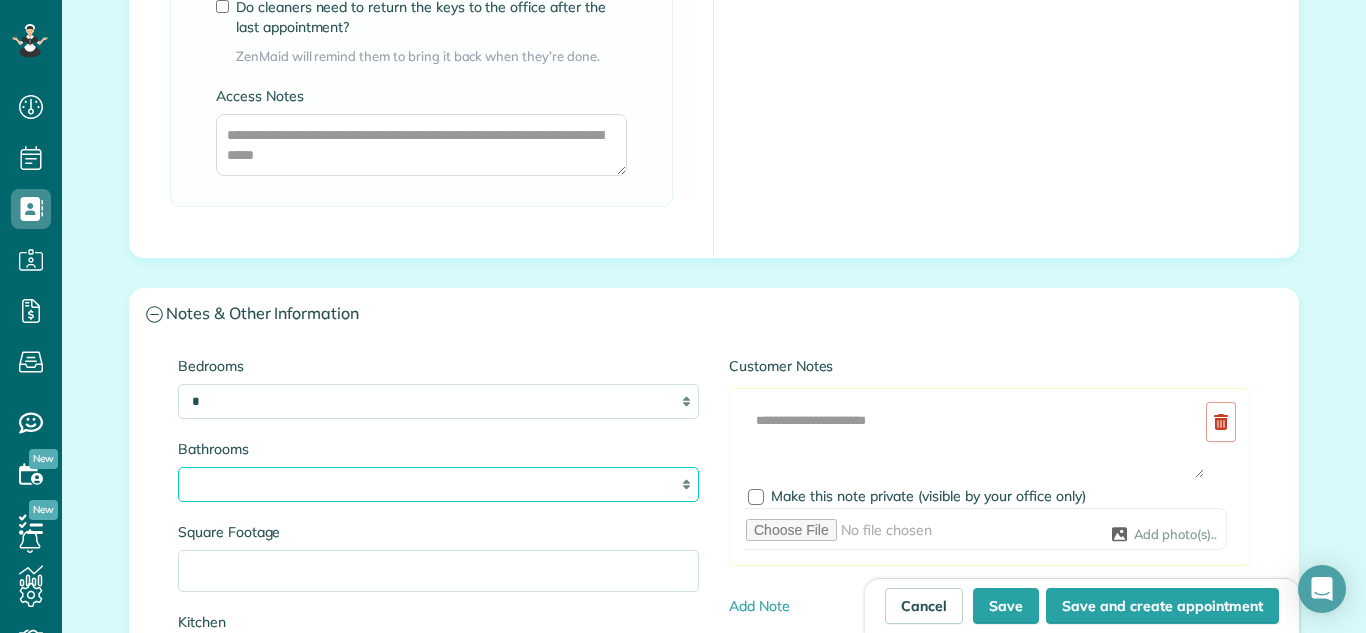 select on "*" 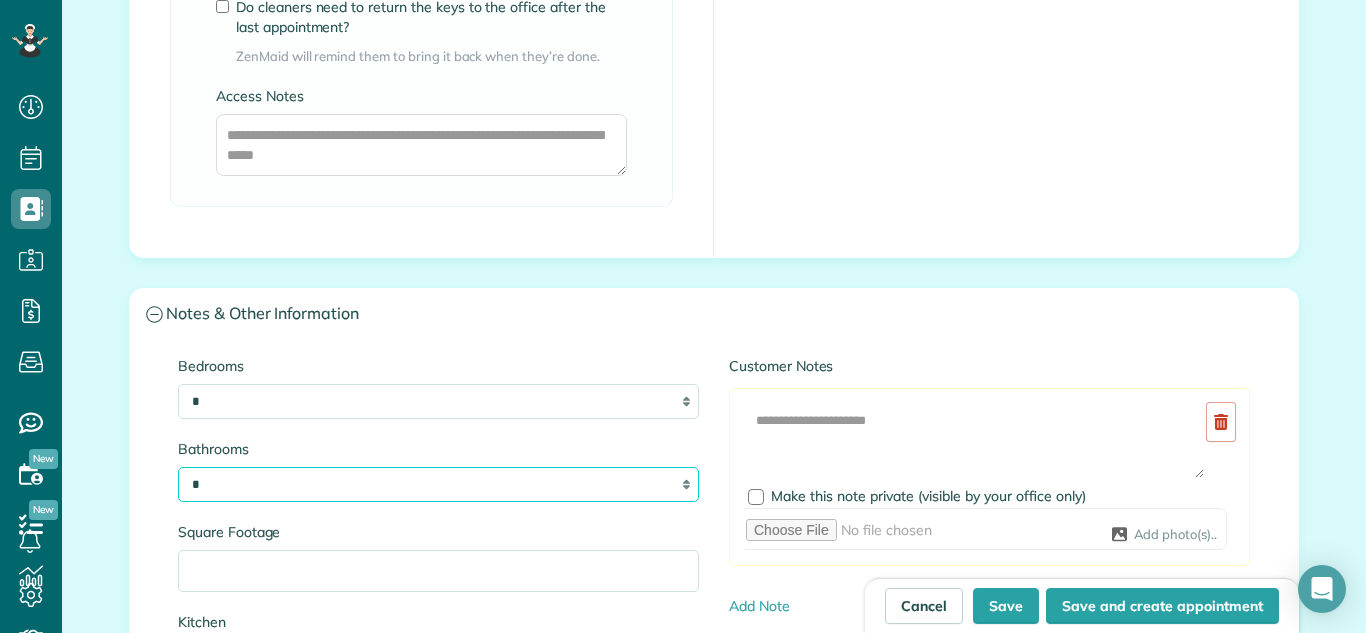 click on "*
***
*
***
*
***
*
***
**" at bounding box center [438, 484] 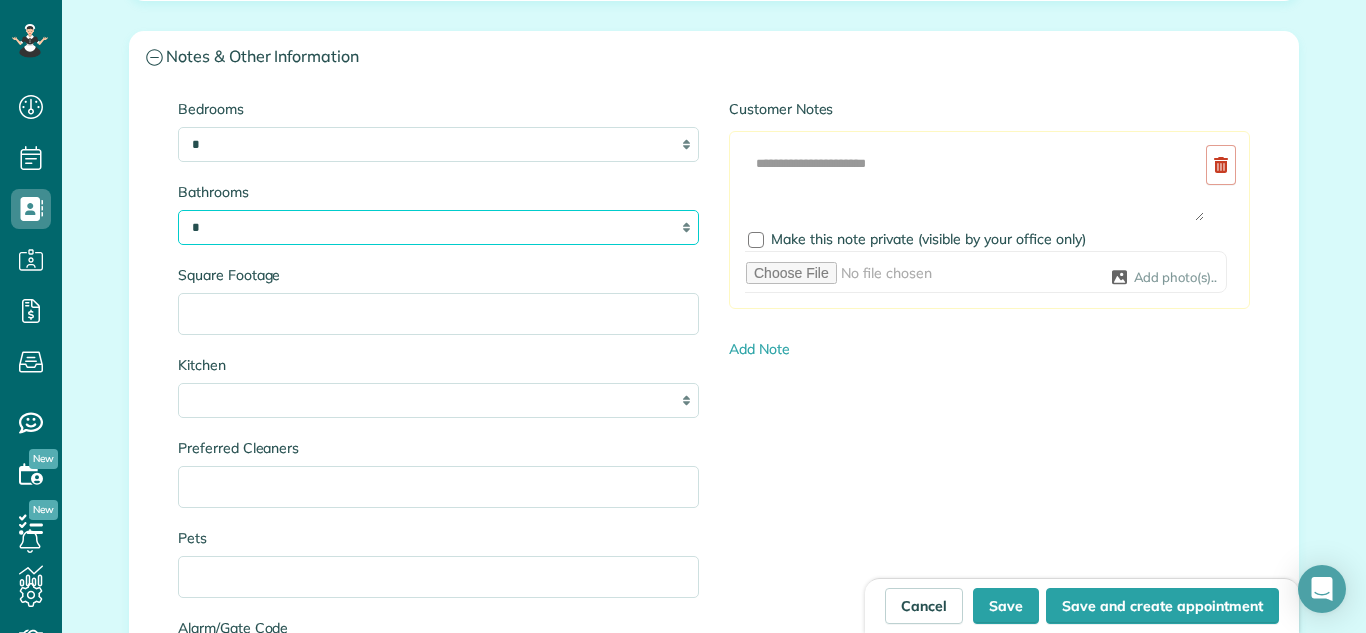 scroll, scrollTop: 2256, scrollLeft: 0, axis: vertical 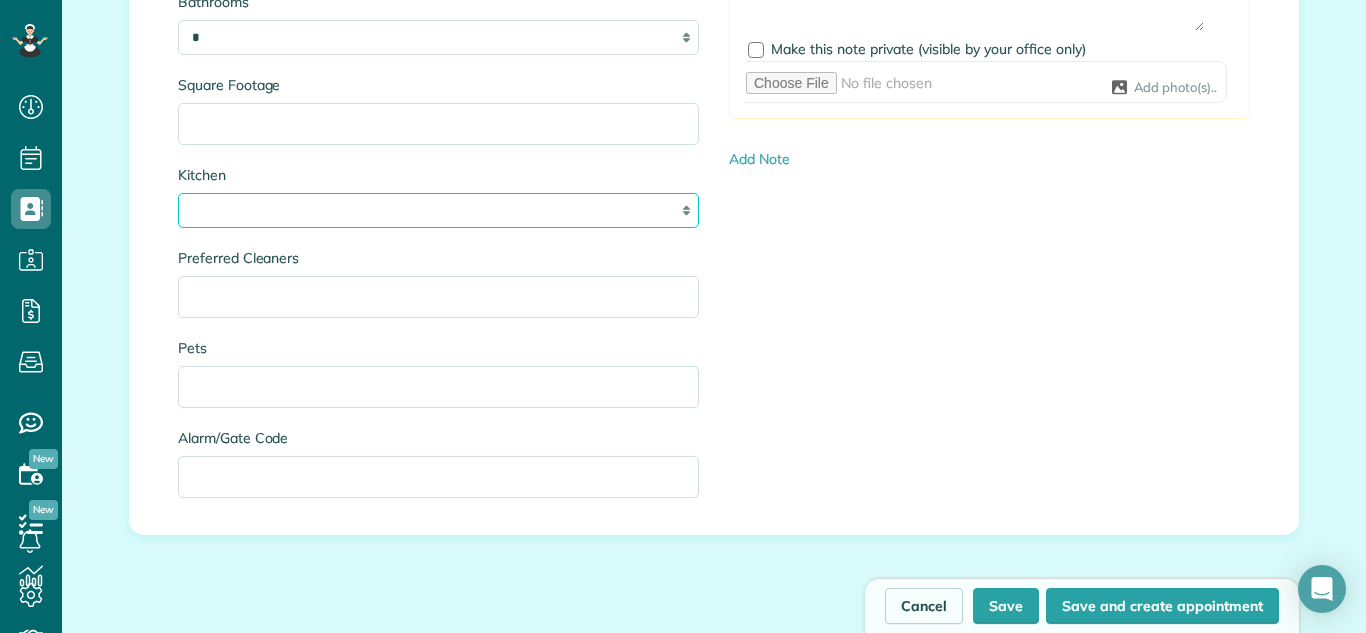 click on "*
*
*
*" at bounding box center (438, 210) 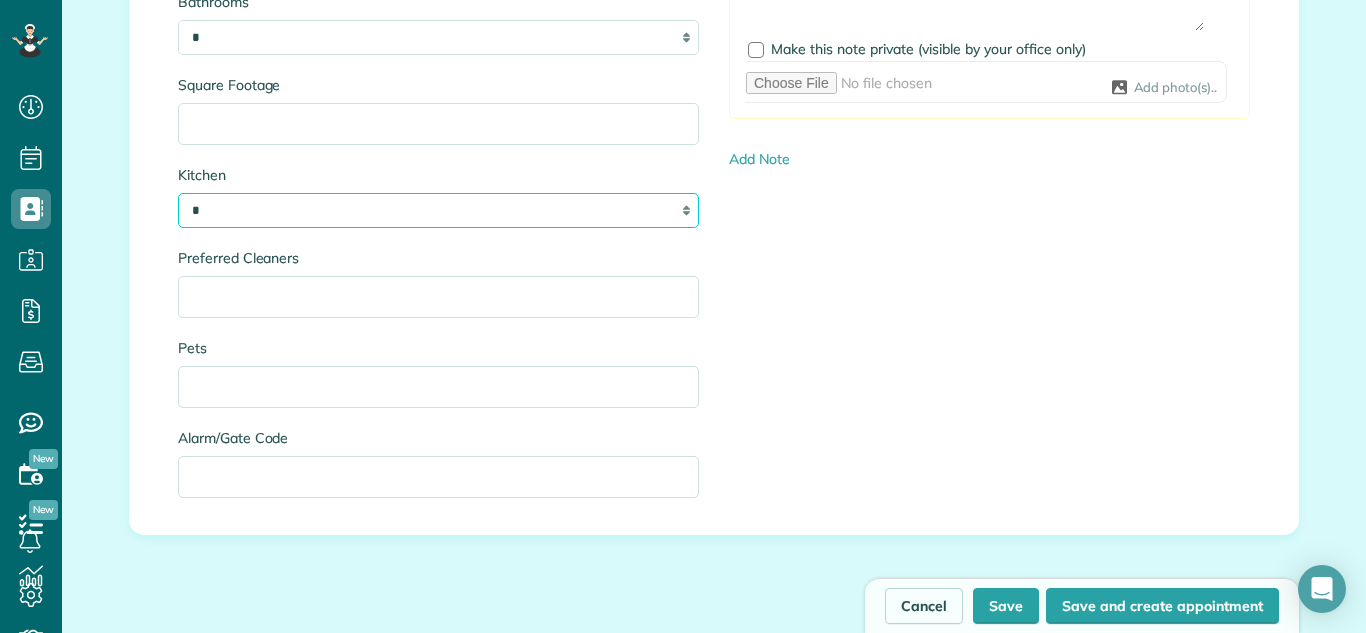 click on "*
*
*
*" at bounding box center [438, 210] 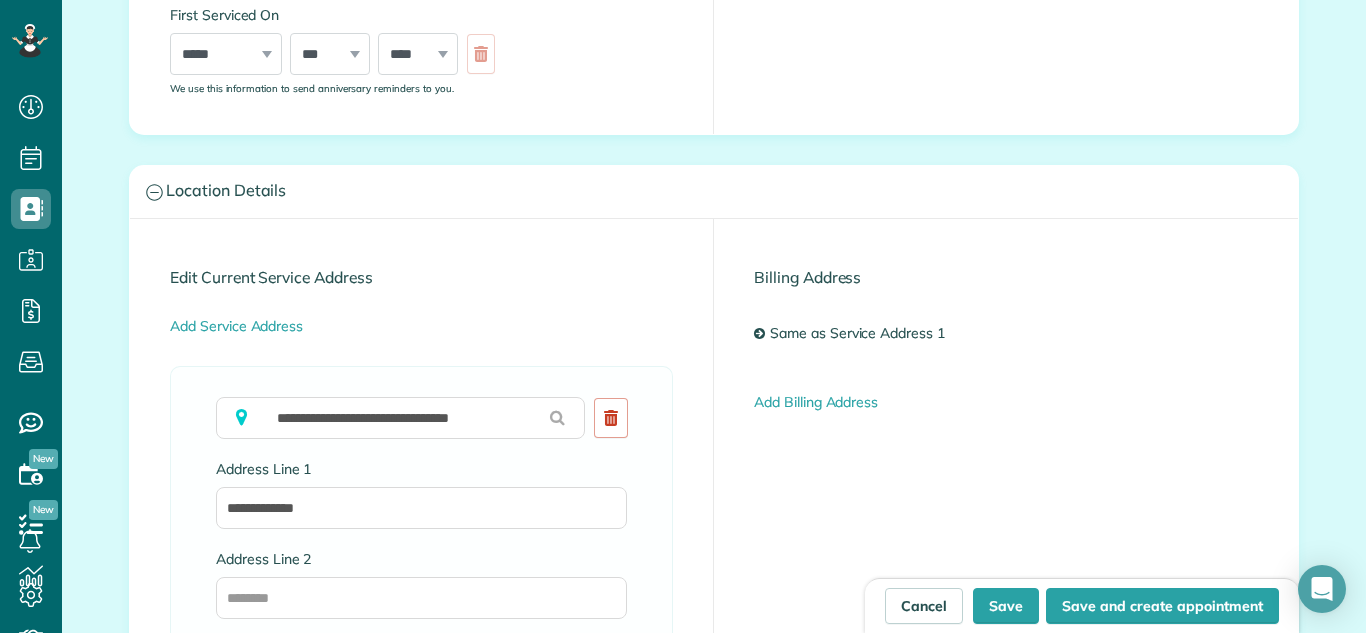 scroll, scrollTop: 79, scrollLeft: 0, axis: vertical 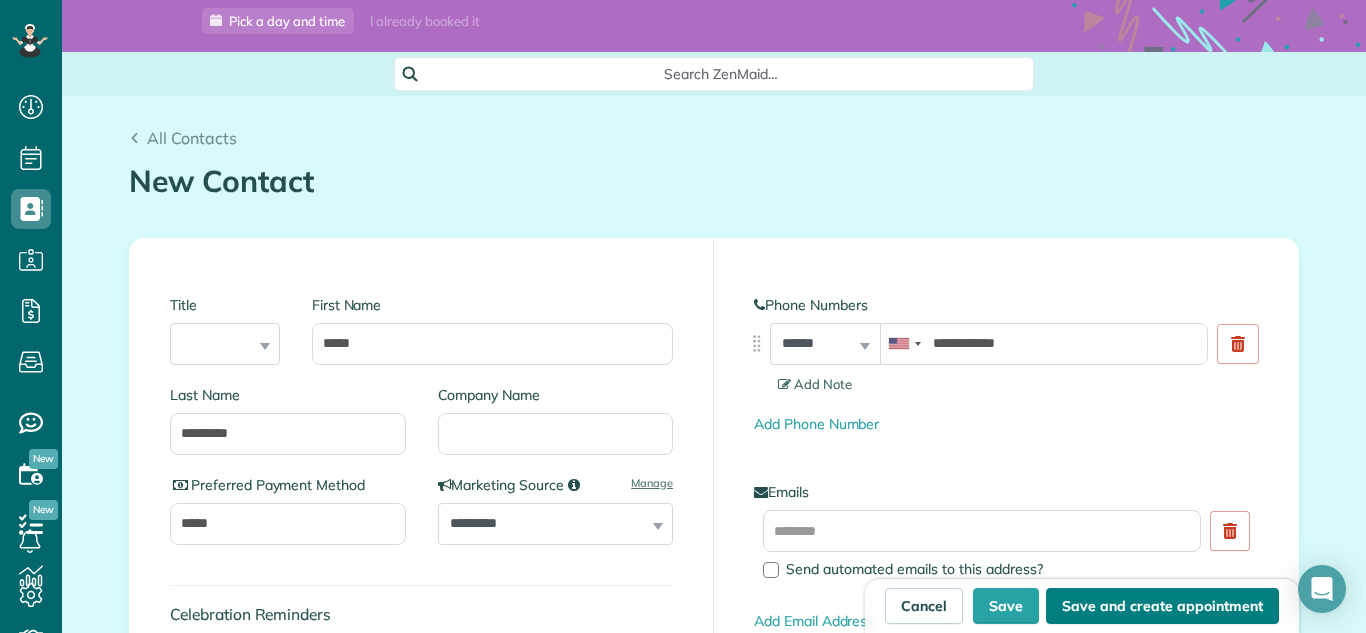 click on "Save and create appointment" at bounding box center (1162, 606) 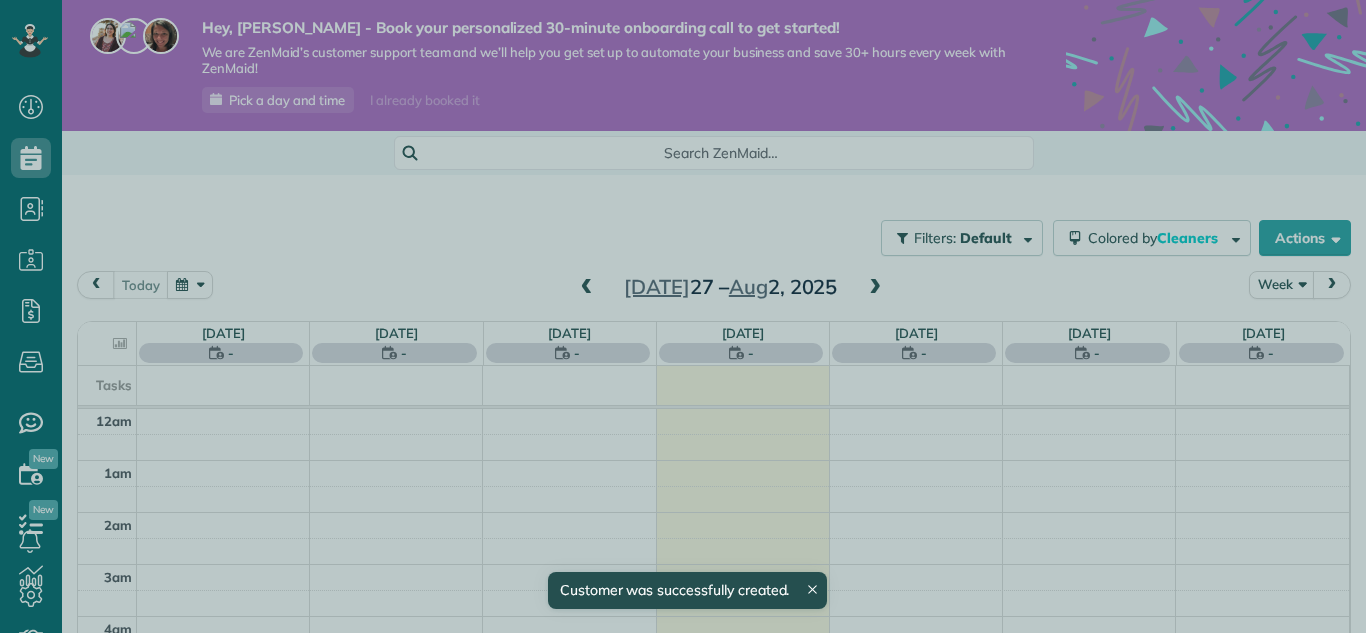 scroll, scrollTop: 0, scrollLeft: 0, axis: both 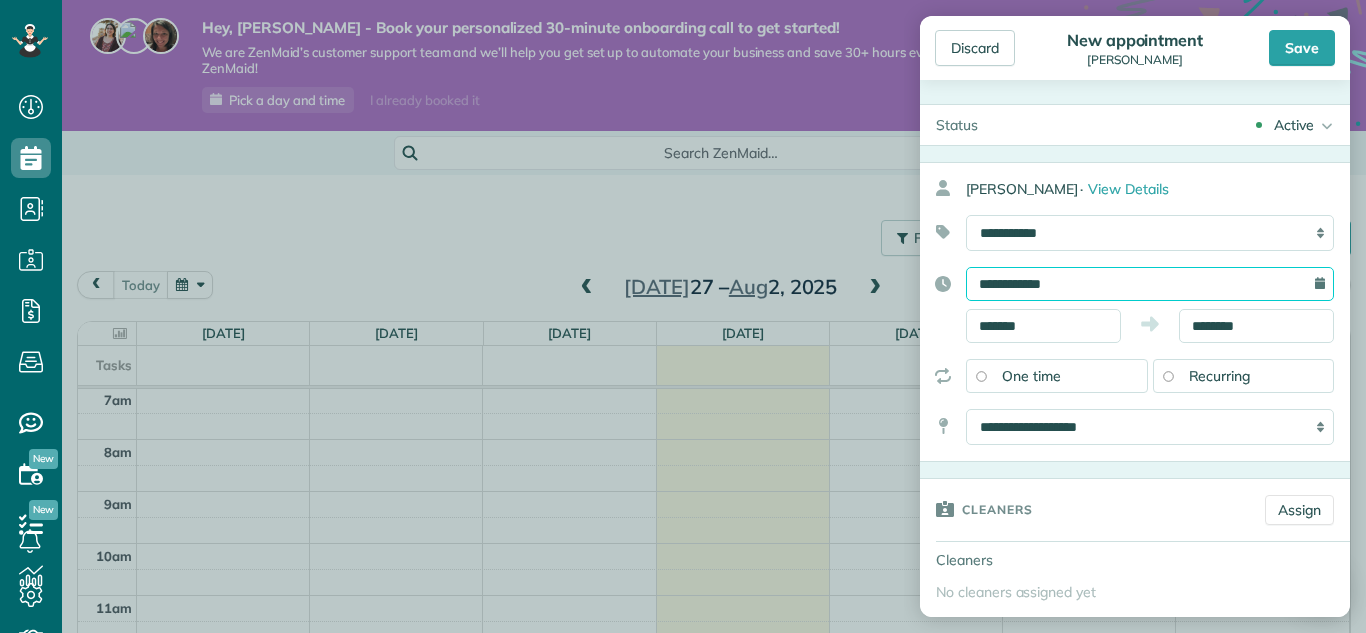 click on "**********" at bounding box center (1150, 284) 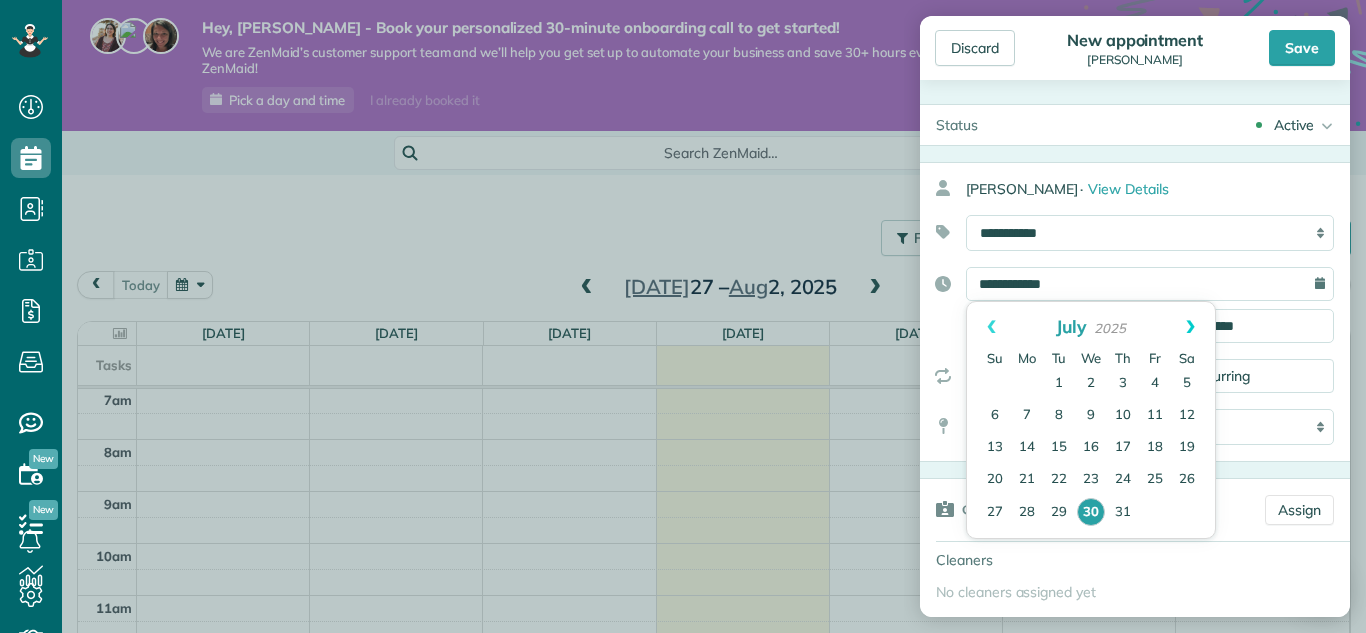 click on "Next" at bounding box center (1190, 327) 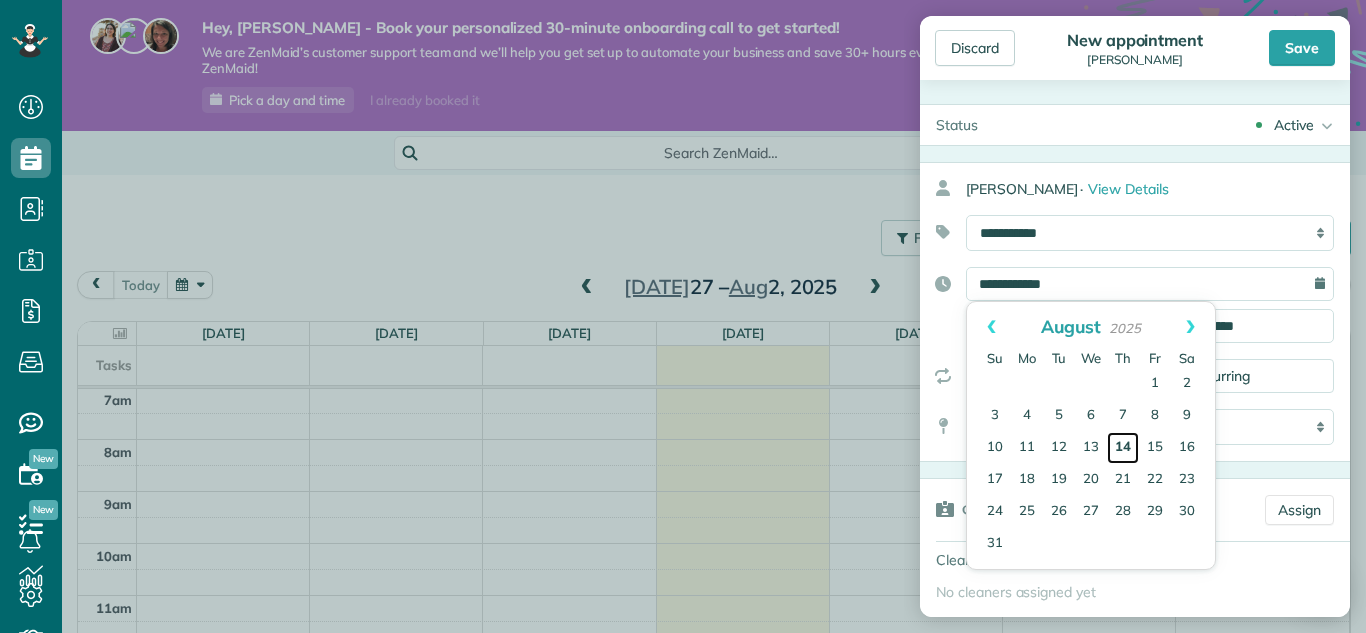 click on "14" at bounding box center [1123, 448] 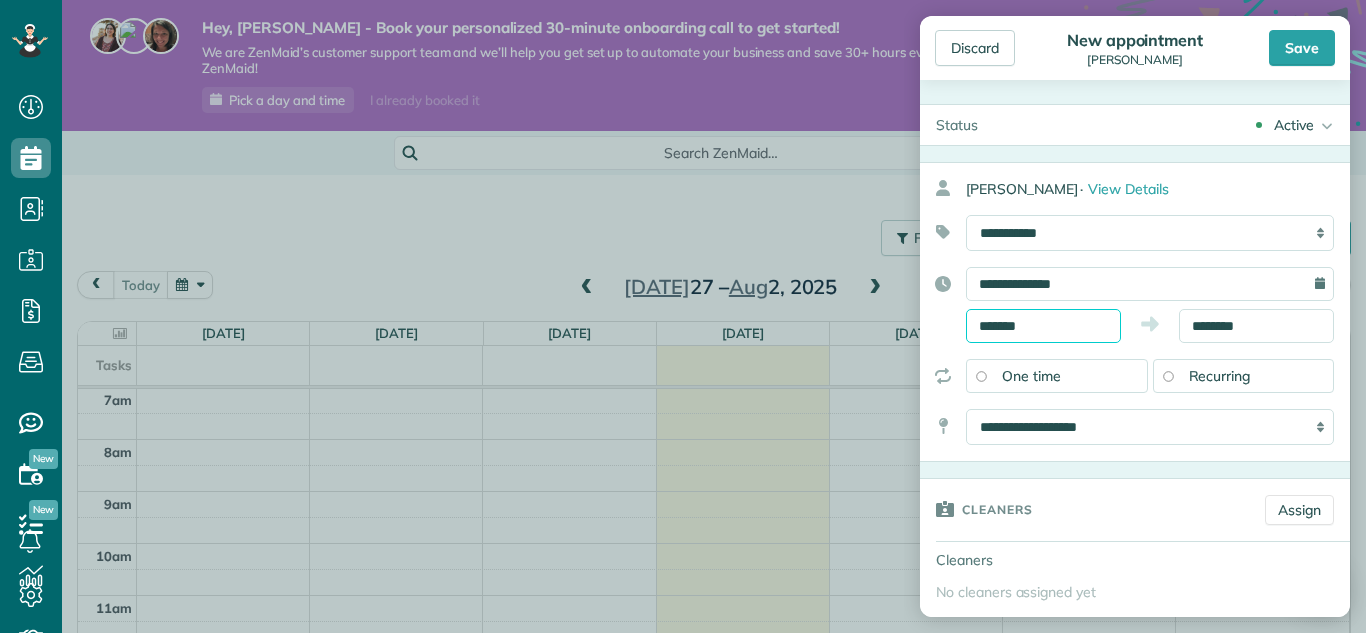 click on "*******" at bounding box center [1043, 326] 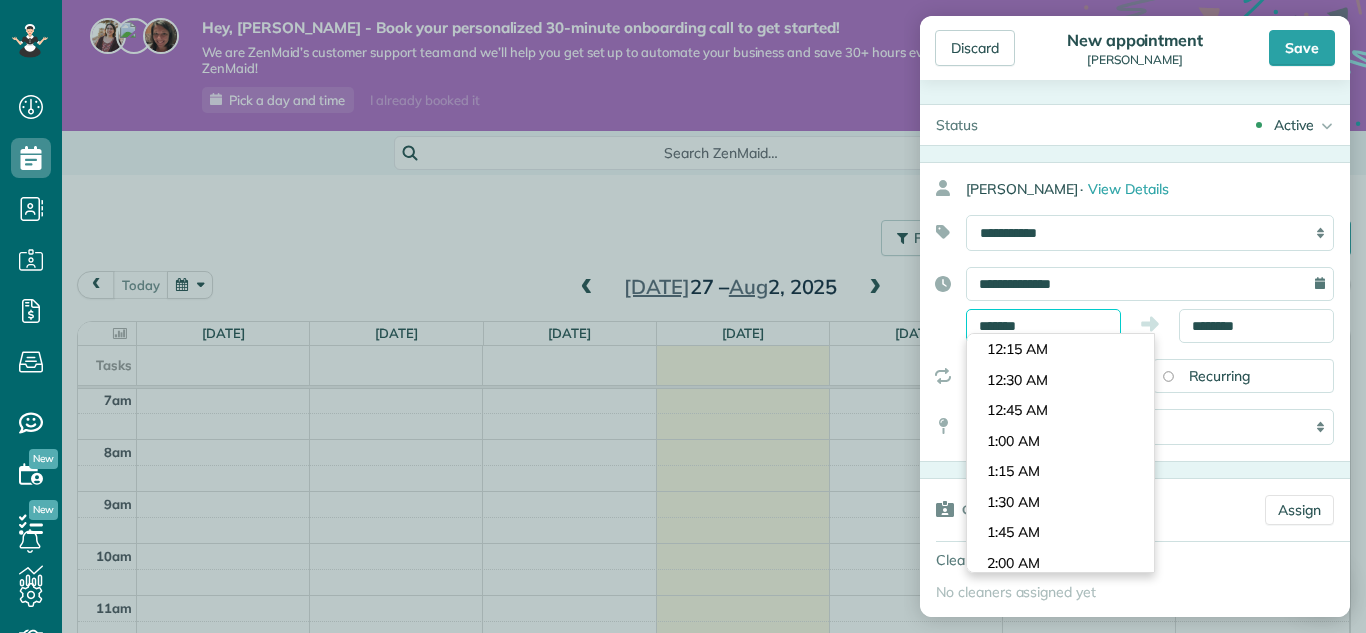 scroll, scrollTop: 1038, scrollLeft: 0, axis: vertical 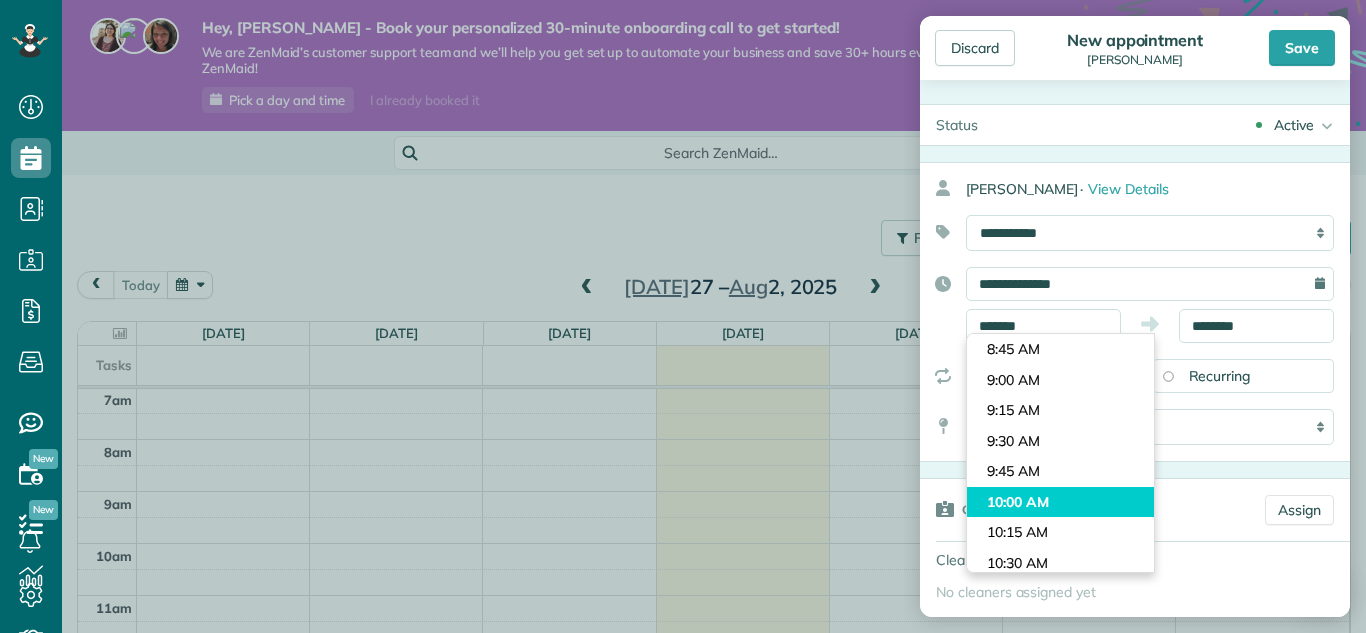 type on "********" 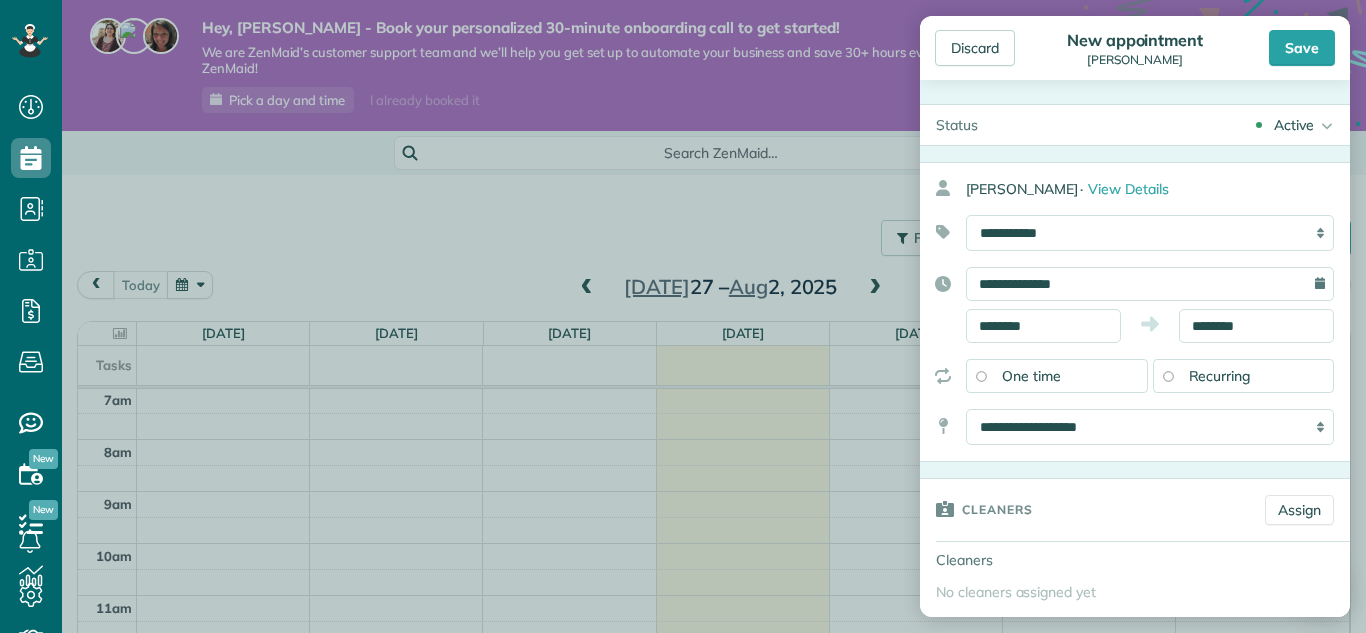 click on "Dashboard
Scheduling
Calendar View
List View
Dispatch View - Weekly scheduling (Beta)" at bounding box center (683, 316) 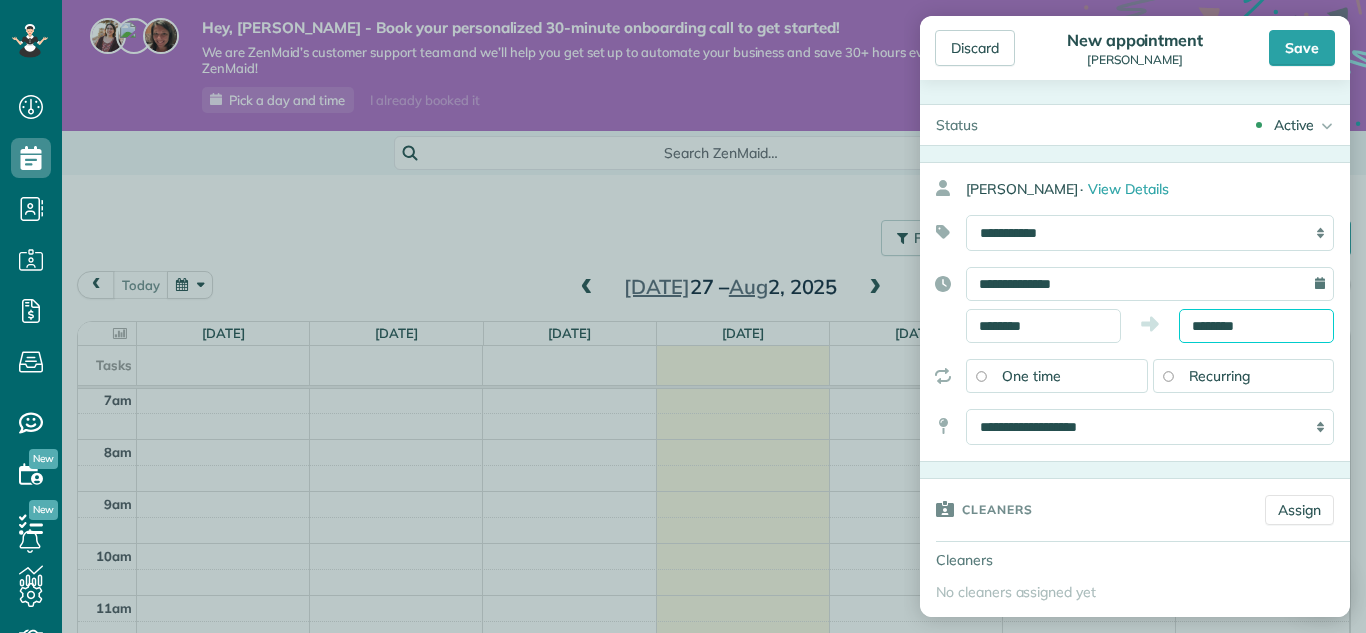 click on "********" at bounding box center [1256, 326] 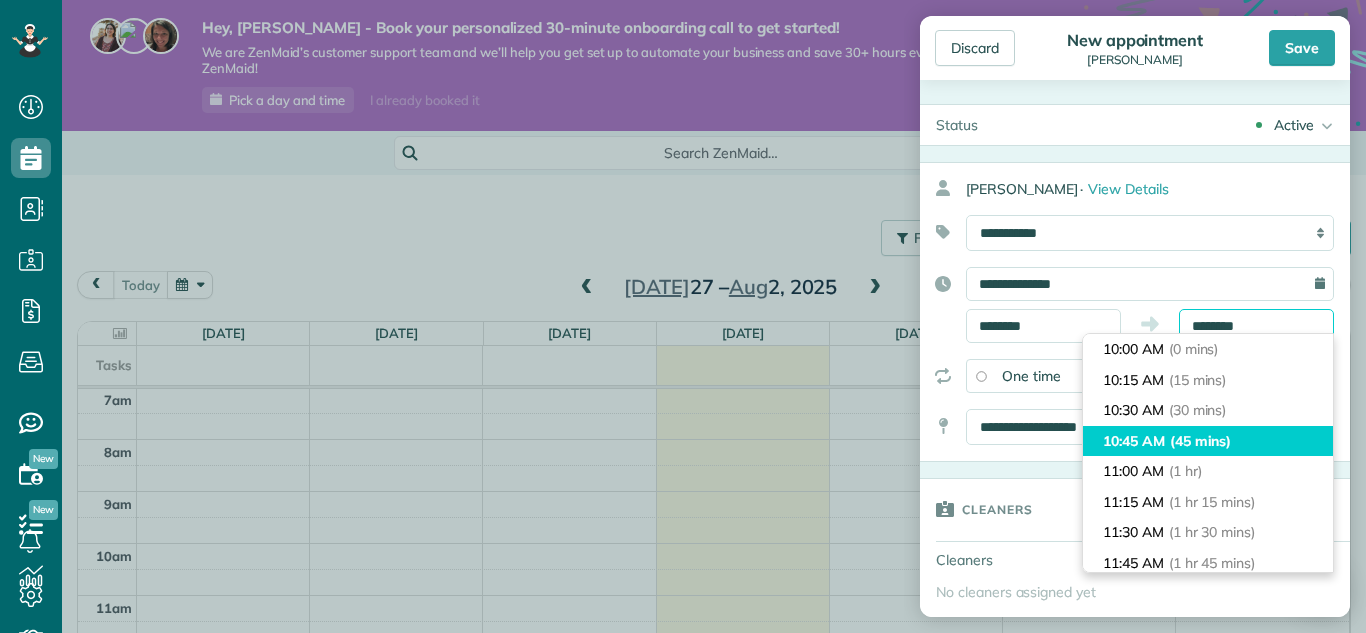 scroll, scrollTop: 92, scrollLeft: 0, axis: vertical 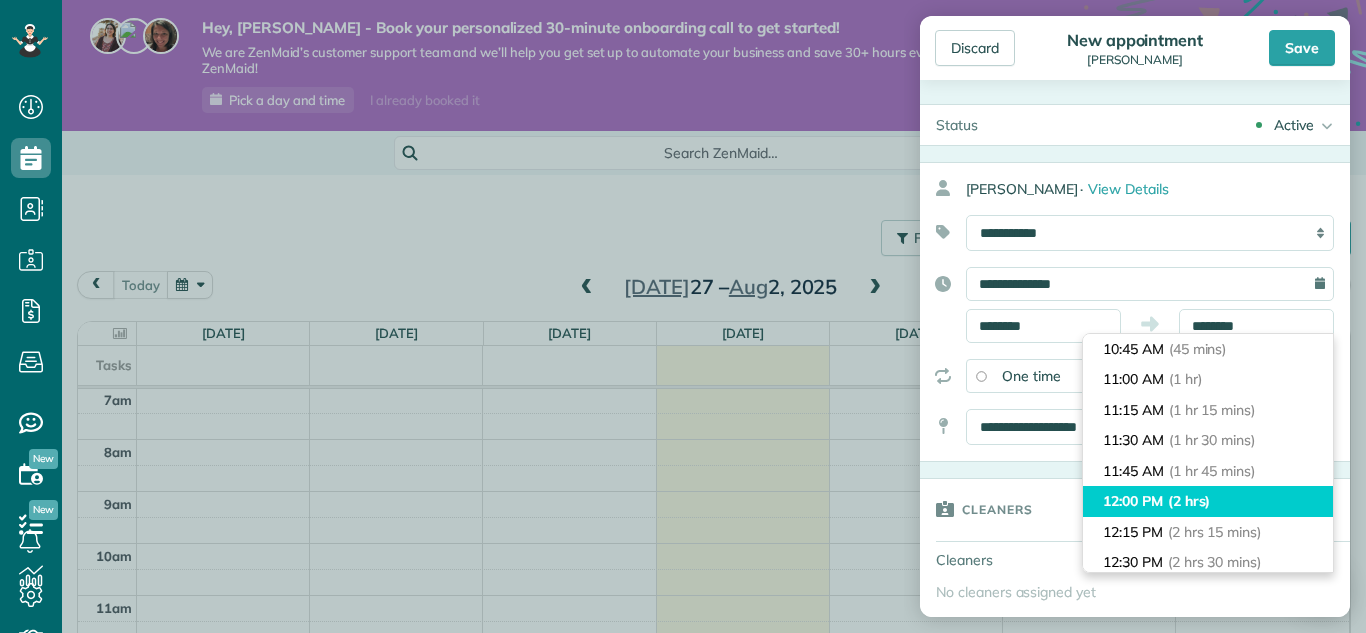type on "********" 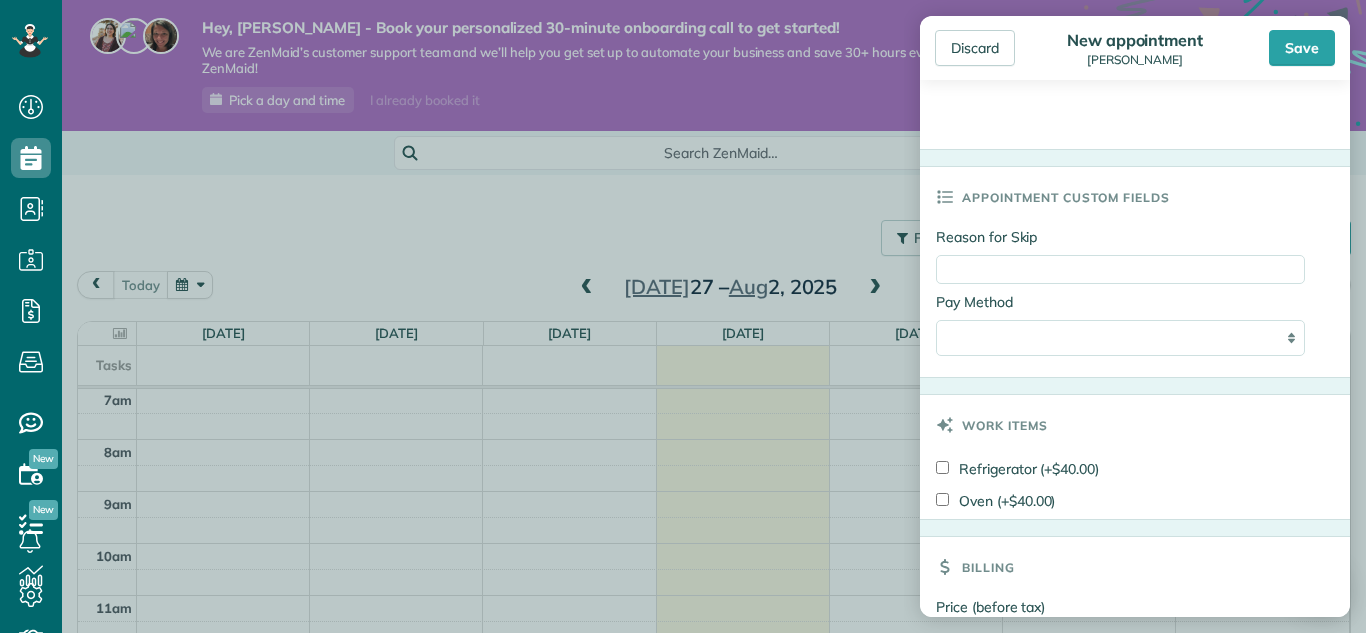 scroll, scrollTop: 1105, scrollLeft: 0, axis: vertical 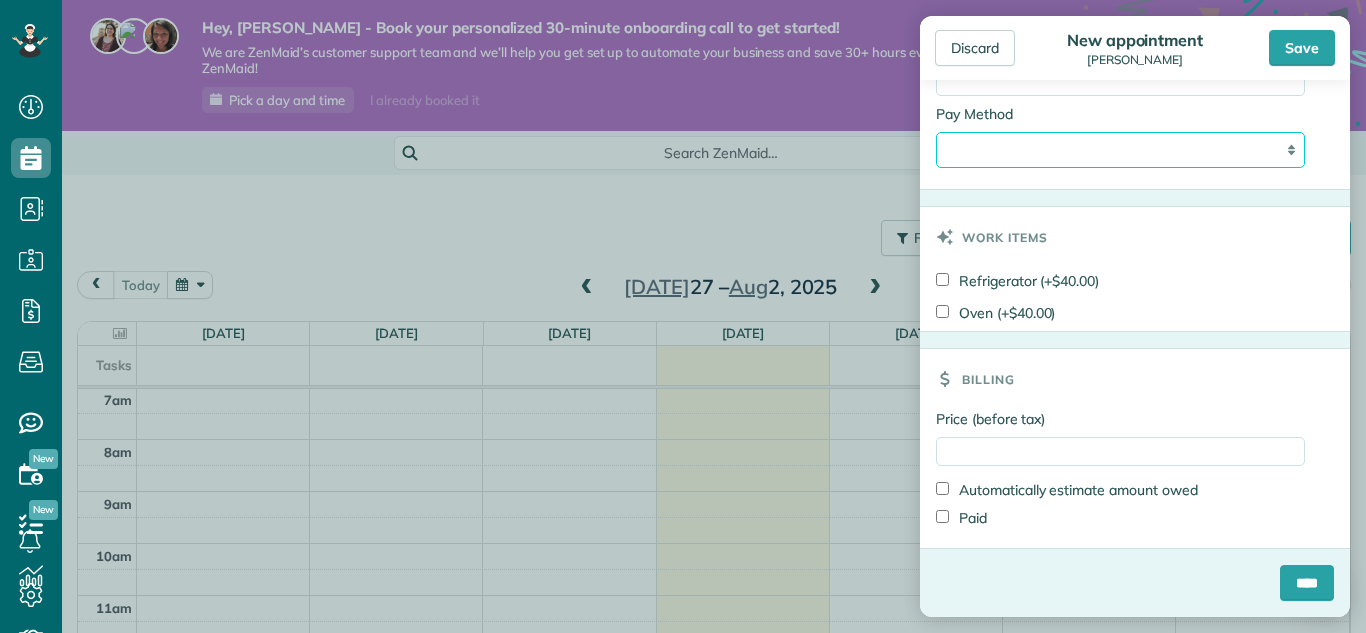 click on "**********" at bounding box center [1120, 150] 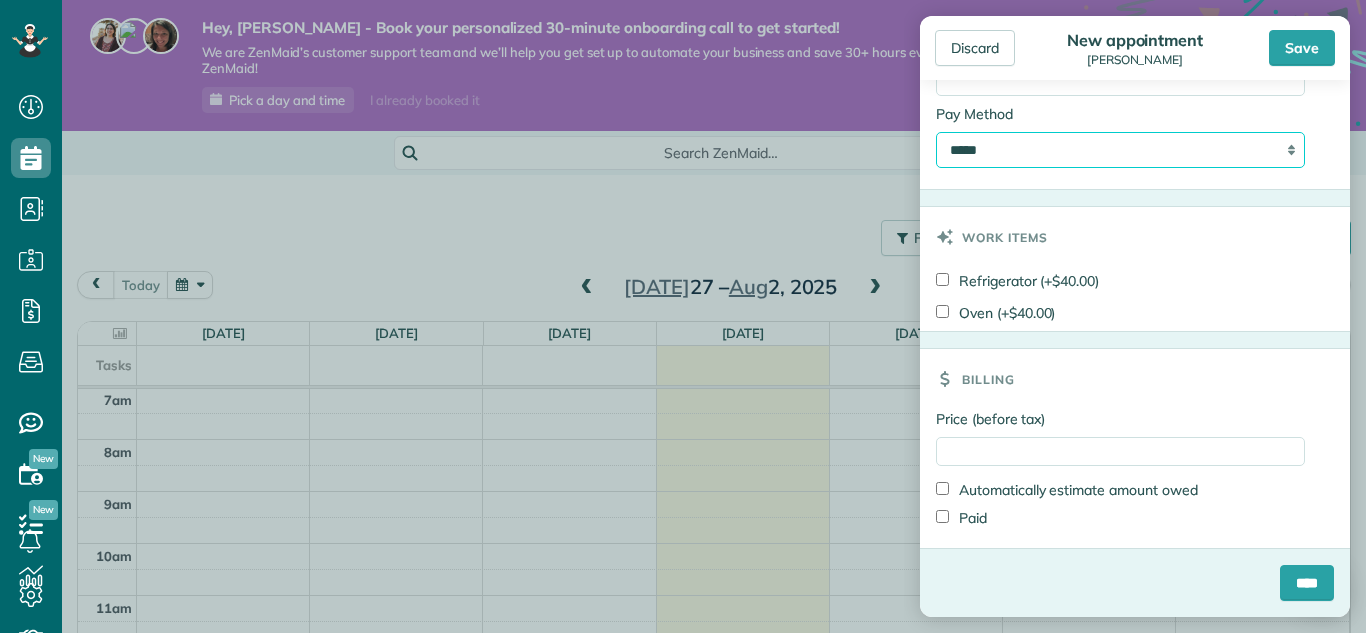click on "**********" at bounding box center [1120, 150] 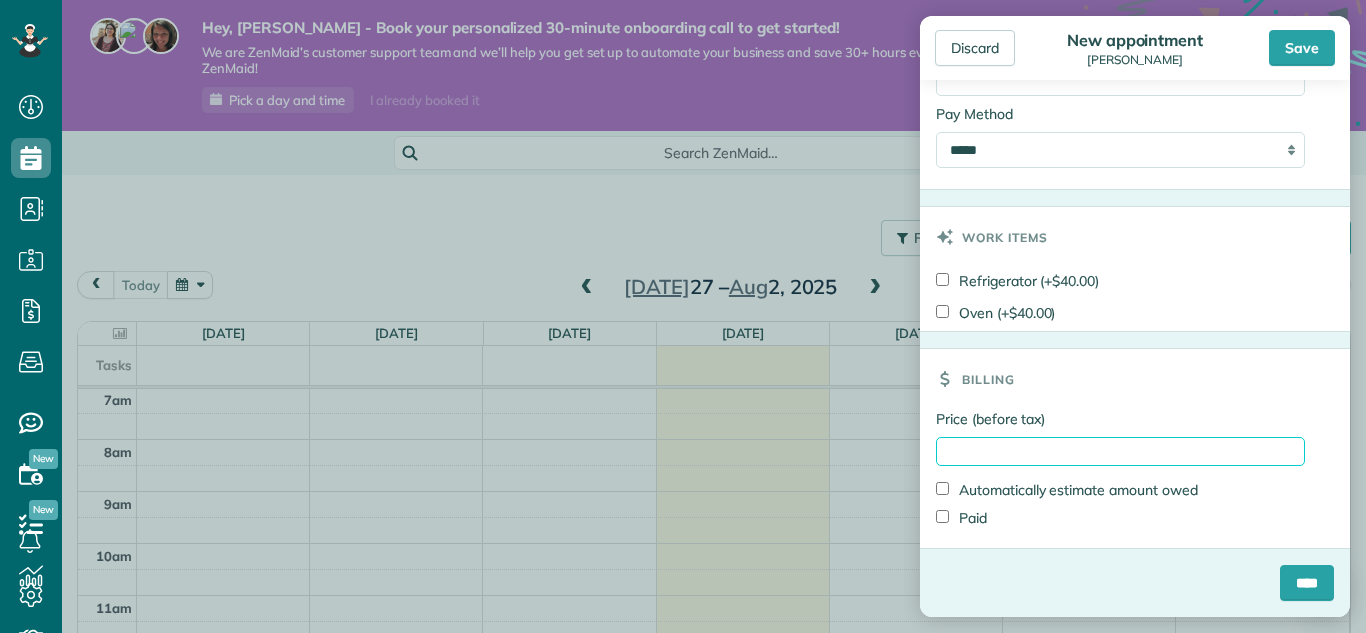 click on "Price (before tax)" at bounding box center (1120, 451) 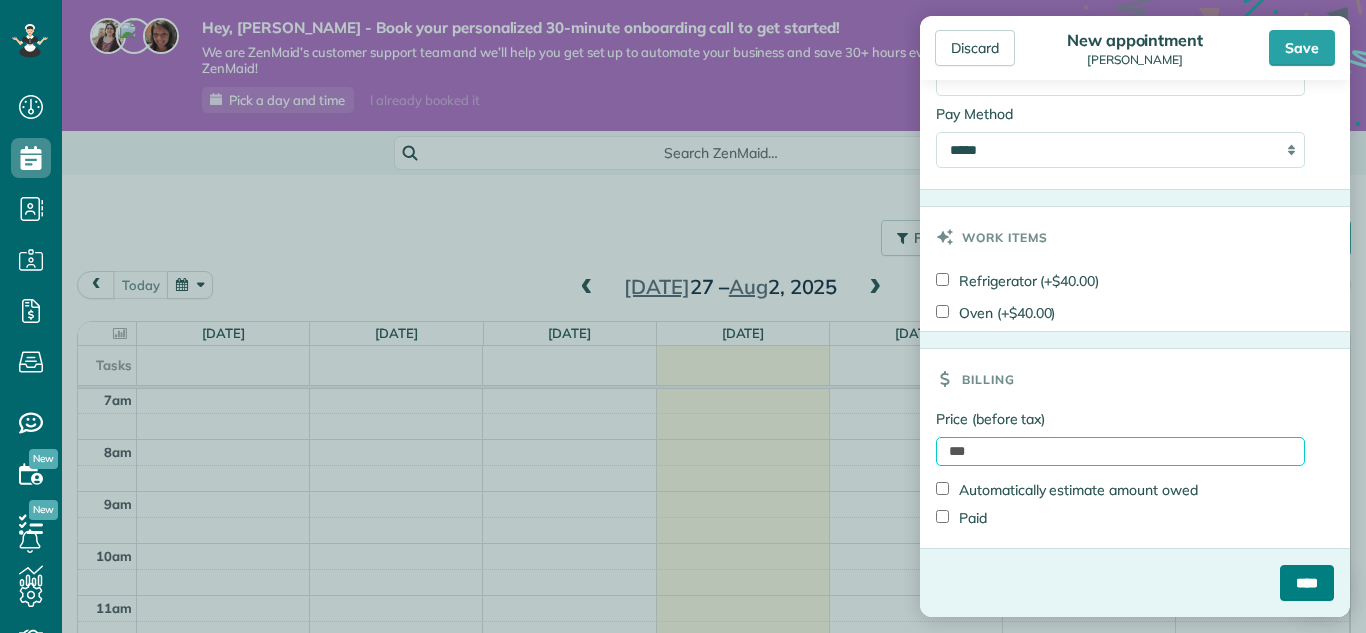 type on "***" 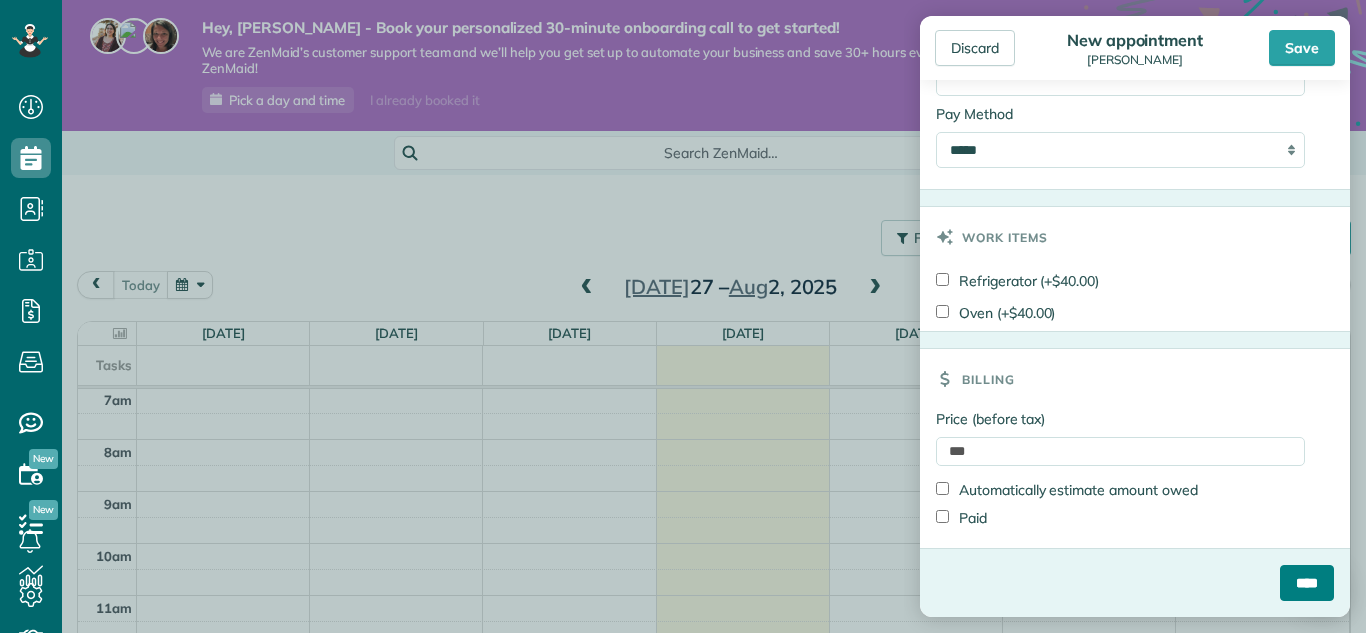 click on "****" at bounding box center [1307, 583] 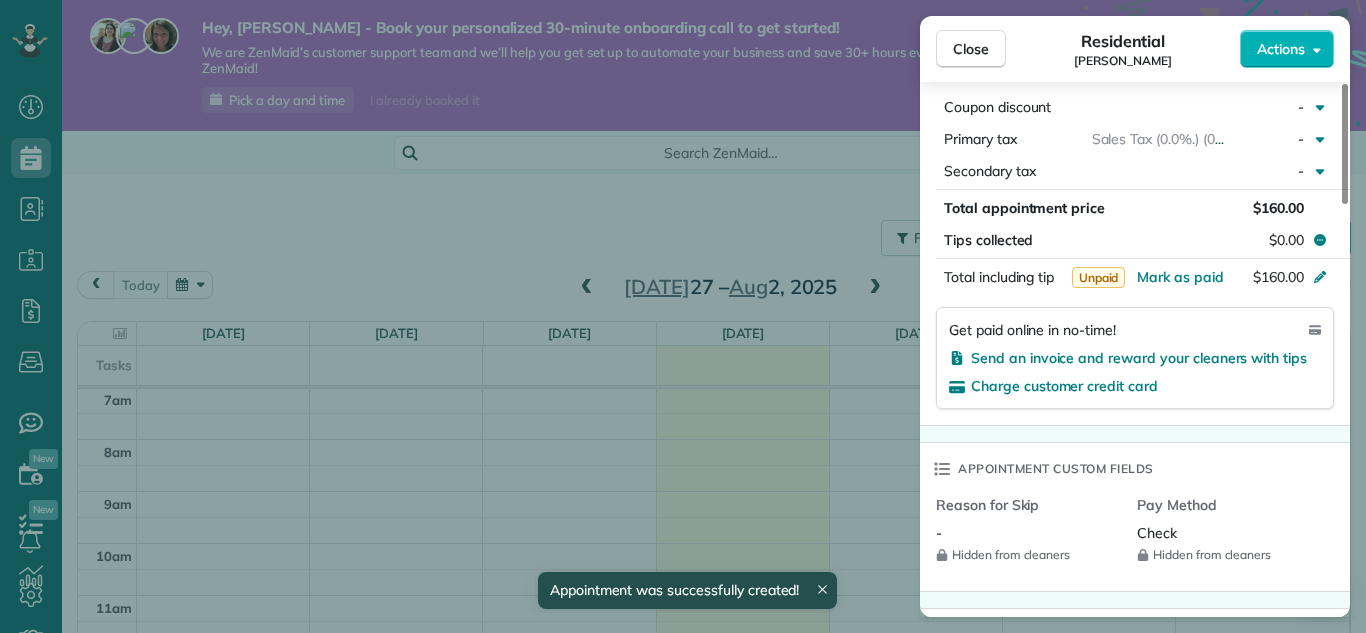 scroll, scrollTop: 1055, scrollLeft: 0, axis: vertical 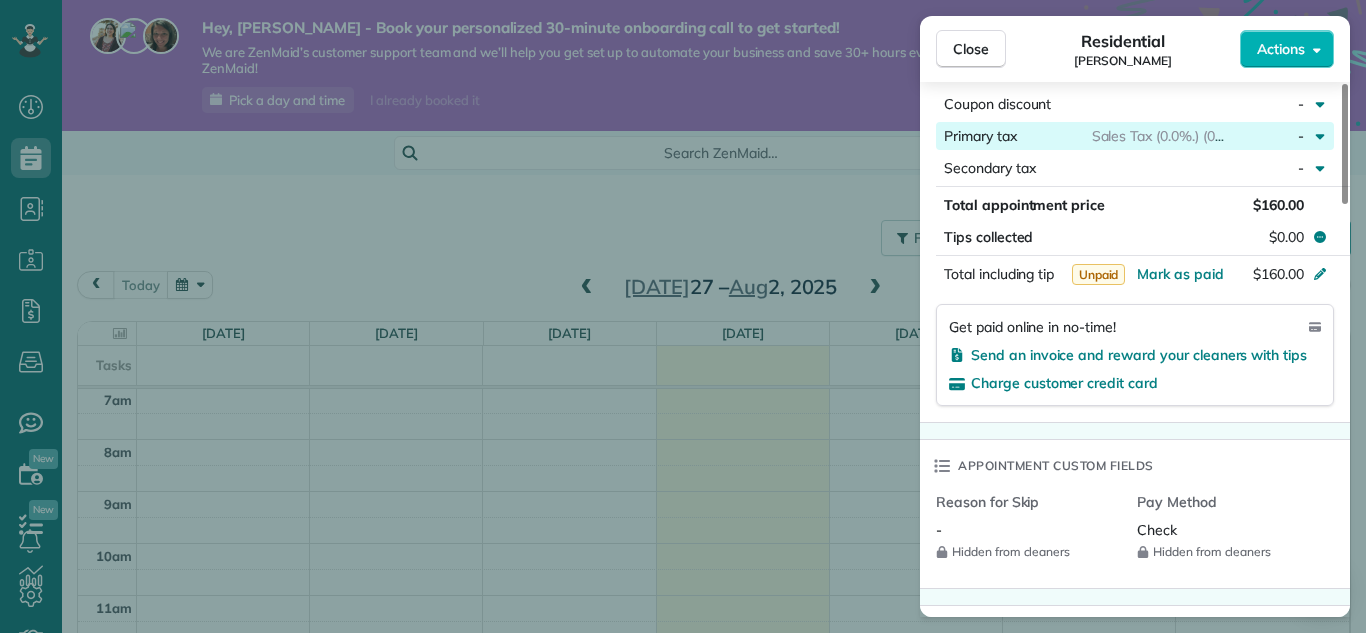 click 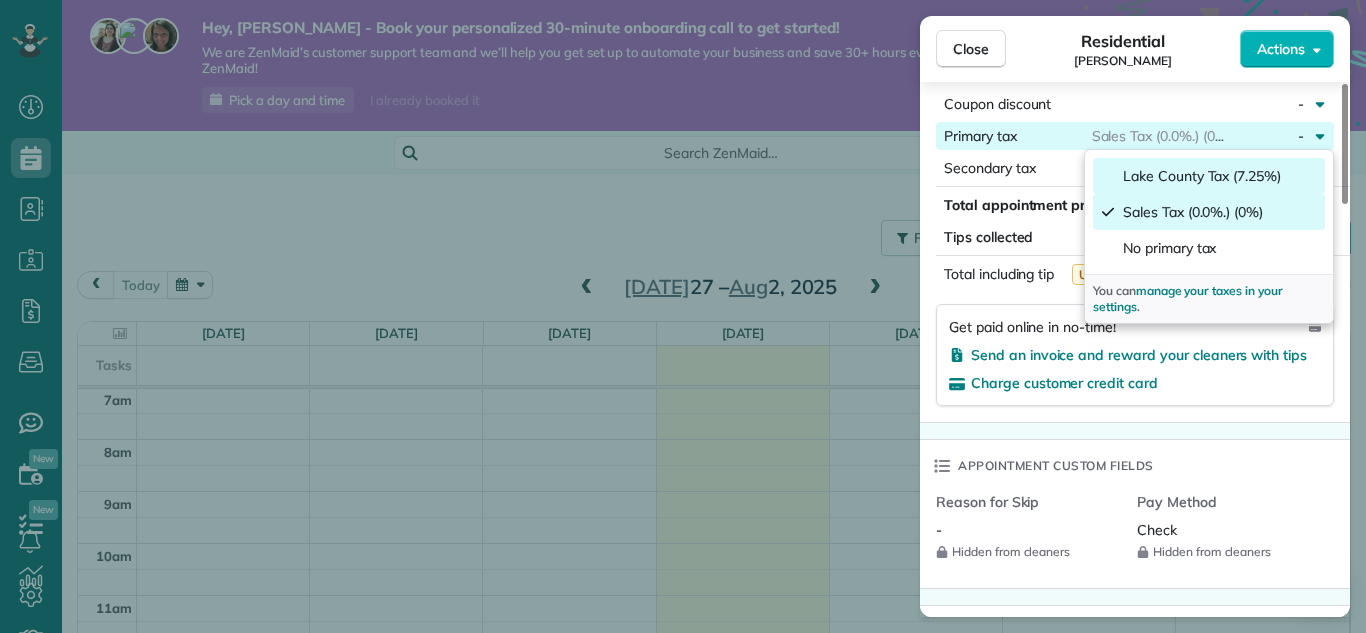 click on "Lake County Tax (7.25%)" at bounding box center [1202, 176] 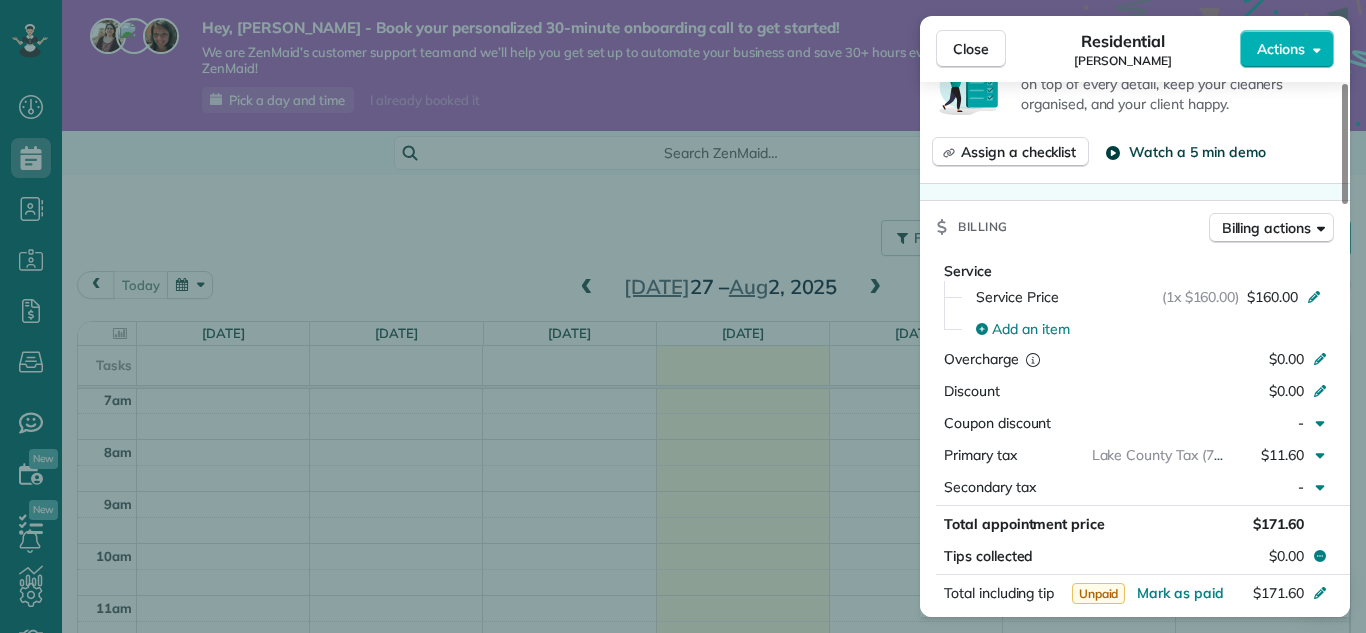 scroll, scrollTop: 930, scrollLeft: 0, axis: vertical 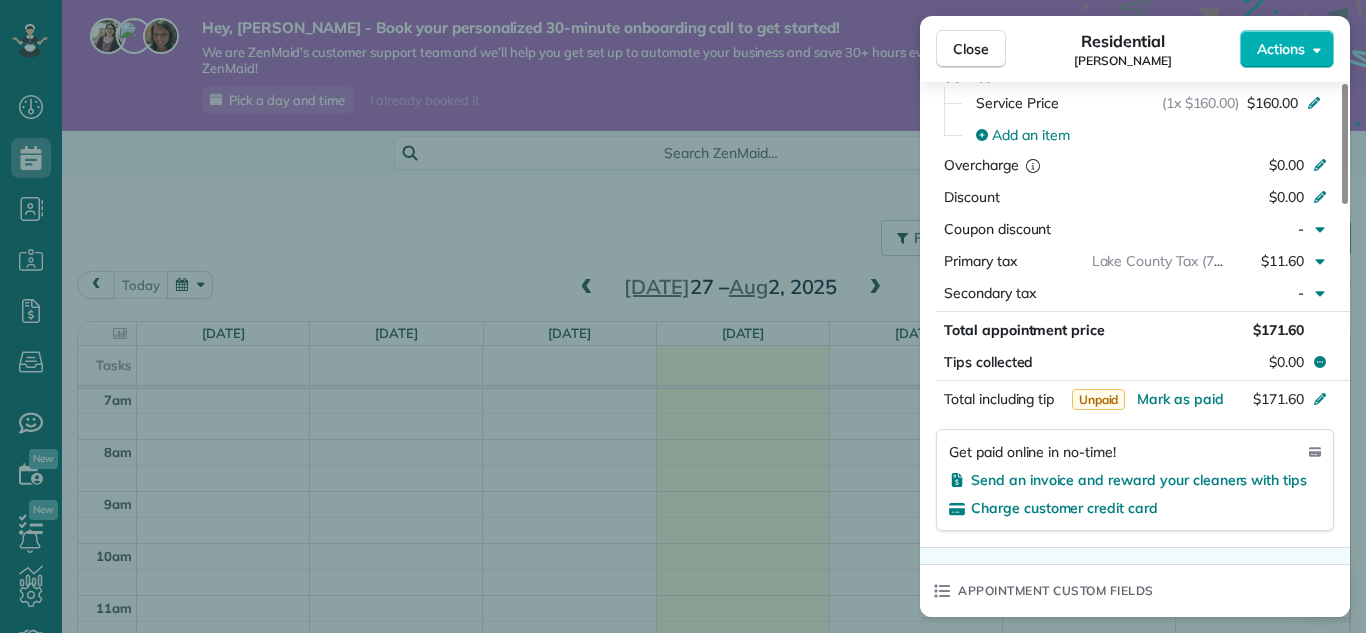 click on "Close Residential Janis Woodworth Actions Status Active Janis Woodworth · Open profile MOBILE (419) 349-8600 Copy No email on record Add email View Details Residential Thursday, August 14, 2025 10:00 AM 12:00 PM 2 hours and 0 minutes One time 56 Ranch Road ? ? 44094 Open access information Service was not rated yet Setup ratings Cleaners Time in and out Assign Invite Cleaners No cleaners assigned yet Checklist Try Now Keep this appointment up to your standards. Stay on top of every detail, keep your cleaners organised, and your client happy. Assign a checklist Watch a 5 min demo Billing Billing actions Service Service Price (1x $160.00) $160.00 Add an item Overcharge $0.00 Discount $0.00 Coupon discount - Primary tax Lake County Tax (7.25%) $11.60 Secondary tax - Total appointment price $171.60 Tips collected $0.00 Unpaid Mark as paid Total including tip $171.60 Get paid online in no-time! Send an invoice and reward your cleaners with tips Charge customer credit card Appointment custom fields Reason for Skip" at bounding box center (683, 316) 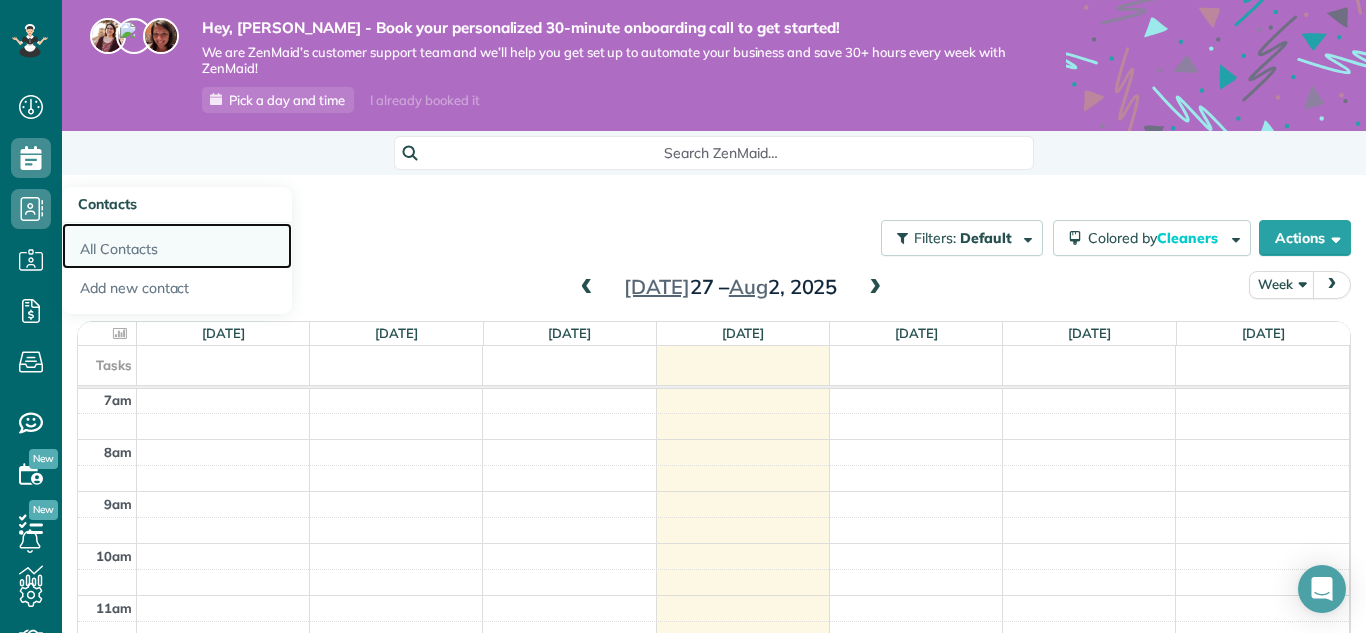click on "All Contacts" at bounding box center (177, 246) 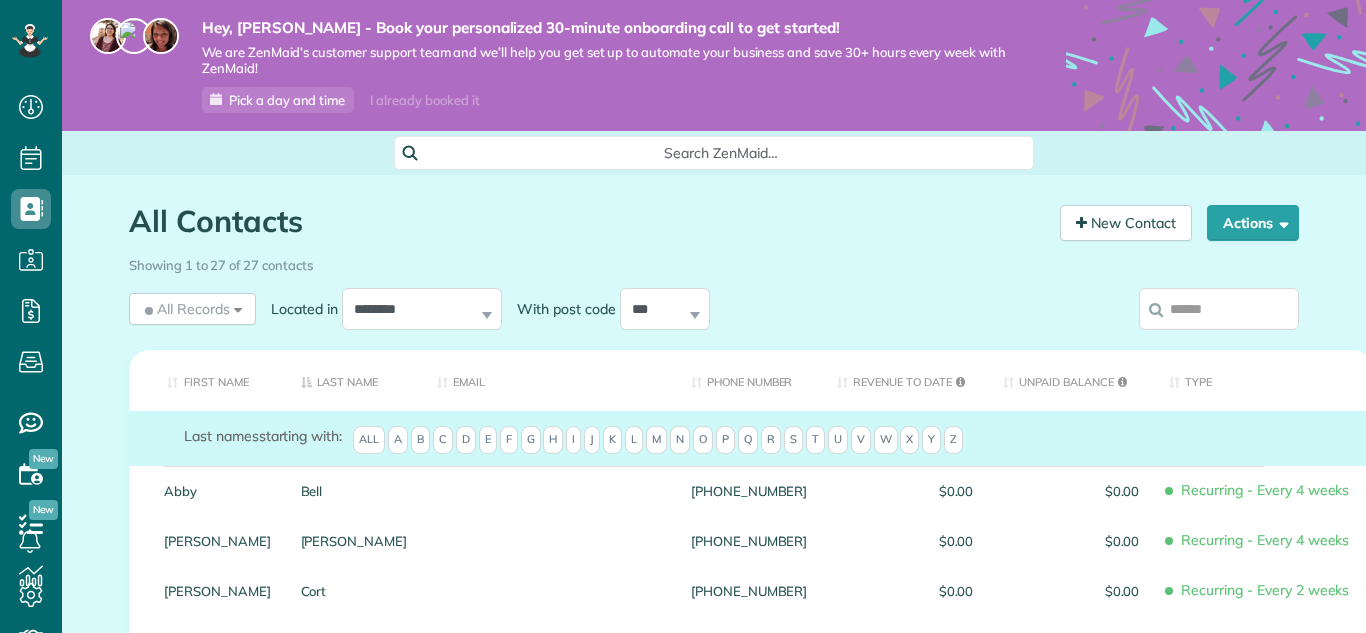scroll, scrollTop: 0, scrollLeft: 0, axis: both 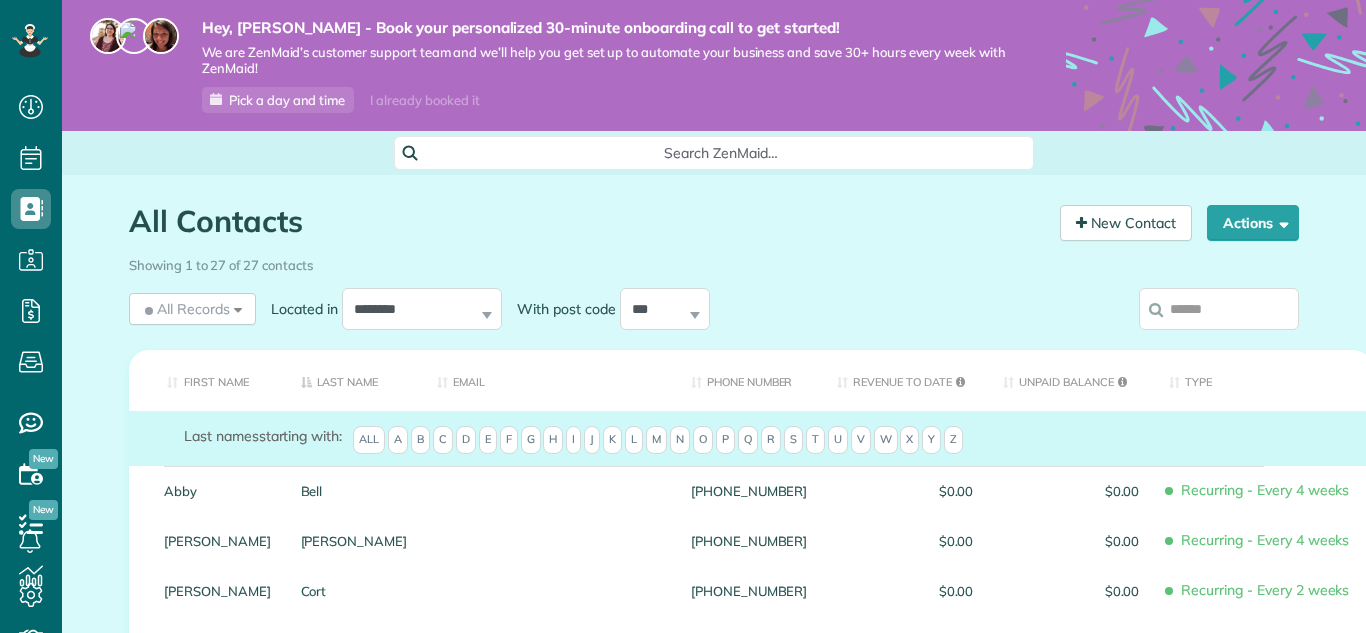 click on "First Name" at bounding box center (207, 380) 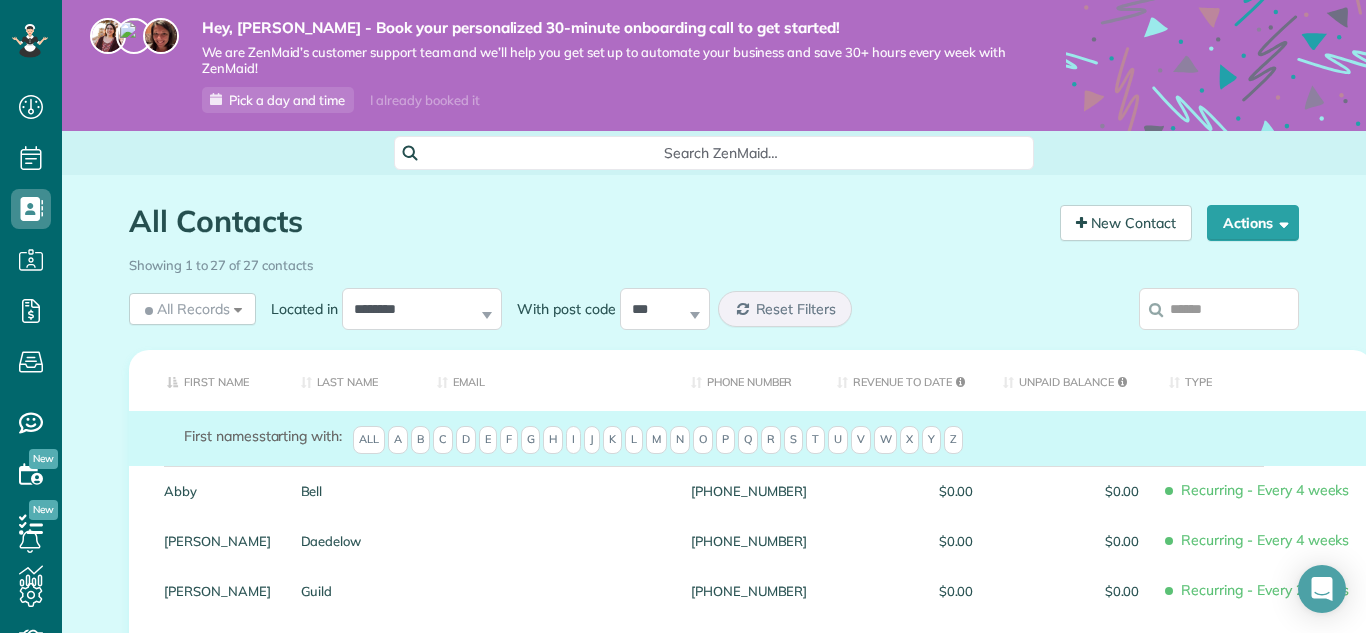 scroll, scrollTop: 633, scrollLeft: 62, axis: both 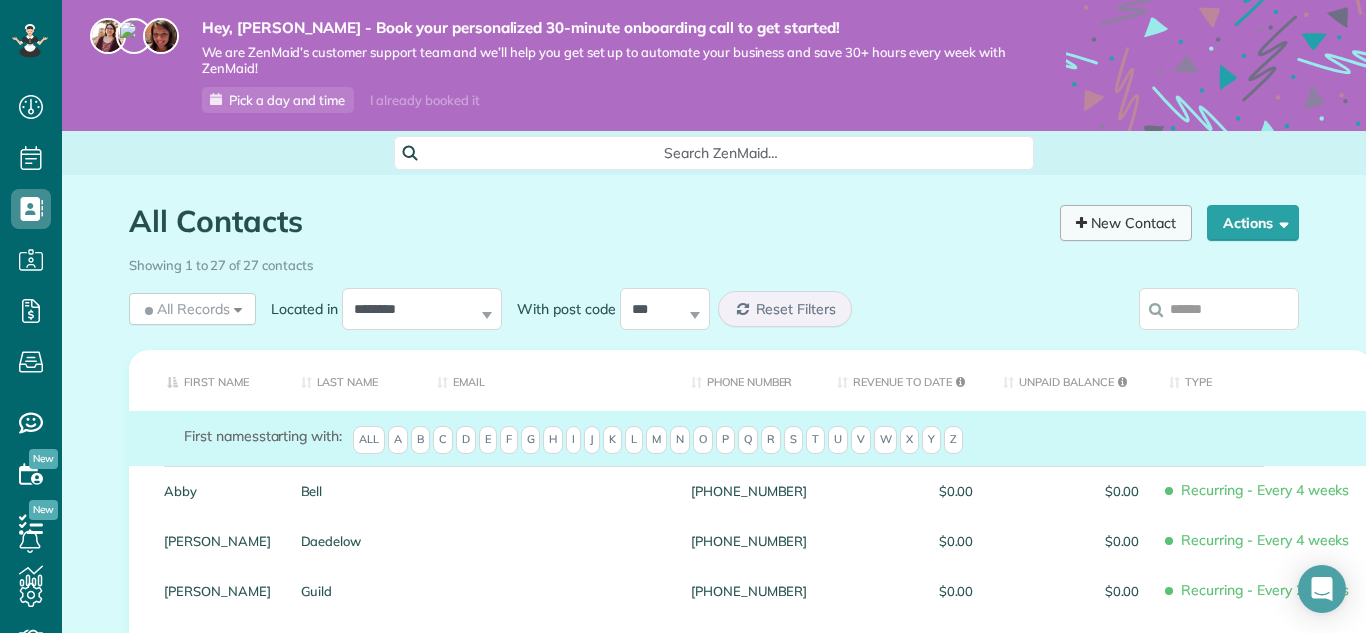 click on "New Contact" at bounding box center [1126, 223] 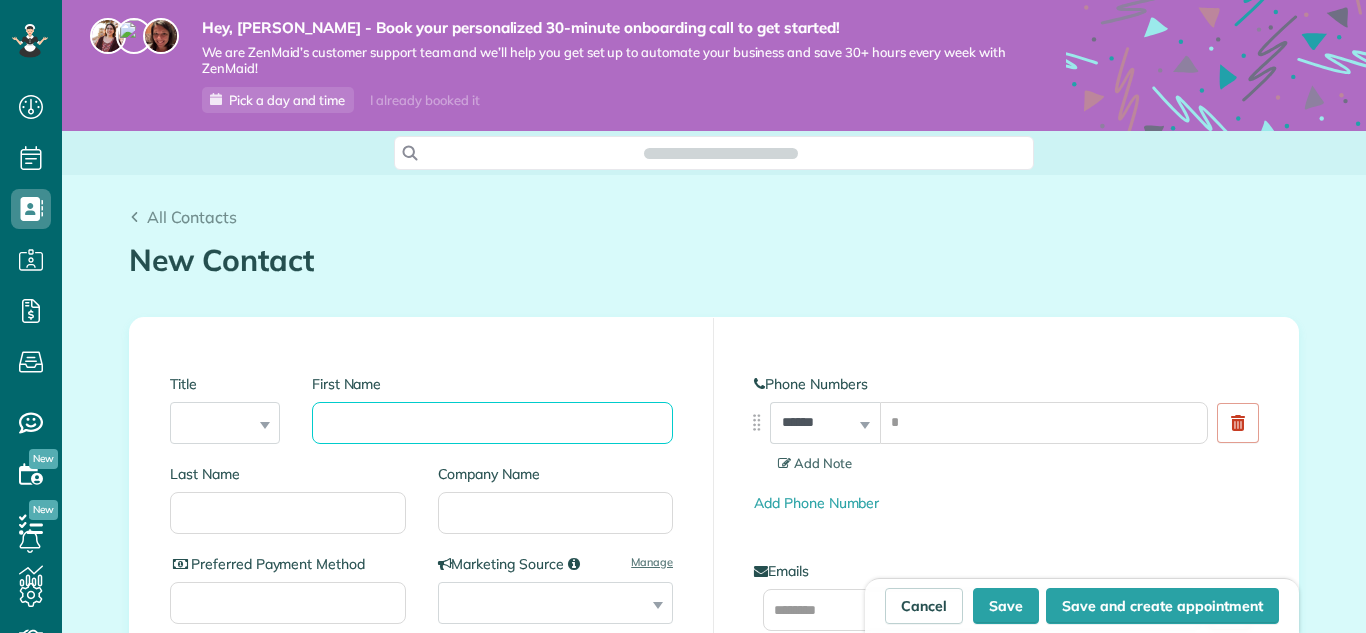 click on "First Name" at bounding box center (492, 423) 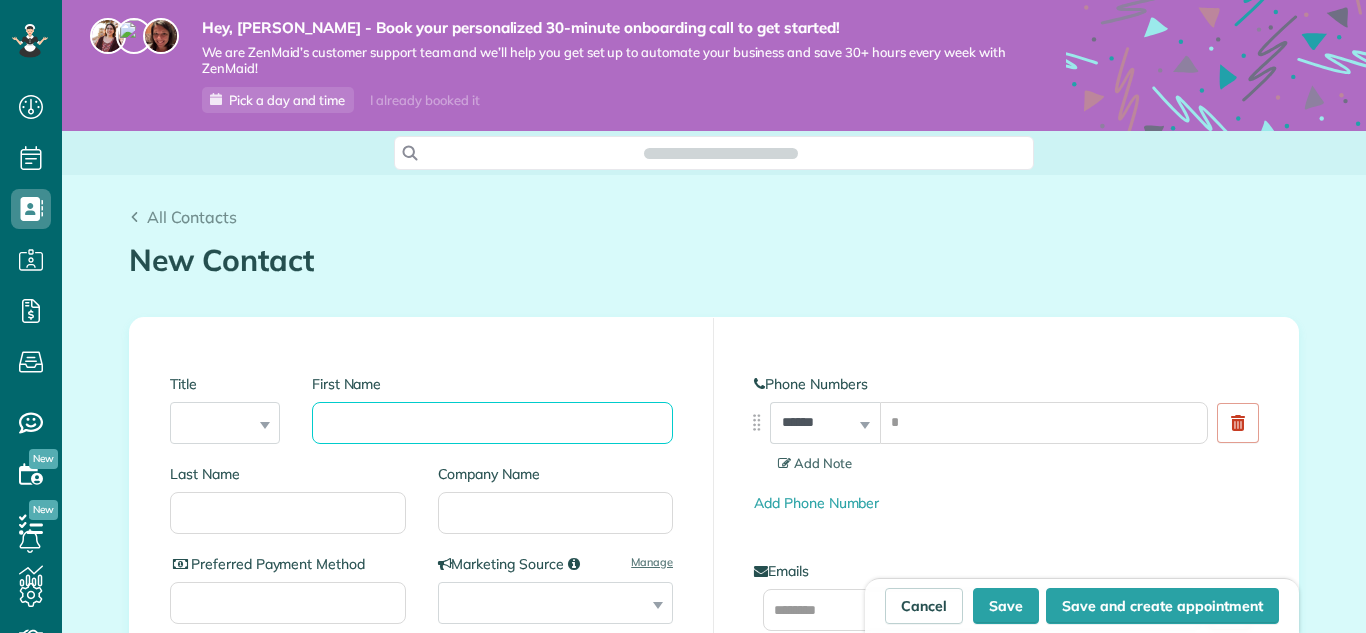 scroll, scrollTop: 0, scrollLeft: 0, axis: both 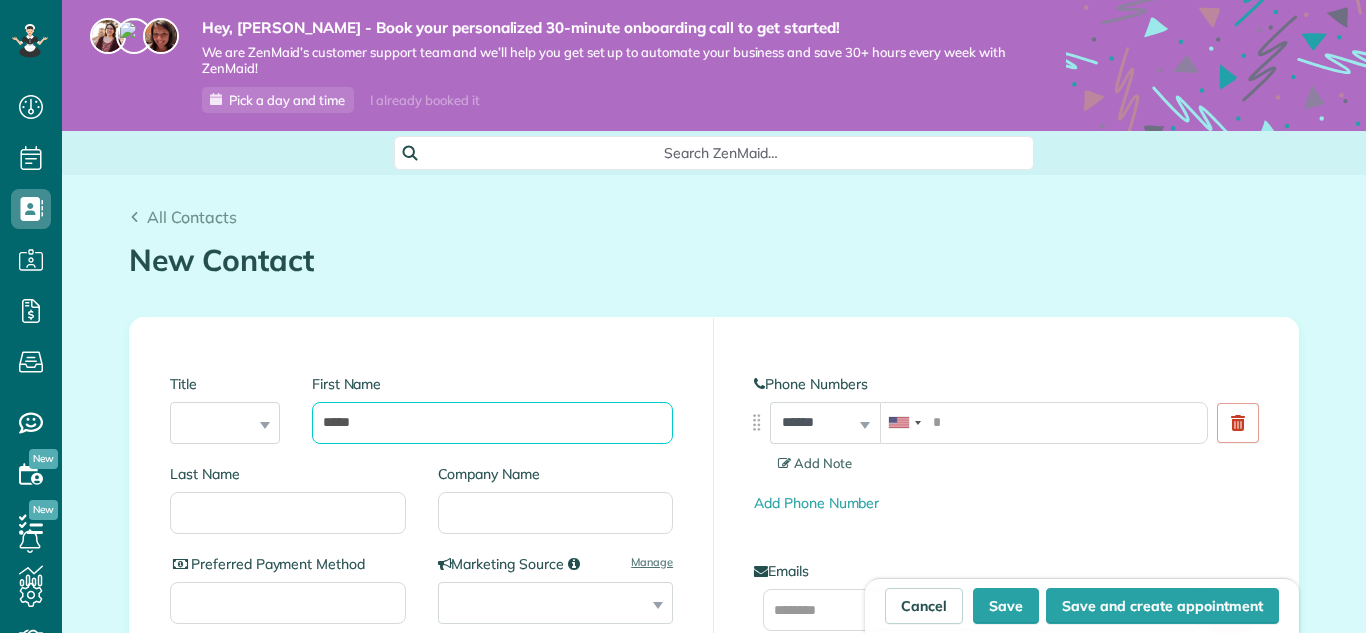 type on "*****" 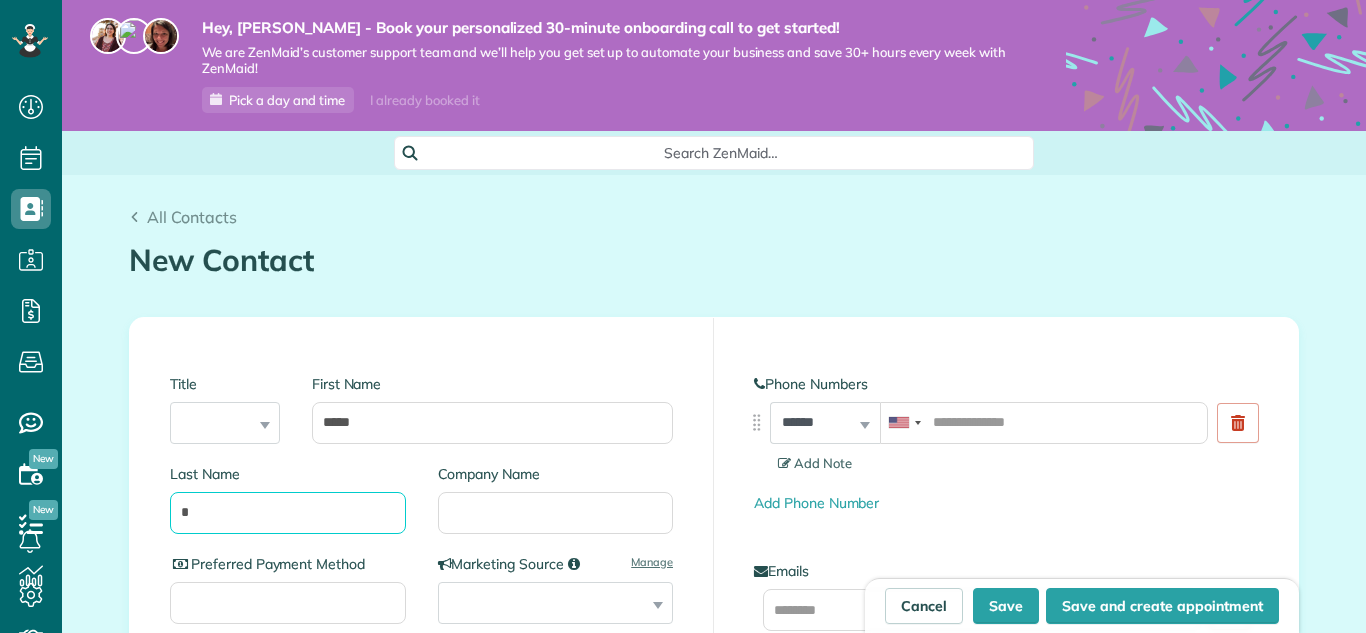 scroll, scrollTop: 633, scrollLeft: 62, axis: both 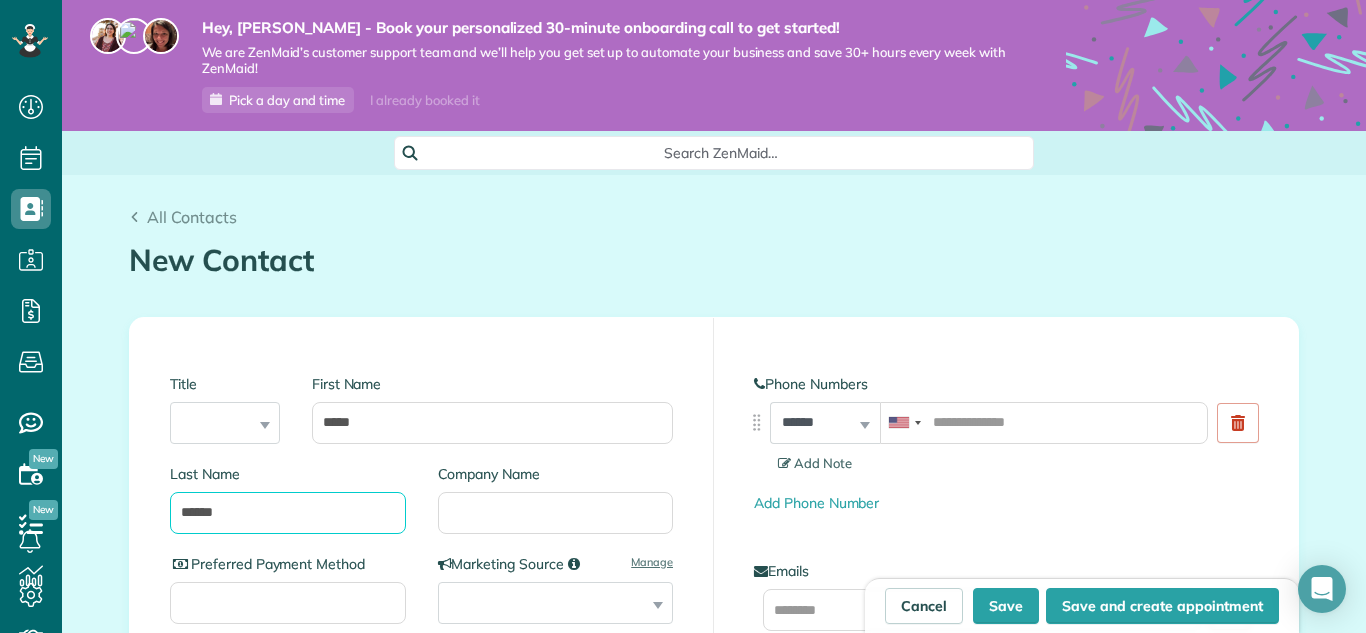 type on "******" 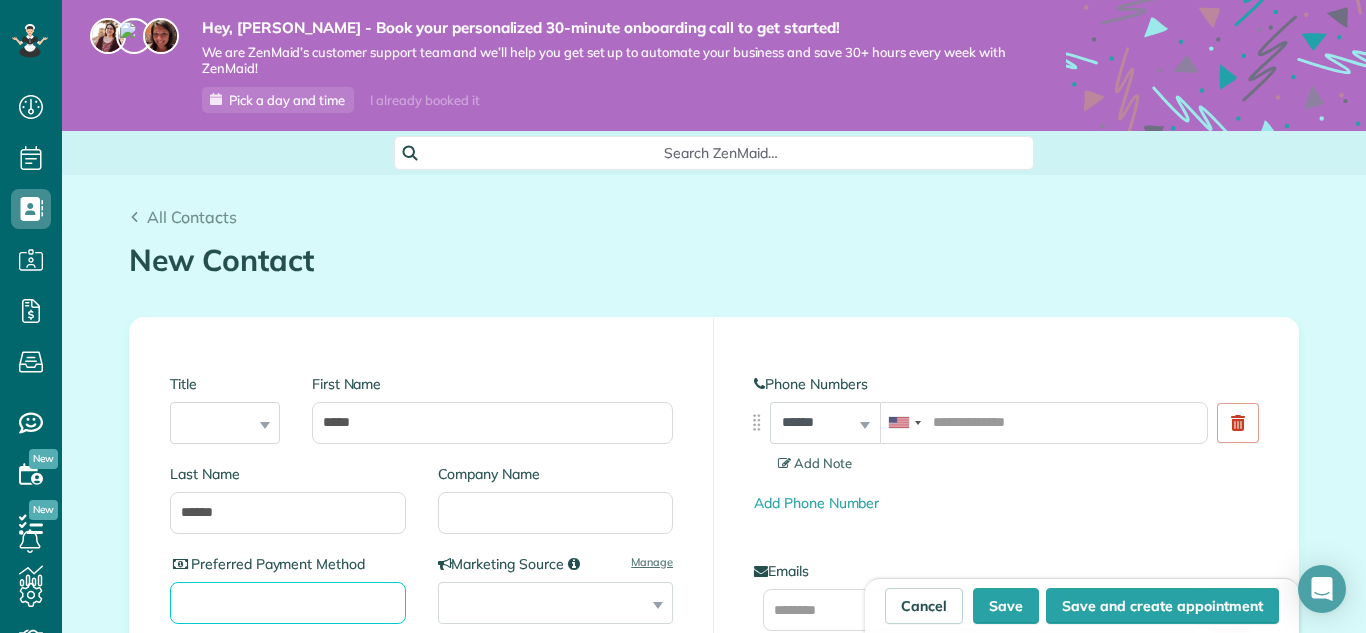 click on "Preferred Payment Method" at bounding box center [288, 603] 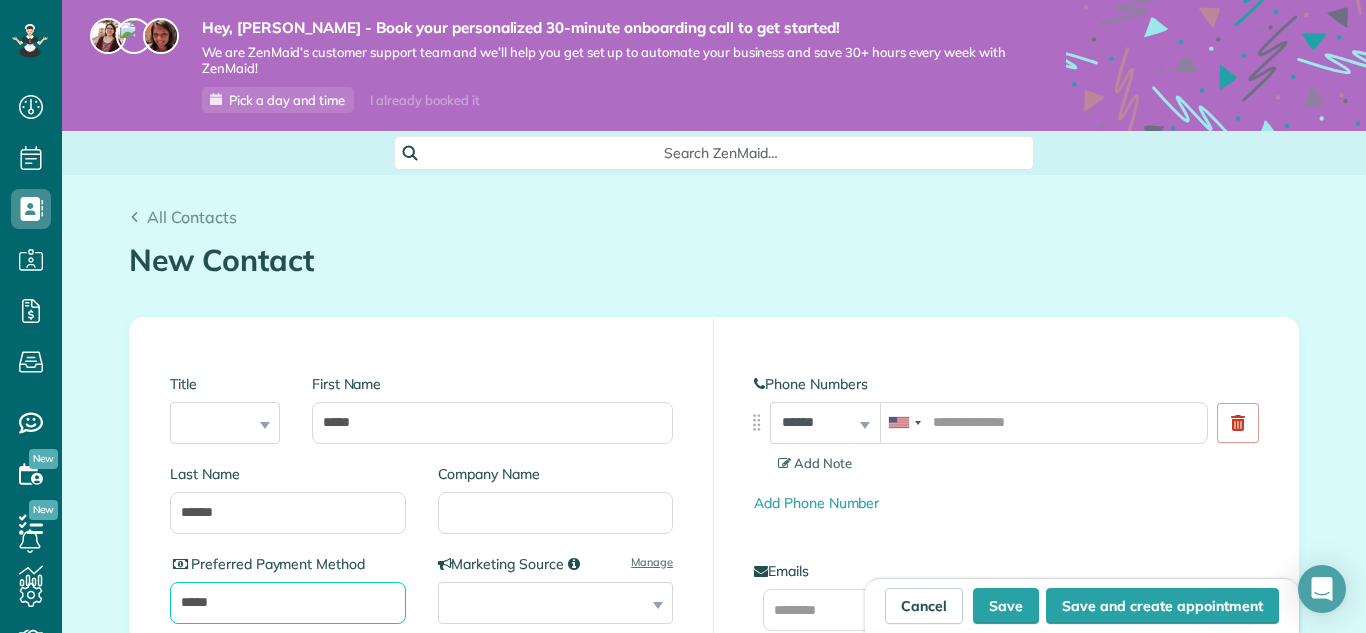 type on "*****" 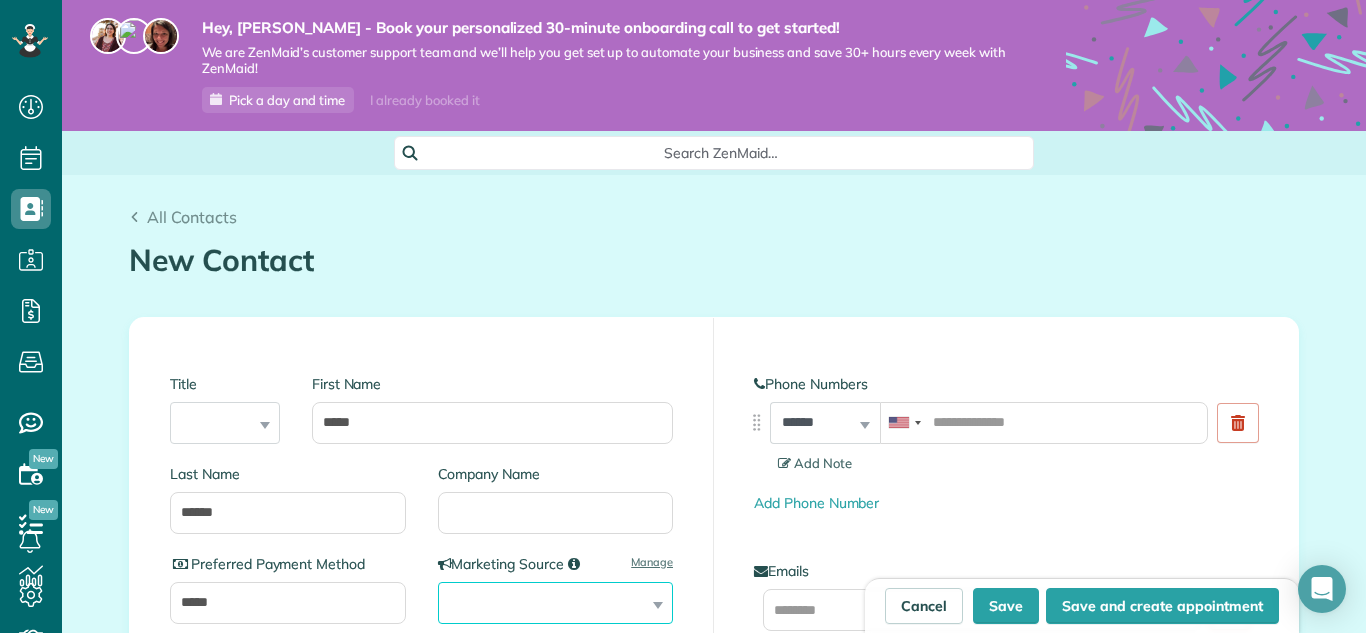 click on "**********" at bounding box center [556, 603] 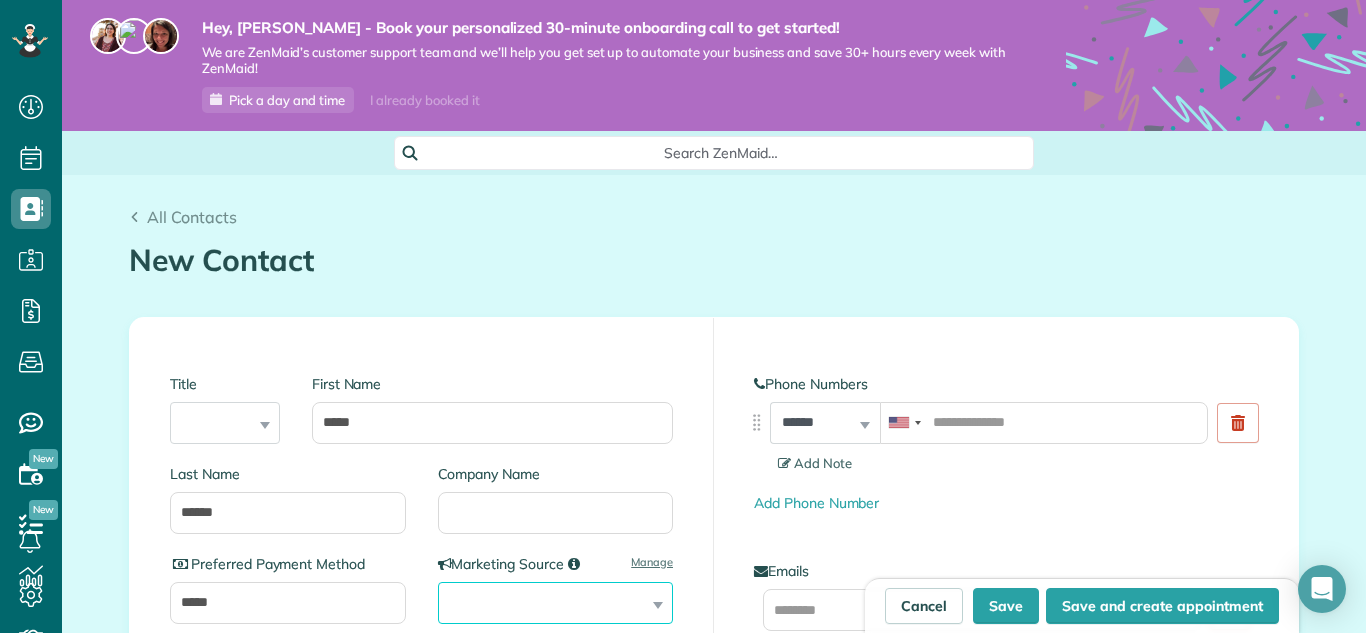select on "*********" 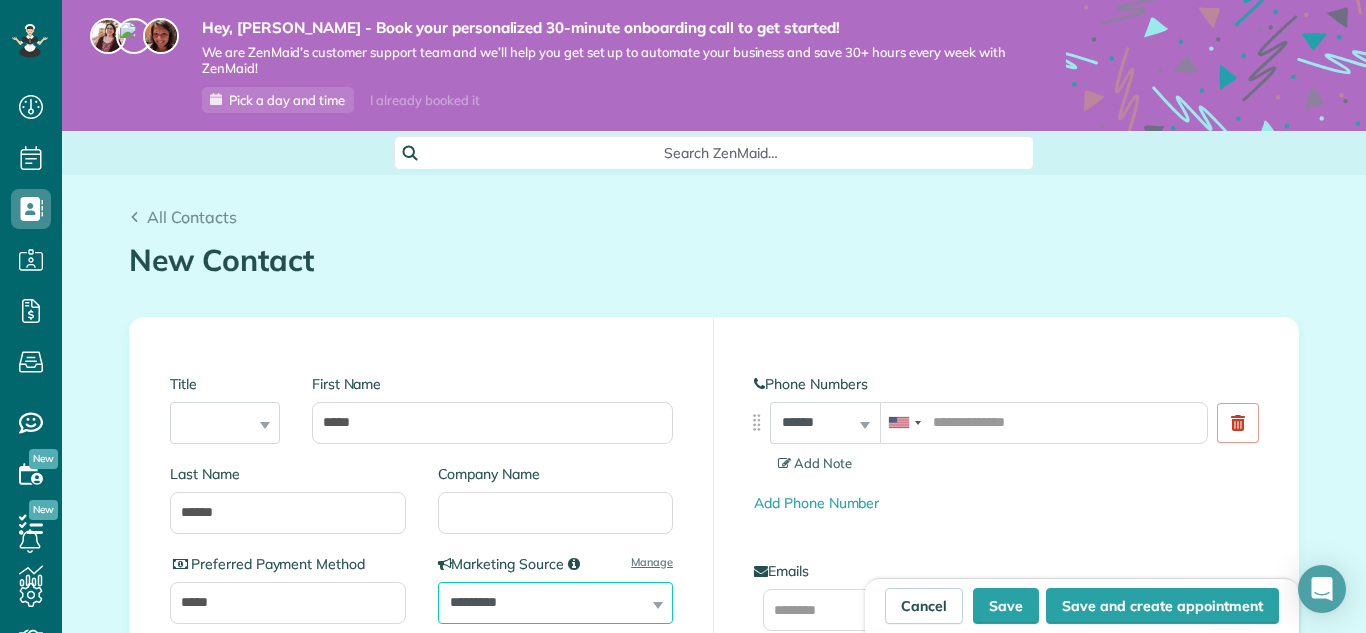 click on "**********" at bounding box center [556, 603] 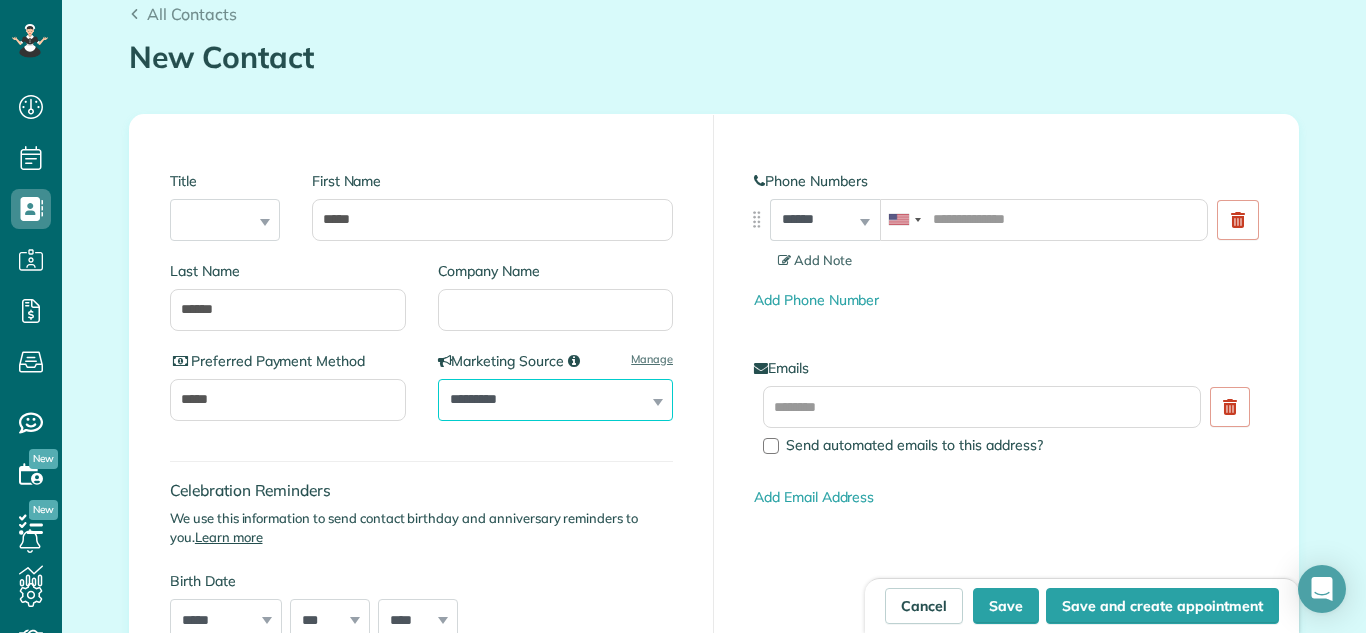 scroll, scrollTop: 205, scrollLeft: 0, axis: vertical 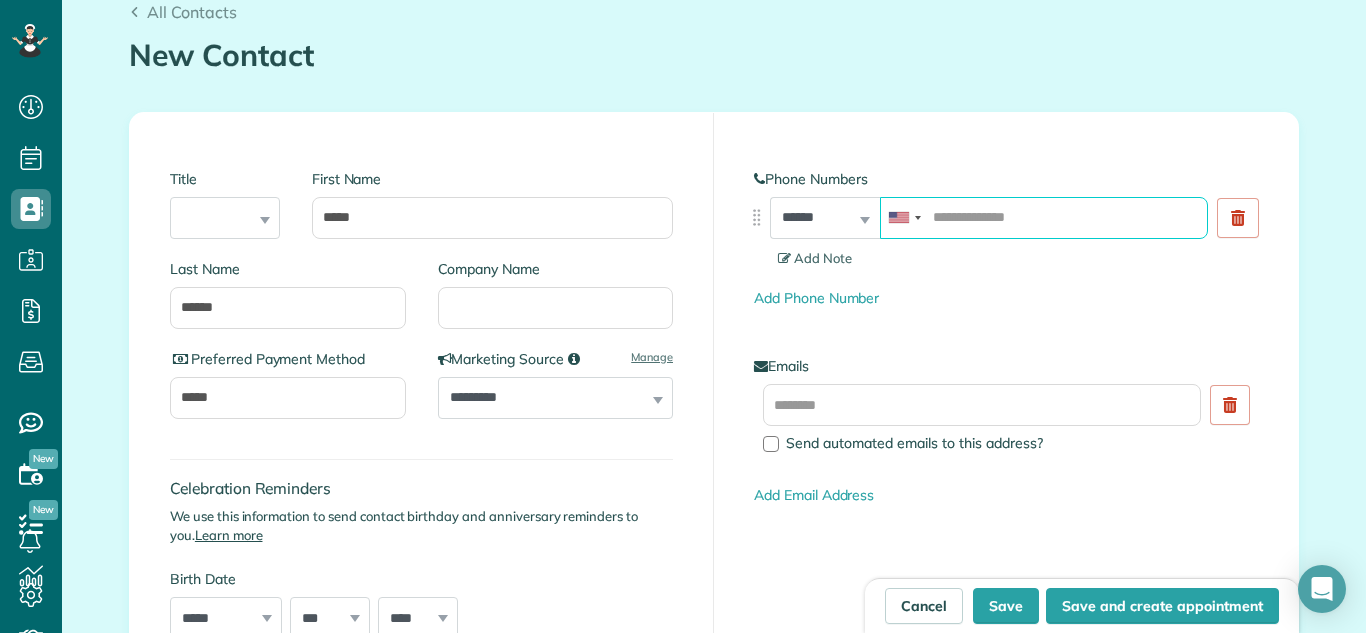 click at bounding box center (1044, 218) 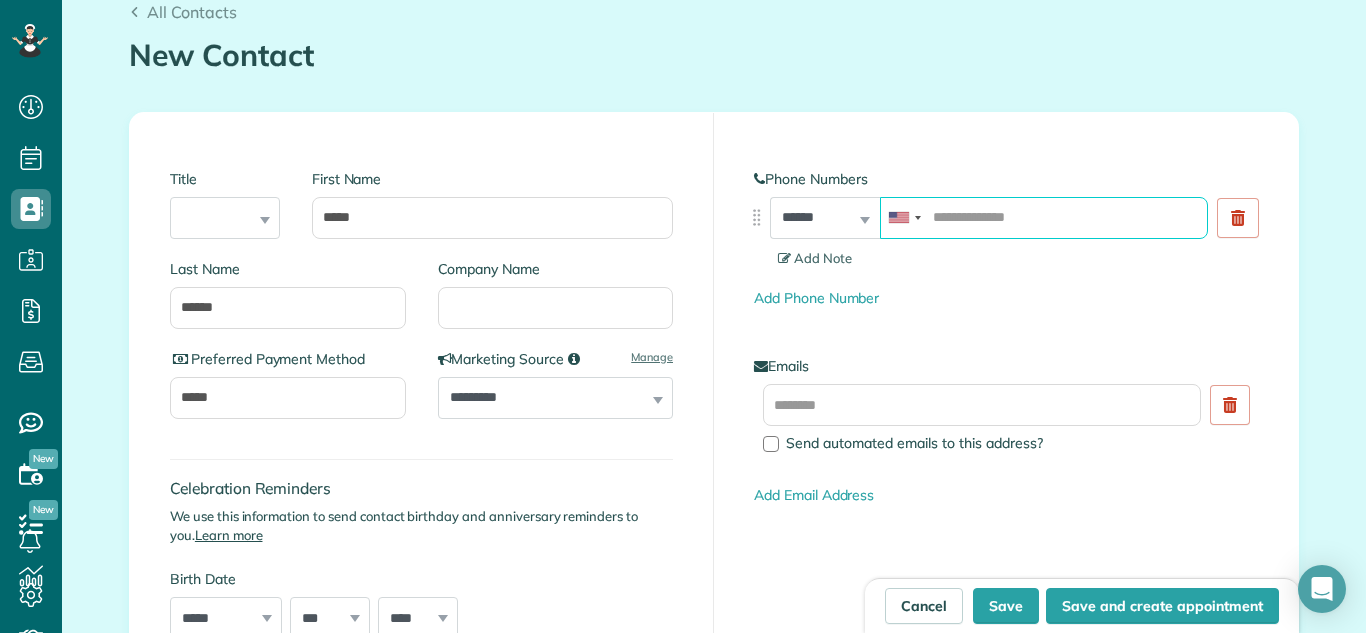 paste on "**********" 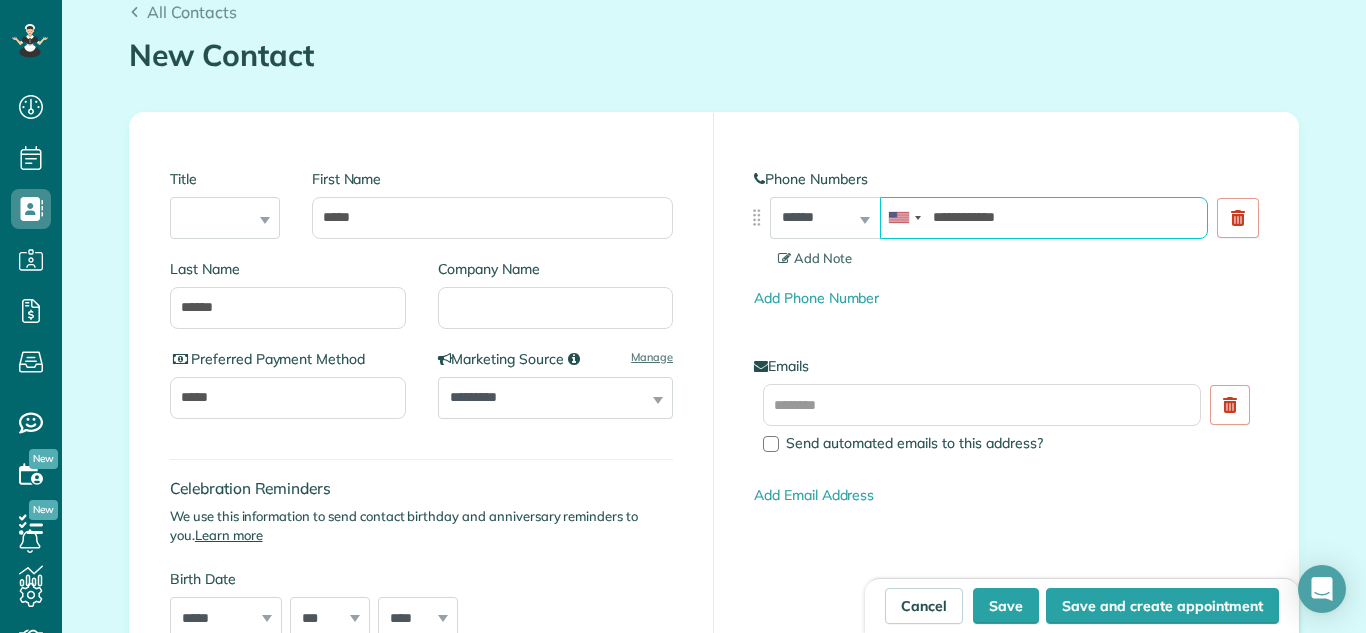 type on "**********" 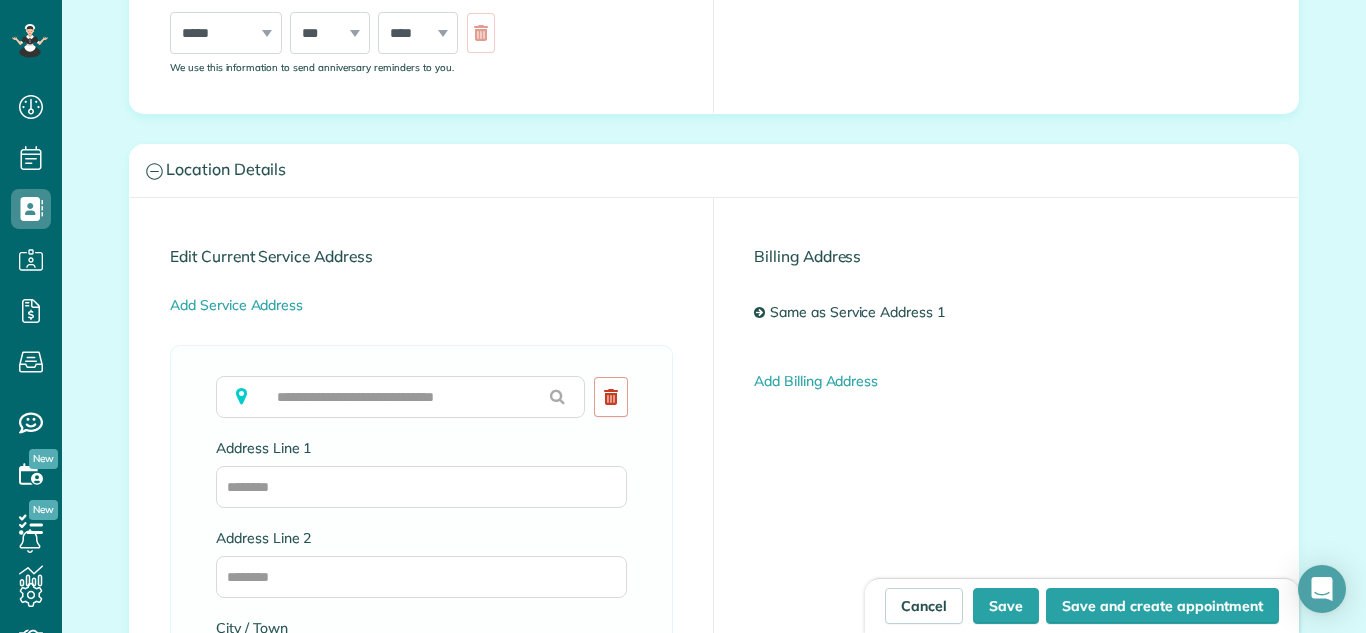 scroll, scrollTop: 947, scrollLeft: 0, axis: vertical 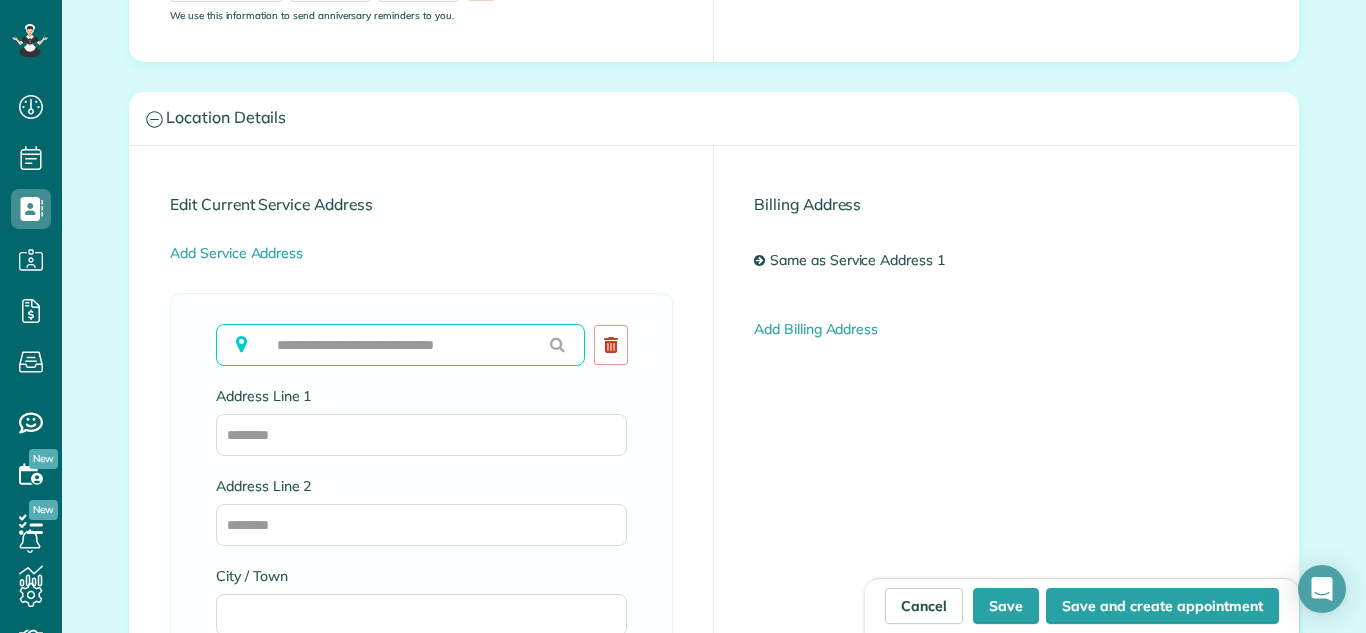 click at bounding box center (400, 345) 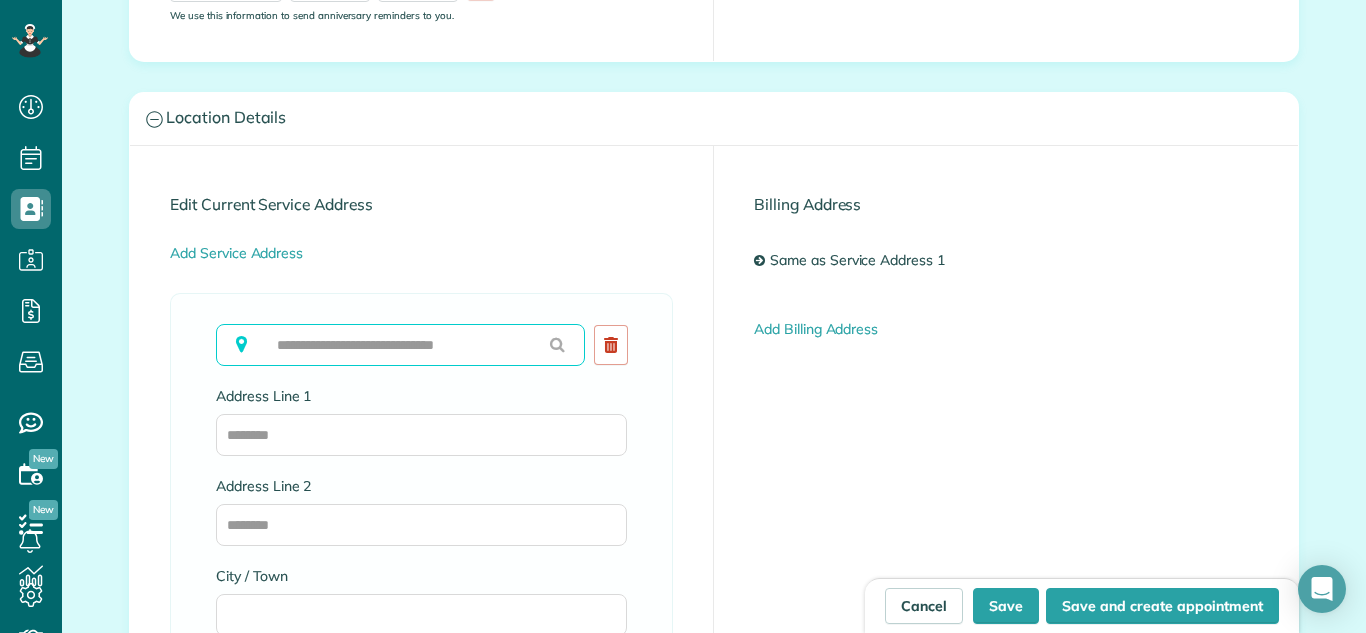 paste on "**********" 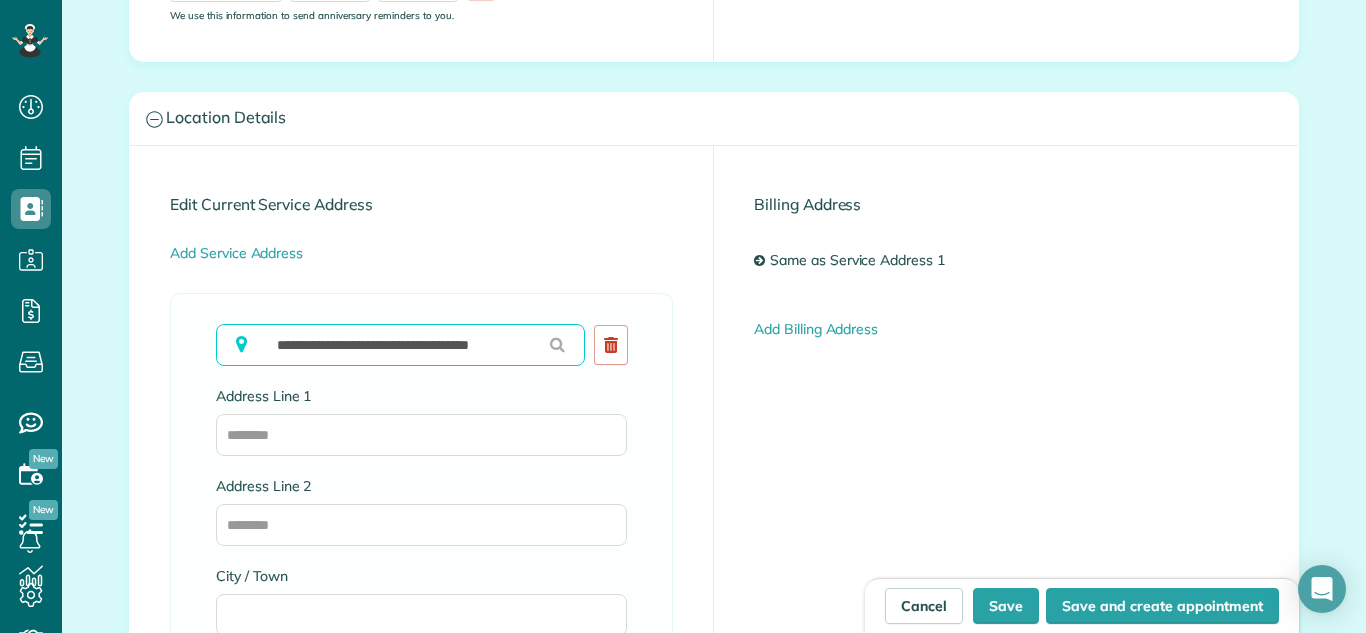 scroll, scrollTop: 0, scrollLeft: 12, axis: horizontal 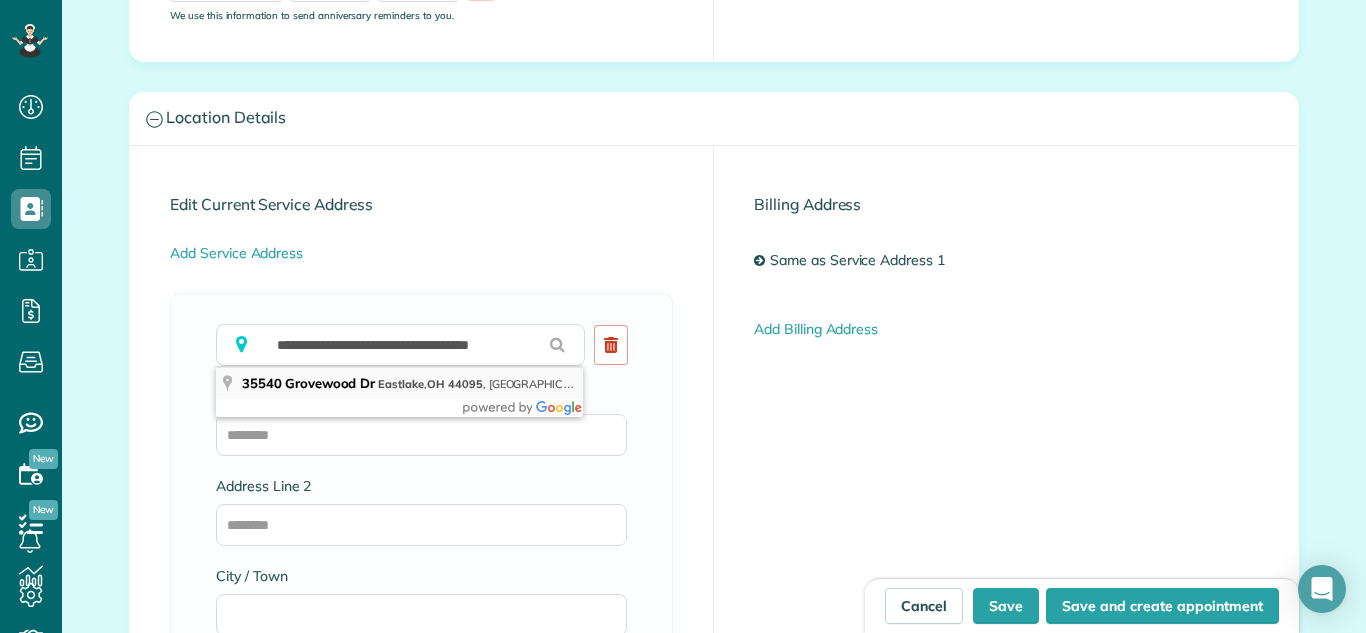 type on "**********" 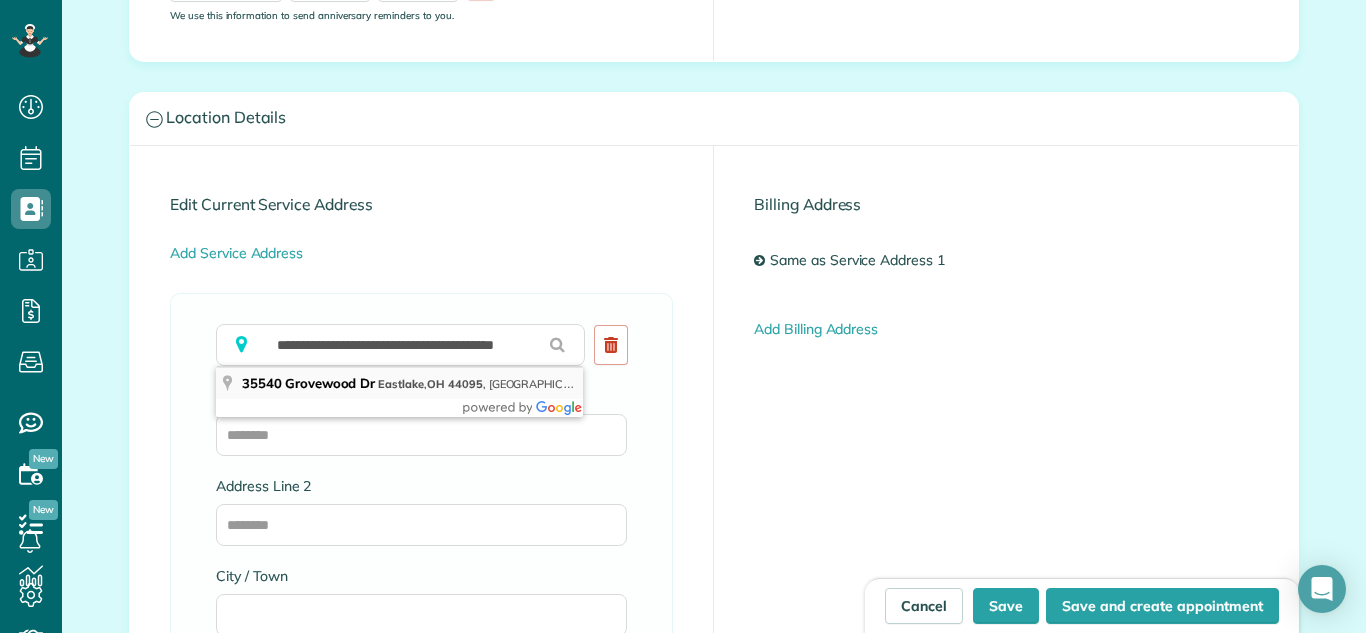 scroll, scrollTop: 0, scrollLeft: 0, axis: both 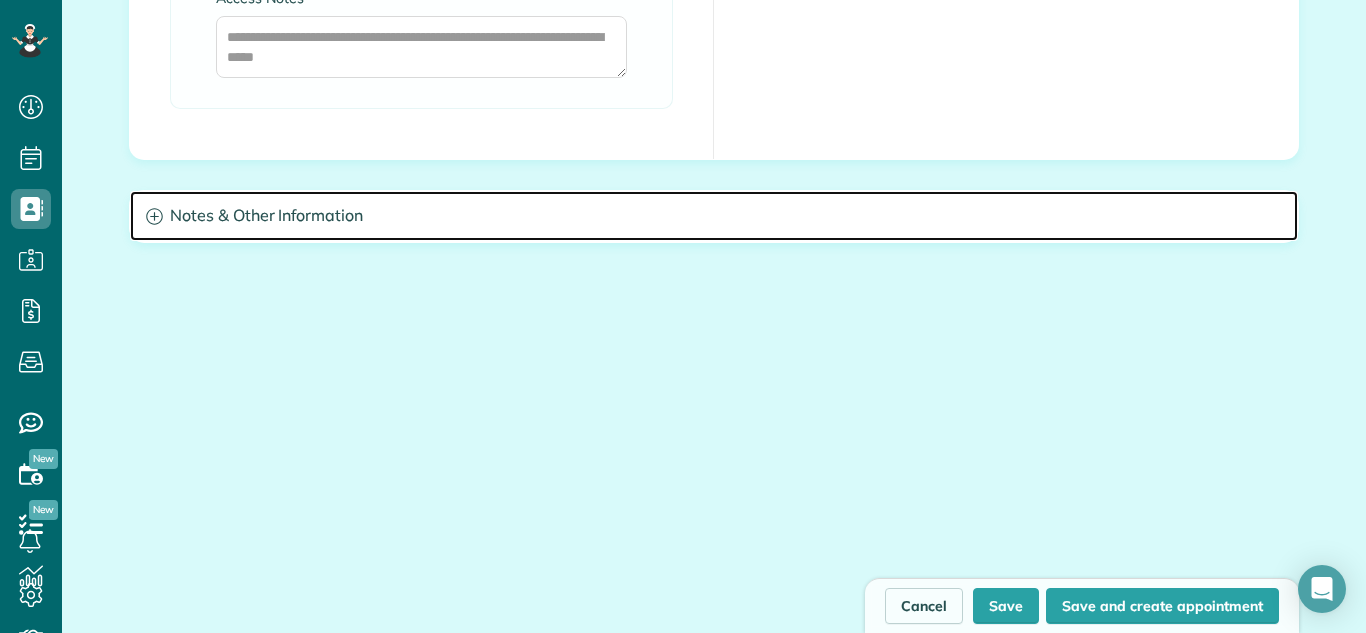 click on "Notes & Other Information" at bounding box center (714, 216) 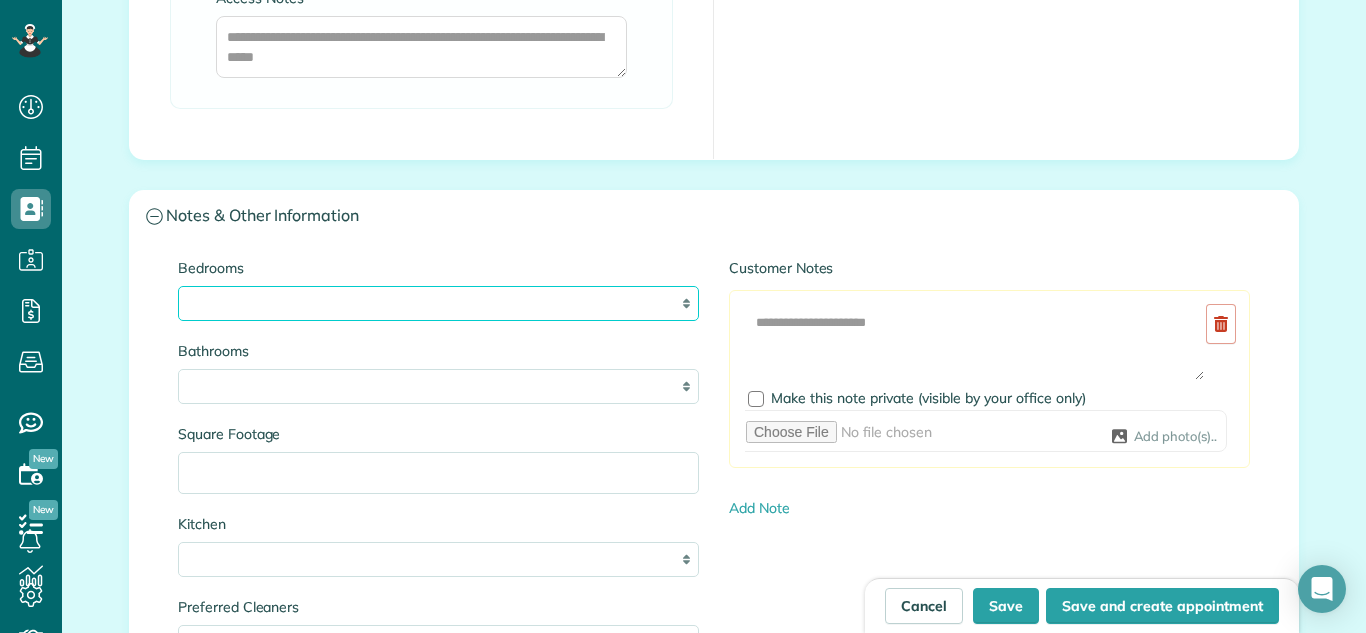 click on "*
*
*
*
**" at bounding box center [438, 303] 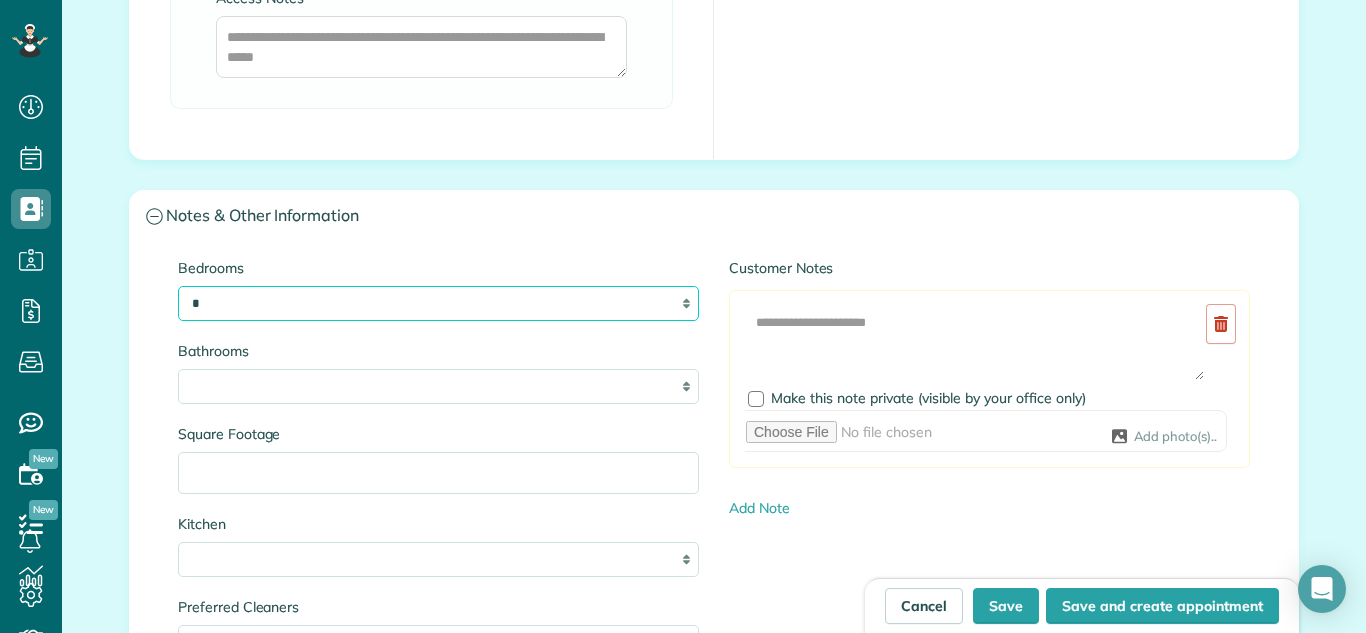 click on "*
*
*
*
**" at bounding box center (438, 303) 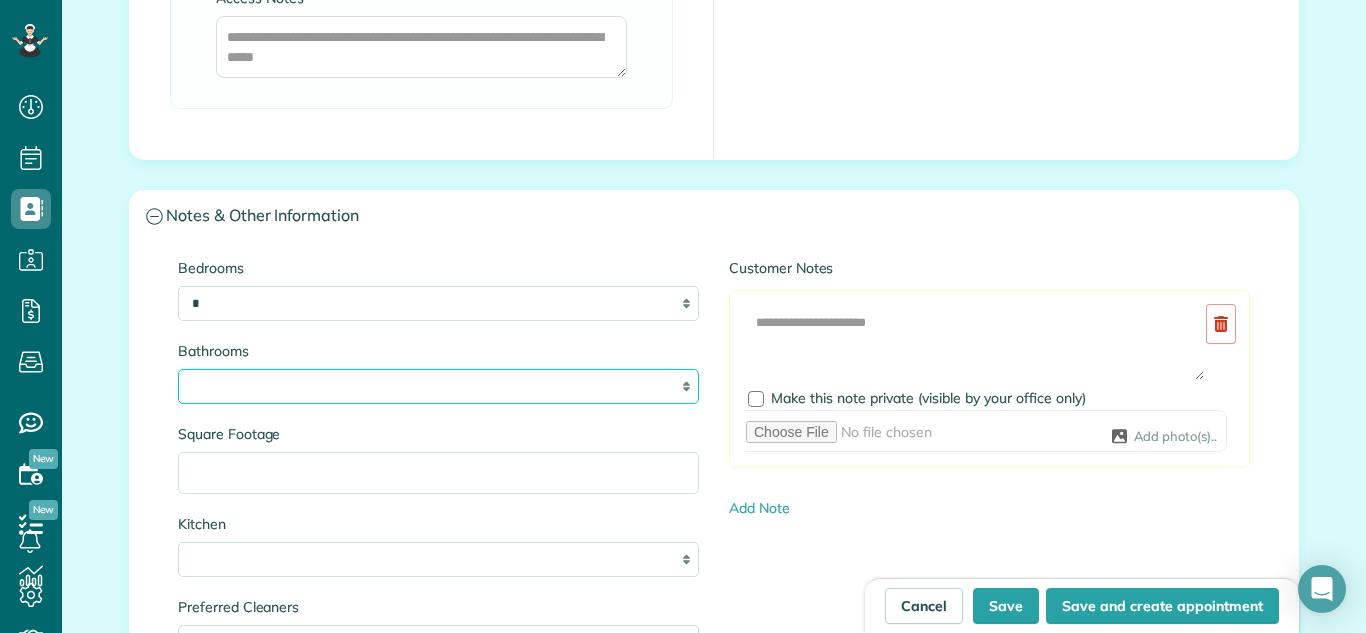 click on "*
***
*
***
*
***
*
***
**" at bounding box center (438, 386) 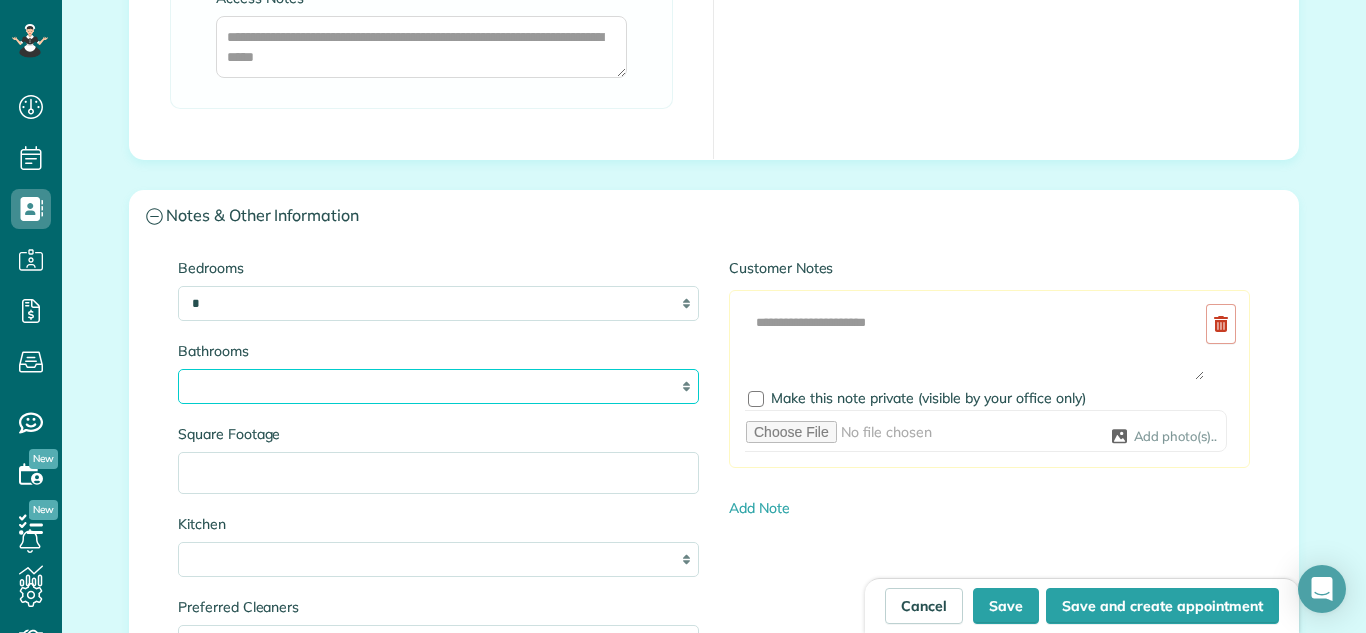 select on "*" 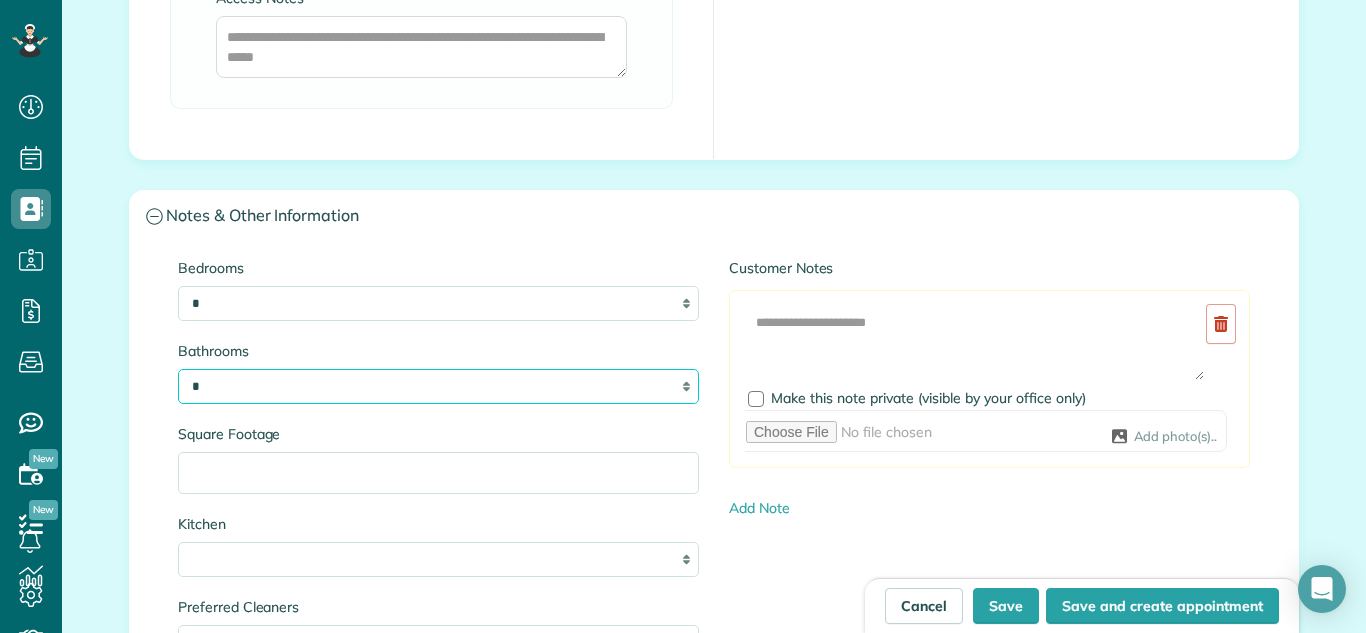 click on "*
***
*
***
*
***
*
***
**" at bounding box center (438, 386) 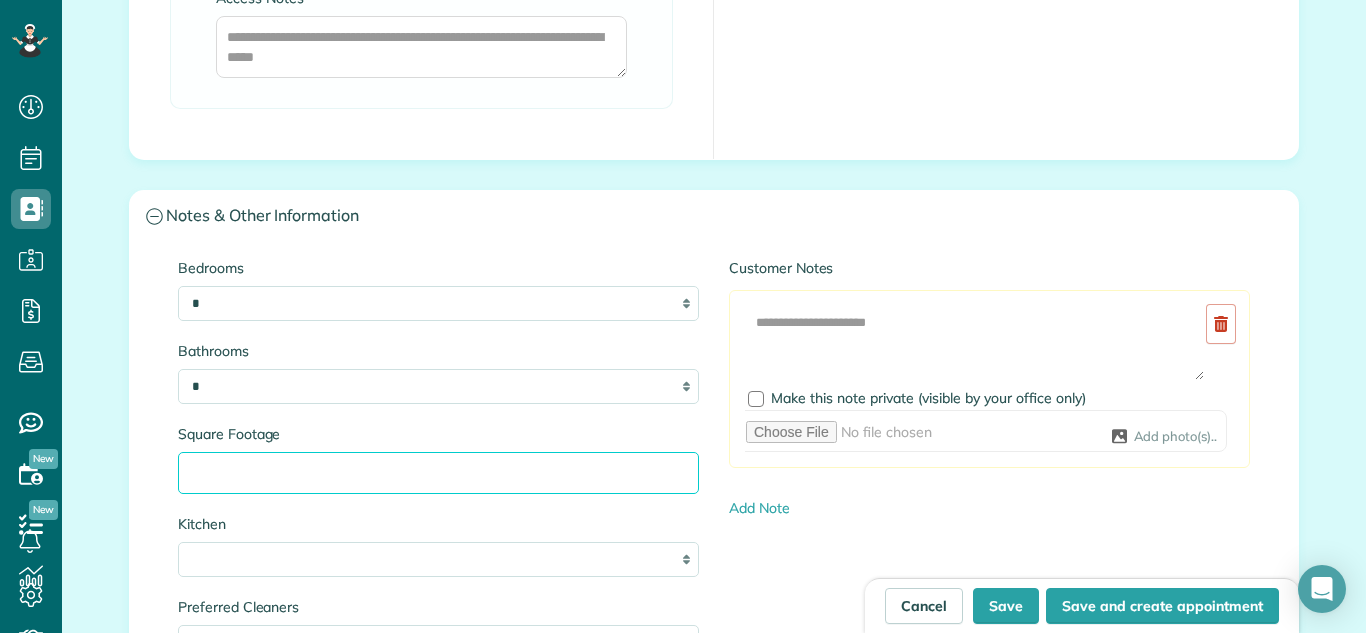 click on "Square Footage" at bounding box center [438, 473] 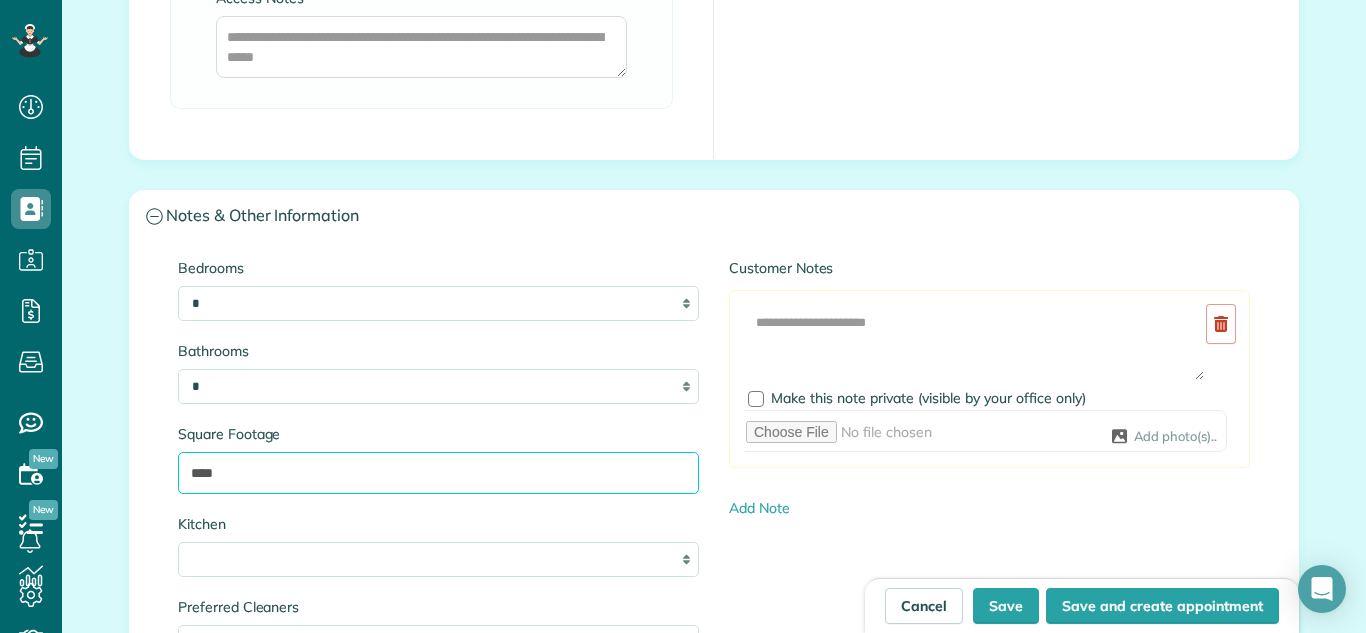 type on "****" 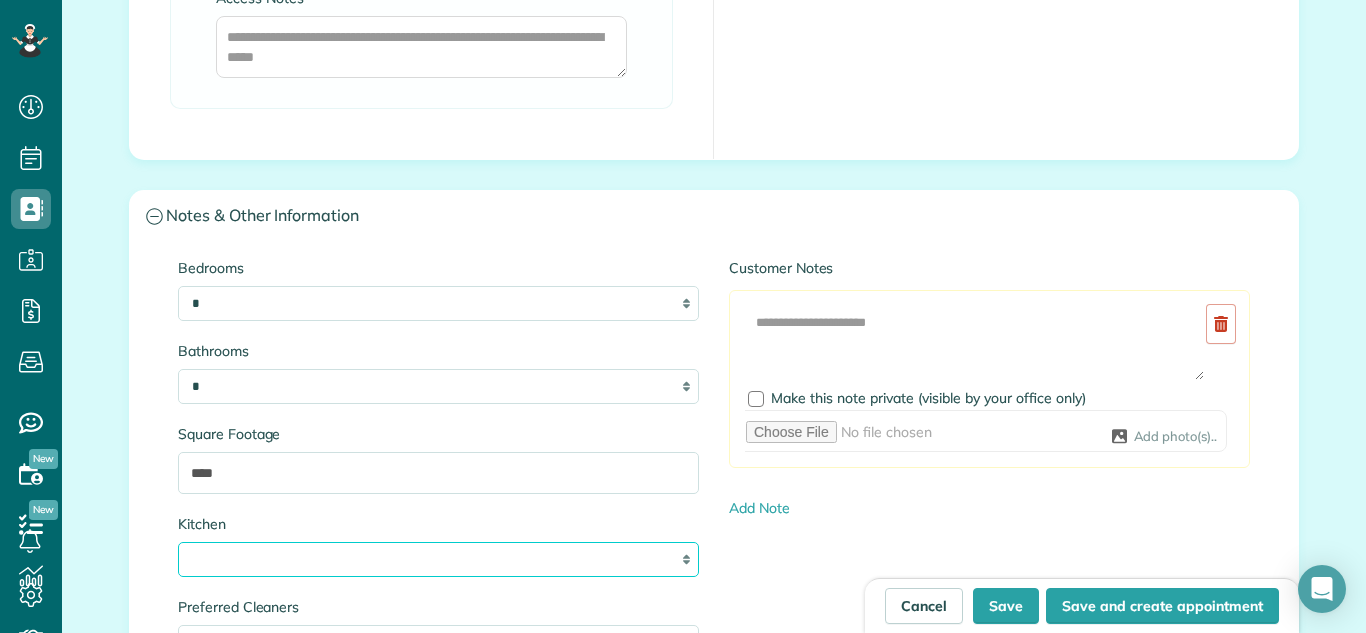 click on "*
*
*
*" at bounding box center (438, 559) 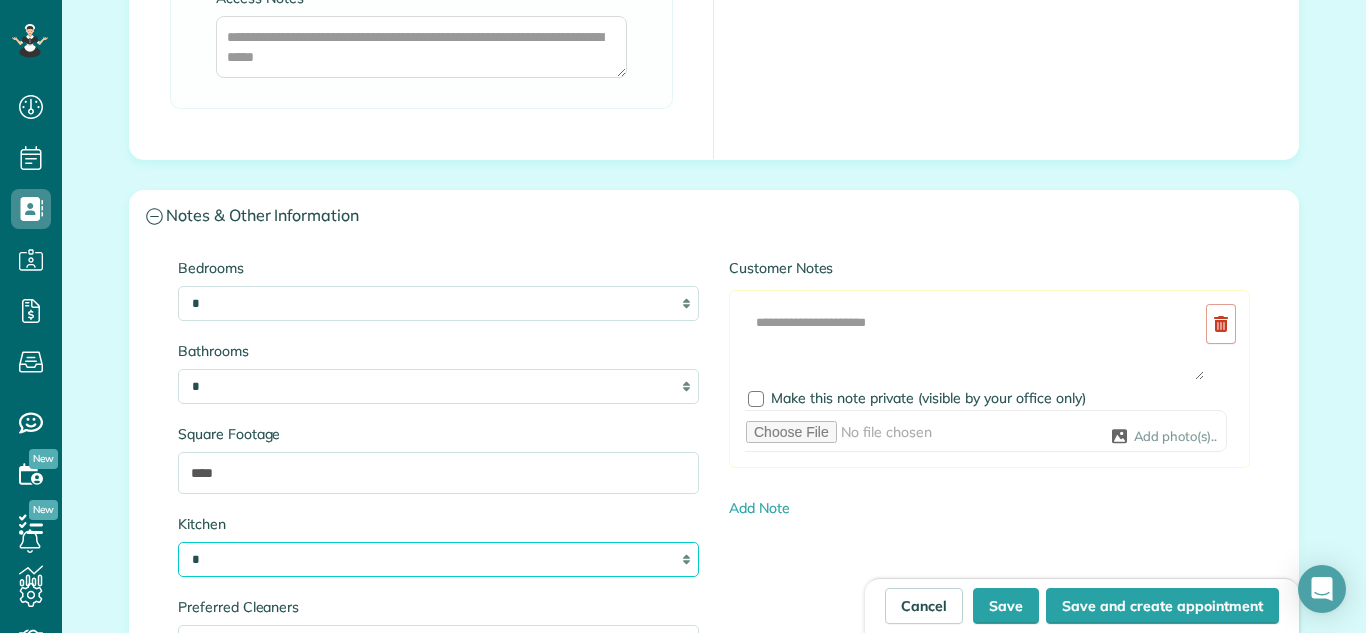 click on "*
*
*
*" at bounding box center [438, 559] 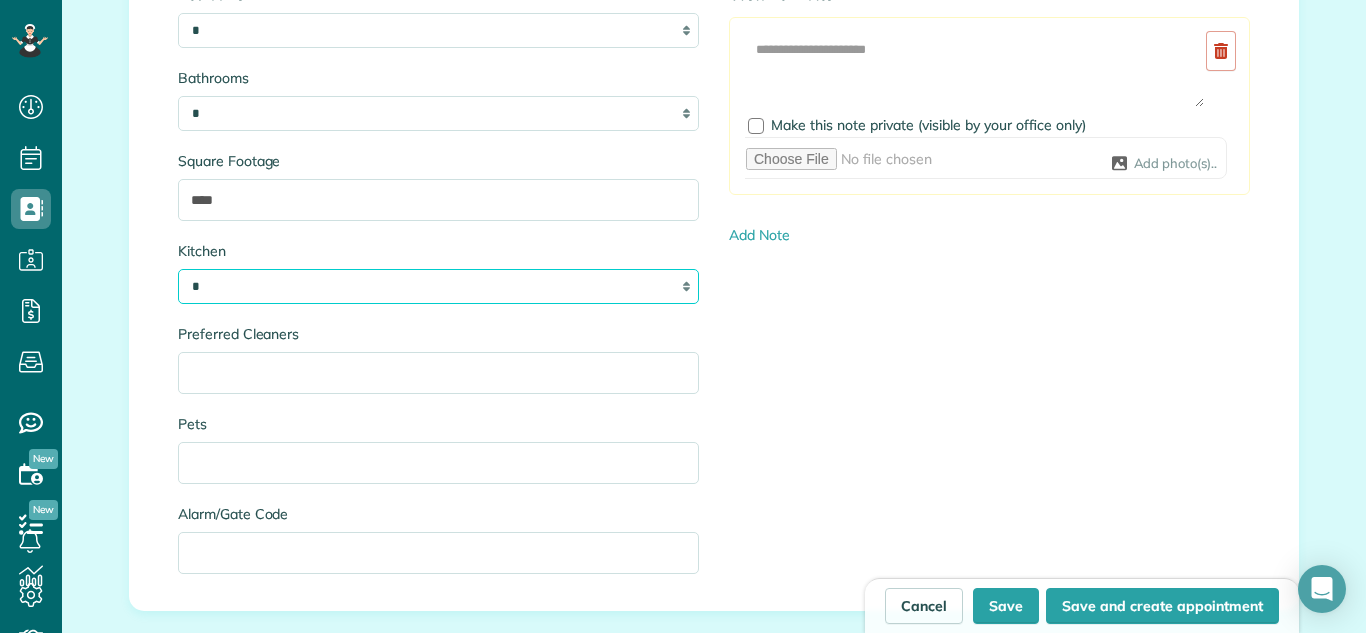 scroll, scrollTop: 1874, scrollLeft: 0, axis: vertical 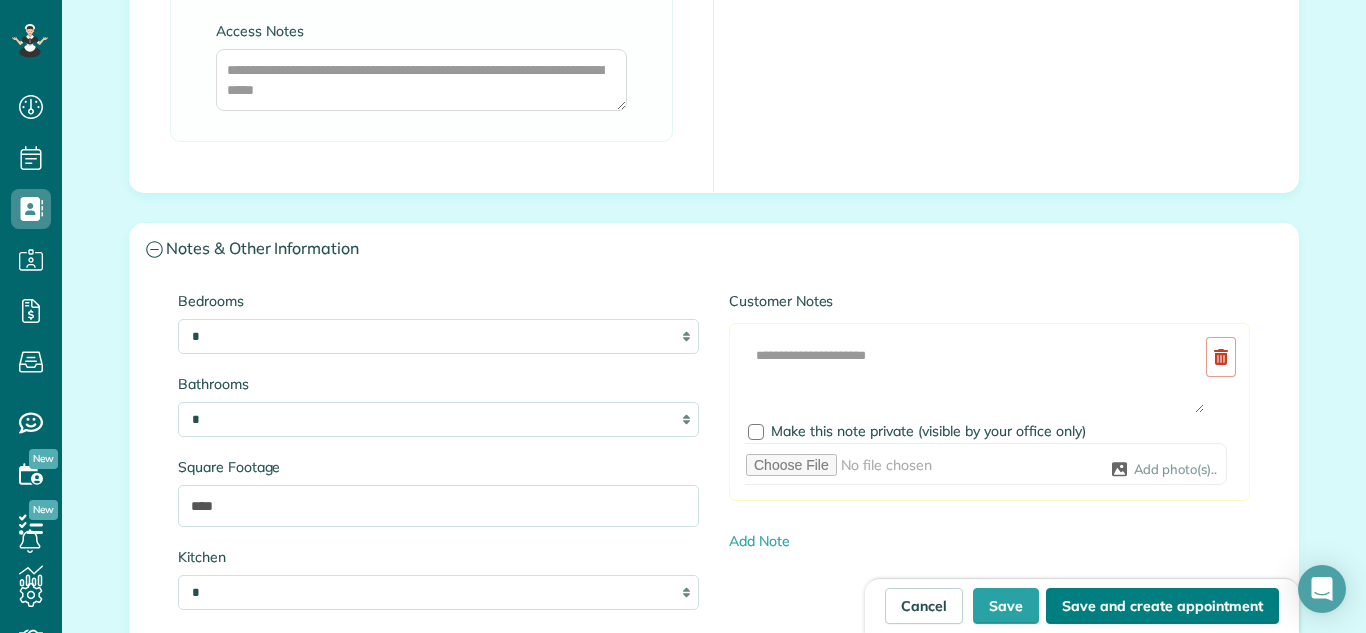click on "Save and create appointment" at bounding box center [1162, 606] 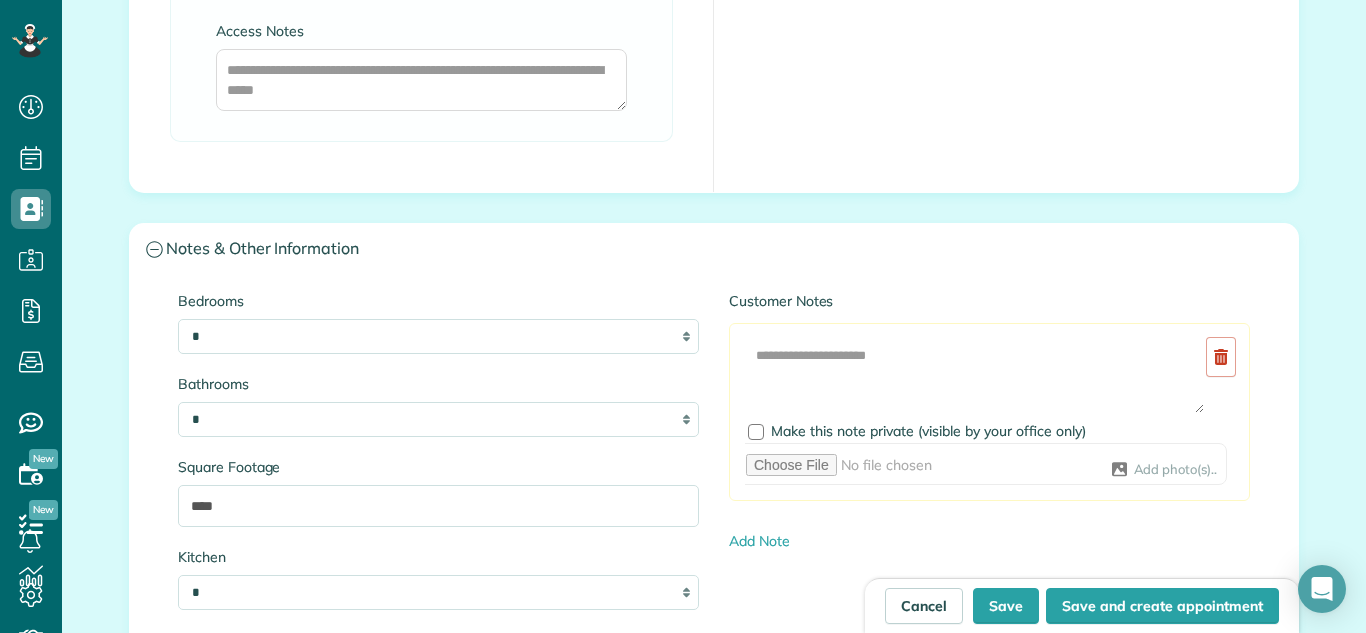 type on "**********" 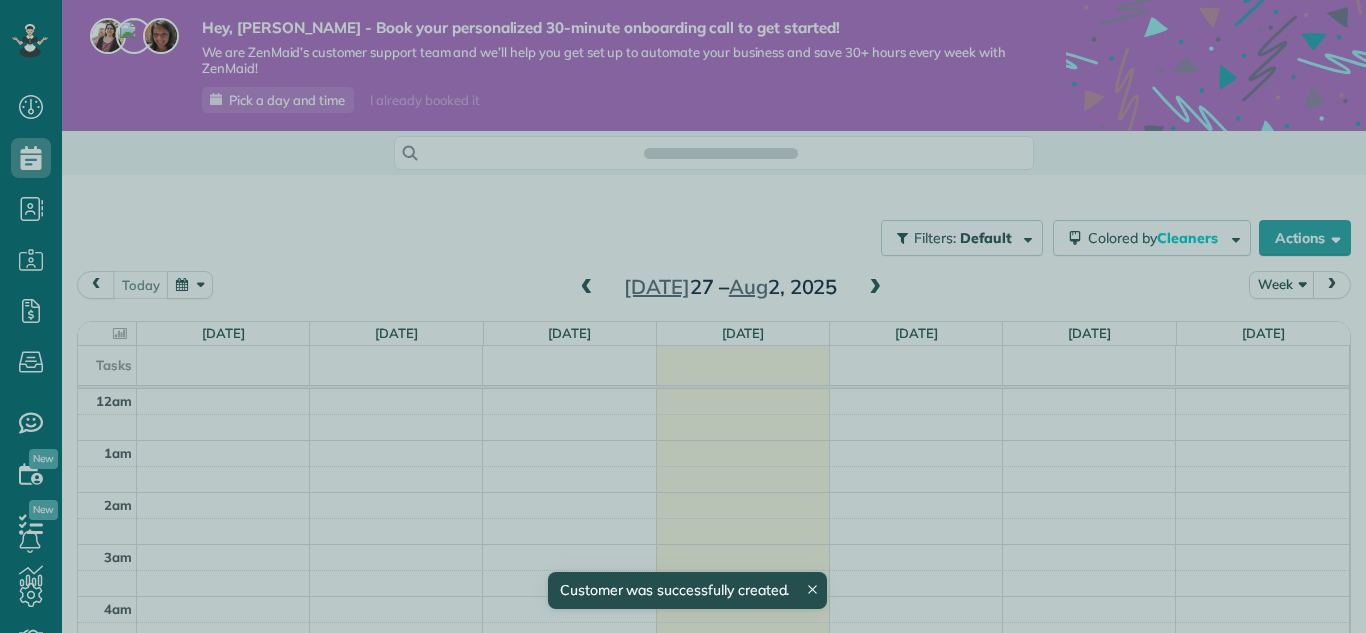 scroll, scrollTop: 0, scrollLeft: 0, axis: both 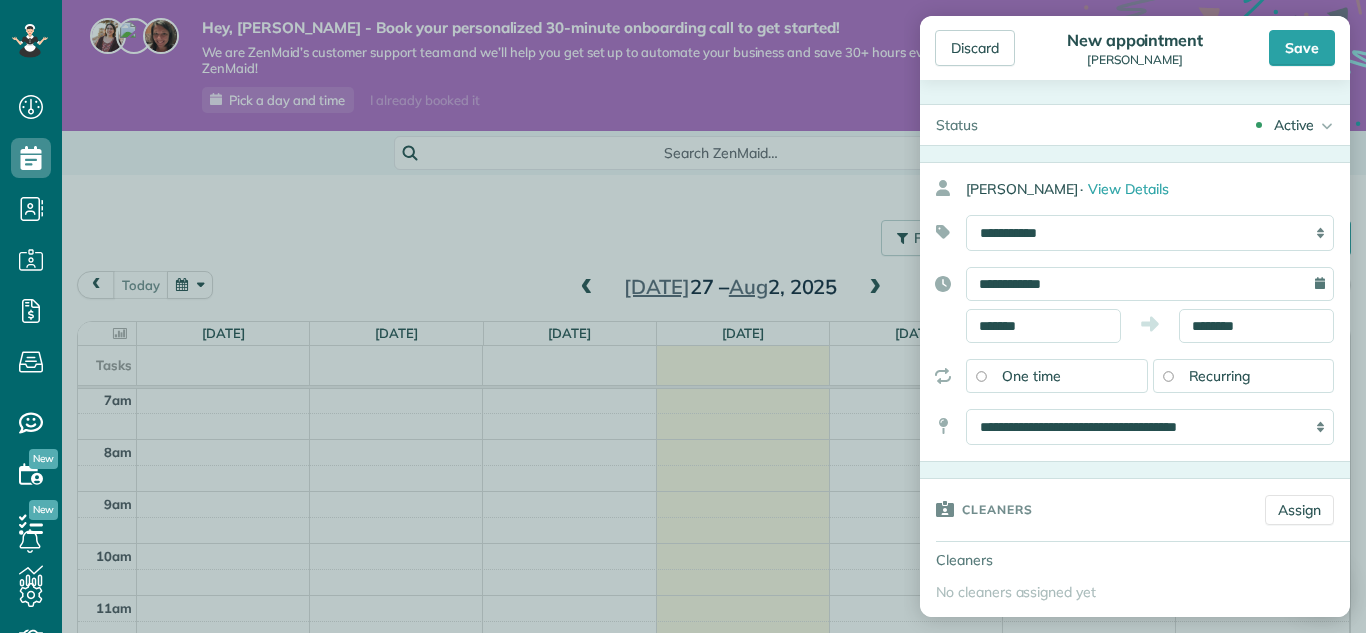 click on "**********" at bounding box center [1150, 284] 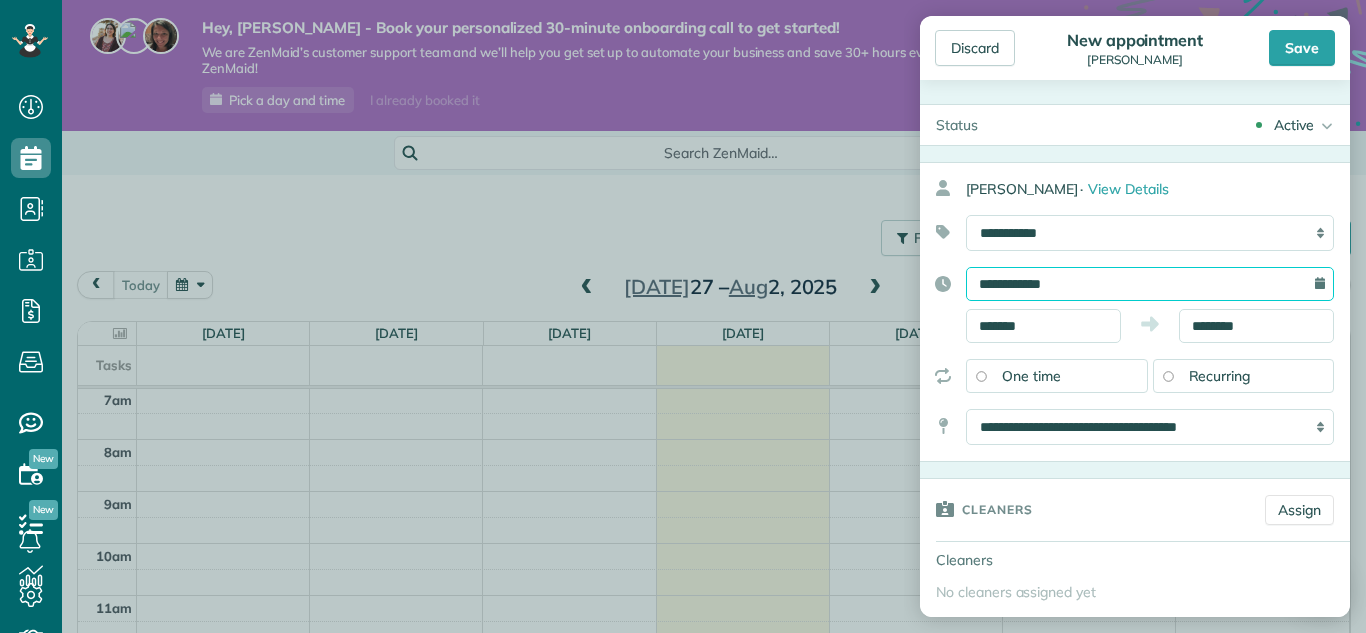 click on "**********" at bounding box center (1150, 284) 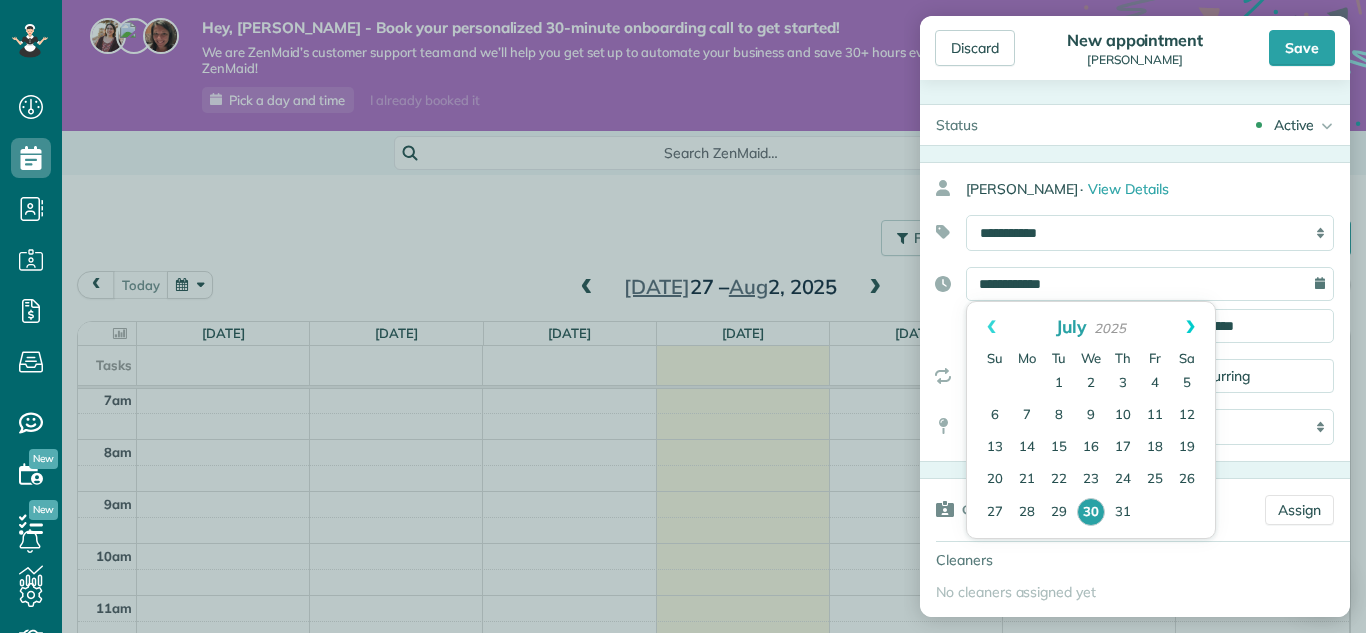 click on "Next" at bounding box center (1190, 327) 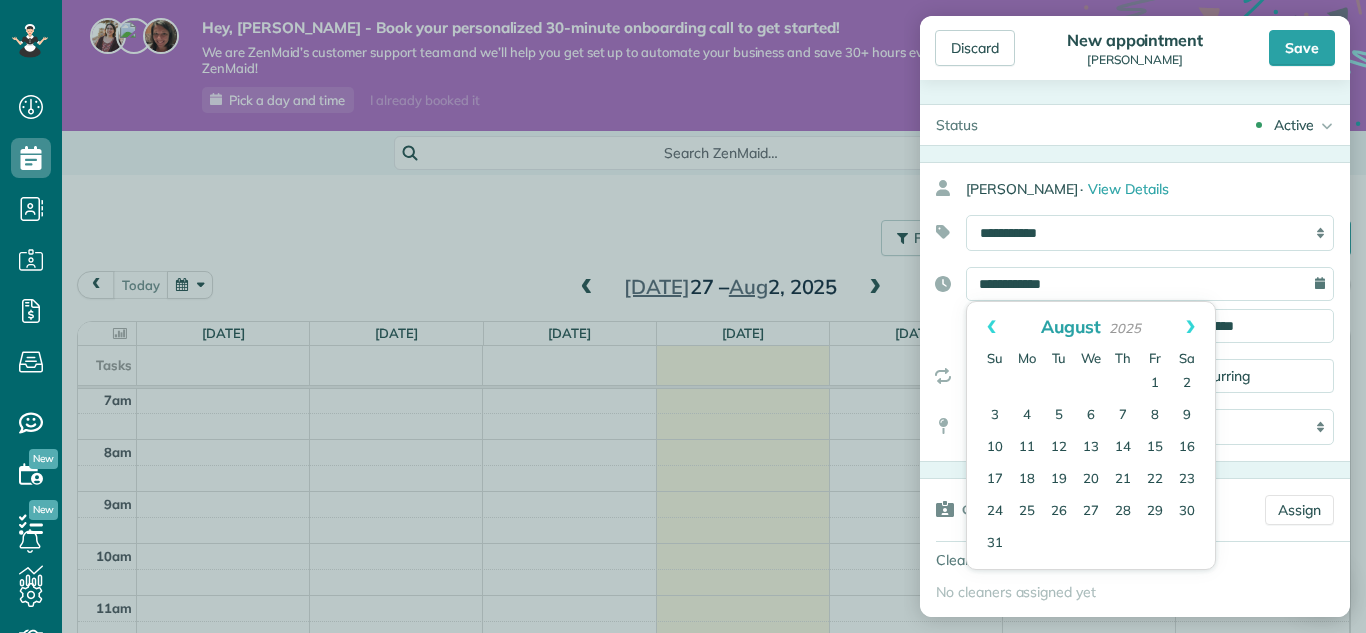 click on "Next" at bounding box center (1190, 327) 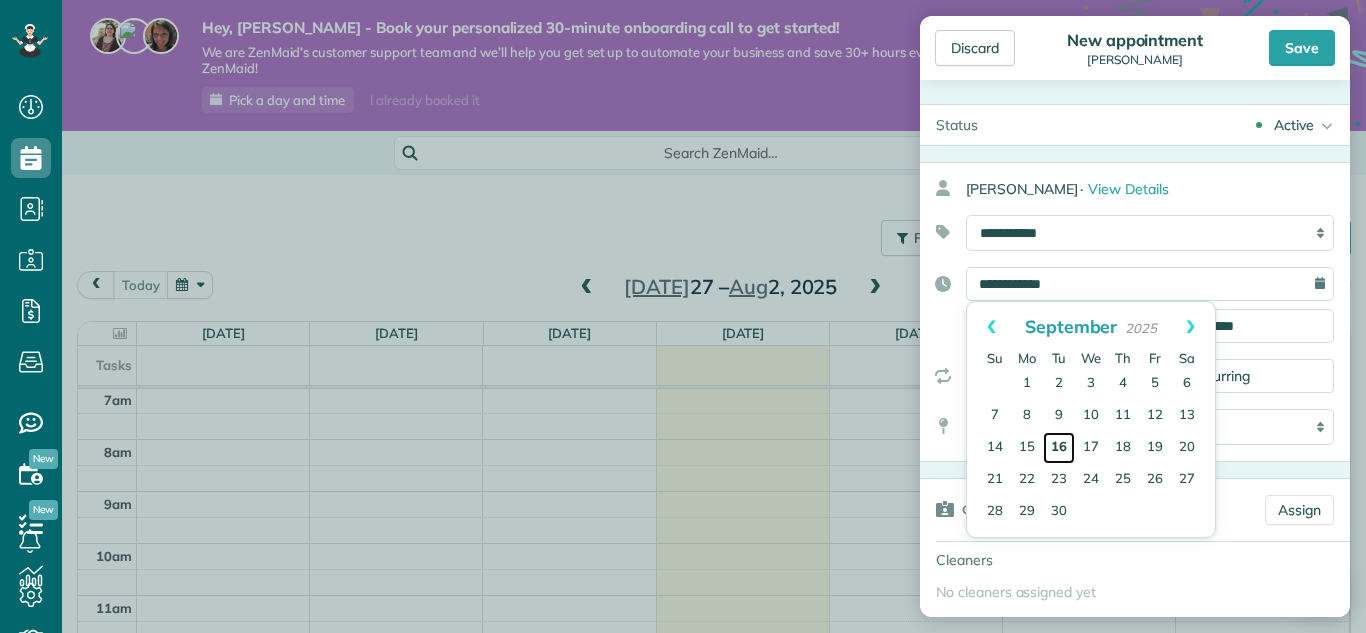 click on "16" at bounding box center [1059, 448] 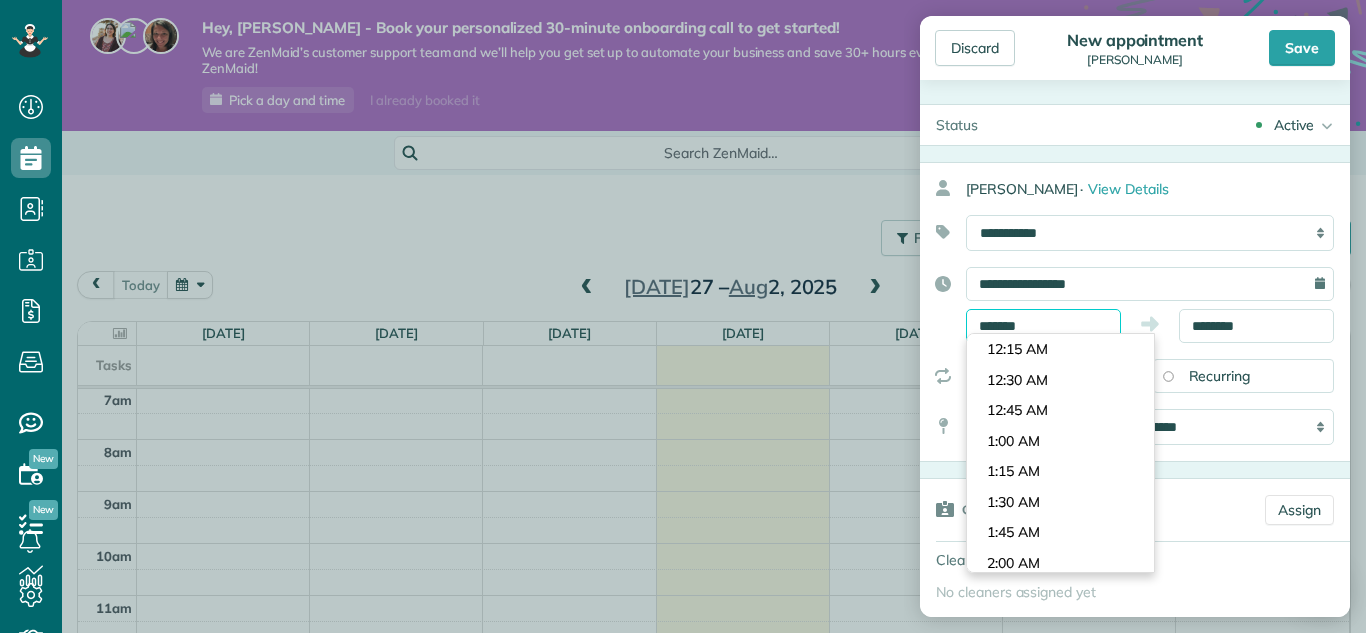 click on "*******" at bounding box center (1043, 326) 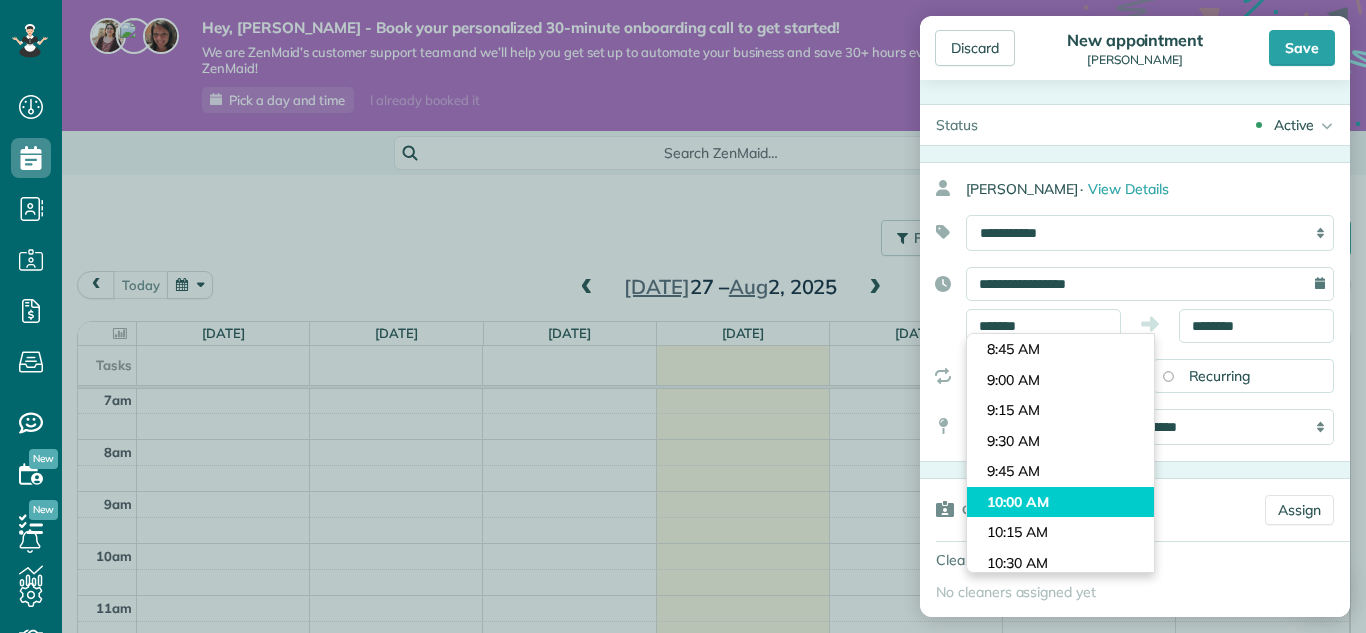 type on "********" 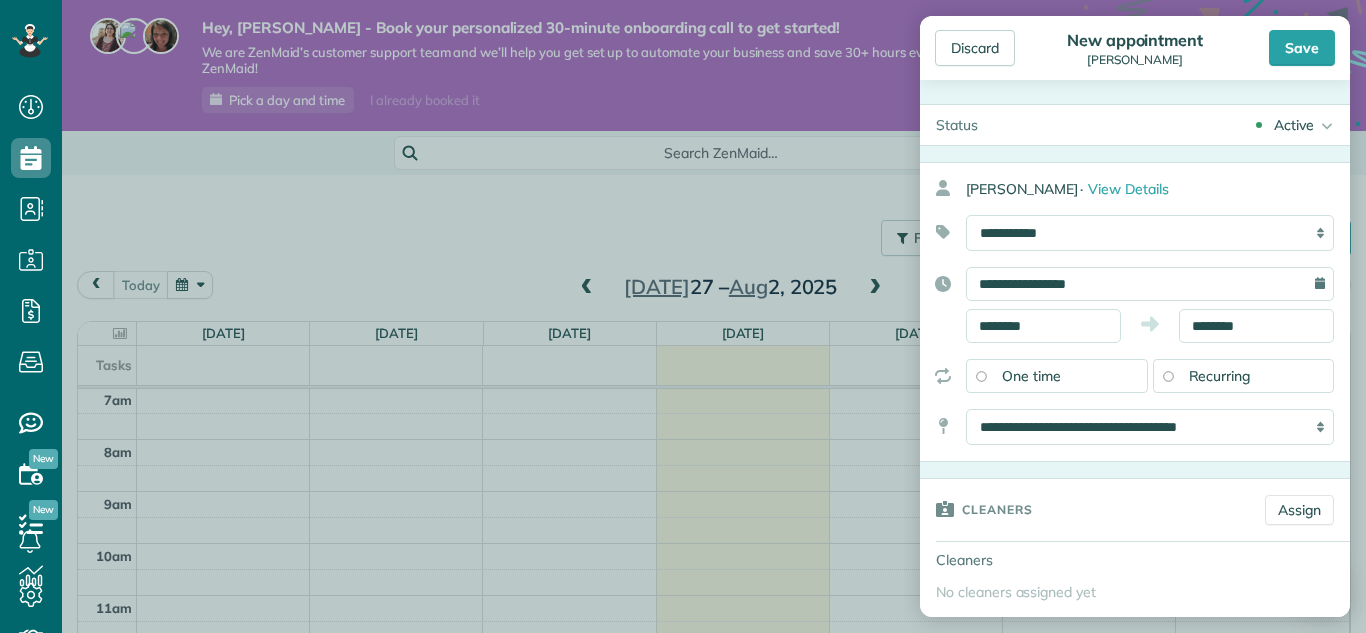 click on "Dashboard
Scheduling
Calendar View
List View
Dispatch View - Weekly scheduling (Beta)" at bounding box center [683, 316] 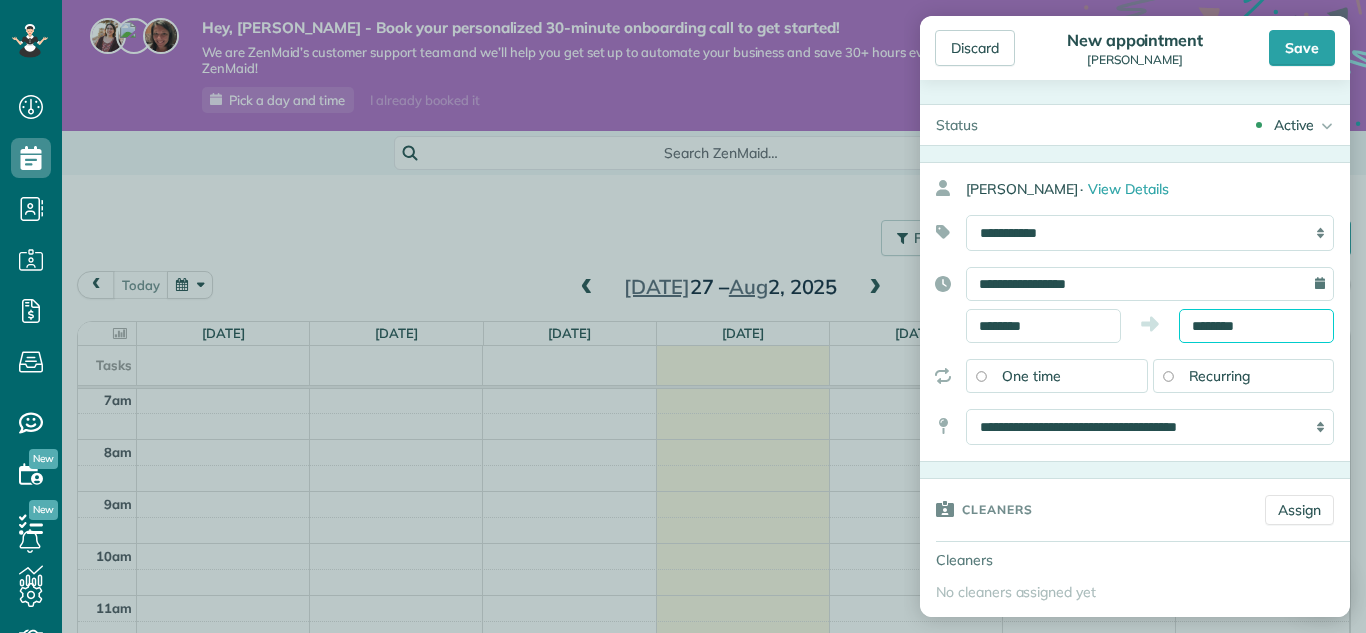 click on "********" at bounding box center [1256, 326] 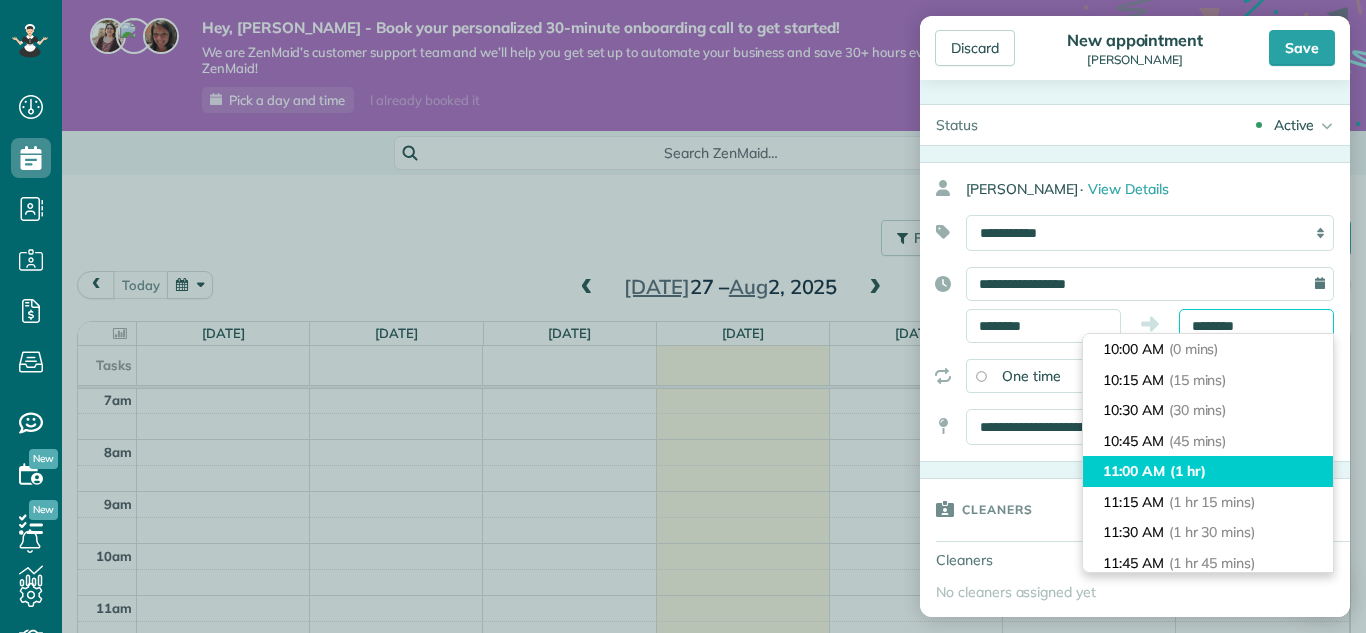 scroll, scrollTop: 92, scrollLeft: 0, axis: vertical 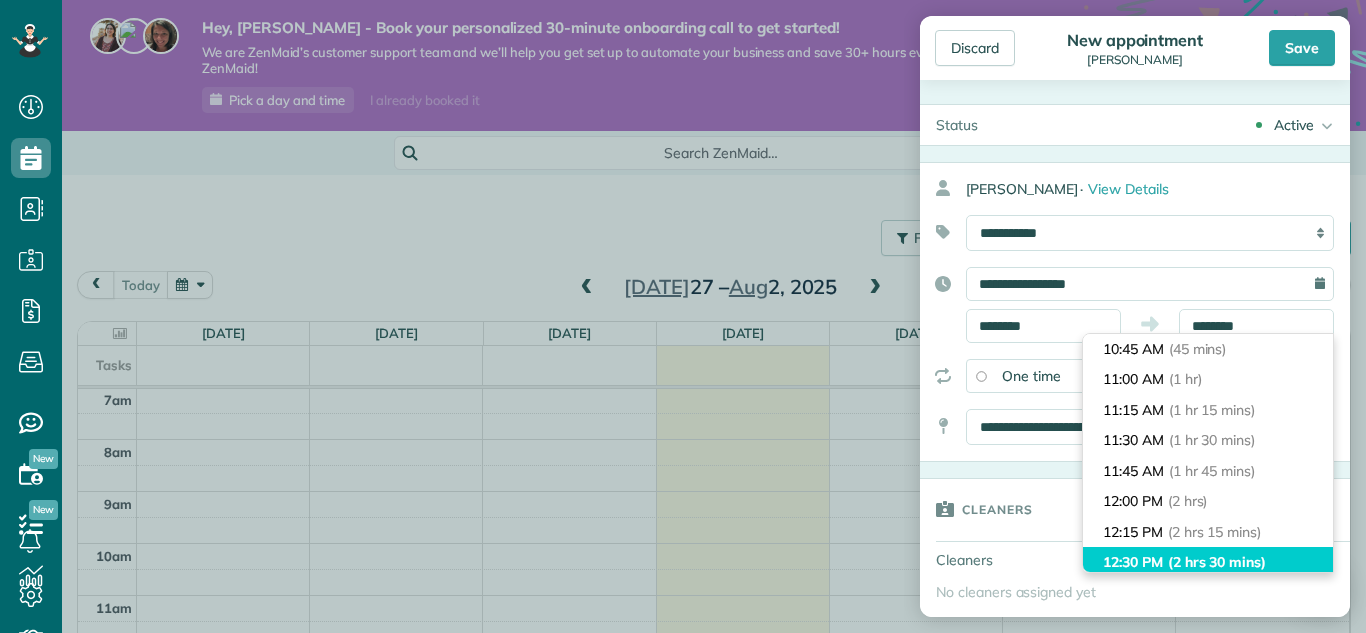 type on "********" 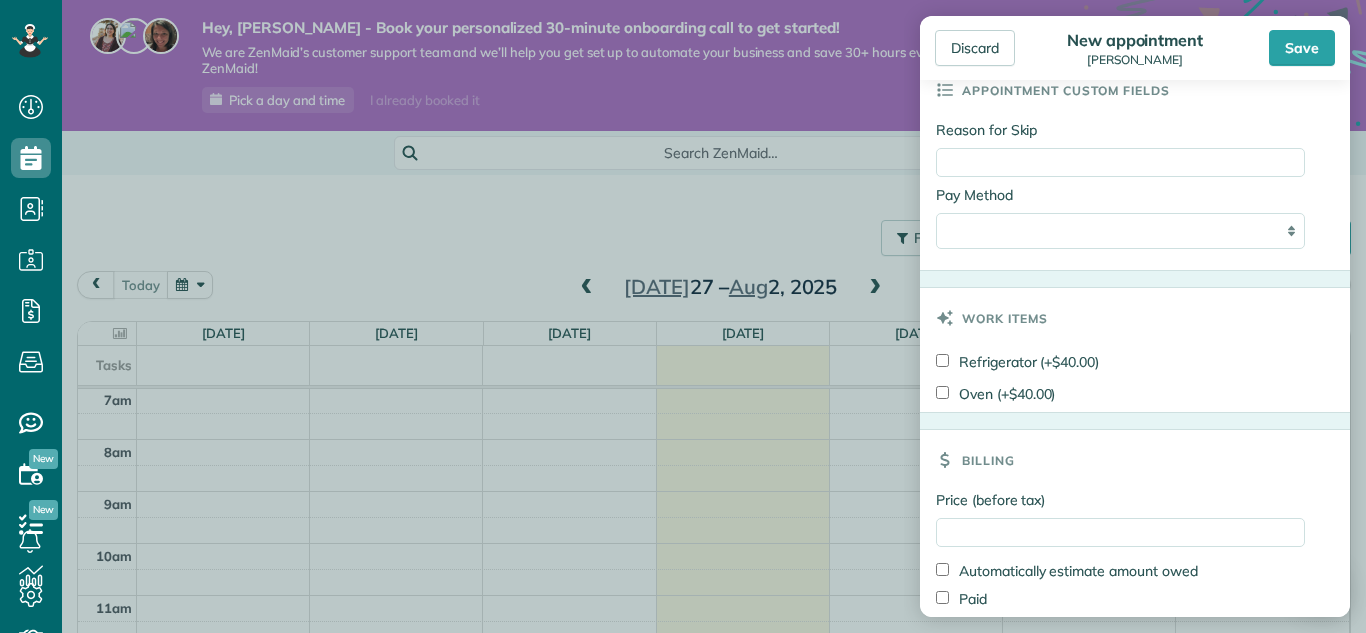 scroll, scrollTop: 1057, scrollLeft: 0, axis: vertical 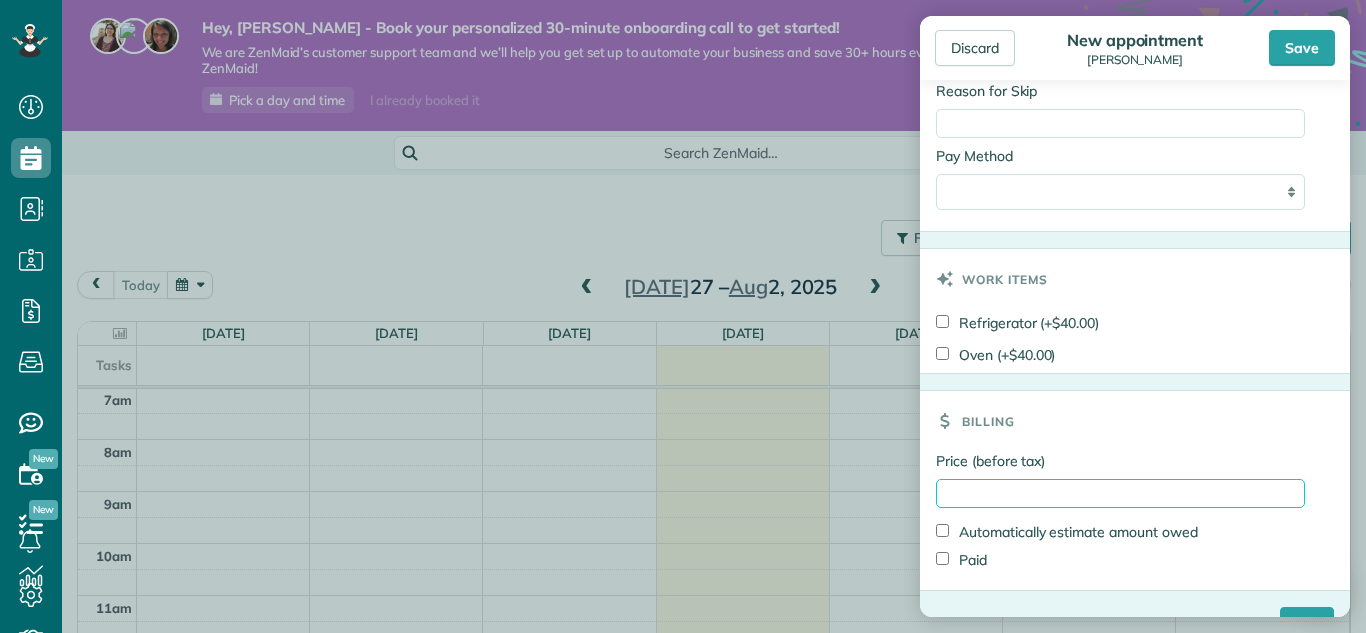 click on "Price (before tax)" at bounding box center (1120, 493) 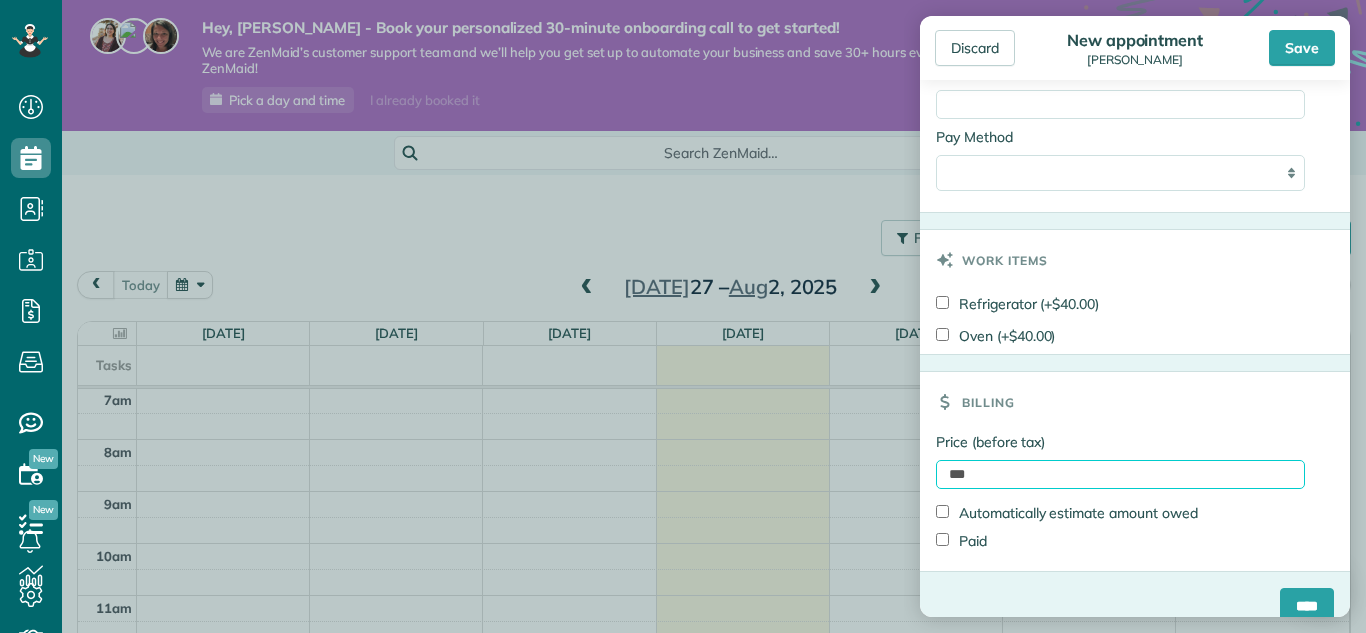 scroll, scrollTop: 1105, scrollLeft: 0, axis: vertical 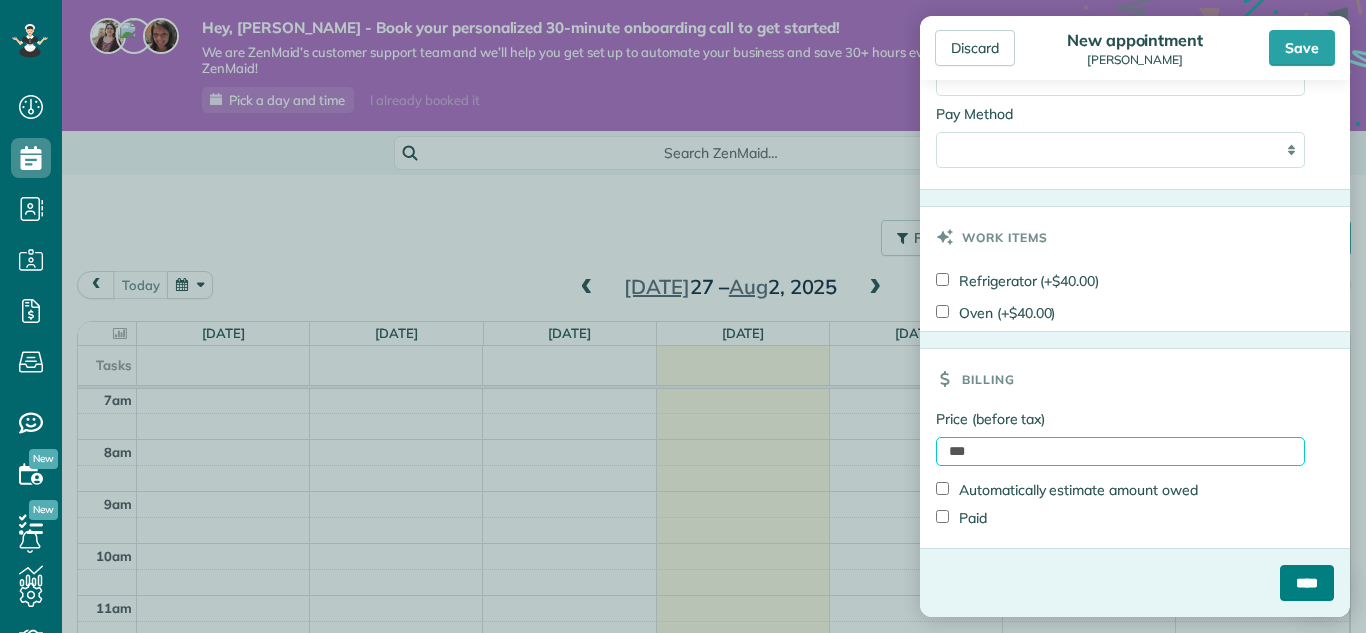 type on "***" 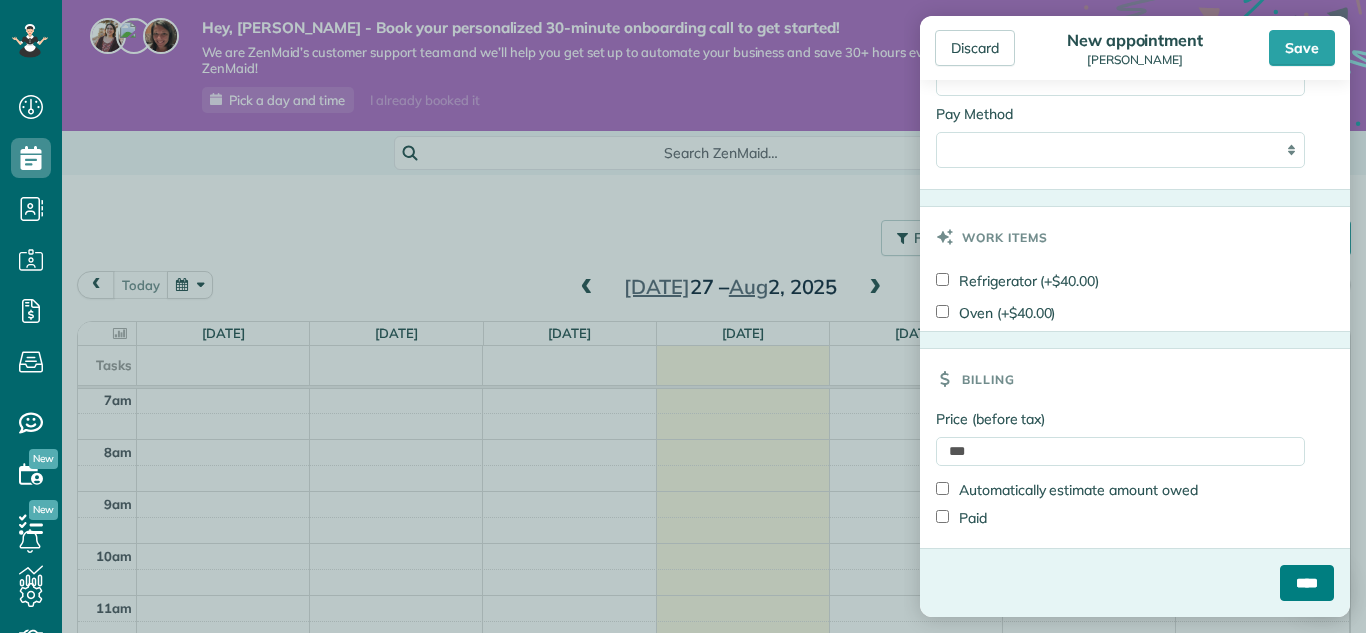 click on "****" at bounding box center (1307, 583) 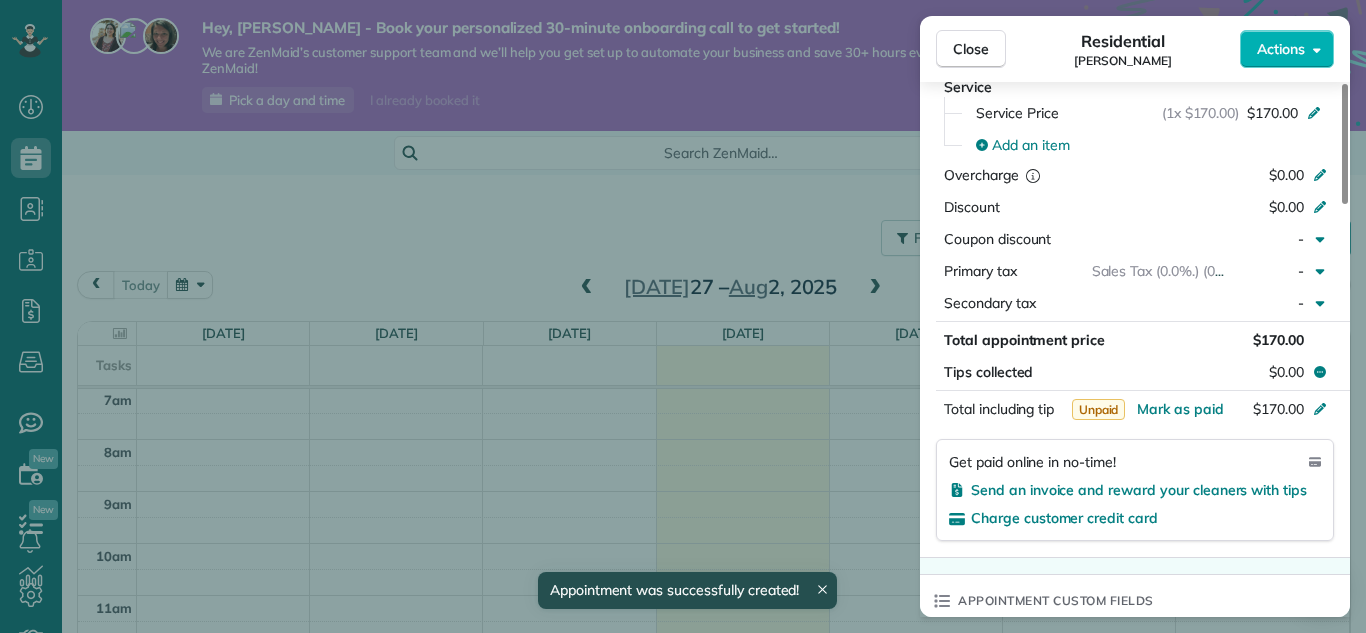 scroll, scrollTop: 924, scrollLeft: 0, axis: vertical 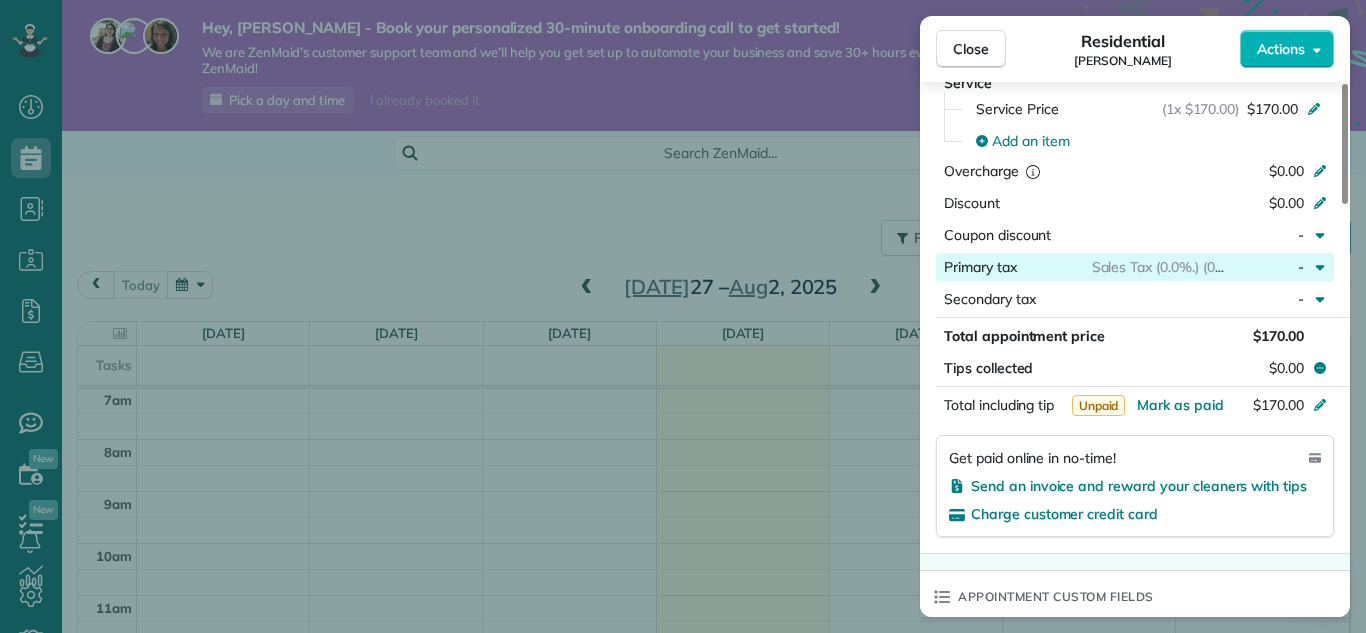 click 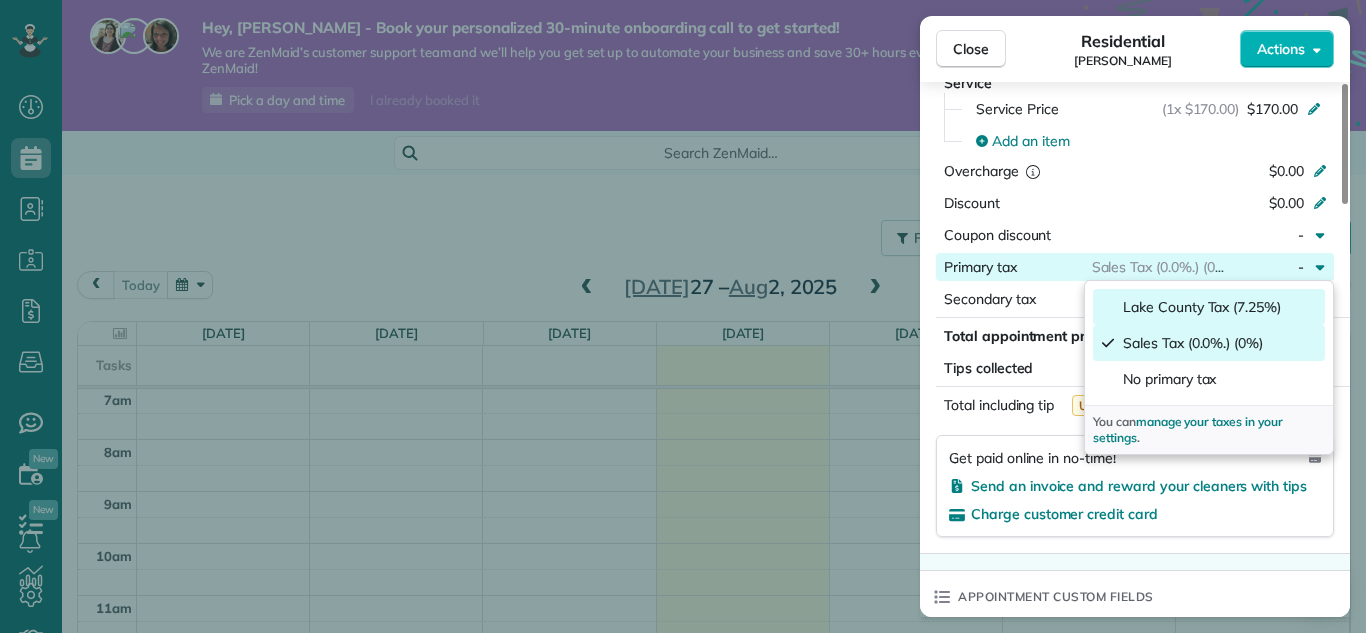click on "Lake County Tax (7.25%)" at bounding box center [1202, 307] 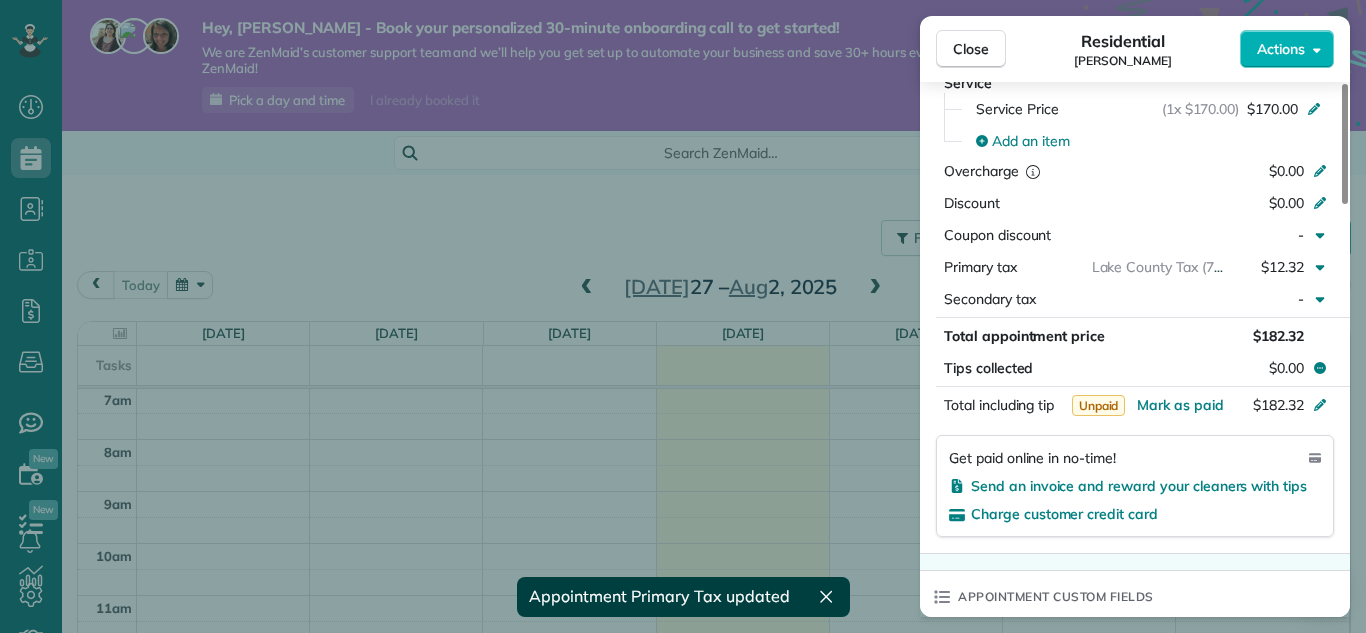 click on "Close Residential Frank Kotnik Actions Status Active Frank Kotnik · Open profile MOBILE (440) 478-3941 Copy No email on record Add email View Details Residential Tuesday, September 16, 2025 10:00 AM 12:30 PM 2 hours and 30 minutes One time 35540 Grovewood Drive Eastlake OH 44095 Open access information Service was not rated yet Setup ratings Cleaners Time in and out Assign Invite Cleaners No cleaners assigned yet Checklist Try Now Keep this appointment up to your standards. Stay on top of every detail, keep your cleaners organised, and your client happy. Assign a checklist Watch a 5 min demo Billing Billing actions Service Service Price (1x $170.00) $170.00 Add an item Overcharge $0.00 Discount $0.00 Coupon discount - Primary tax Lake County Tax (7.25%) $12.32 Secondary tax - Total appointment price $182.32 Tips collected $0.00 Unpaid Mark as paid Total including tip $182.32 Get paid online in no-time! Send an invoice and reward your cleaners with tips Charge customer credit card Appointment custom fields -" at bounding box center (683, 316) 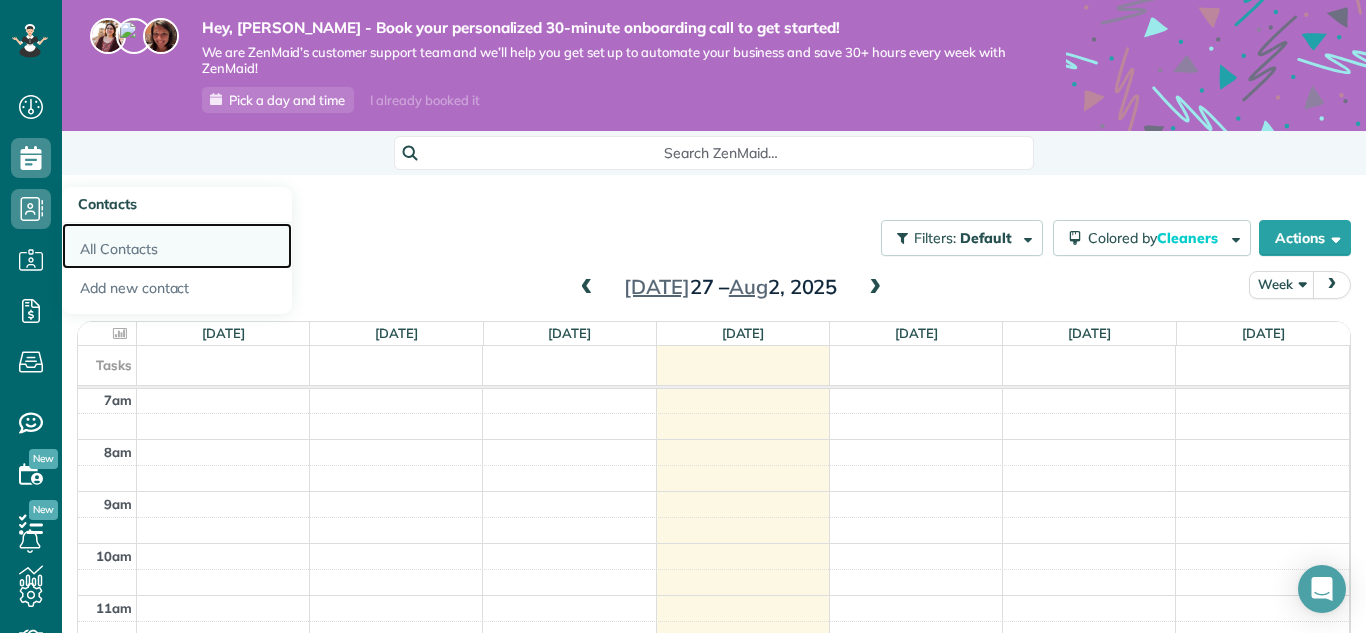 click on "All Contacts" at bounding box center [177, 246] 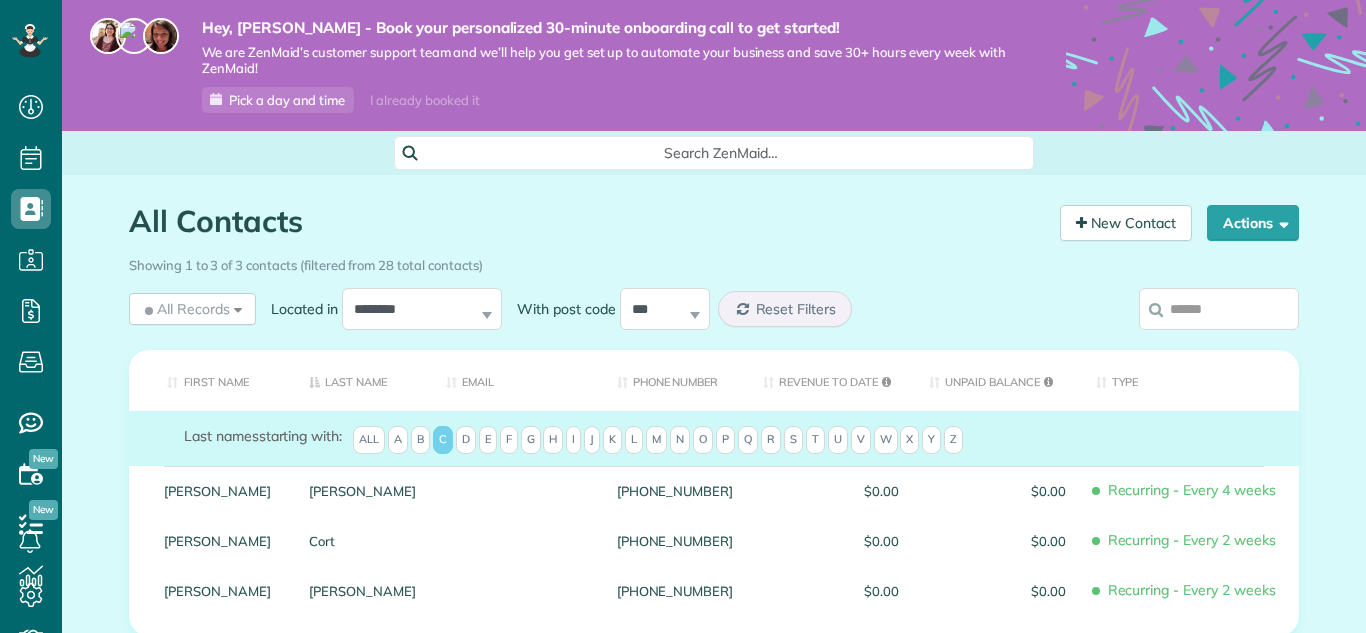 scroll, scrollTop: 0, scrollLeft: 0, axis: both 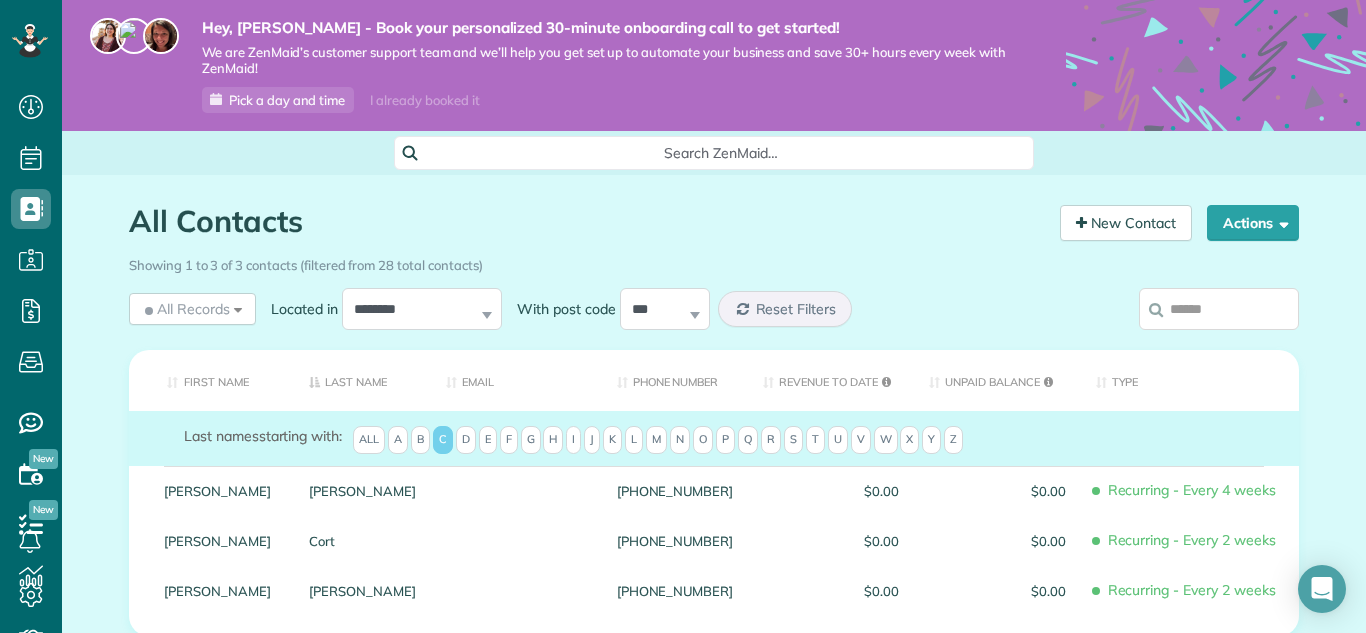 click on "P" at bounding box center [725, 440] 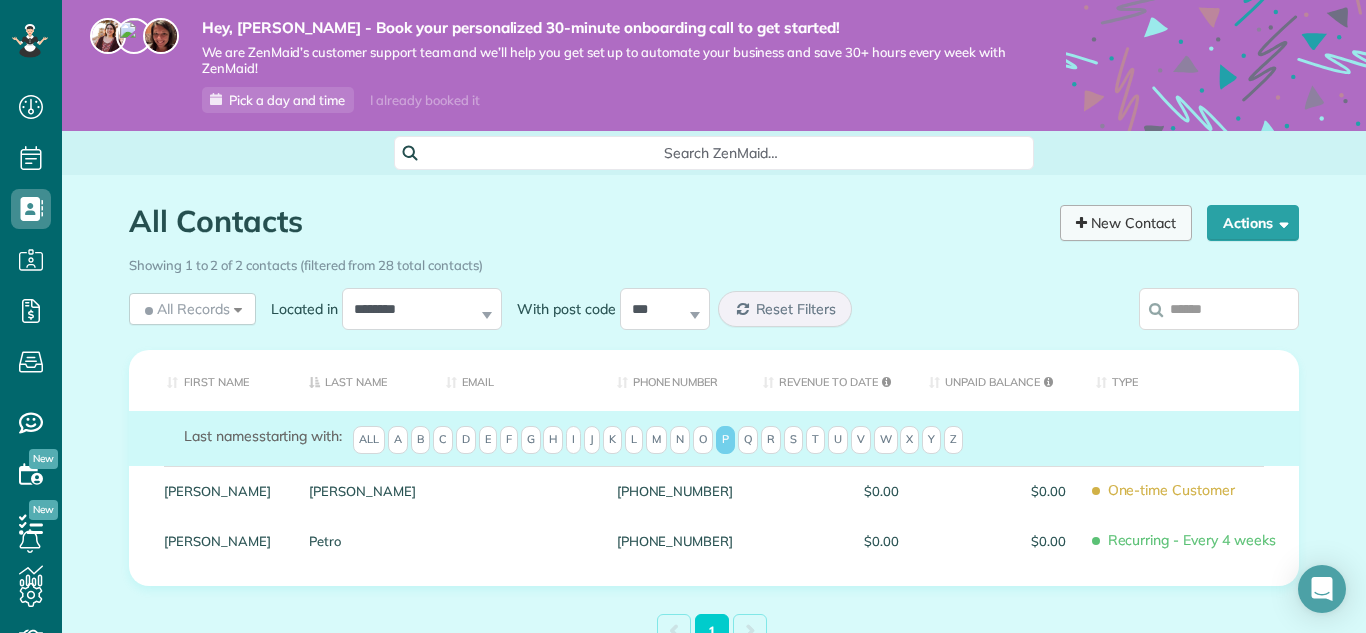 click on "New Contact" at bounding box center [1126, 223] 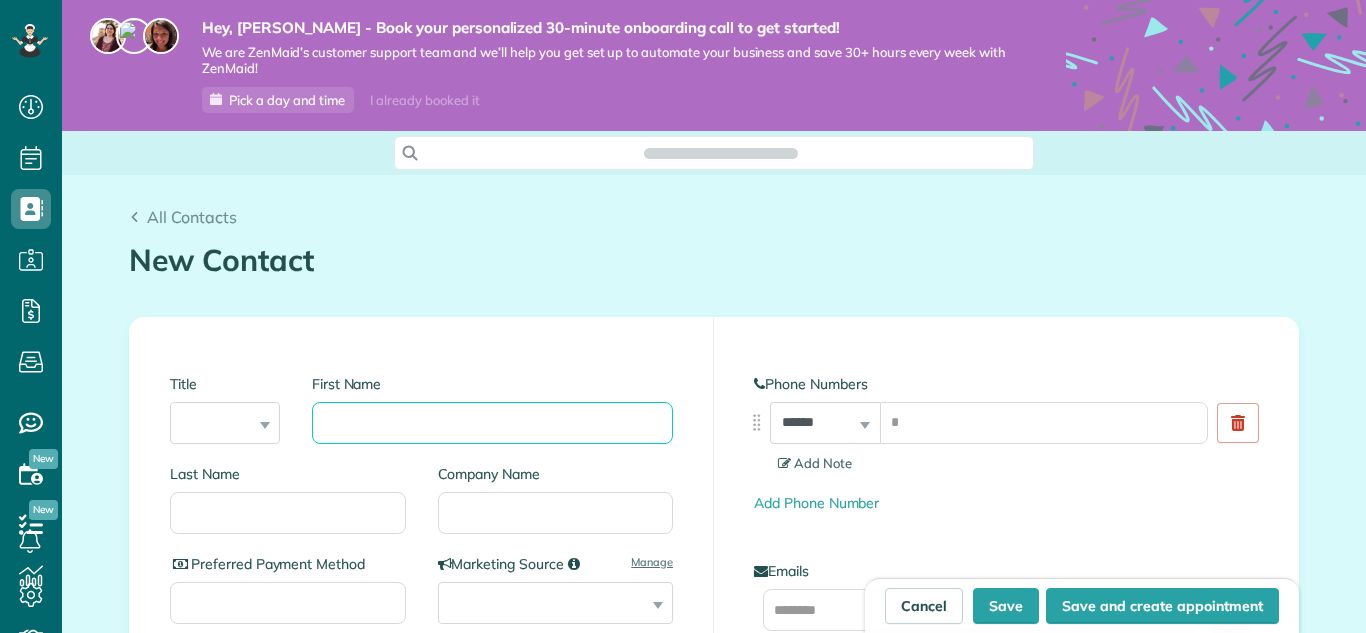 scroll, scrollTop: 0, scrollLeft: 0, axis: both 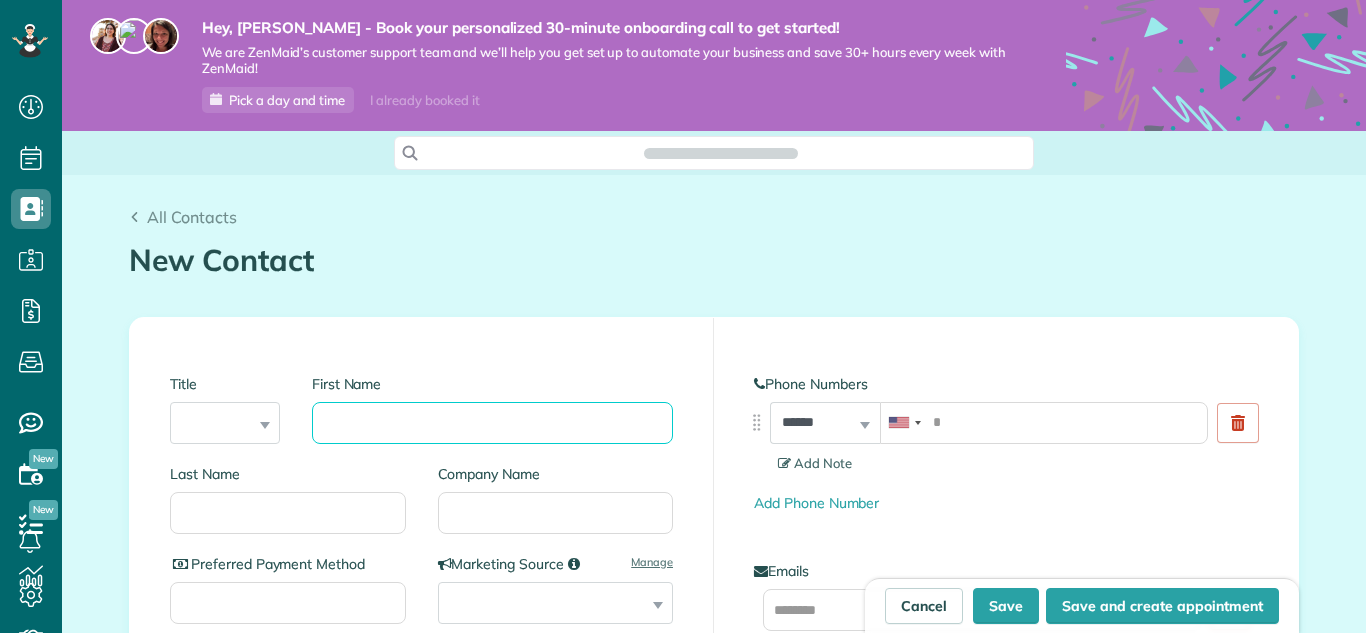 click on "First Name" at bounding box center (492, 423) 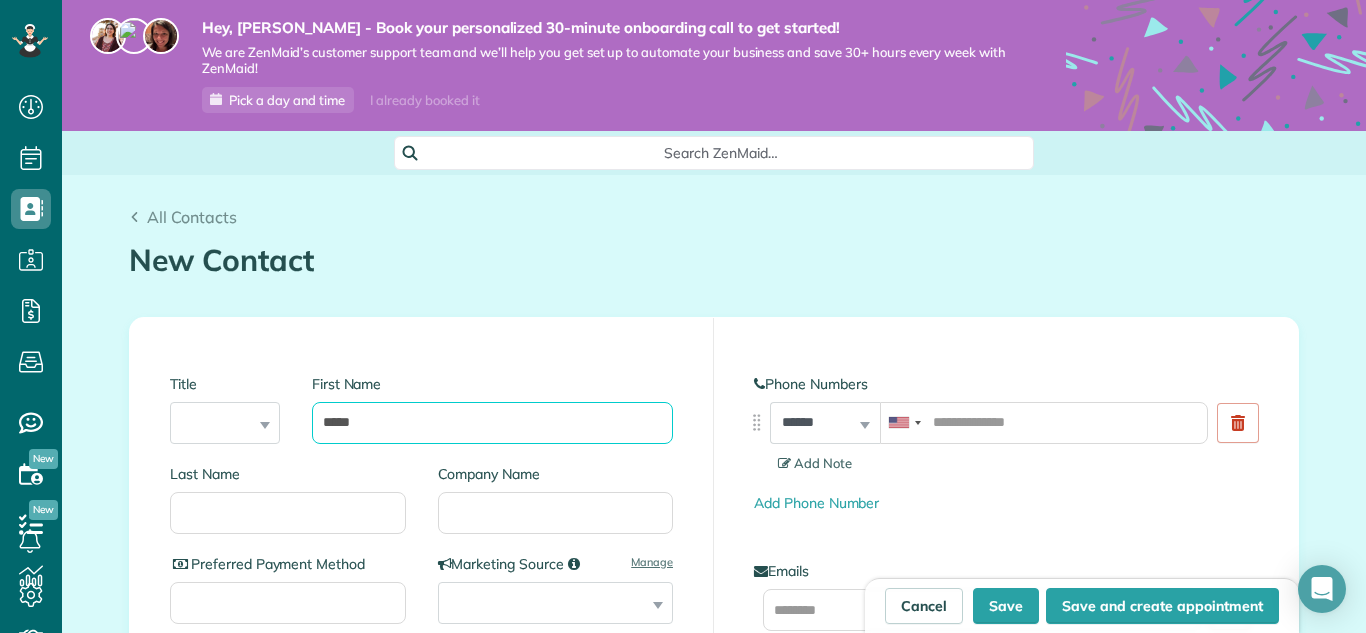 scroll, scrollTop: 633, scrollLeft: 62, axis: both 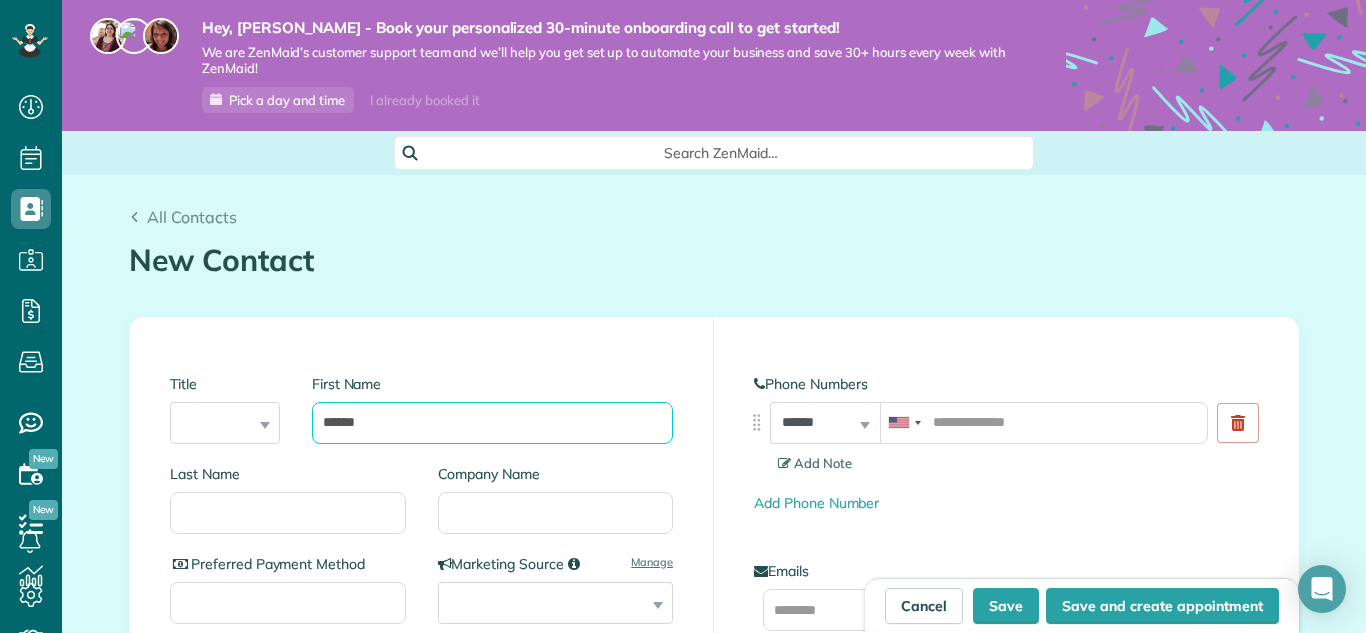 type on "******" 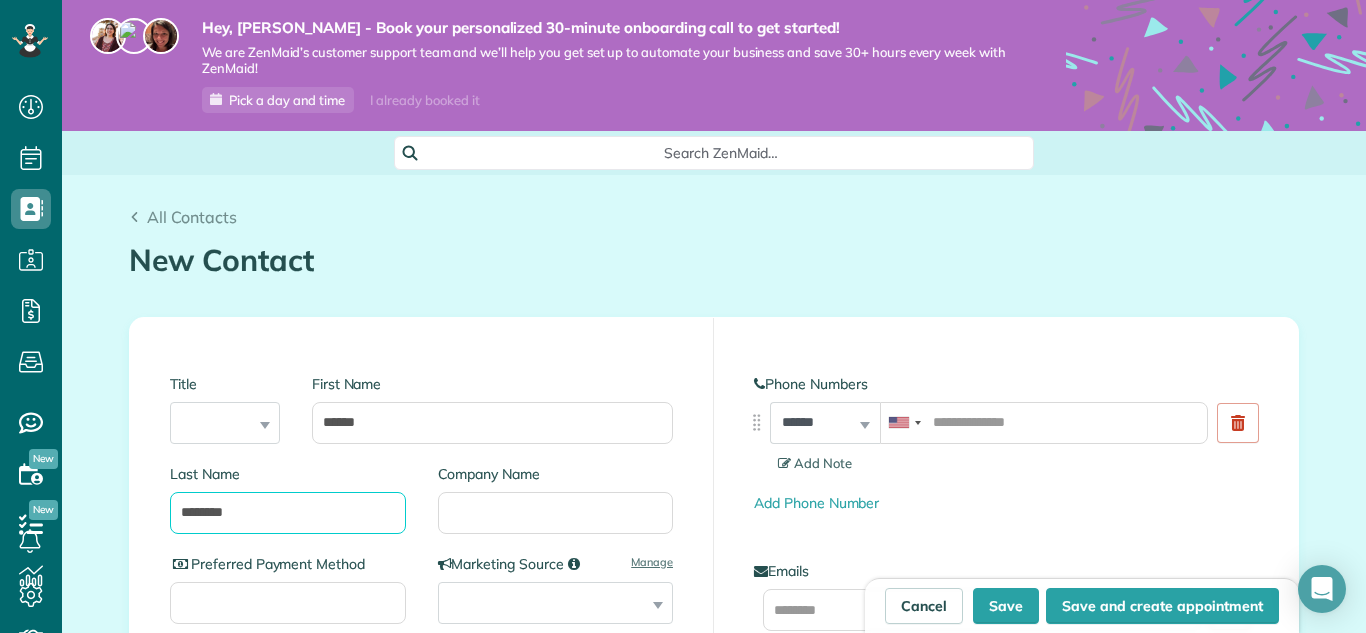 type on "********" 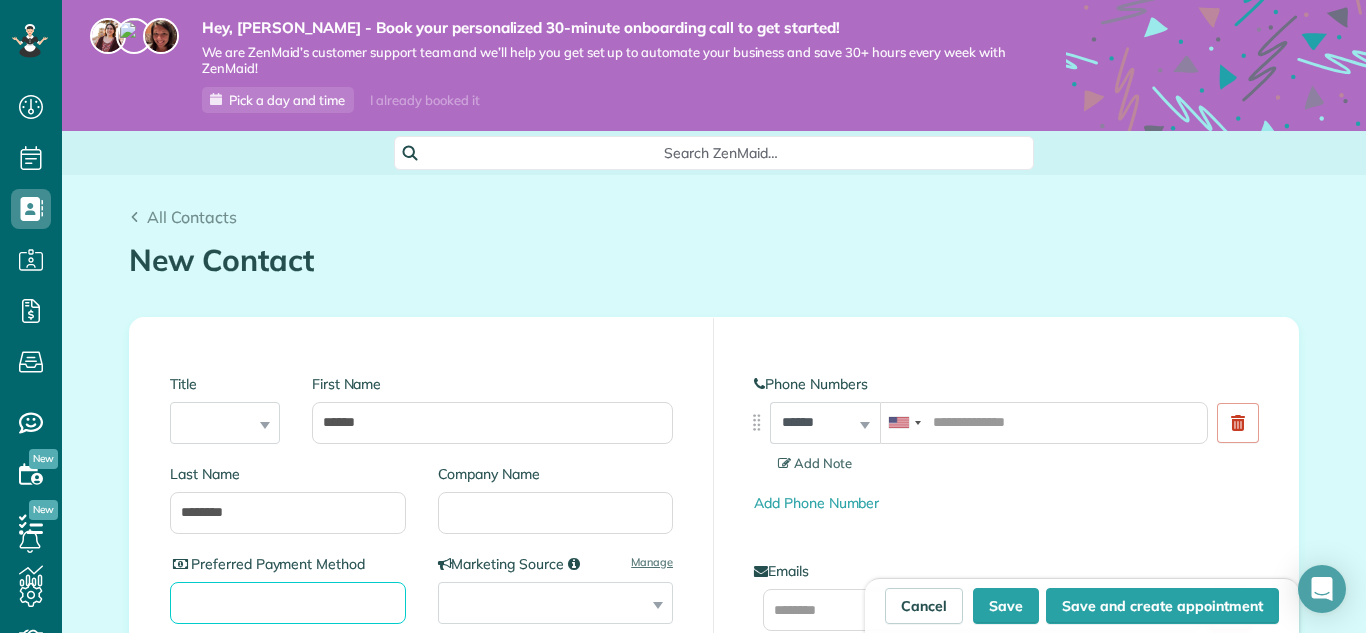 click on "Preferred Payment Method" at bounding box center (288, 603) 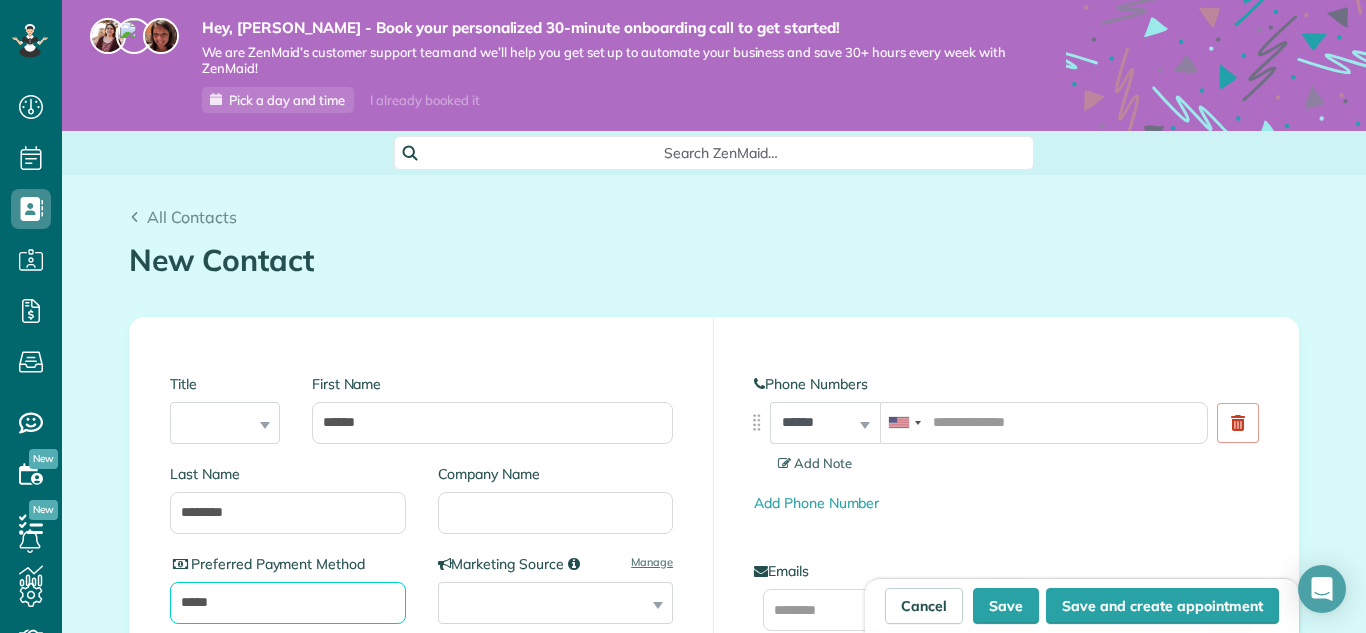 type on "*****" 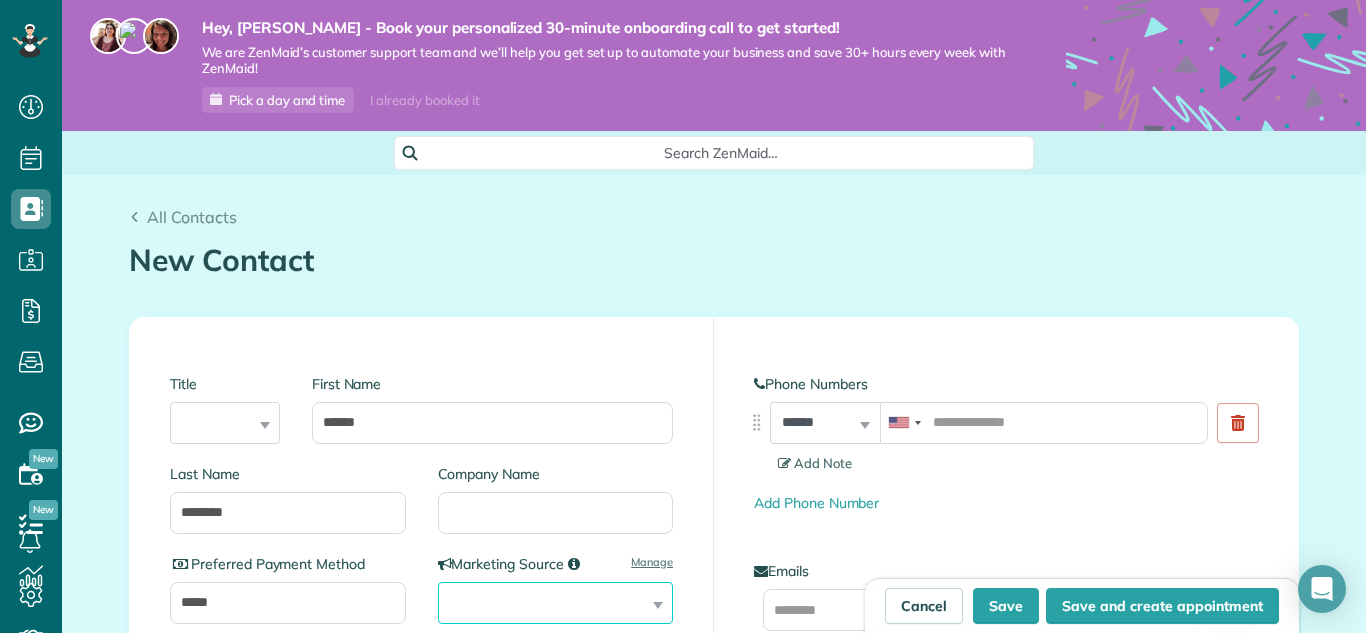 click on "**********" at bounding box center (556, 603) 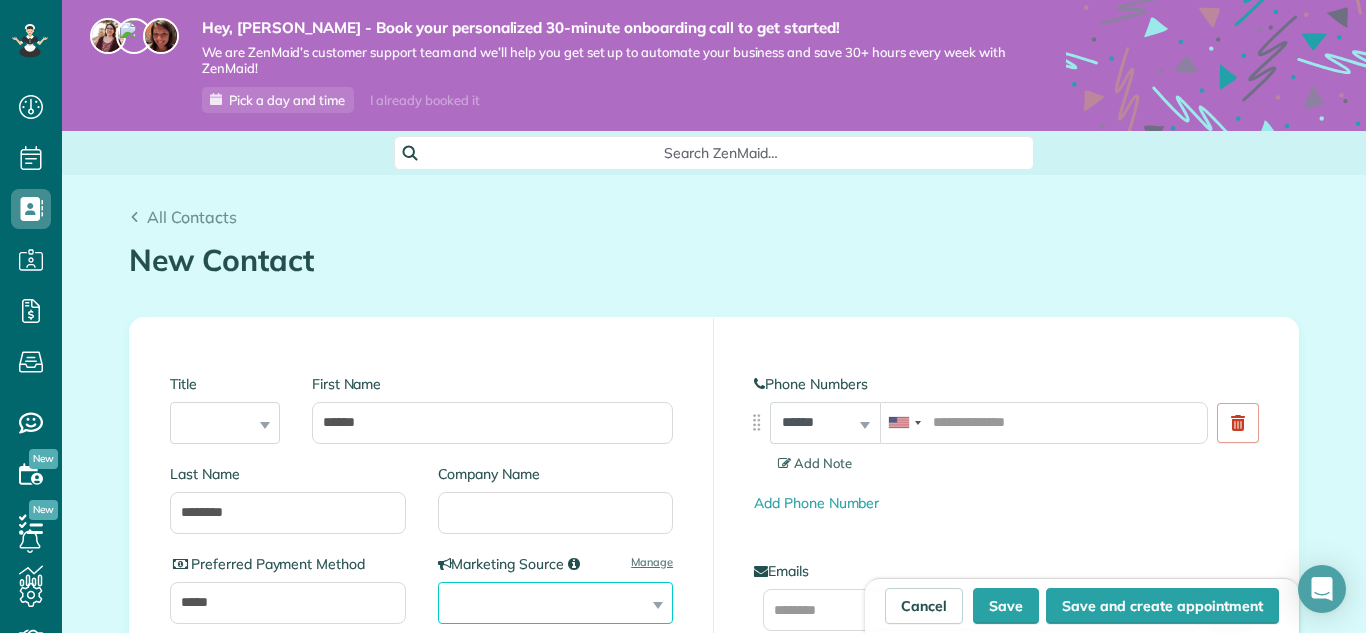 select on "*********" 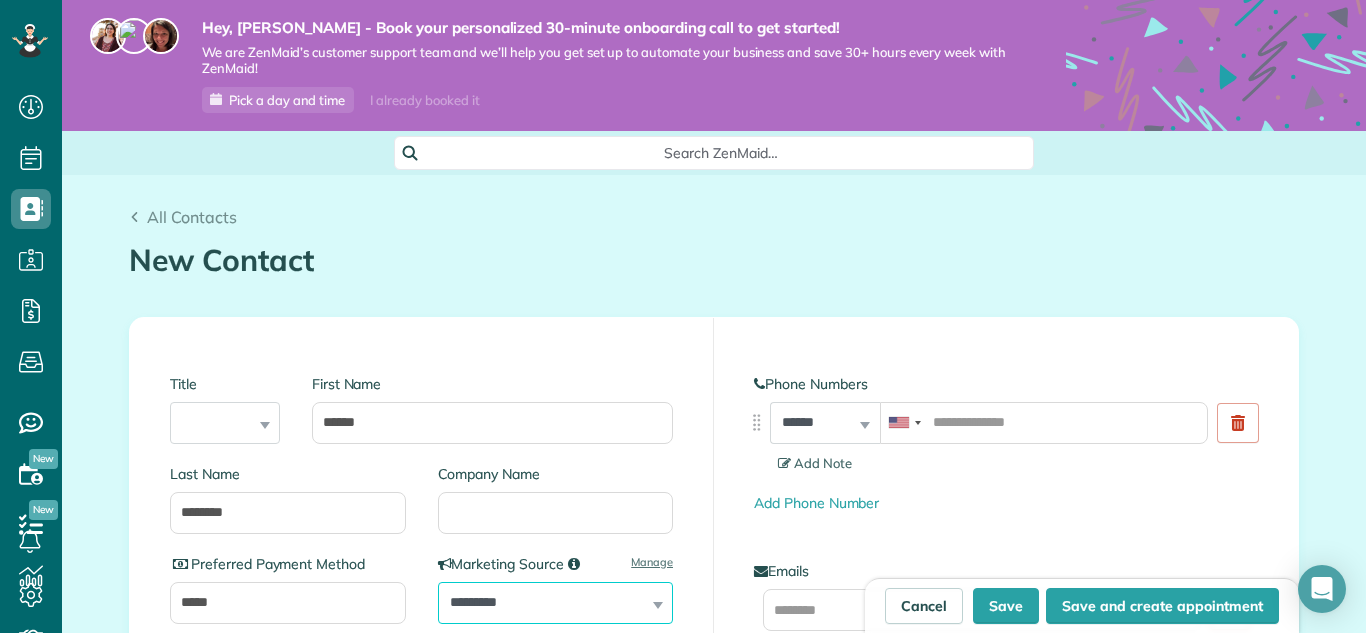 click on "**********" at bounding box center (556, 603) 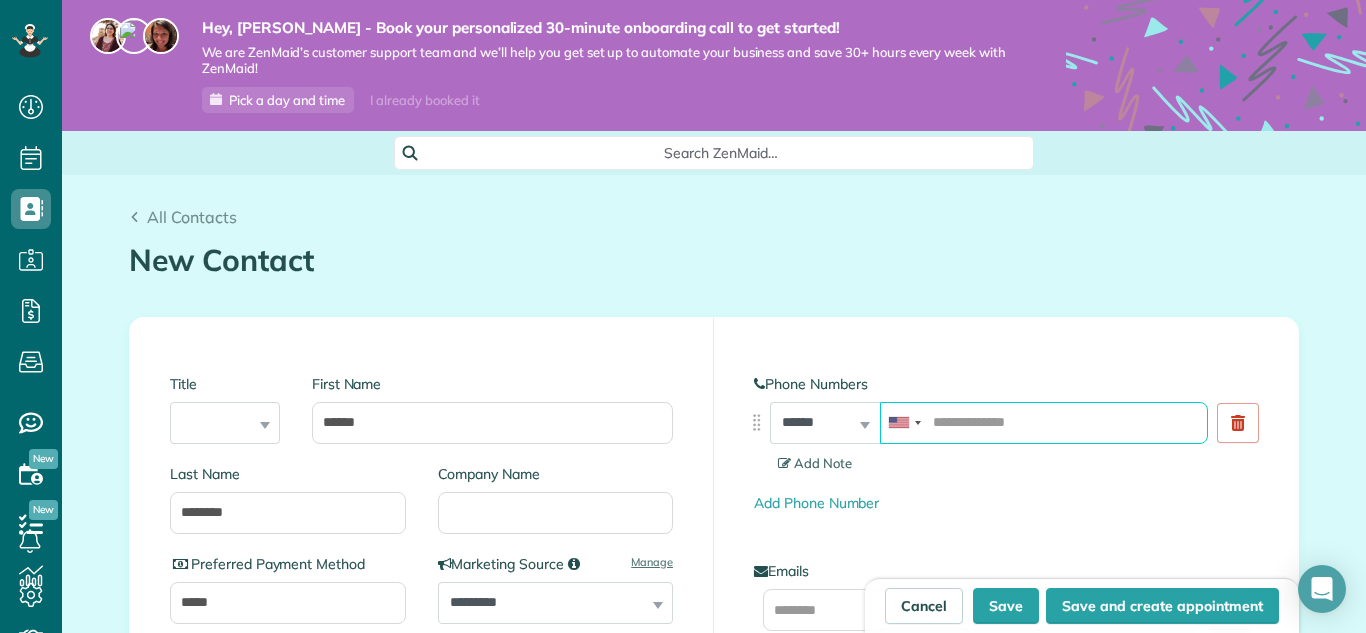 click at bounding box center (1044, 423) 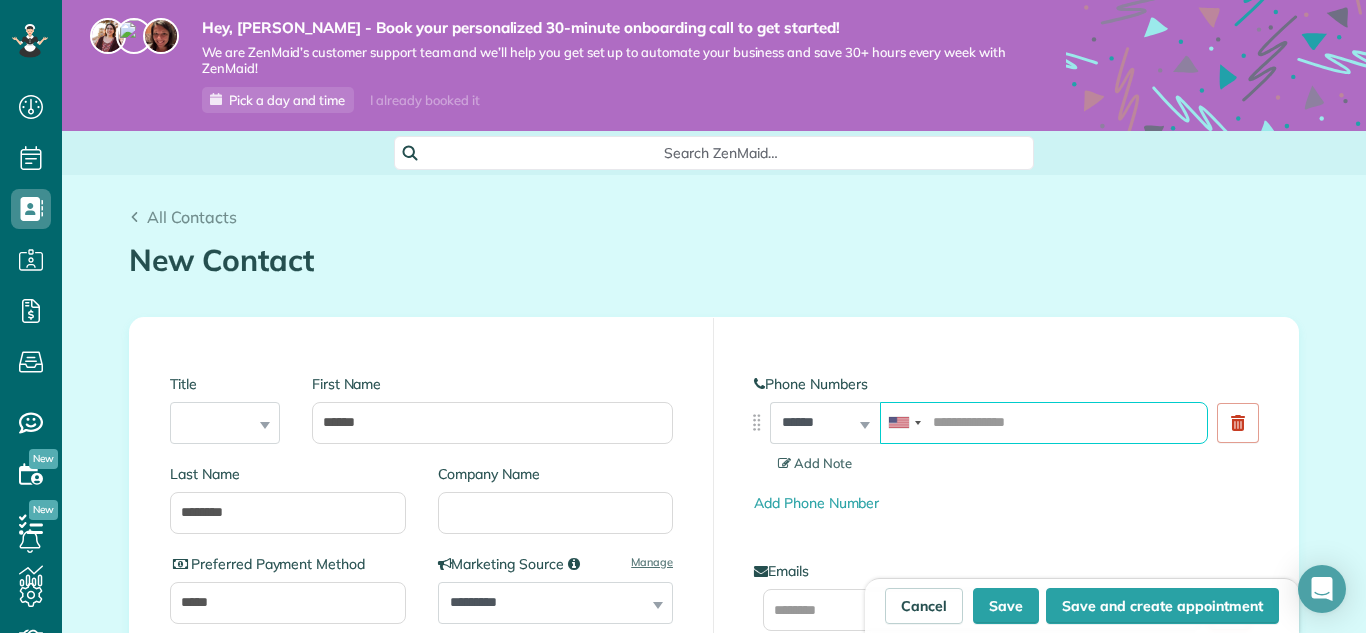 click at bounding box center (1044, 423) 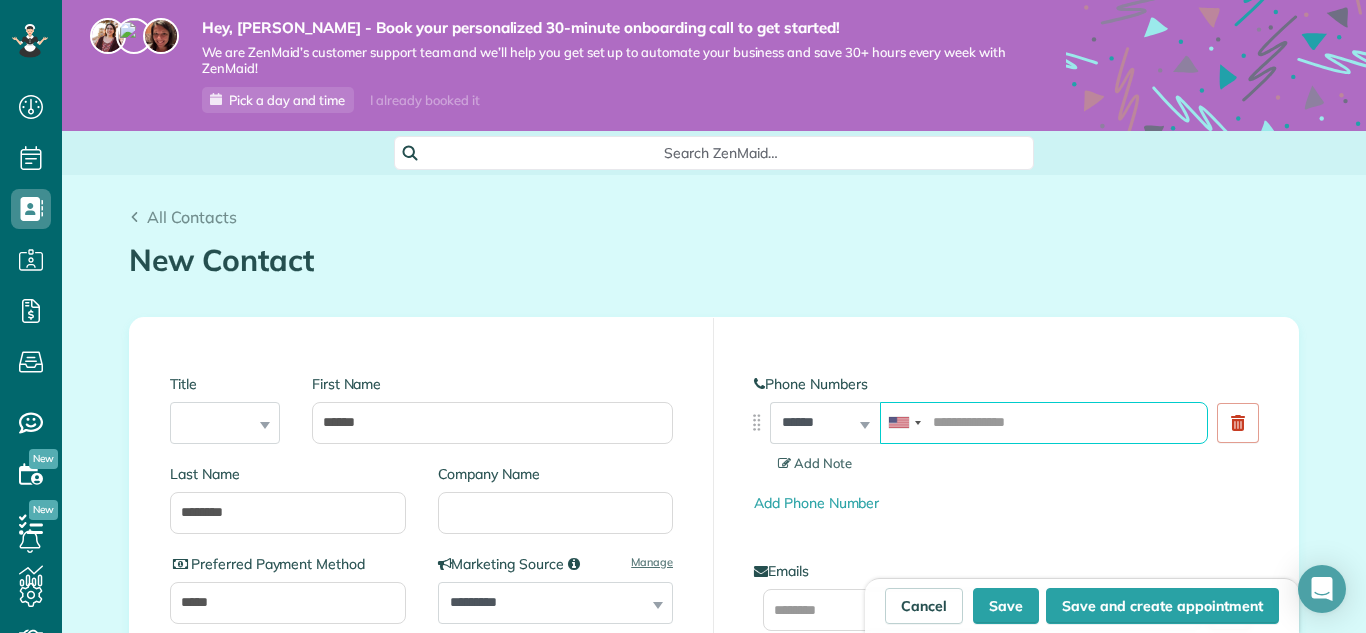 paste on "**********" 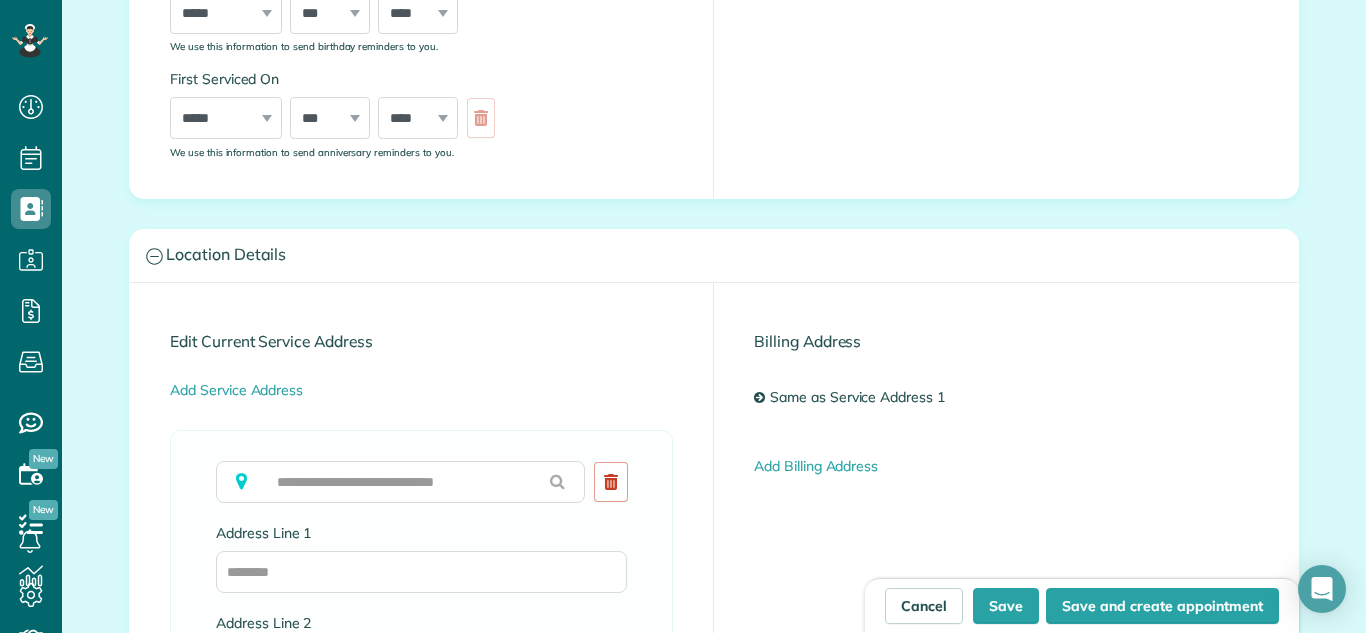 scroll, scrollTop: 944, scrollLeft: 0, axis: vertical 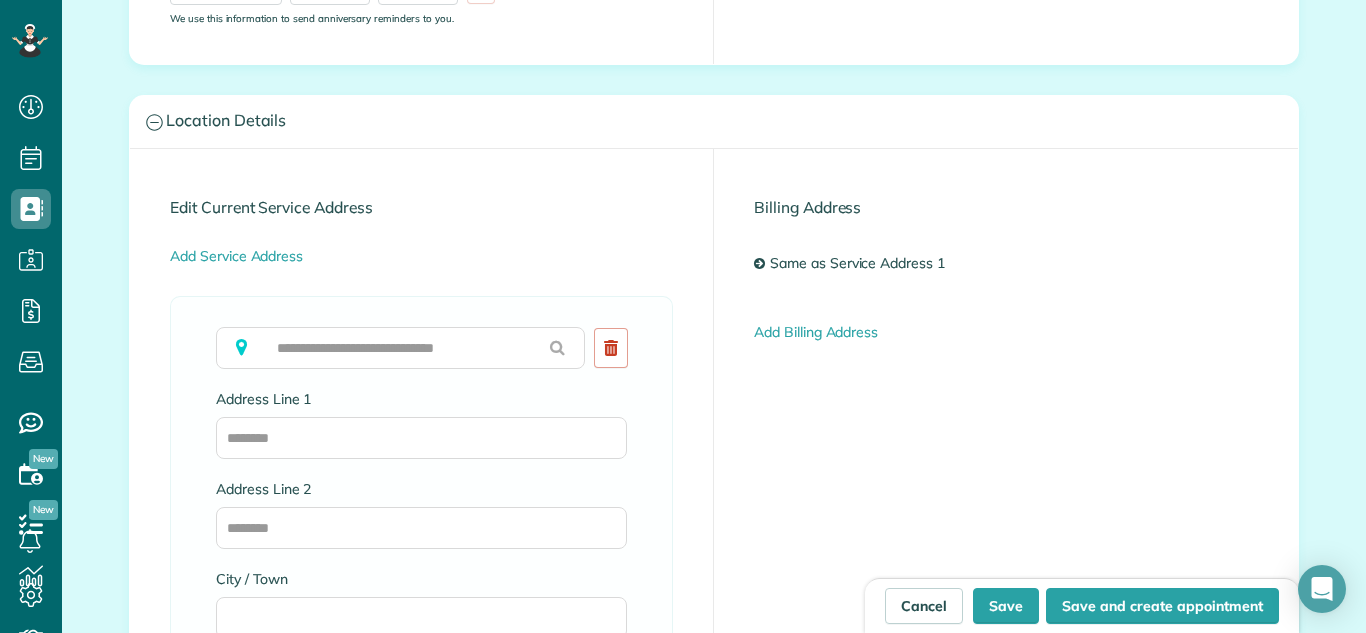 type on "**********" 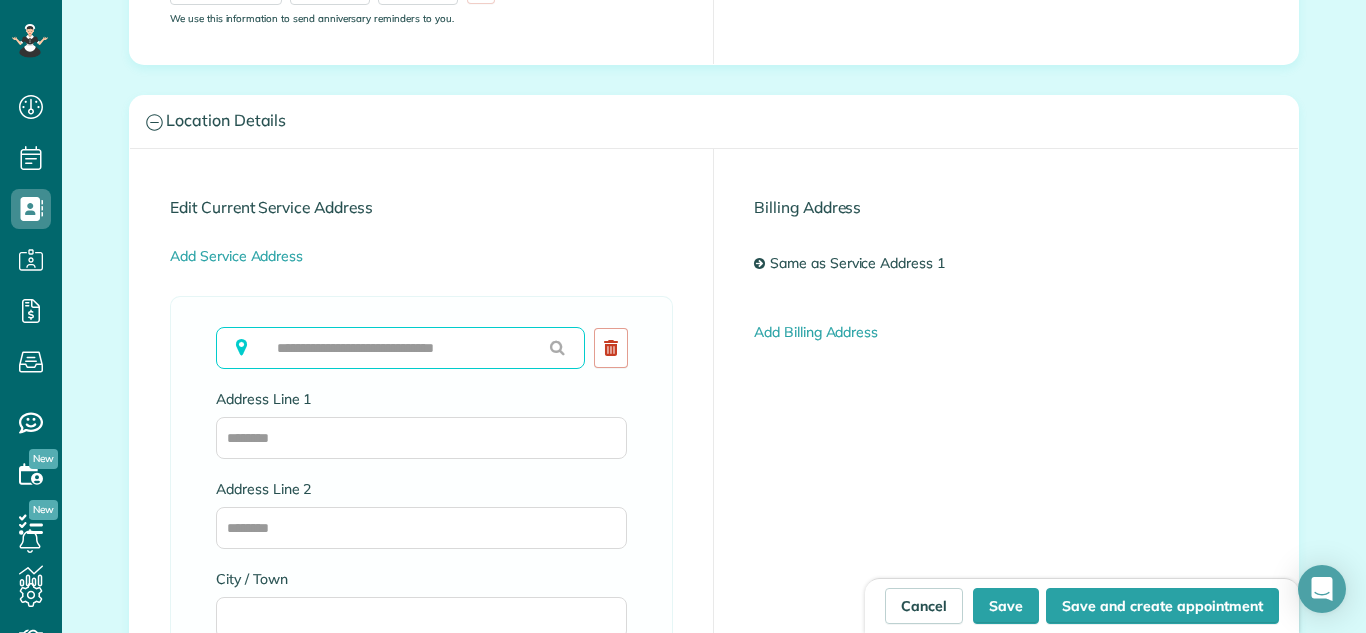 click at bounding box center (400, 348) 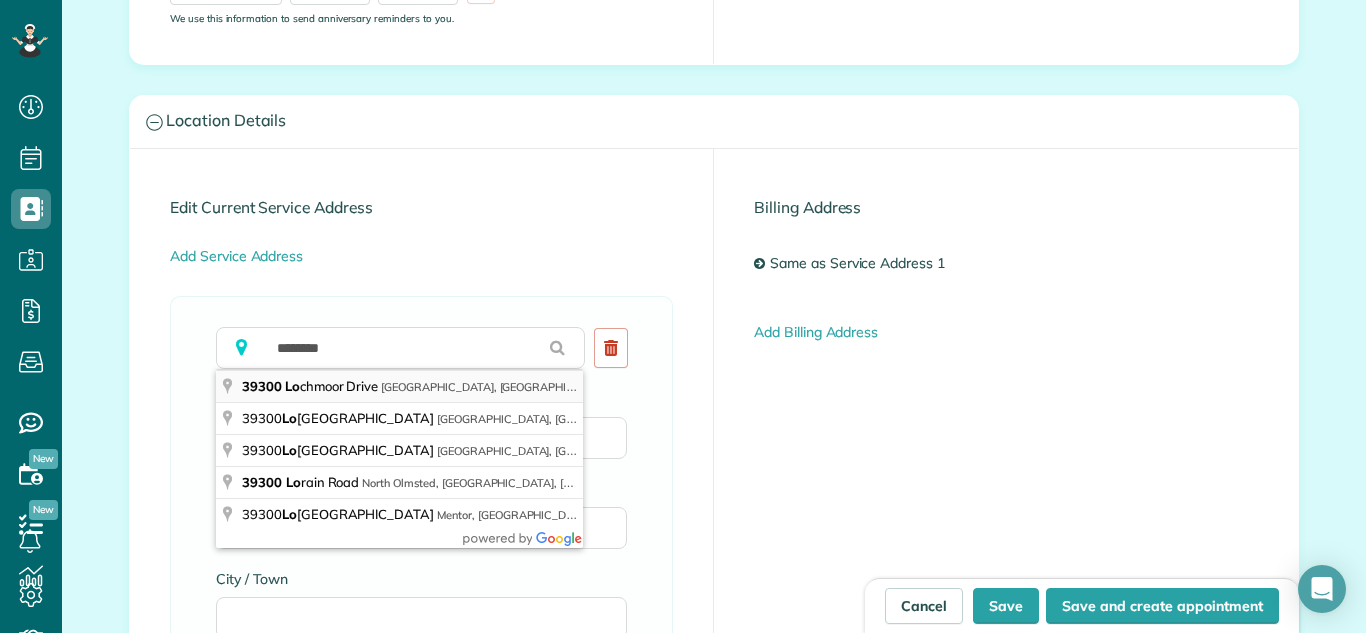 type on "**********" 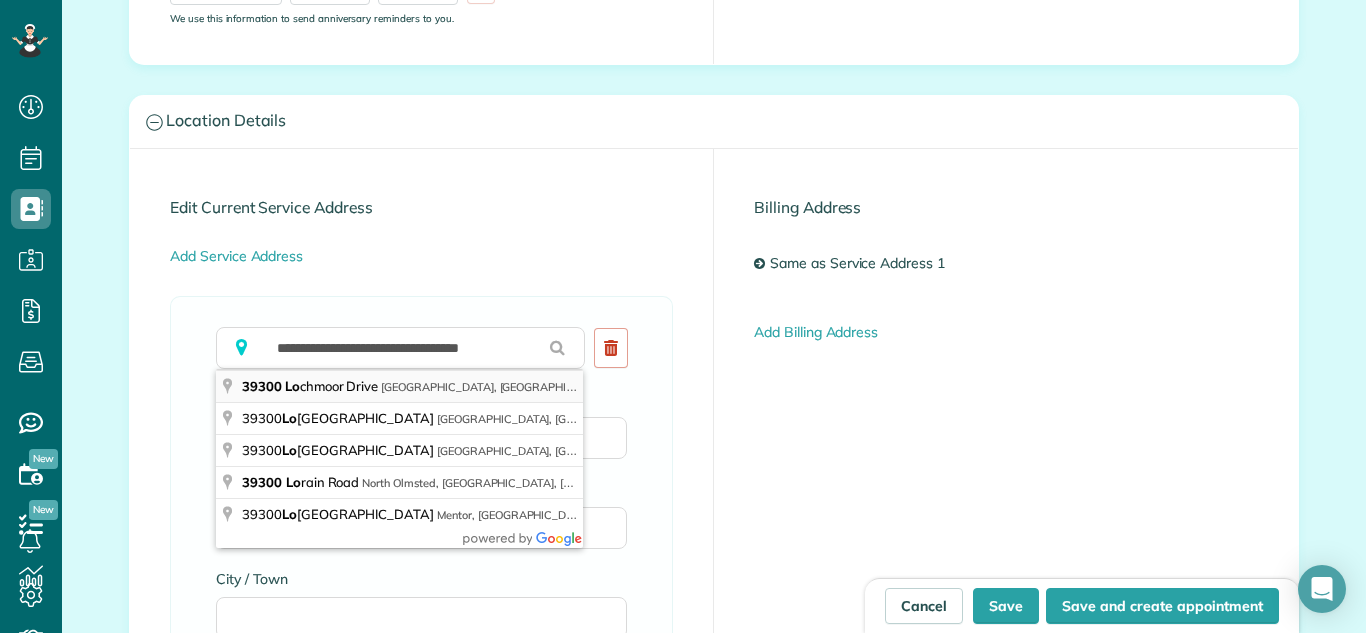 type on "**********" 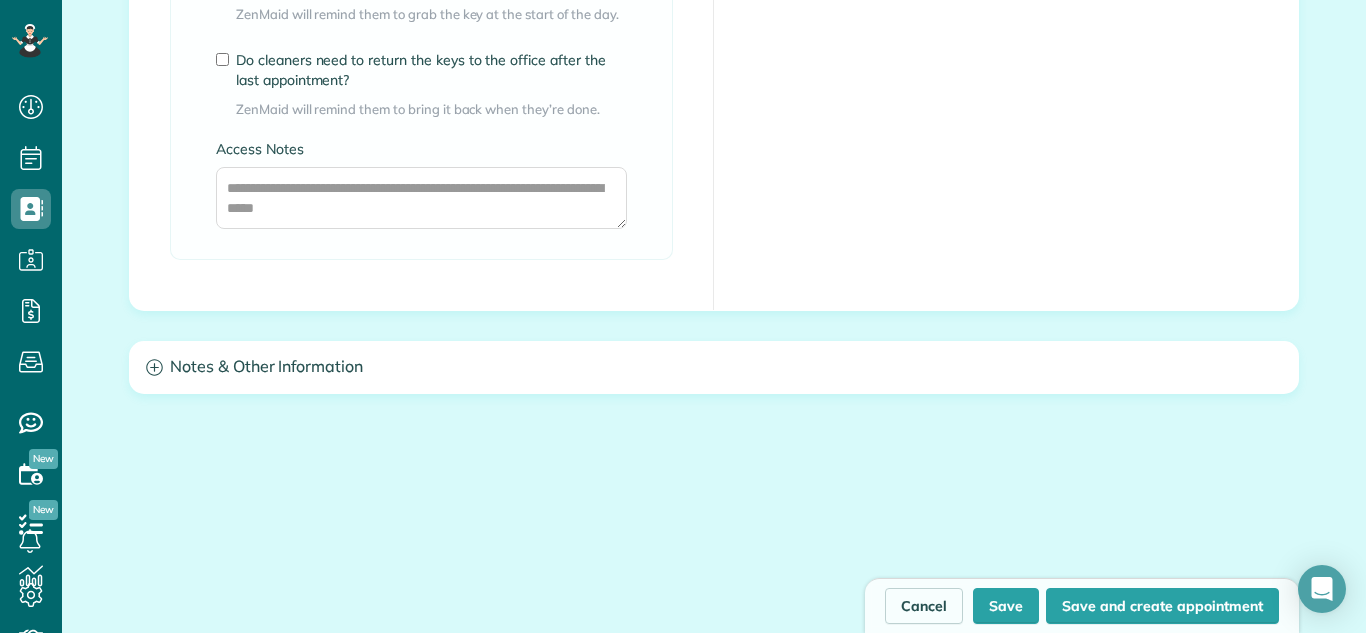 scroll, scrollTop: 1757, scrollLeft: 0, axis: vertical 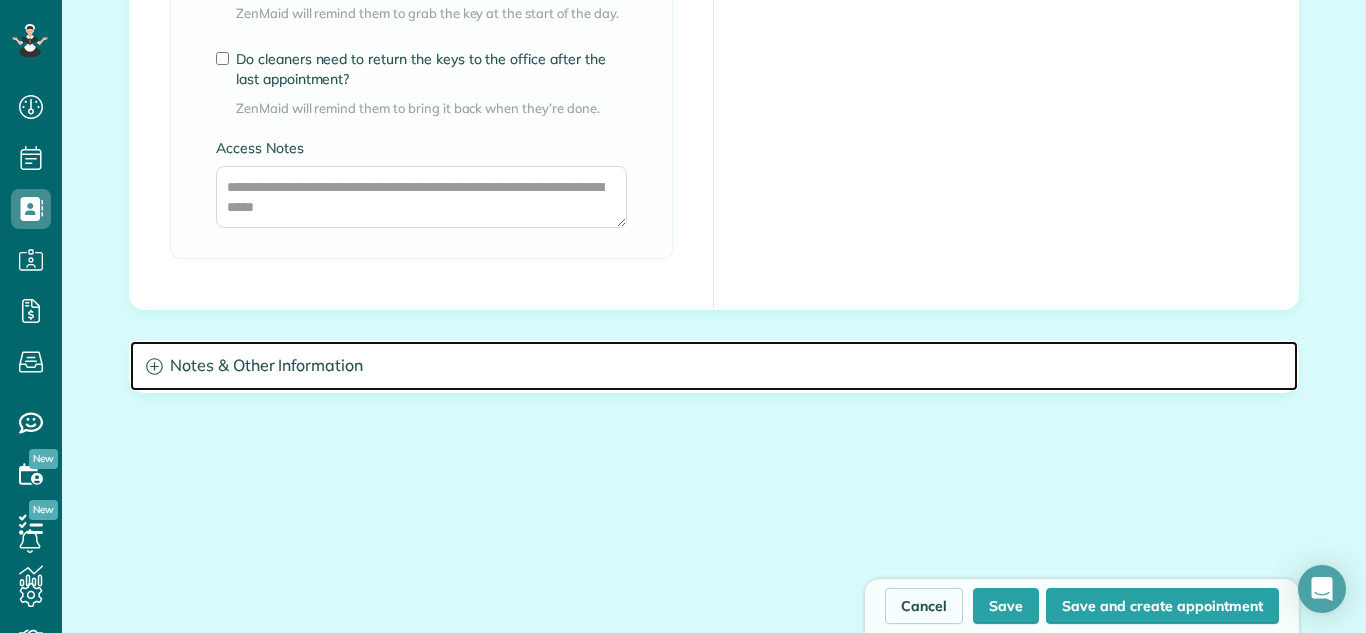 click on "Notes & Other Information" at bounding box center (714, 366) 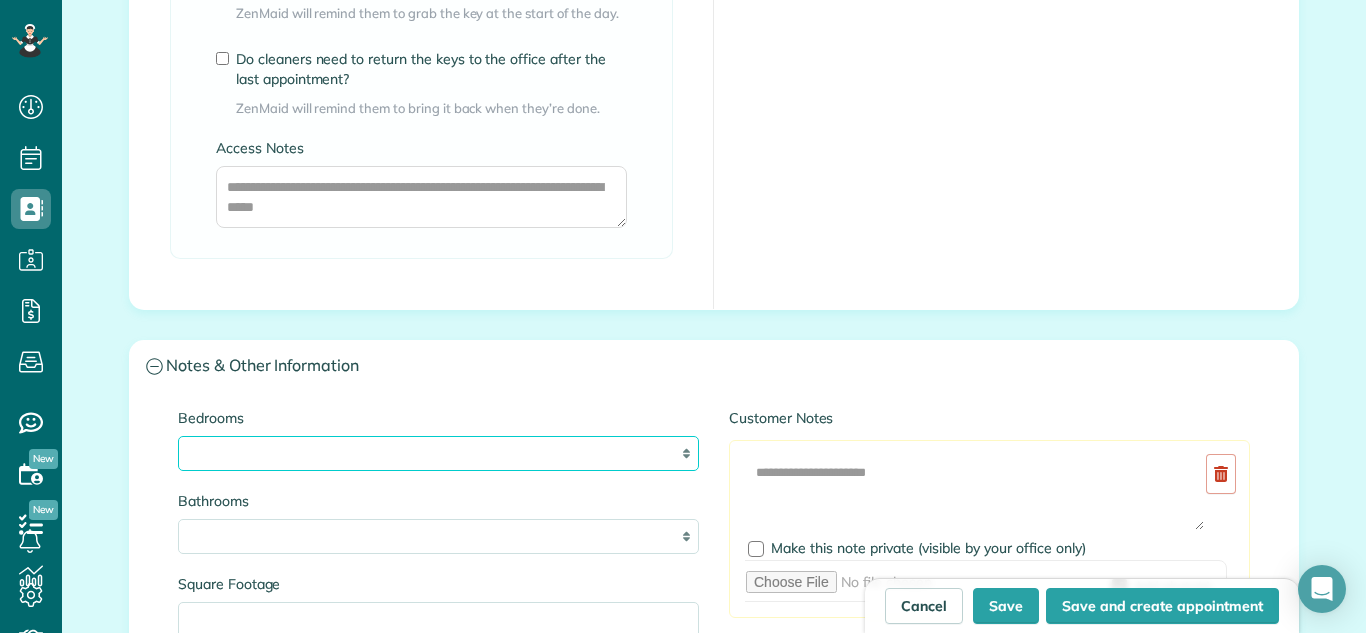 click on "*
*
*
*
**" at bounding box center [438, 453] 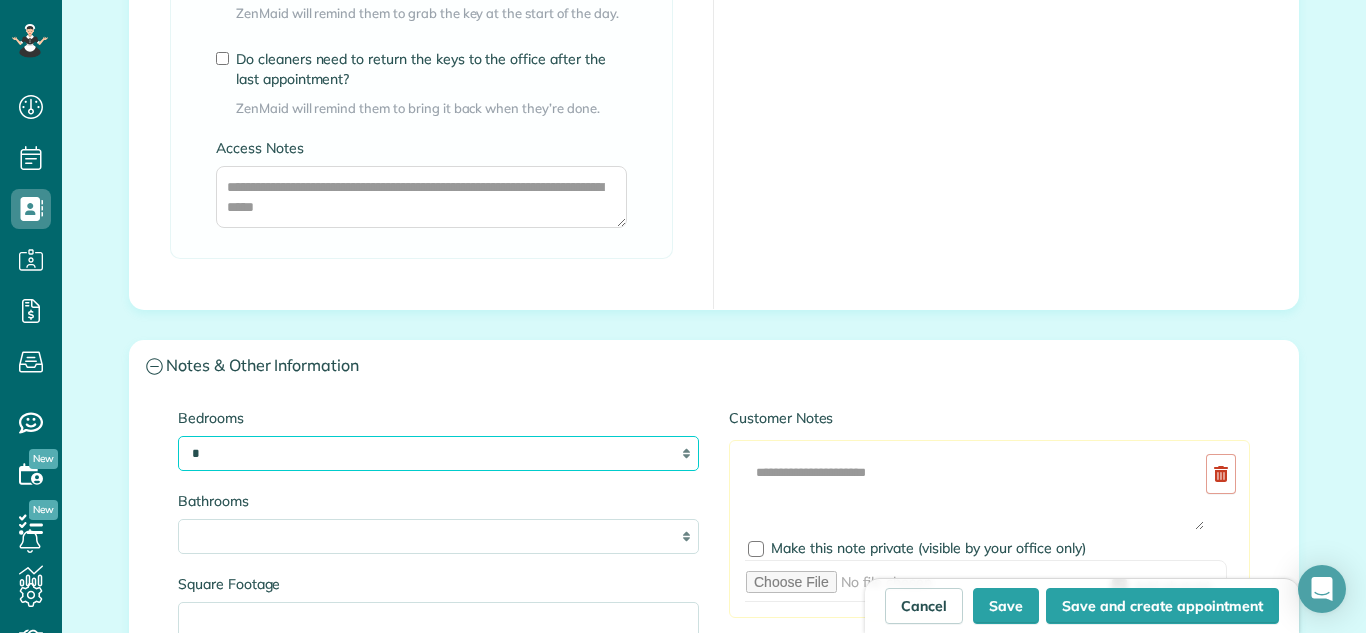 click on "*
*
*
*
**" at bounding box center (438, 453) 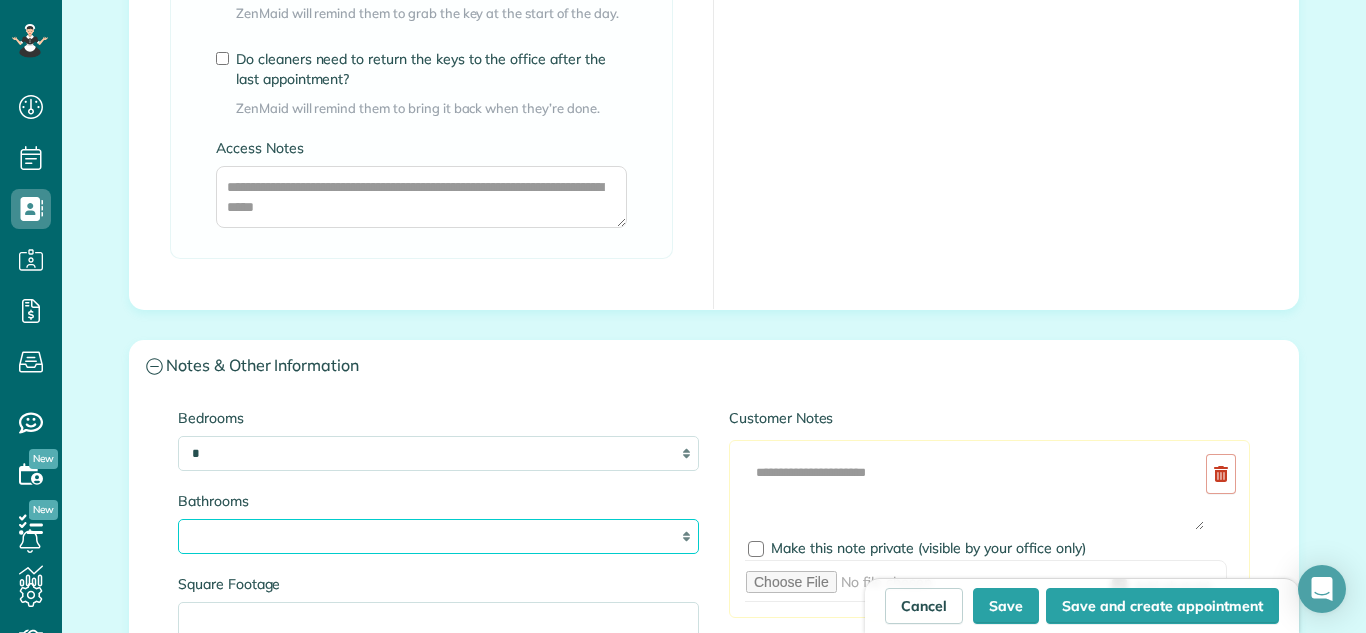 click on "*
***
*
***
*
***
*
***
**" at bounding box center [438, 536] 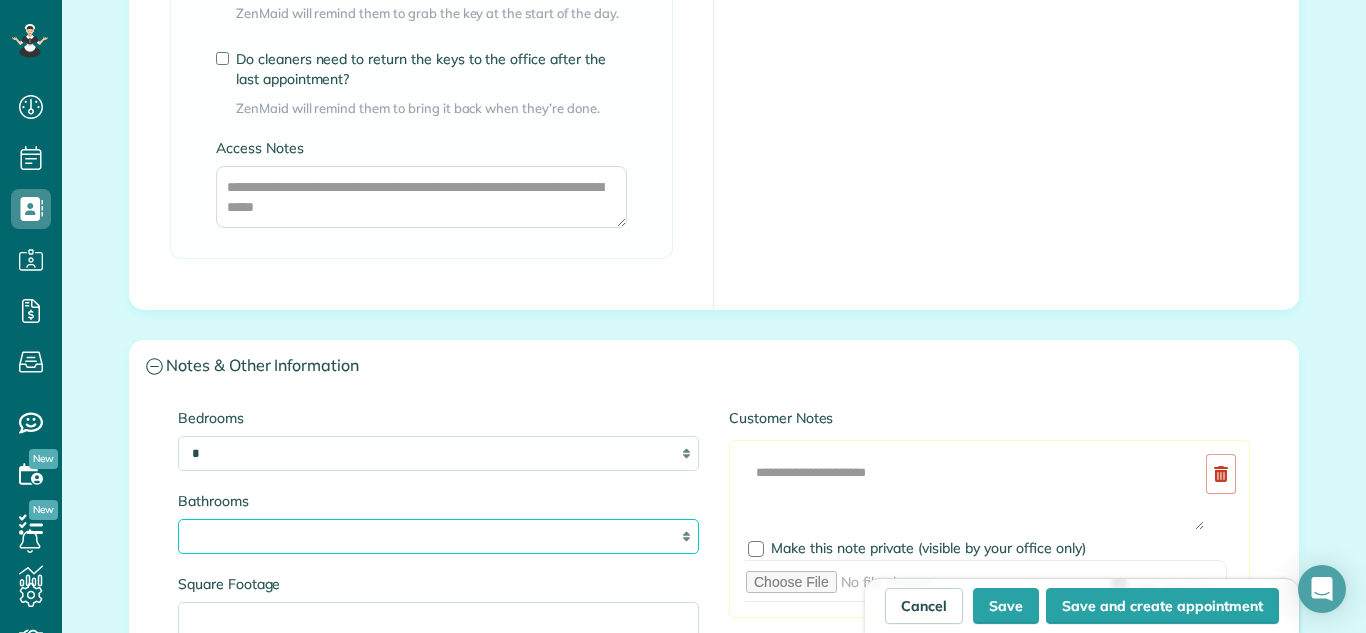 select on "*" 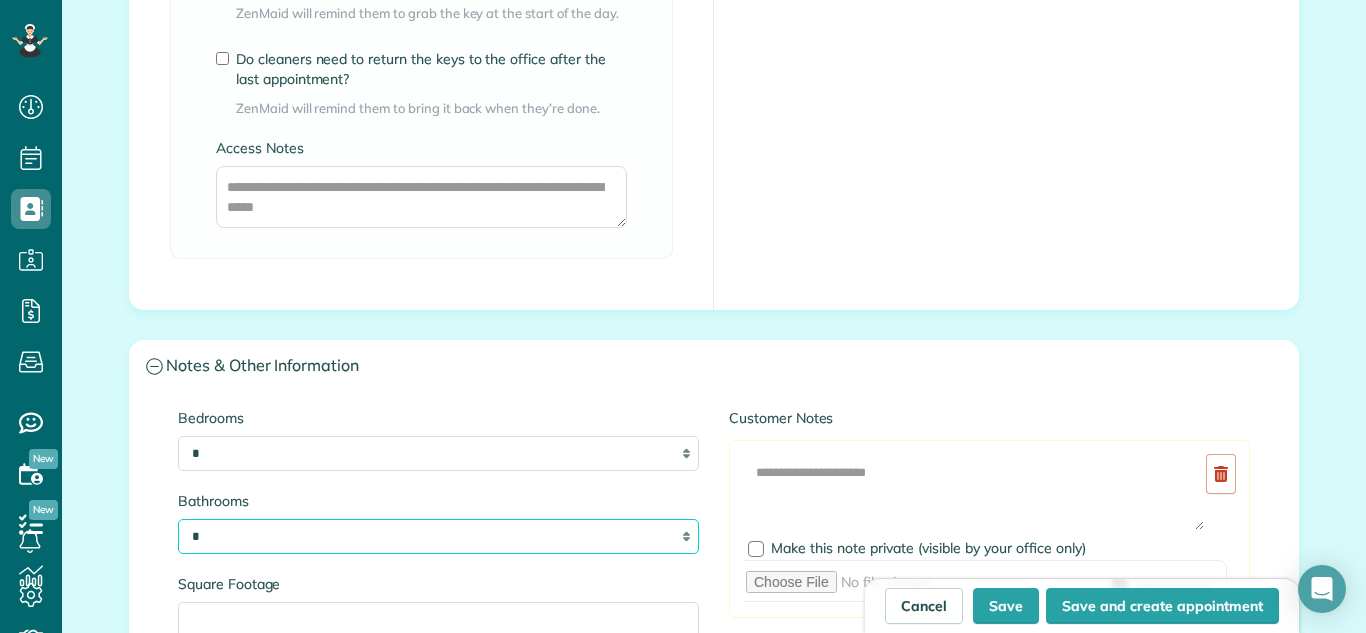 click on "*
***
*
***
*
***
*
***
**" at bounding box center [438, 536] 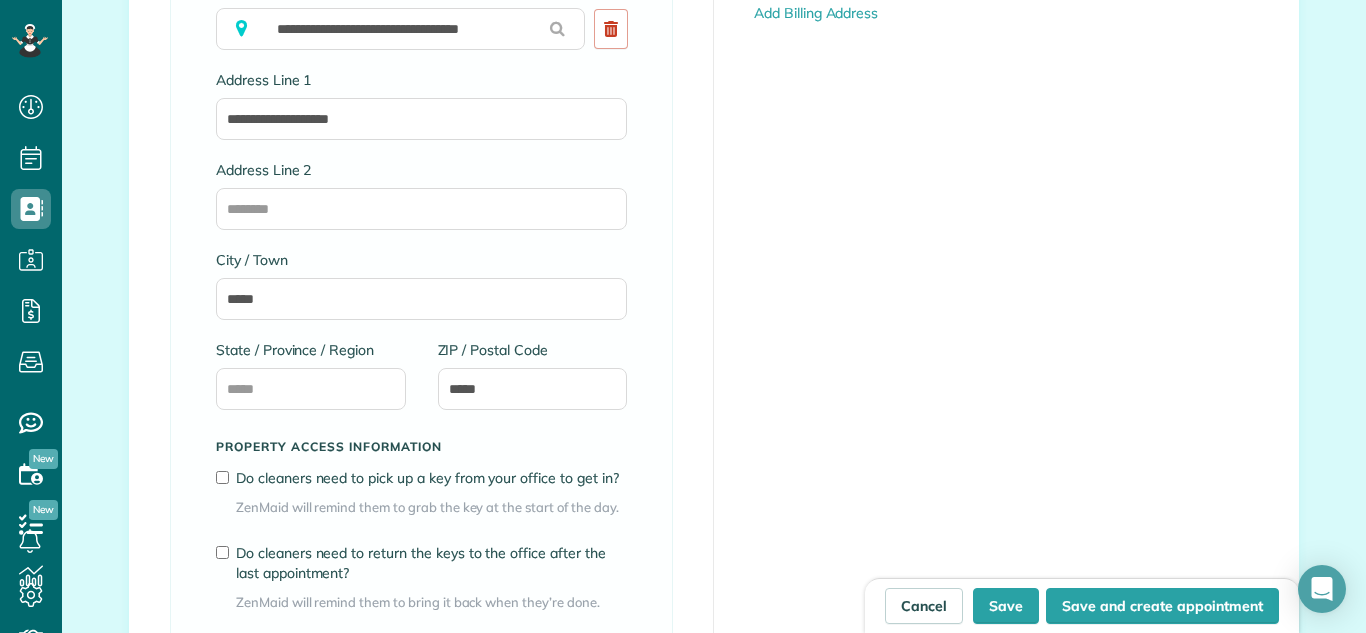 scroll, scrollTop: 1249, scrollLeft: 0, axis: vertical 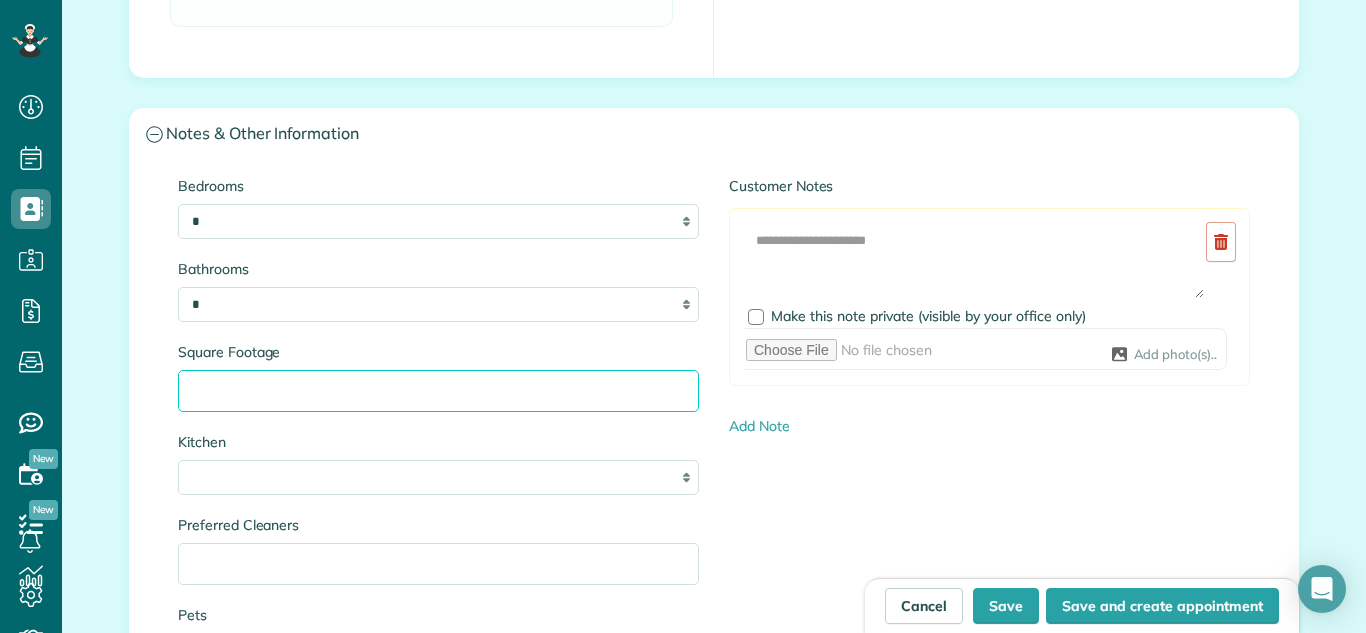 click on "Square Footage" at bounding box center (438, 391) 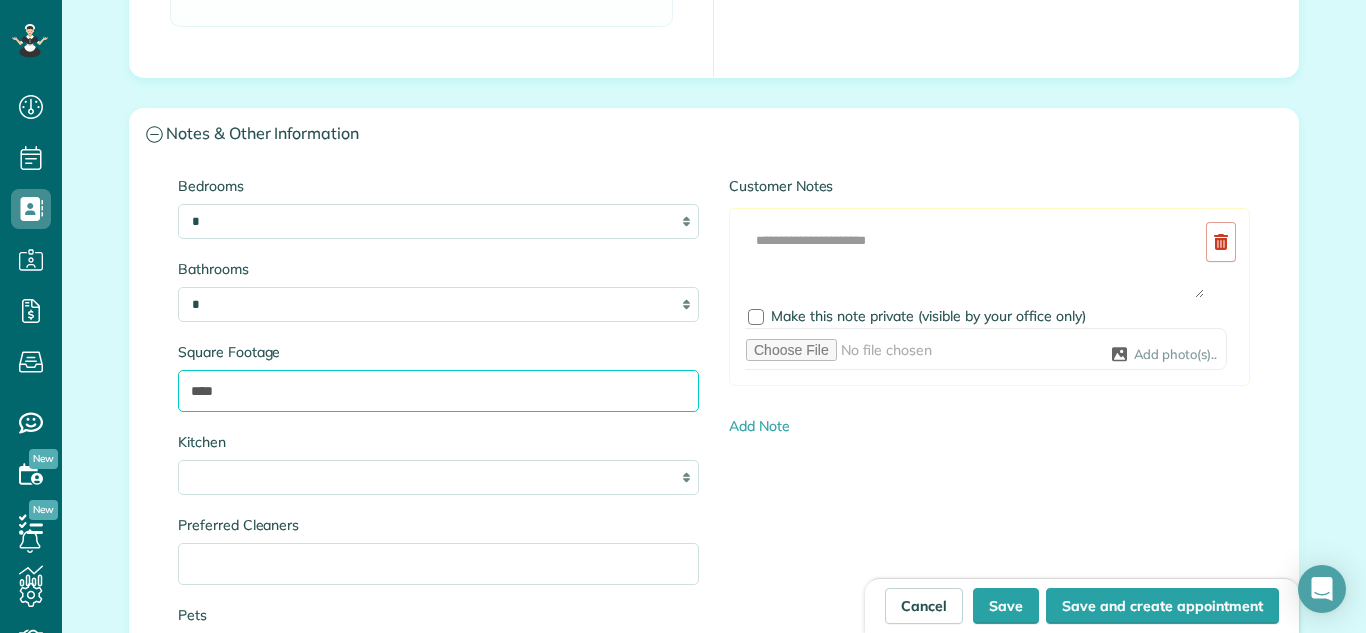 type on "****" 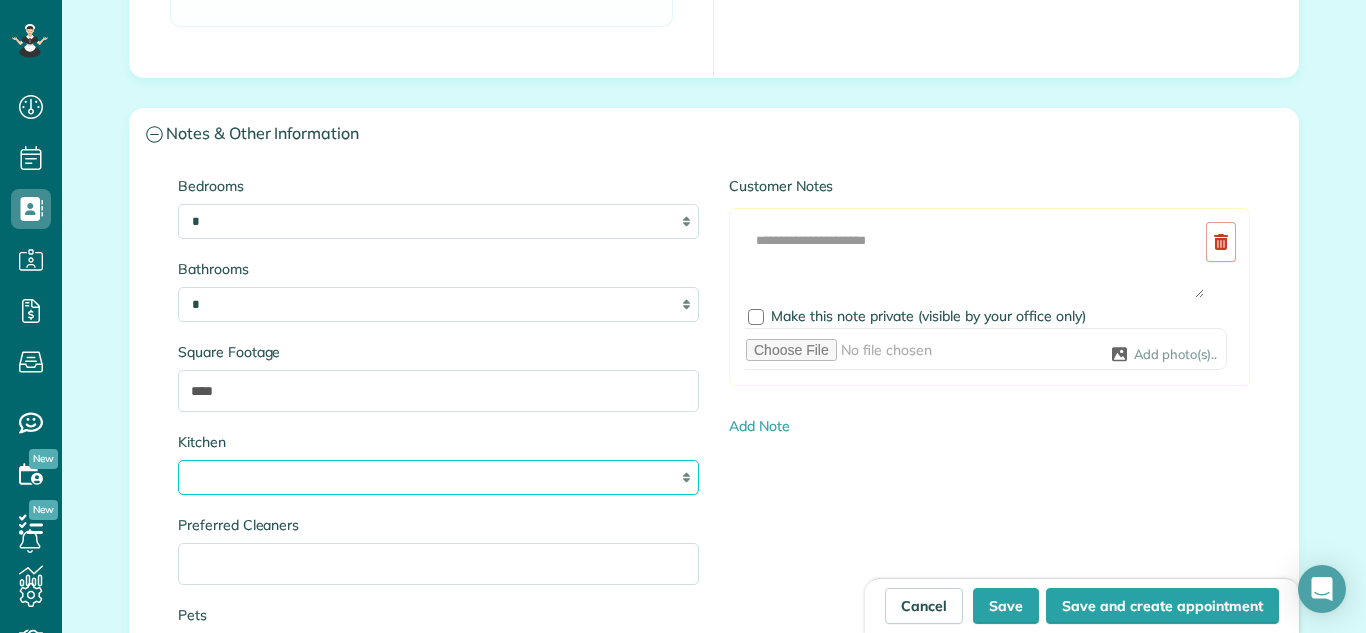 click on "*
*
*
*" at bounding box center (438, 477) 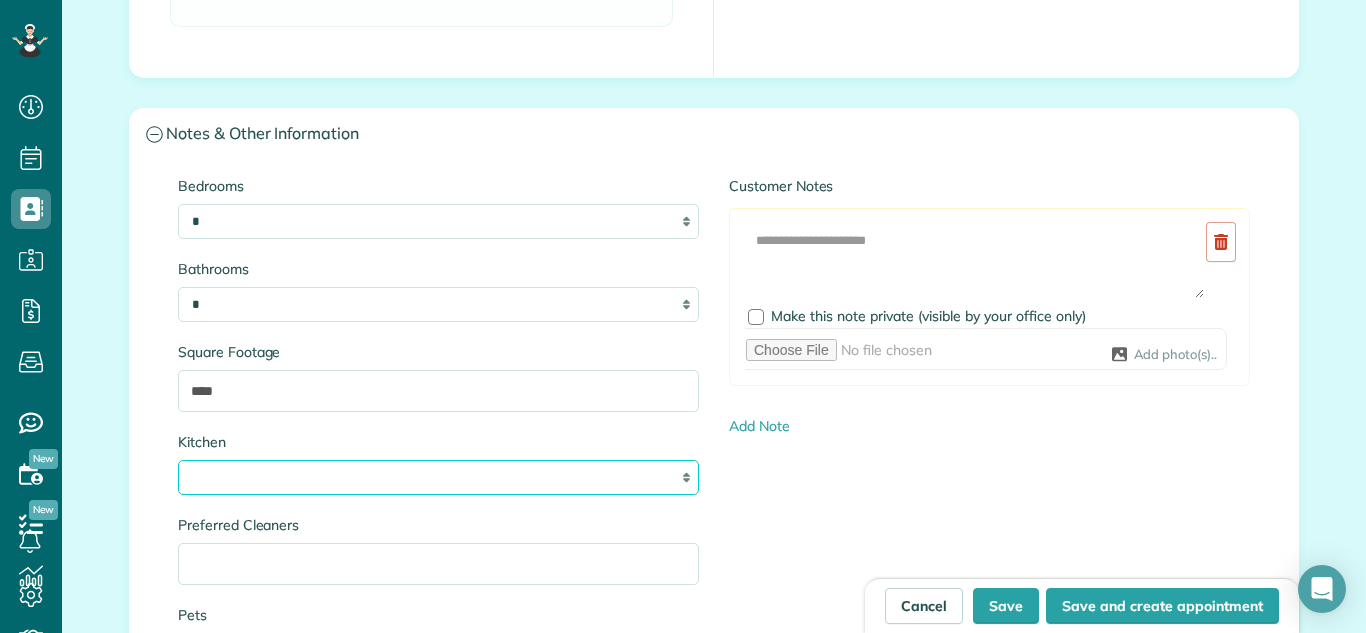 select on "*" 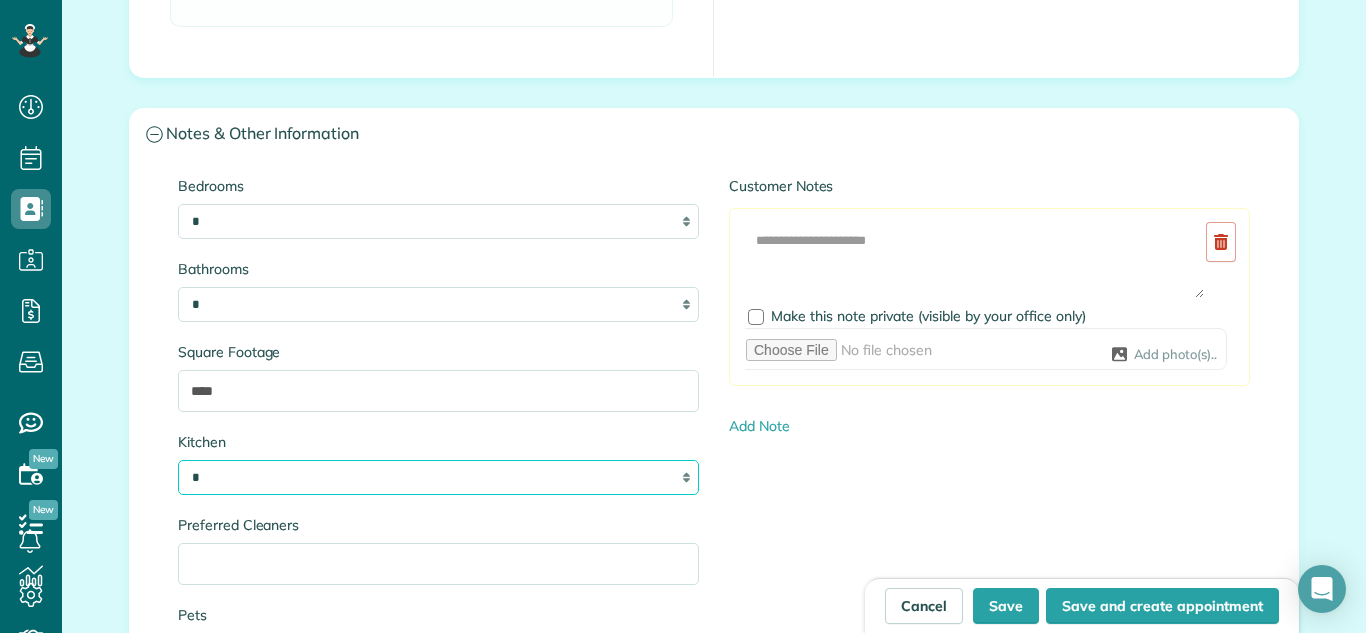 click on "*
*
*
*" at bounding box center (438, 477) 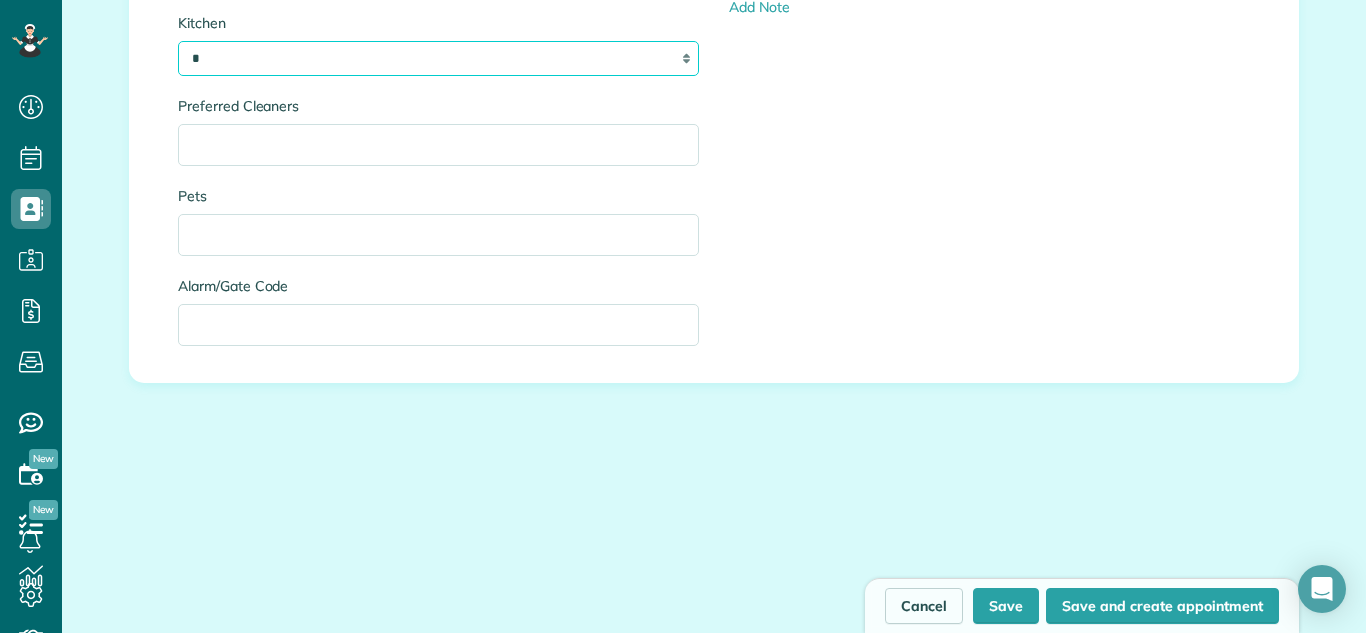 scroll, scrollTop: 2548, scrollLeft: 0, axis: vertical 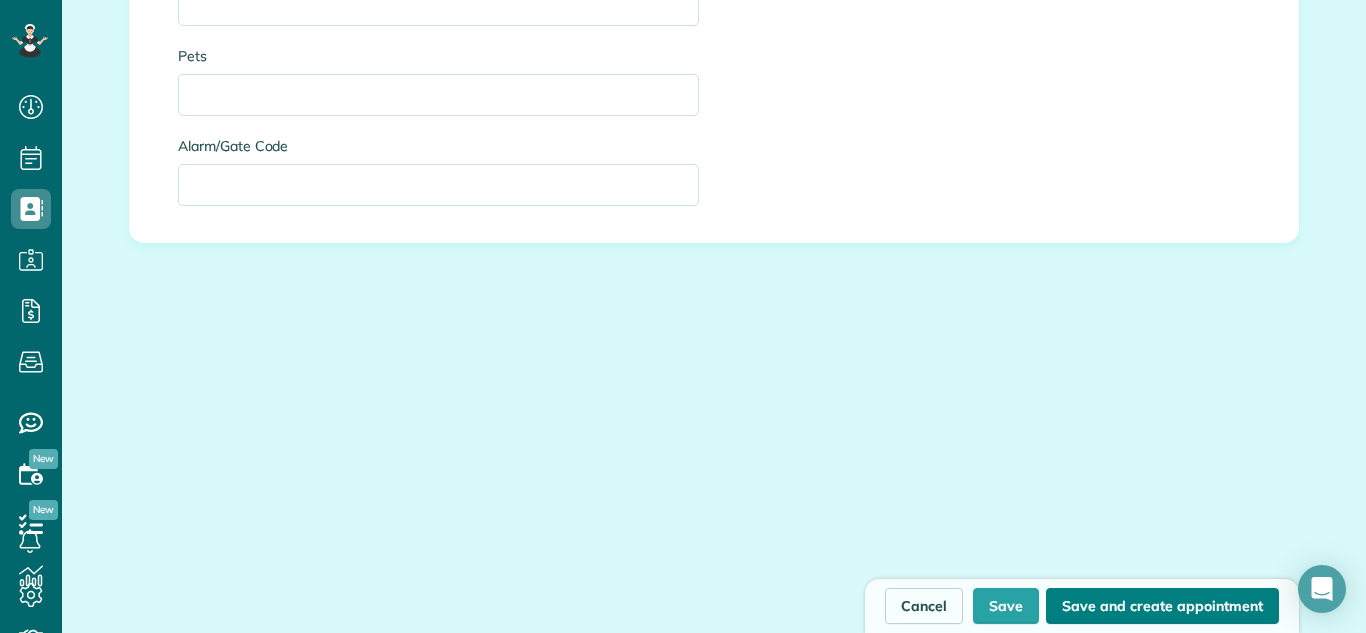 click on "Save and create appointment" at bounding box center [1162, 606] 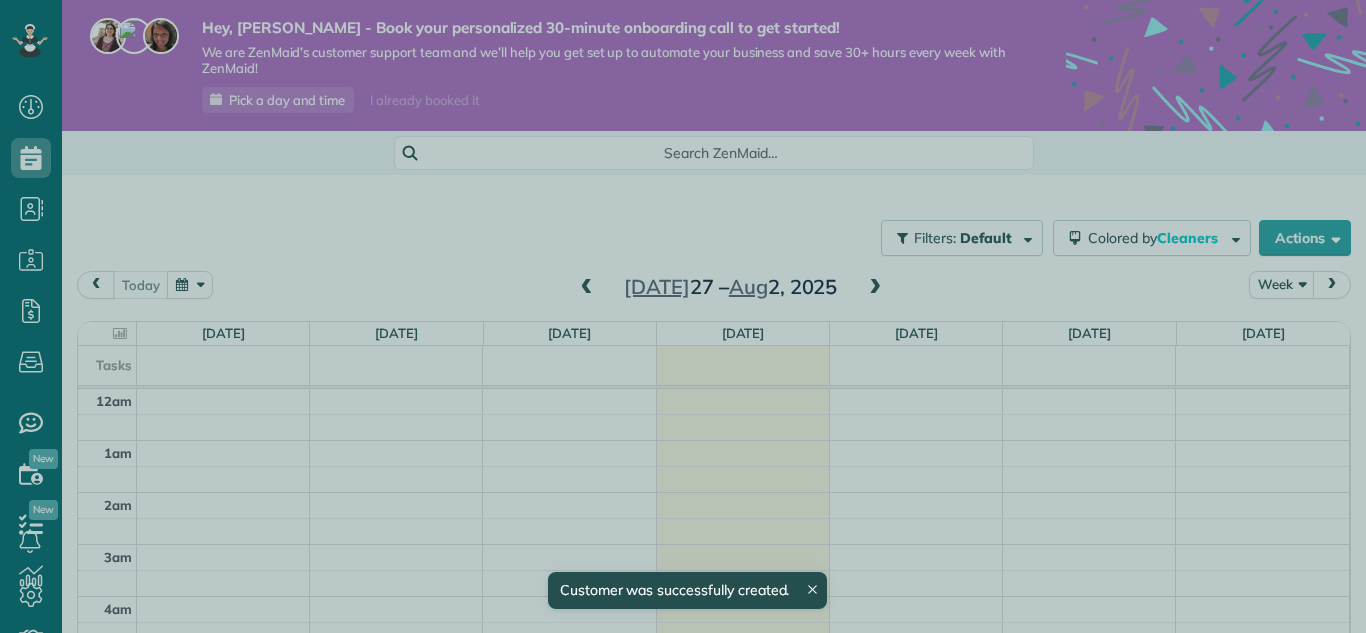 scroll, scrollTop: 0, scrollLeft: 0, axis: both 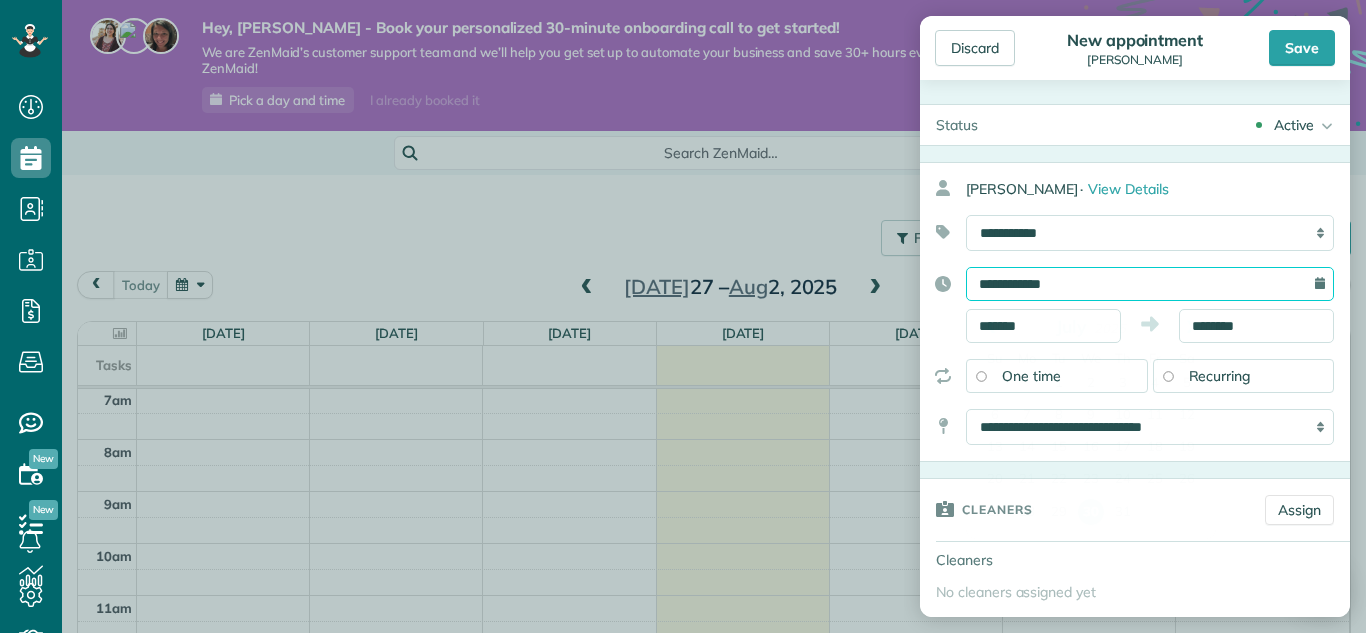 click on "**********" at bounding box center [1150, 284] 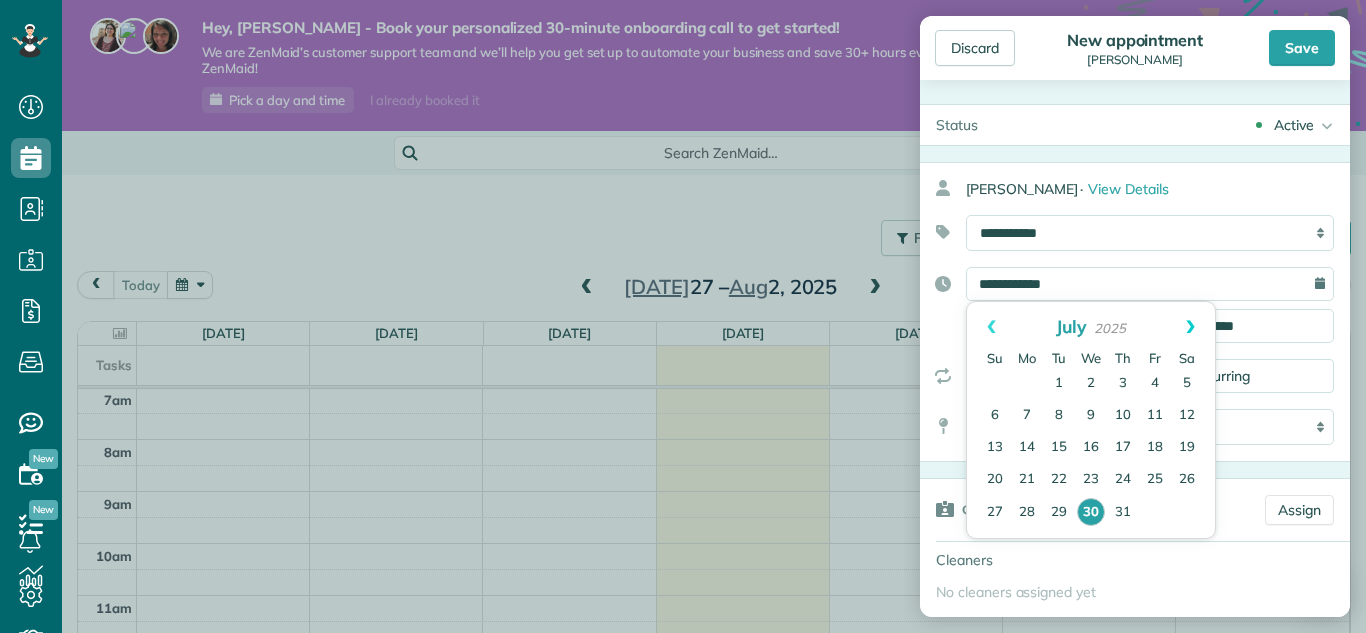 click on "Next" at bounding box center (1190, 327) 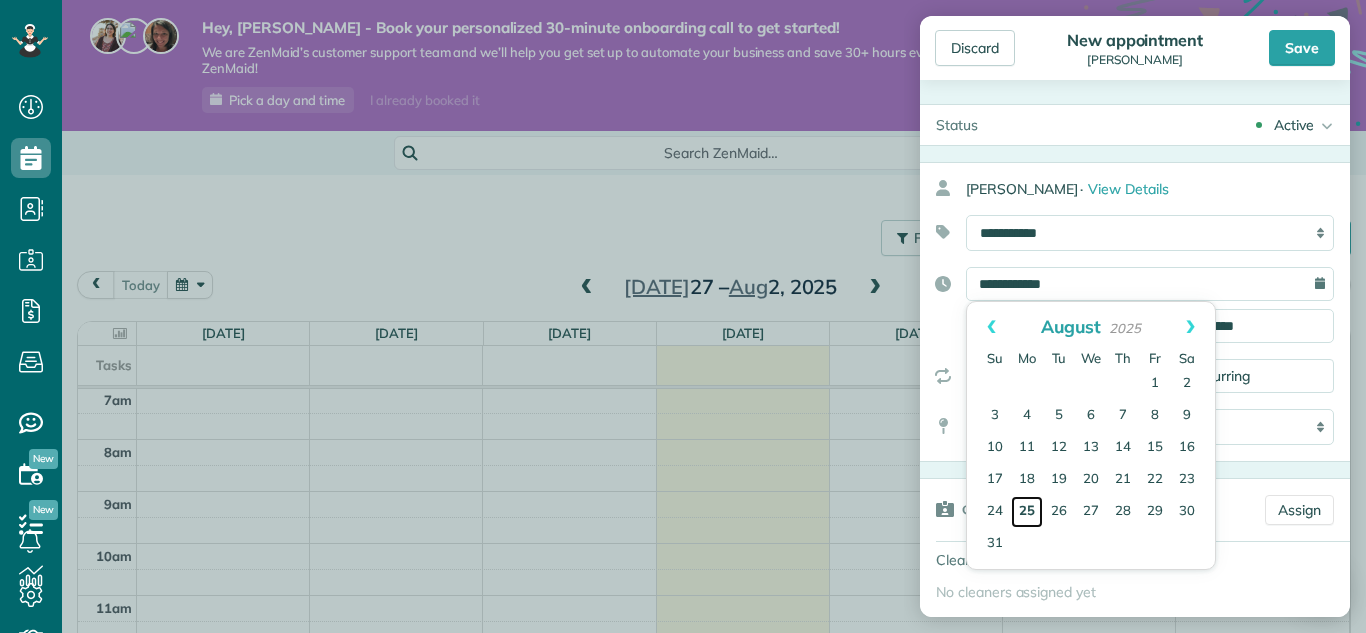 click on "25" at bounding box center [1027, 512] 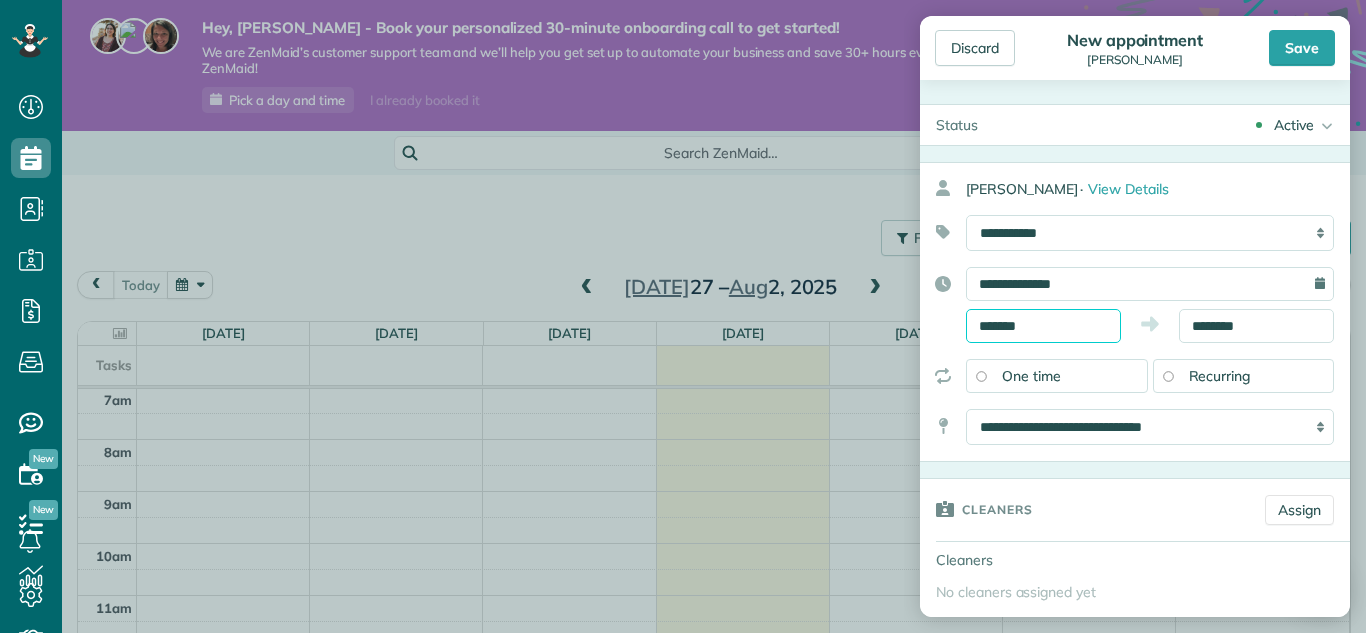 click on "*******" at bounding box center [1043, 326] 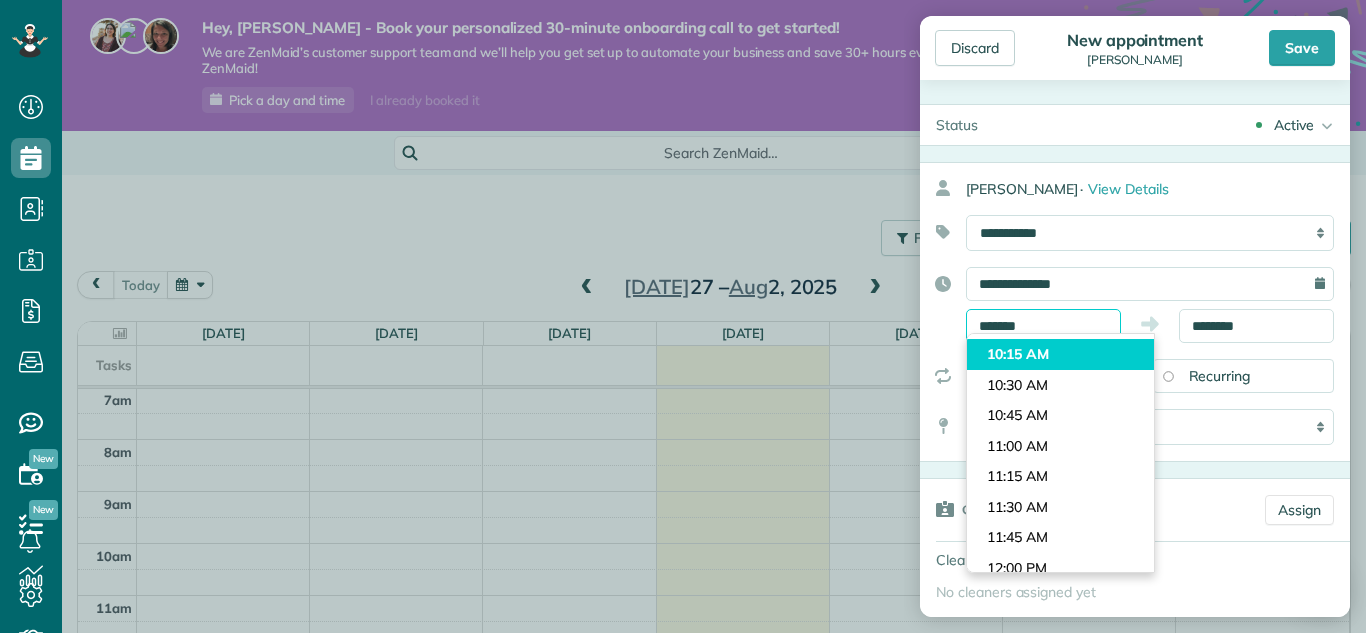 scroll, scrollTop: 1242, scrollLeft: 0, axis: vertical 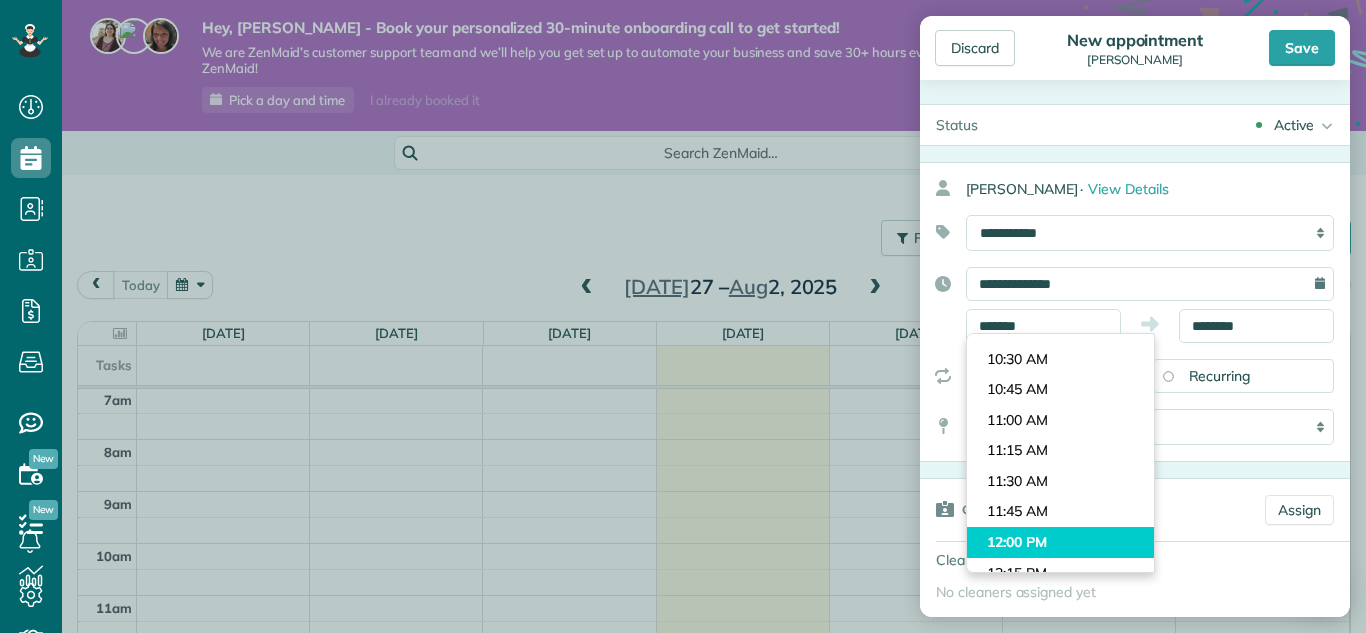 type on "********" 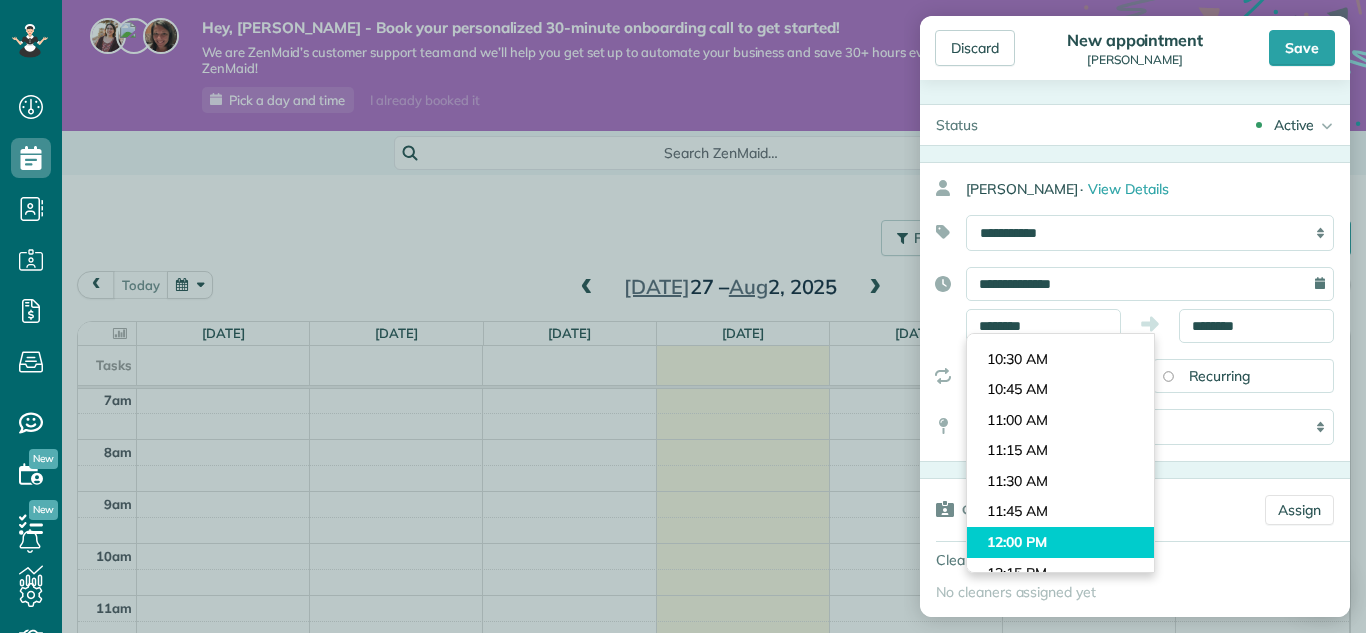 click on "Dashboard
Scheduling
Calendar View
List View
Dispatch View - Weekly scheduling (Beta)" at bounding box center (683, 316) 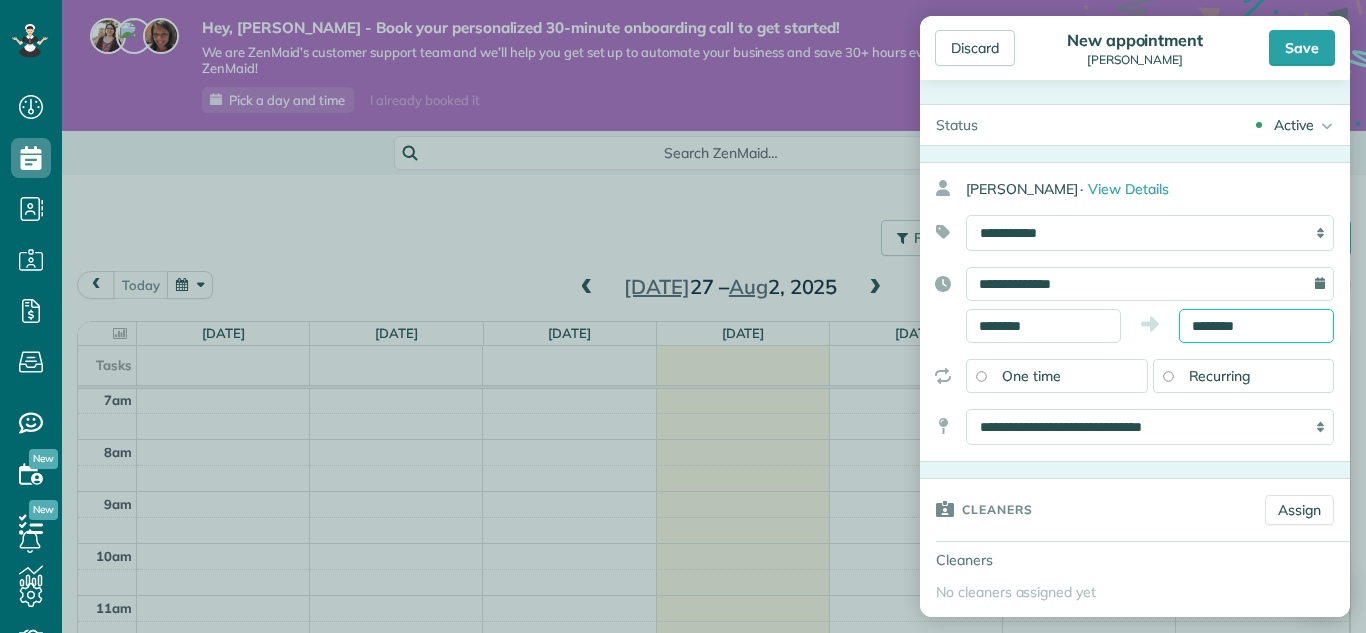 click on "********" at bounding box center (1256, 326) 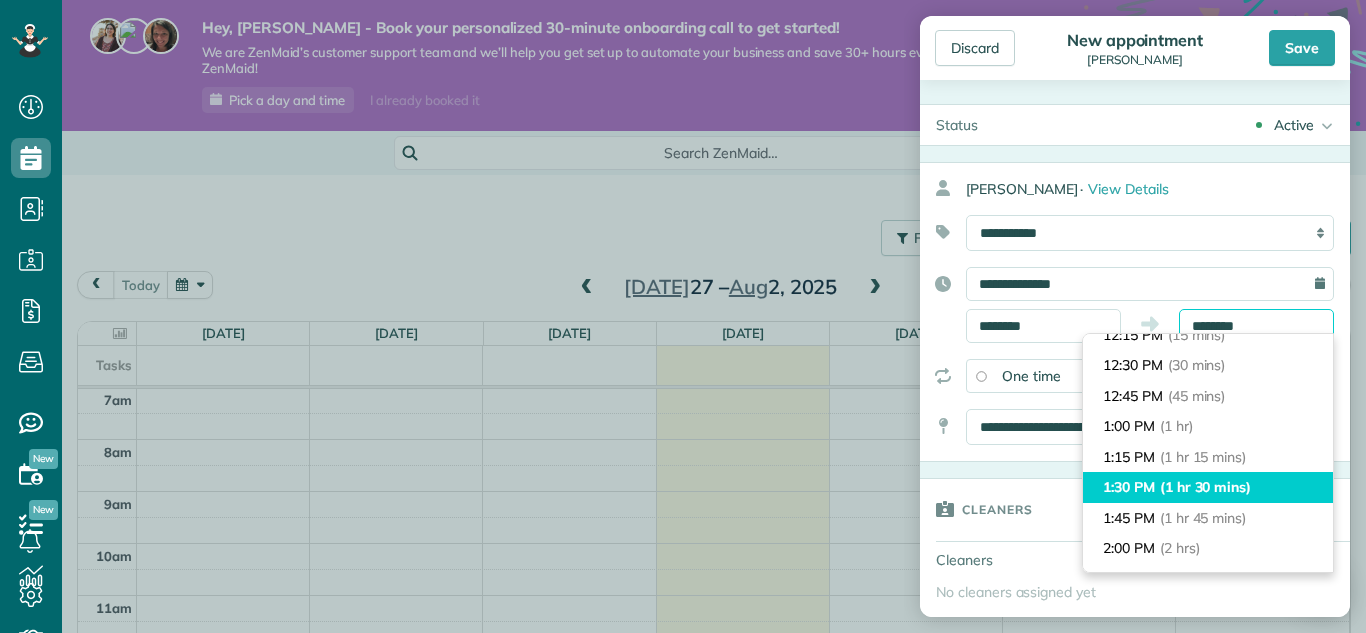 scroll, scrollTop: 60, scrollLeft: 0, axis: vertical 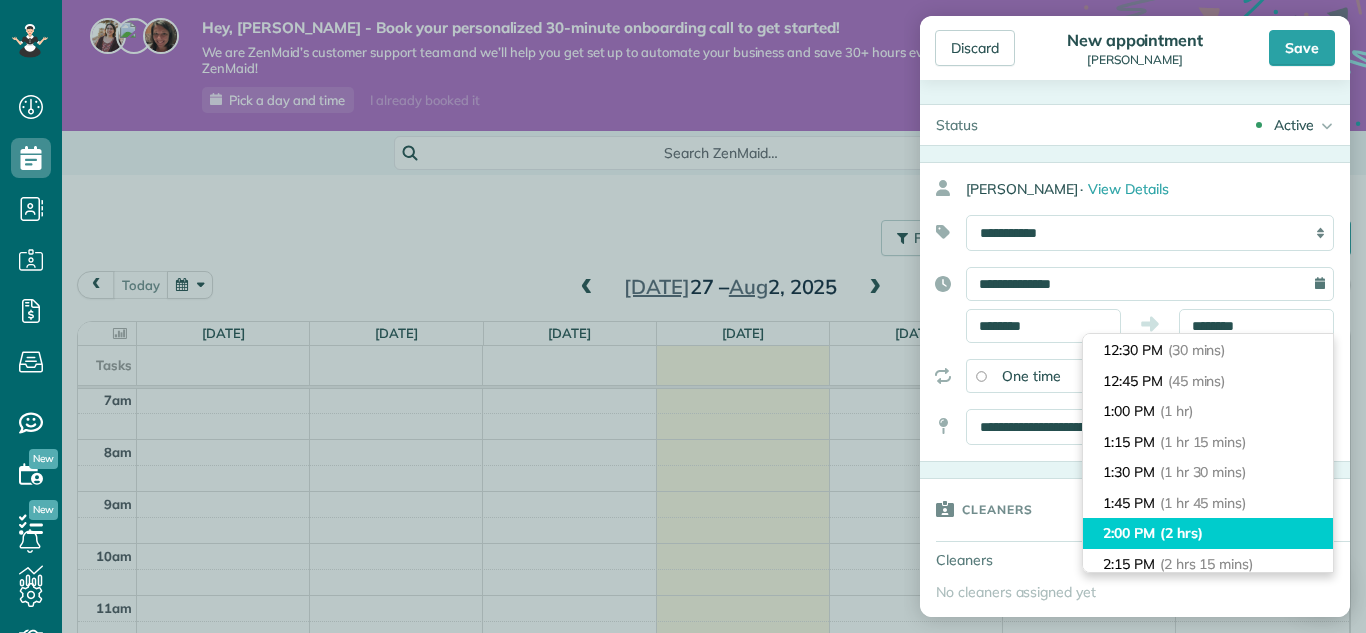 type on "*******" 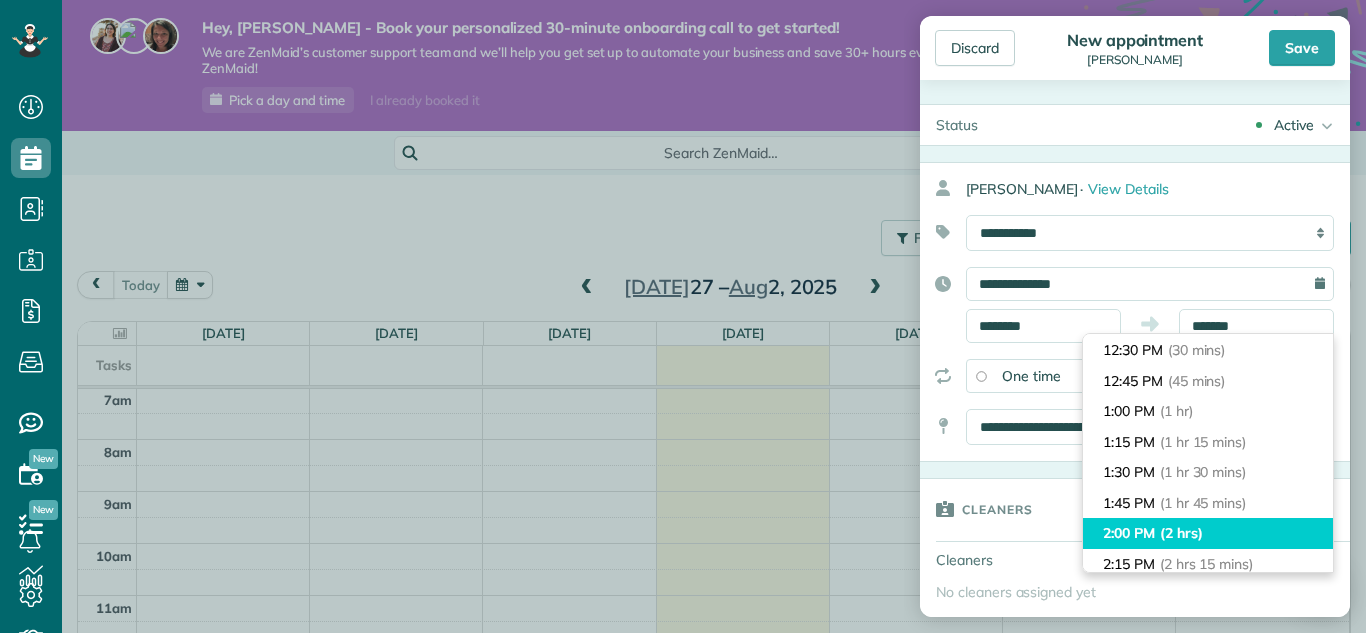 click on "2:00 PM  (2 hrs)" at bounding box center [1208, 533] 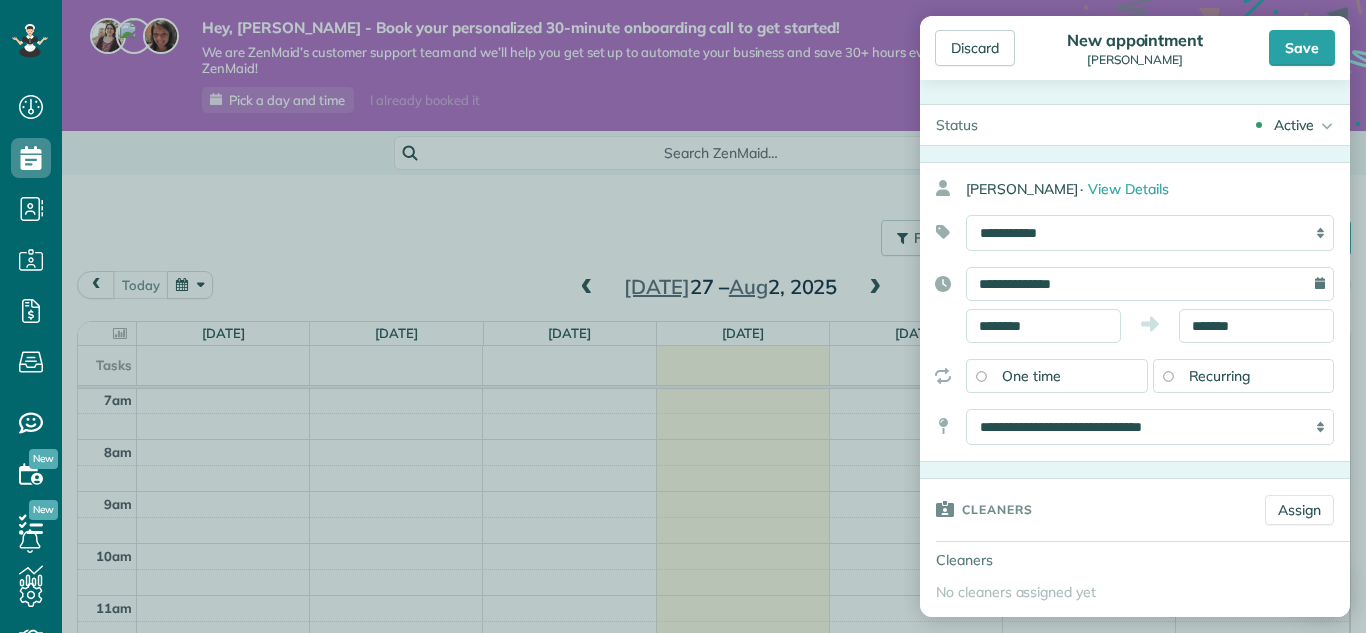 click on "Recurring" at bounding box center [1220, 376] 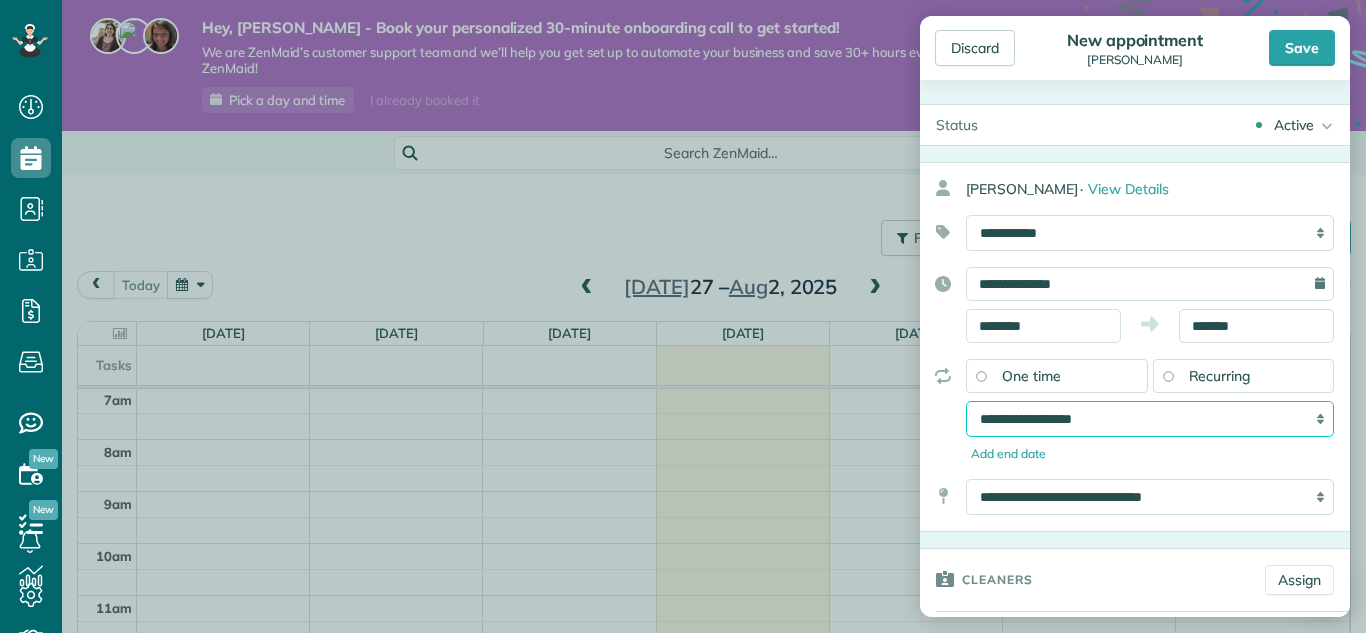 click on "**********" at bounding box center (1150, 419) 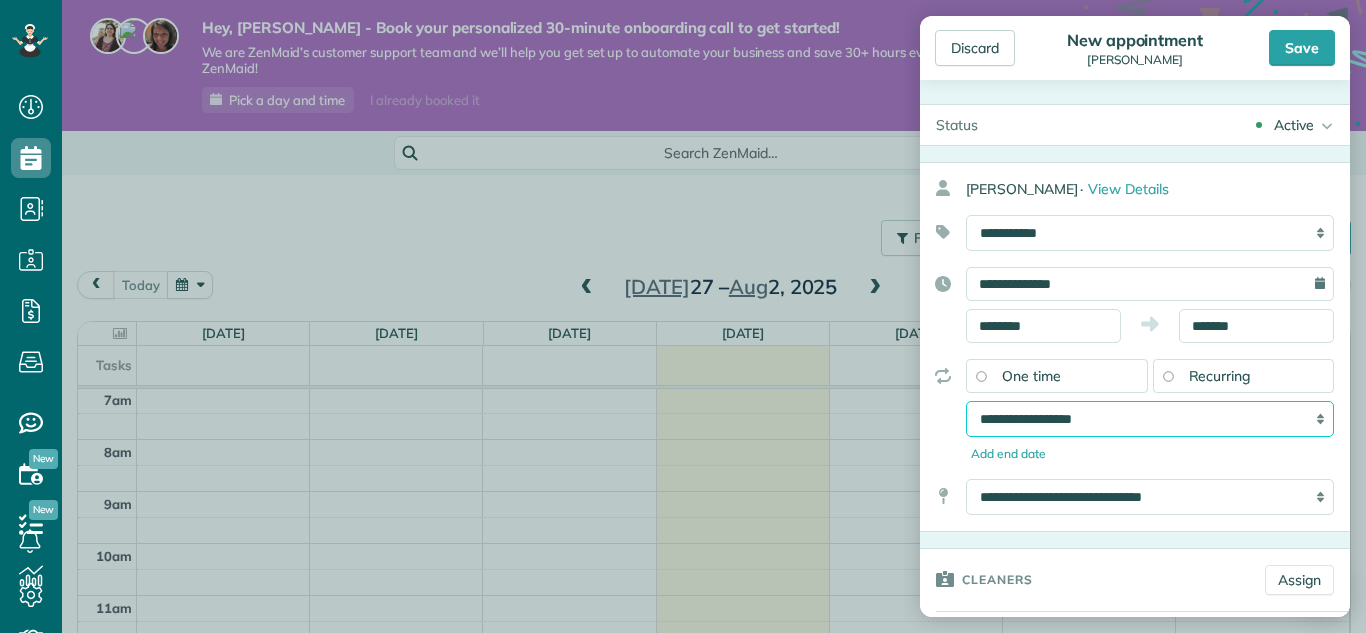 select on "**********" 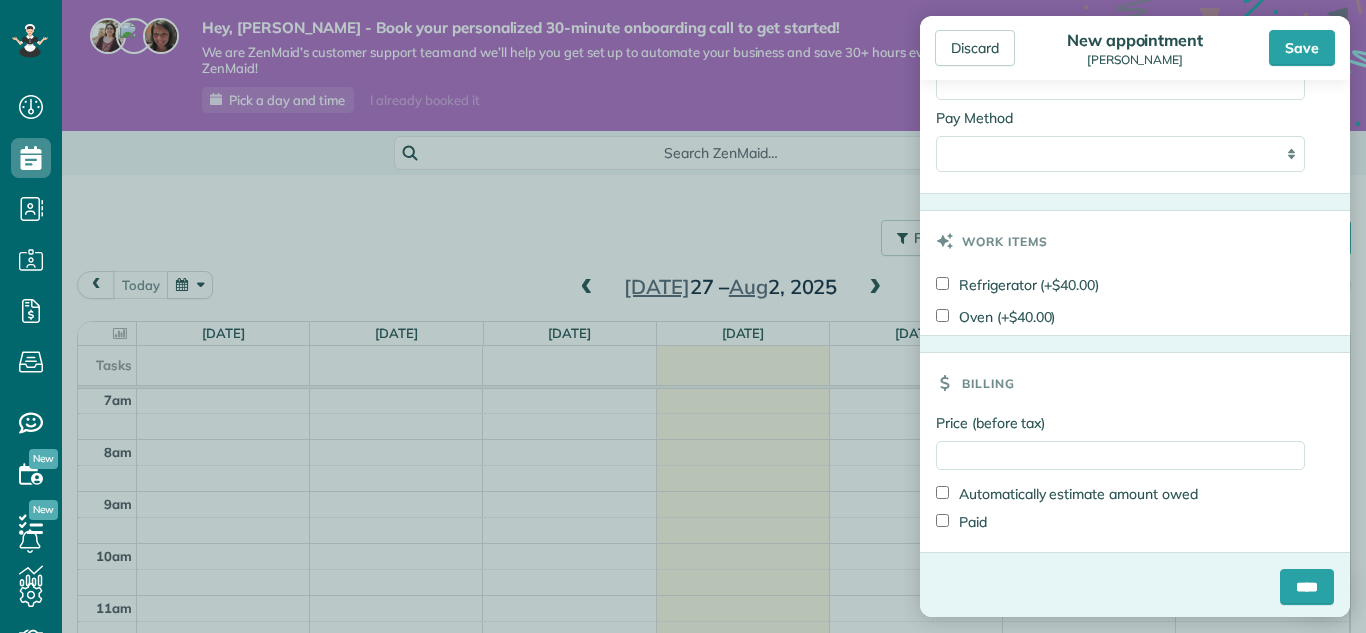 scroll, scrollTop: 1171, scrollLeft: 0, axis: vertical 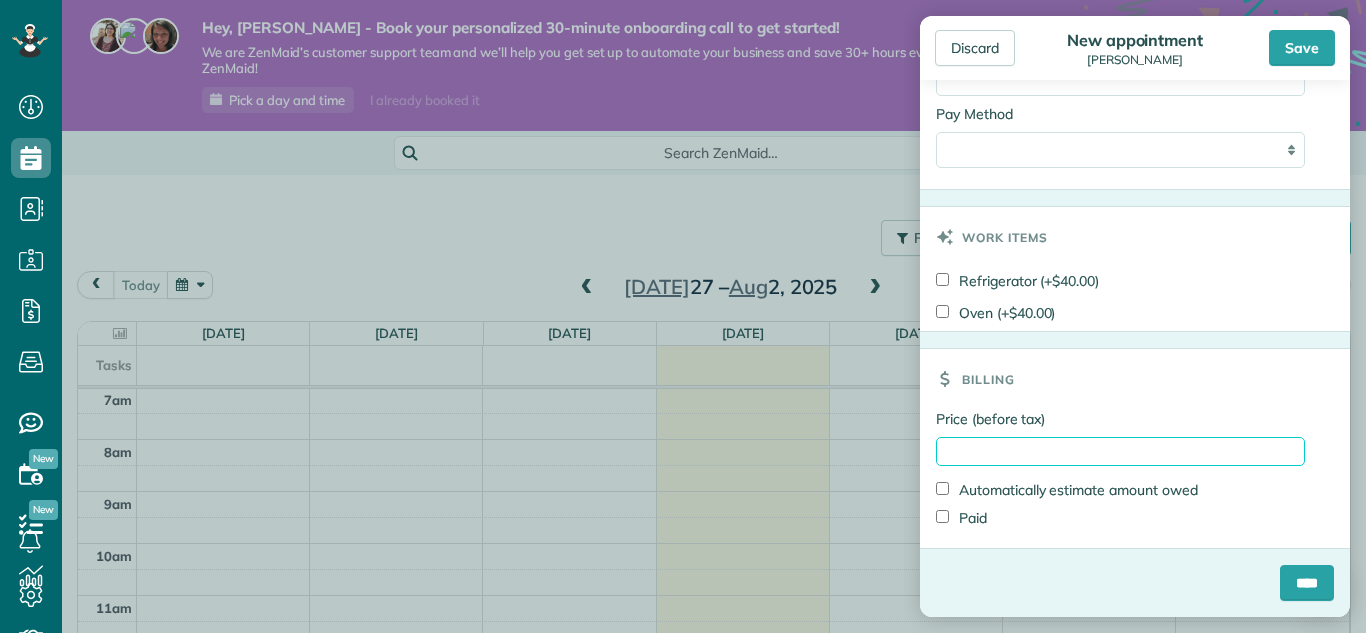 click on "Price (before tax)" at bounding box center (1120, 451) 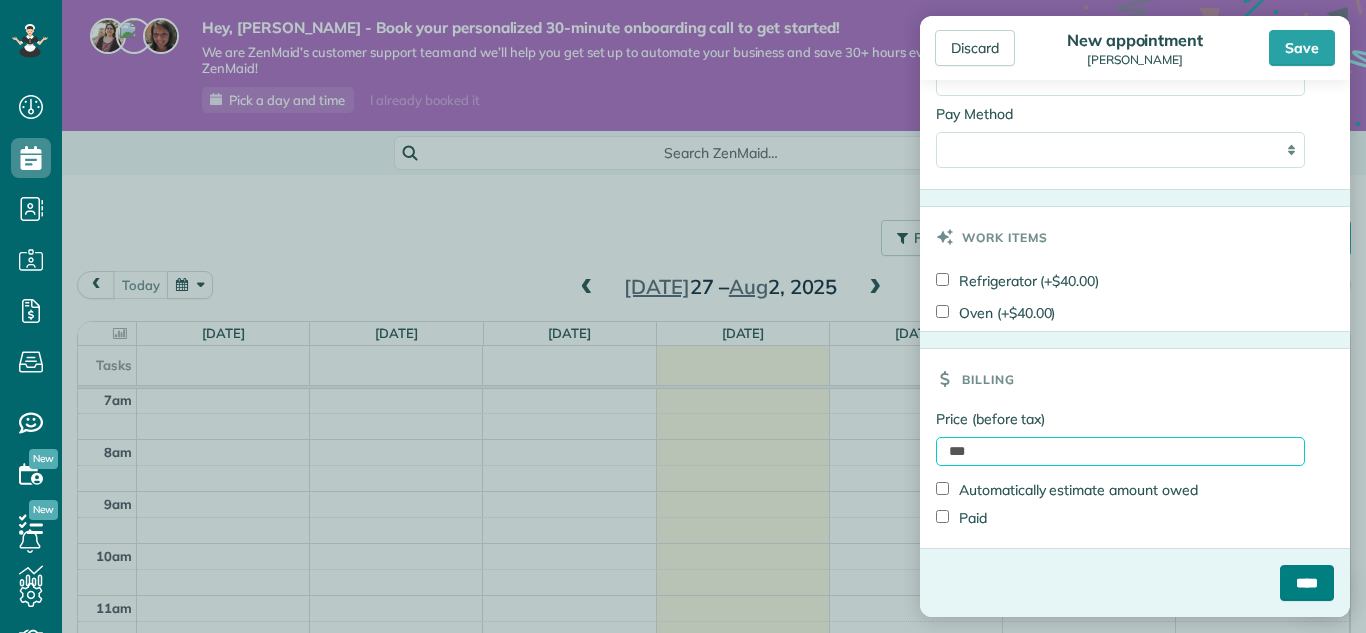 type on "***" 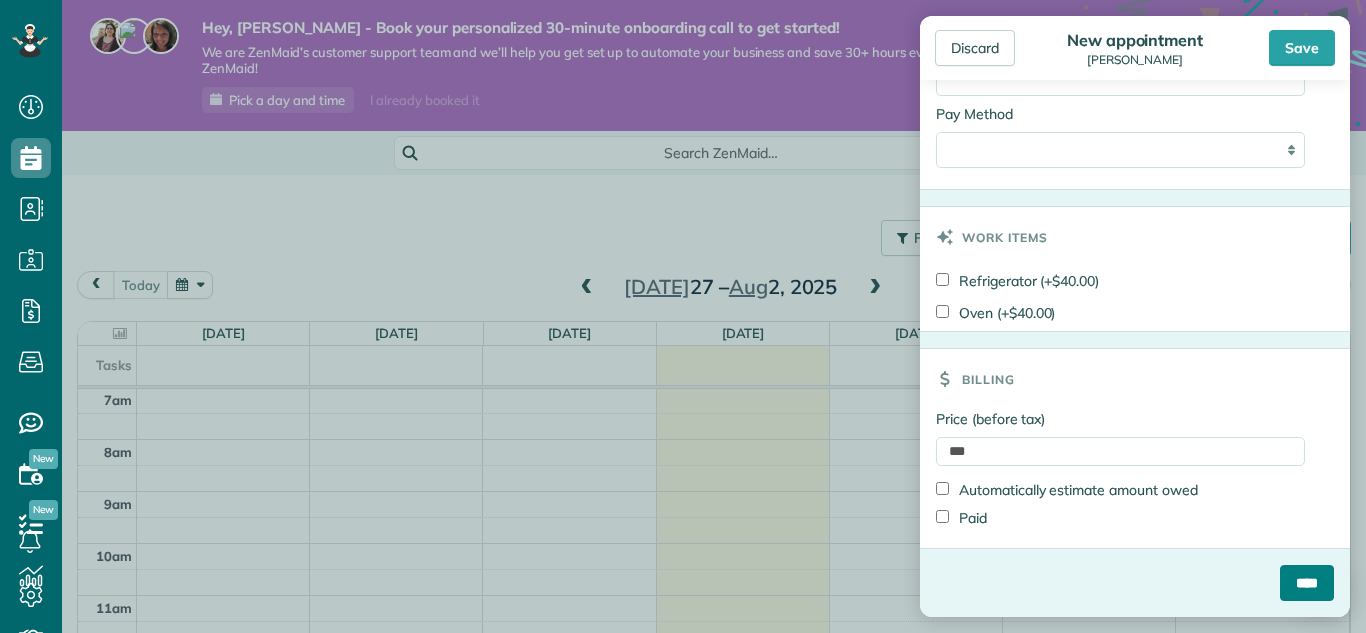 click on "****" at bounding box center (1307, 583) 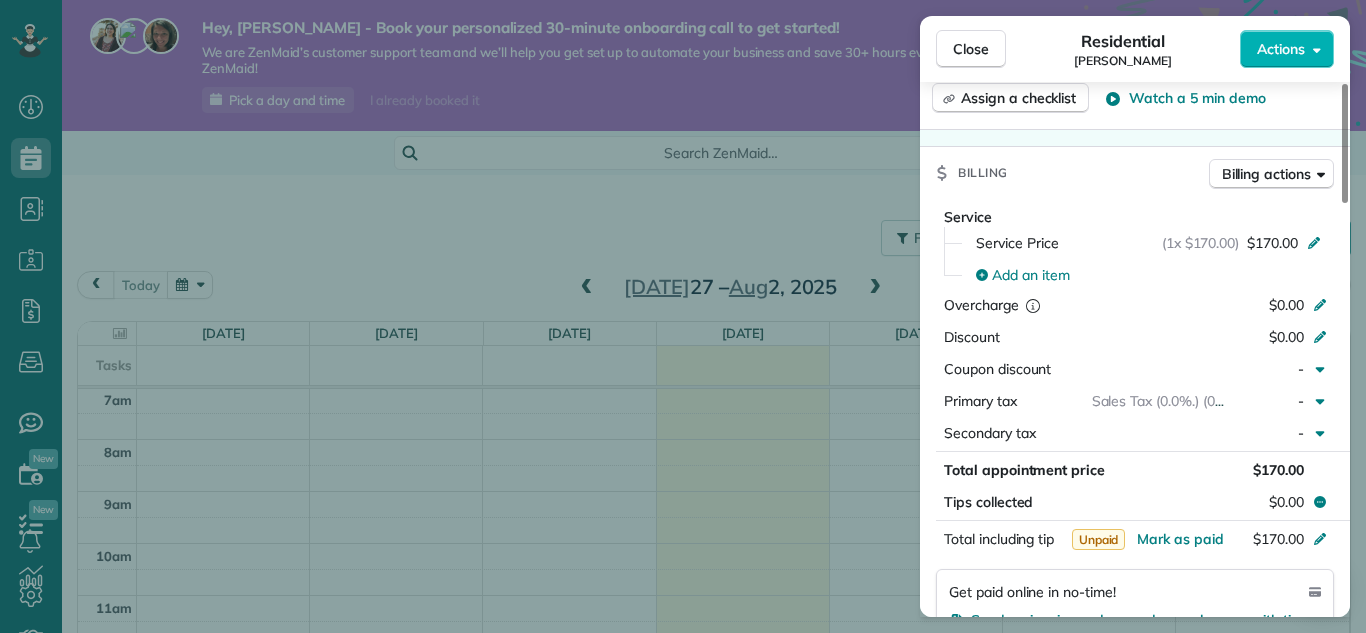 scroll, scrollTop: 822, scrollLeft: 0, axis: vertical 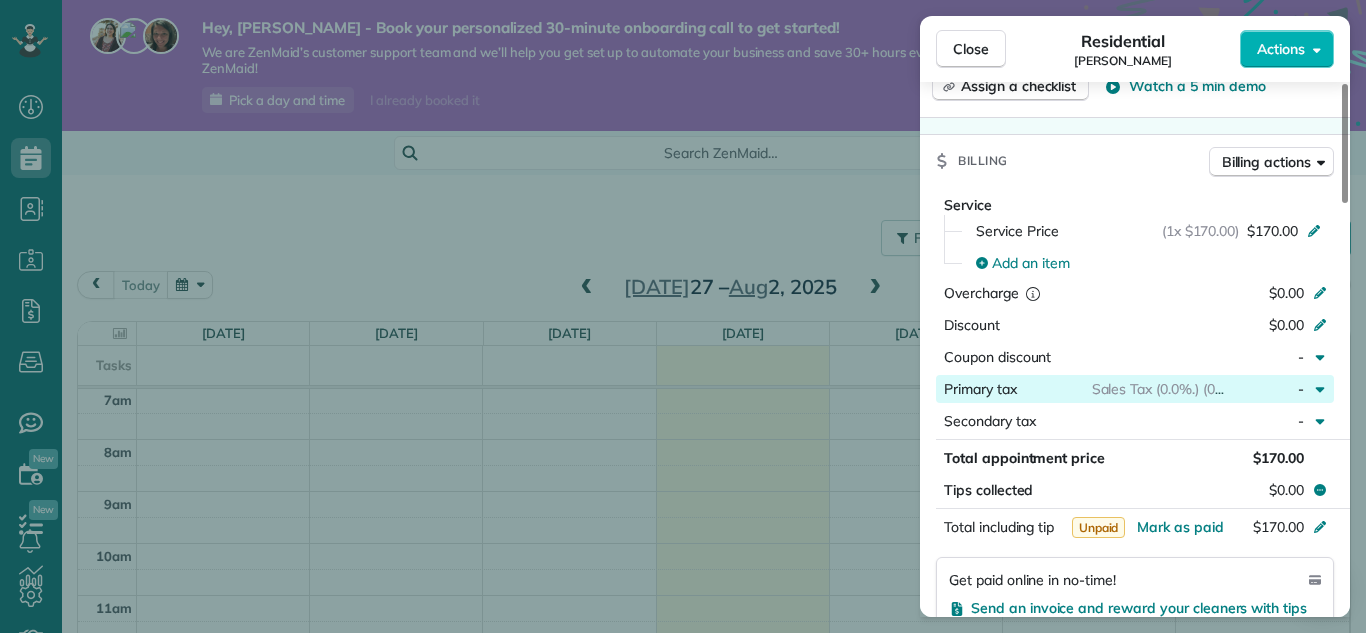 click on "-" at bounding box center [1268, 389] 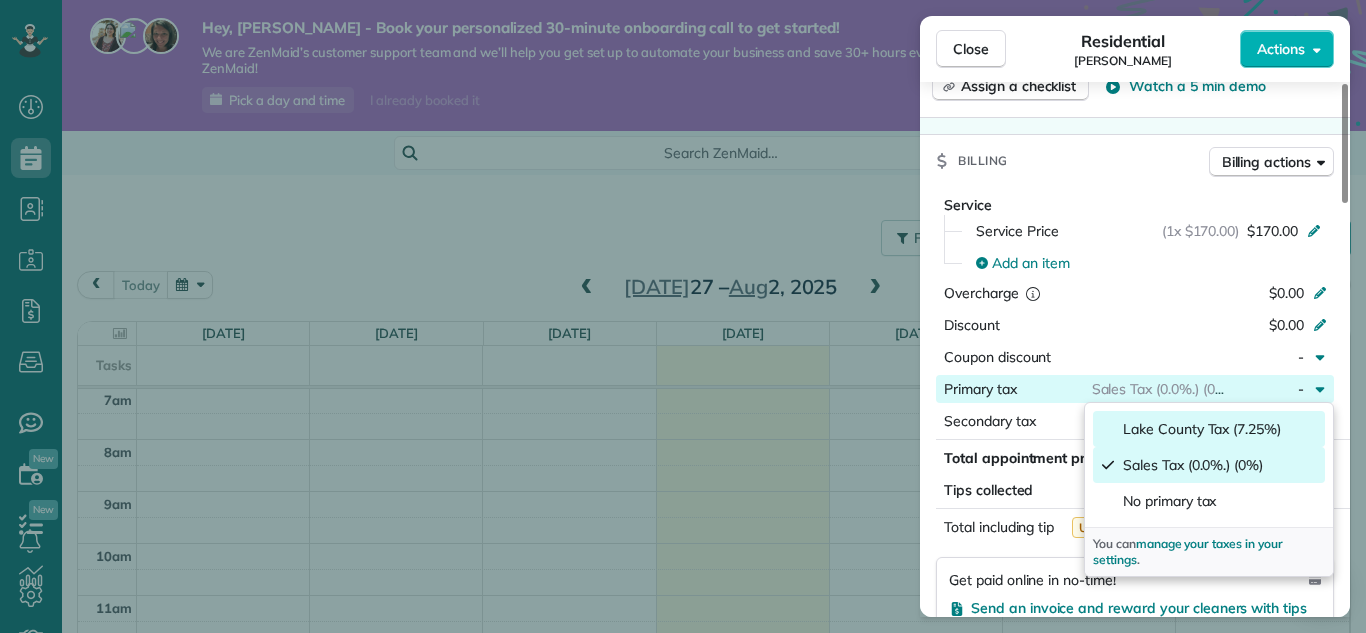 click on "Lake County Tax (7.25%)" at bounding box center [1202, 429] 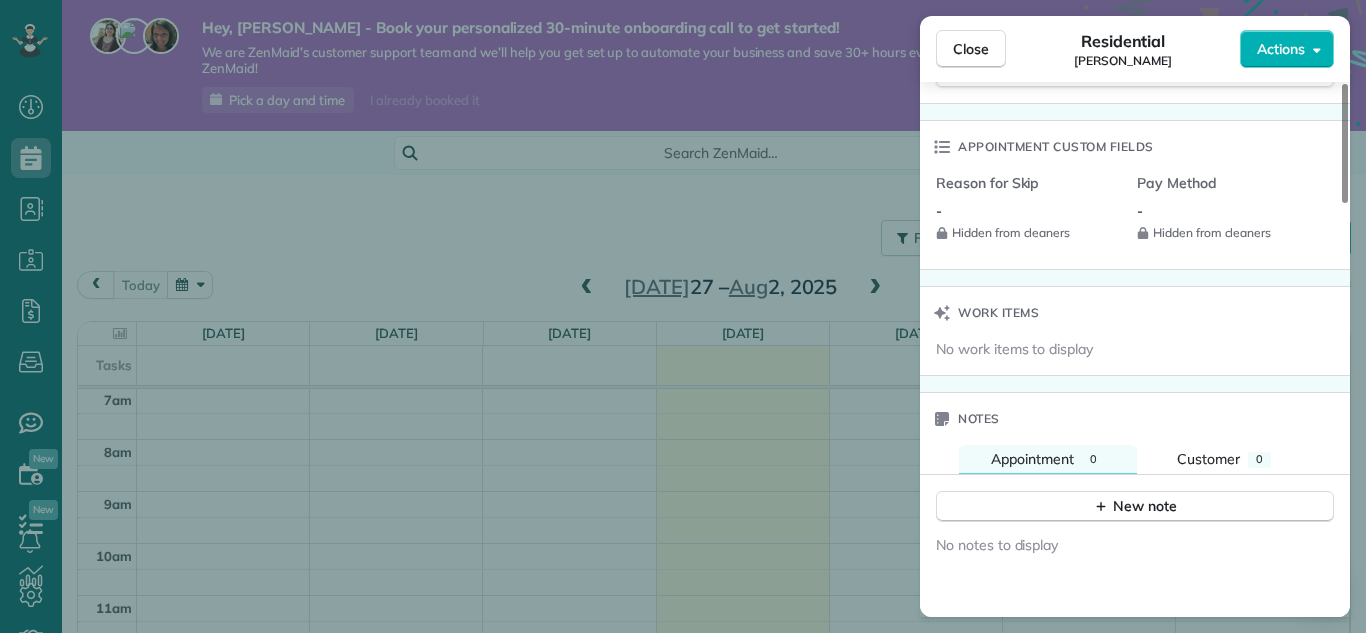 scroll, scrollTop: 1396, scrollLeft: 0, axis: vertical 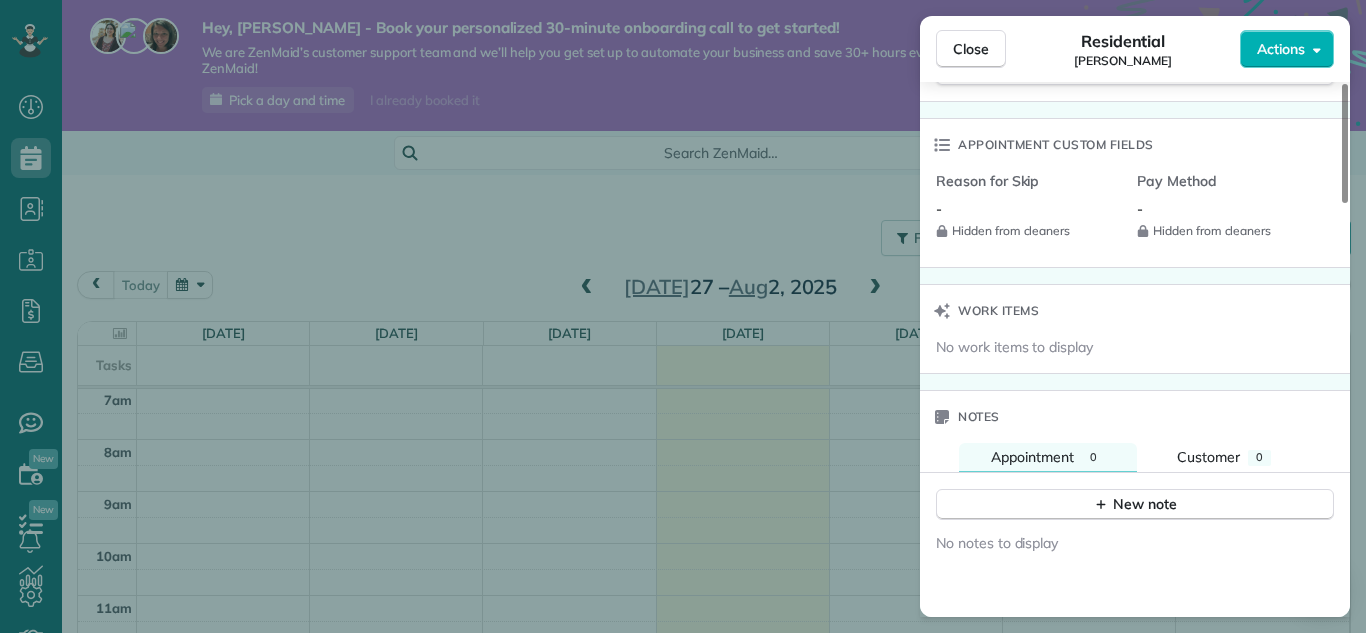 click on "Close Residential Daisey Williams Actions Status Active Daisey Williams · Open profile MOBILE (216) 288-7612 Copy No email on record Add email View Details Residential Monday, August 25, 2025 12:00 PM 2:00 PM 2 hours and 0 minutes Repeats every 4 weeks Edit recurring service Next (Sep 22) 39300 Lochmoor Drive Solon ? 44139 Open access information Service was not rated yet Setup ratings Cleaners Time in and out Assign Invite Cleaners No cleaners assigned yet Checklist Try Now Keep this appointment up to your standards. Stay on top of every detail, keep your cleaners organised, and your client happy. Assign a checklist Watch a 5 min demo Billing Billing actions Service Service Price (1x $170.00) $170.00 Add an item Overcharge $0.00 Discount $0.00 Coupon discount - Primary tax Lake County Tax (7.25%) $12.32 Secondary tax - Total appointment price $182.32 Tips collected $0.00 Unpaid Mark as paid Total including tip $182.32 Get paid online in no-time! Send an invoice and reward your cleaners with tips - - Notes 0" at bounding box center [683, 316] 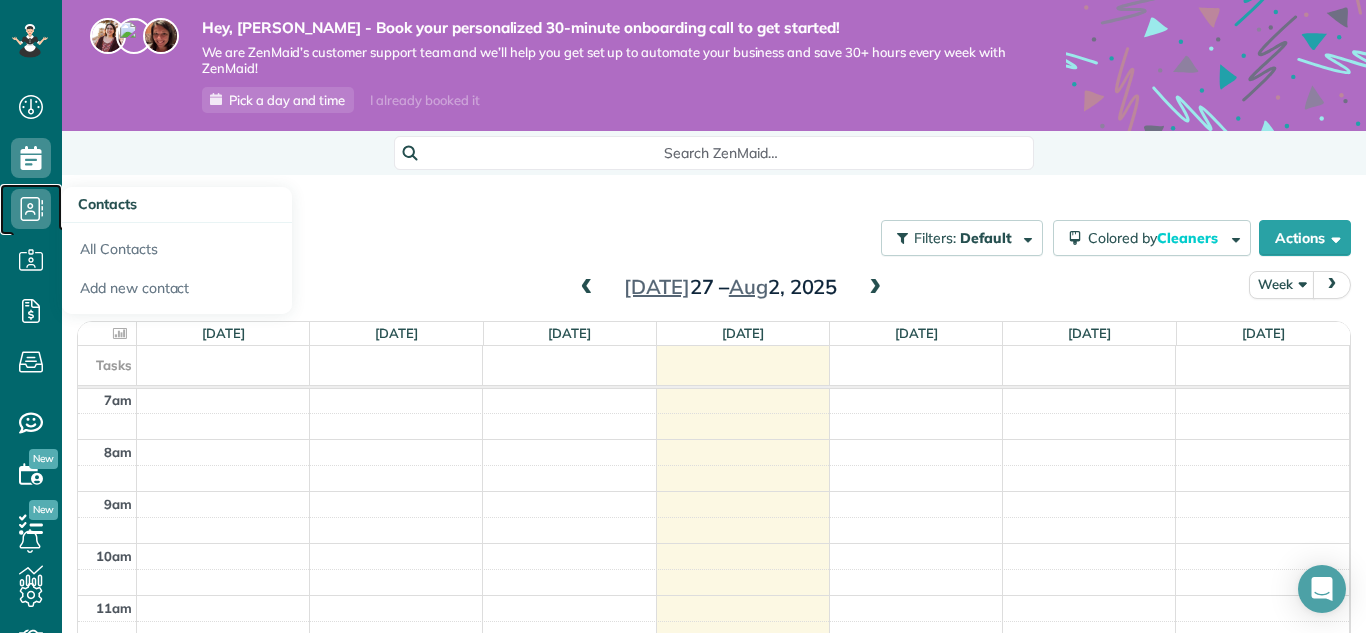 click 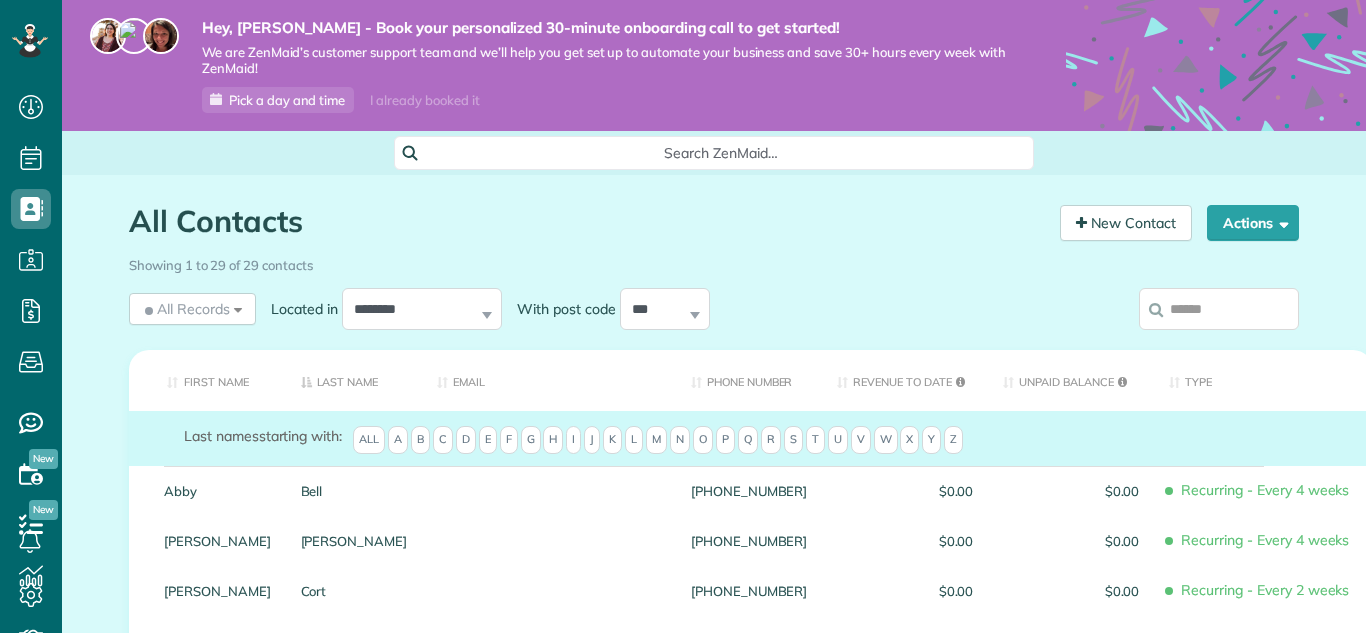 scroll, scrollTop: 0, scrollLeft: 0, axis: both 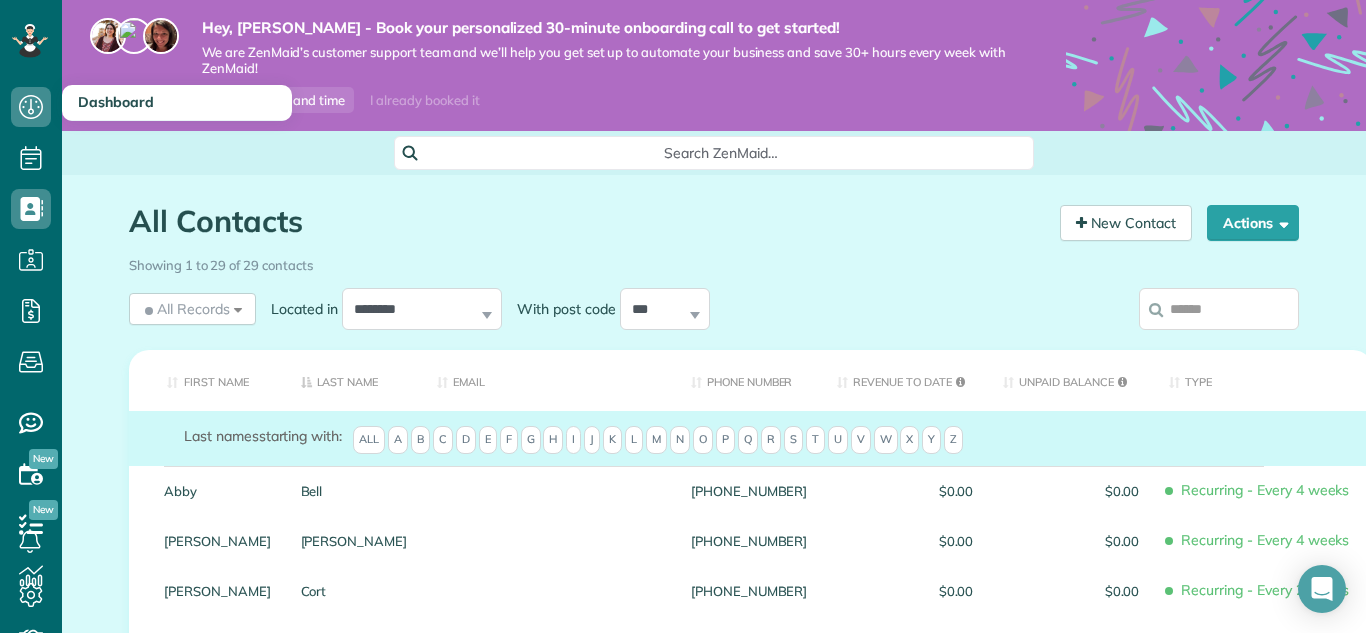 click on "Dashboard" at bounding box center (116, 102) 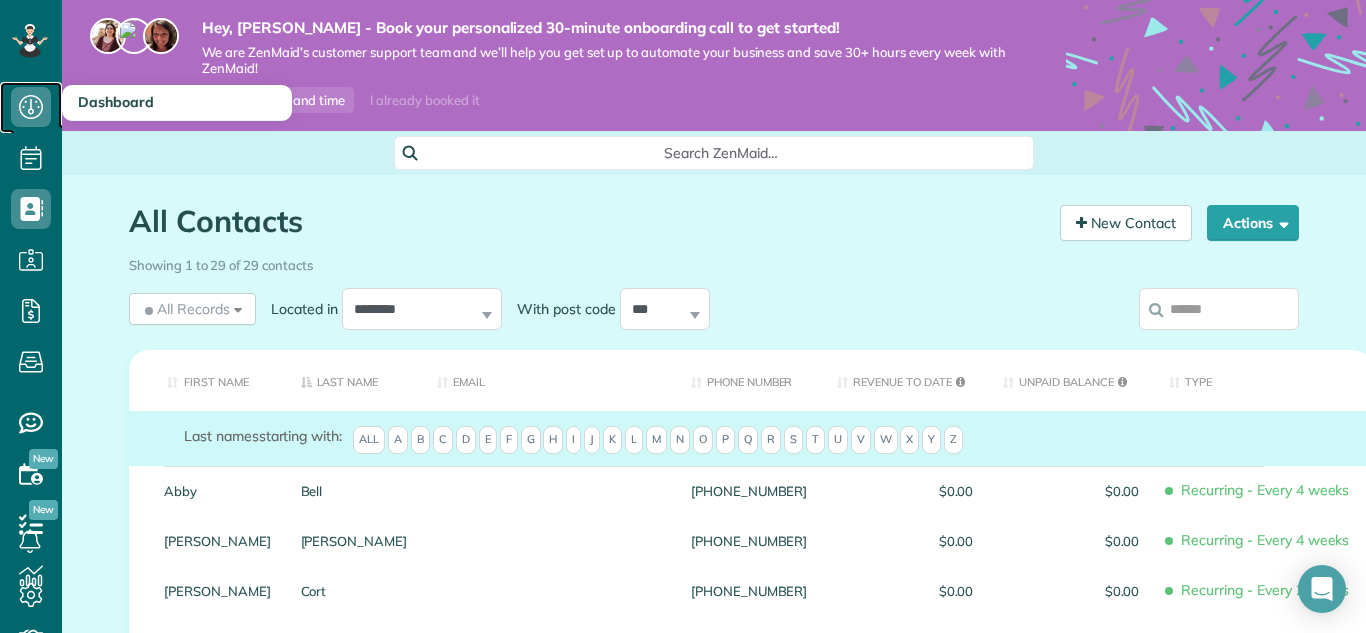 click 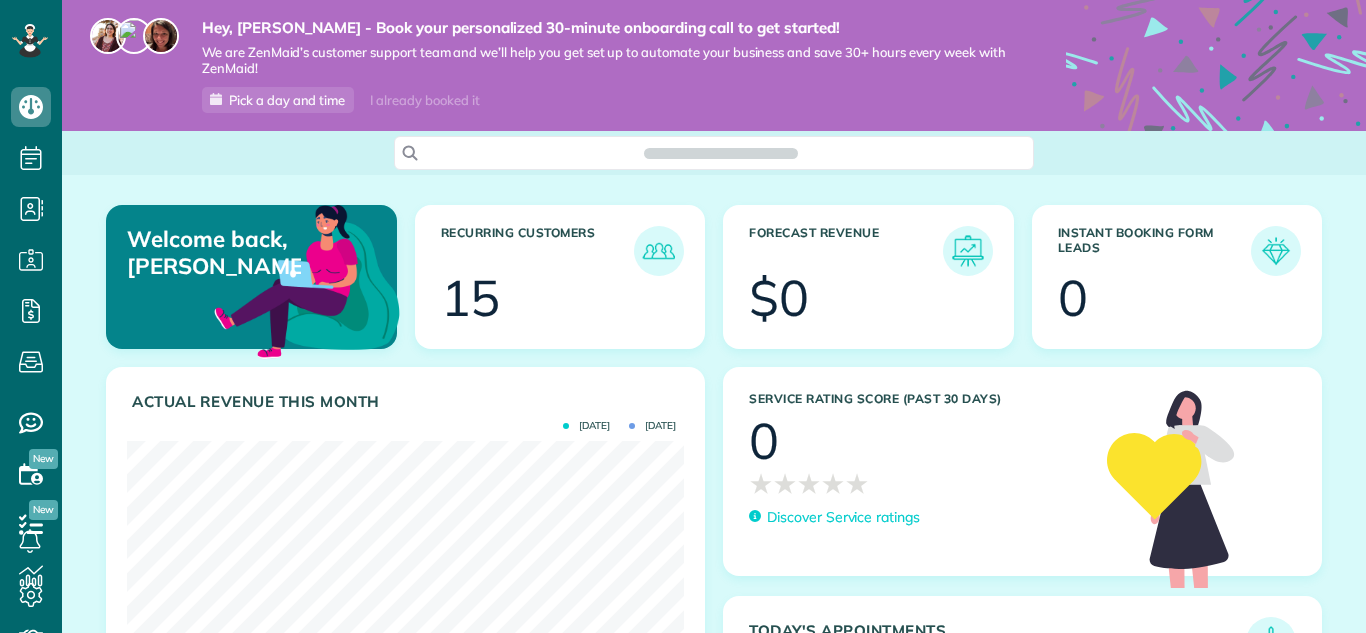 scroll, scrollTop: 0, scrollLeft: 0, axis: both 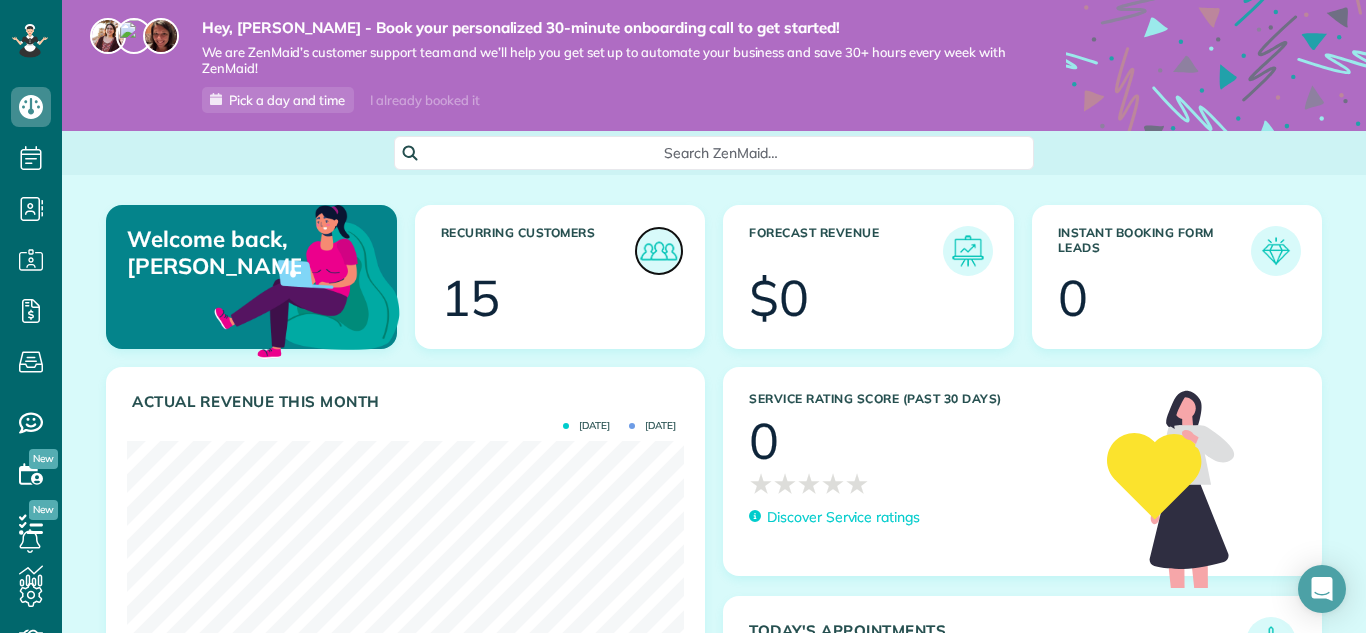 click at bounding box center [659, 251] 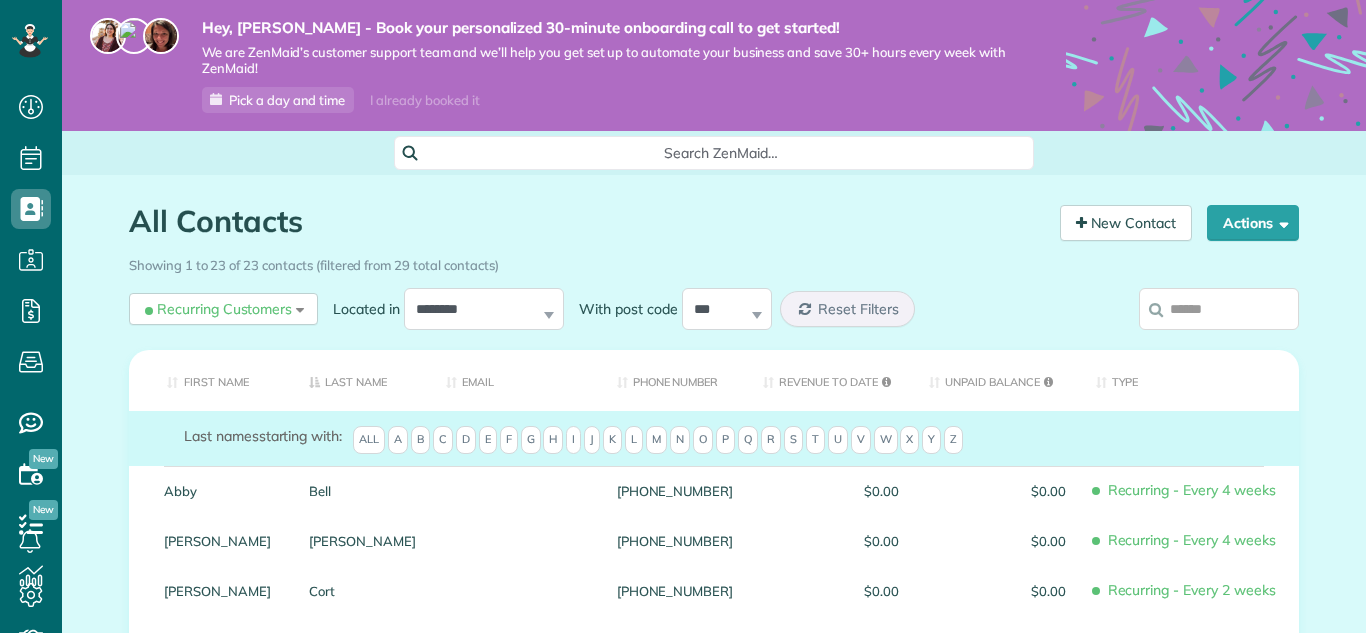 scroll, scrollTop: 0, scrollLeft: 0, axis: both 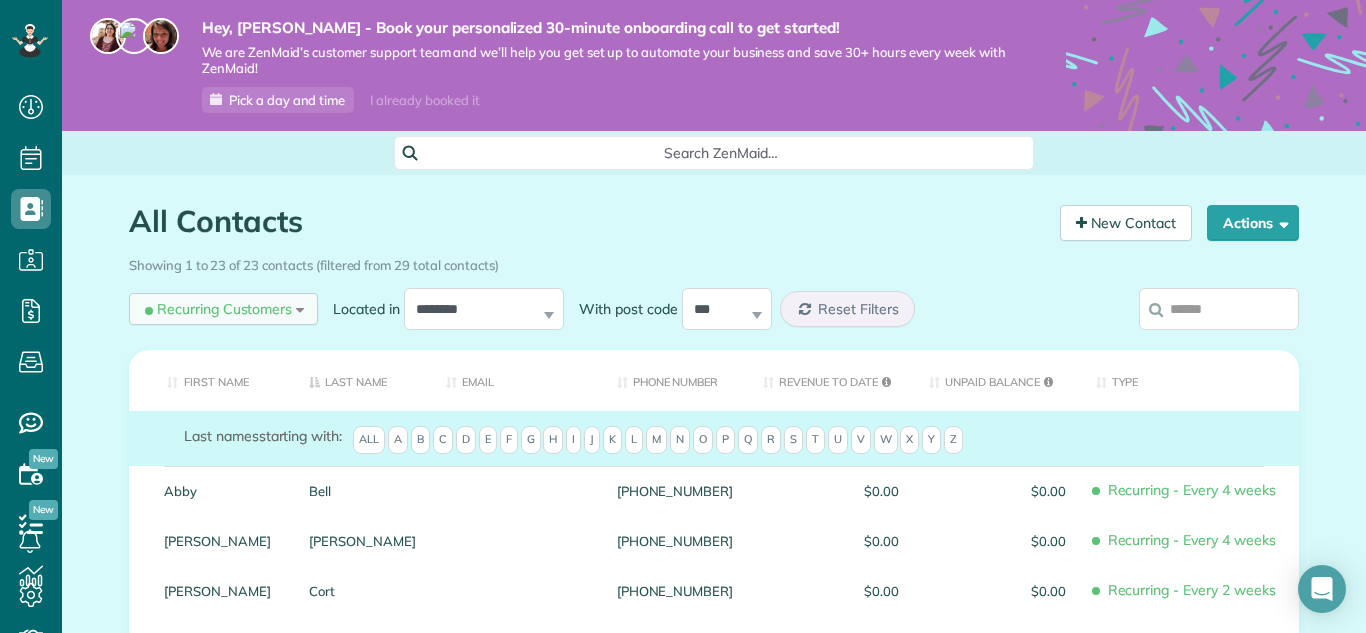click on "Recurring Customers
All Records
All Customers
Leads
Former Customers
Recurring Customers
One-time Customers" at bounding box center (223, 309) 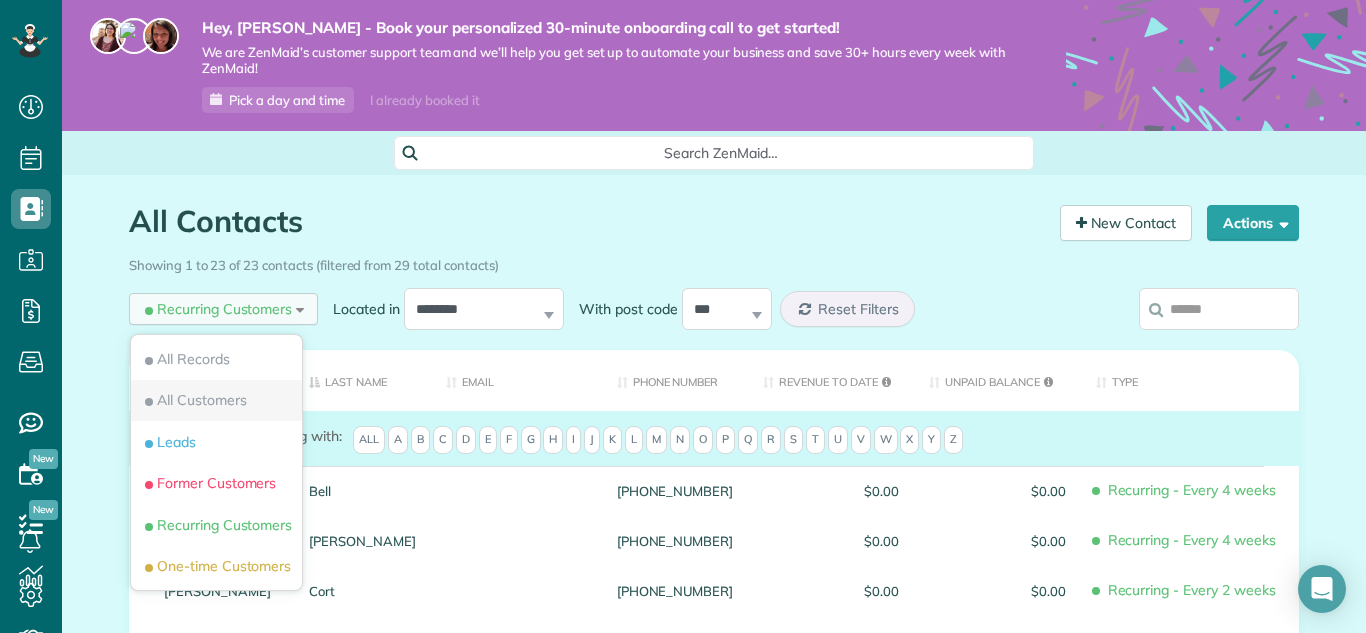 click on "All Customers" at bounding box center (194, 400) 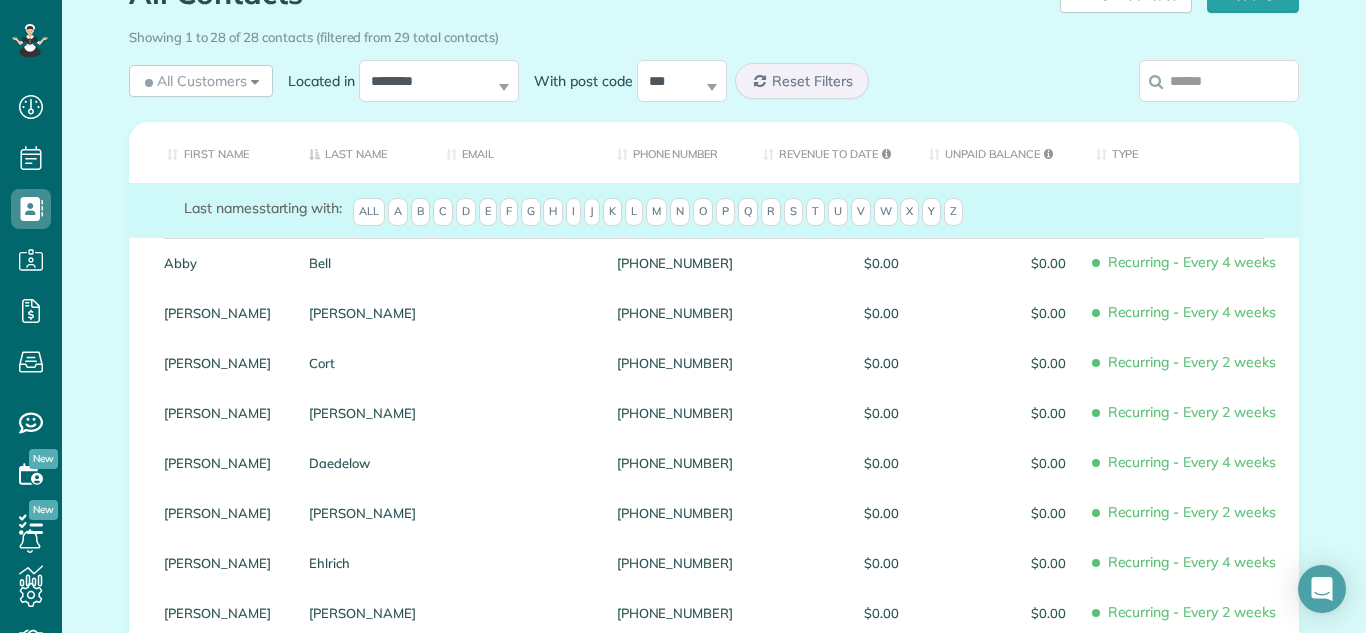 scroll, scrollTop: 0, scrollLeft: 0, axis: both 